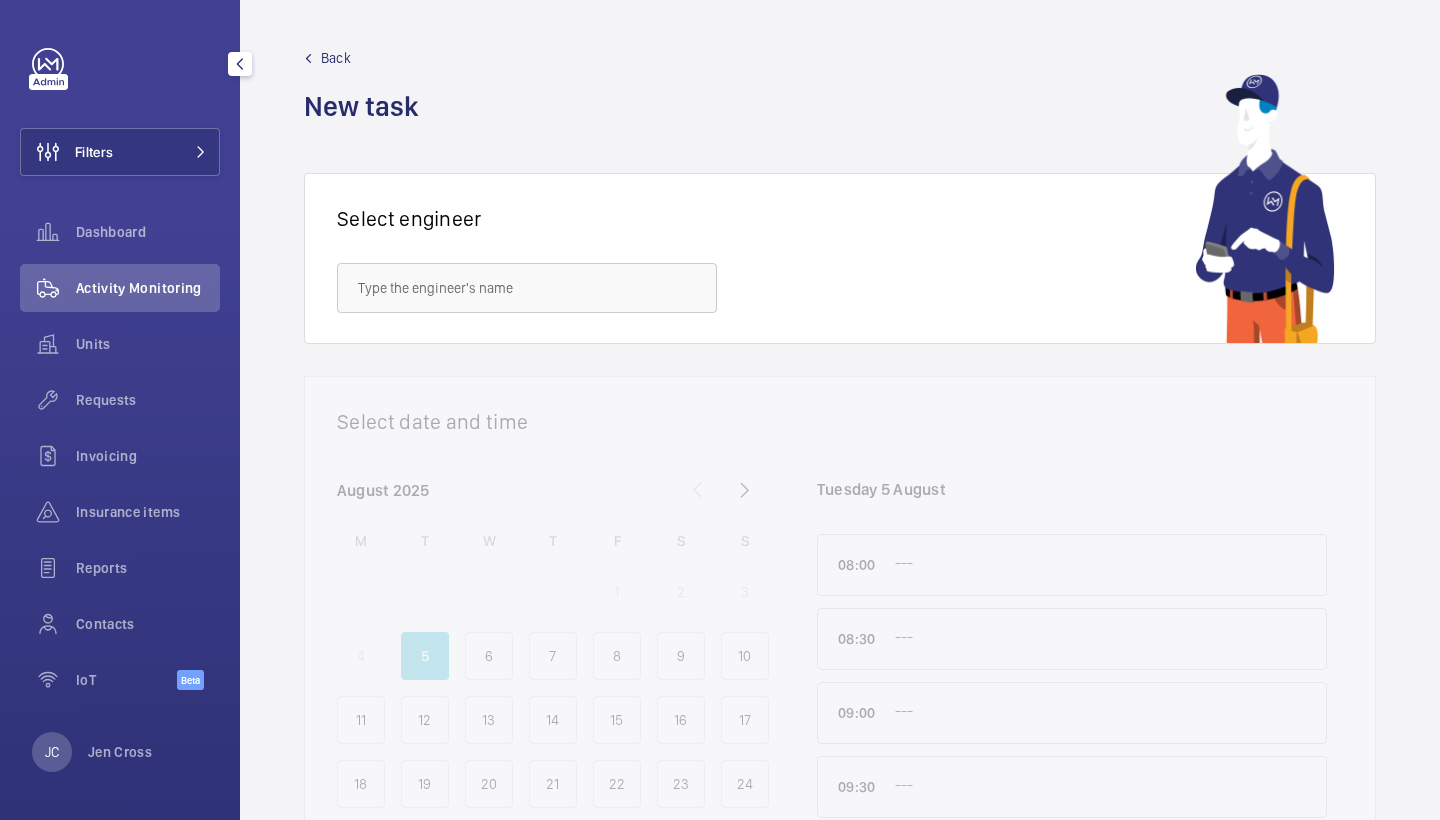 click on "Filters" 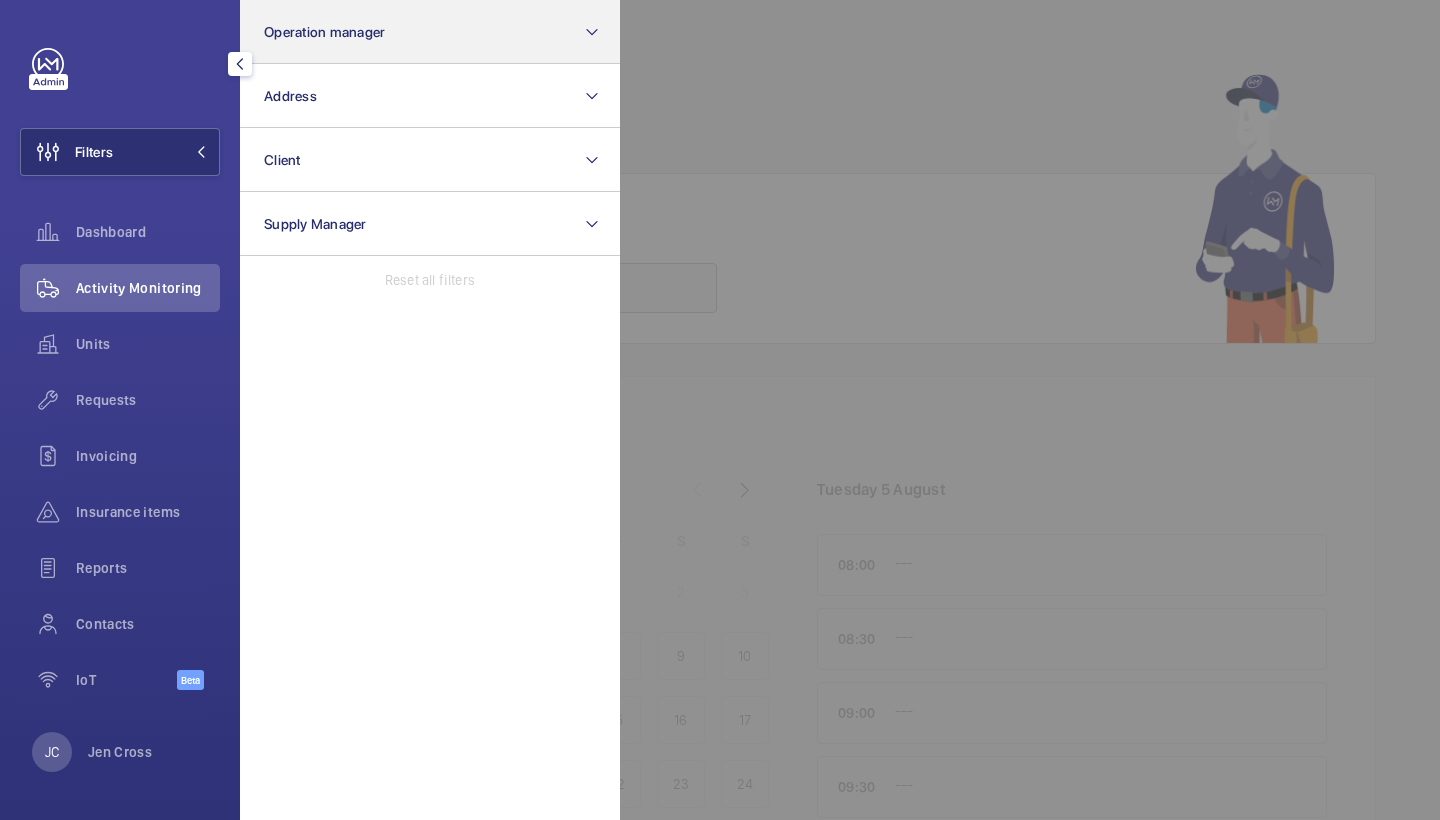 click on "Operation manager" 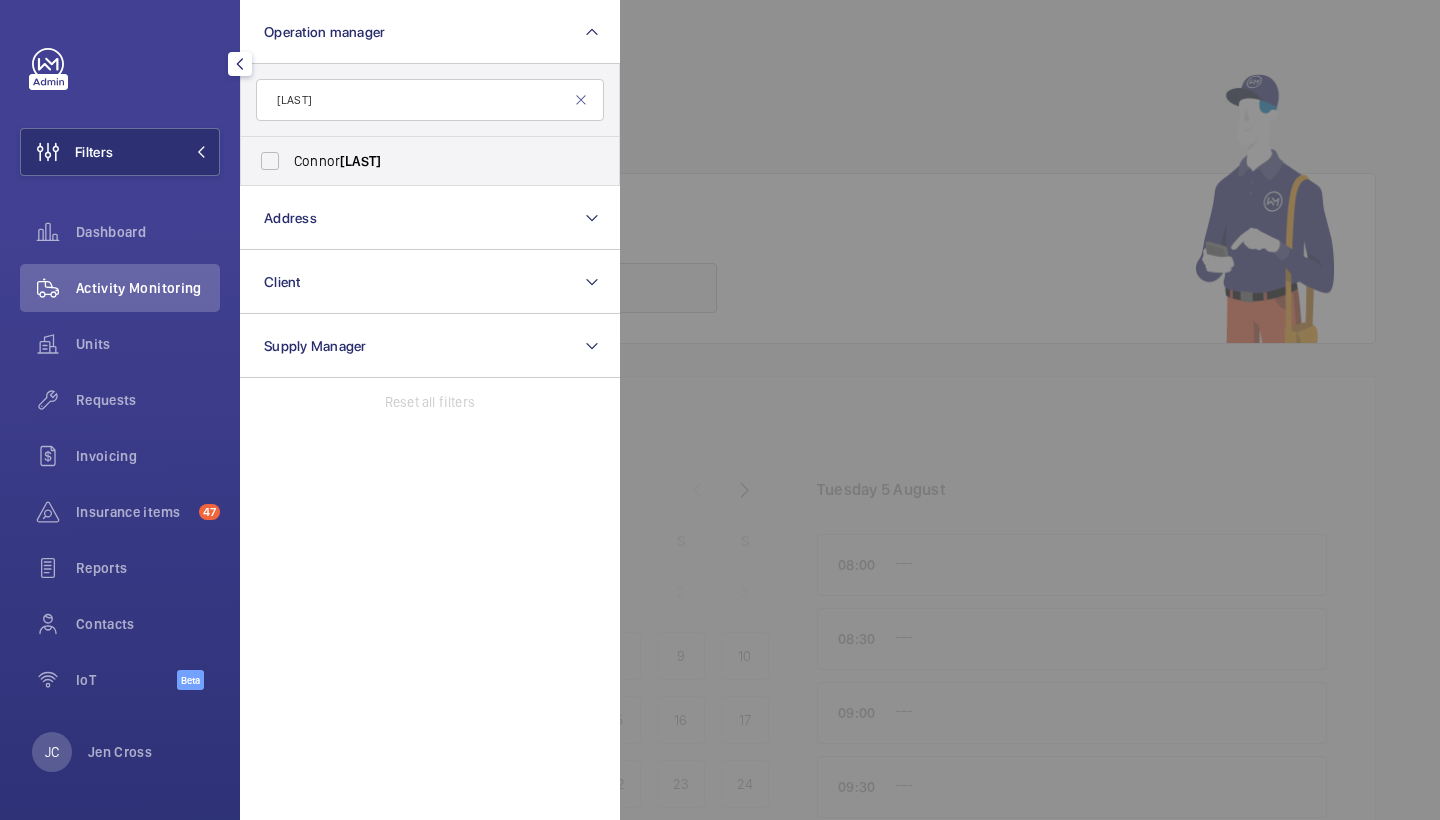 type on "Tarpey" 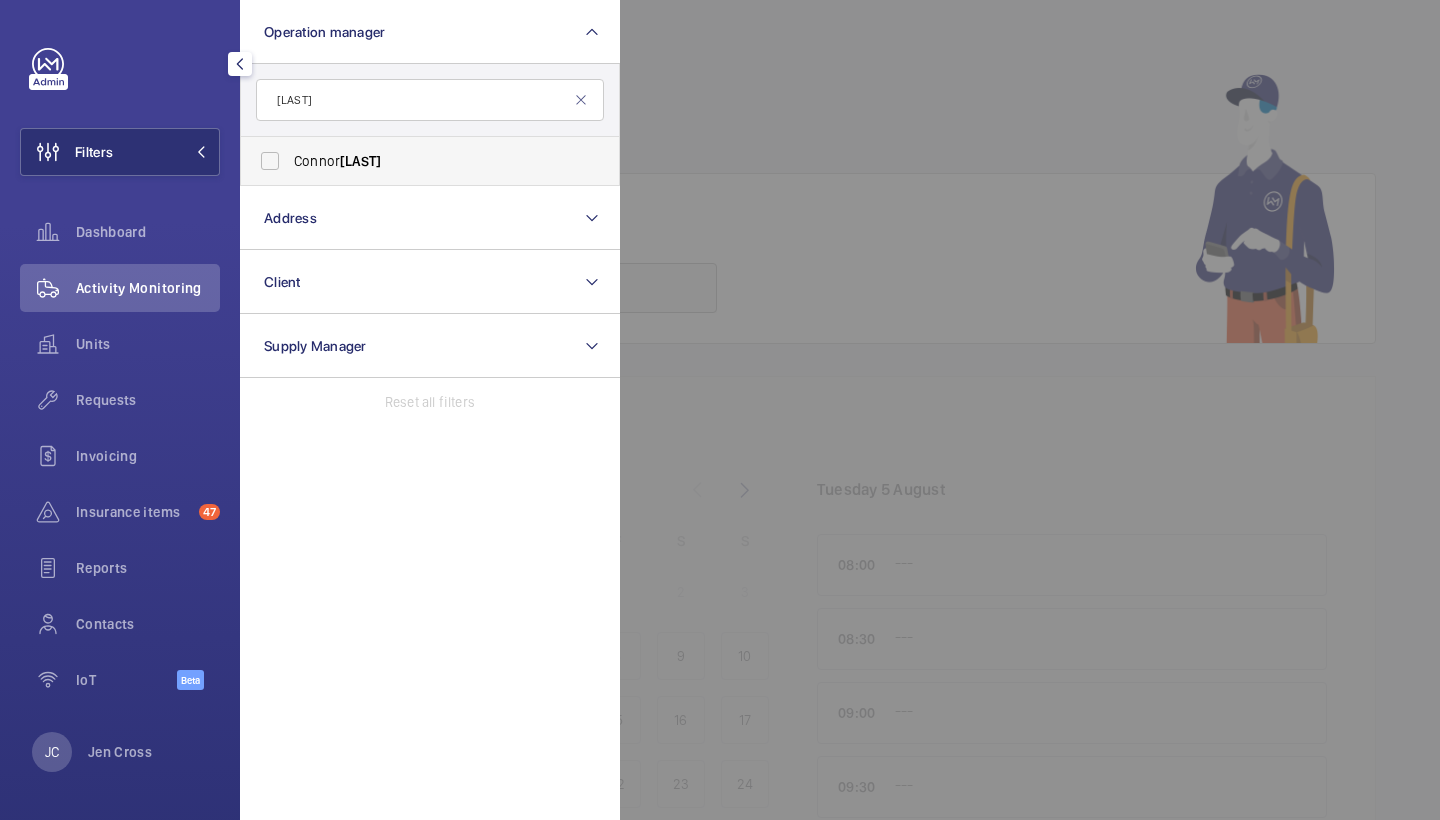 drag, startPoint x: 287, startPoint y: 131, endPoint x: 314, endPoint y: 155, distance: 36.124783 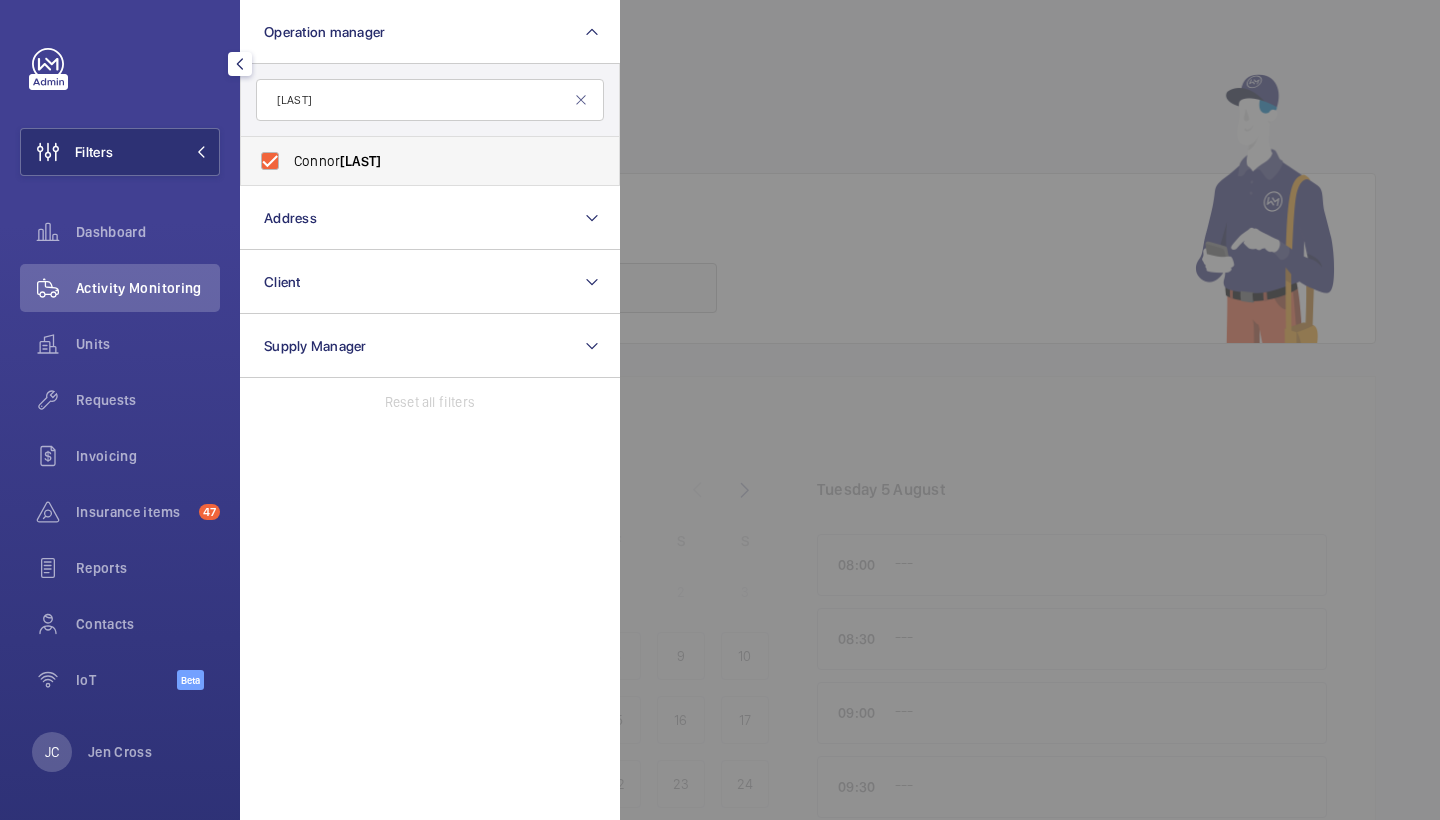checkbox on "true" 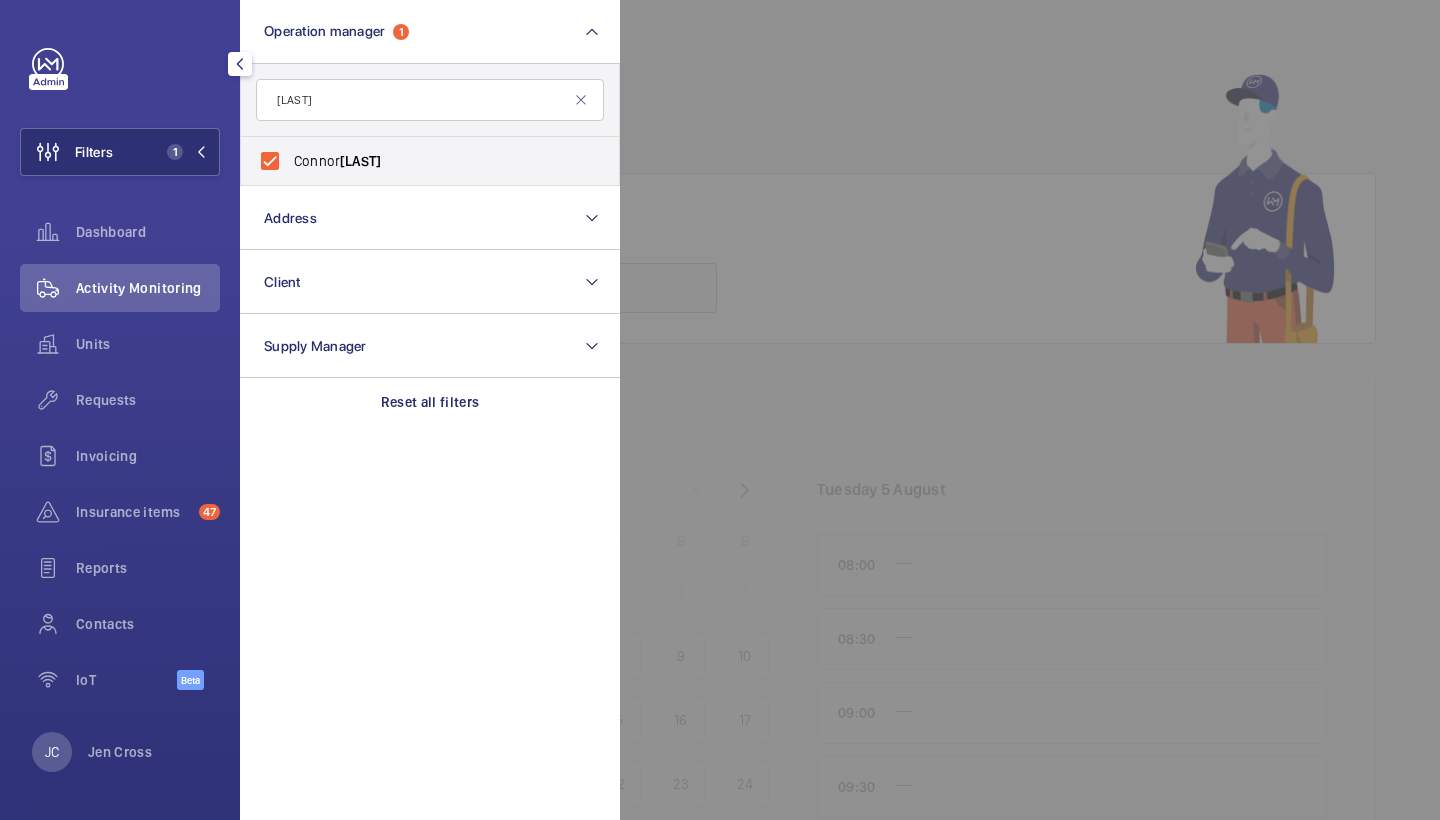 click 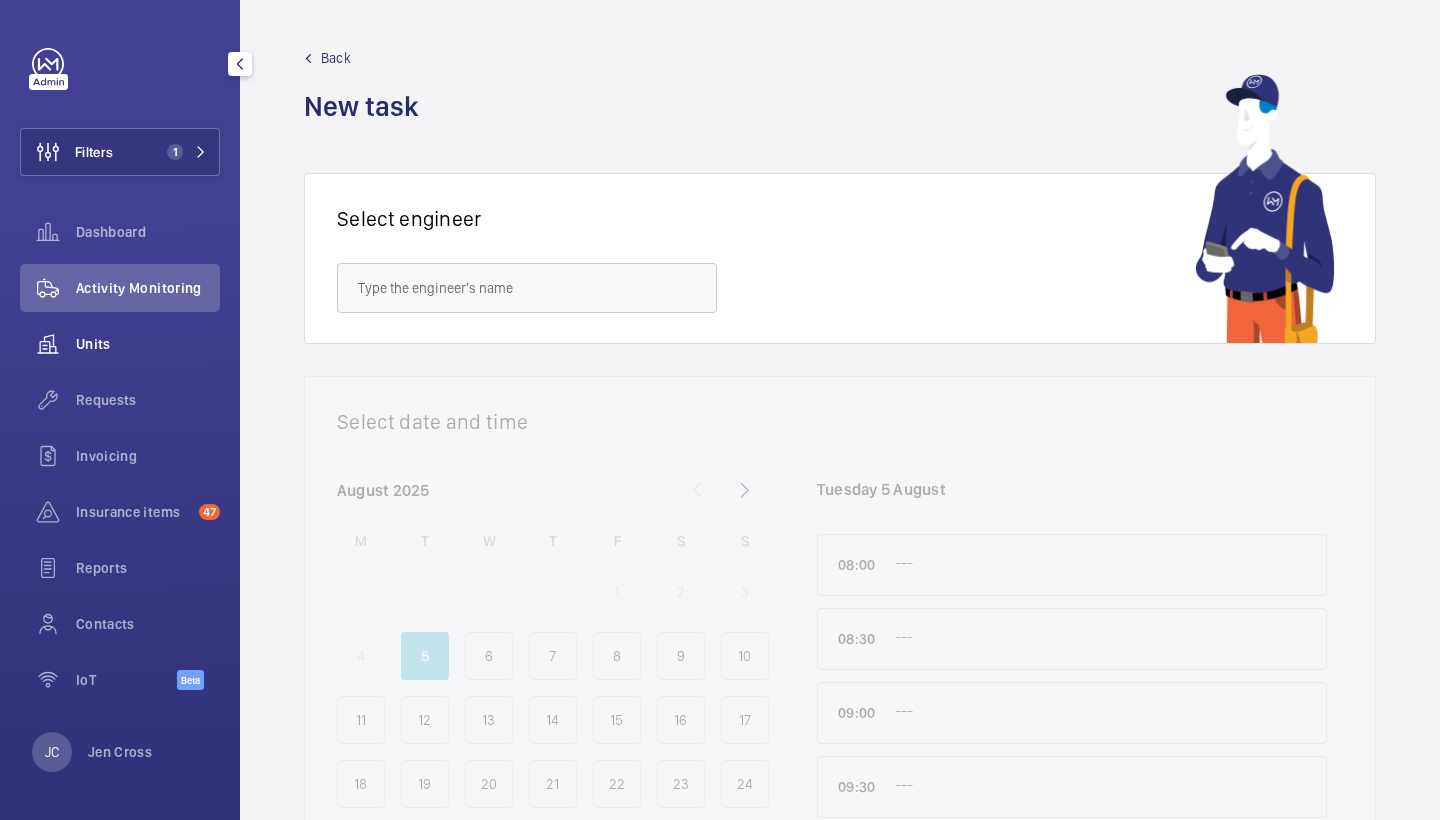 click on "Units" 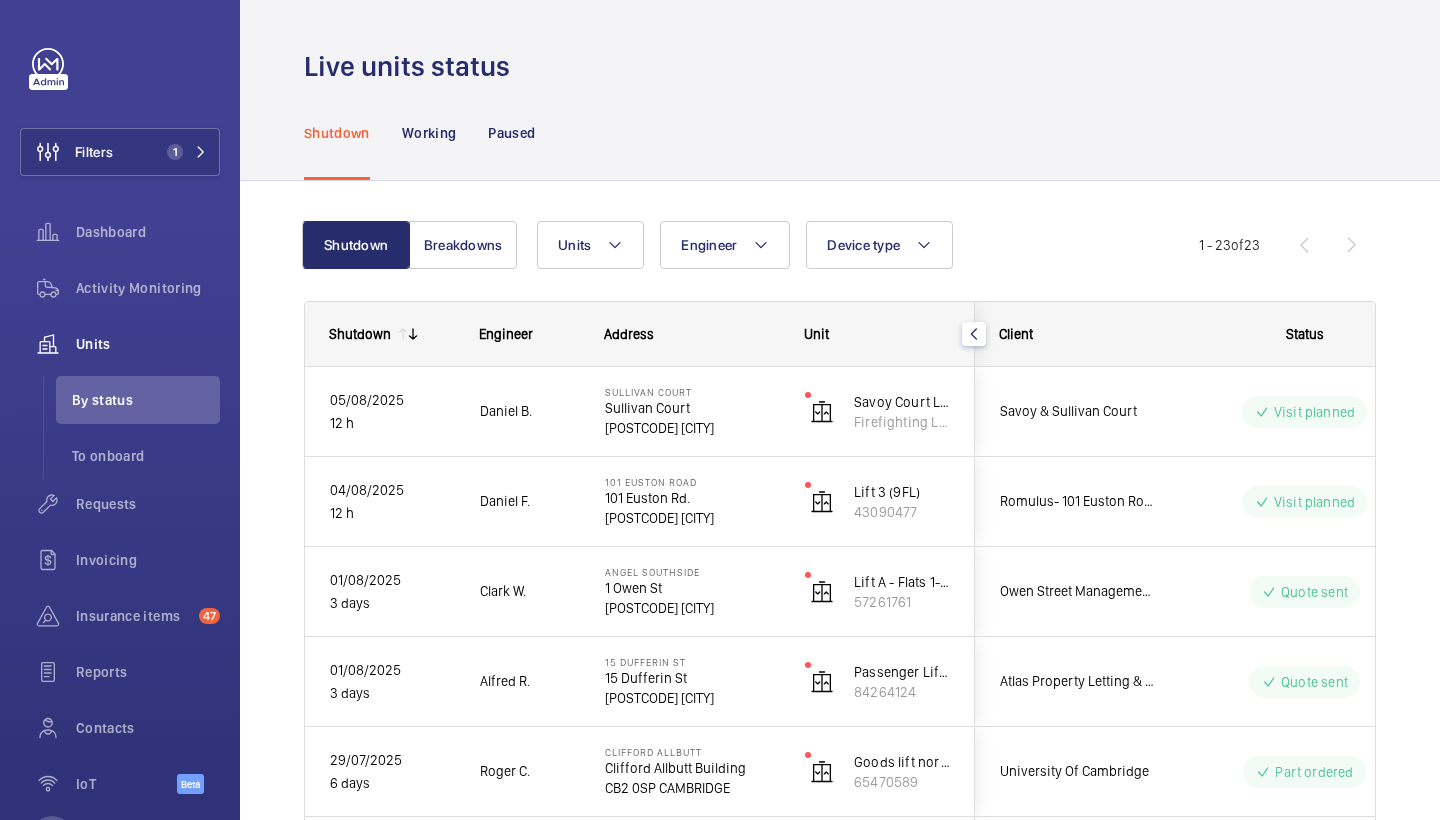 scroll, scrollTop: 0, scrollLeft: 0, axis: both 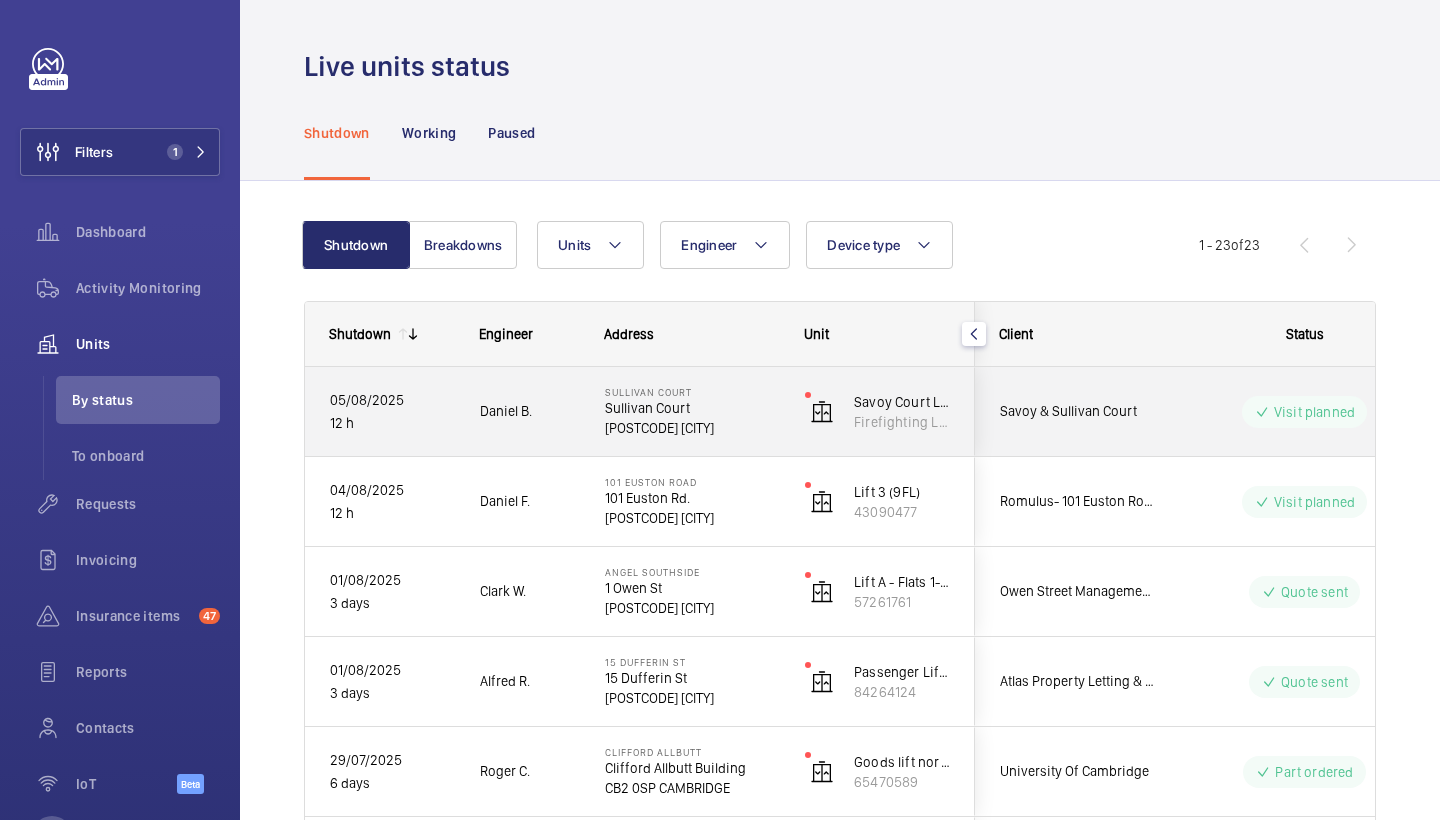 click on "Sullivan Court   Sullivan Court   SW5 9RL LONDON" 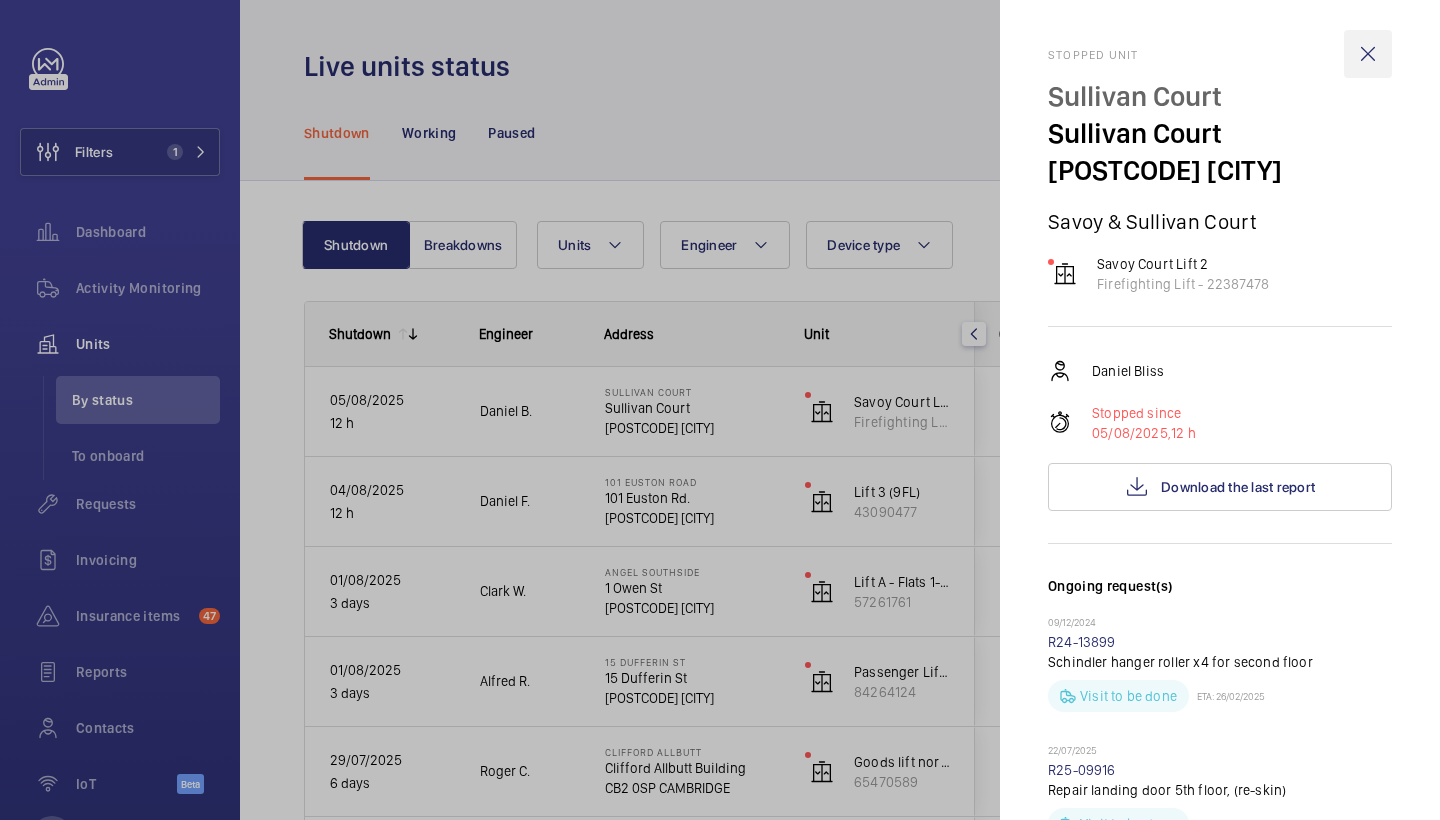 scroll, scrollTop: 0, scrollLeft: 0, axis: both 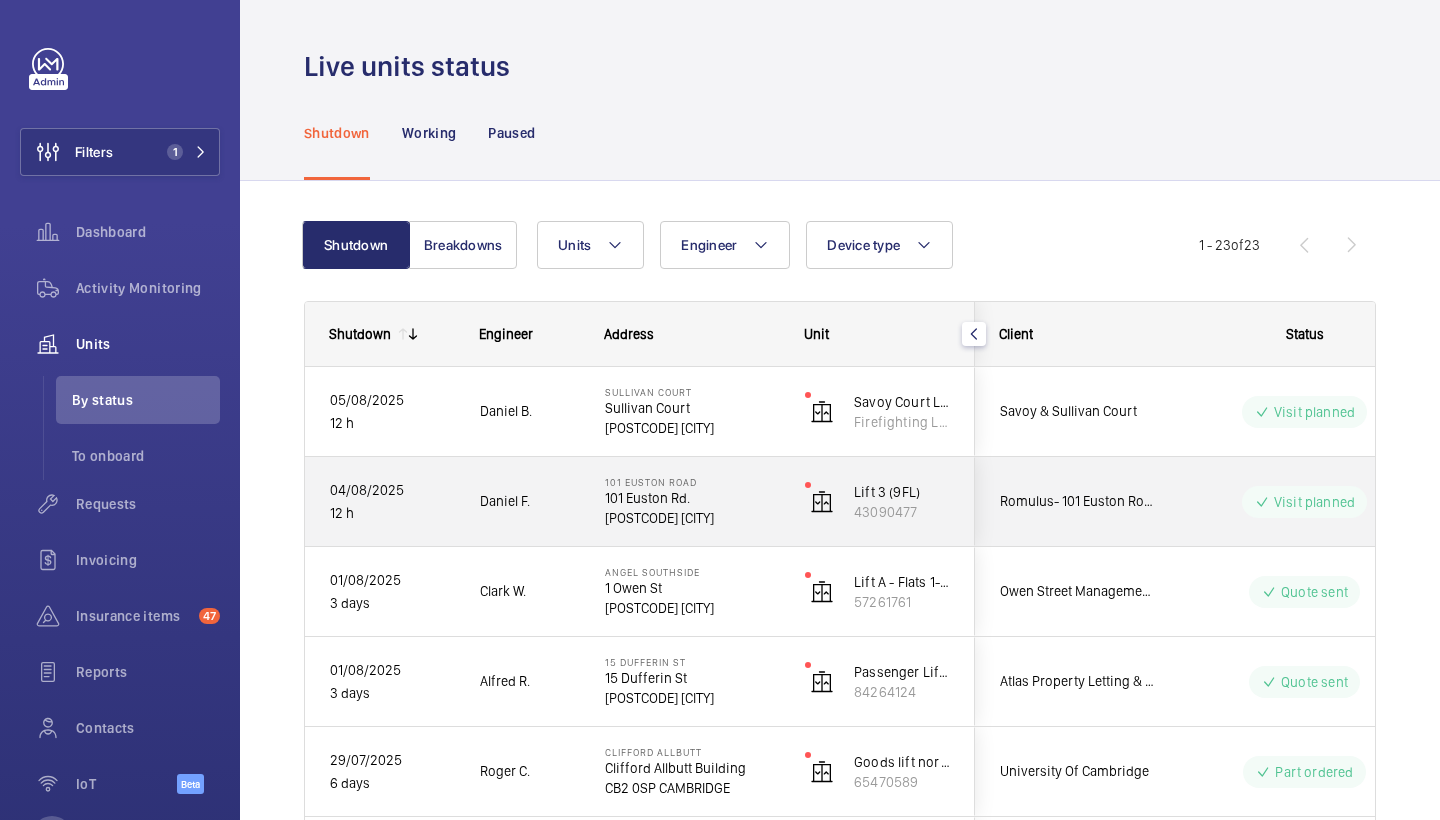 click on "Daniel F." 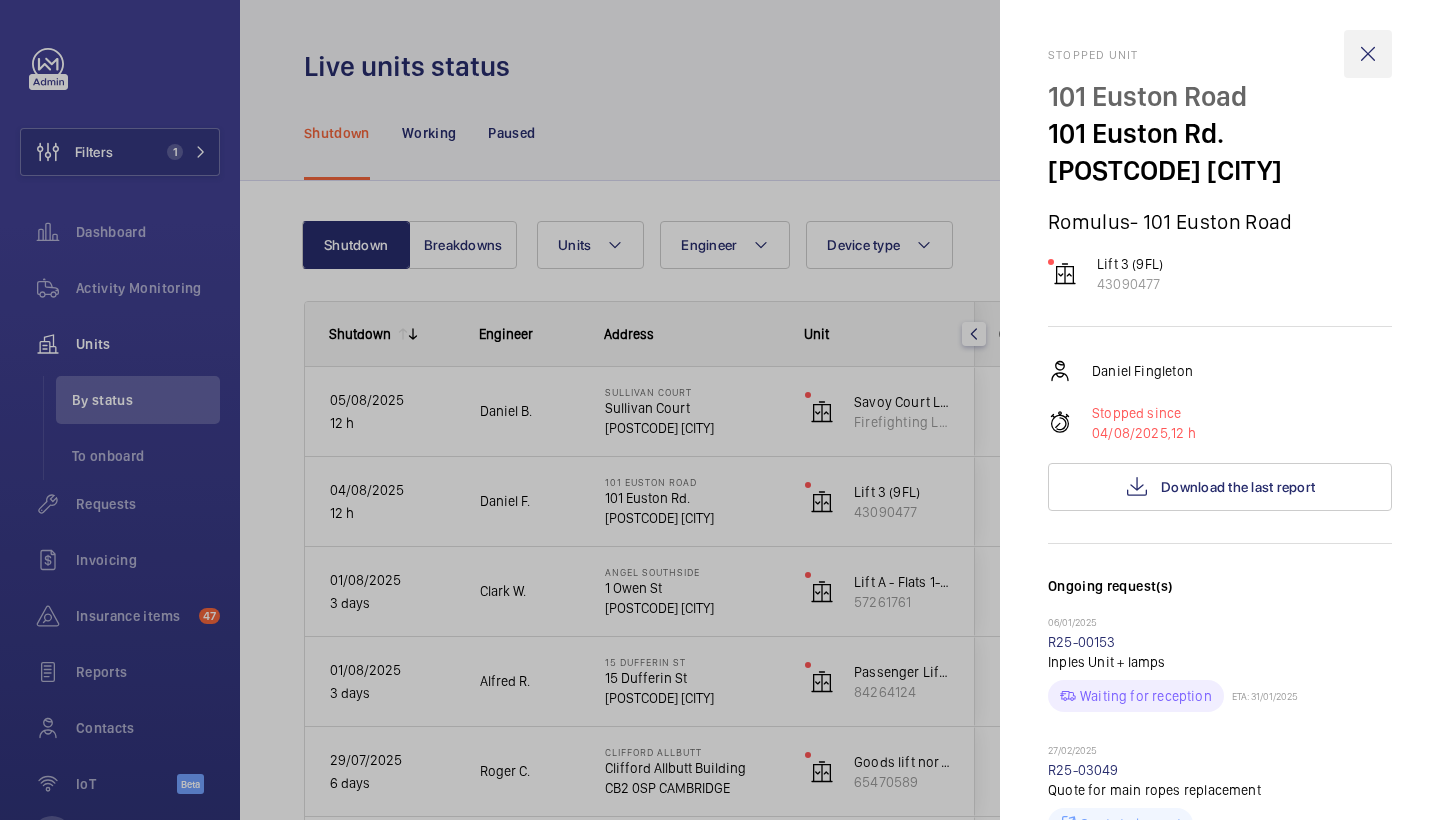 scroll, scrollTop: 0, scrollLeft: 0, axis: both 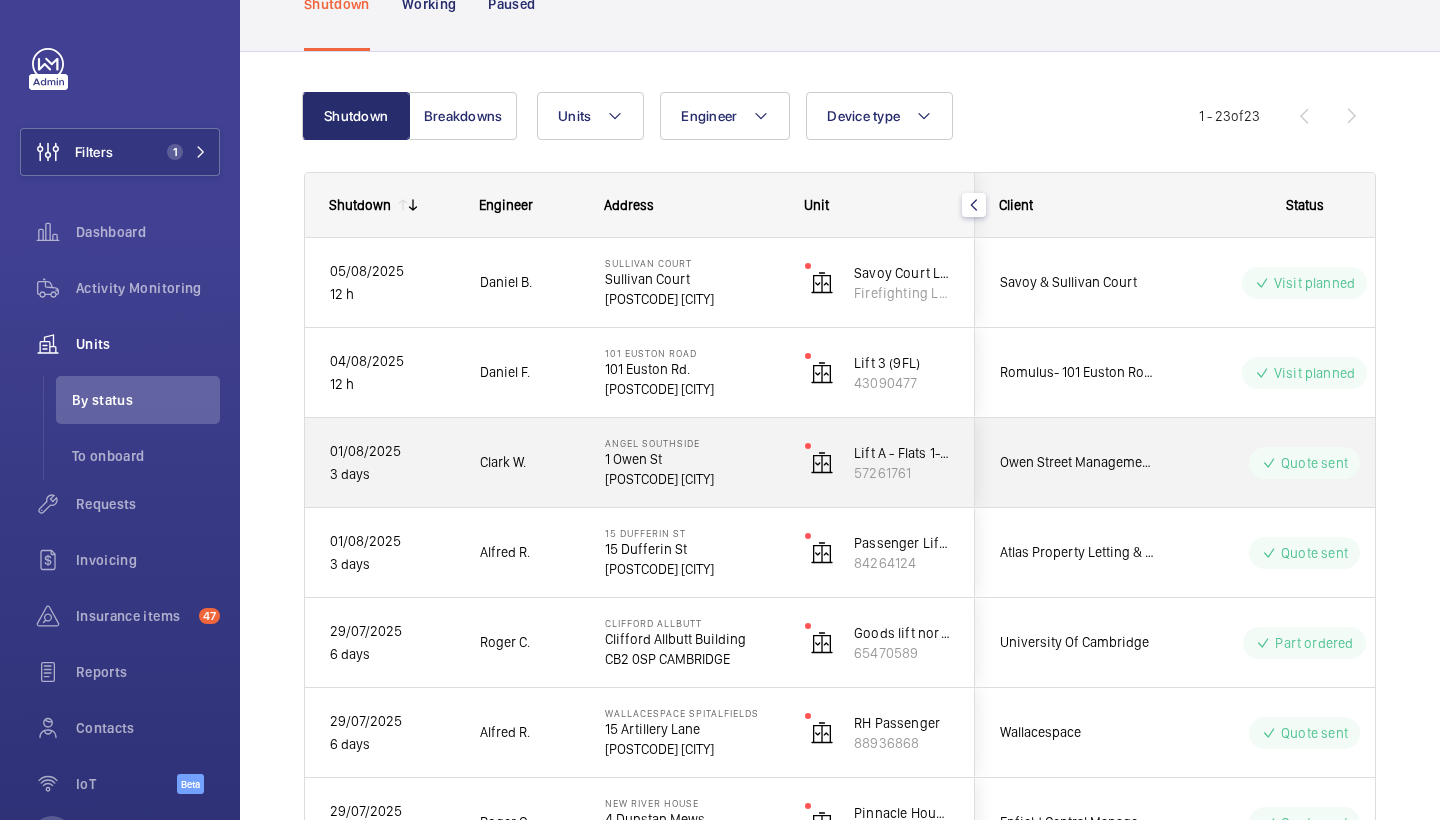 click on "Clark W." 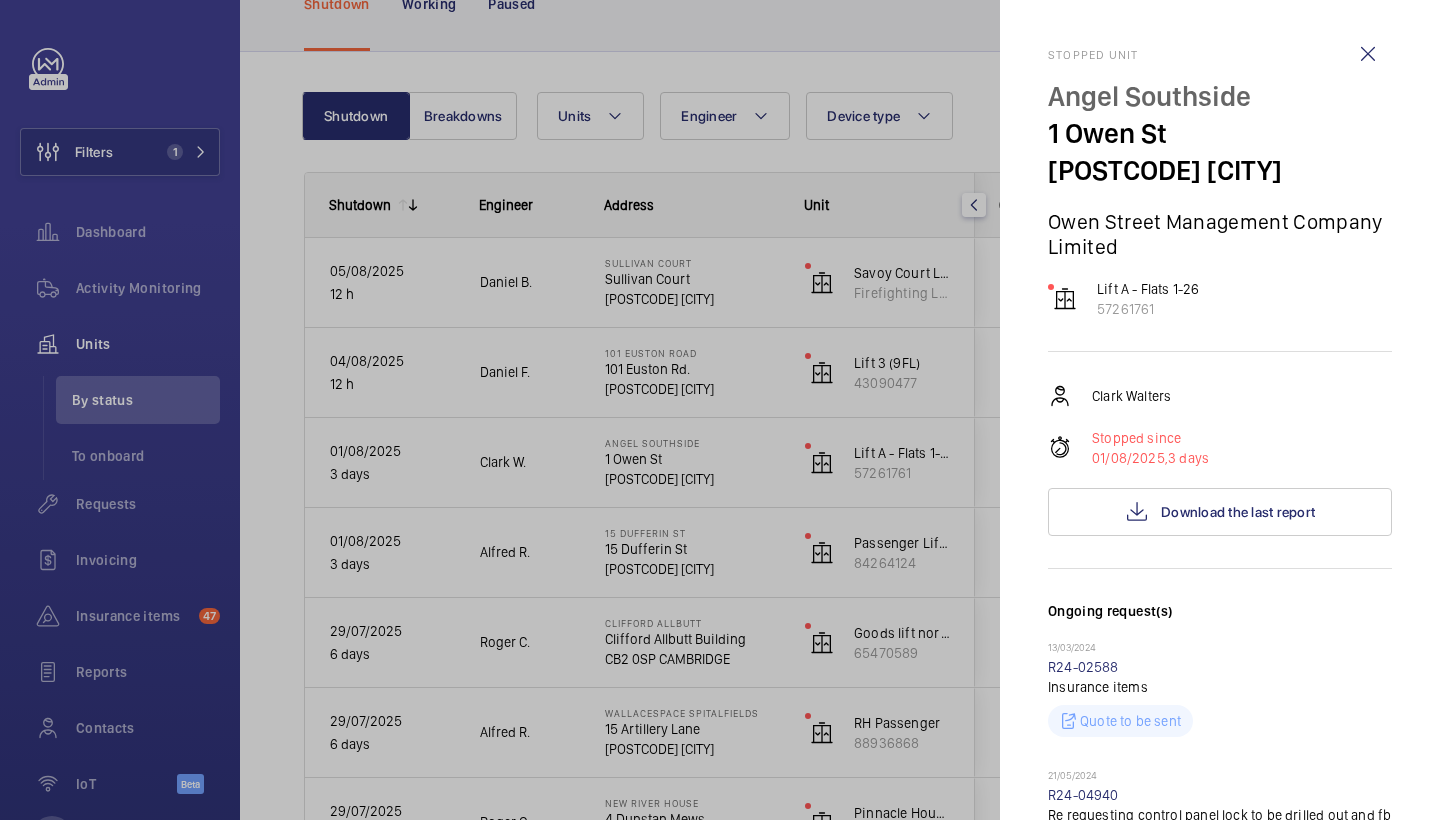 scroll, scrollTop: 0, scrollLeft: 0, axis: both 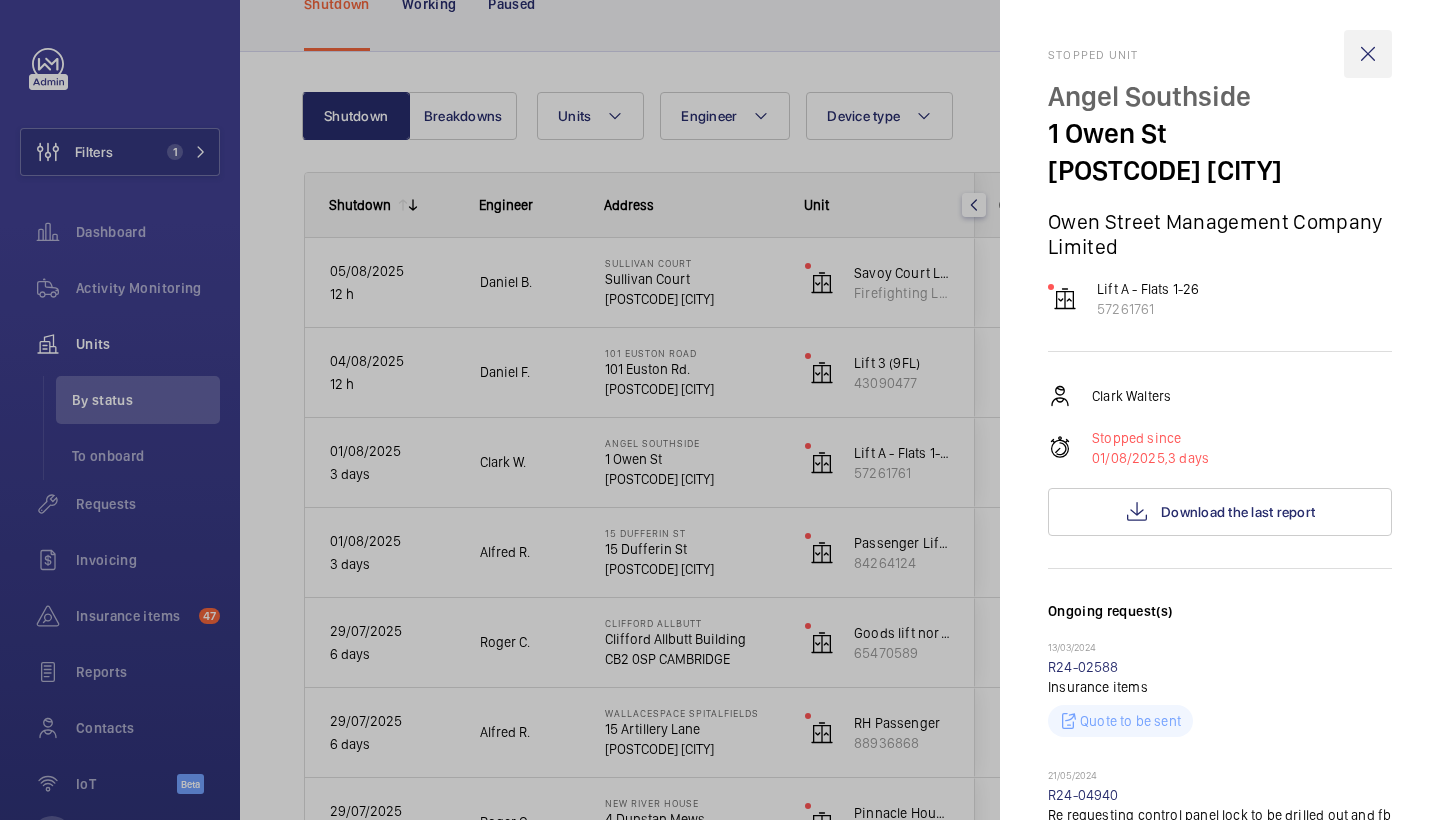 click 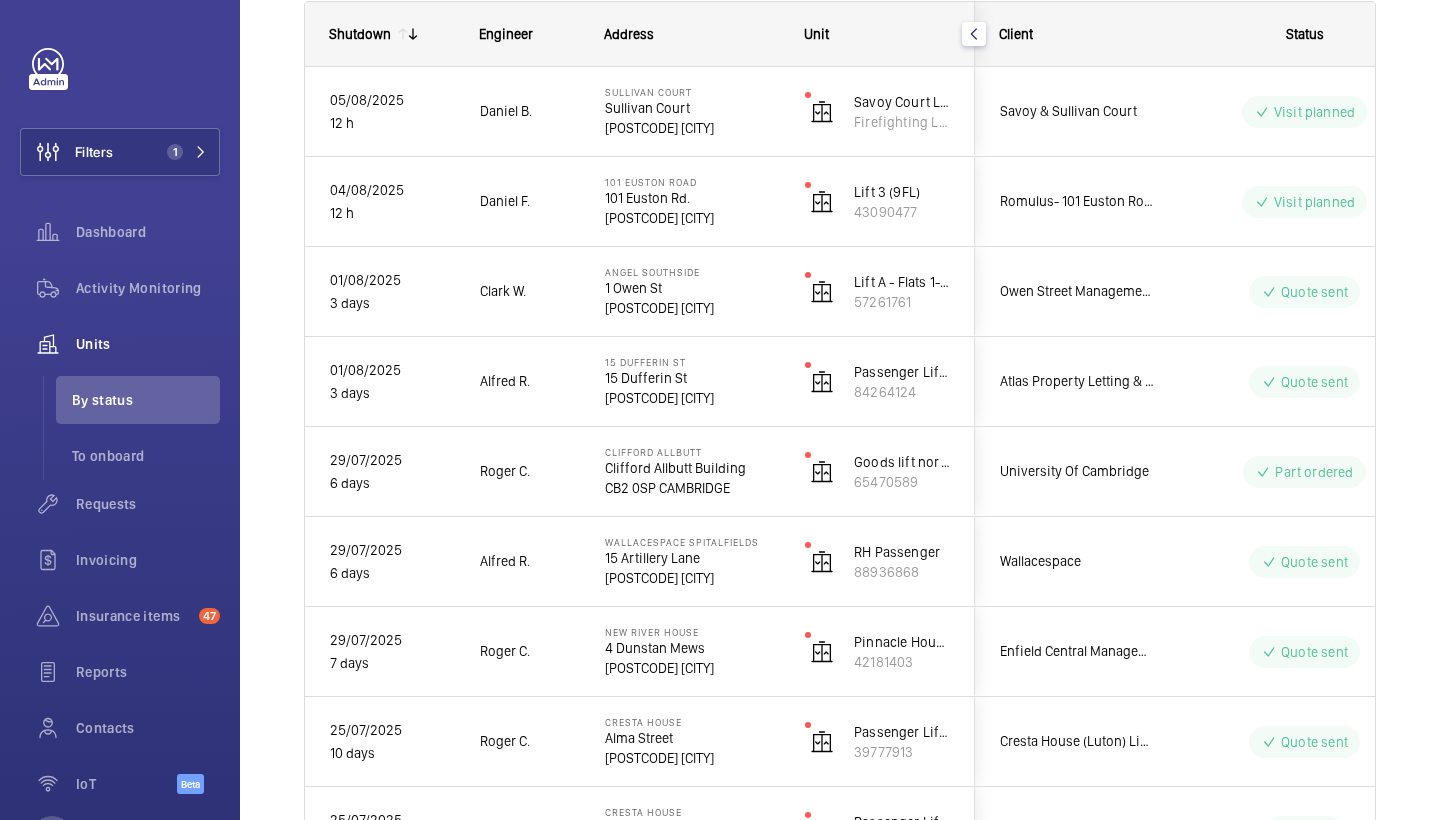 scroll, scrollTop: 317, scrollLeft: 0, axis: vertical 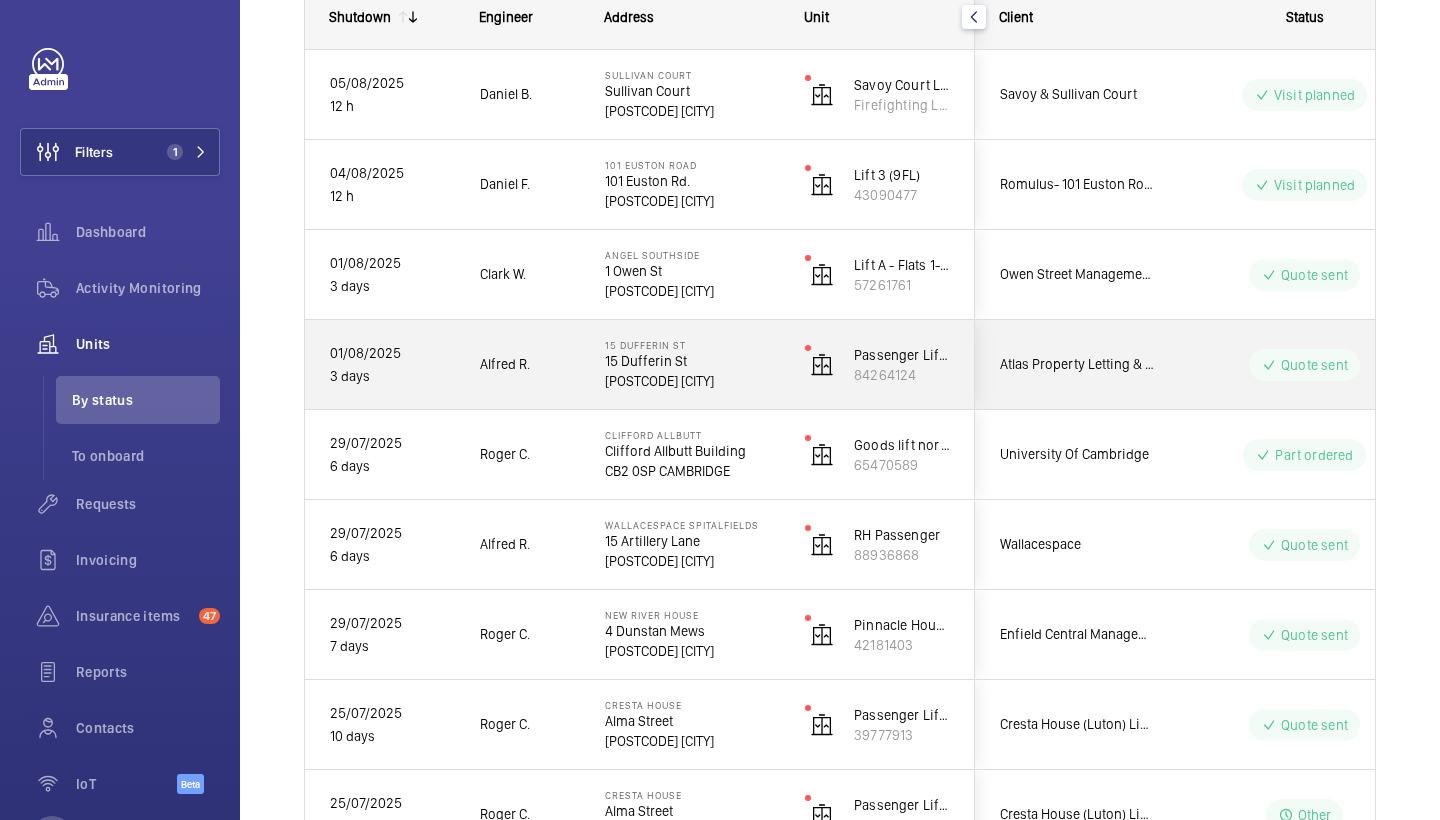 click on "15 Dufferin St   15 Dufferin St   EC1Y 8PD LONDON" 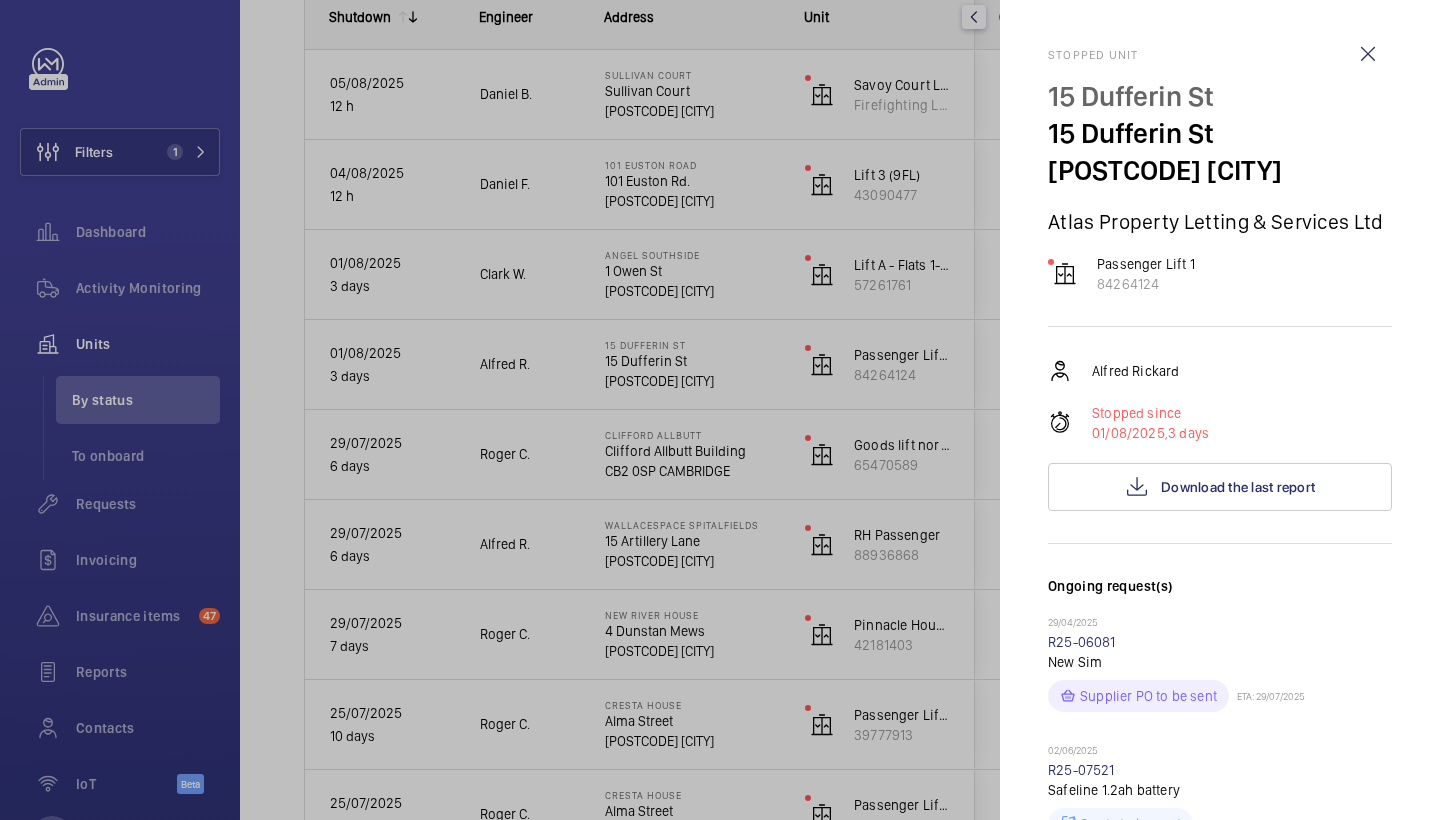 scroll, scrollTop: 0, scrollLeft: 0, axis: both 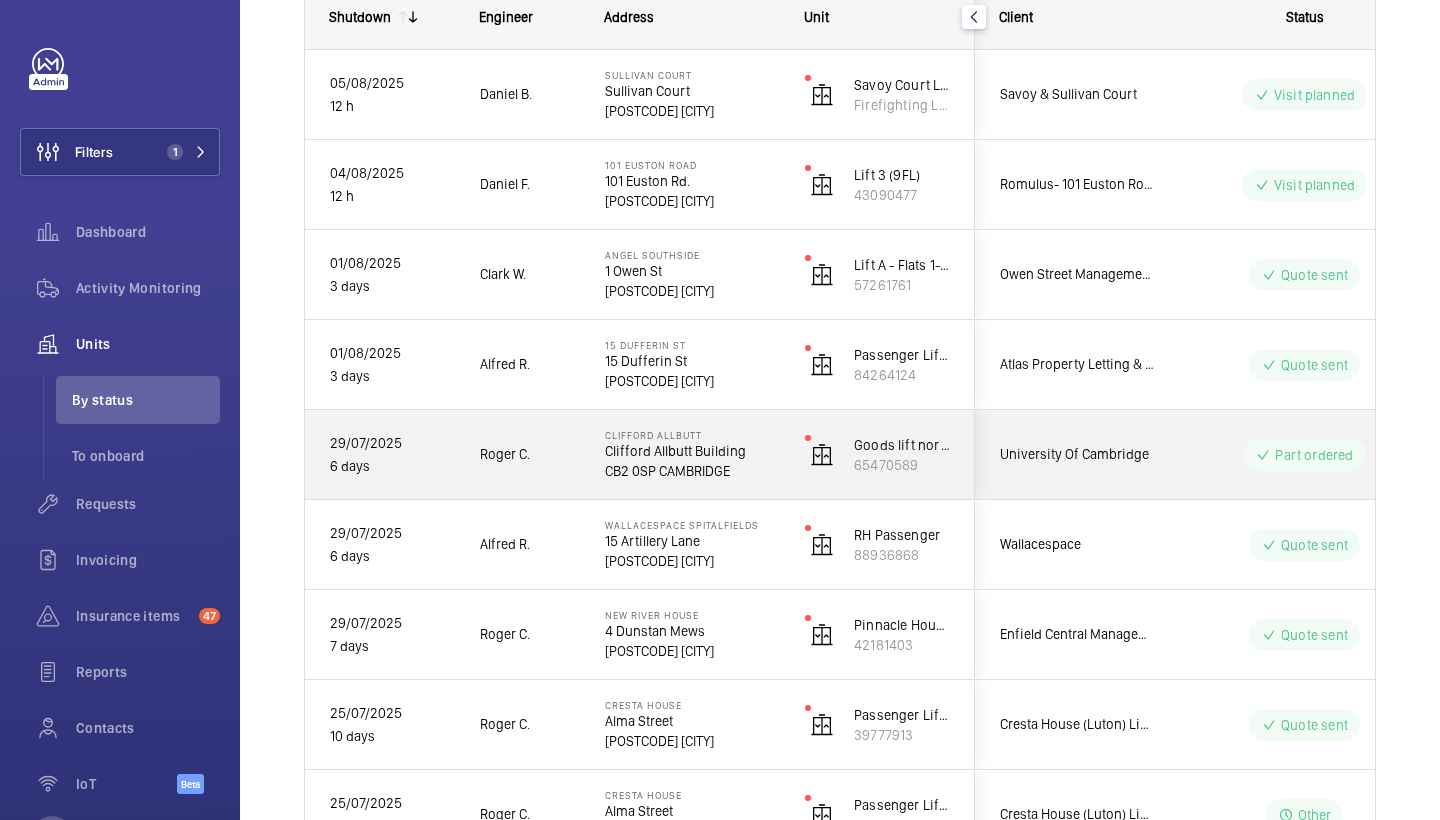click on "Clifford Allbutt   Clifford Allbutt Building   CB2 0SP CAMBRIDGE" 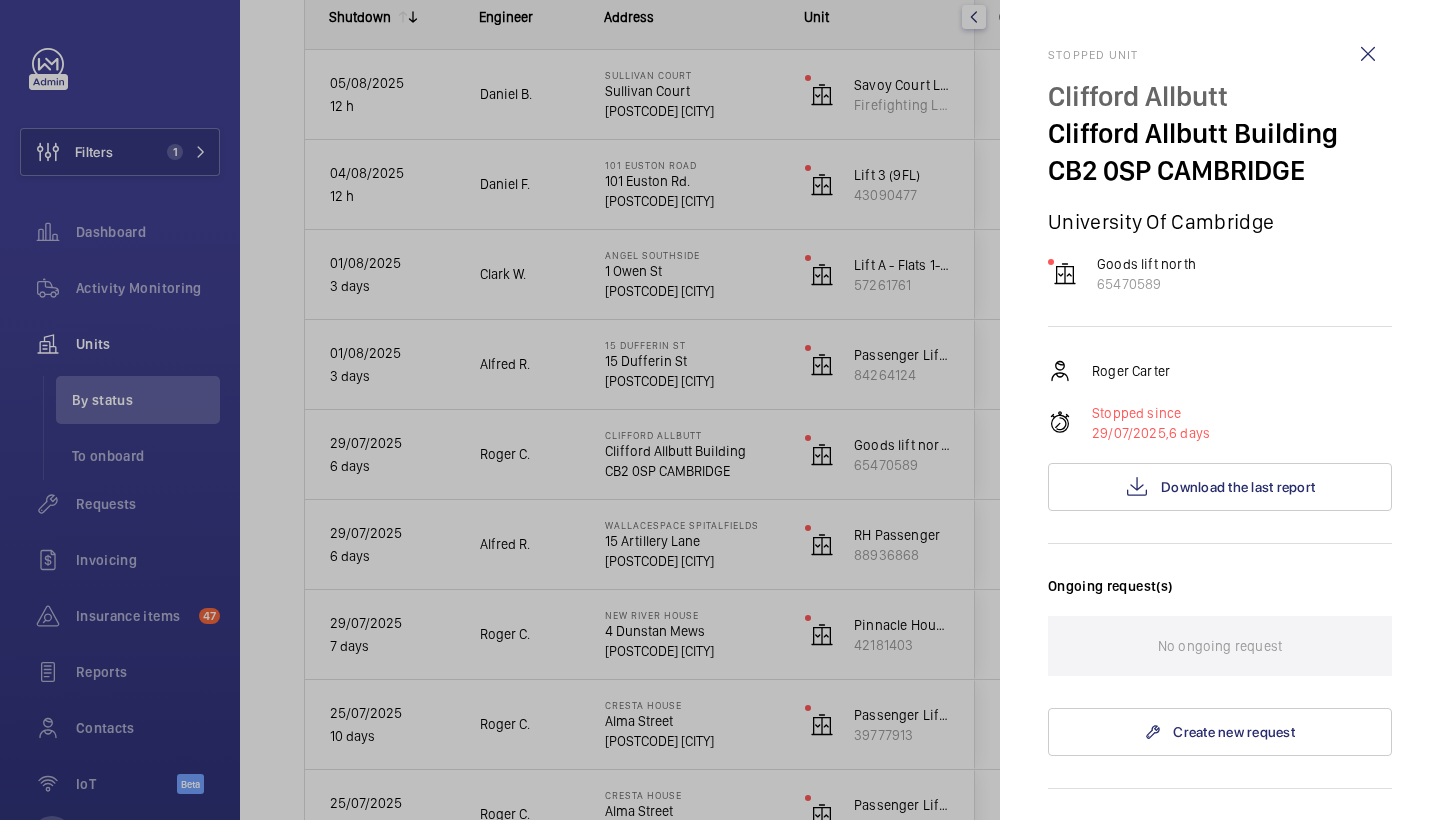 scroll, scrollTop: 0, scrollLeft: 0, axis: both 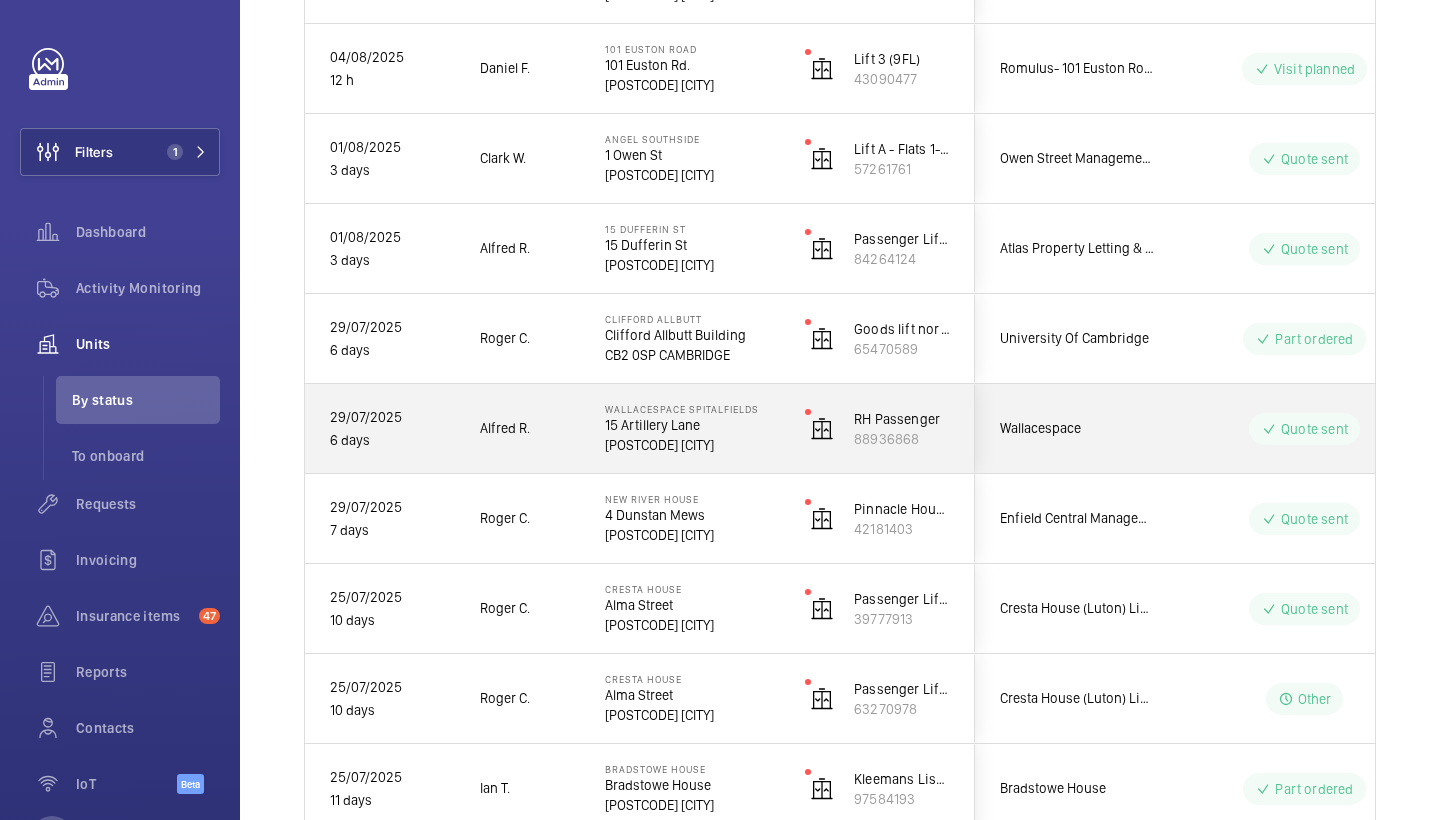 click on "Wallacespace Spitalfields   15 Artillery Lane   E1 7LJ LONDON" 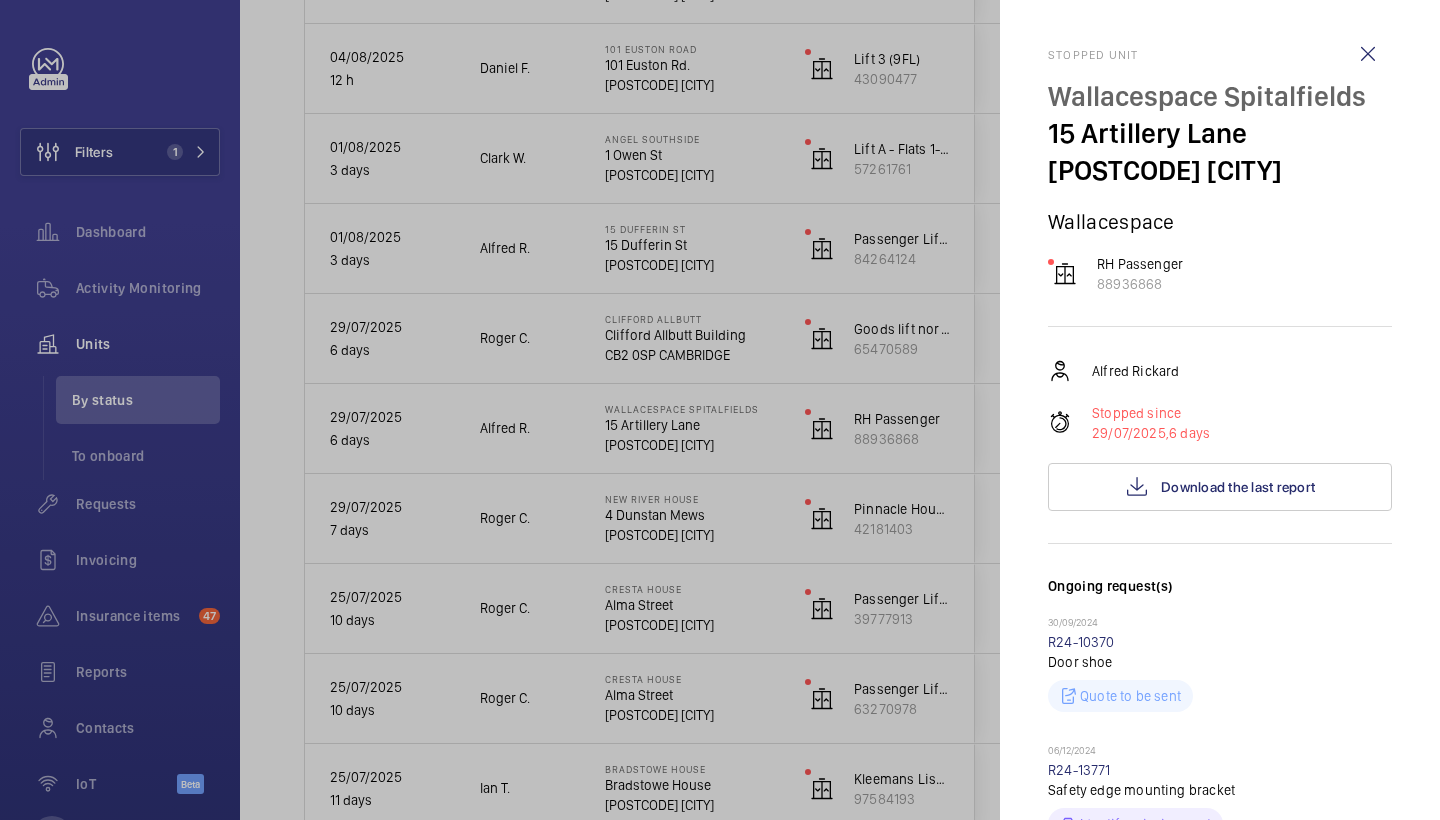 scroll, scrollTop: 0, scrollLeft: 0, axis: both 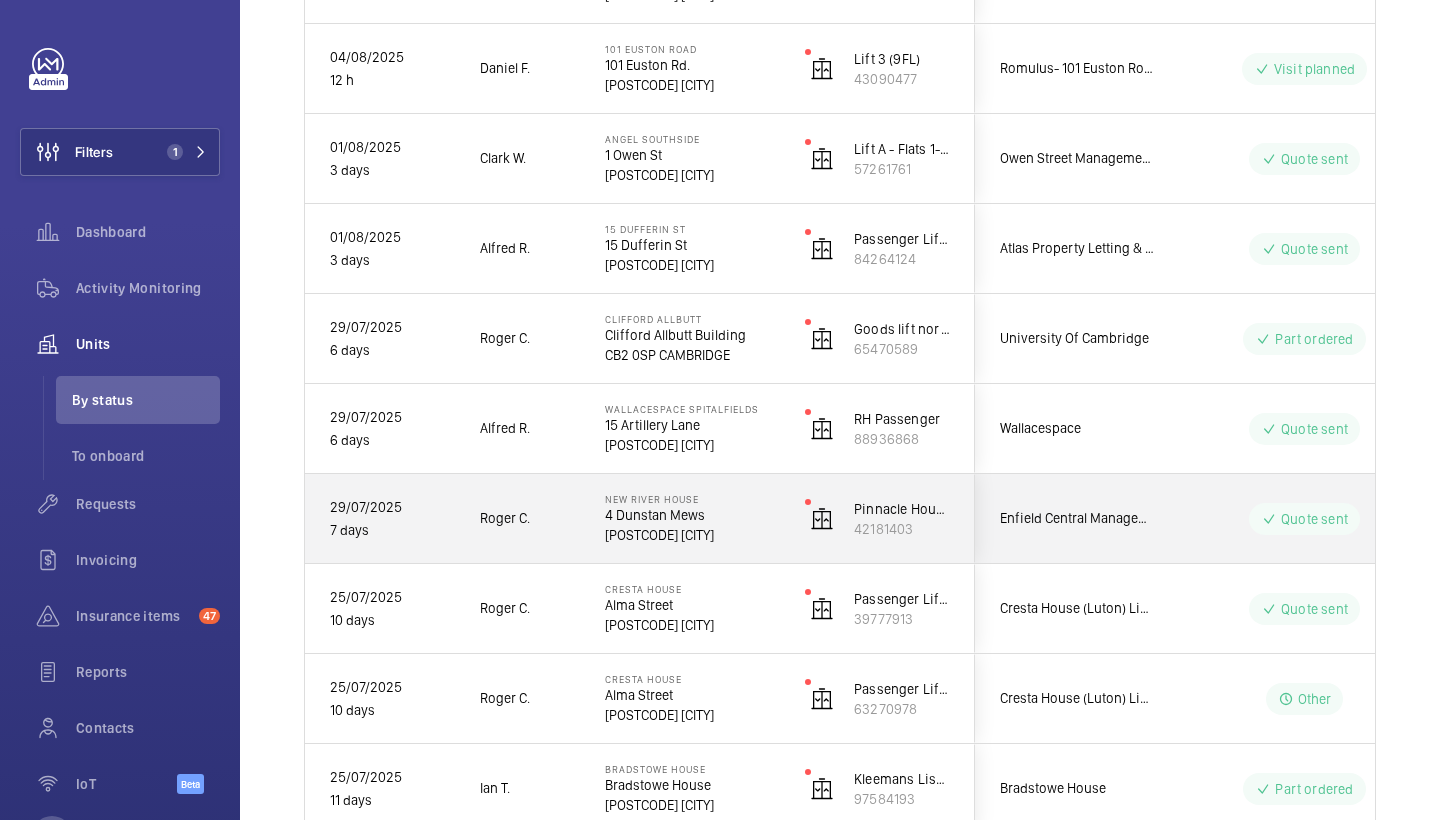 click on "Roger C." 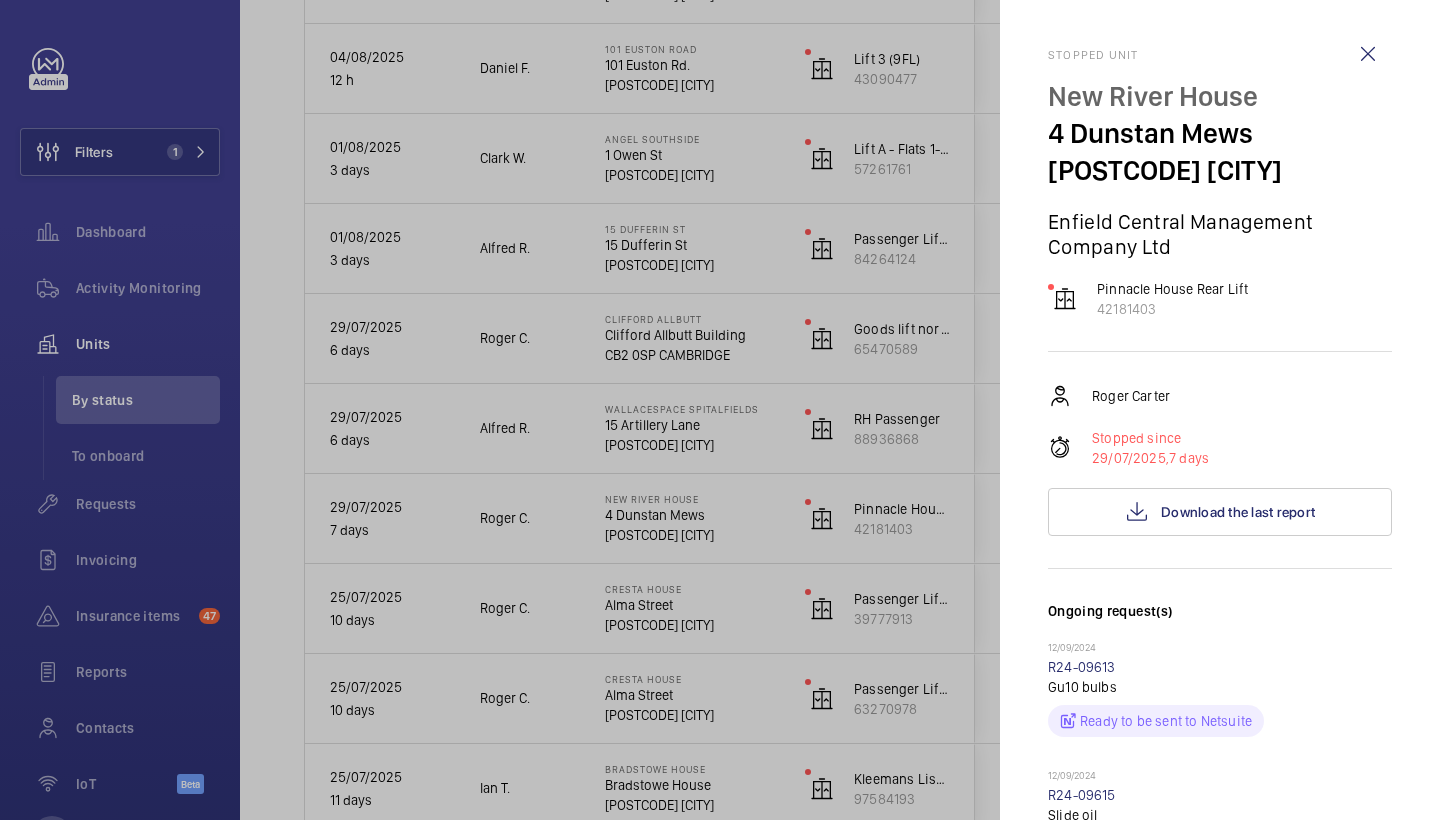 scroll, scrollTop: 0, scrollLeft: 0, axis: both 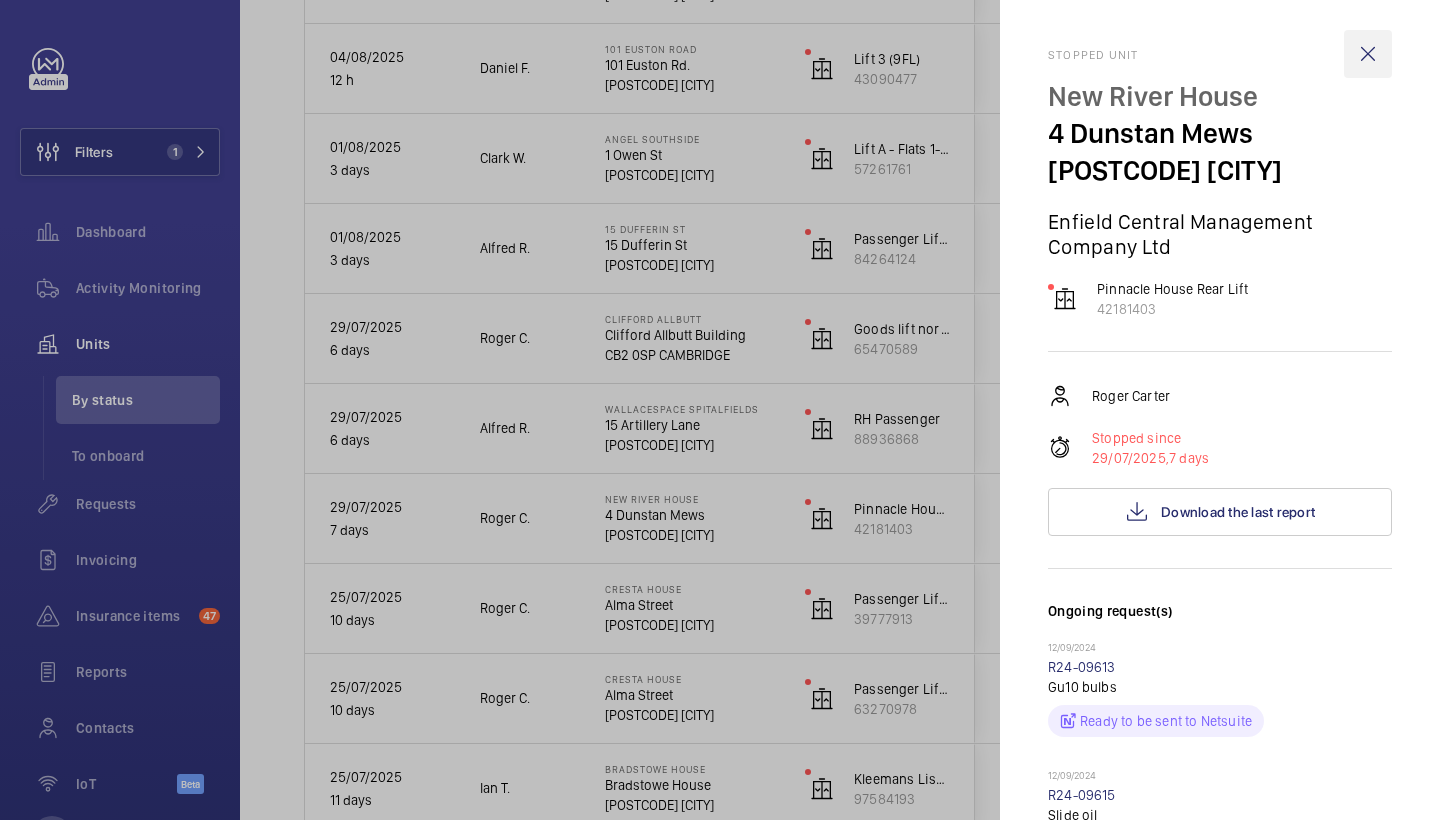 click 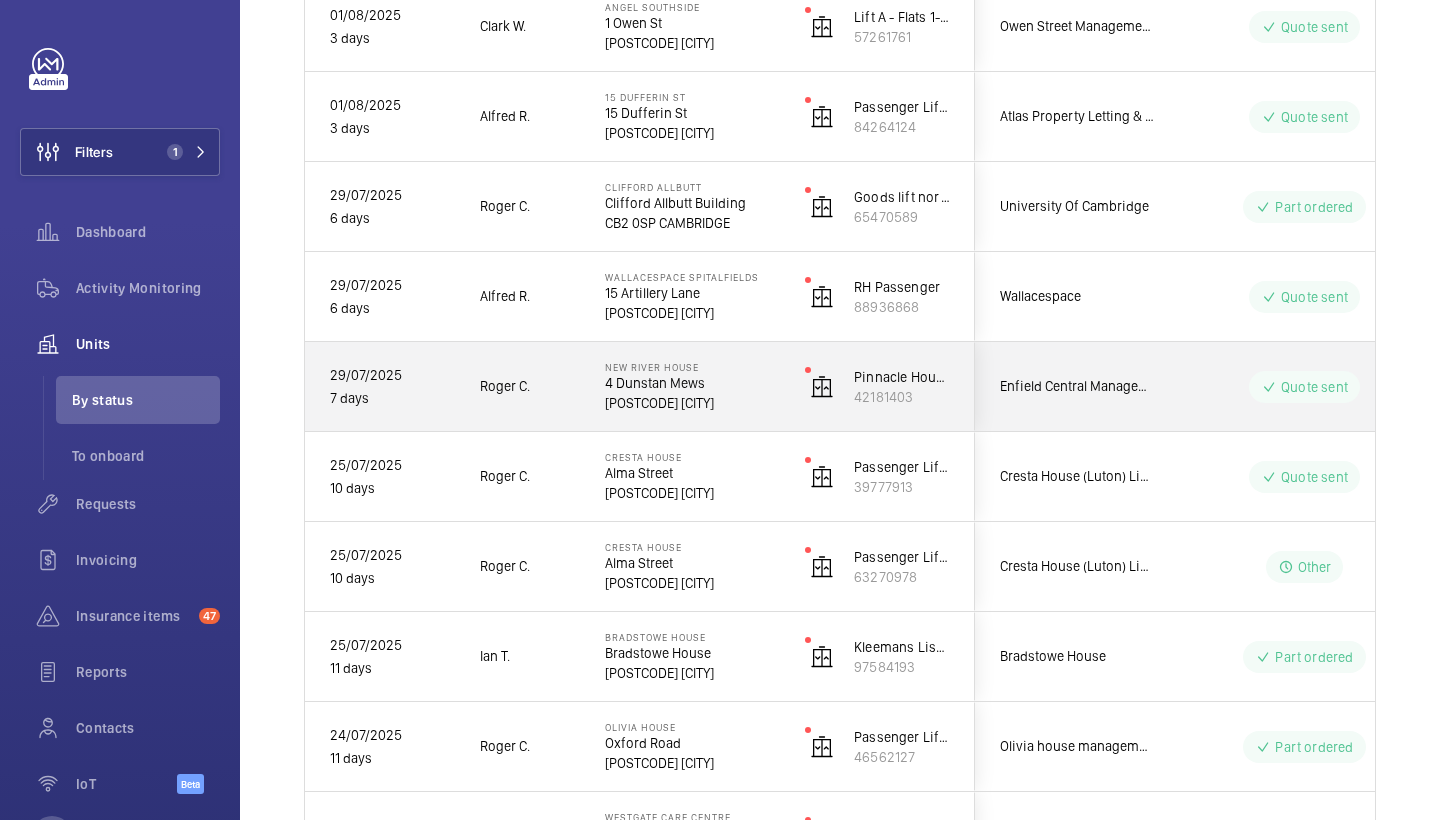 scroll, scrollTop: 566, scrollLeft: 0, axis: vertical 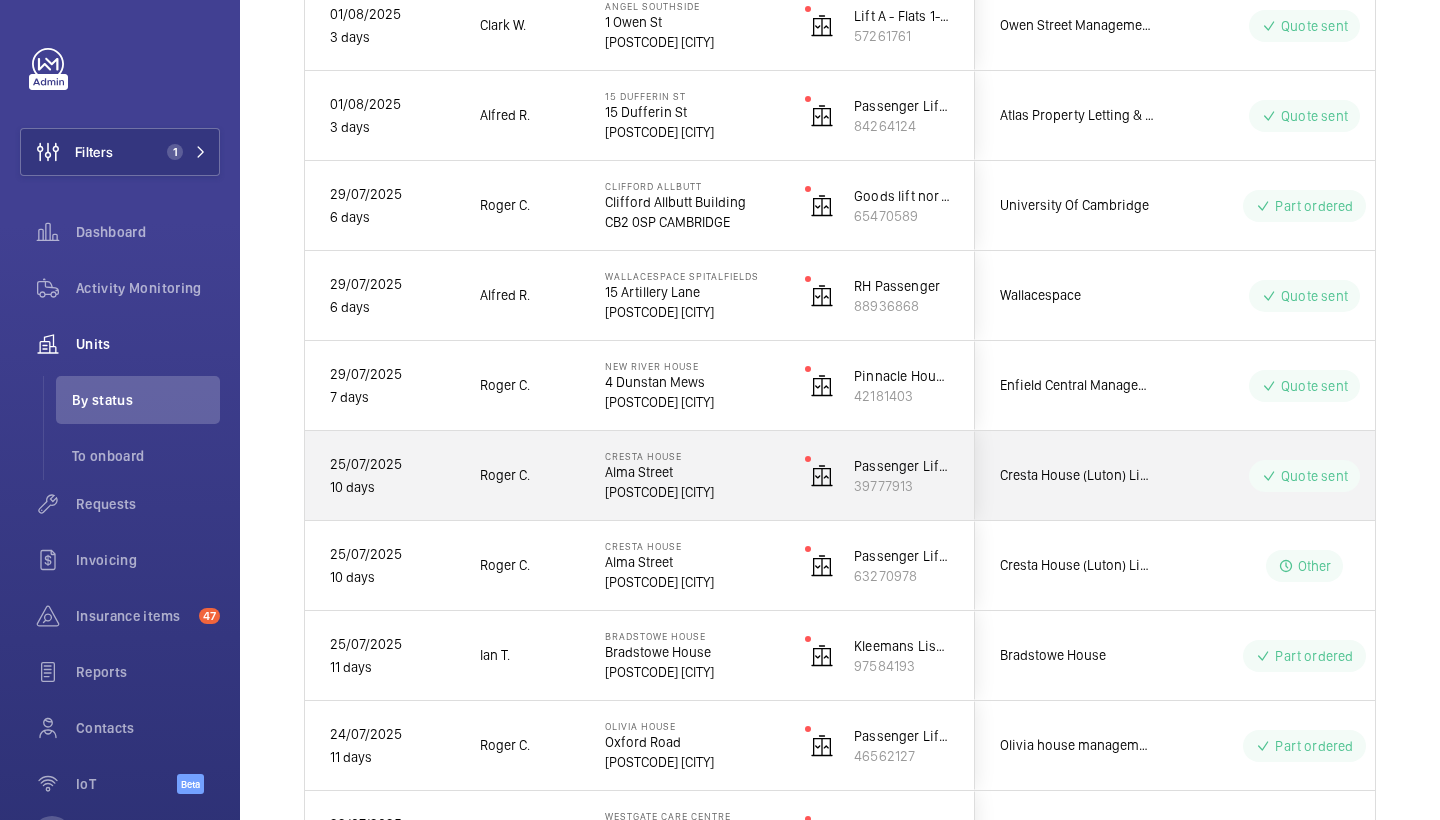 click on "Alma Street" 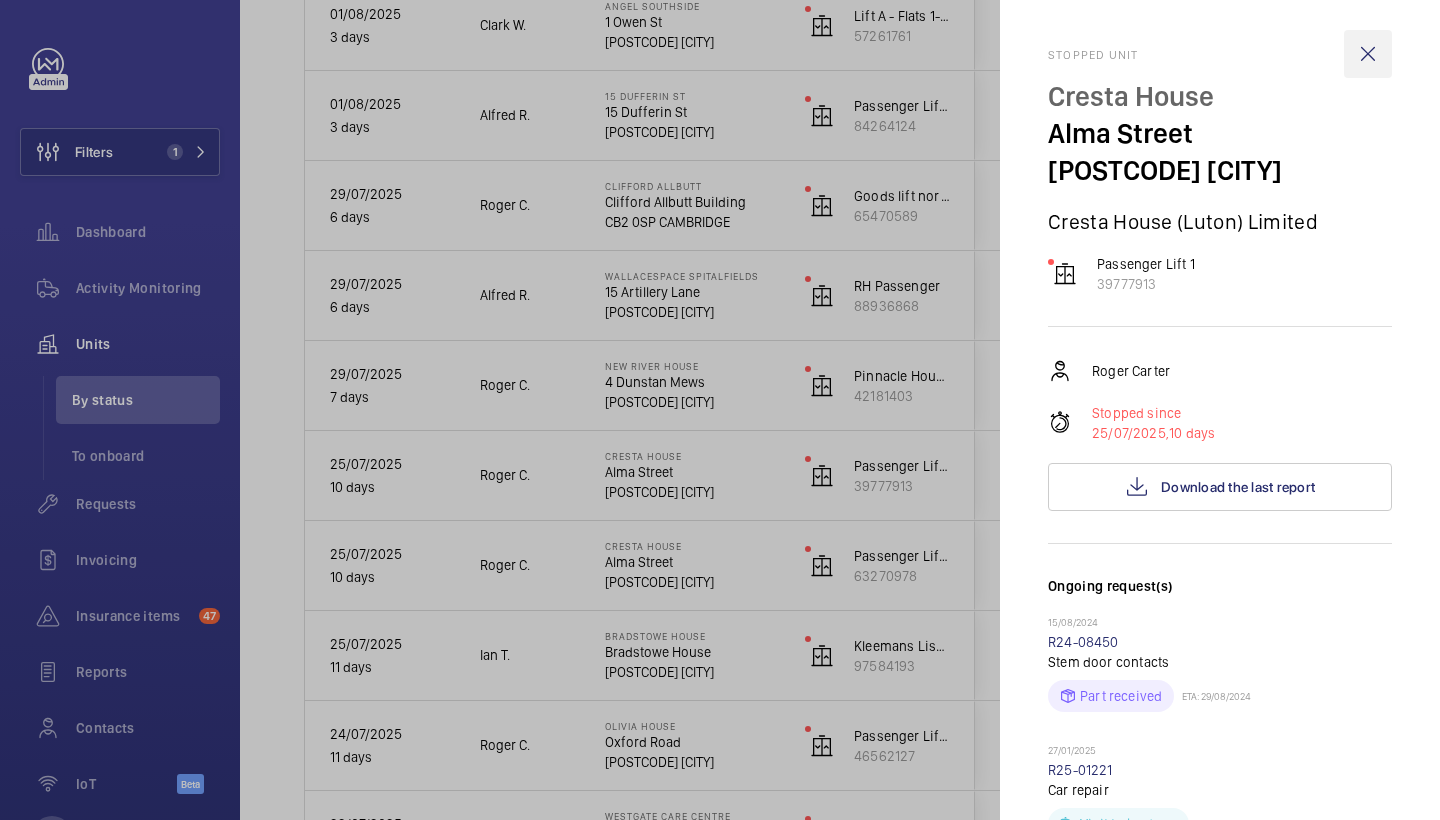 click 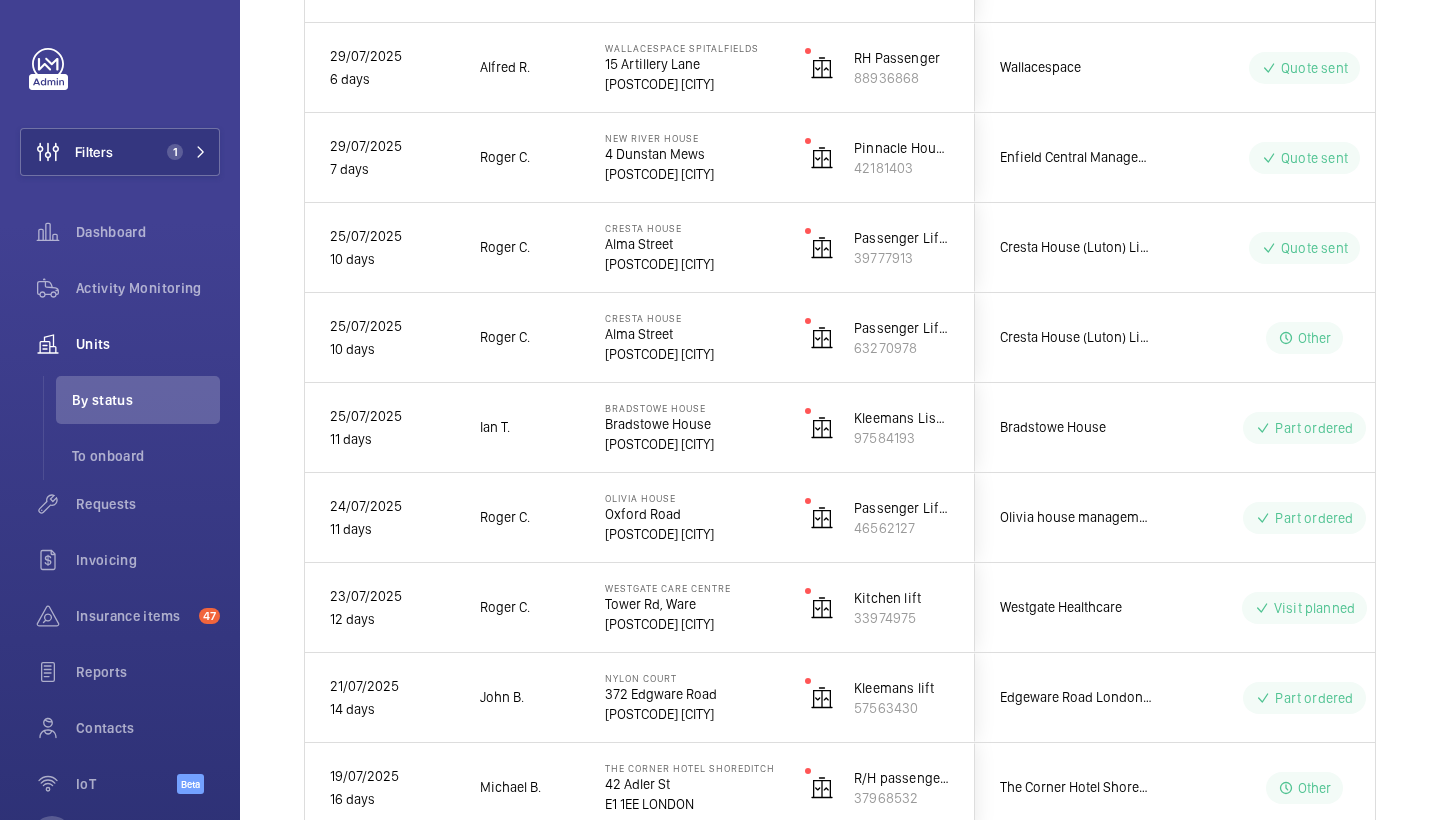 scroll, scrollTop: 815, scrollLeft: 0, axis: vertical 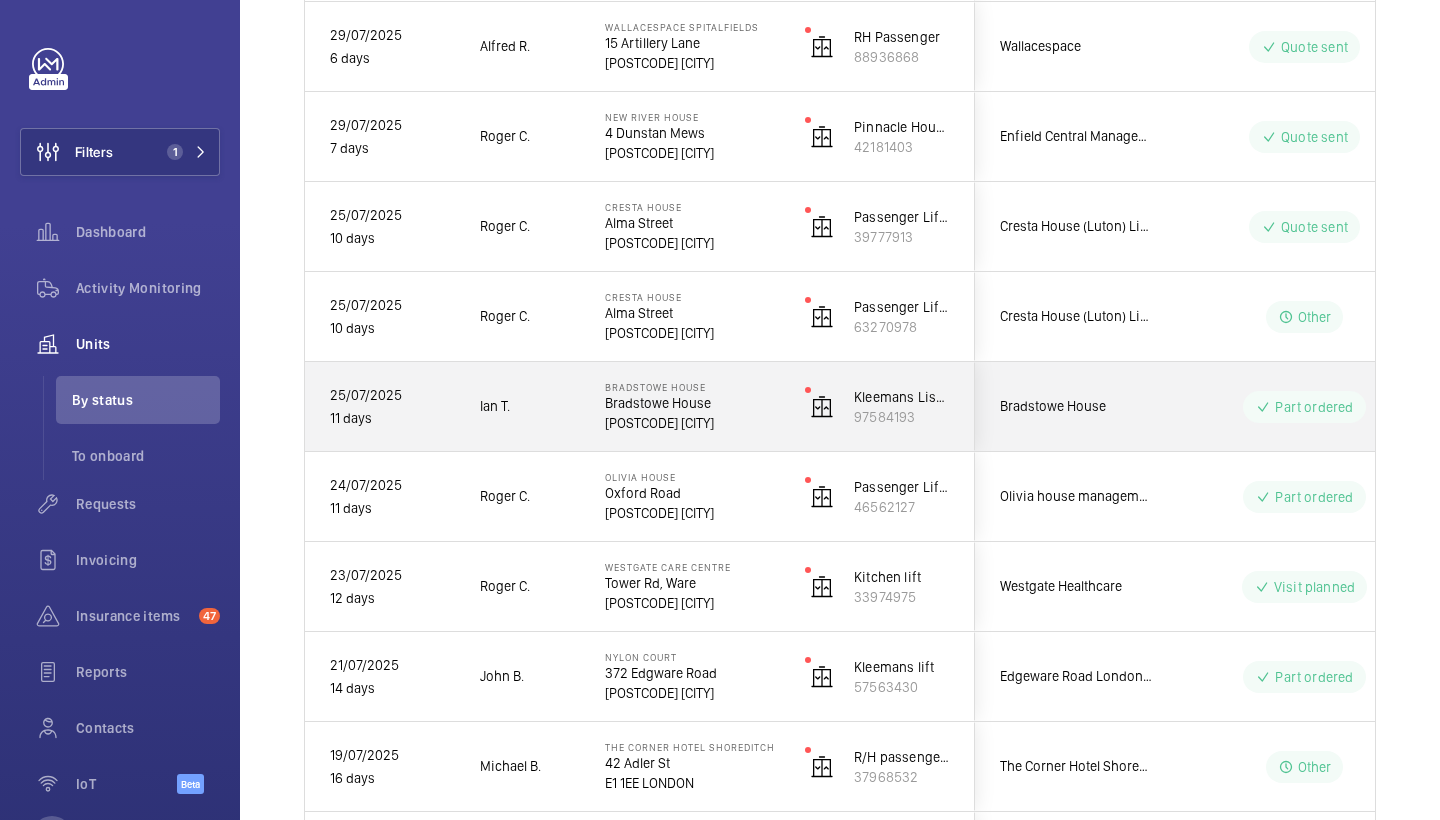 click on "Ian T." 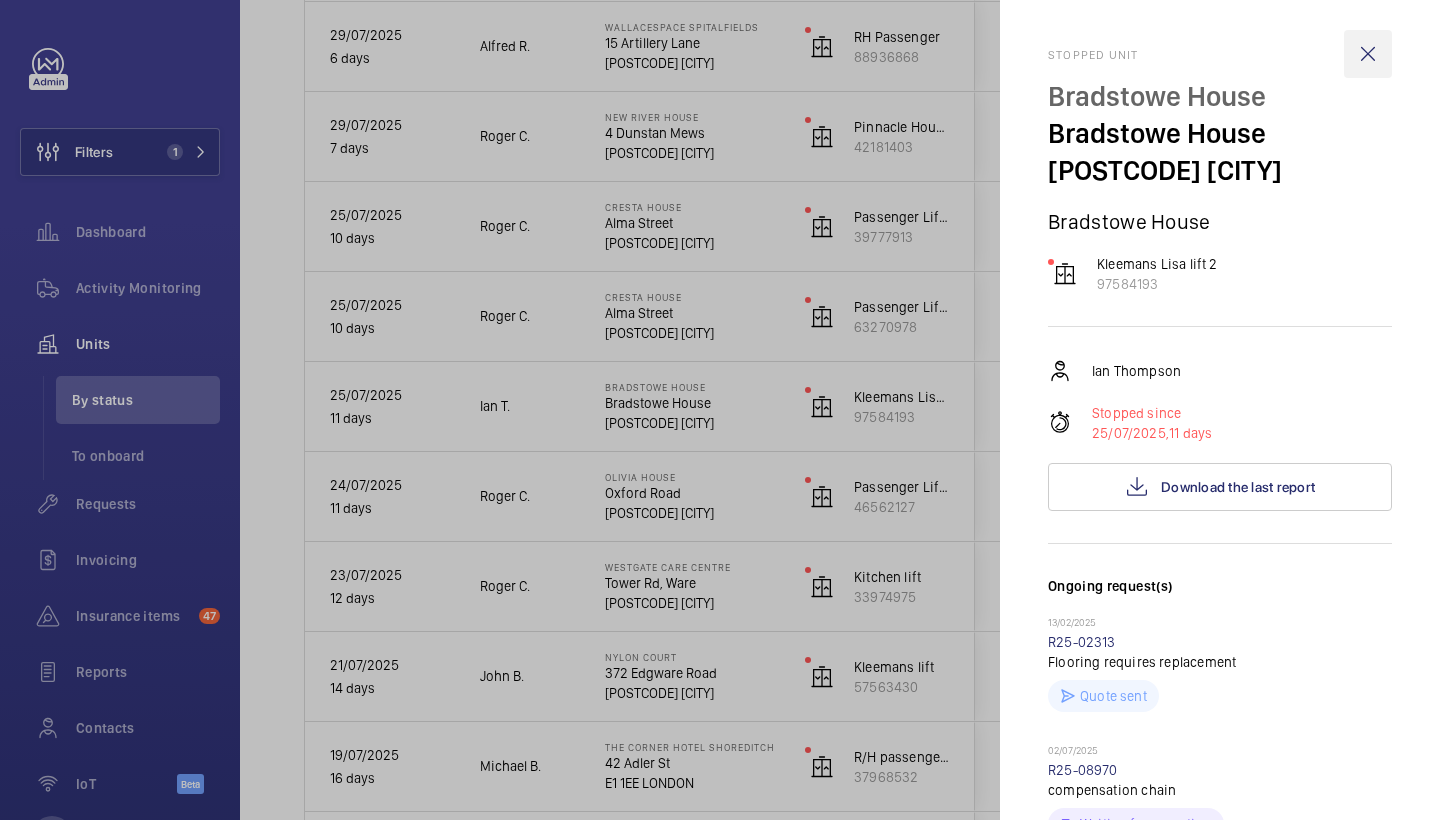 scroll, scrollTop: -1, scrollLeft: 0, axis: vertical 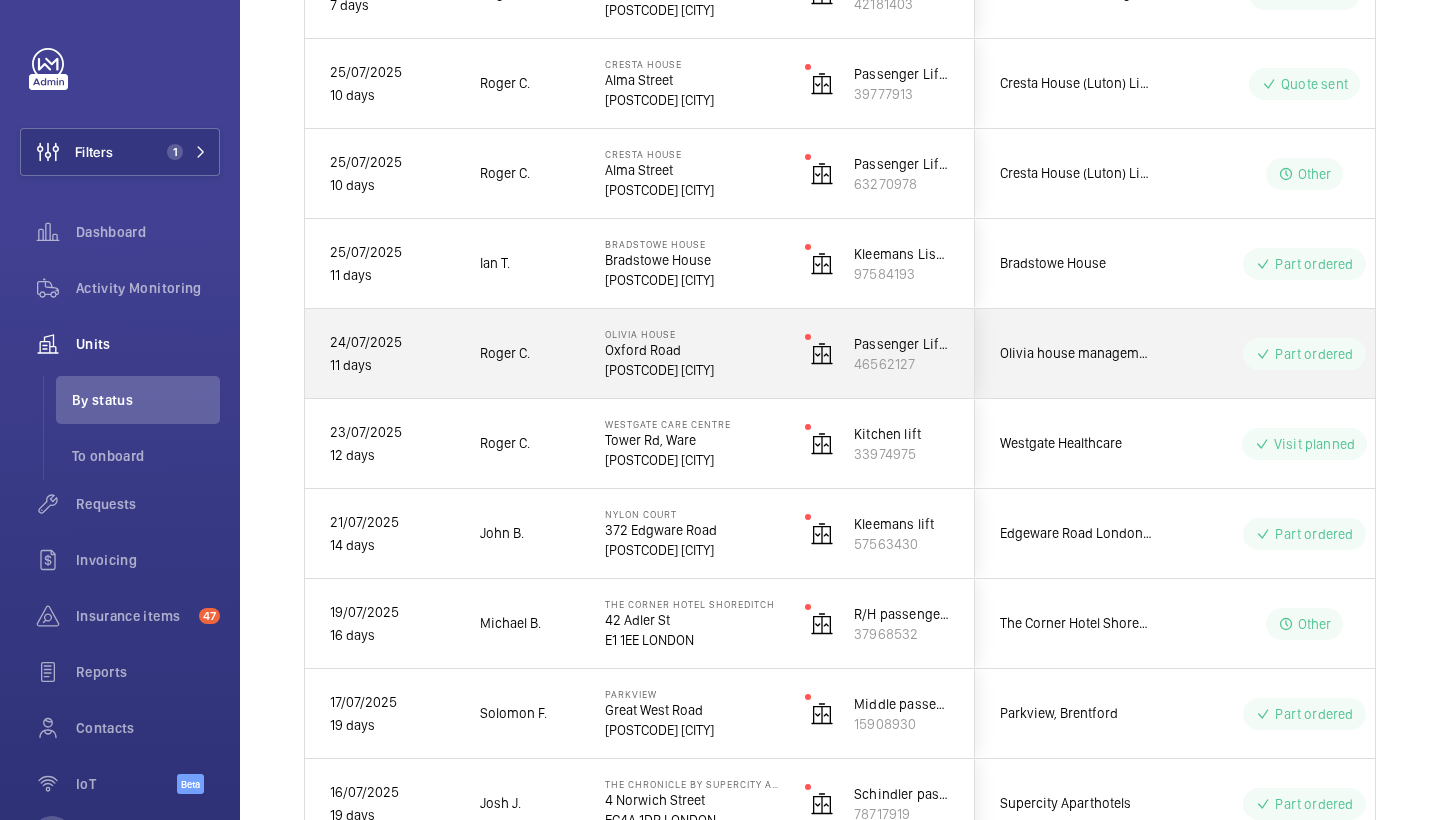 click on "Roger C." 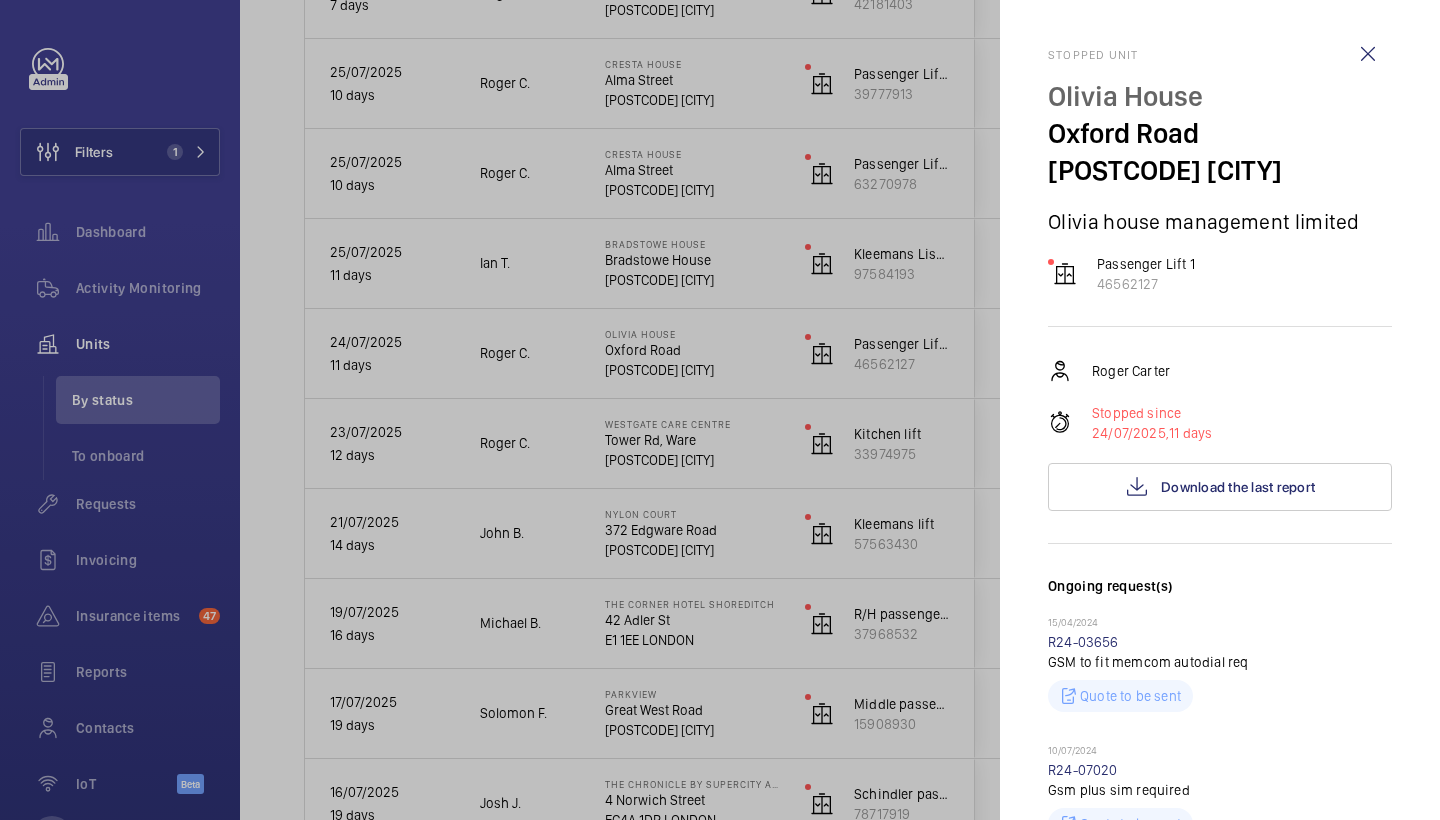 scroll, scrollTop: 0, scrollLeft: 0, axis: both 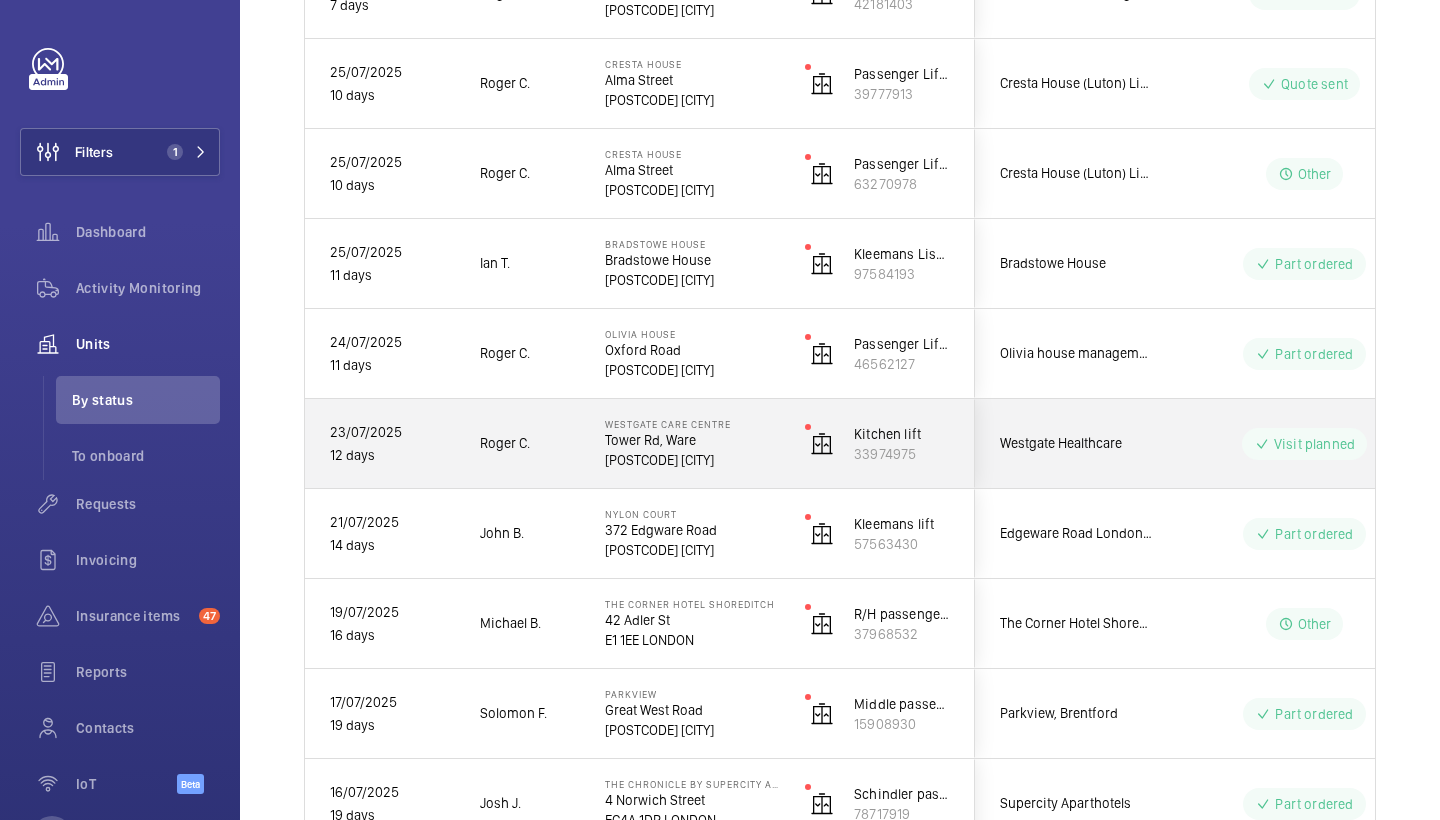 click on "Roger C." 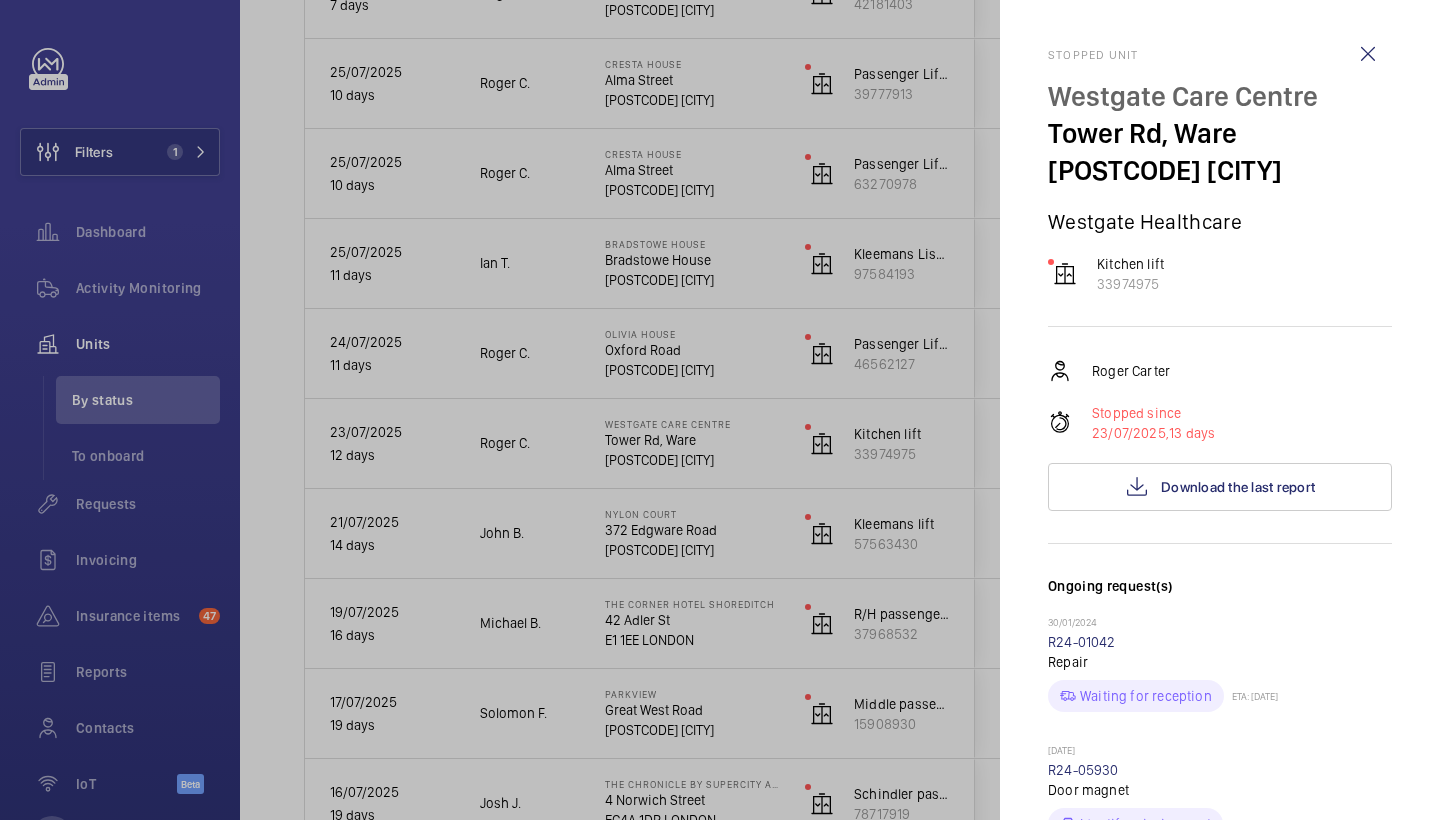 scroll, scrollTop: 0, scrollLeft: 0, axis: both 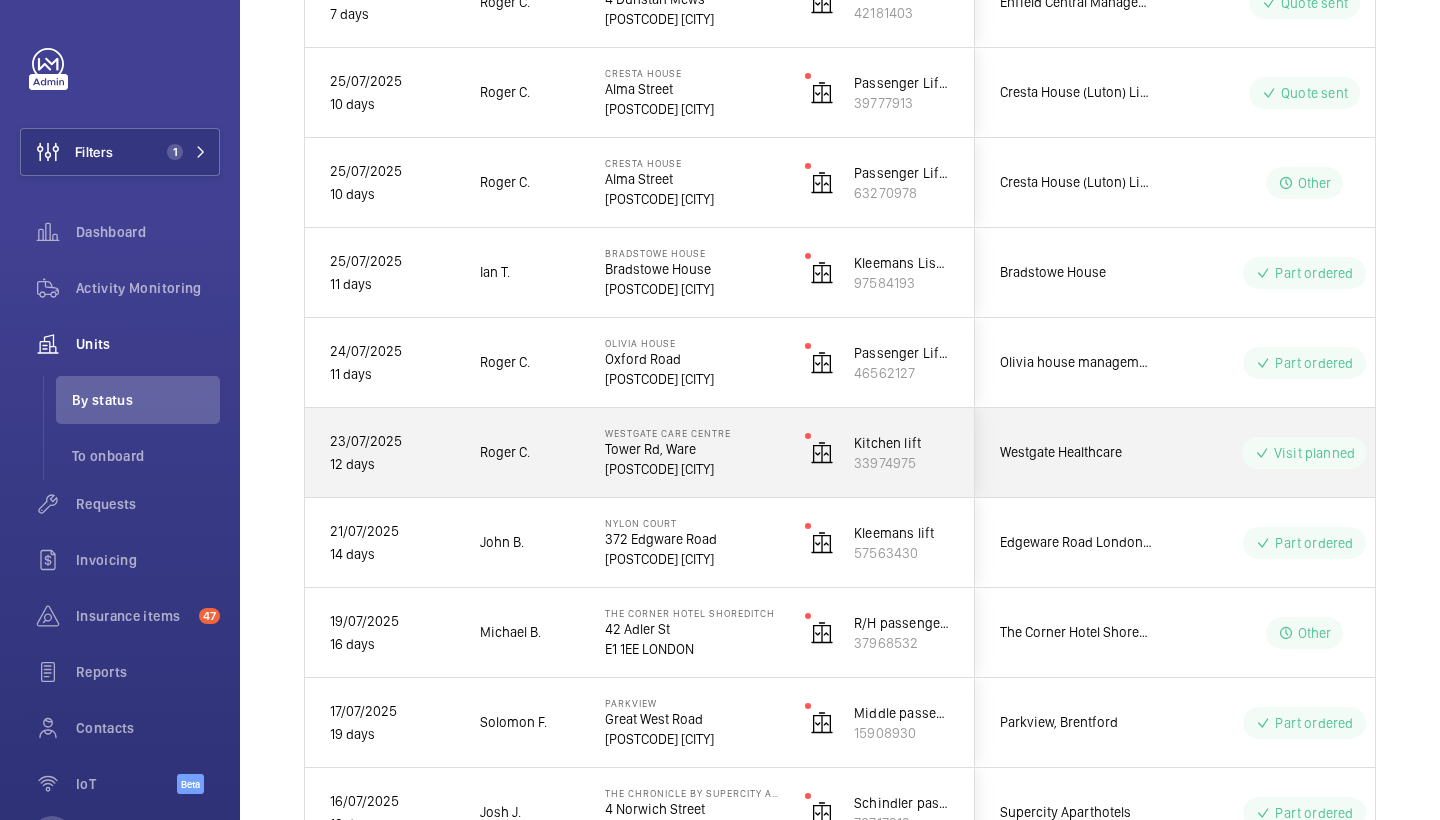 click on "Roger C." 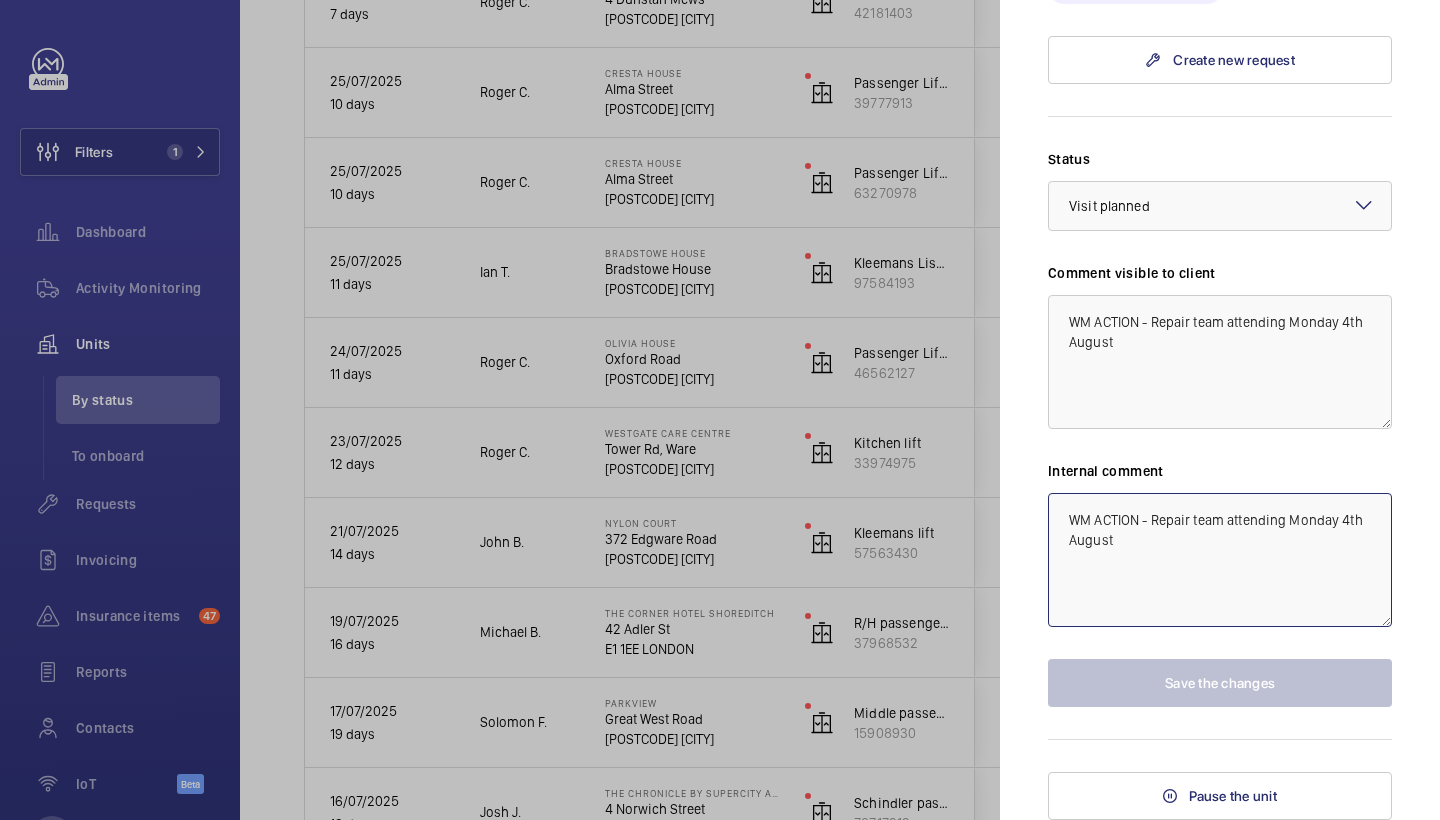 scroll, scrollTop: 1476, scrollLeft: 0, axis: vertical 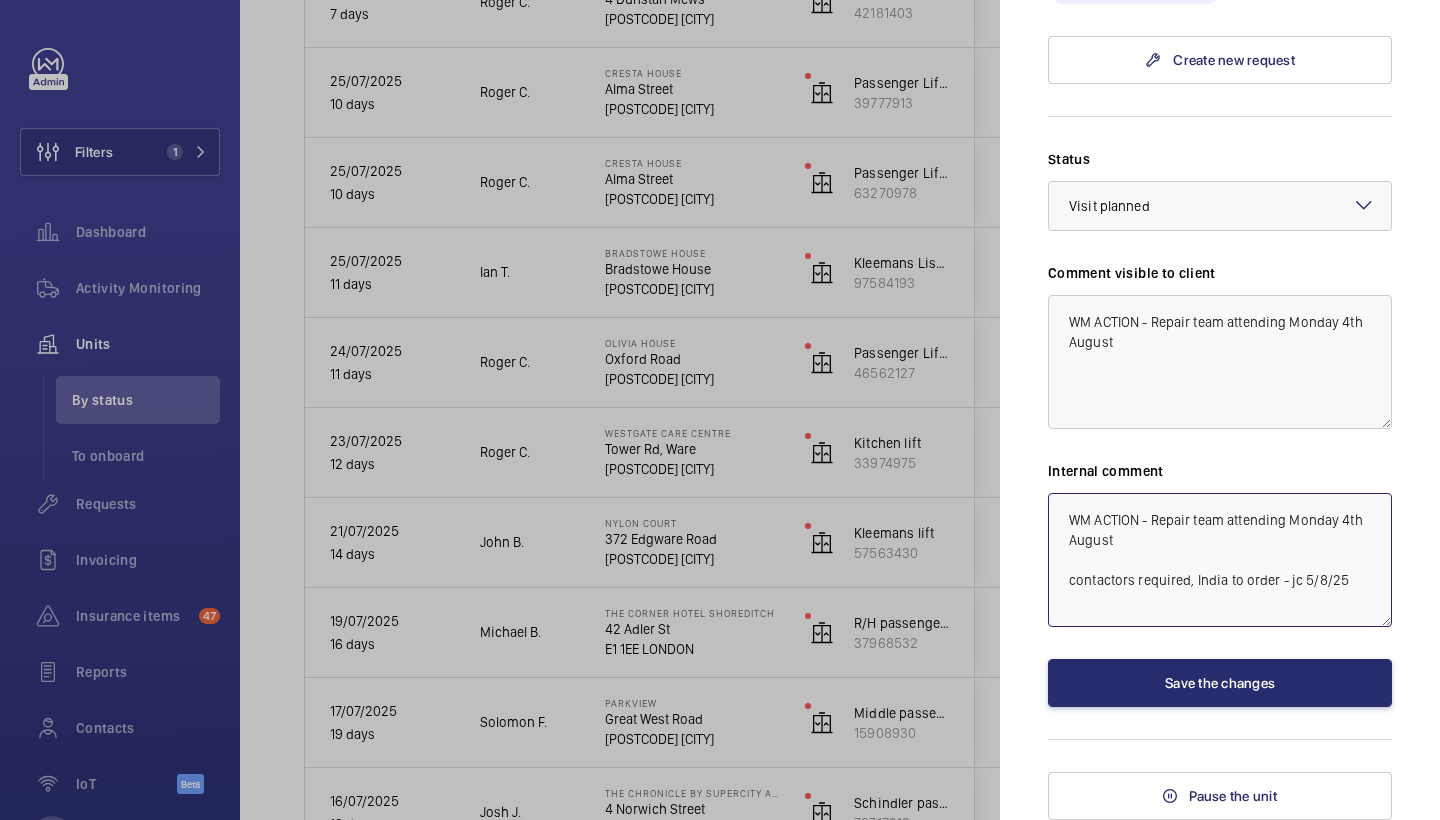 type on "WM ACTION - Repair team attending Monday 4th August
contactors required, India to order - jc 5/8/25" 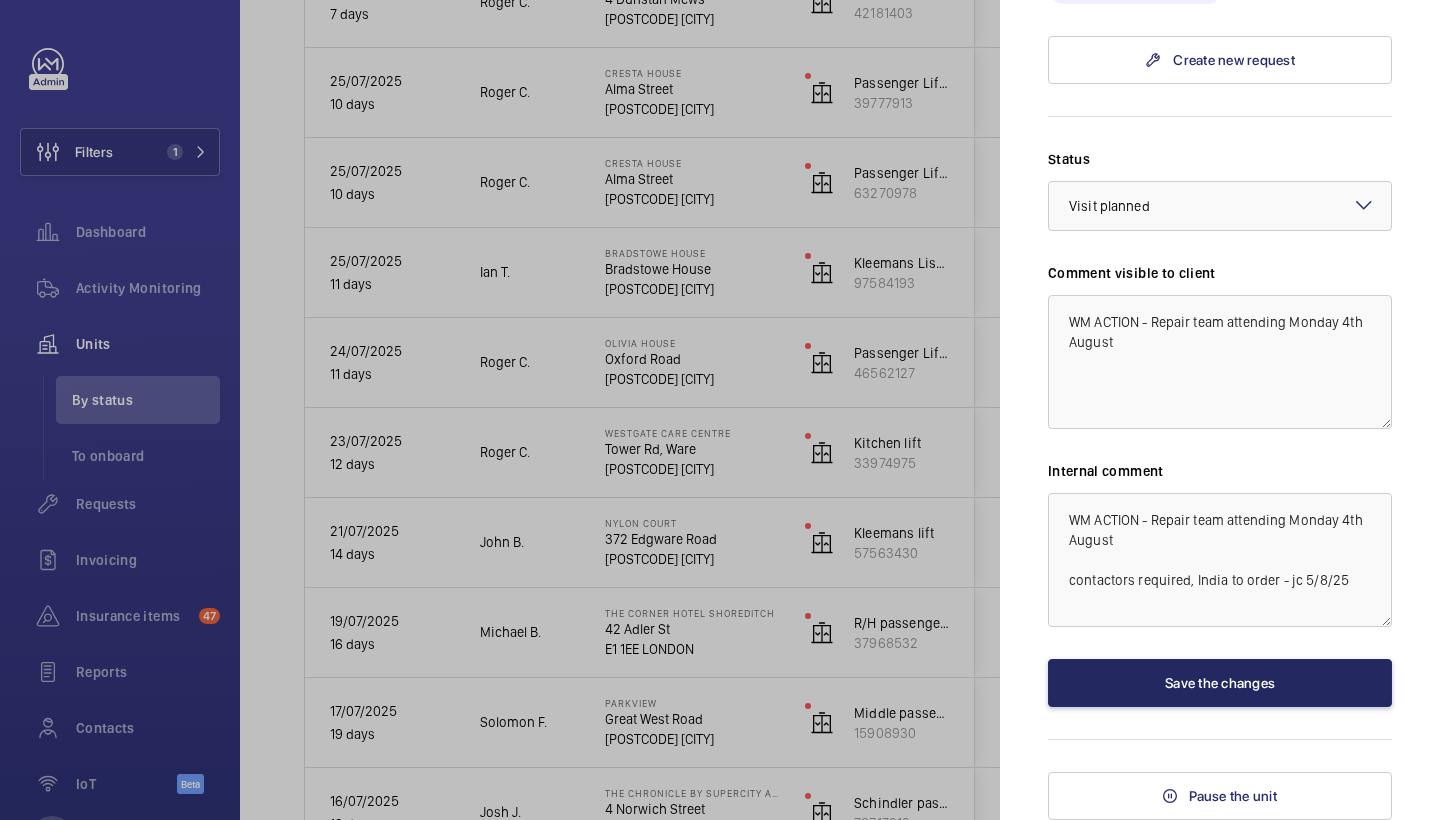 click on "Save the changes" 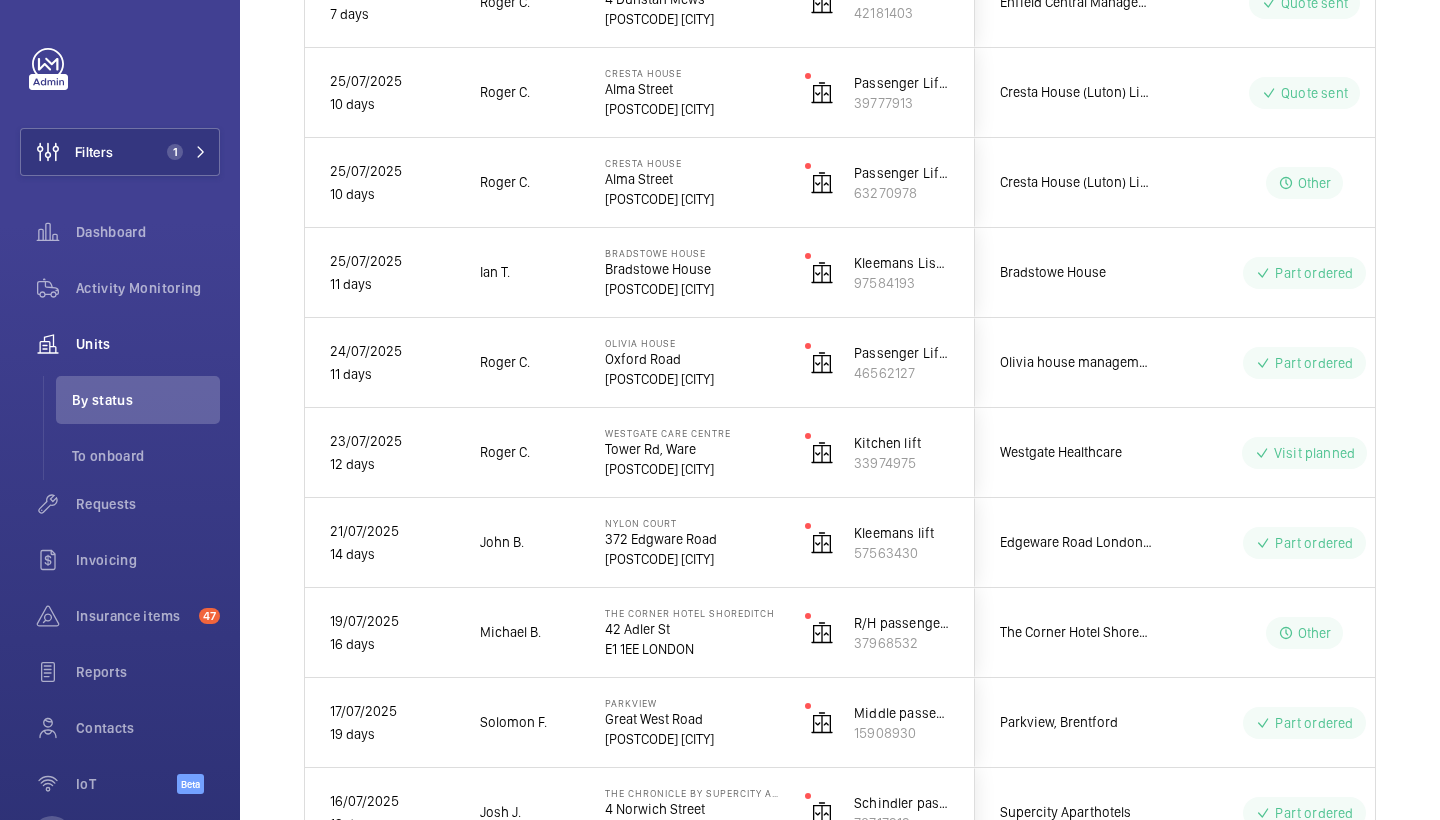 scroll, scrollTop: 0, scrollLeft: 0, axis: both 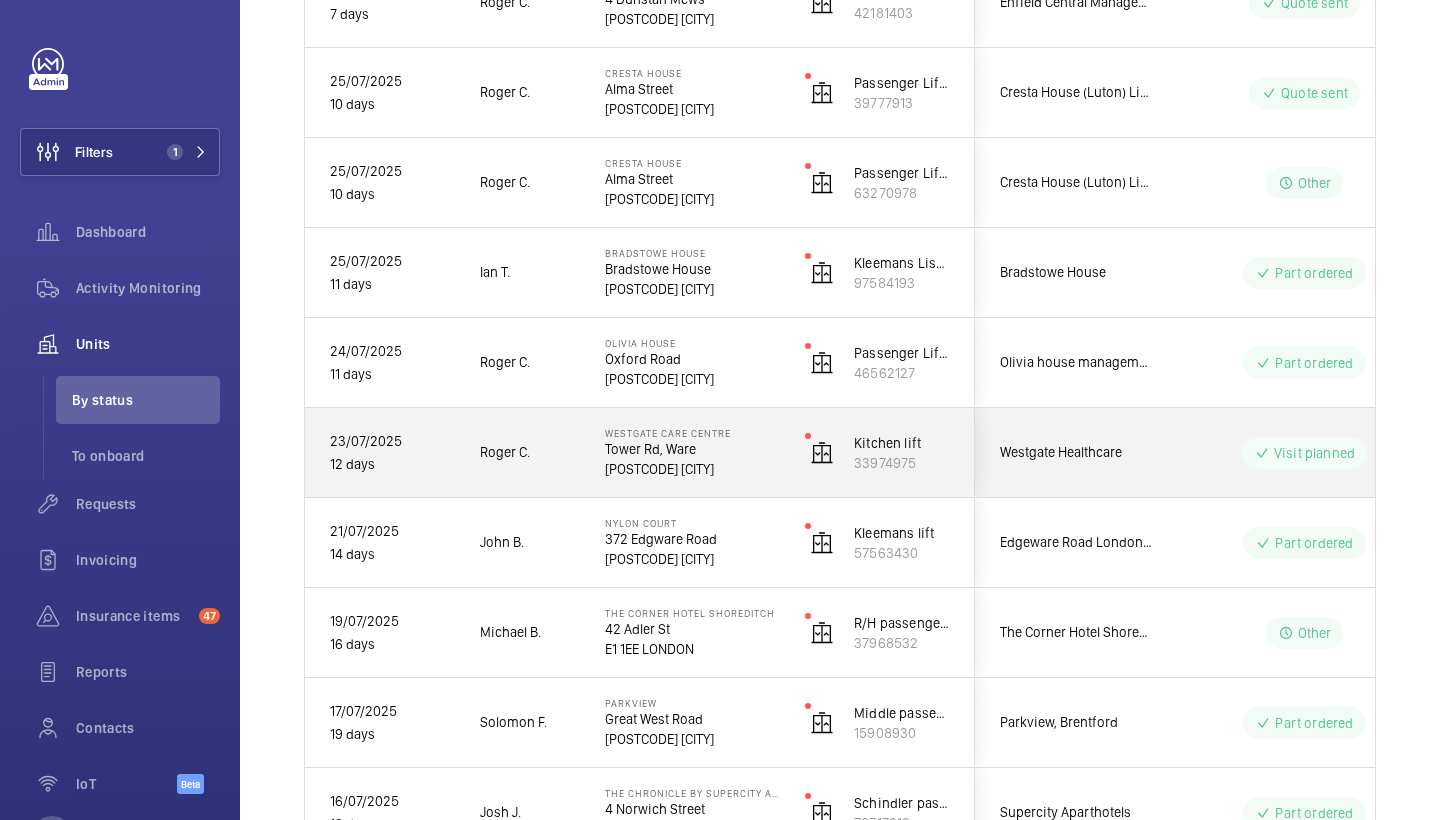 click on "Tower Rd, Ware" 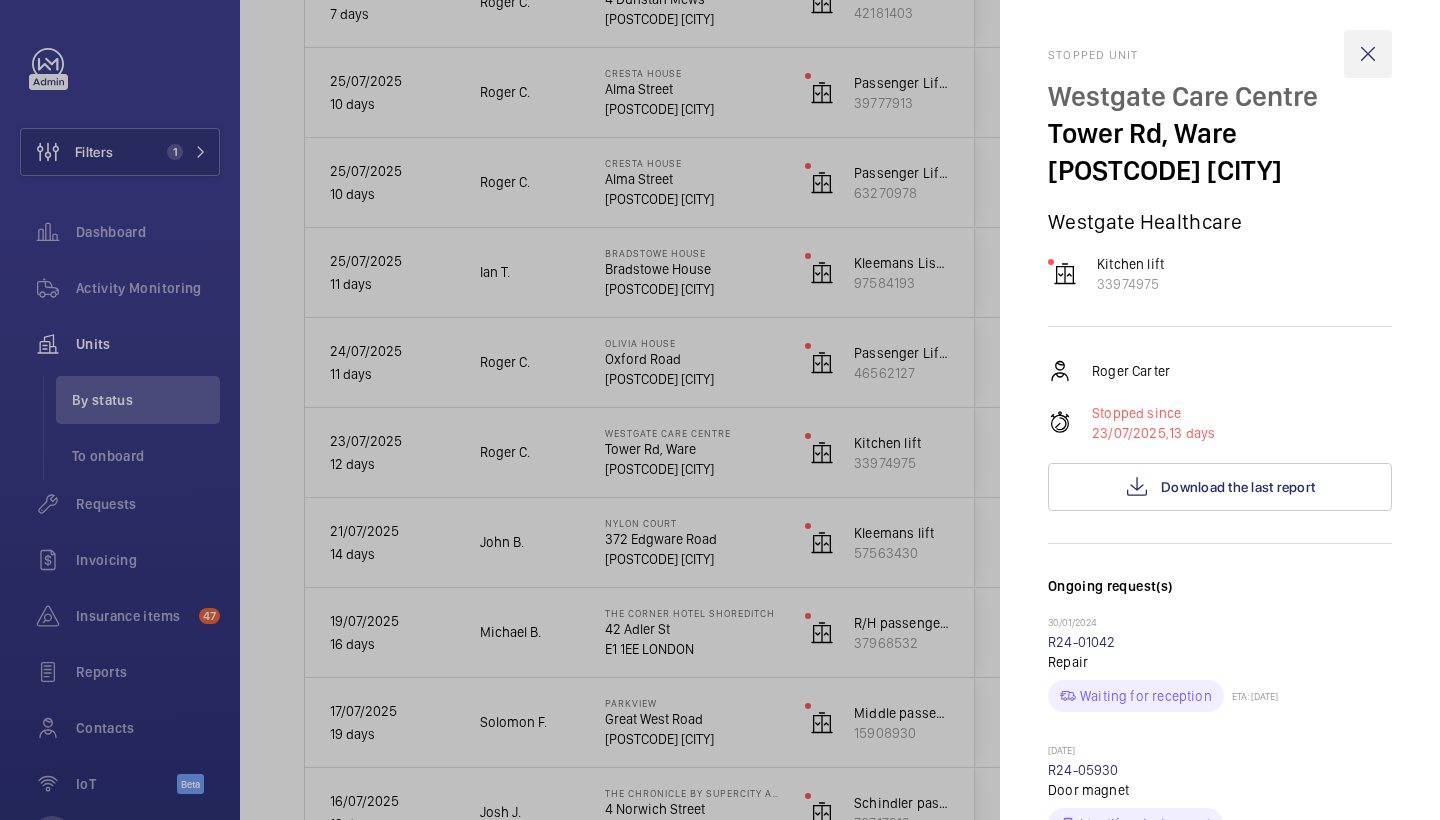 scroll, scrollTop: 0, scrollLeft: 0, axis: both 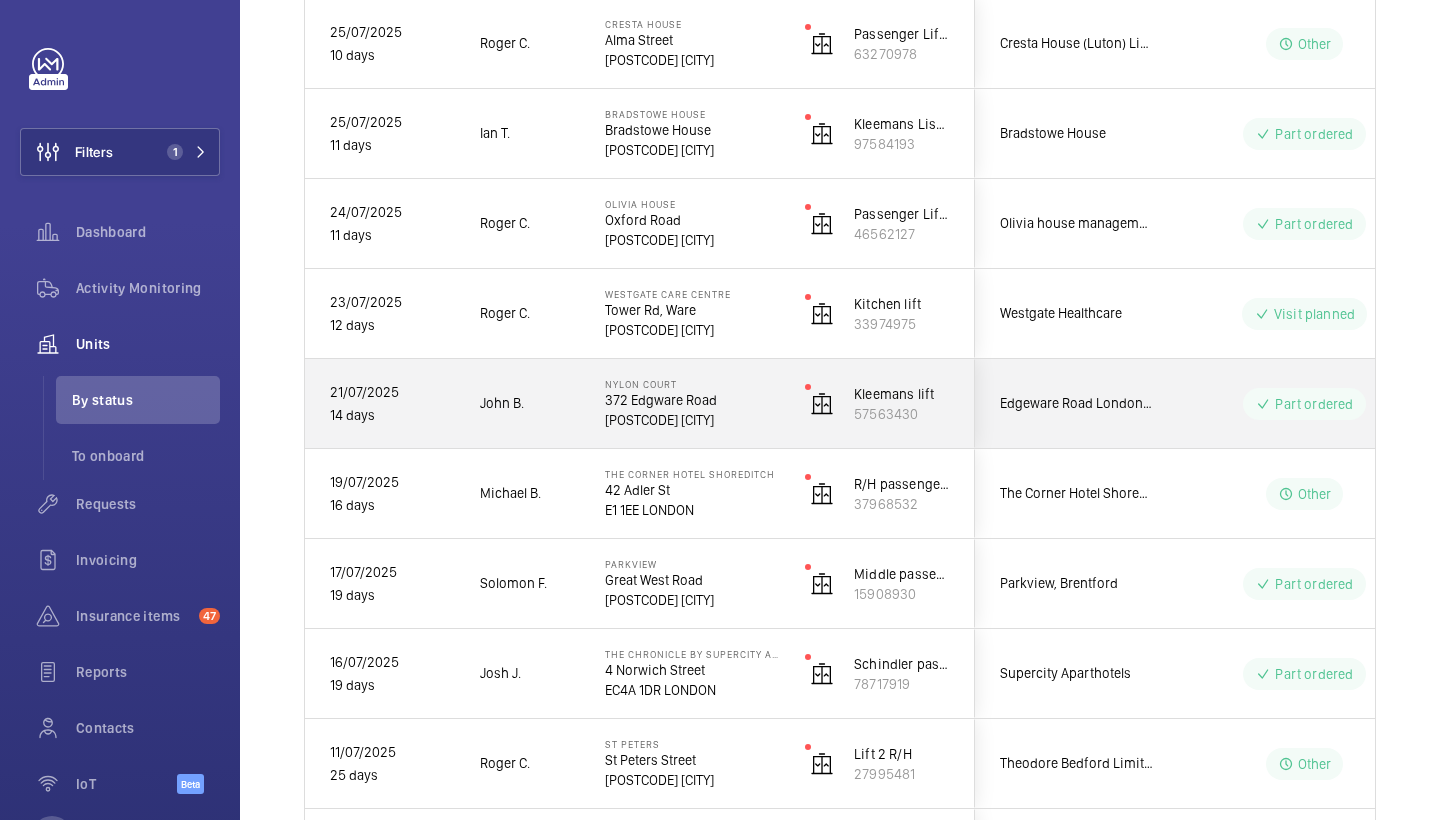 click on "John B." 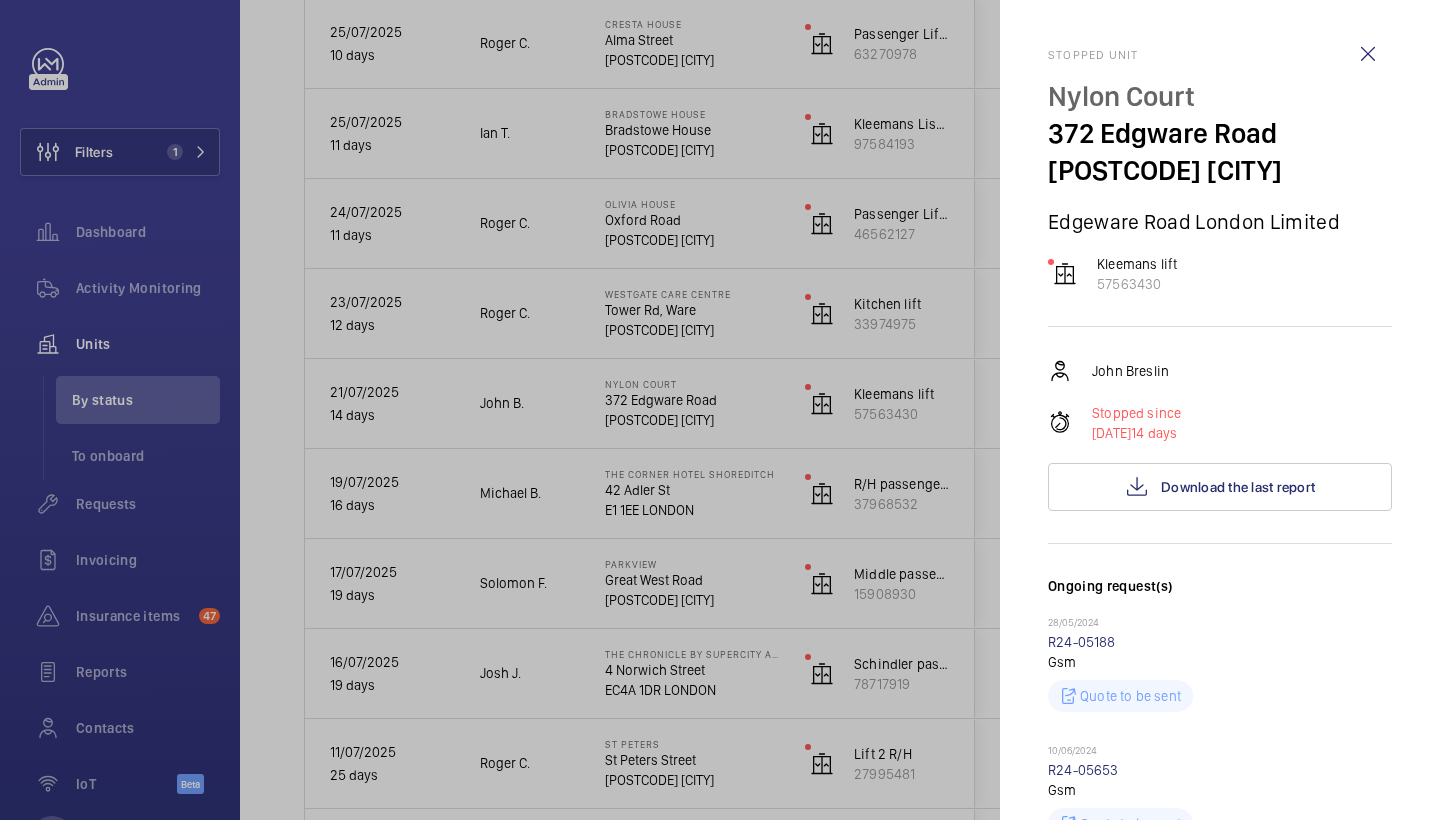 scroll, scrollTop: 0, scrollLeft: 0, axis: both 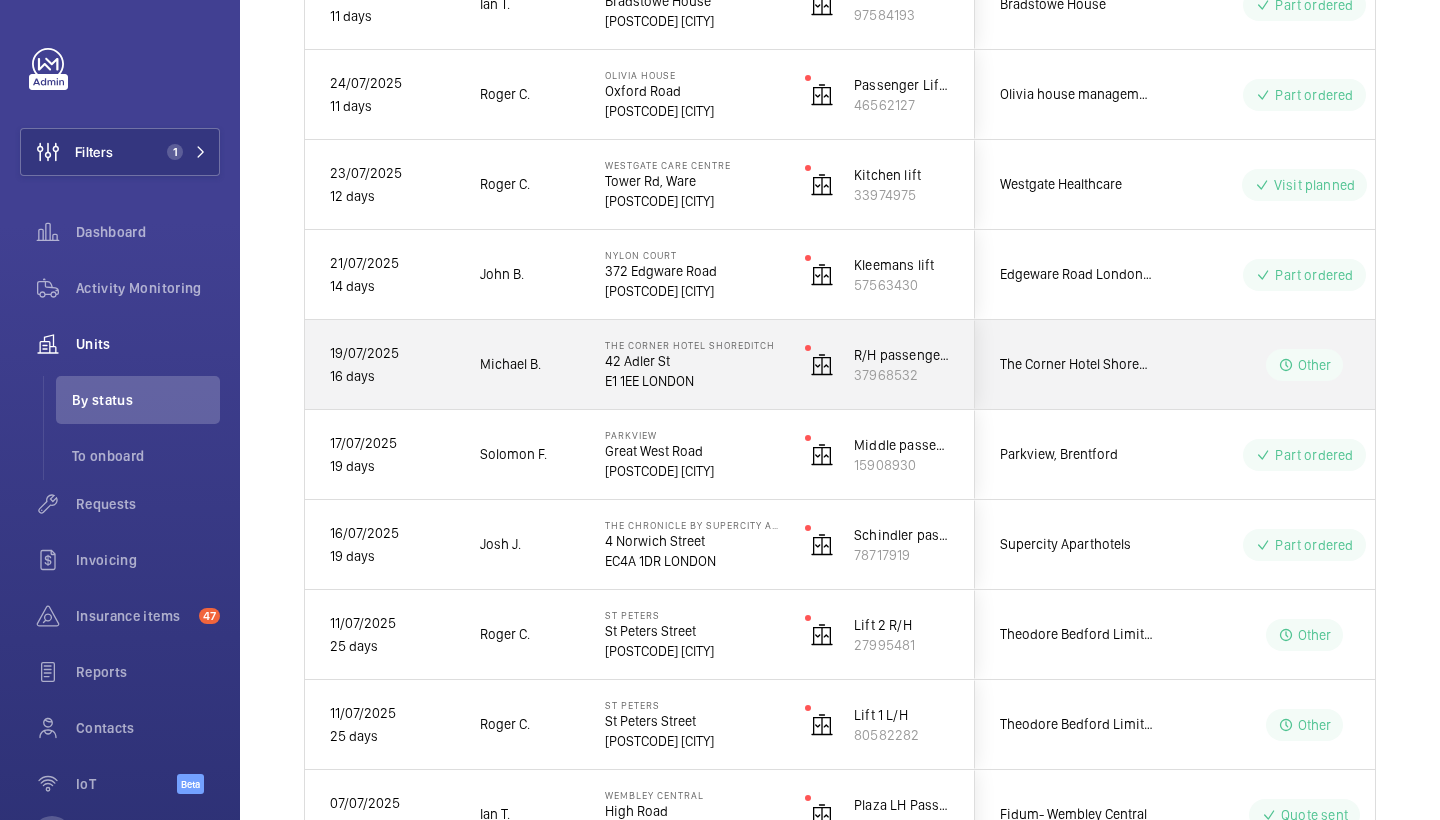 click on "The Corner Hotel Shoreditch   42 Adler St   E1 1EE LONDON" 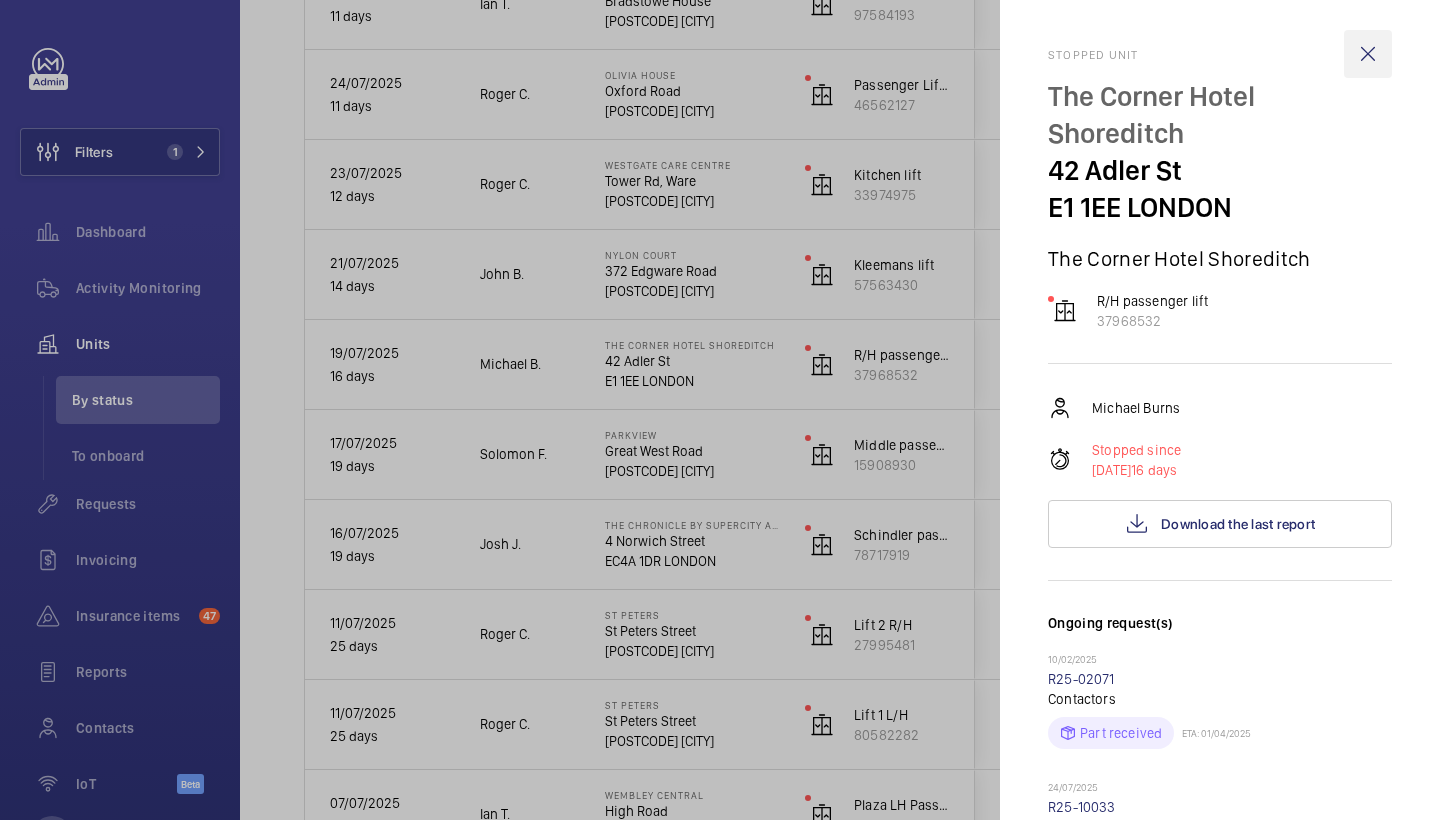 scroll, scrollTop: 0, scrollLeft: 0, axis: both 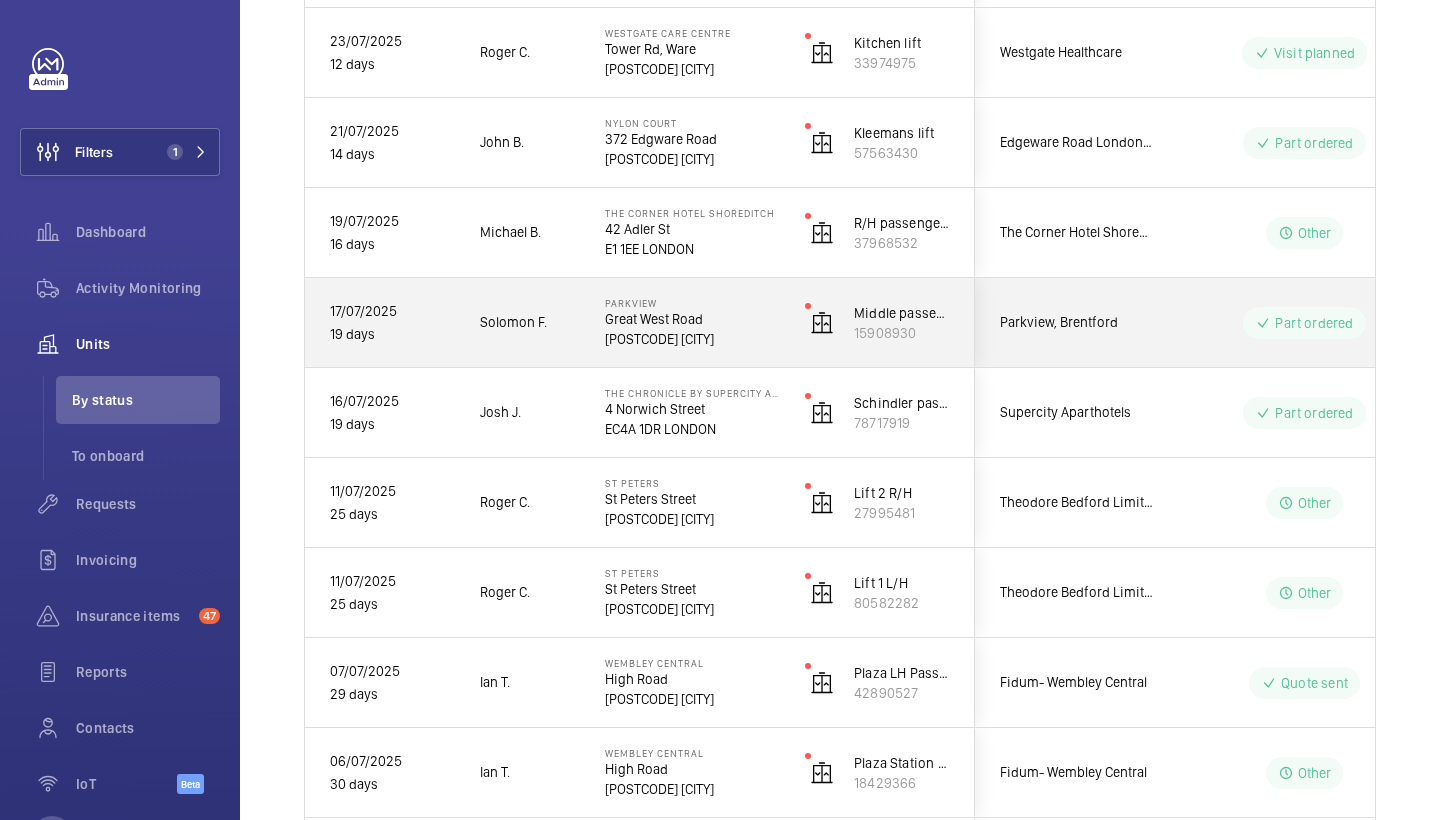 click on "Solomon F." 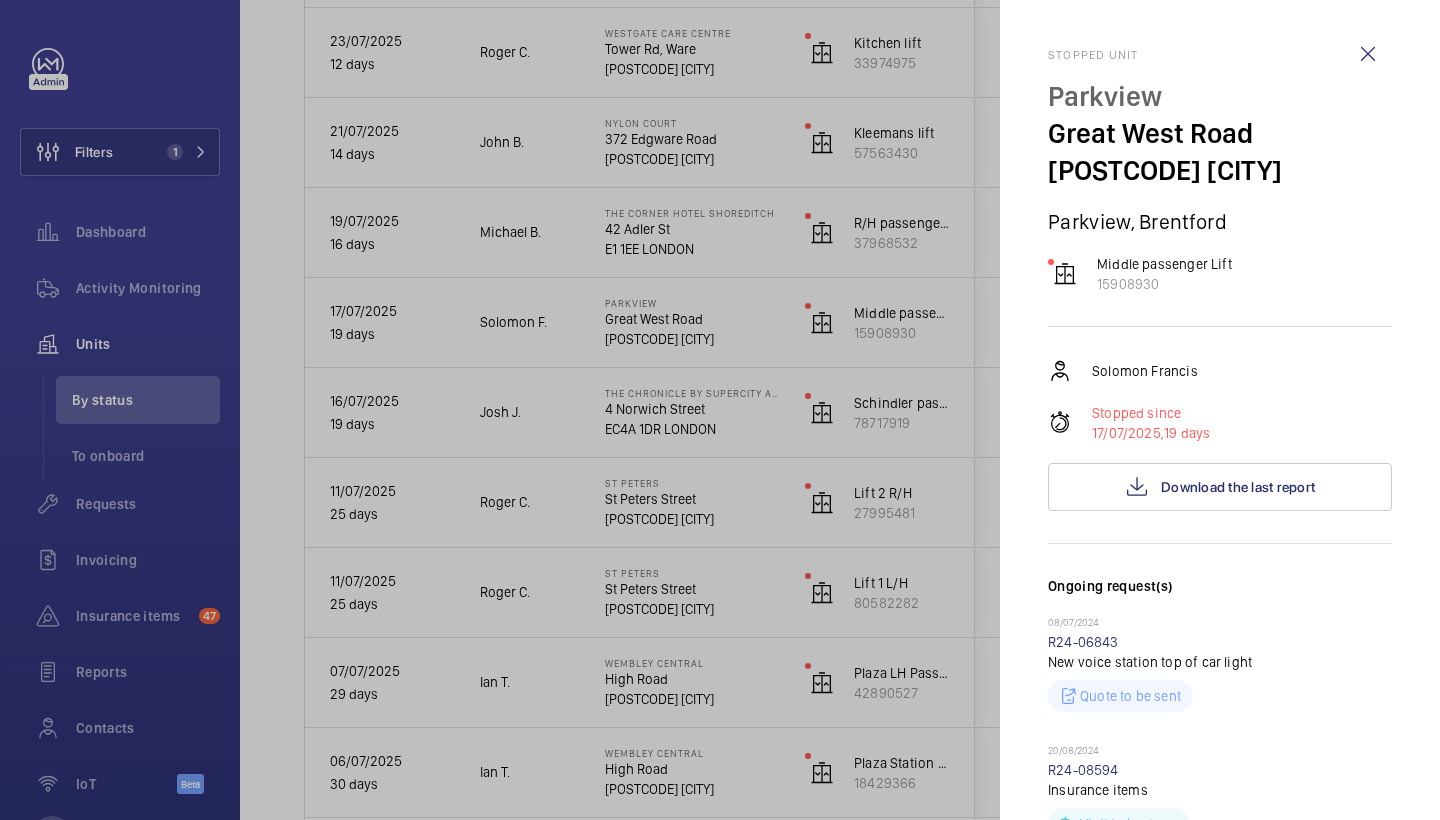 scroll, scrollTop: 0, scrollLeft: 0, axis: both 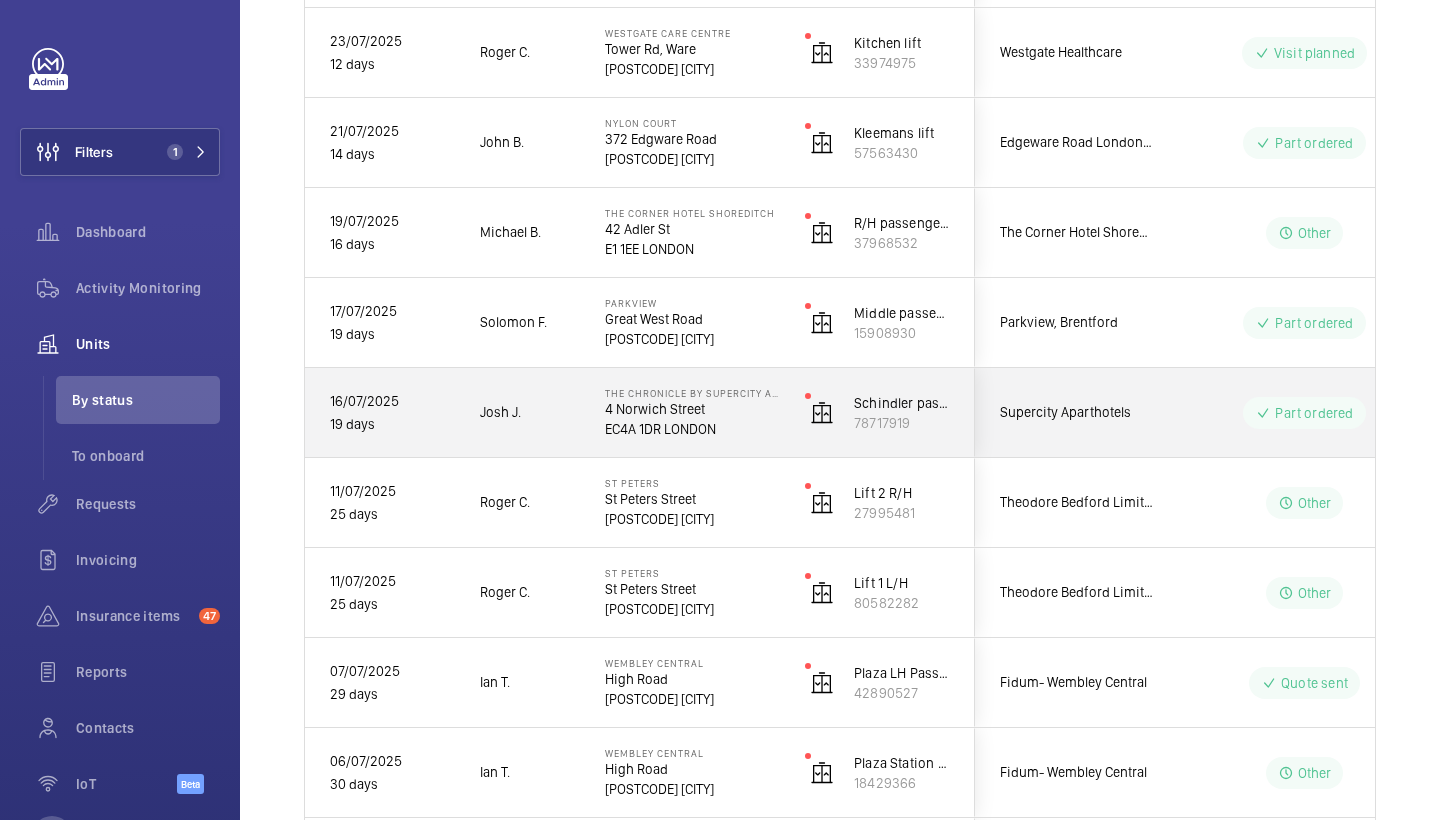 click on "Josh J." 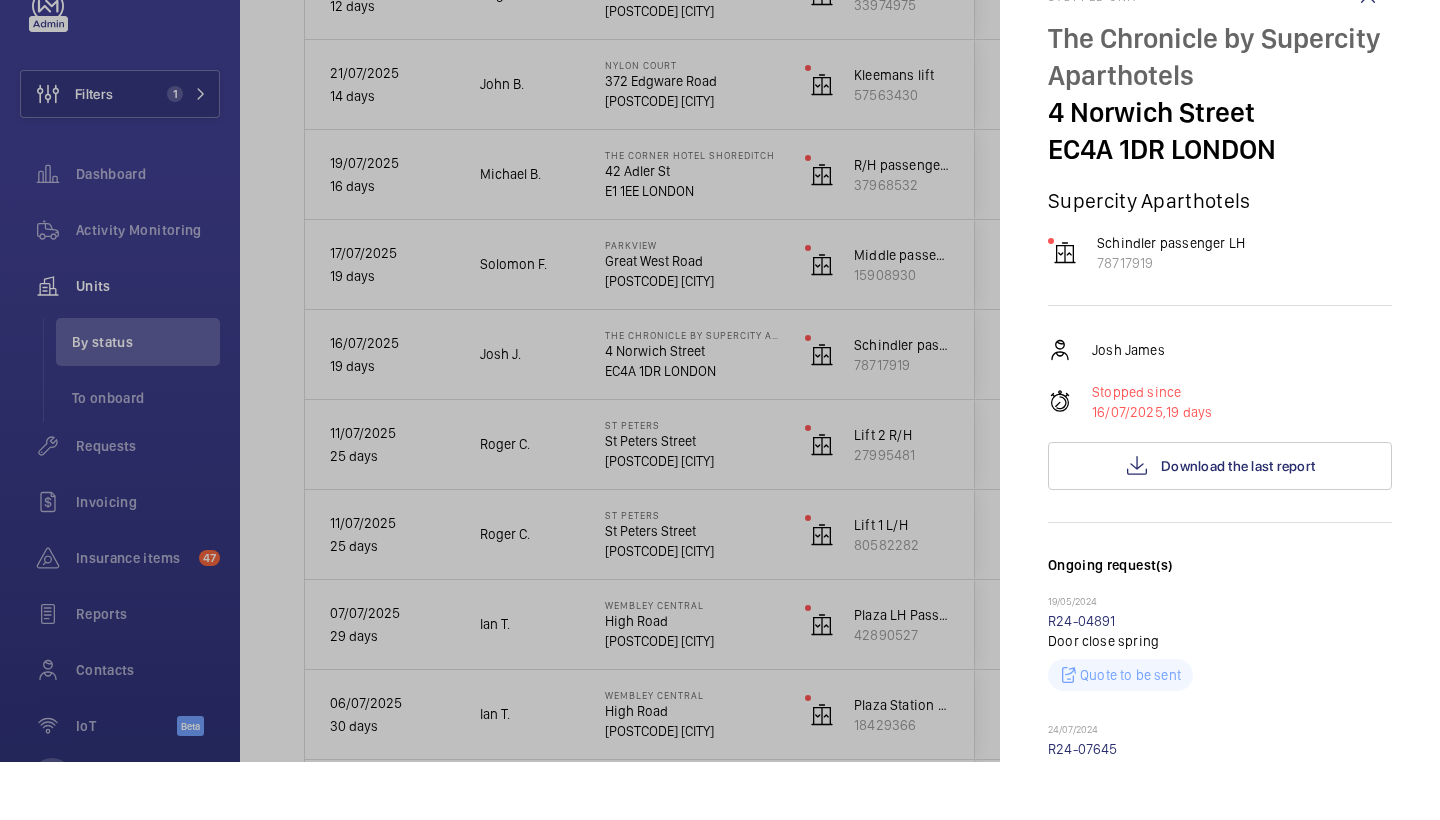 scroll, scrollTop: 0, scrollLeft: 0, axis: both 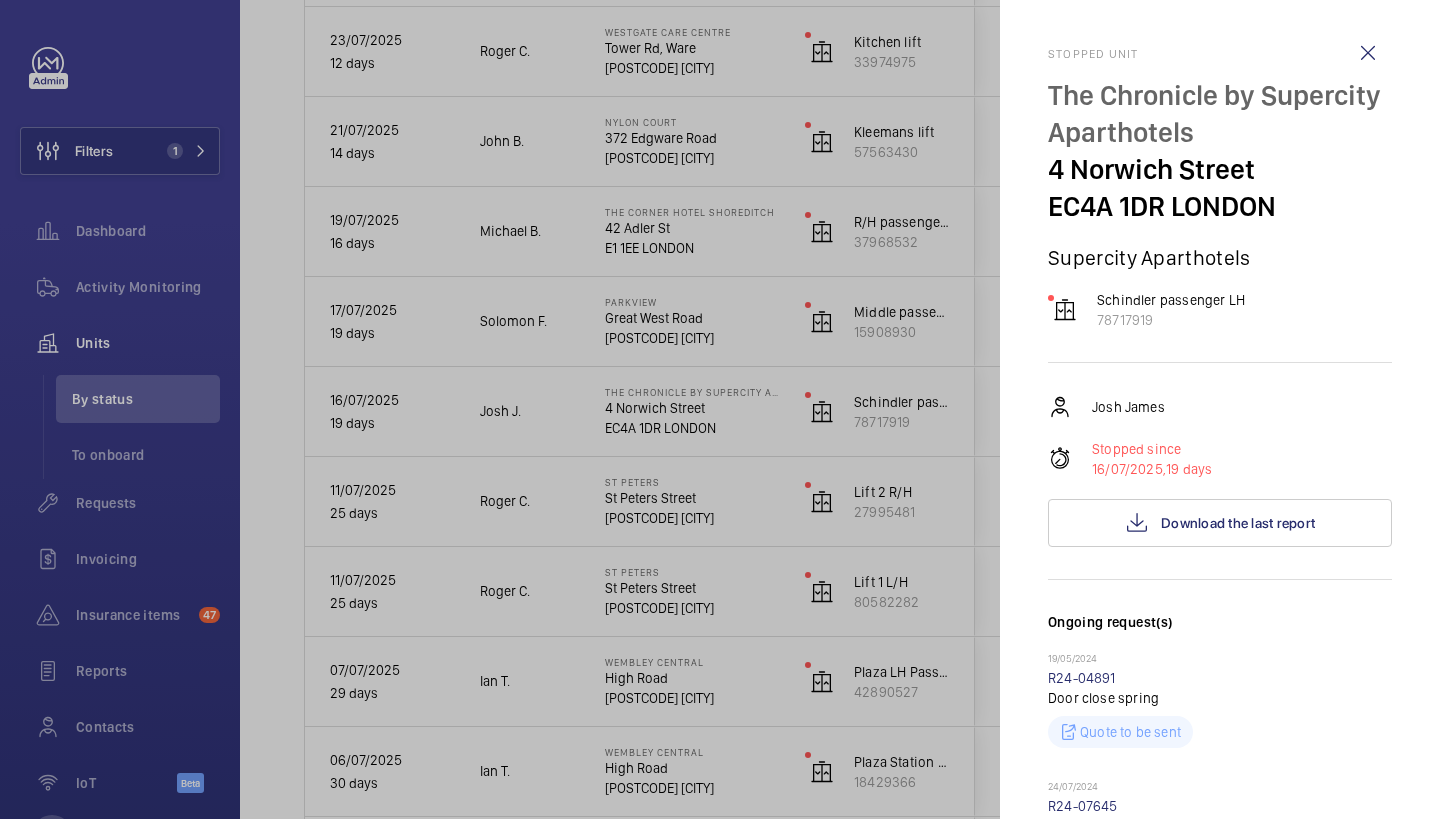 click 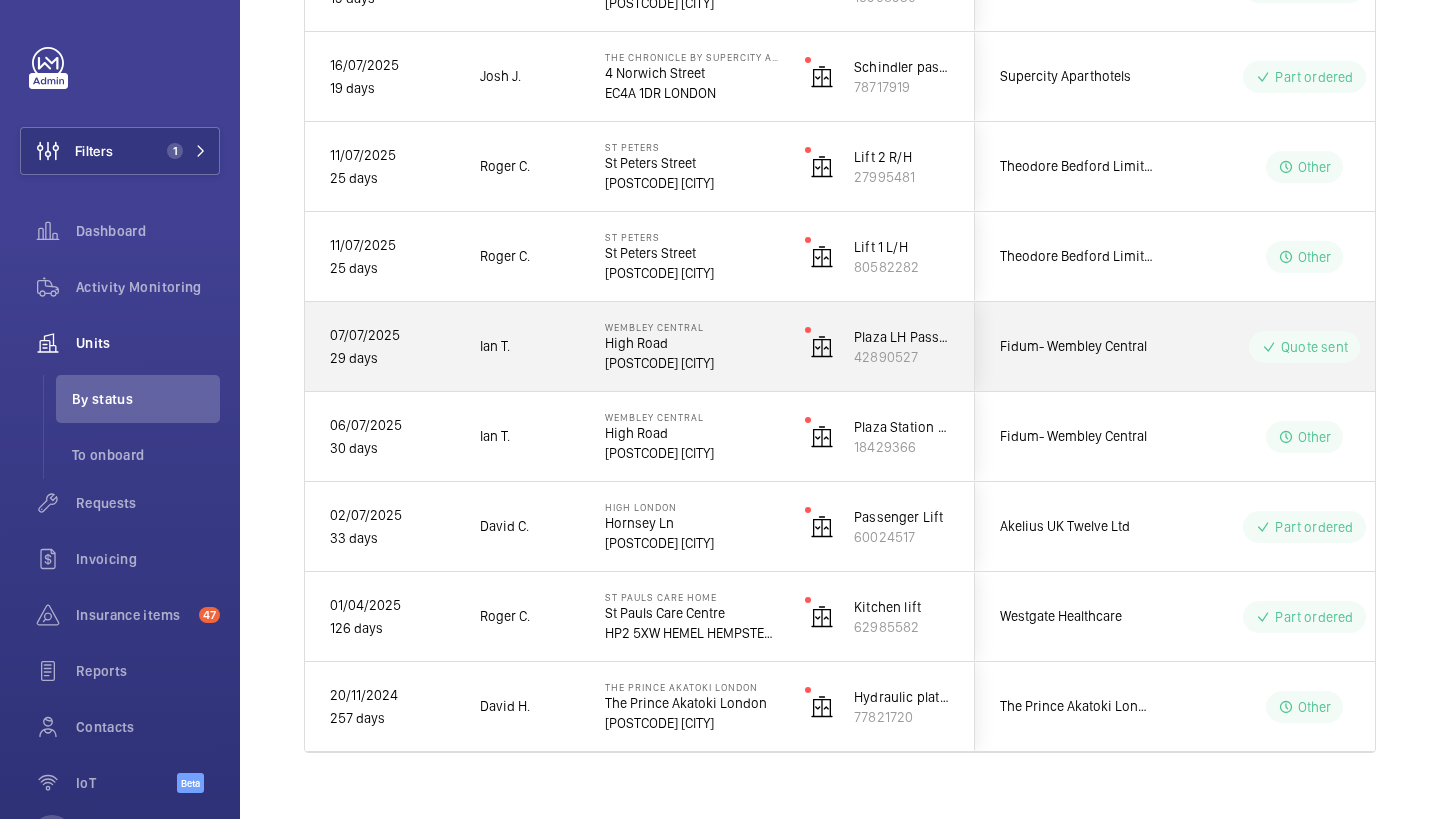 scroll, scrollTop: 1694, scrollLeft: 0, axis: vertical 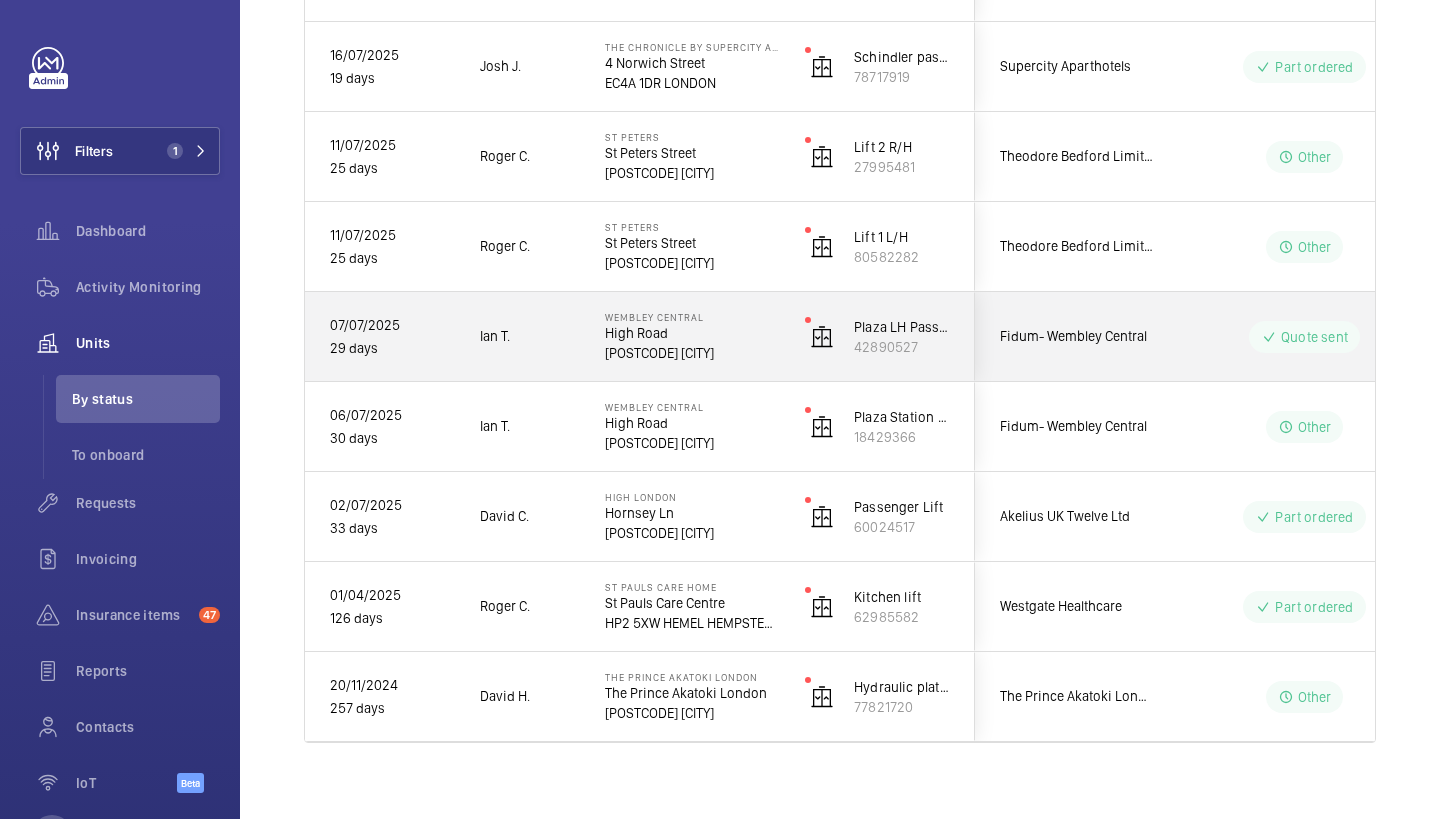 click on "HA9 7AF WEMBLEY" 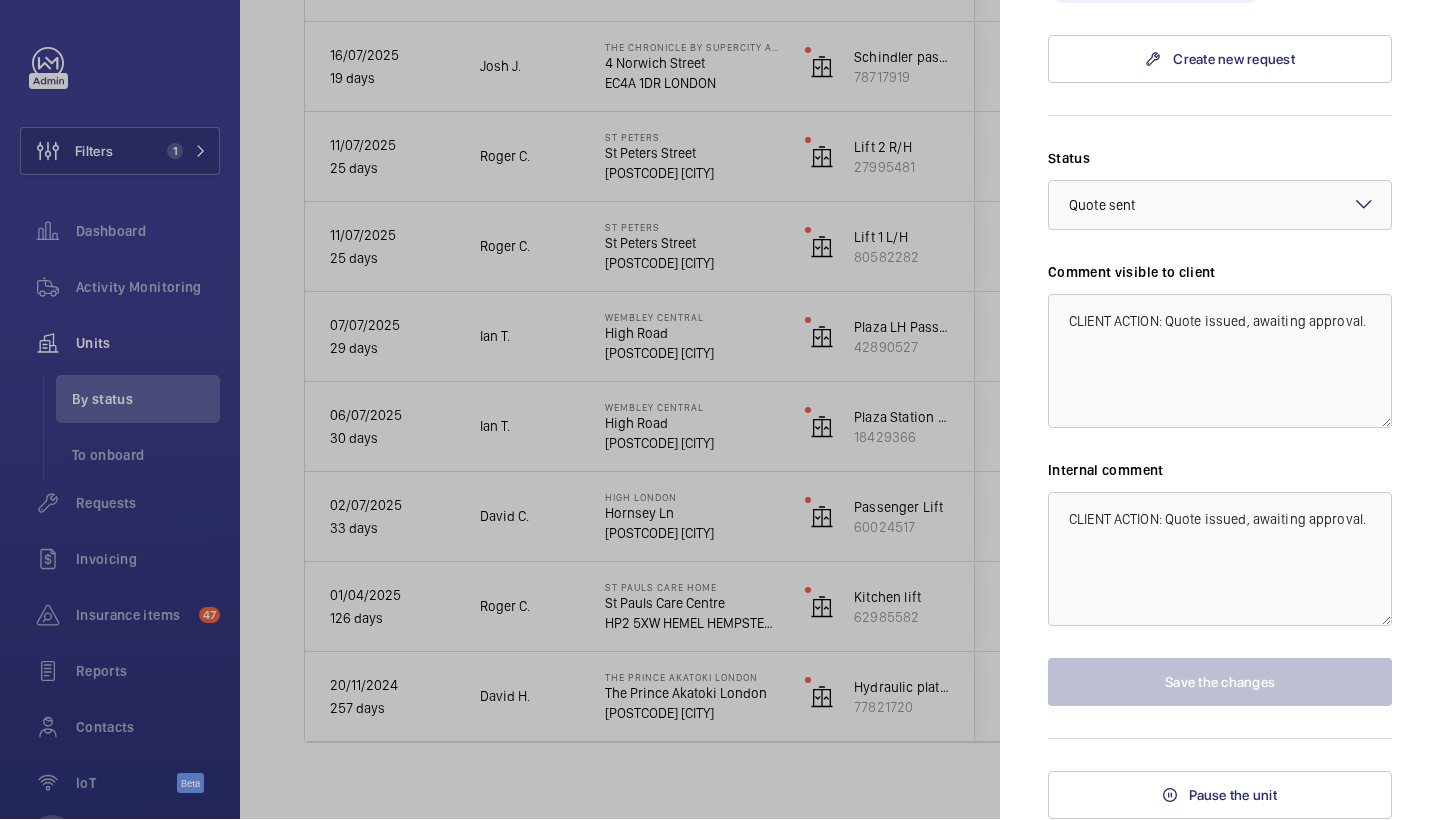 scroll, scrollTop: 964, scrollLeft: 0, axis: vertical 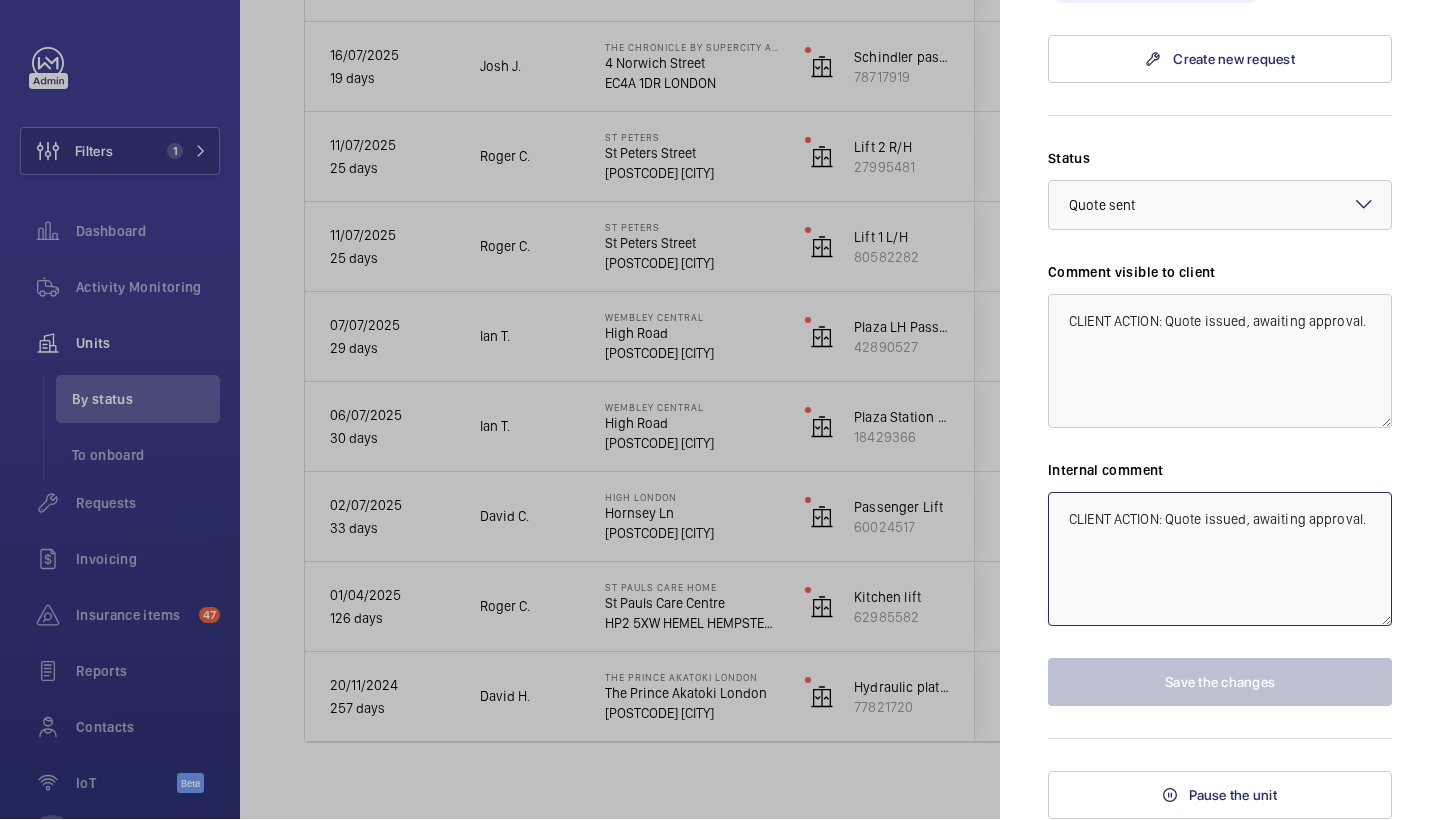 click on "CLIENT ACTION: Quote issued, awaiting approval." 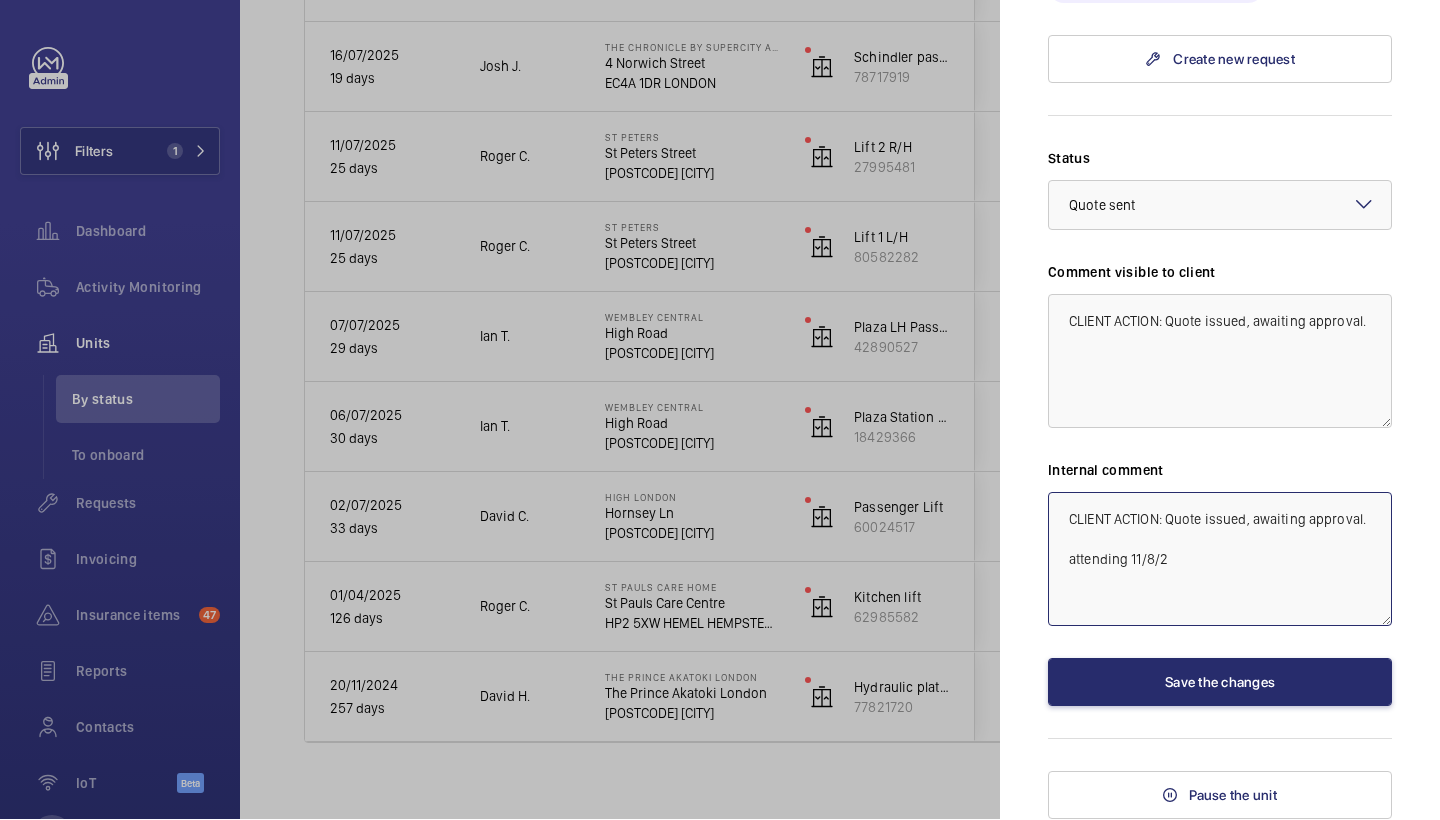 type on "CLIENT ACTION: Quote issued, awaiting approval.
attending 11/8/25" 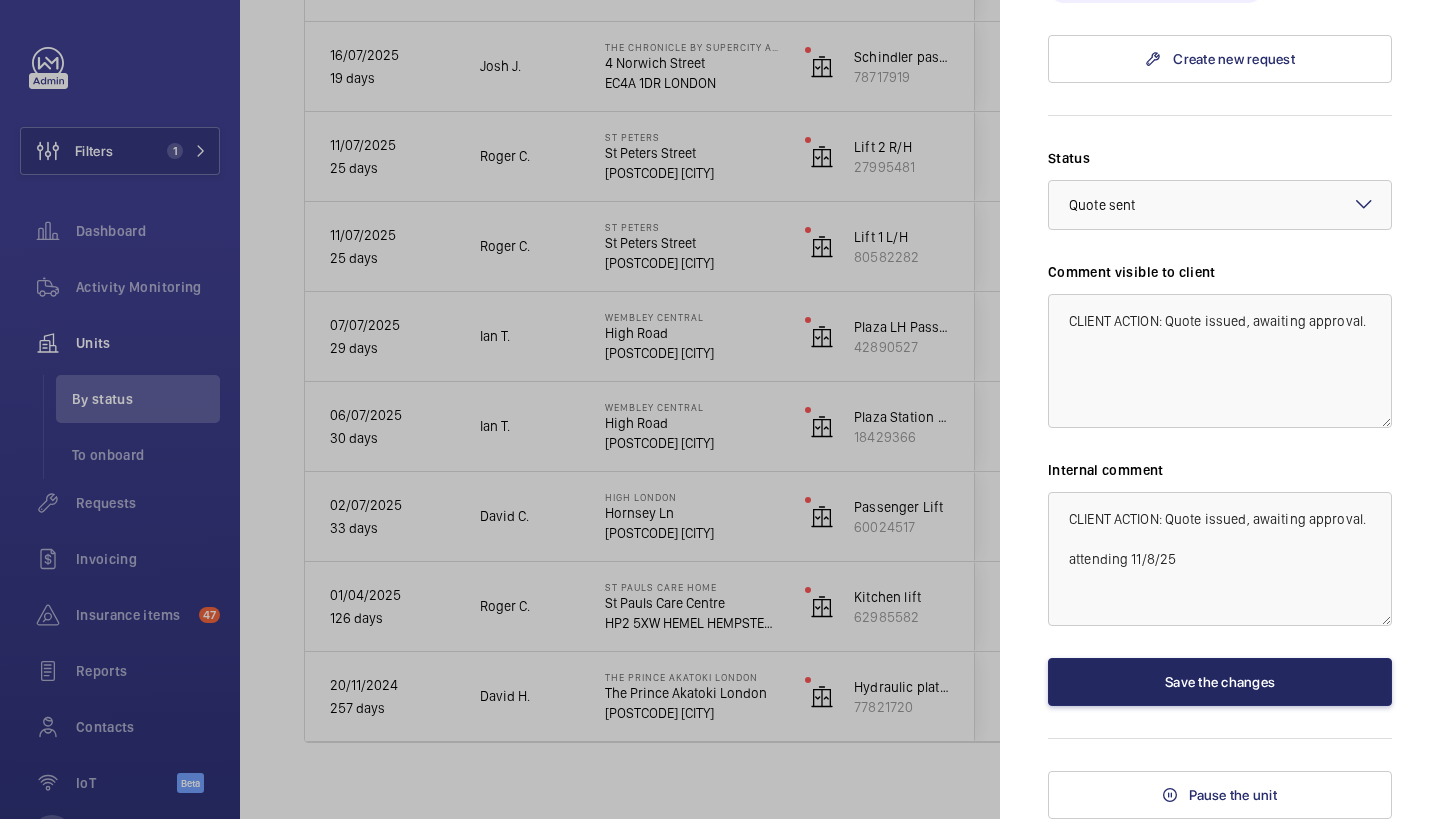 click on "Save the changes" 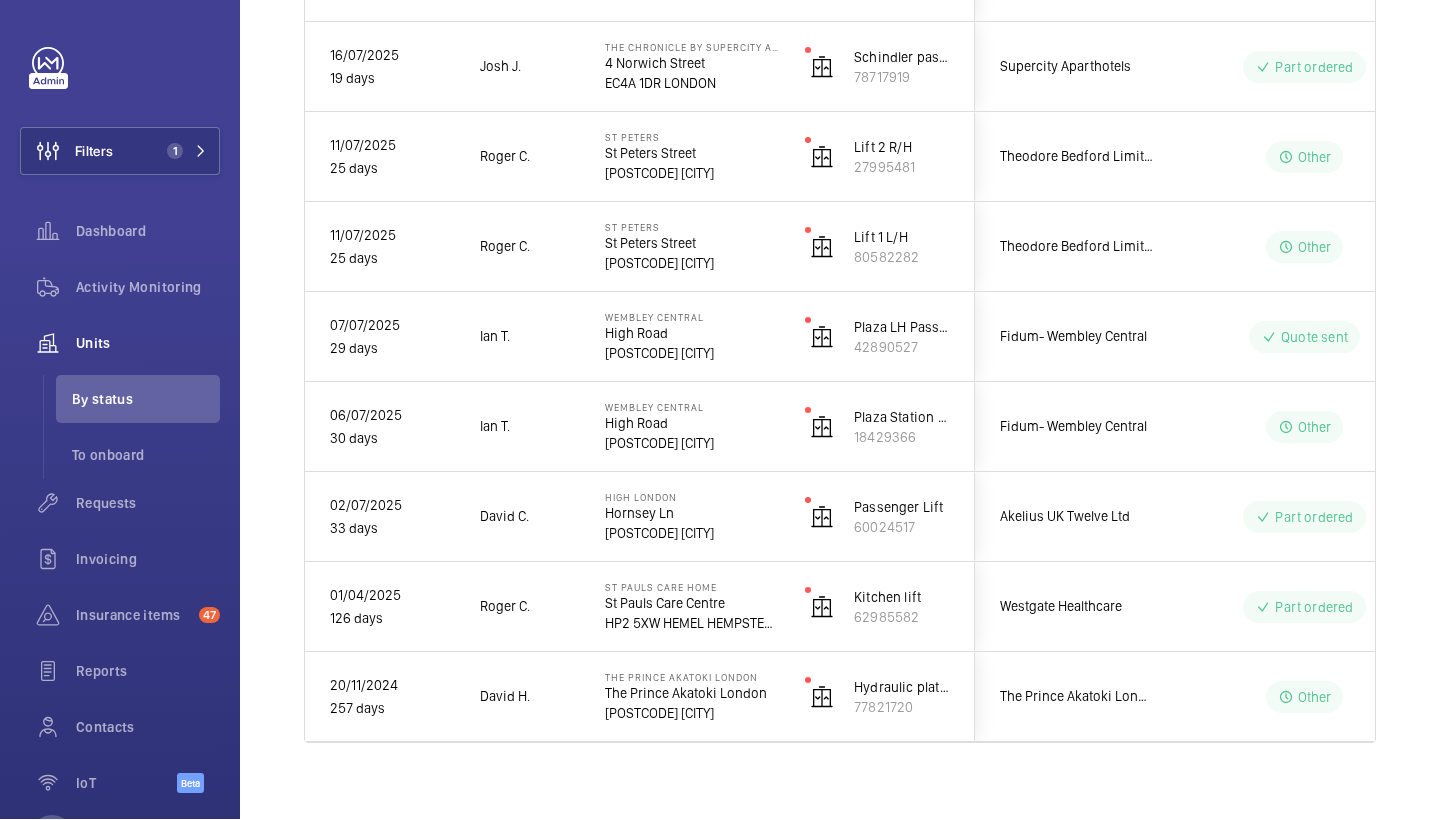 scroll, scrollTop: 0, scrollLeft: 0, axis: both 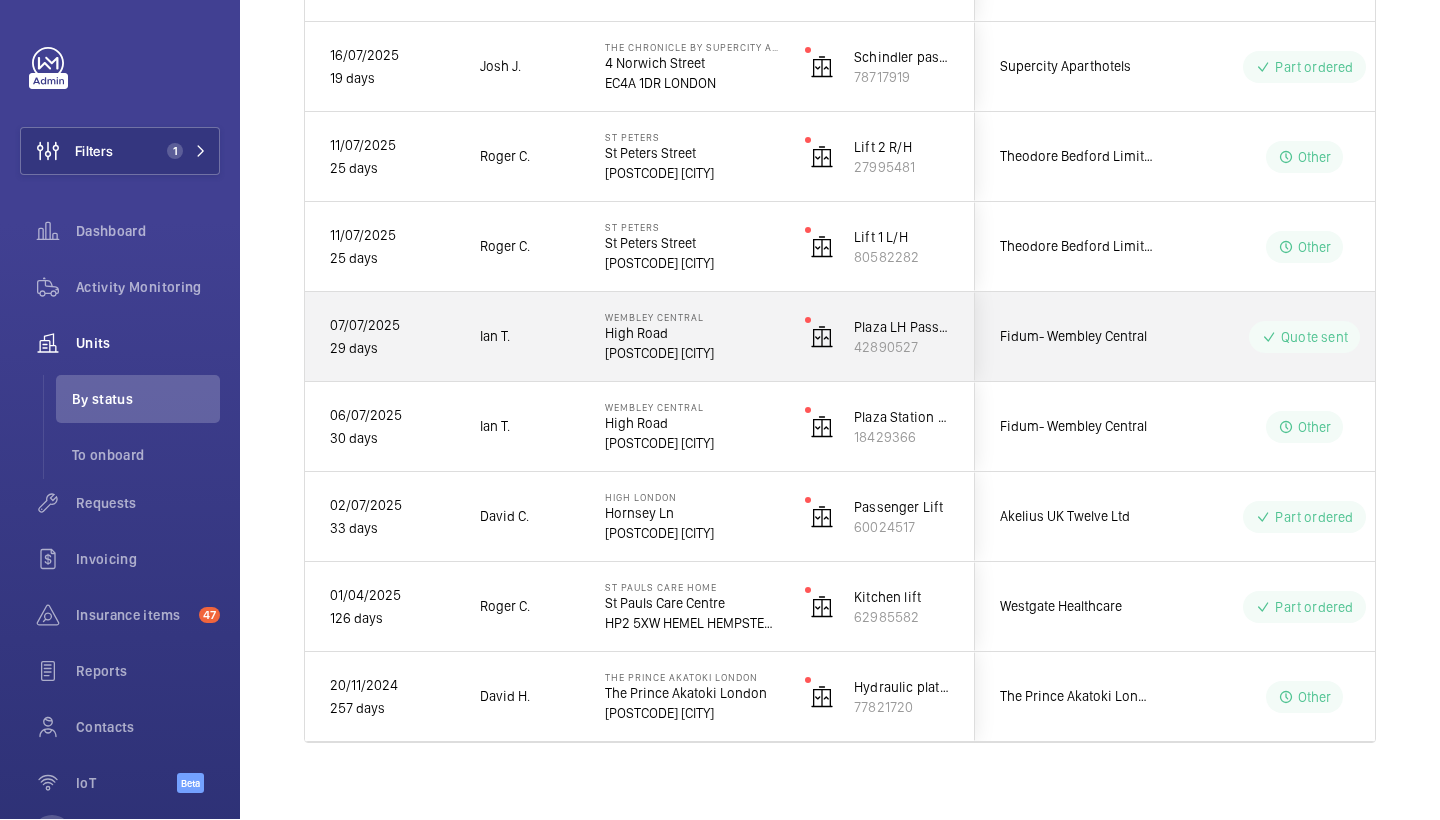 click on "HA9 7AF WEMBLEY" 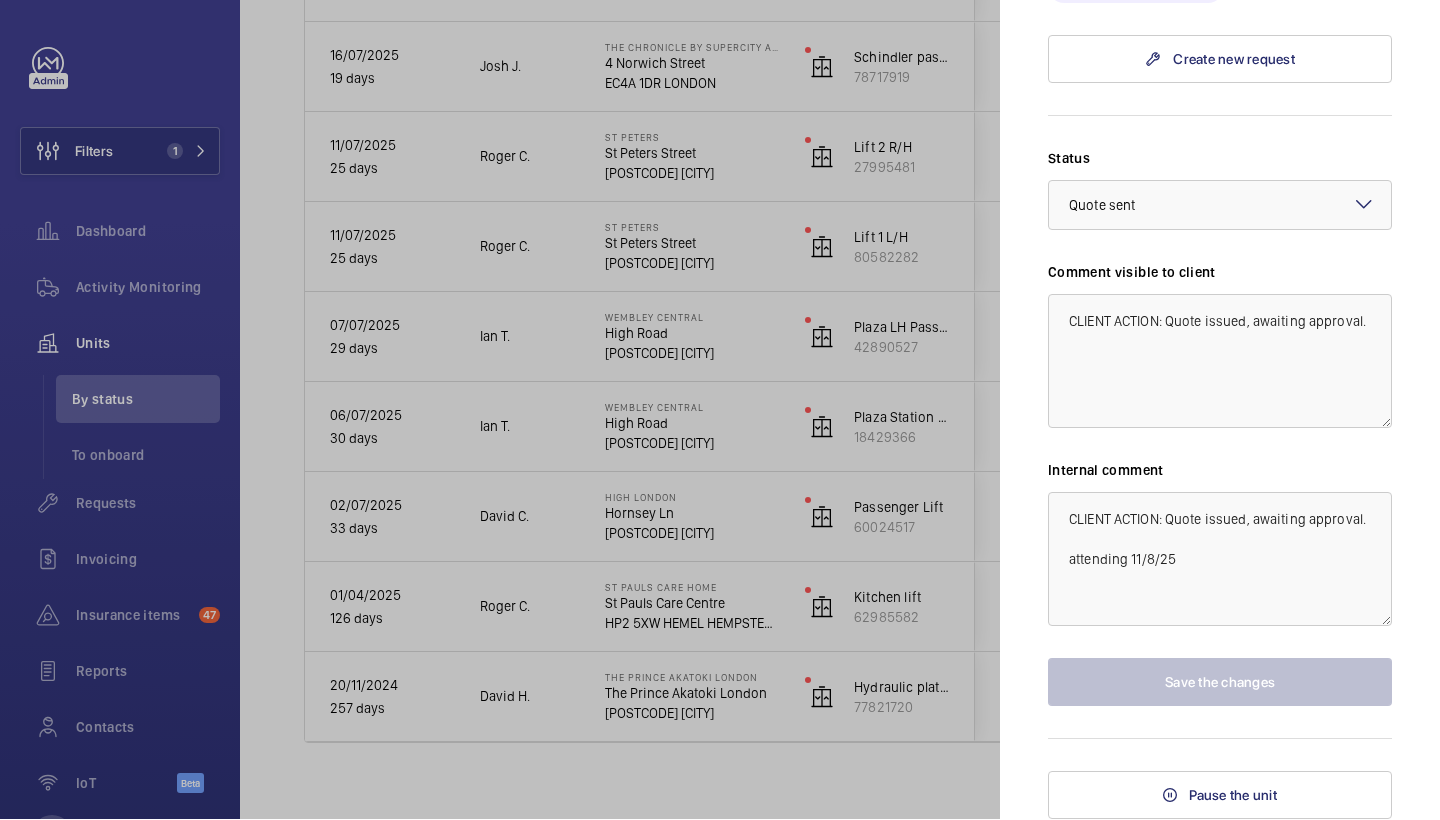 scroll, scrollTop: 964, scrollLeft: 0, axis: vertical 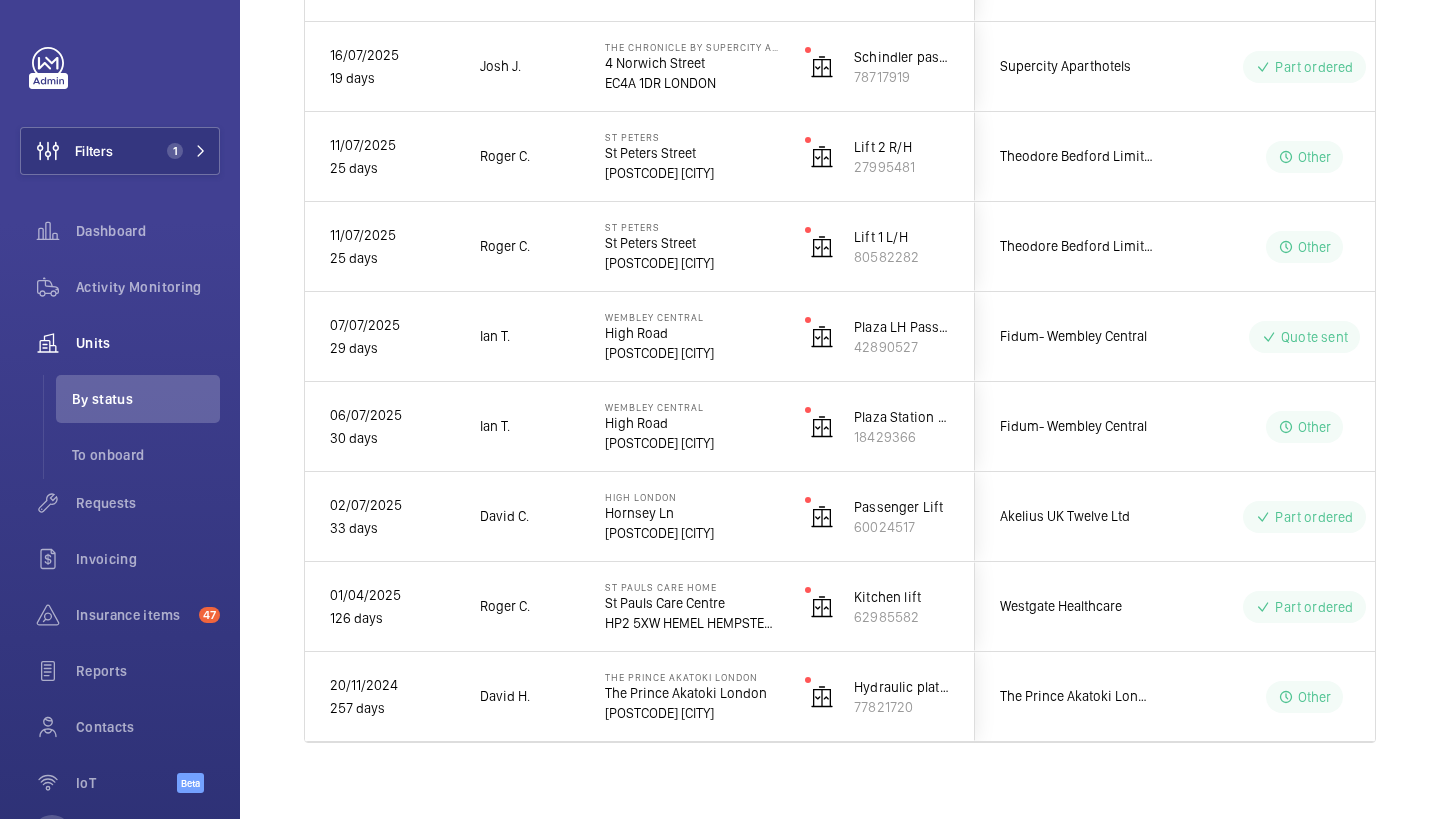 click 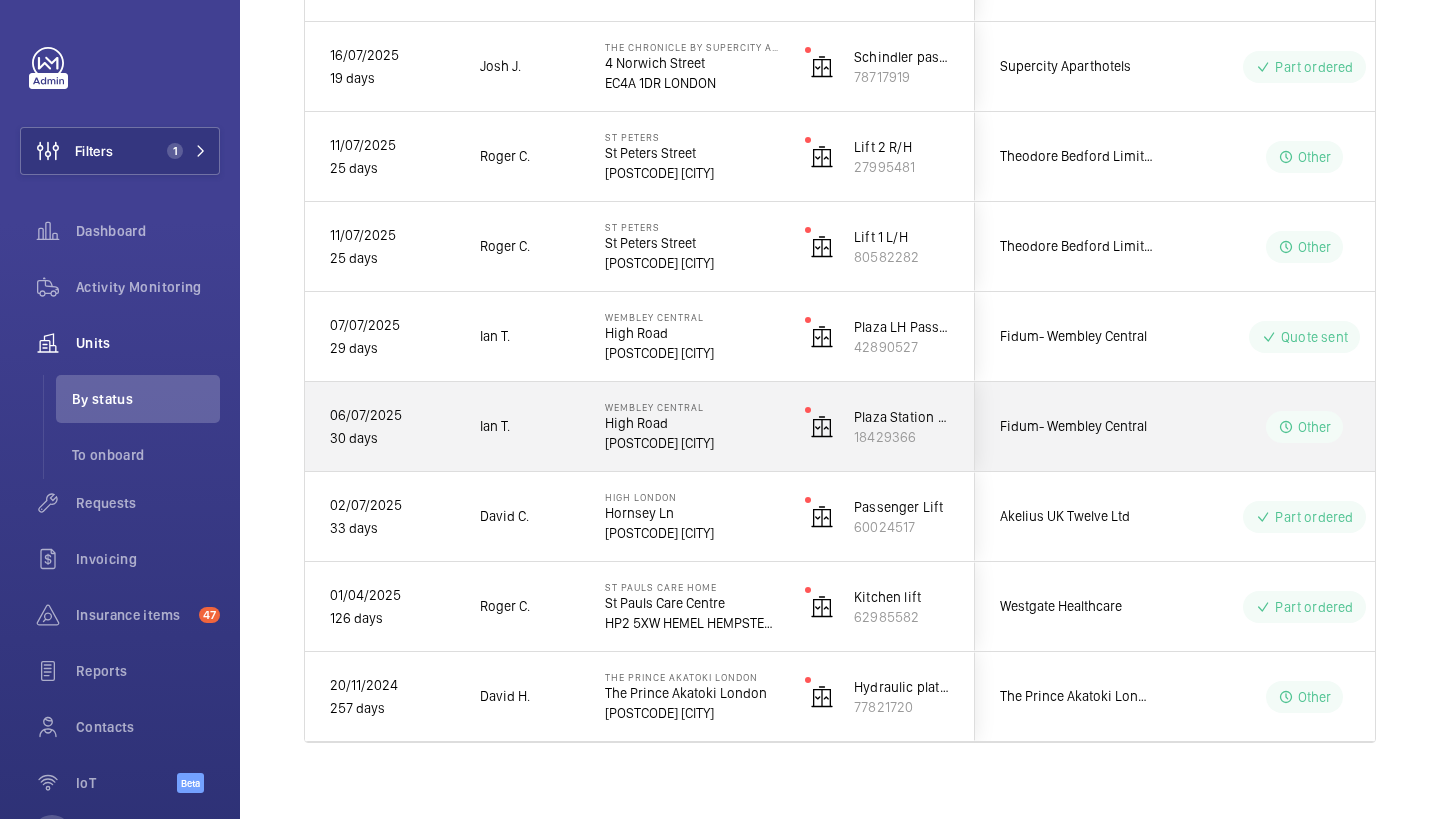 click on "Wembley Central" 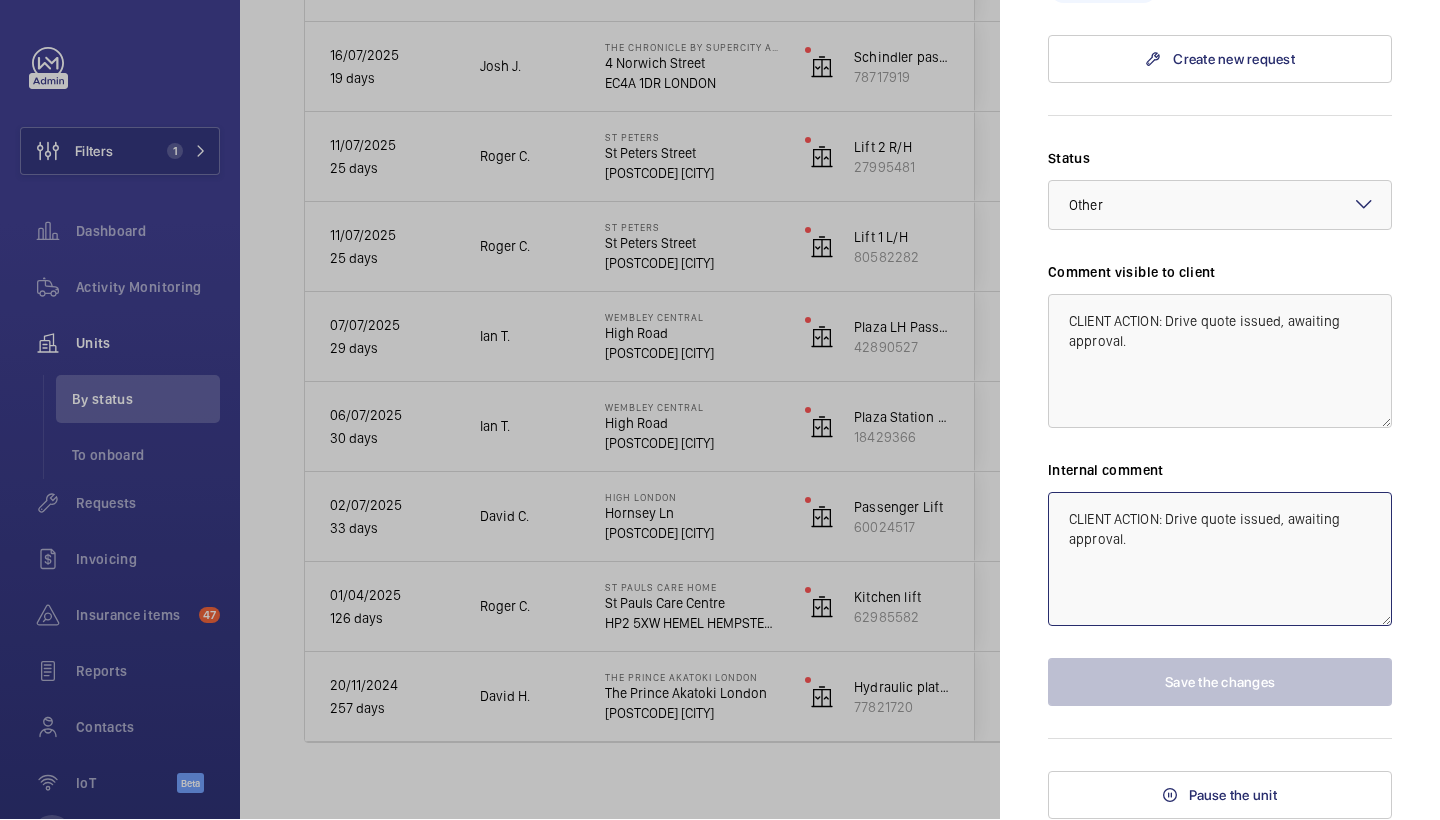 scroll, scrollTop: 964, scrollLeft: 0, axis: vertical 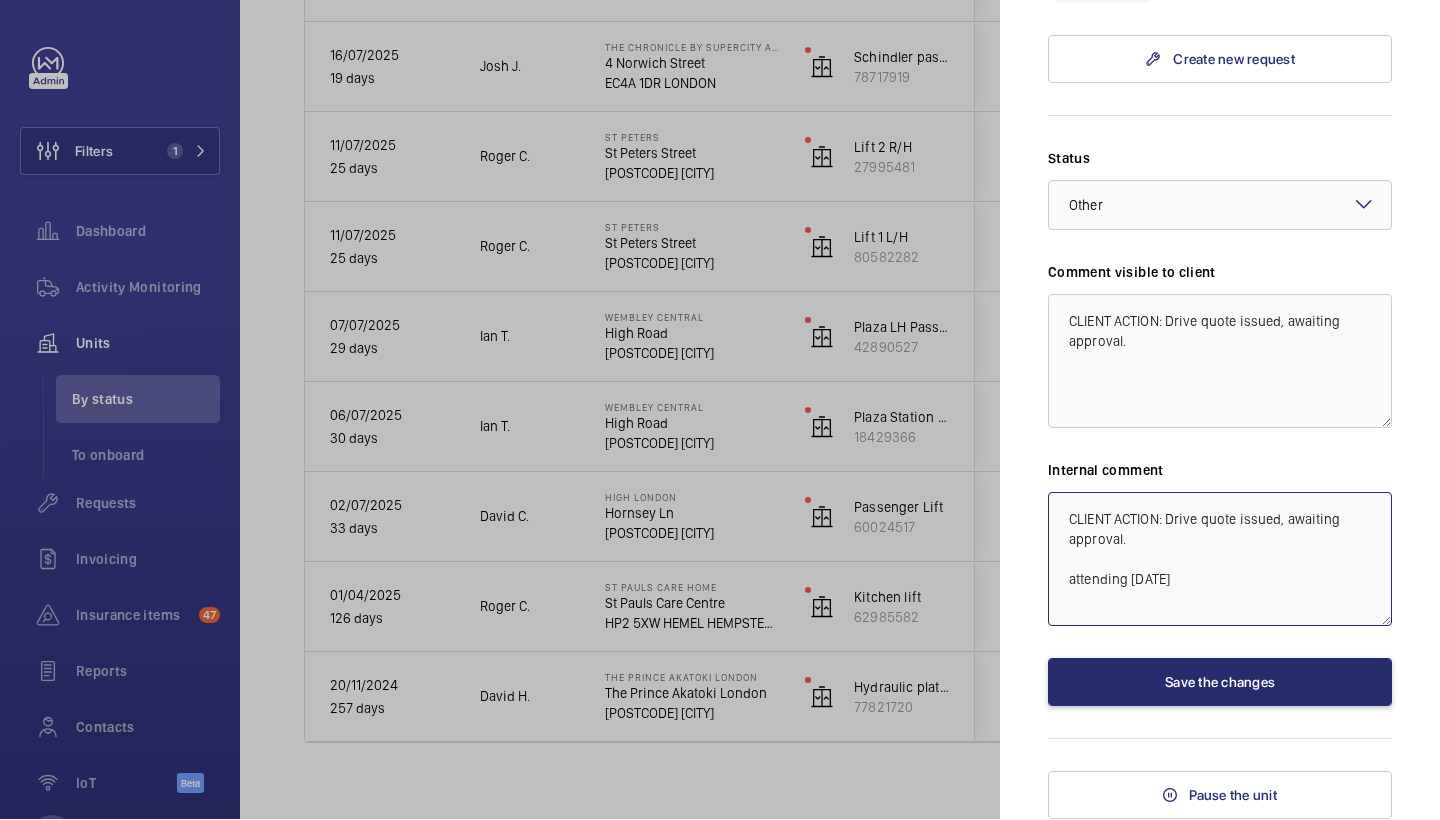 type on "CLIENT ACTION: Drive quote issued, awaiting approval.
attending 11/8/25" 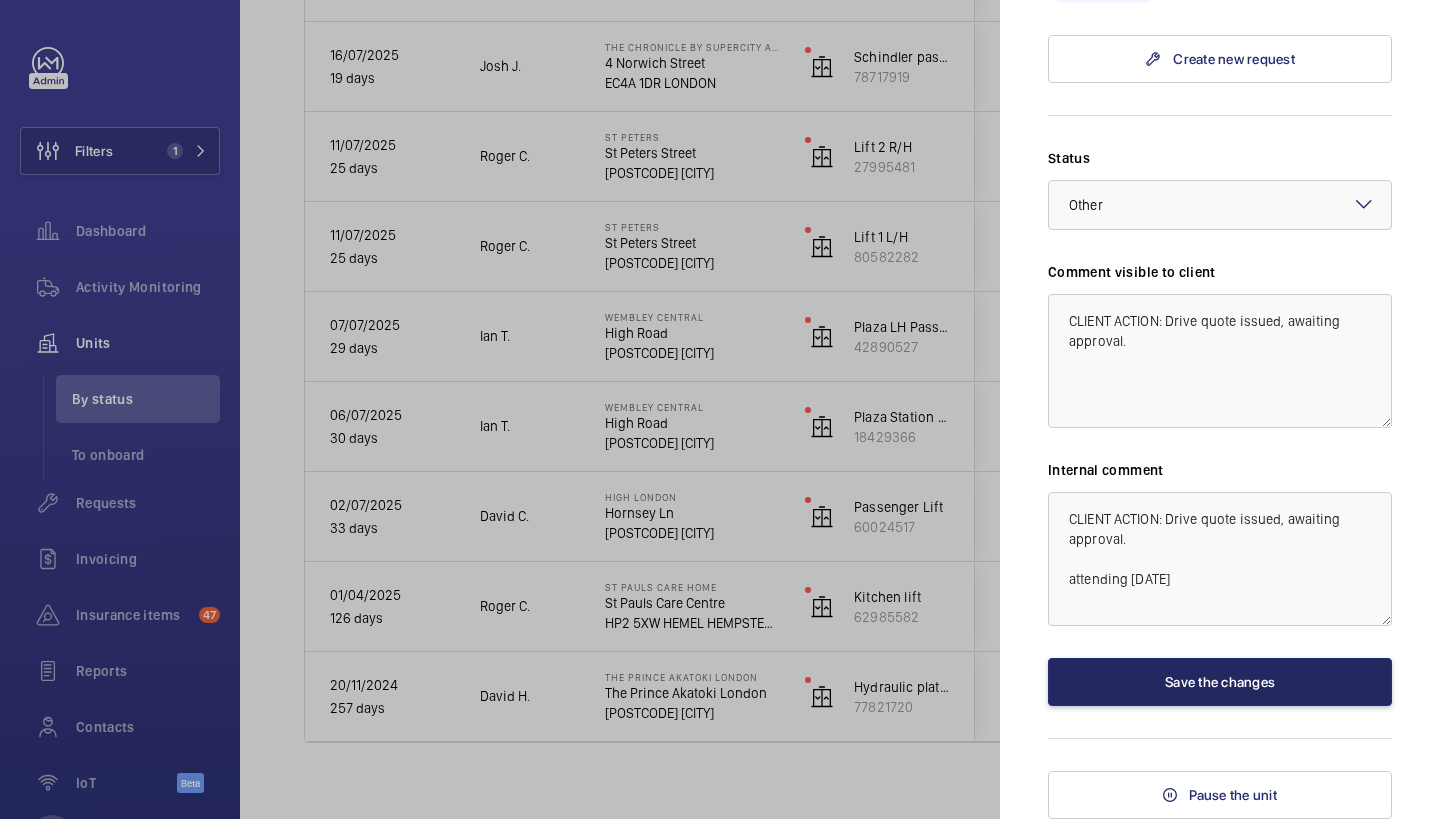 click on "Save the changes" 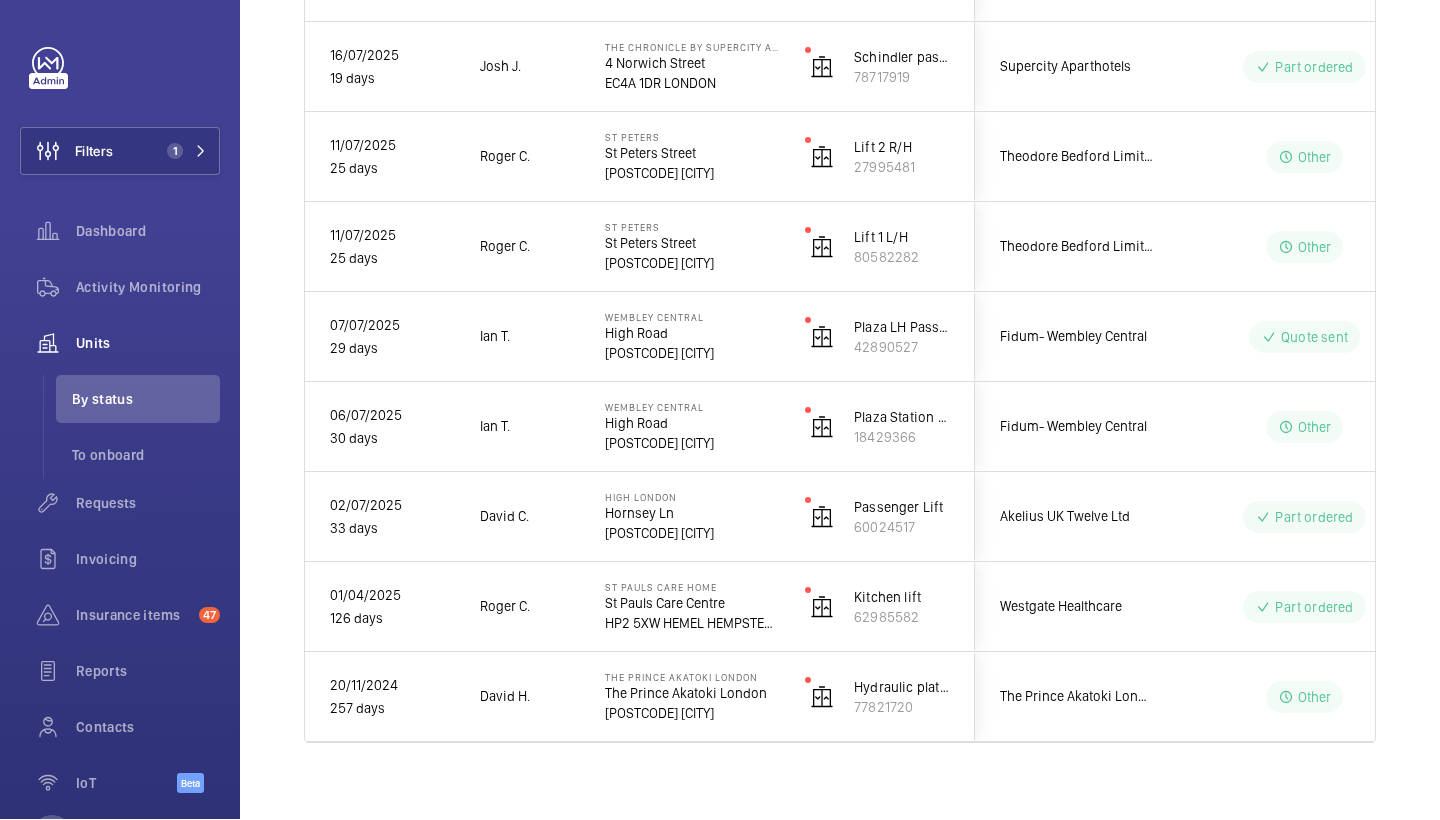 scroll, scrollTop: 0, scrollLeft: 0, axis: both 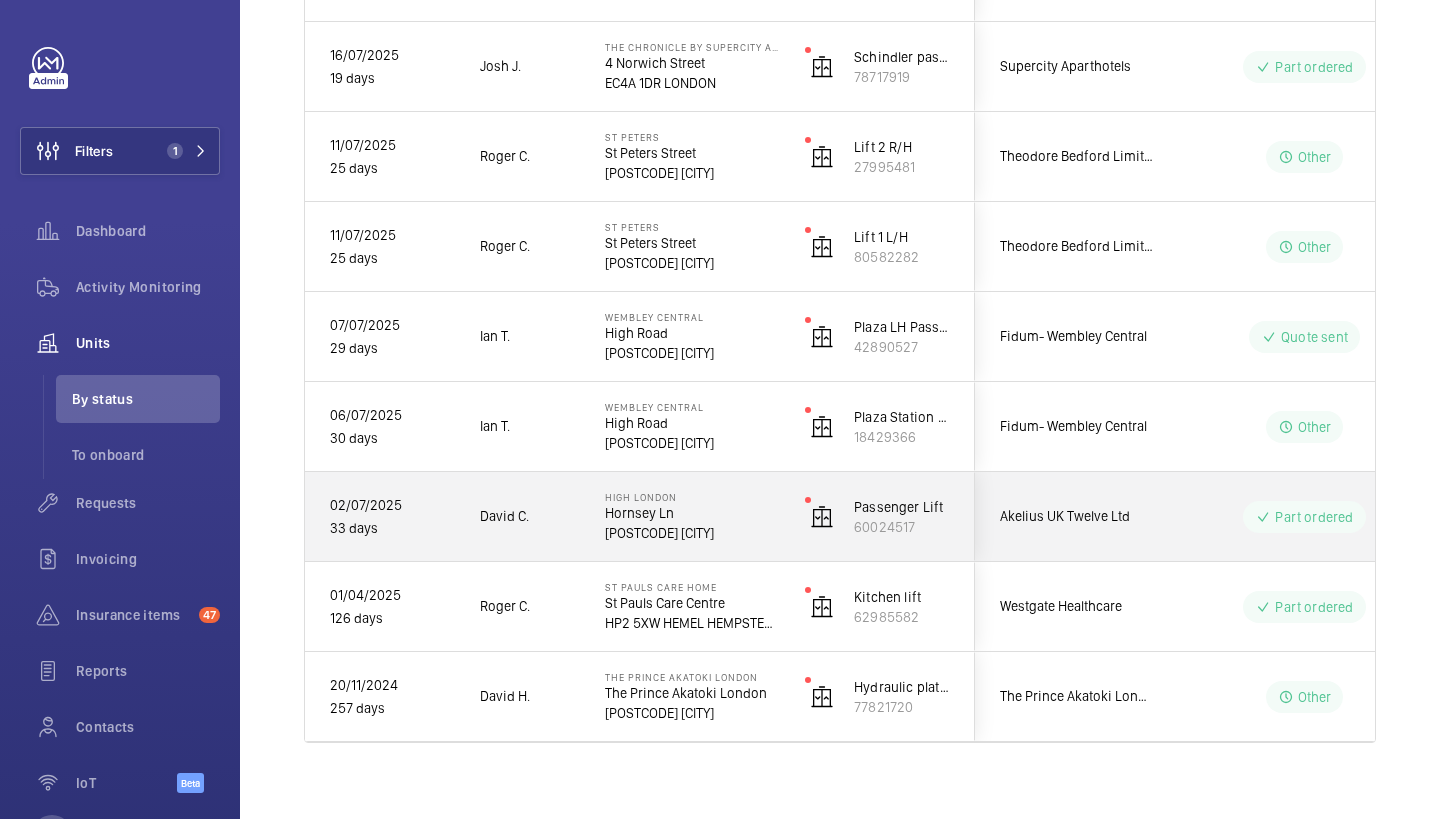 click on "High London   Hornsey Ln   N6 5NP LONDON" 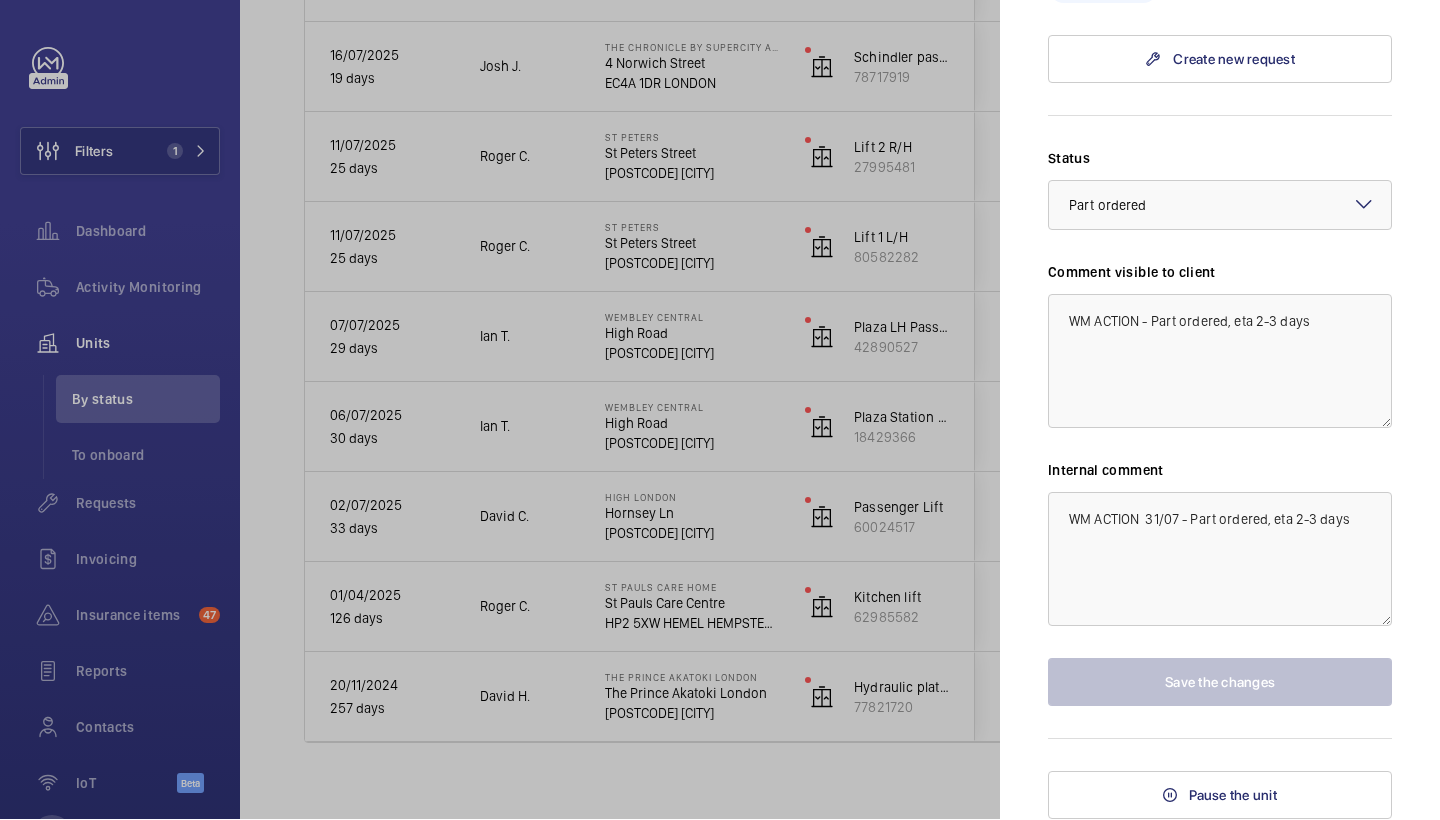 scroll, scrollTop: 1092, scrollLeft: 0, axis: vertical 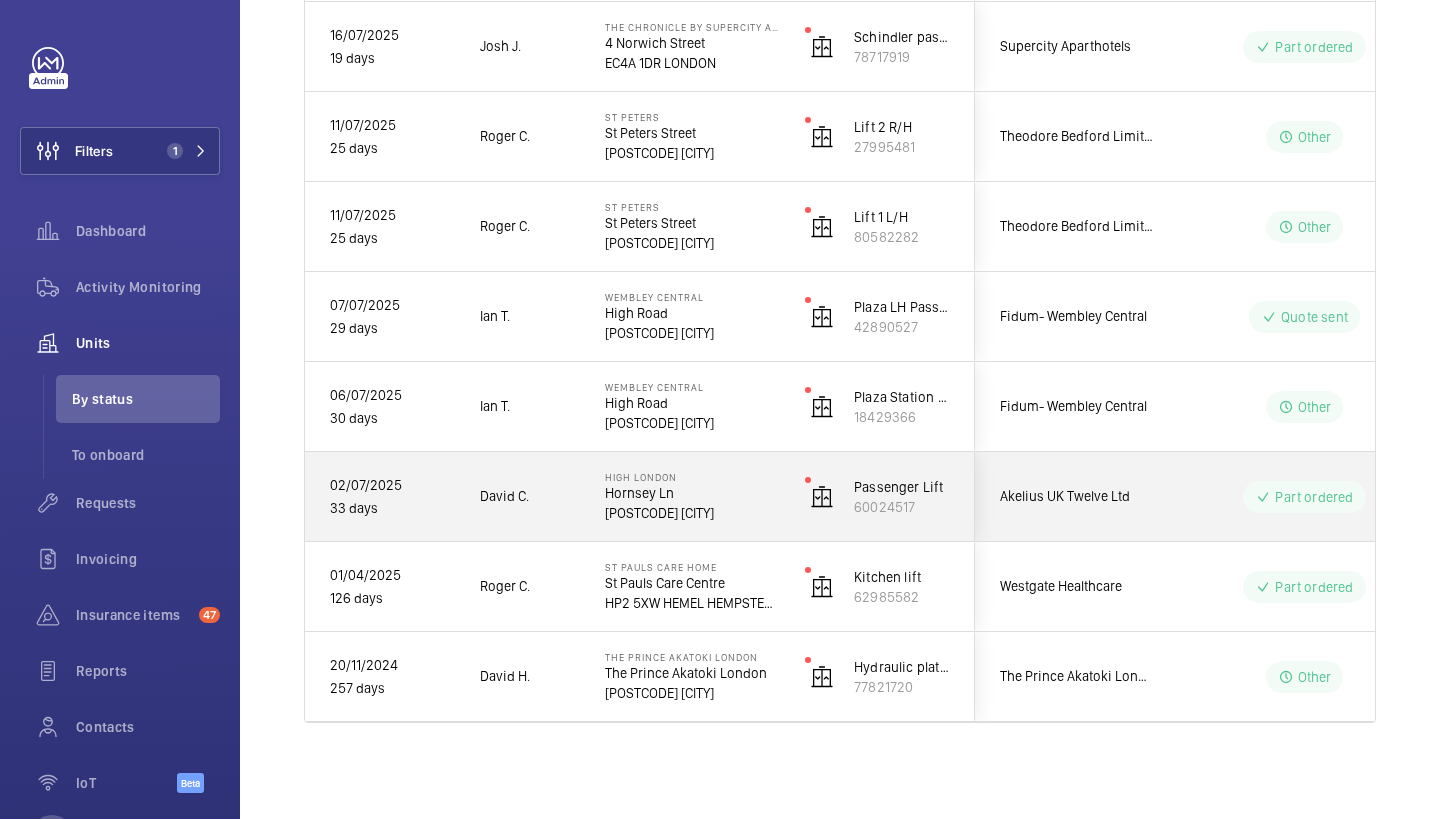 click on "Hornsey Ln" 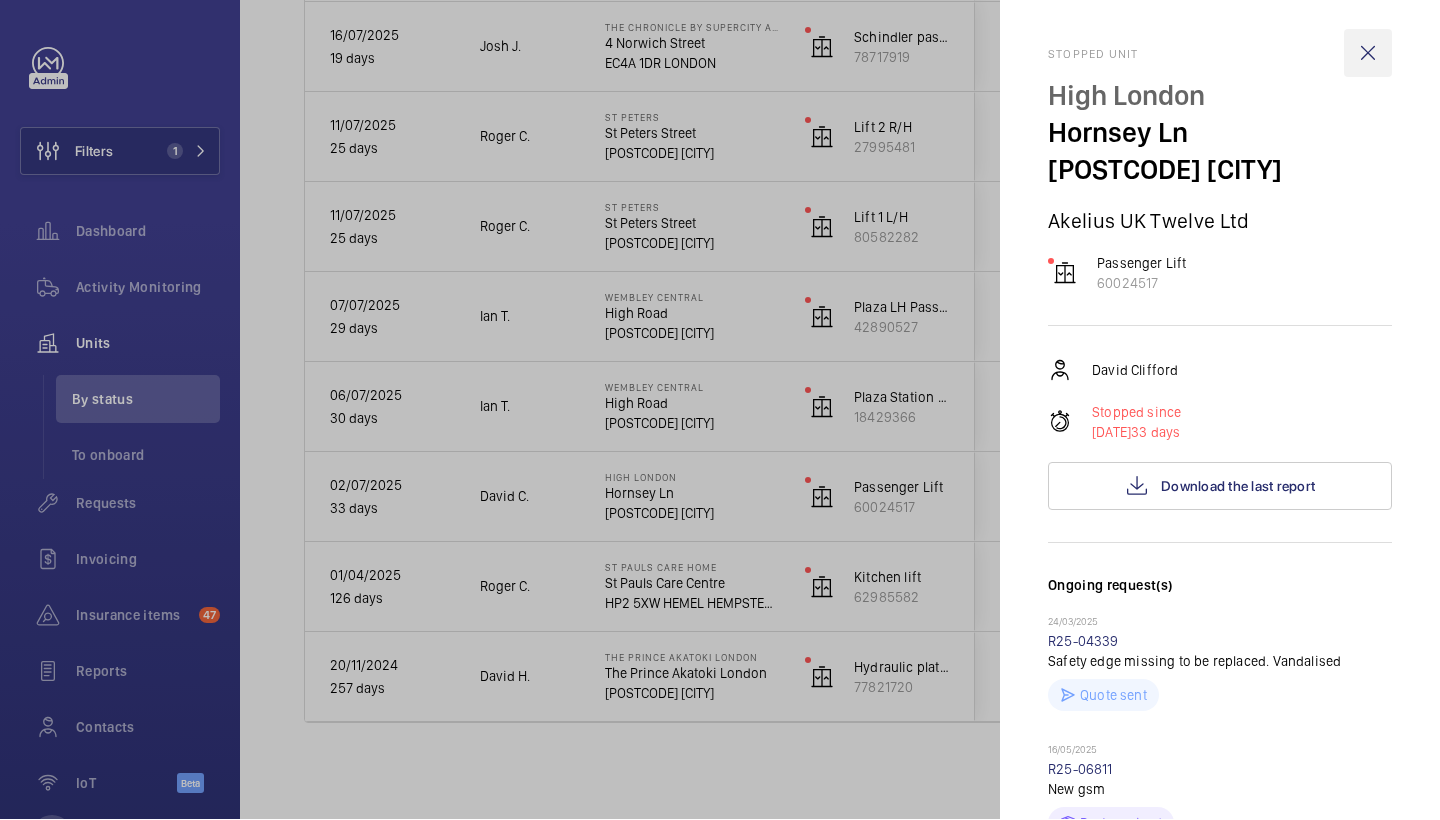 scroll, scrollTop: 0, scrollLeft: 0, axis: both 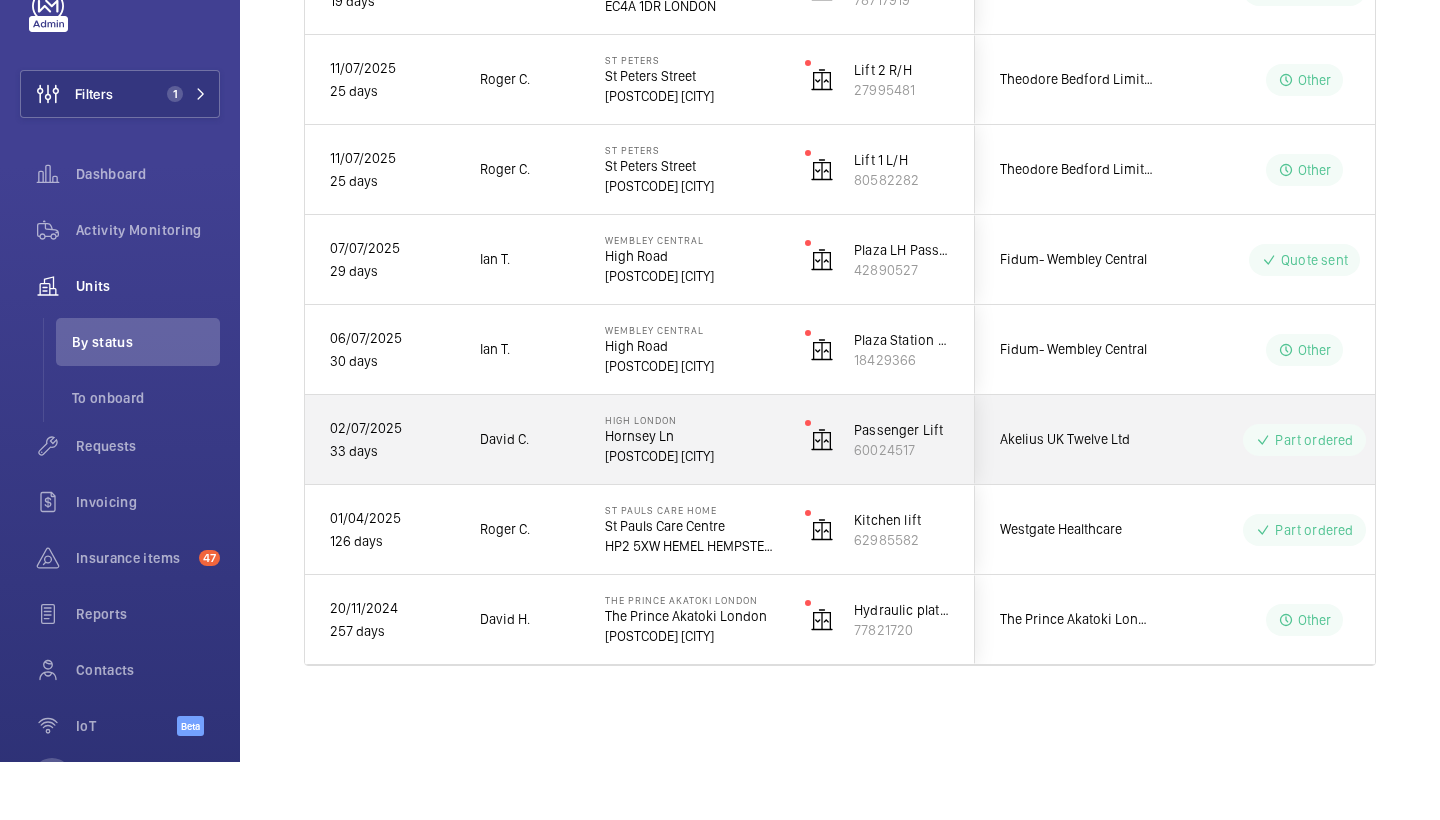 click on "High London   Hornsey Ln   N6 5NP LONDON" 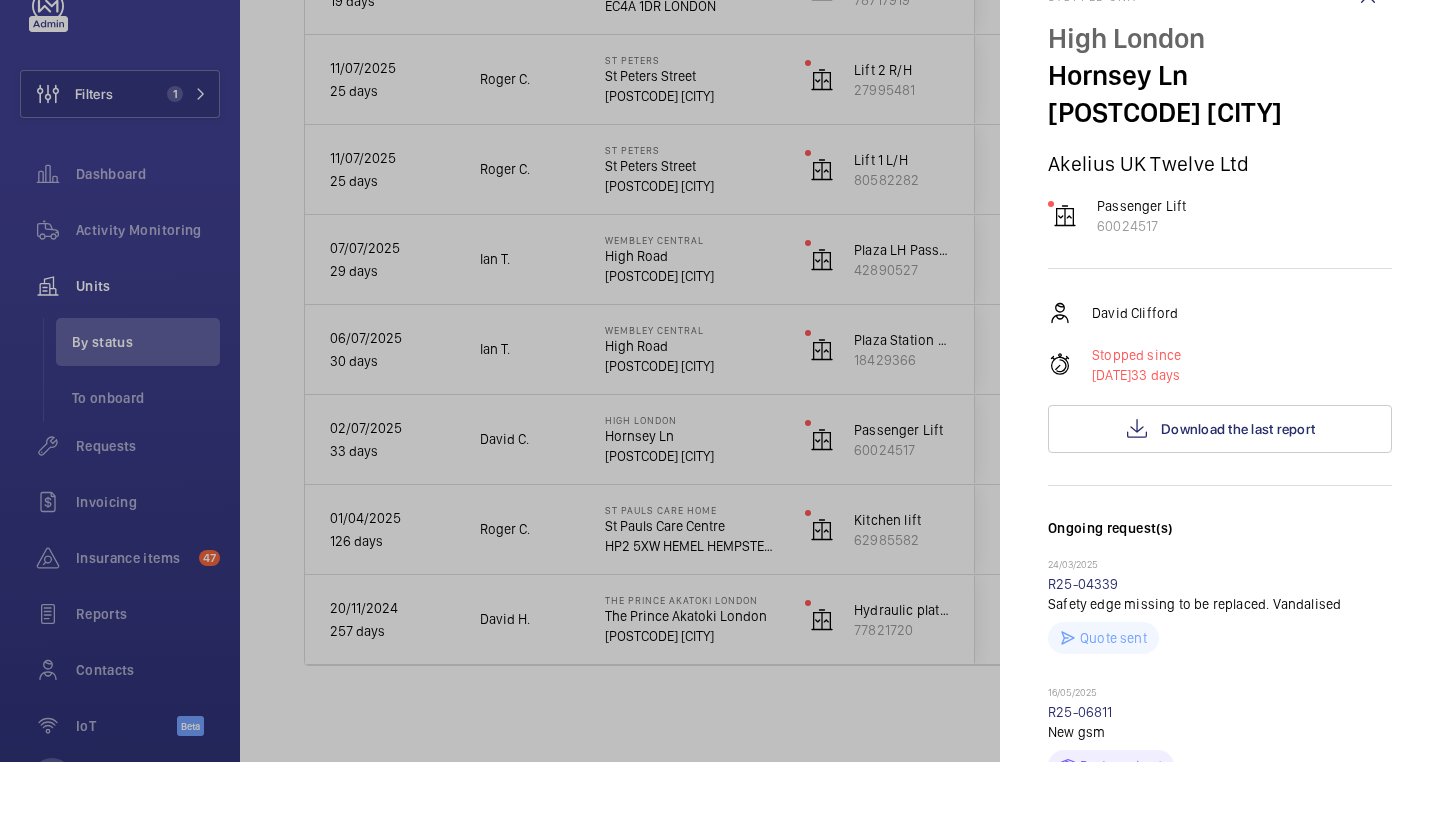 scroll, scrollTop: 0, scrollLeft: 0, axis: both 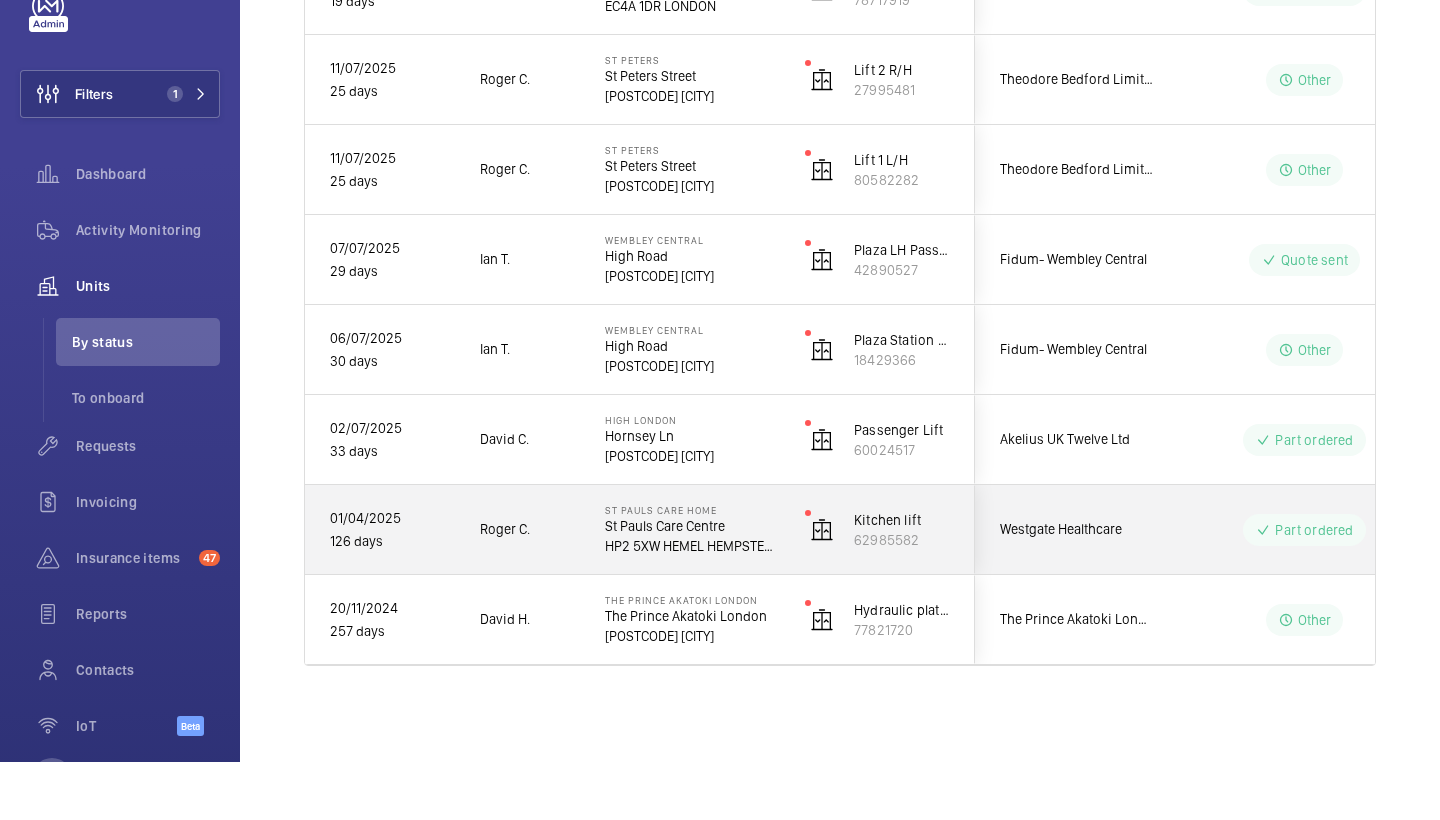 click on "St Pauls Care home   St Pauls Care Centre   HP2 5XW HEMEL HEMPSTEAD" 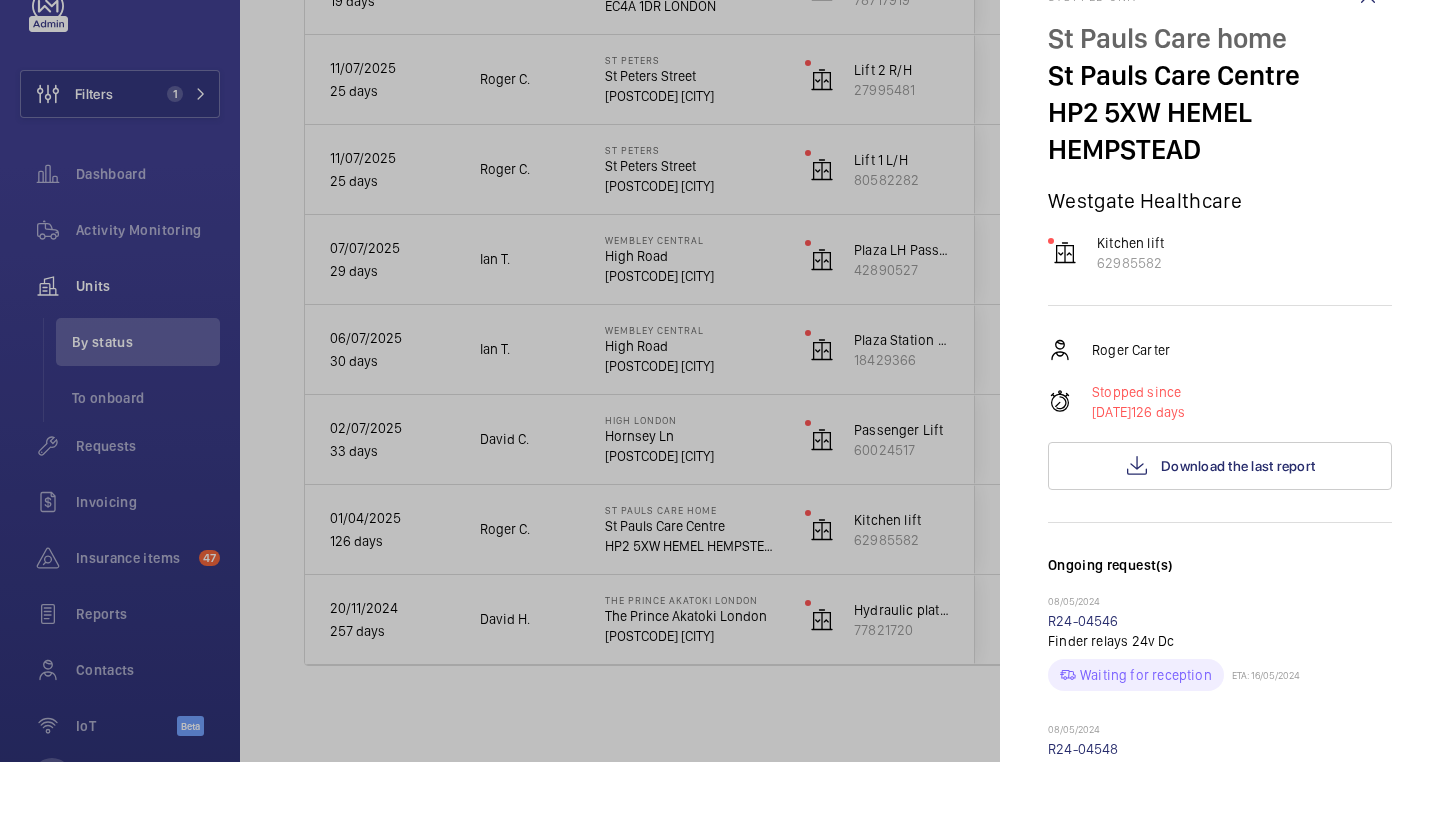scroll, scrollTop: 0, scrollLeft: 0, axis: both 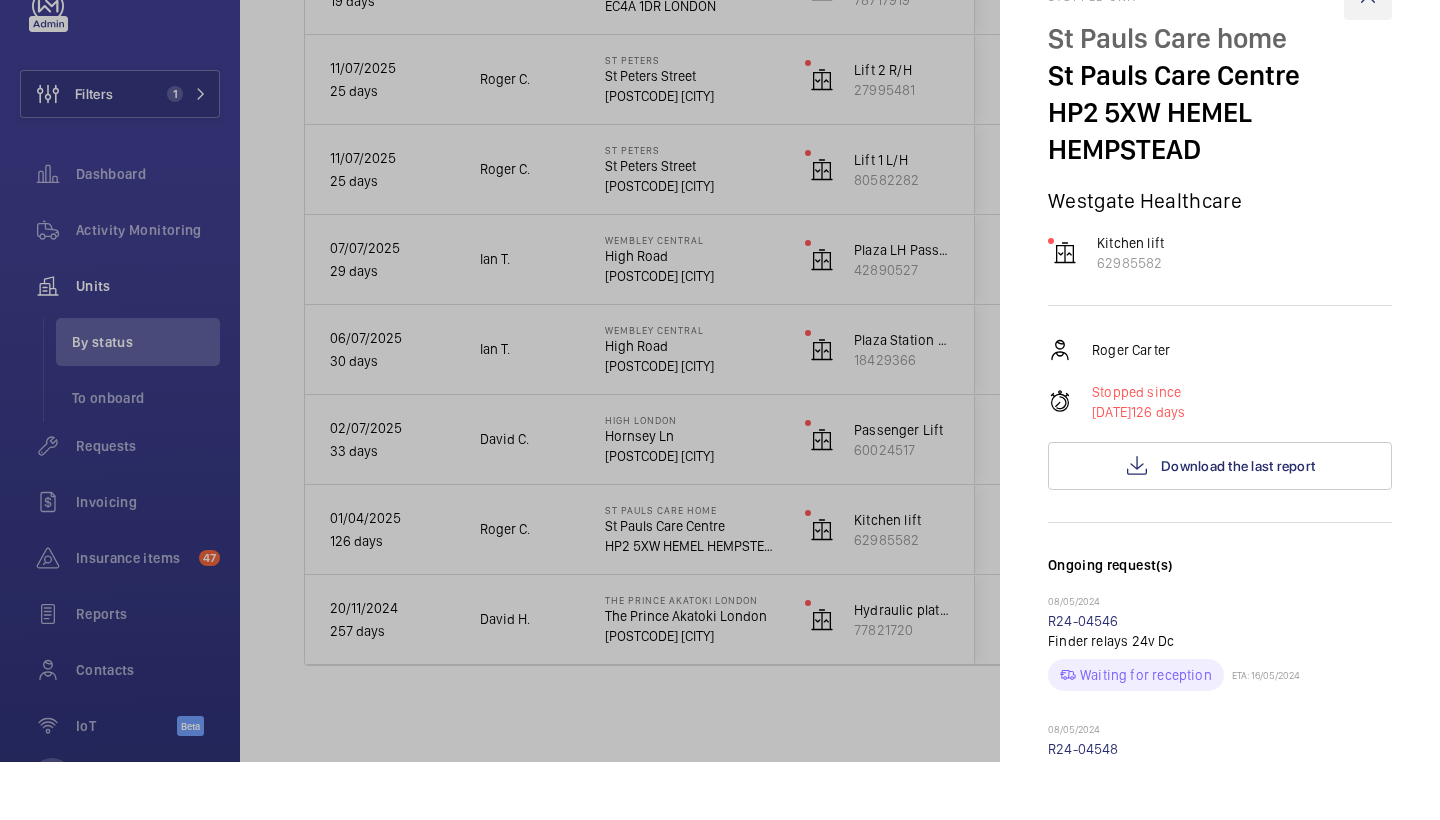 click 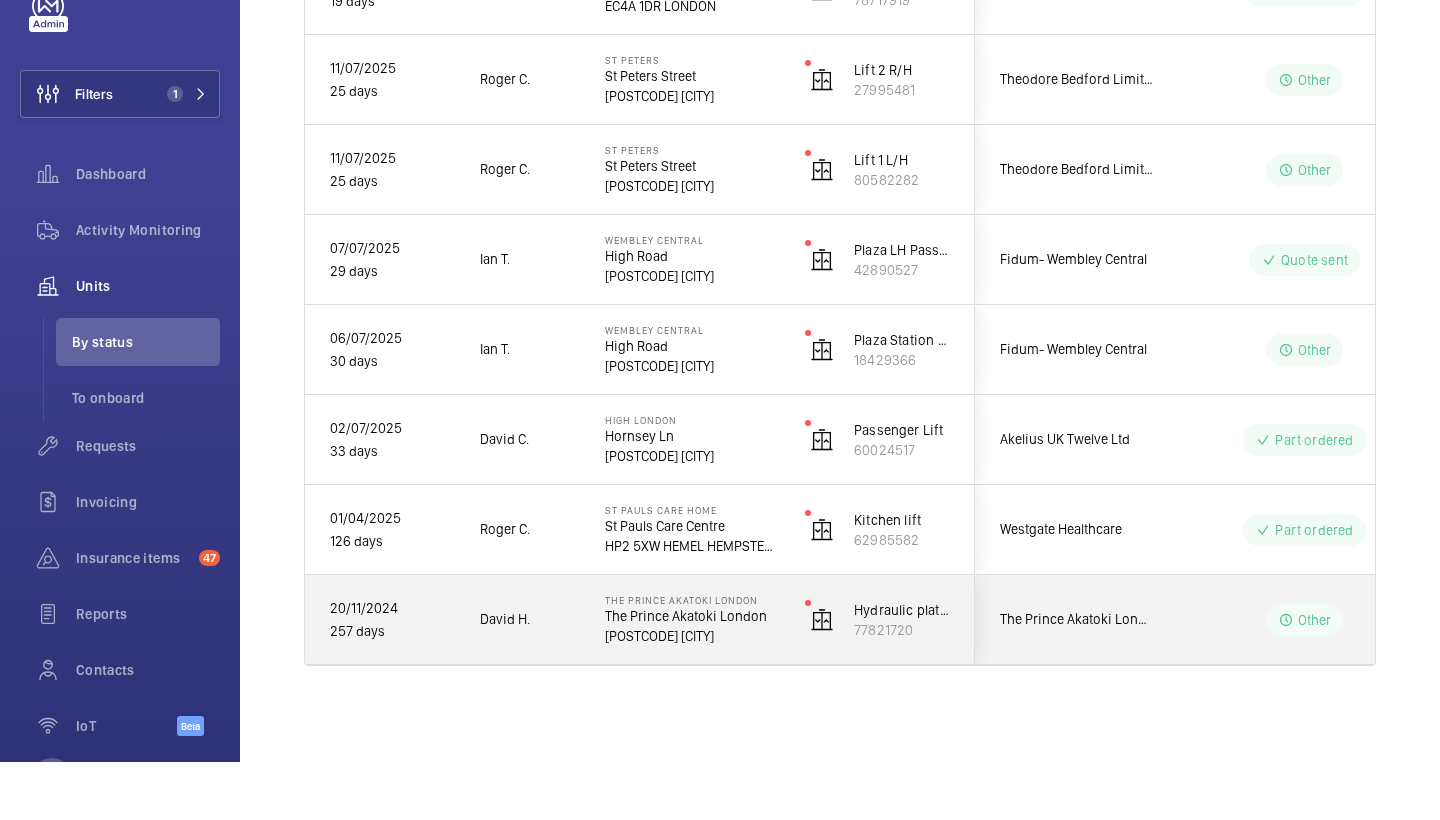 click on "David H." 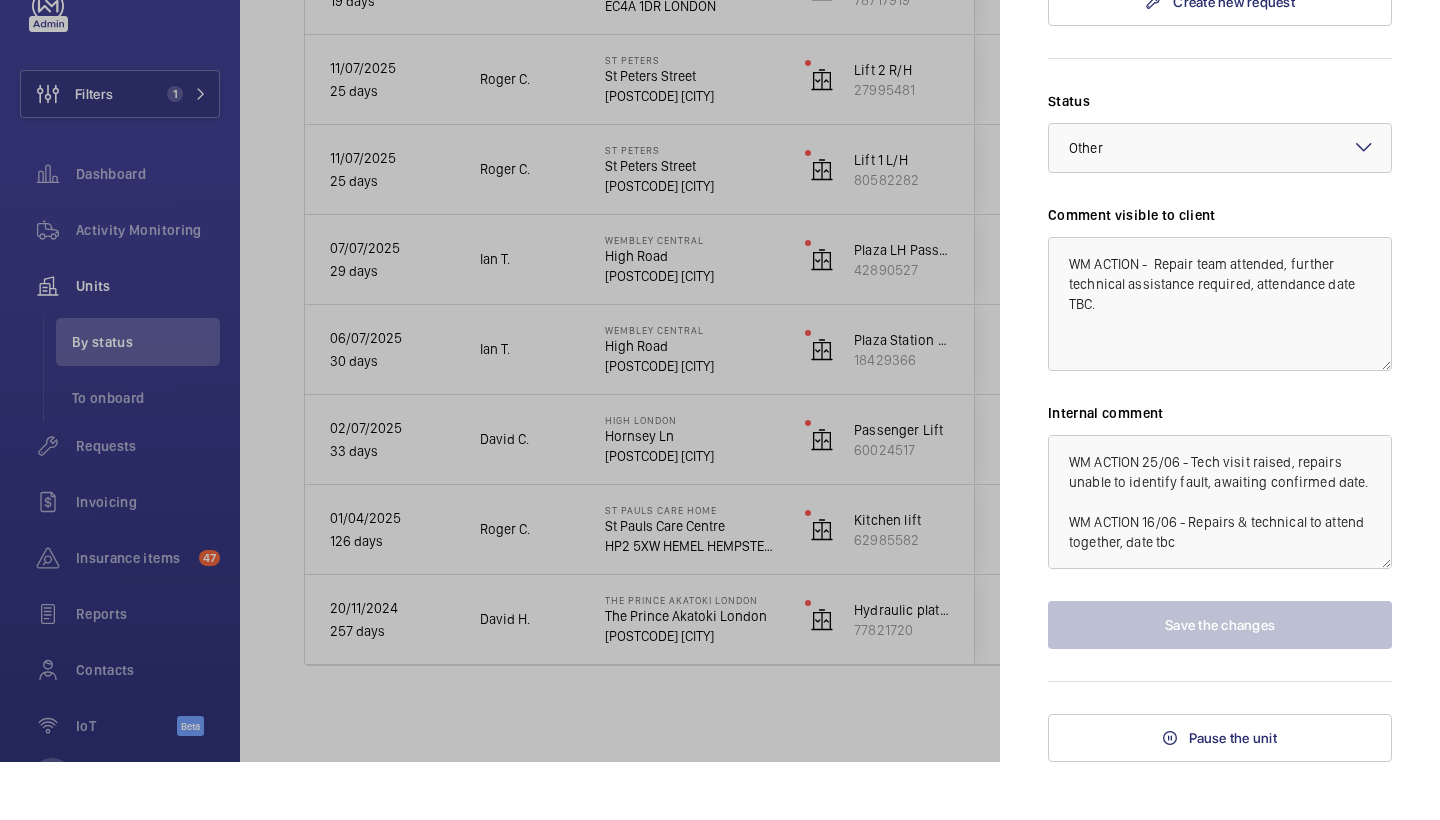 scroll, scrollTop: 1368, scrollLeft: 0, axis: vertical 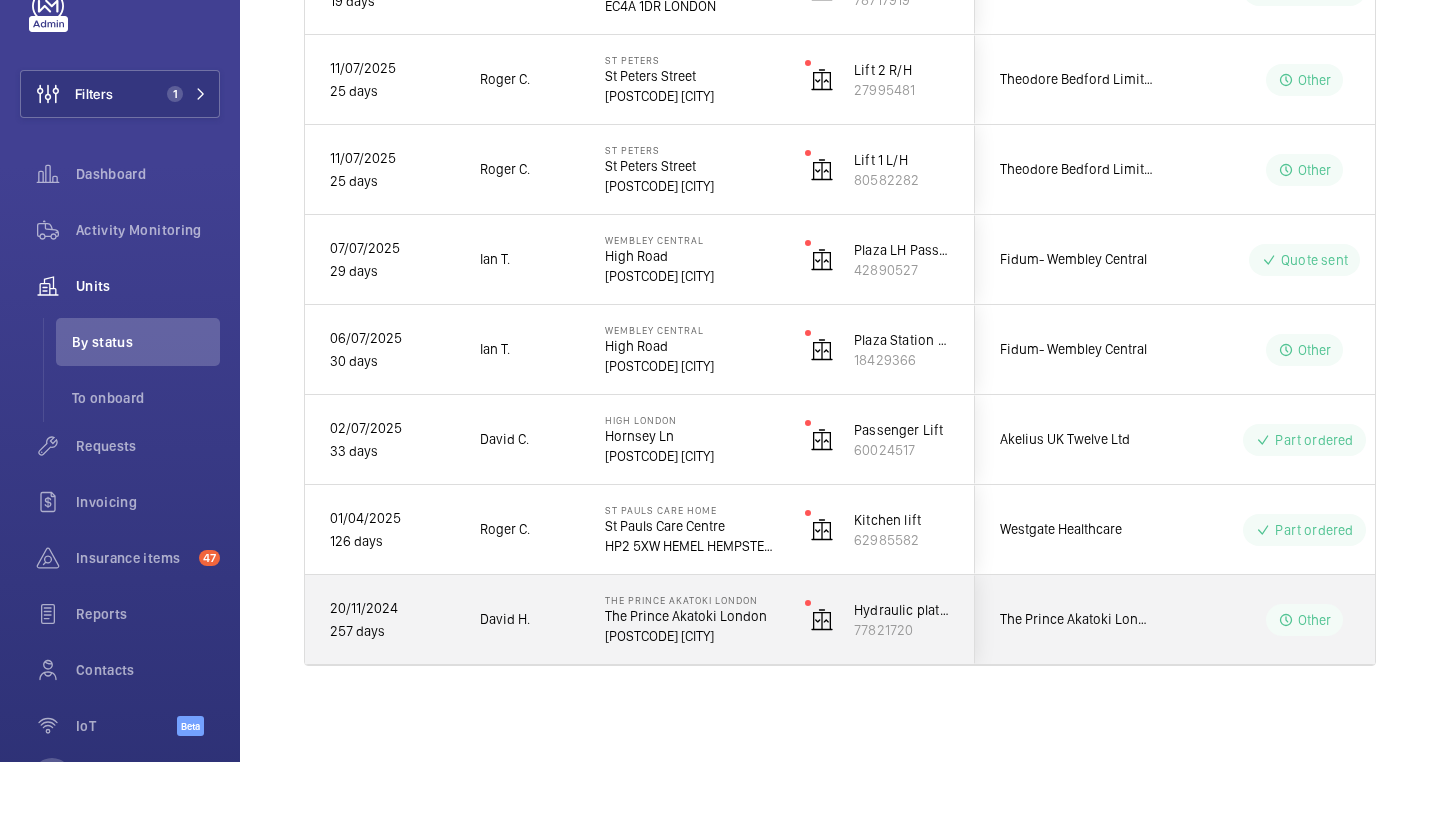 click on "David H." 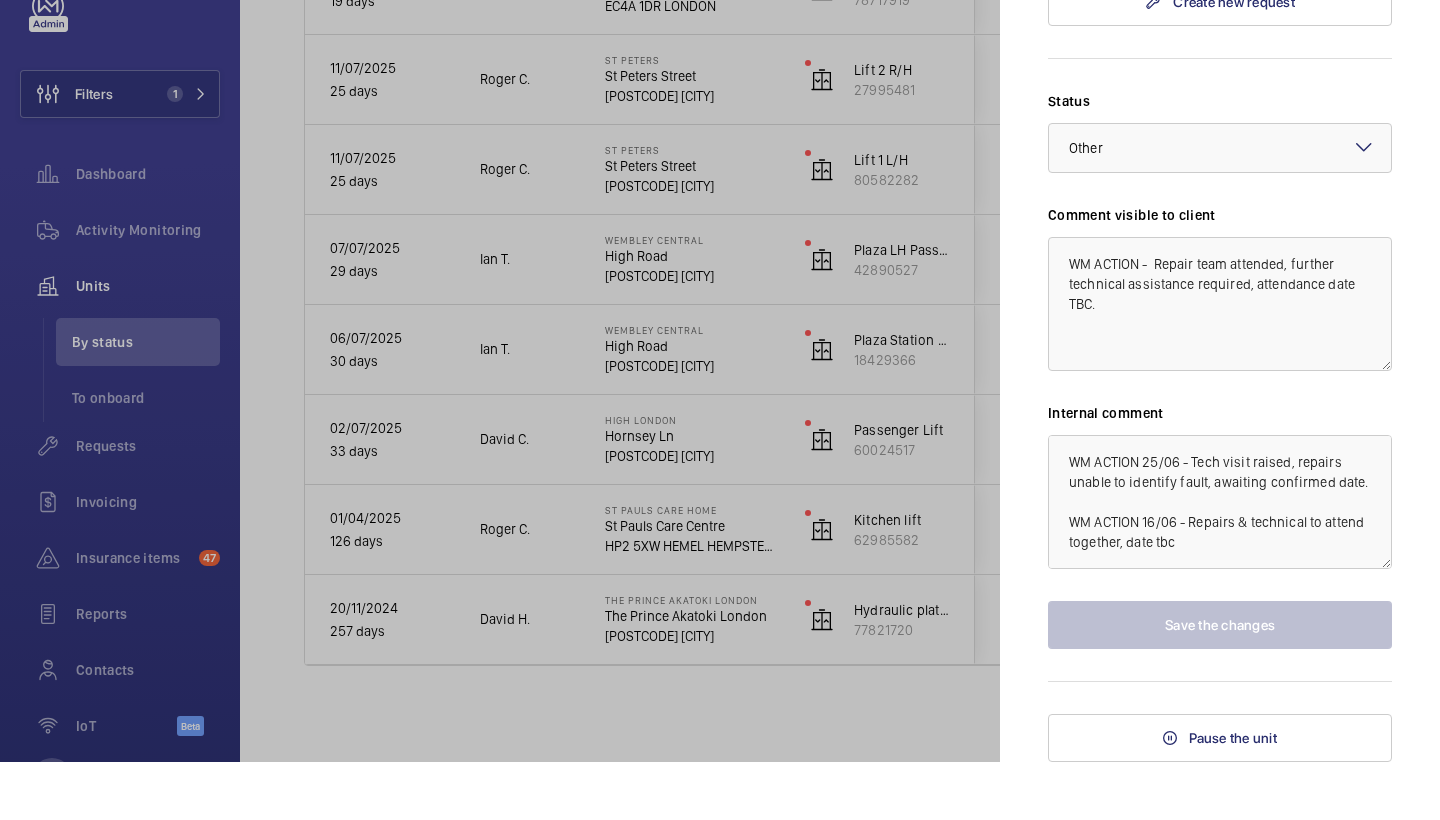 scroll, scrollTop: 1368, scrollLeft: 0, axis: vertical 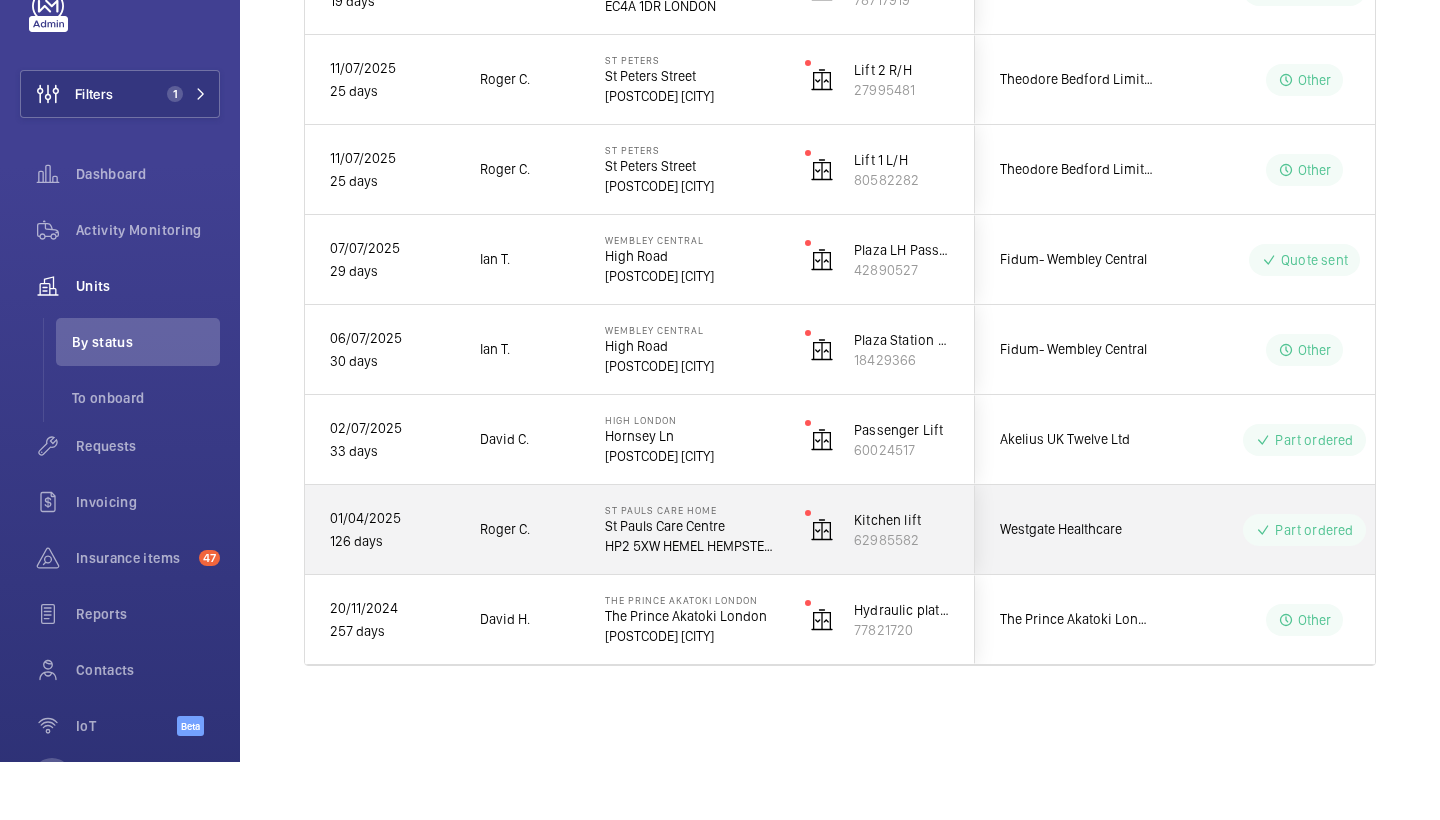 click on "St Pauls Care home   St Pauls Care Centre   HP2 5XW HEMEL HEMPSTEAD" 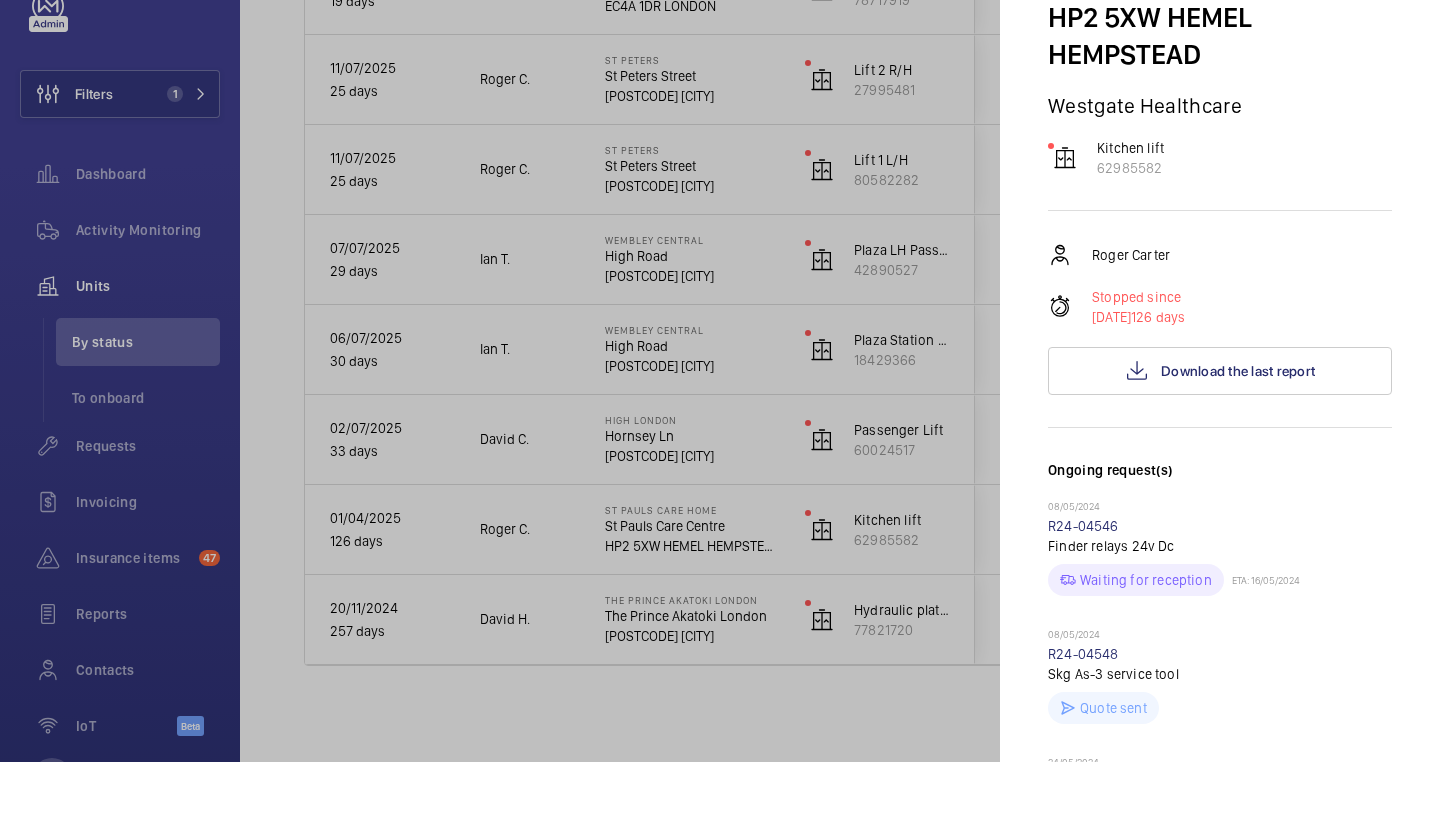 scroll, scrollTop: 43, scrollLeft: 0, axis: vertical 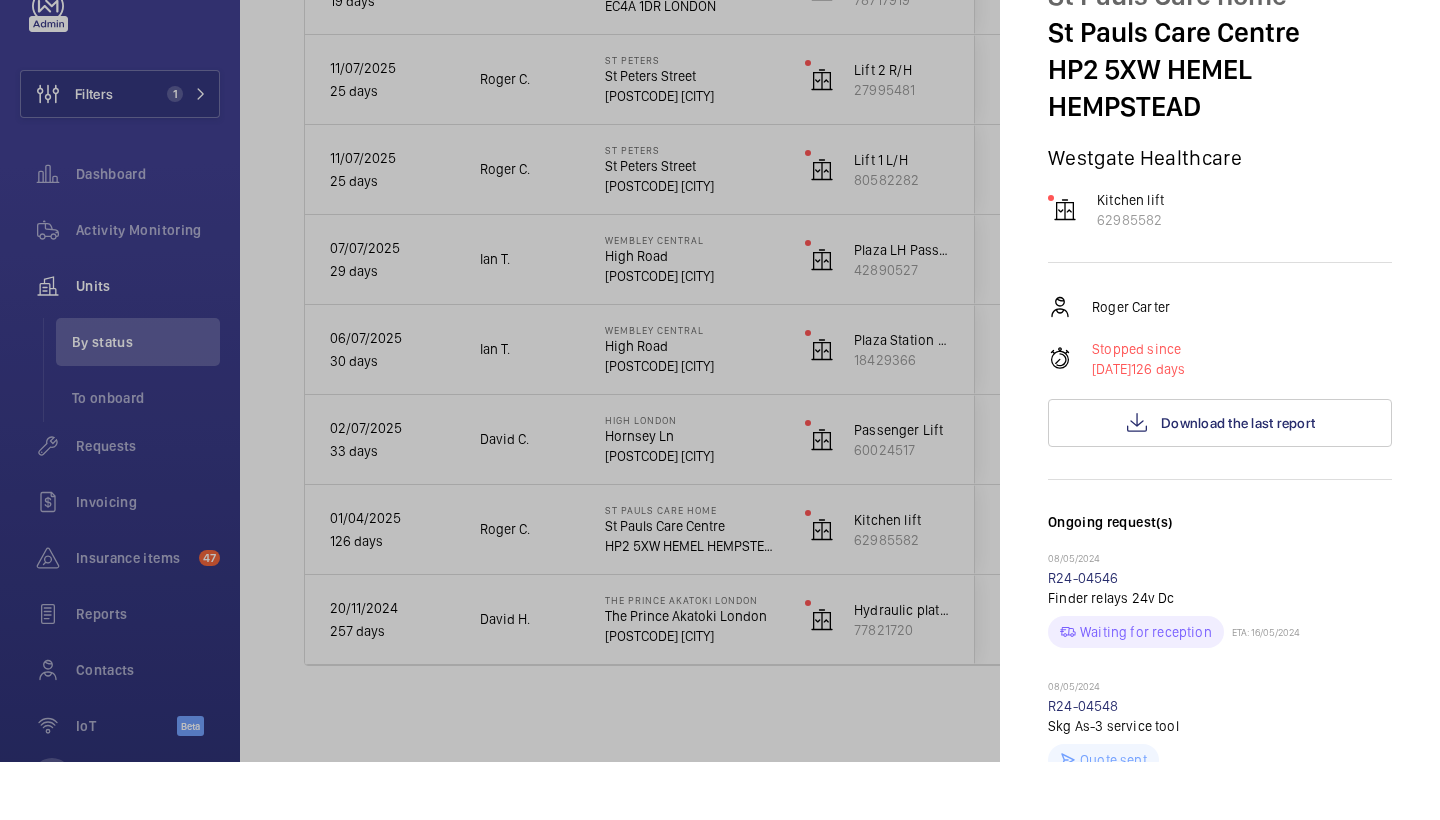 click 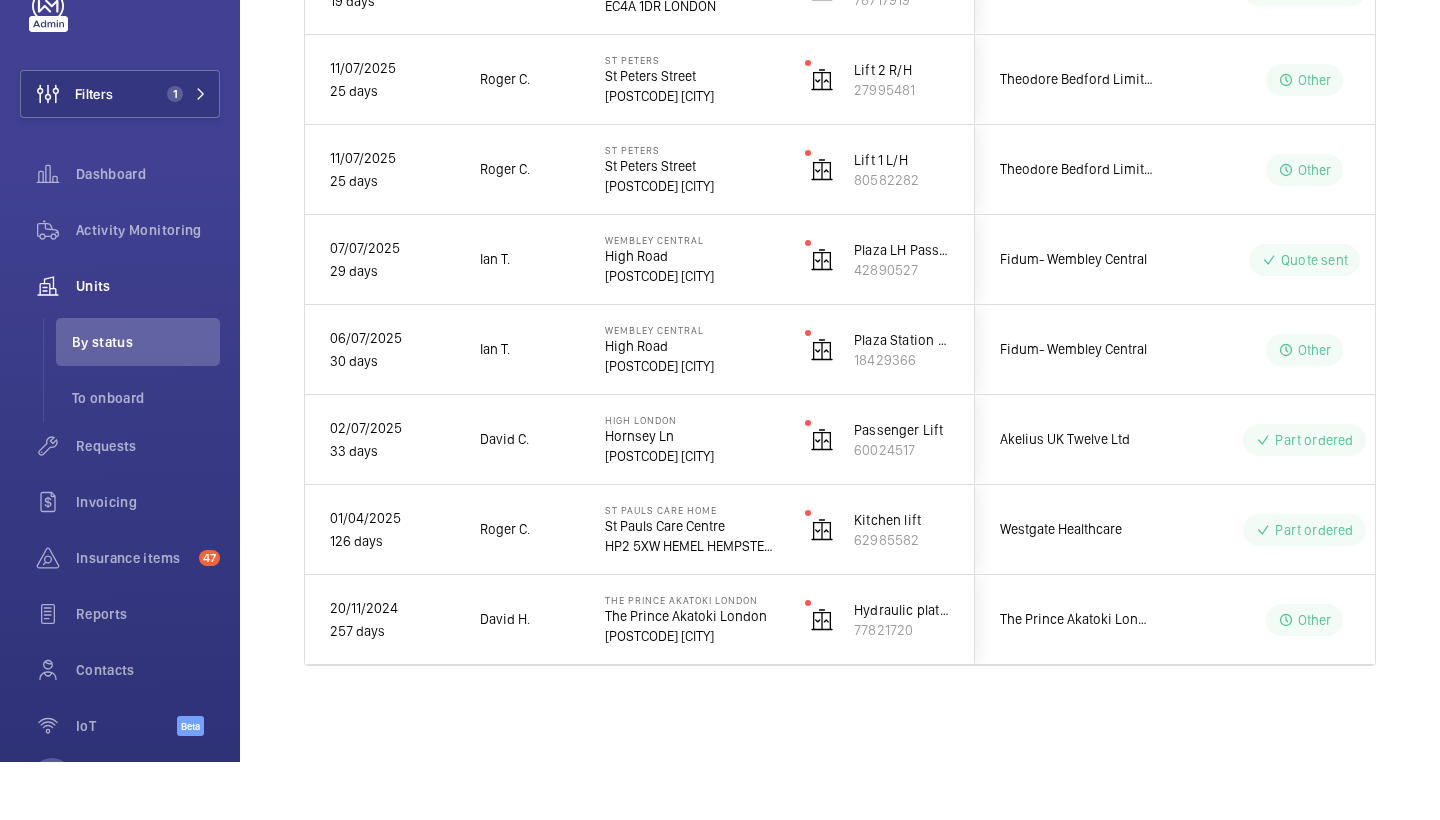 scroll, scrollTop: 0, scrollLeft: 0, axis: both 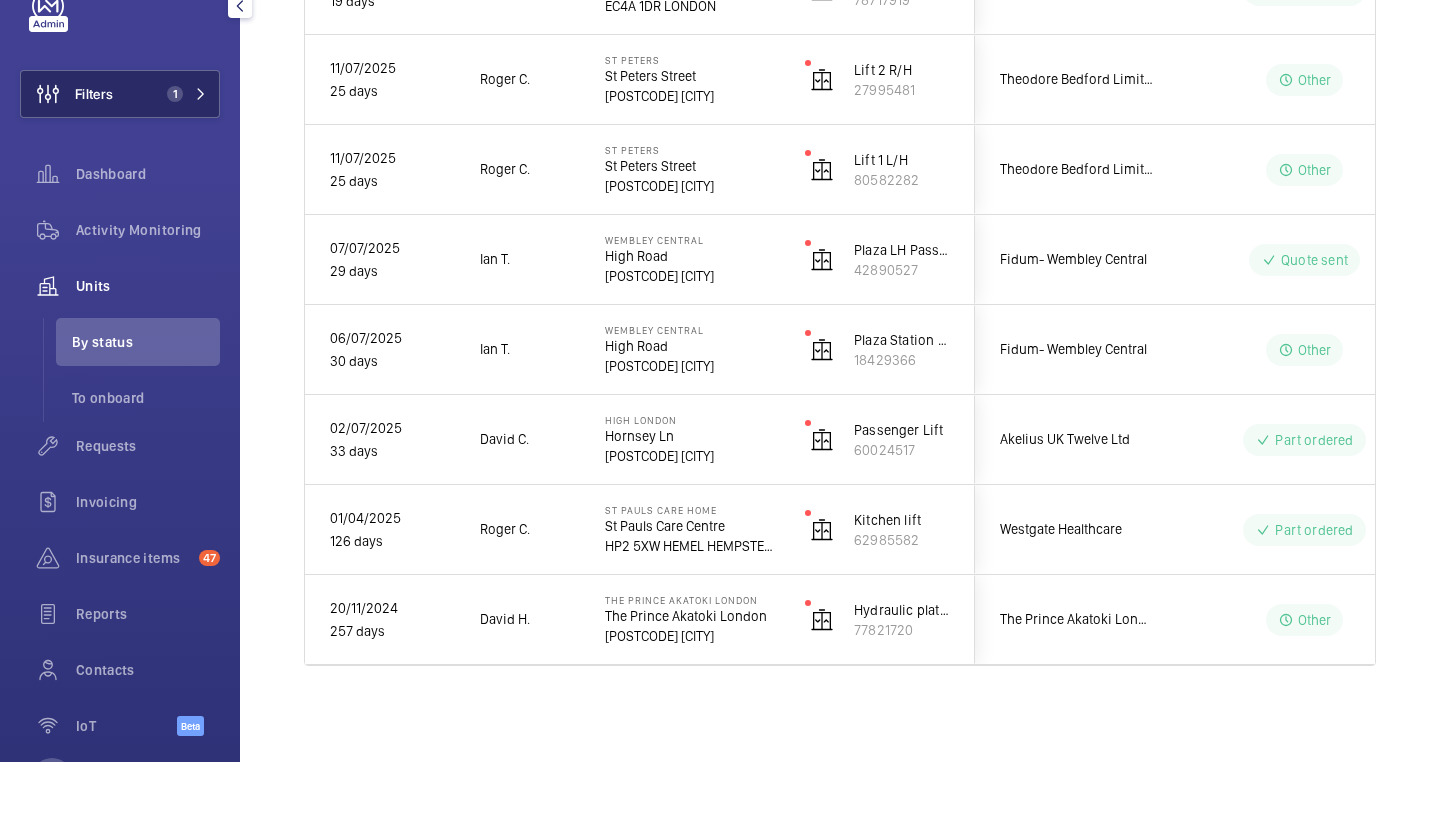 click 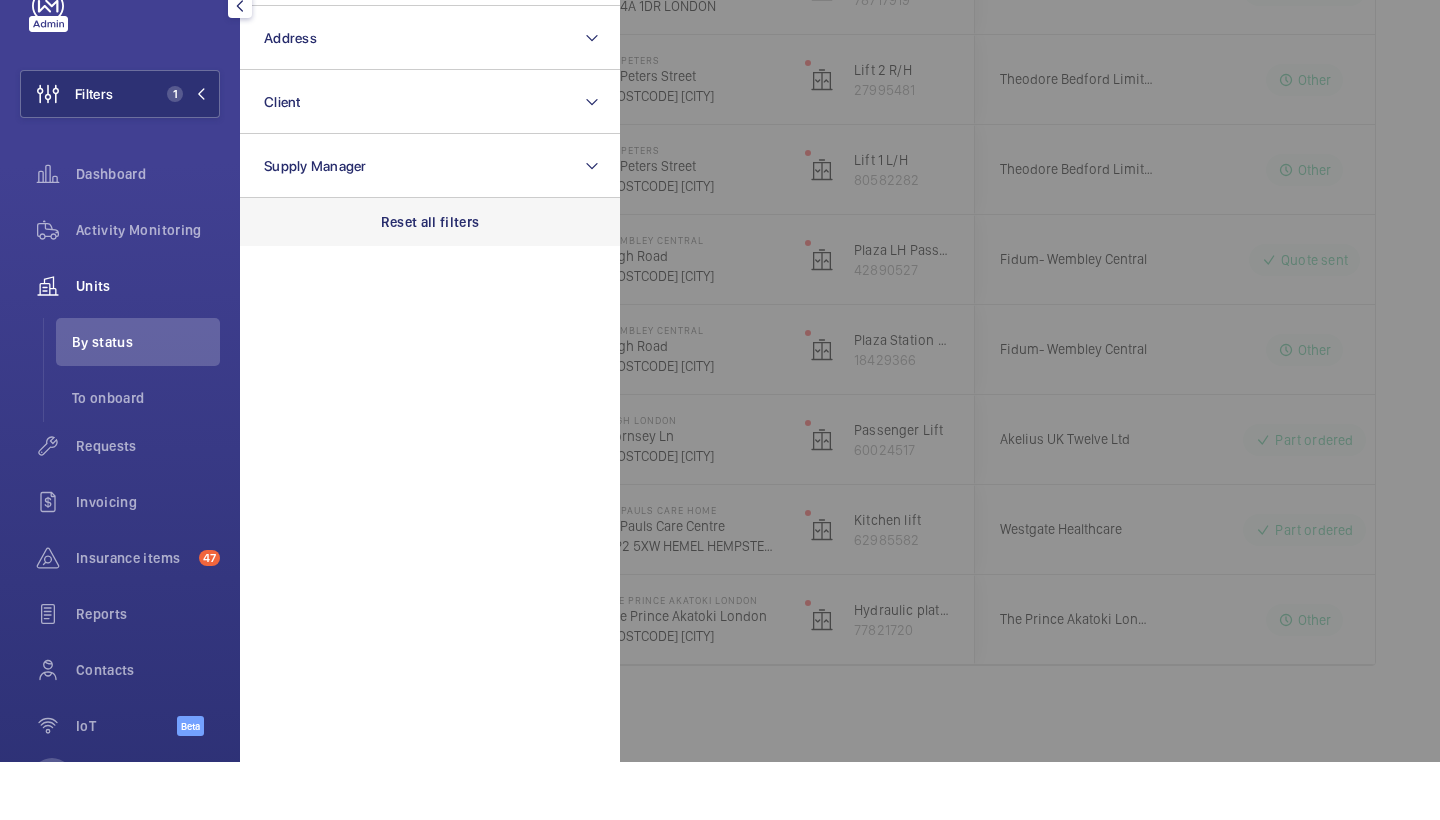 click on "Reset all filters" 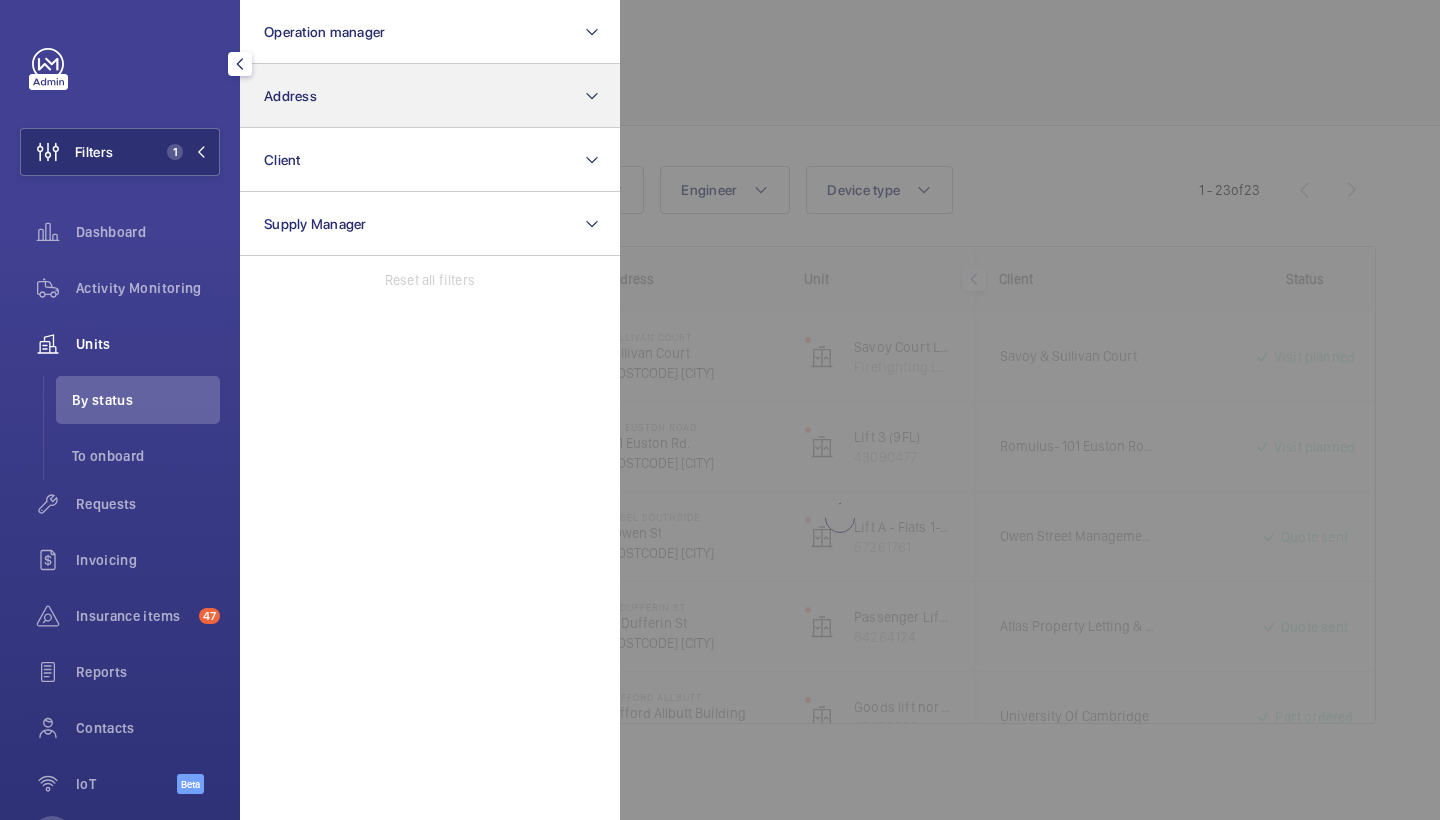 scroll, scrollTop: 55, scrollLeft: 0, axis: vertical 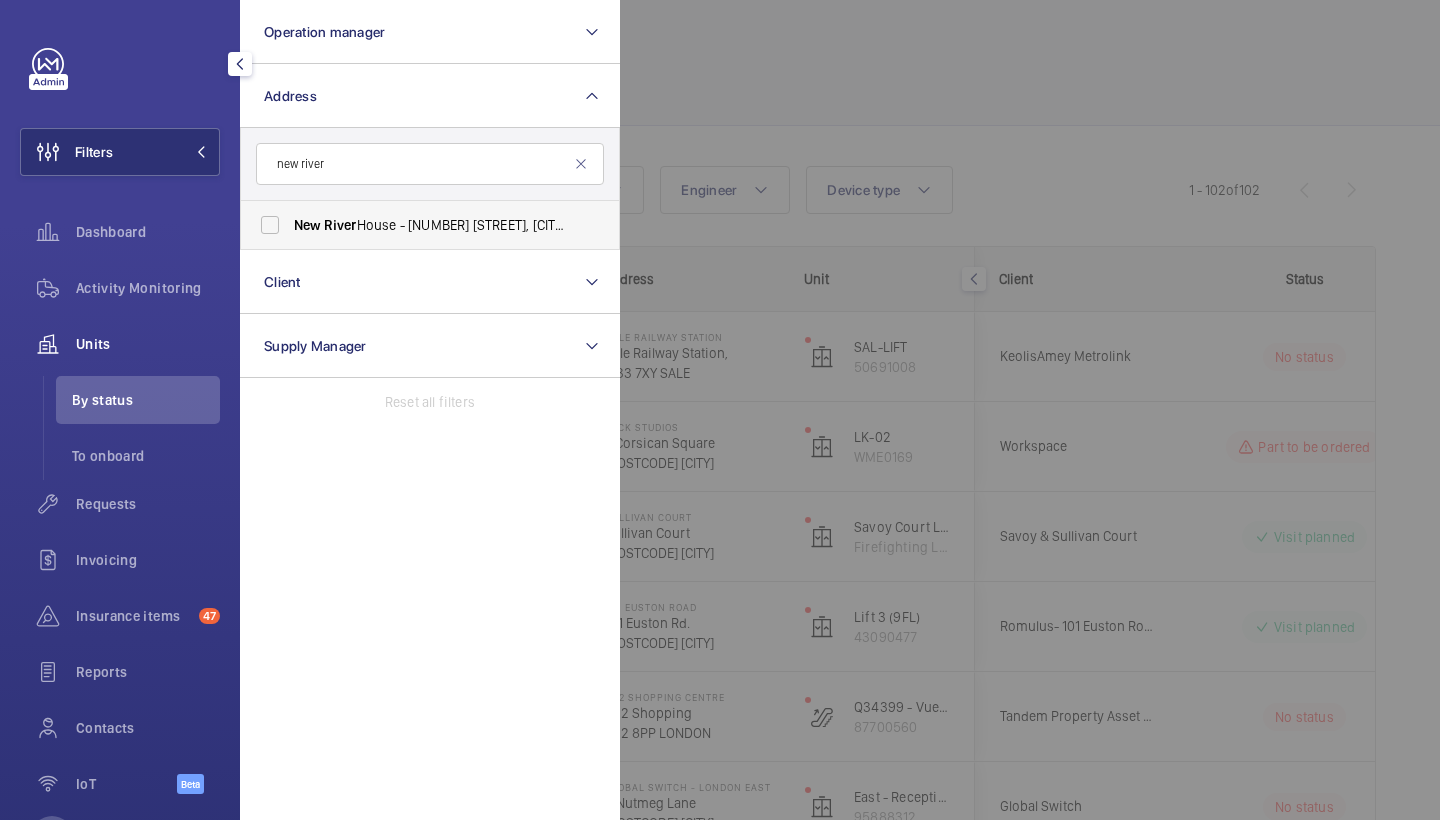 type on "new river" 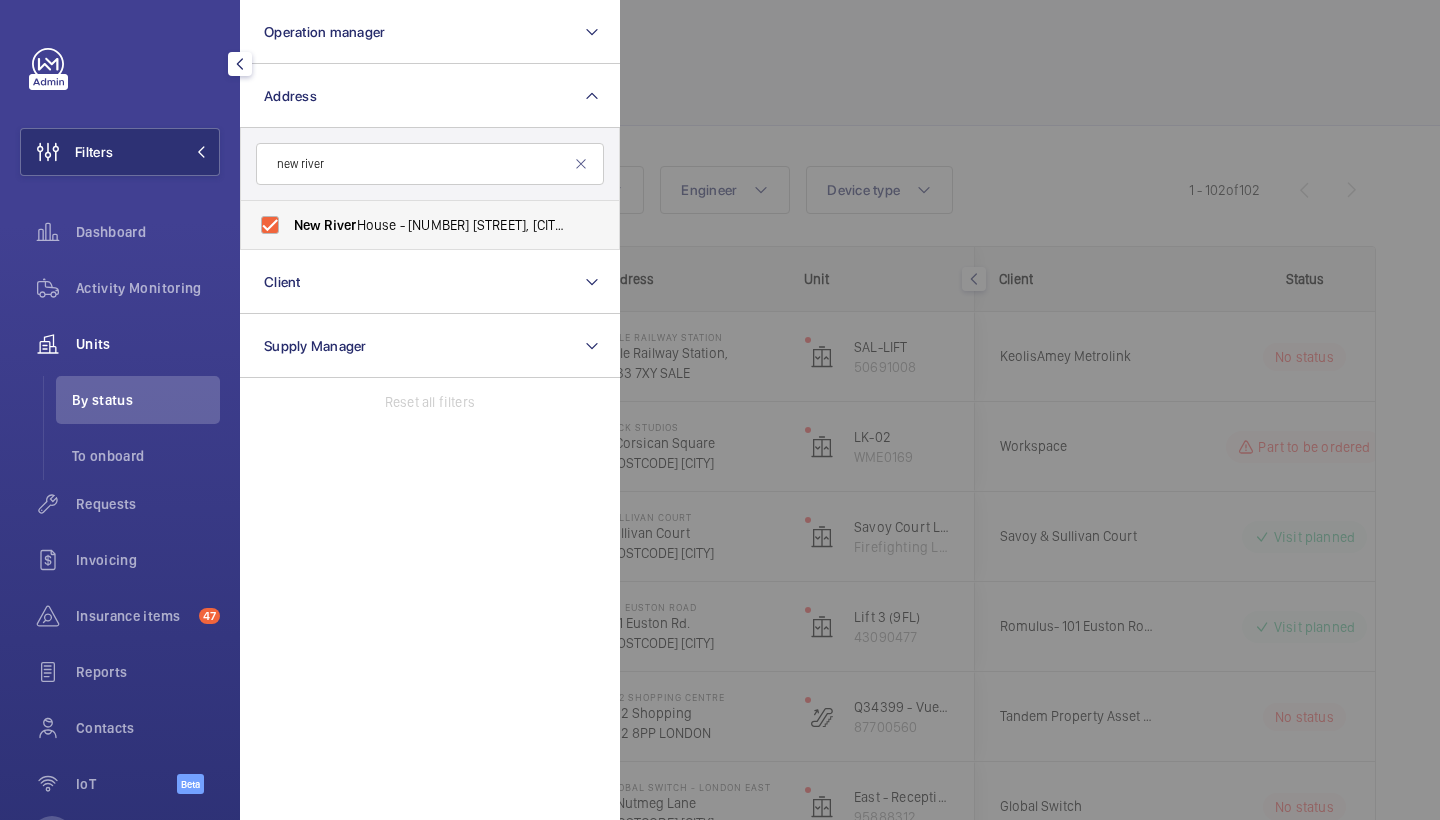 checkbox on "true" 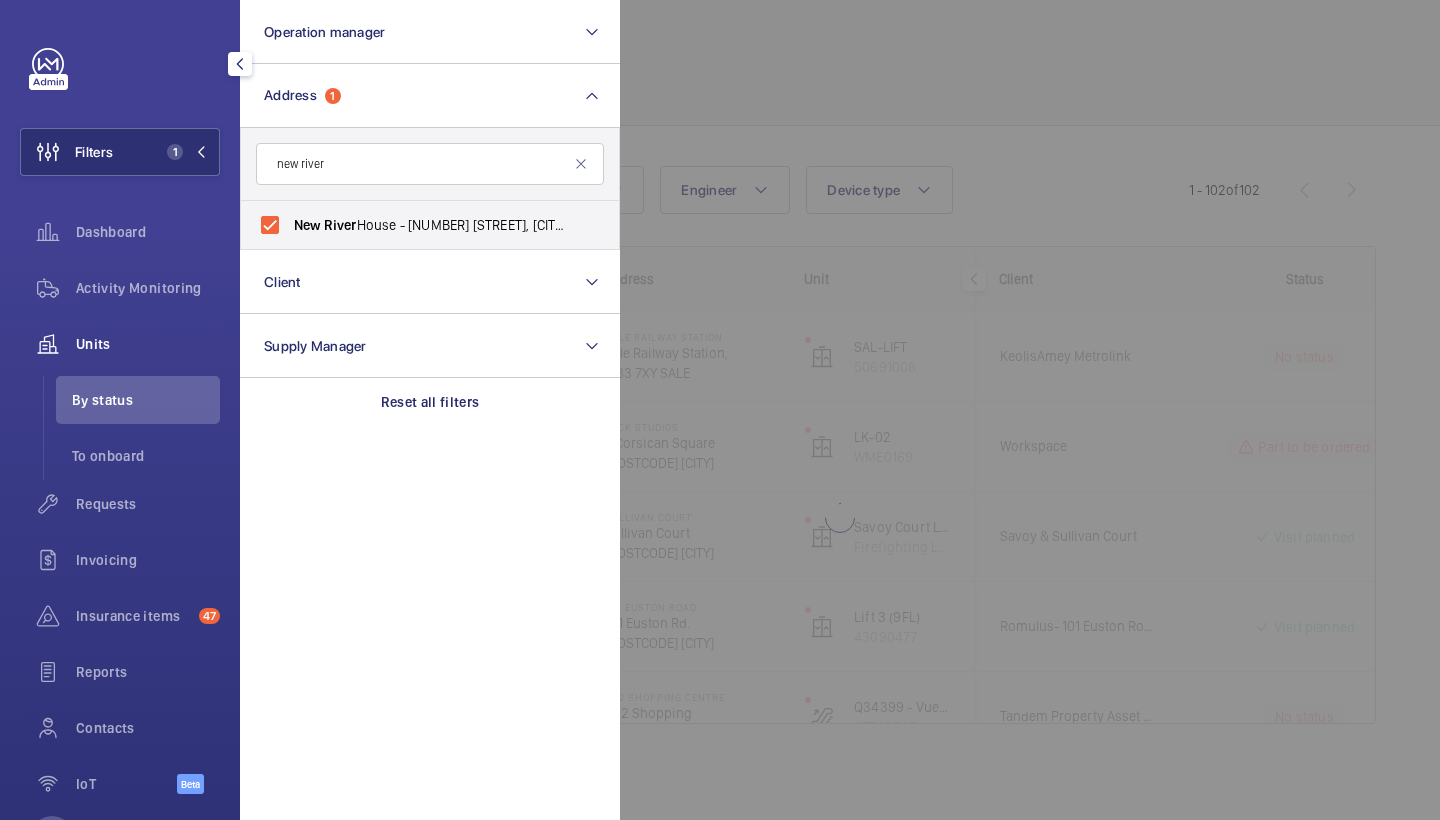 click 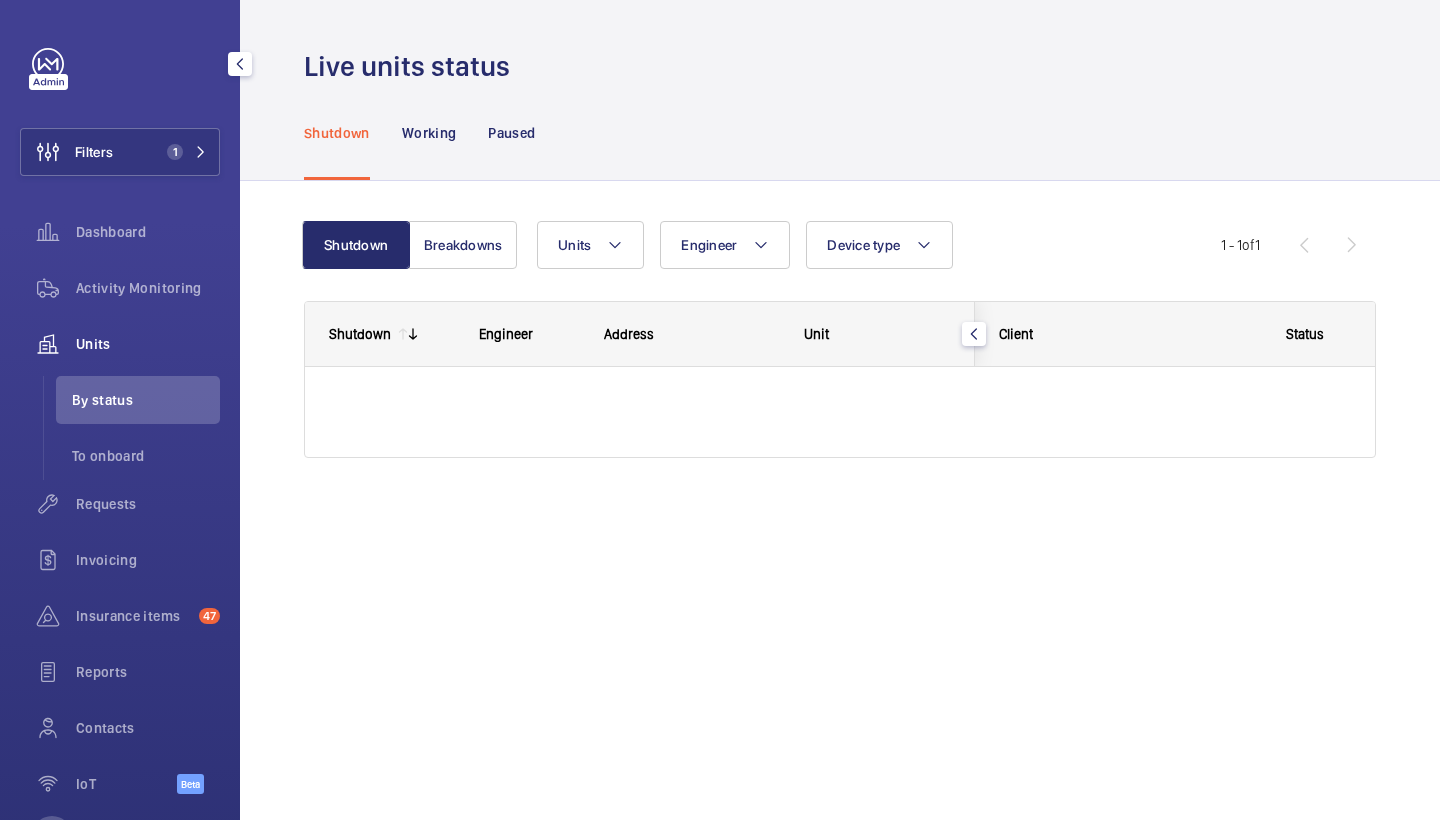 scroll, scrollTop: 0, scrollLeft: 0, axis: both 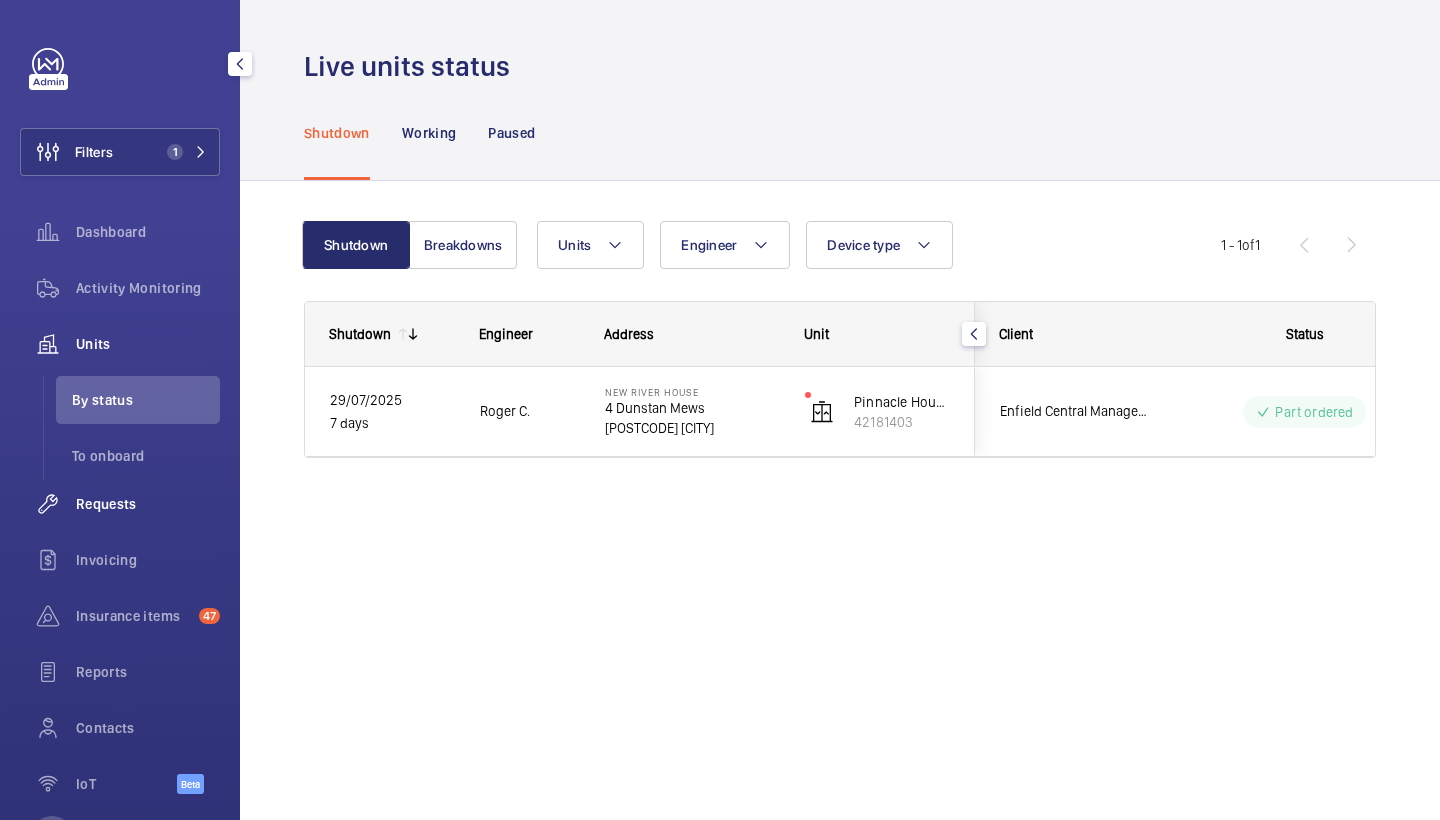 click on "Requests" 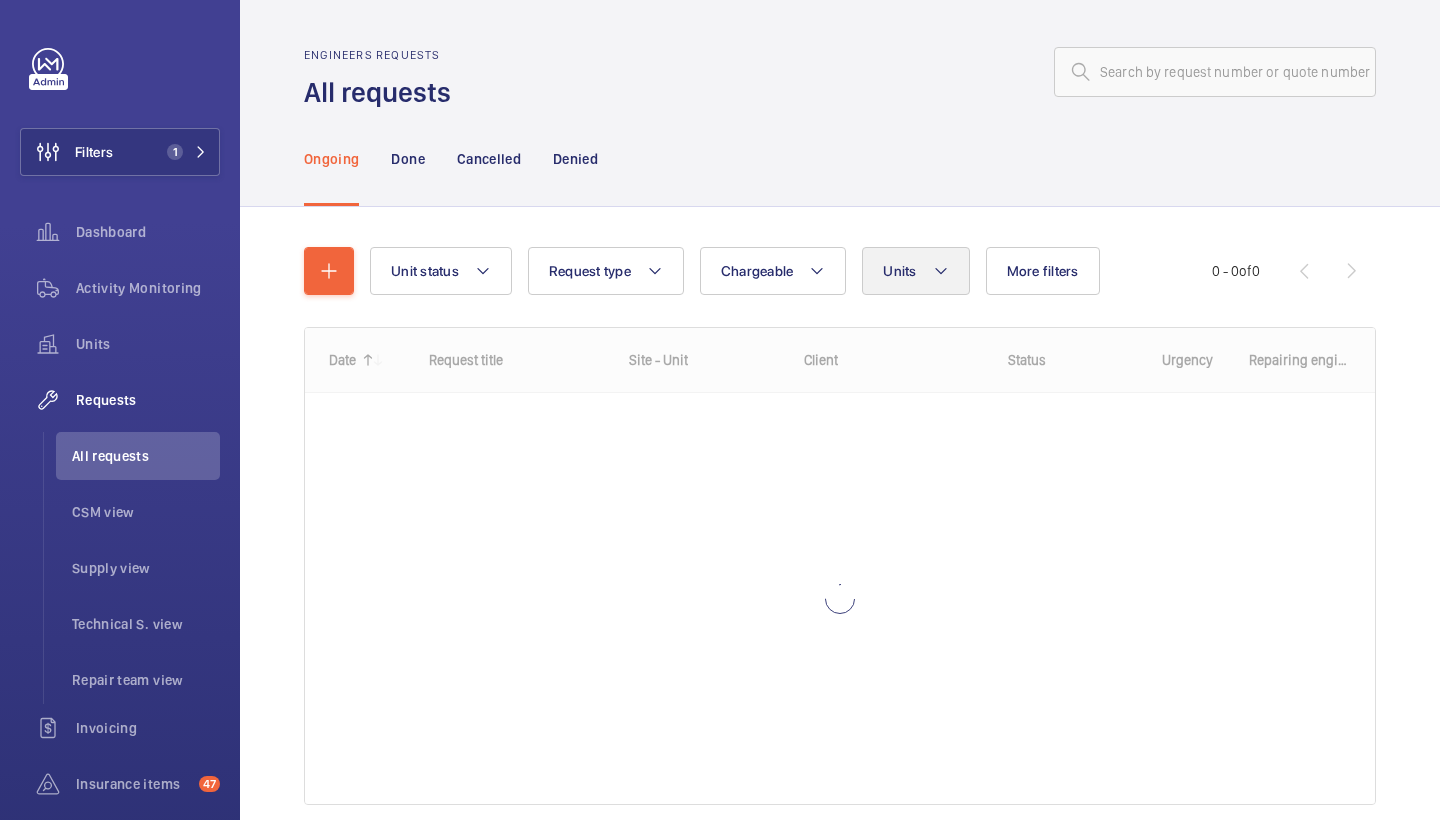 click on "Units" 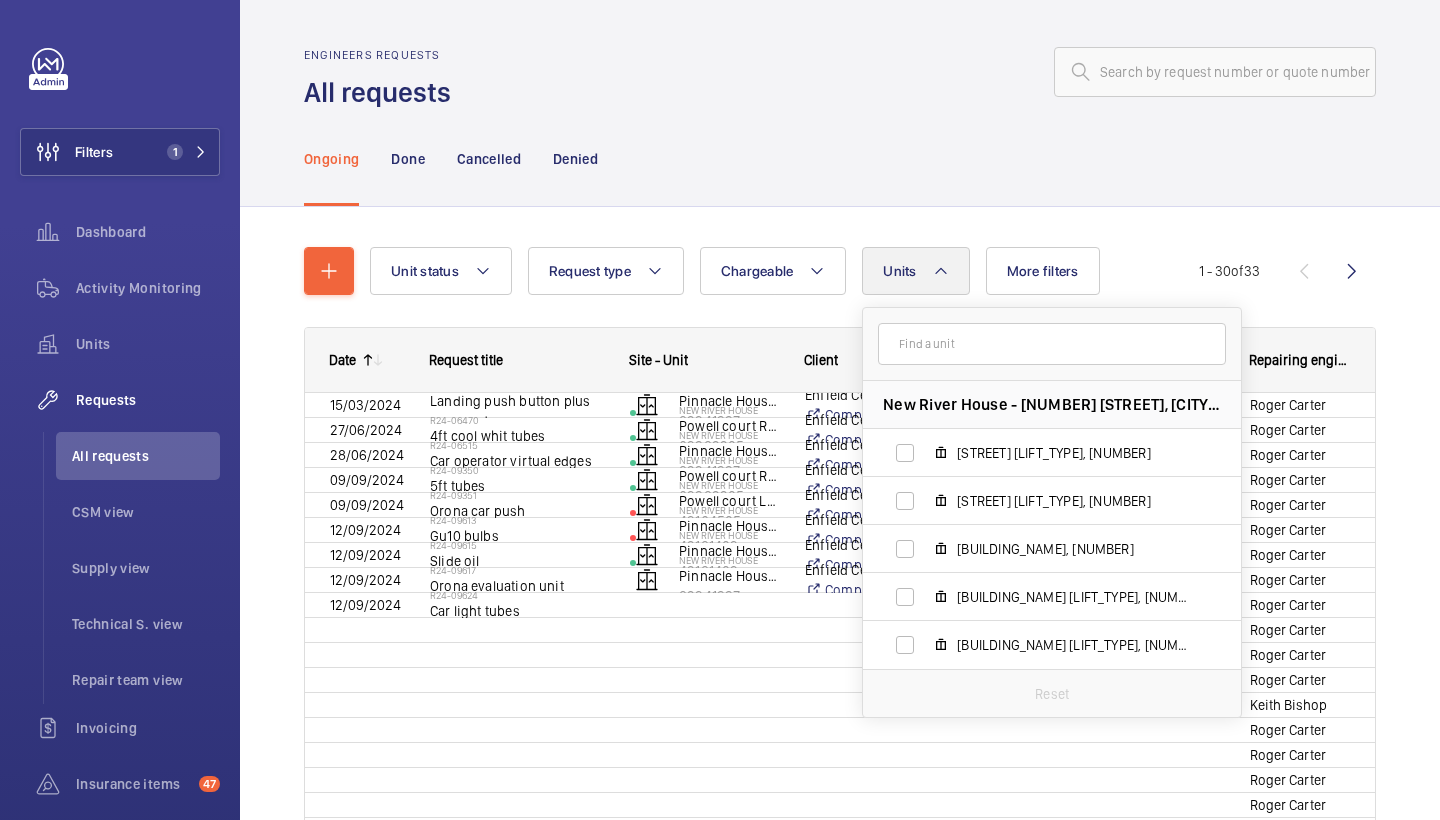 click on "Pinnacle House Front Lift, 82341997" at bounding box center (1036, 597) 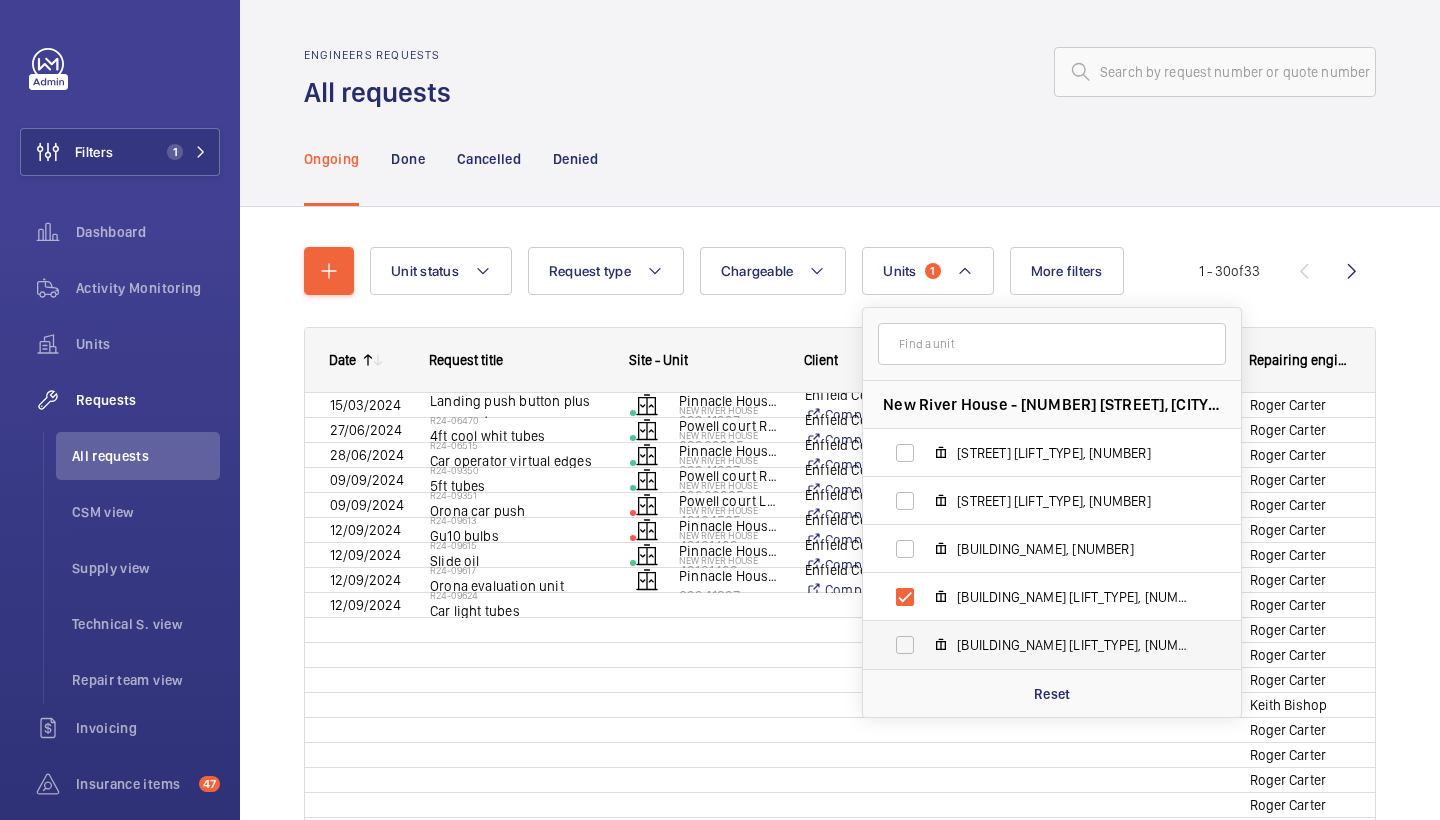 click on "Pinnacle House Rear Lift, 42181403" at bounding box center (1073, 645) 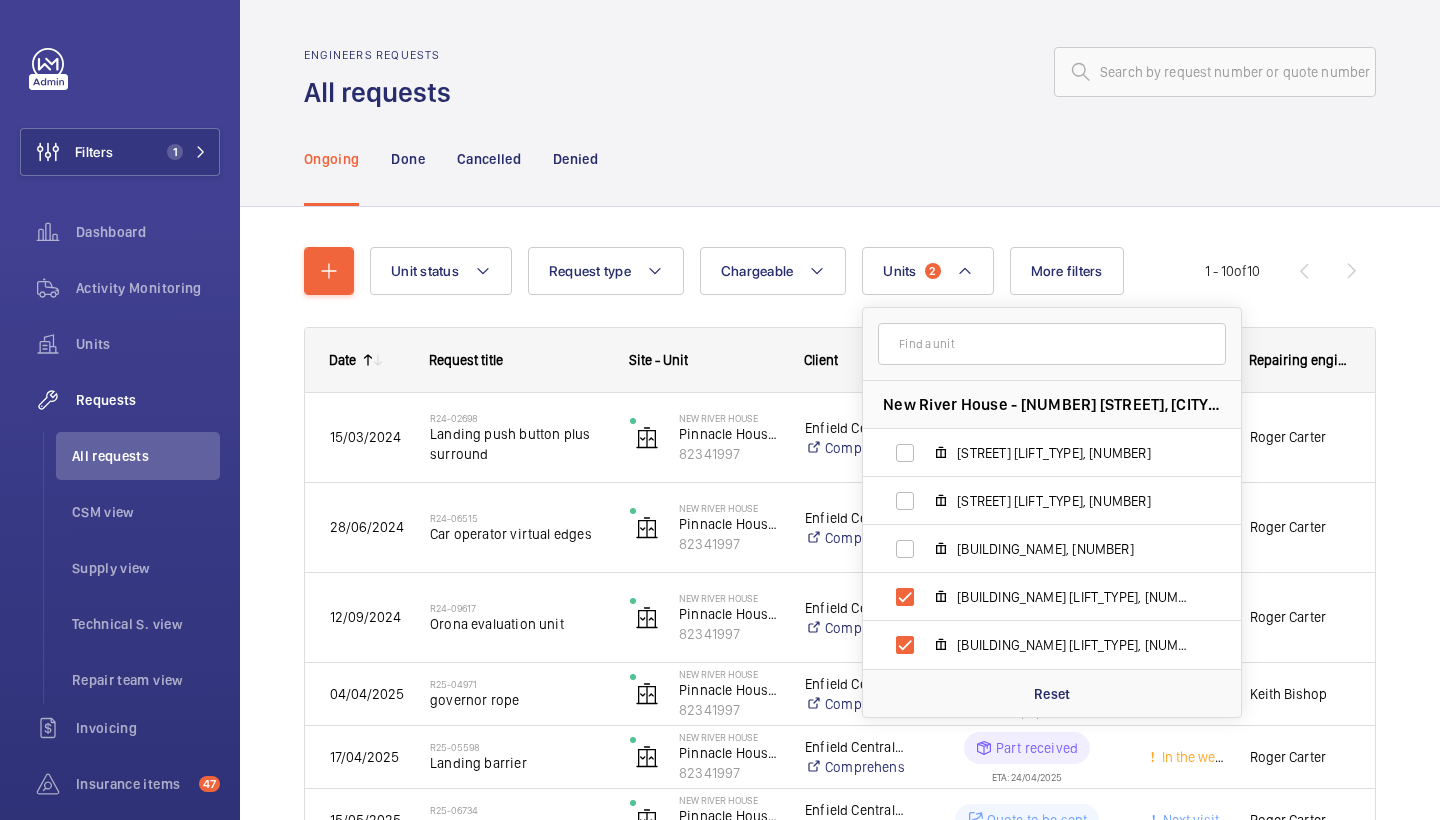 click on "Ongoing Done Cancelled Denied" 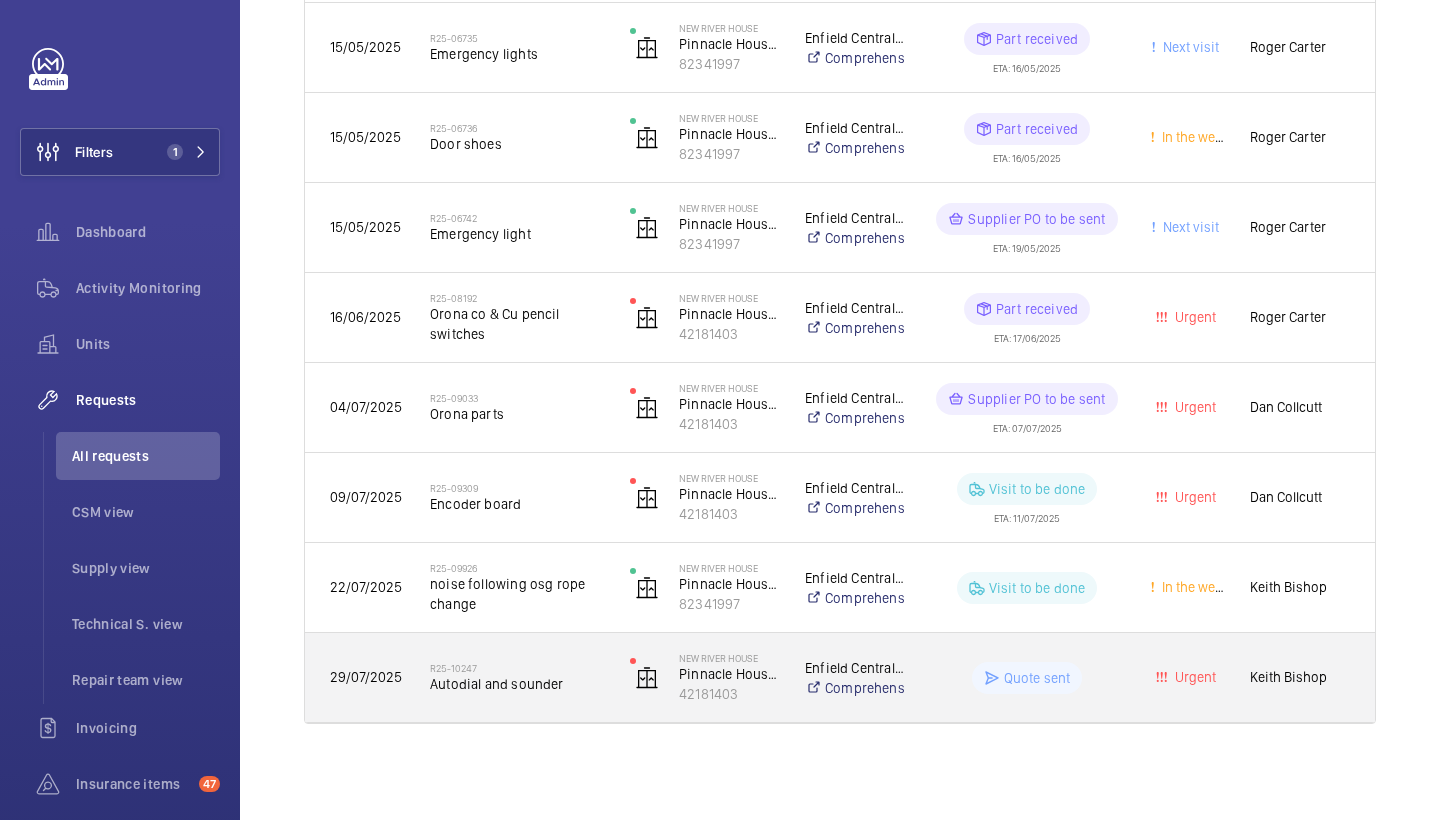 scroll, scrollTop: 1110, scrollLeft: 0, axis: vertical 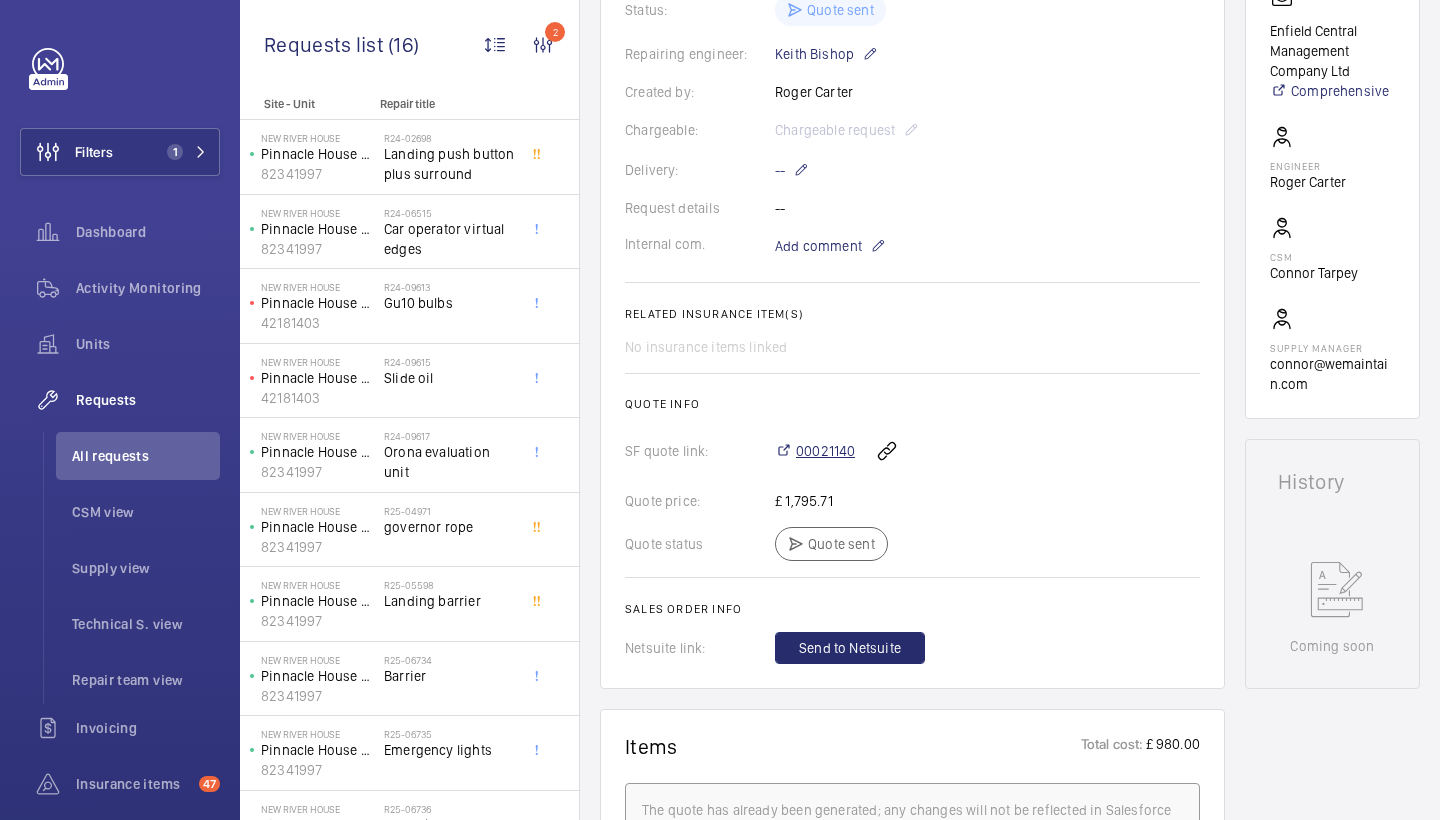click on "00021140" 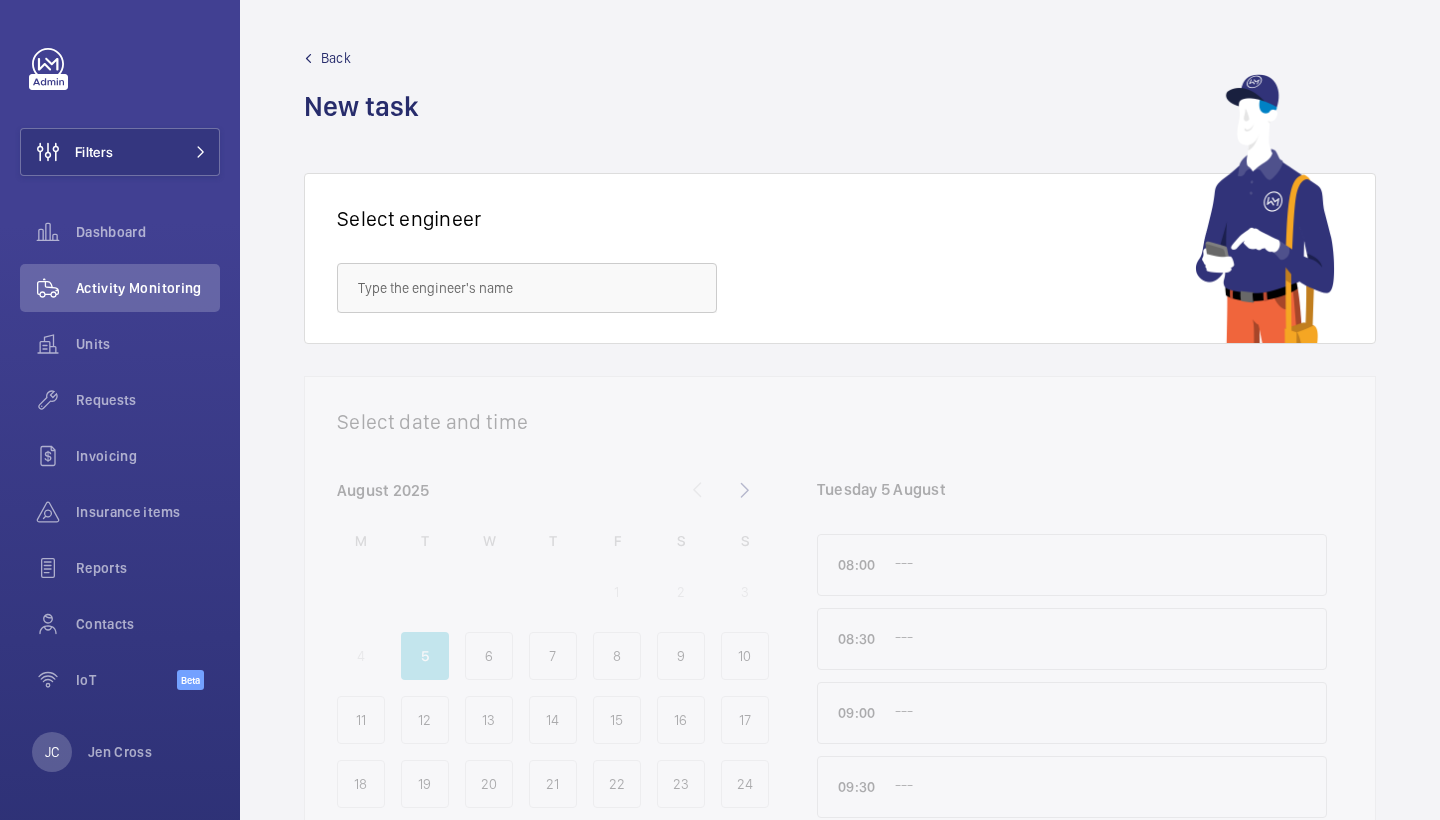 scroll, scrollTop: 0, scrollLeft: 0, axis: both 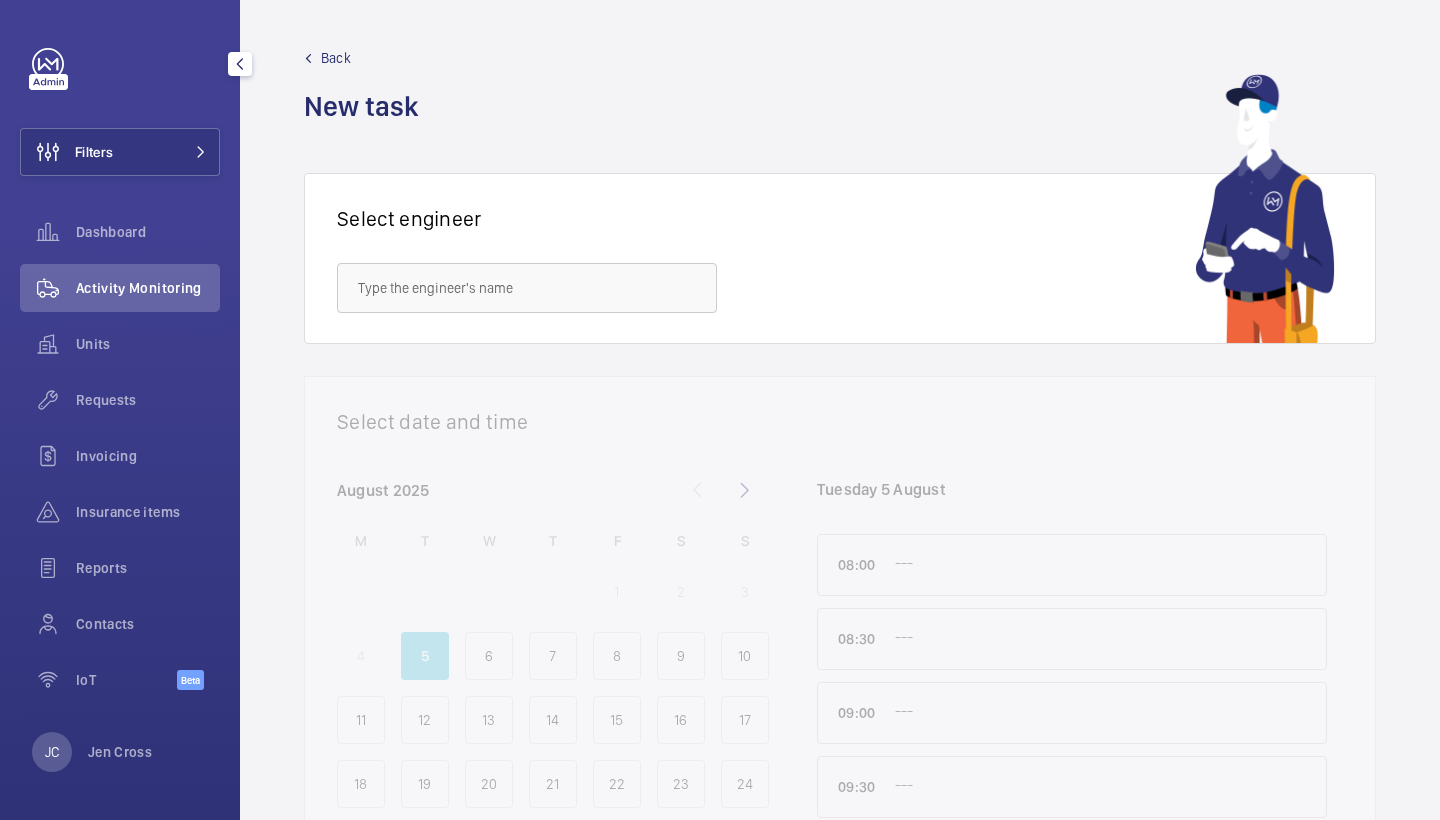 click on "Filters  Dashboard   Activity Monitoring   Units   Requests   Invoicing   Insurance items   Reports   Contacts   IoT  Beta" 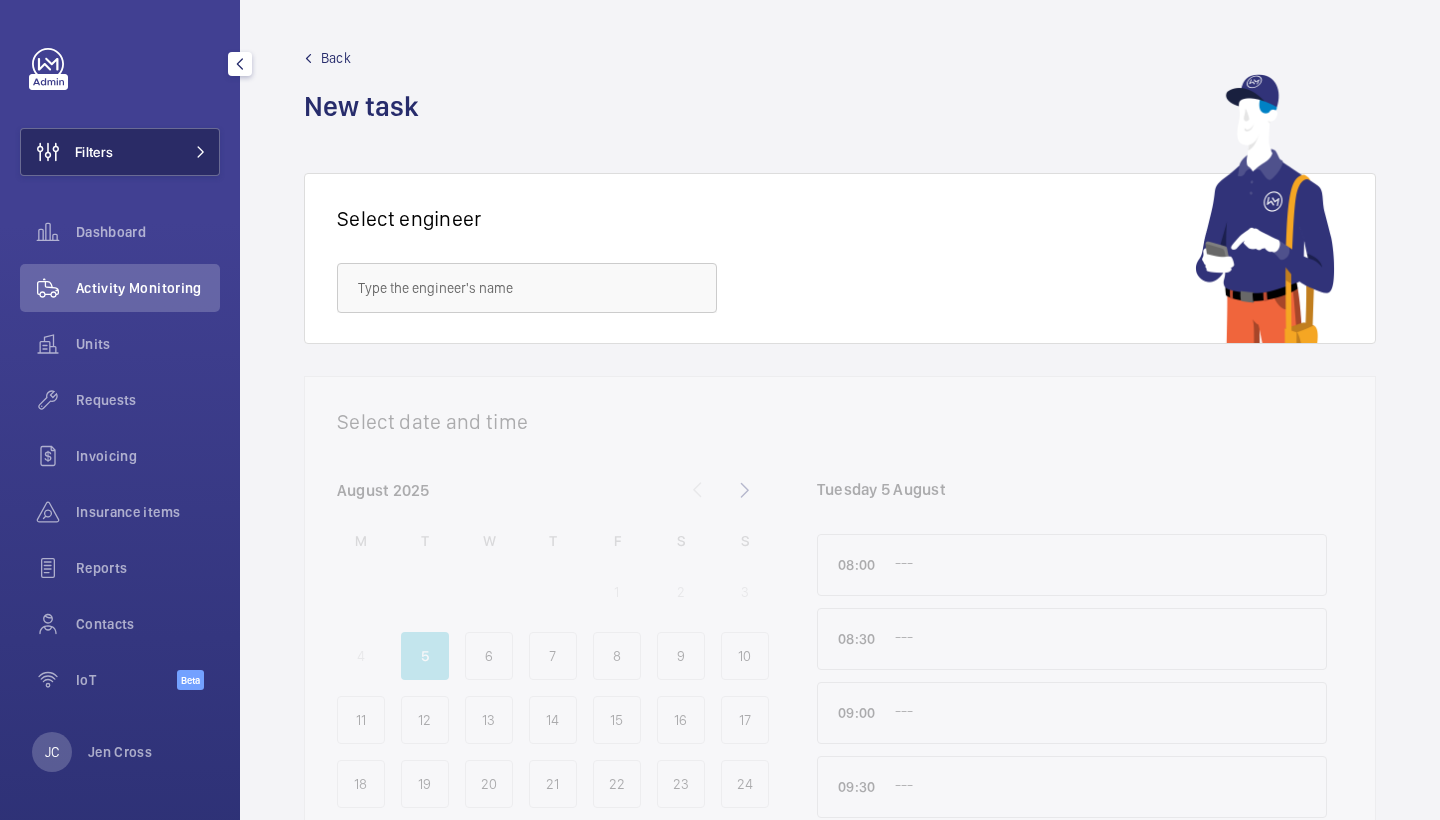 click on "Filters" 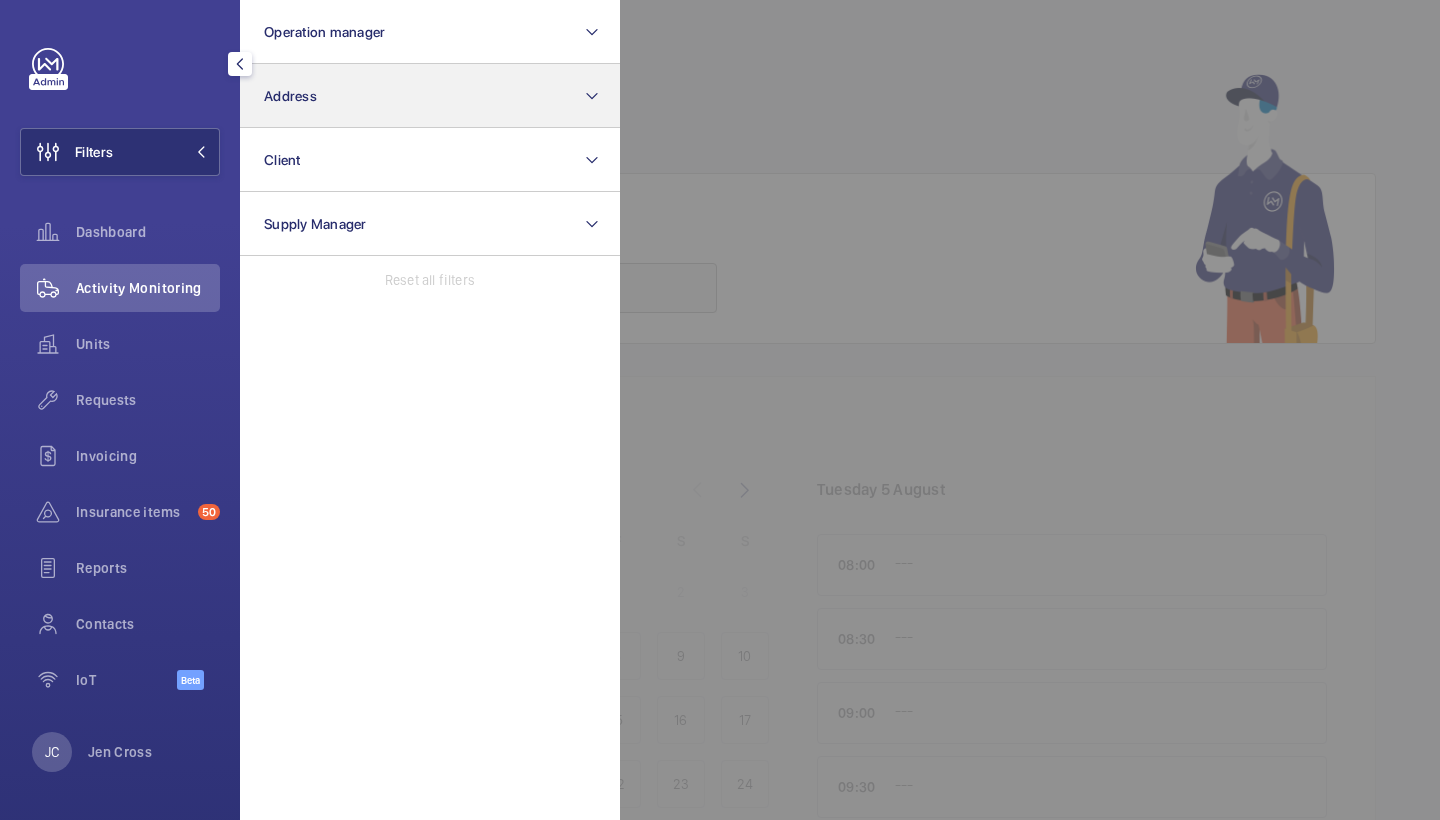 click on "Address" 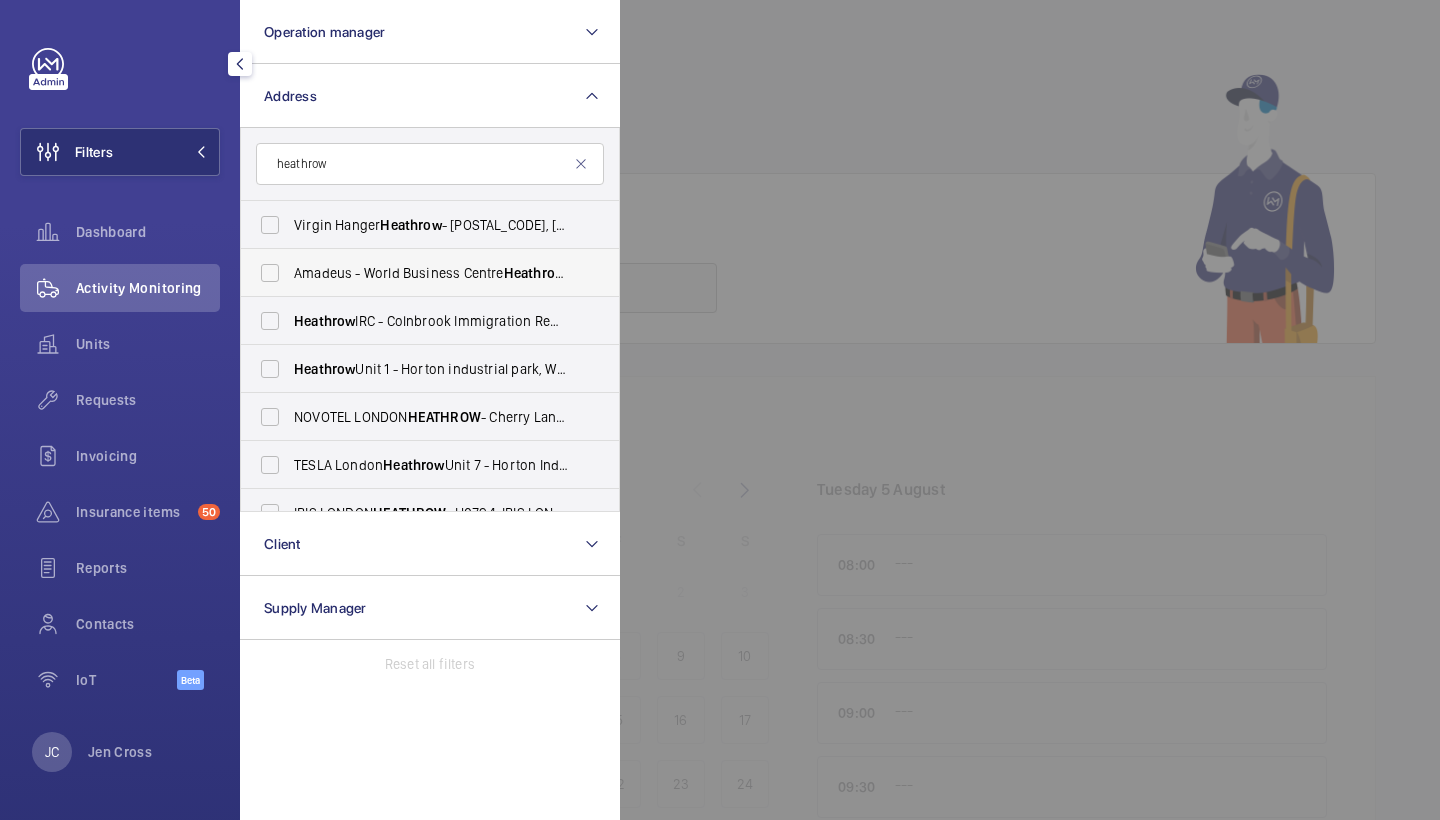 scroll, scrollTop: 0, scrollLeft: 0, axis: both 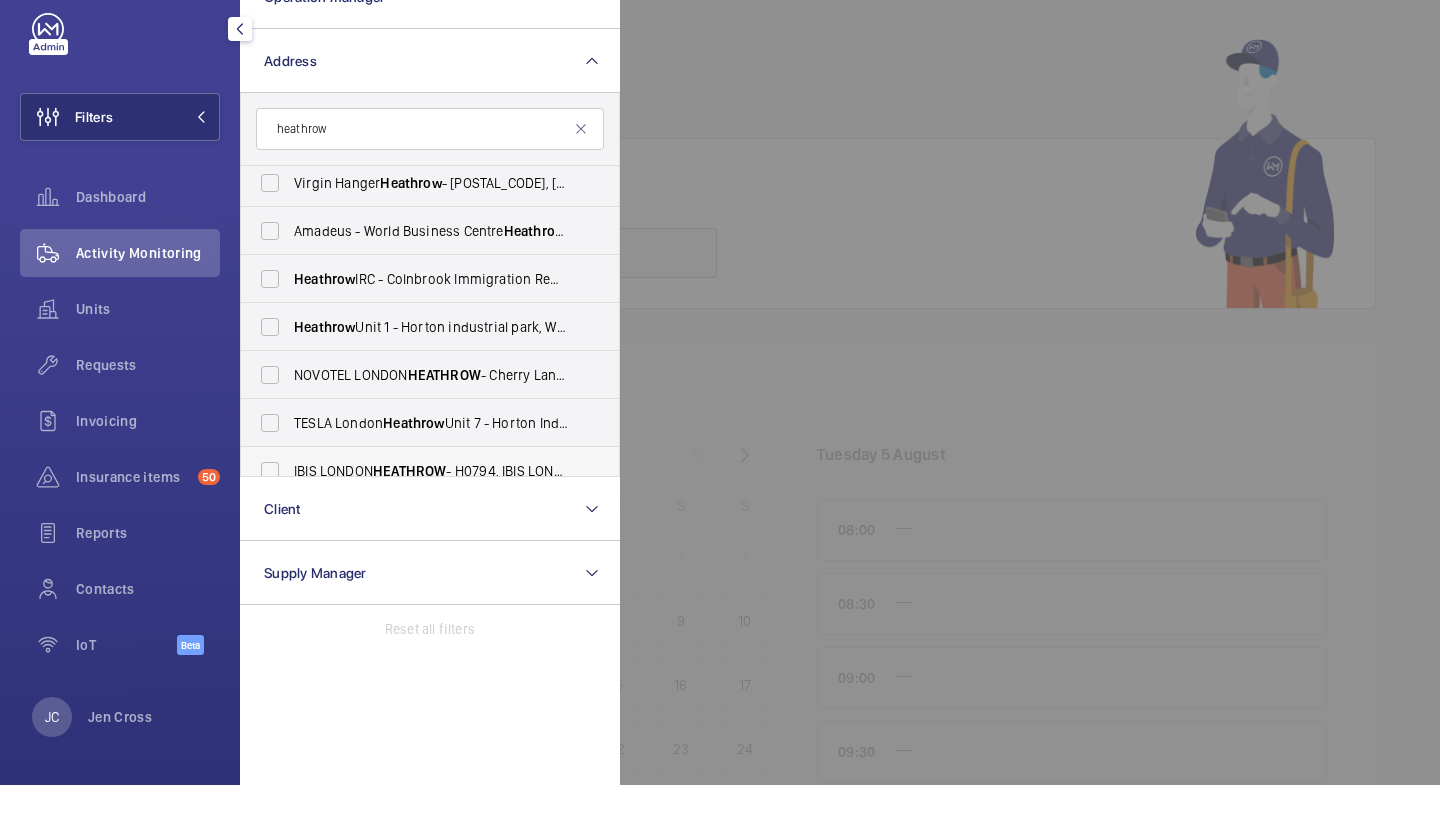 type on "heathrow" 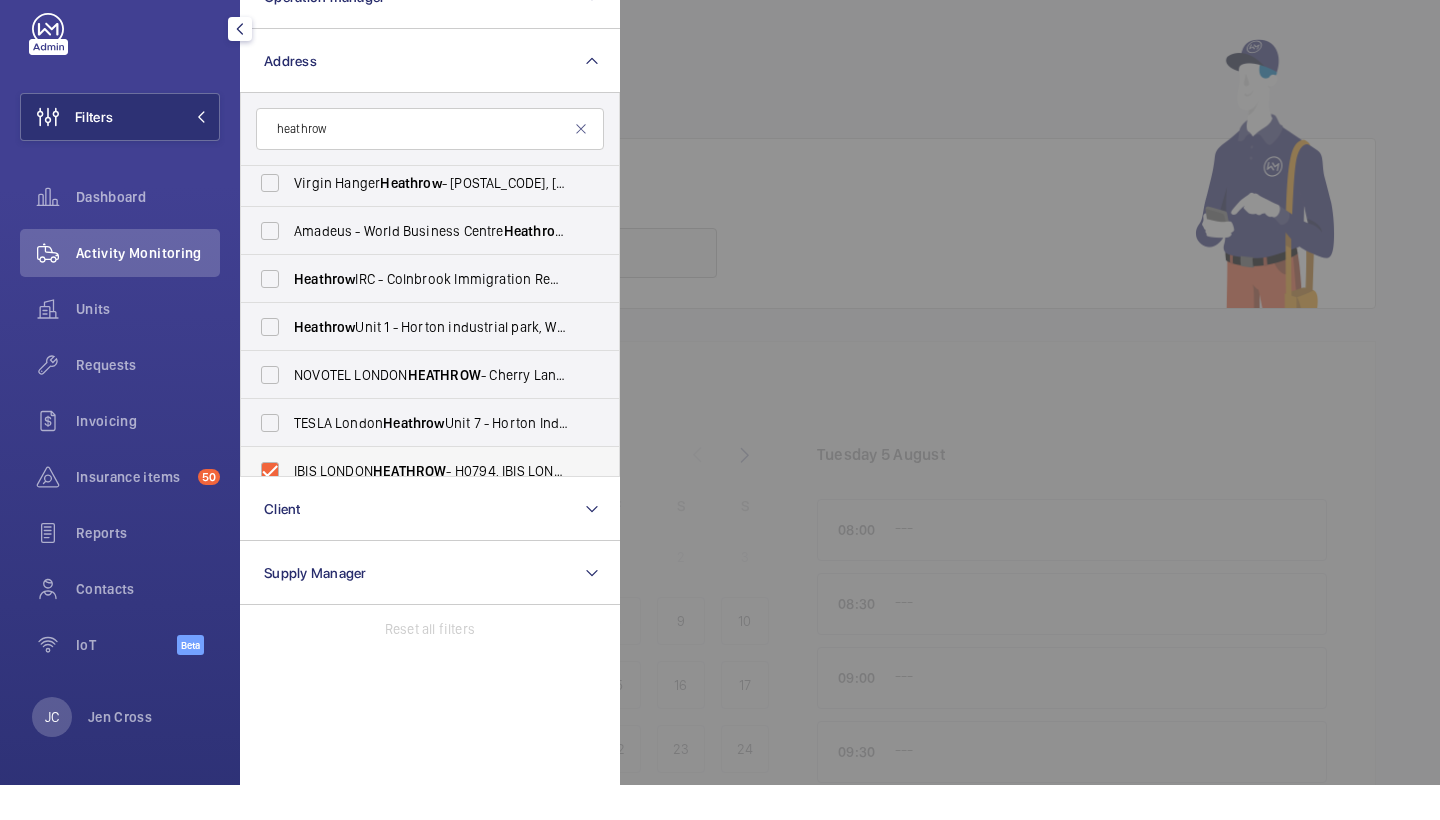 checkbox on "true" 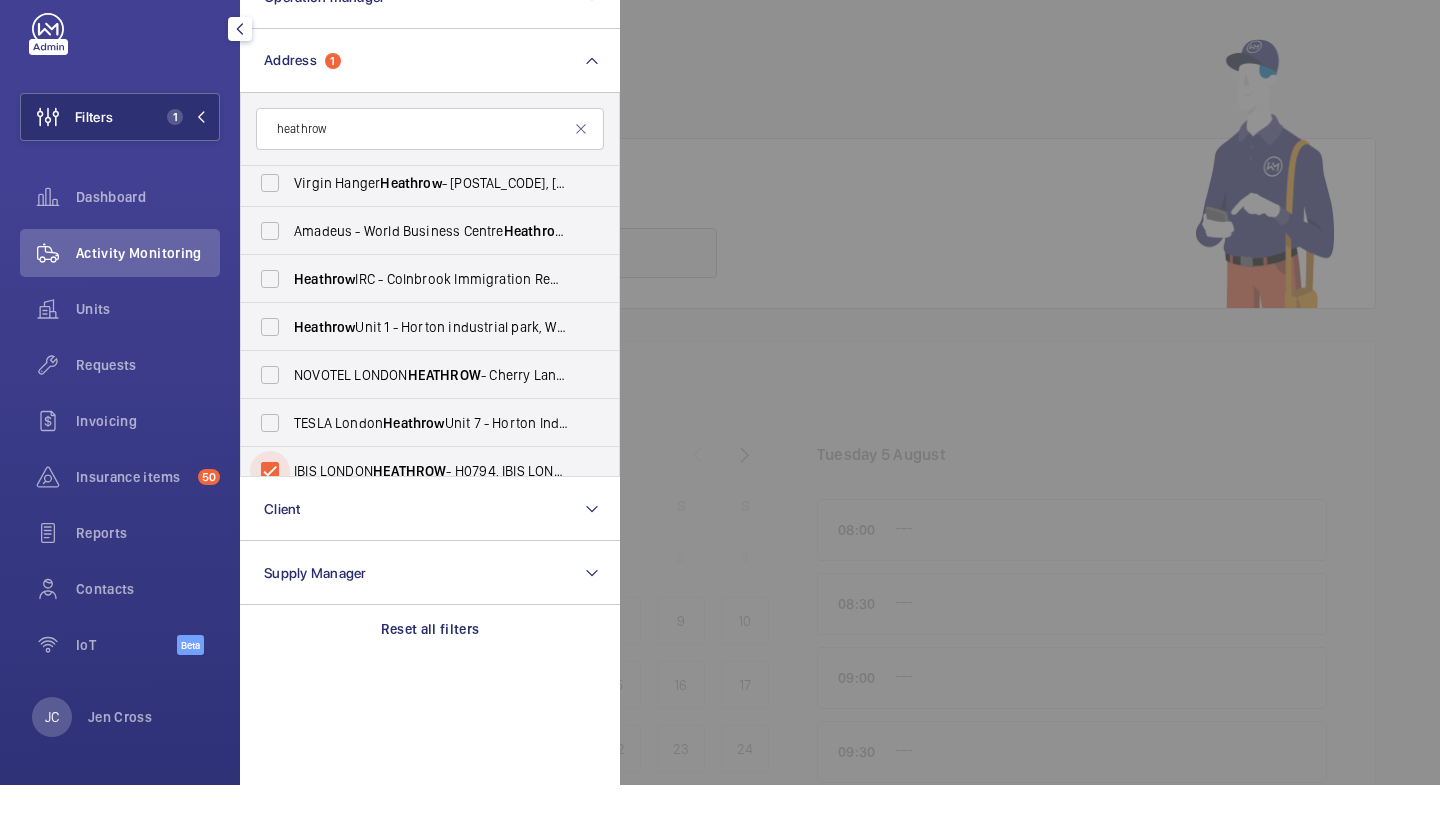 scroll, scrollTop: 22, scrollLeft: 0, axis: vertical 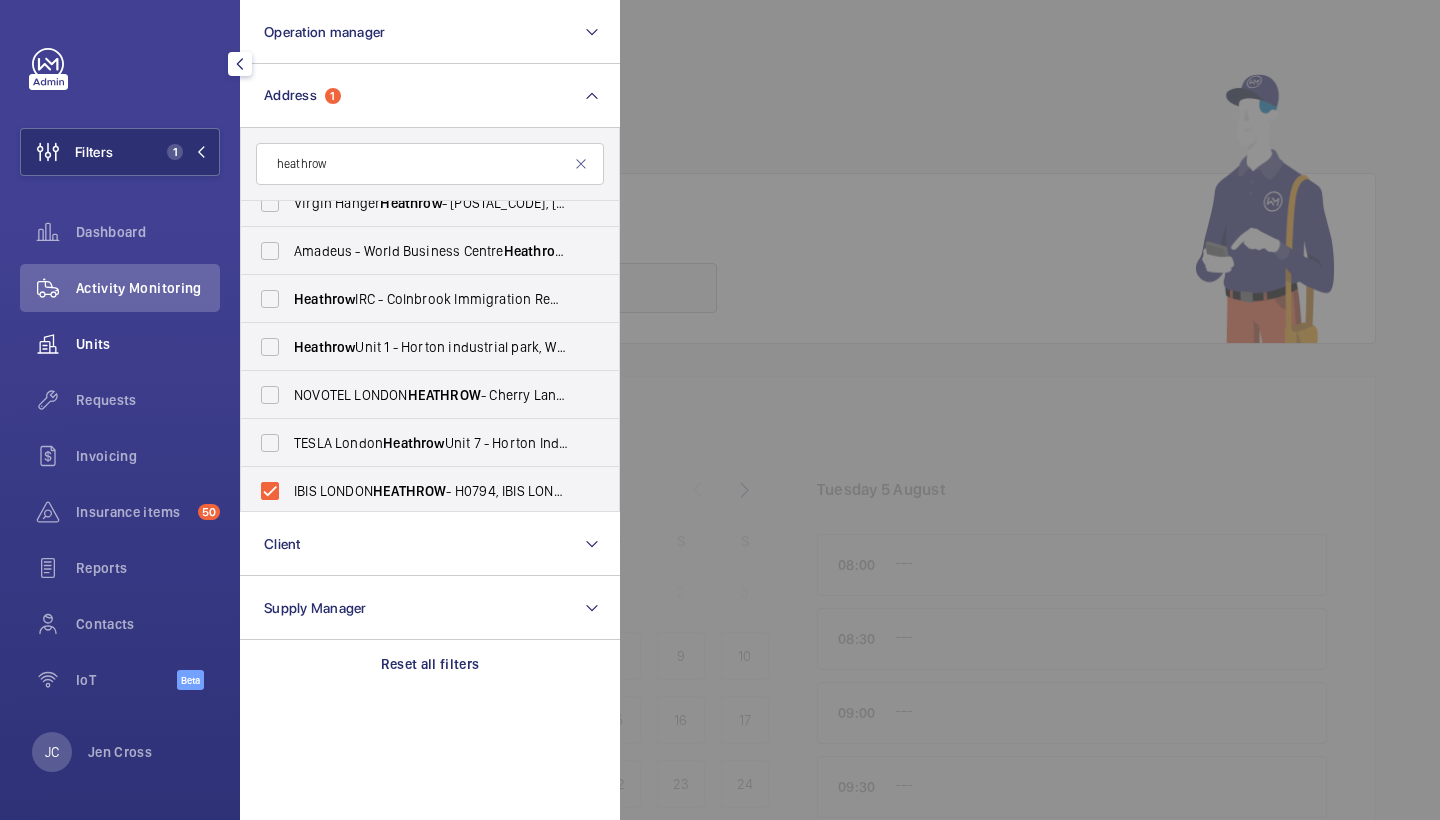 click on "Units" 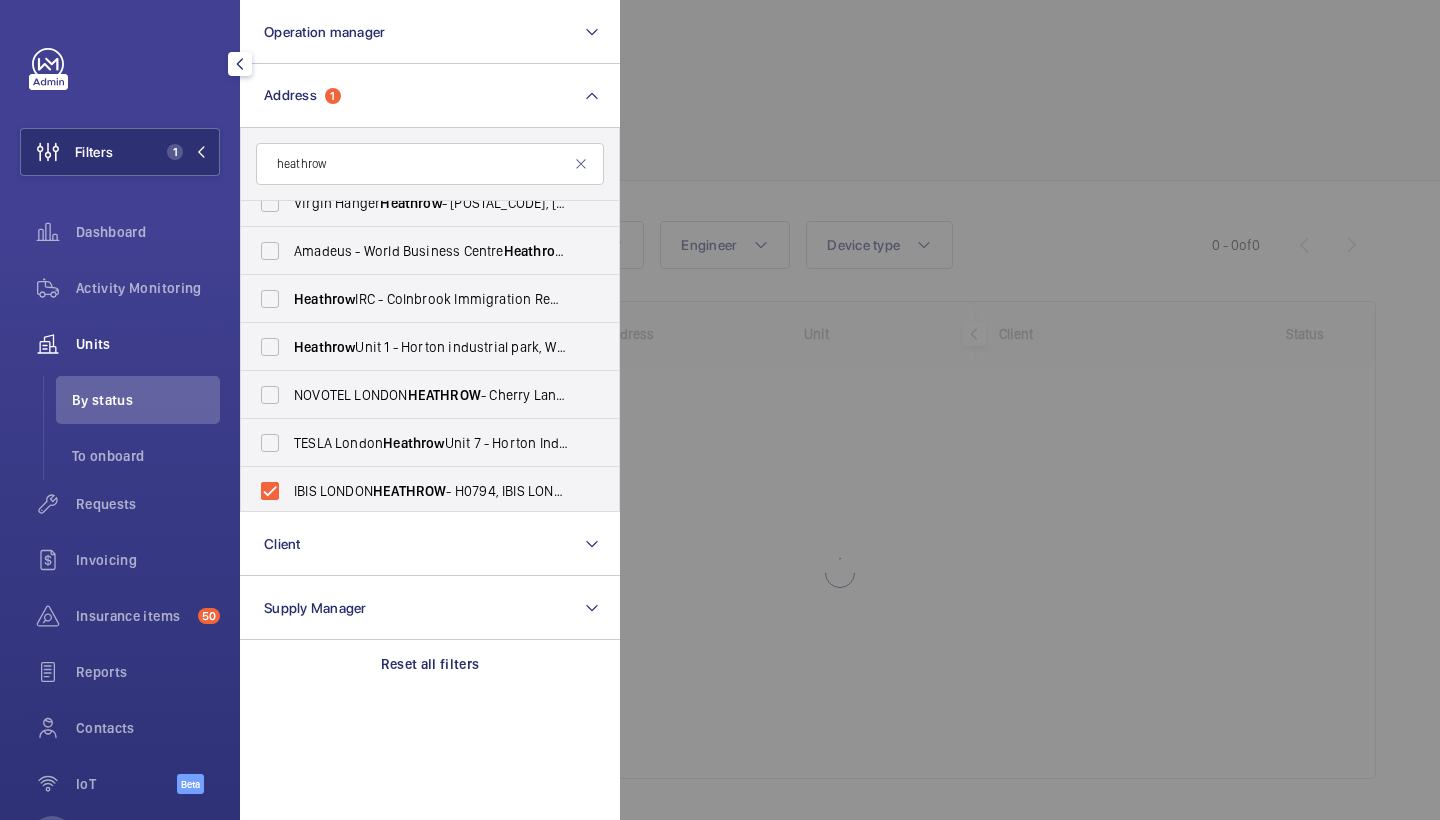 click 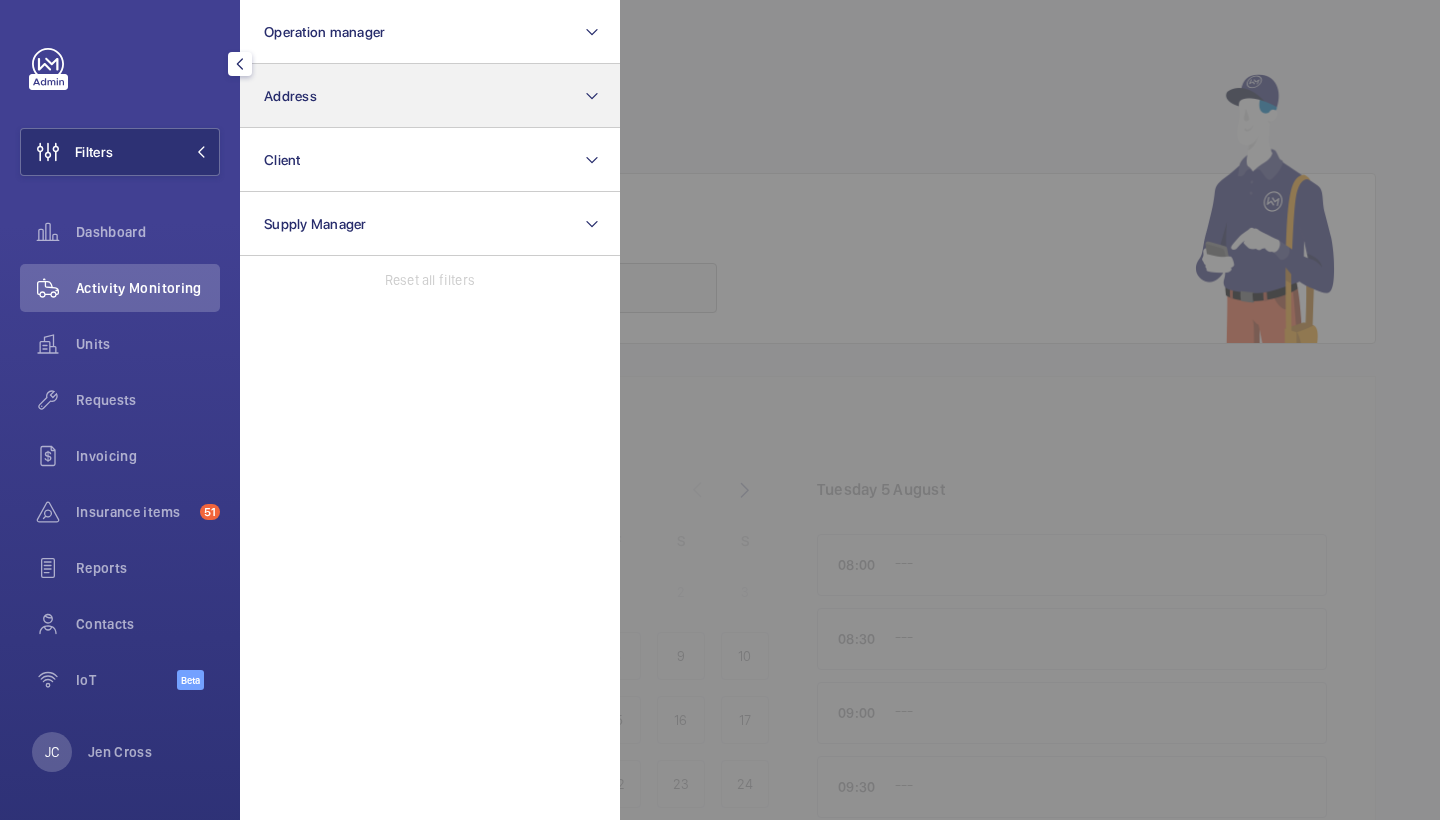scroll, scrollTop: 0, scrollLeft: 0, axis: both 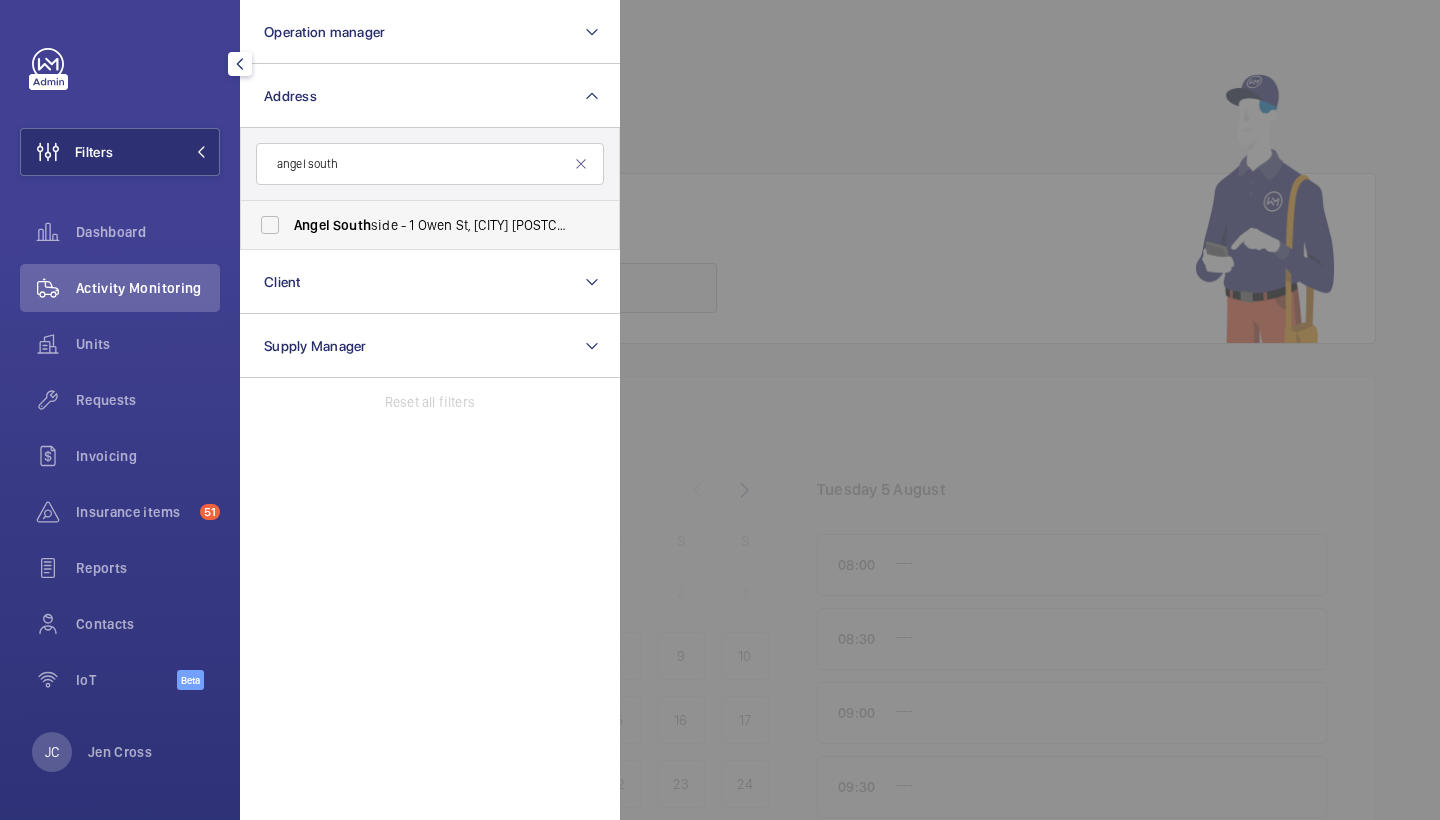 type on "angel south" 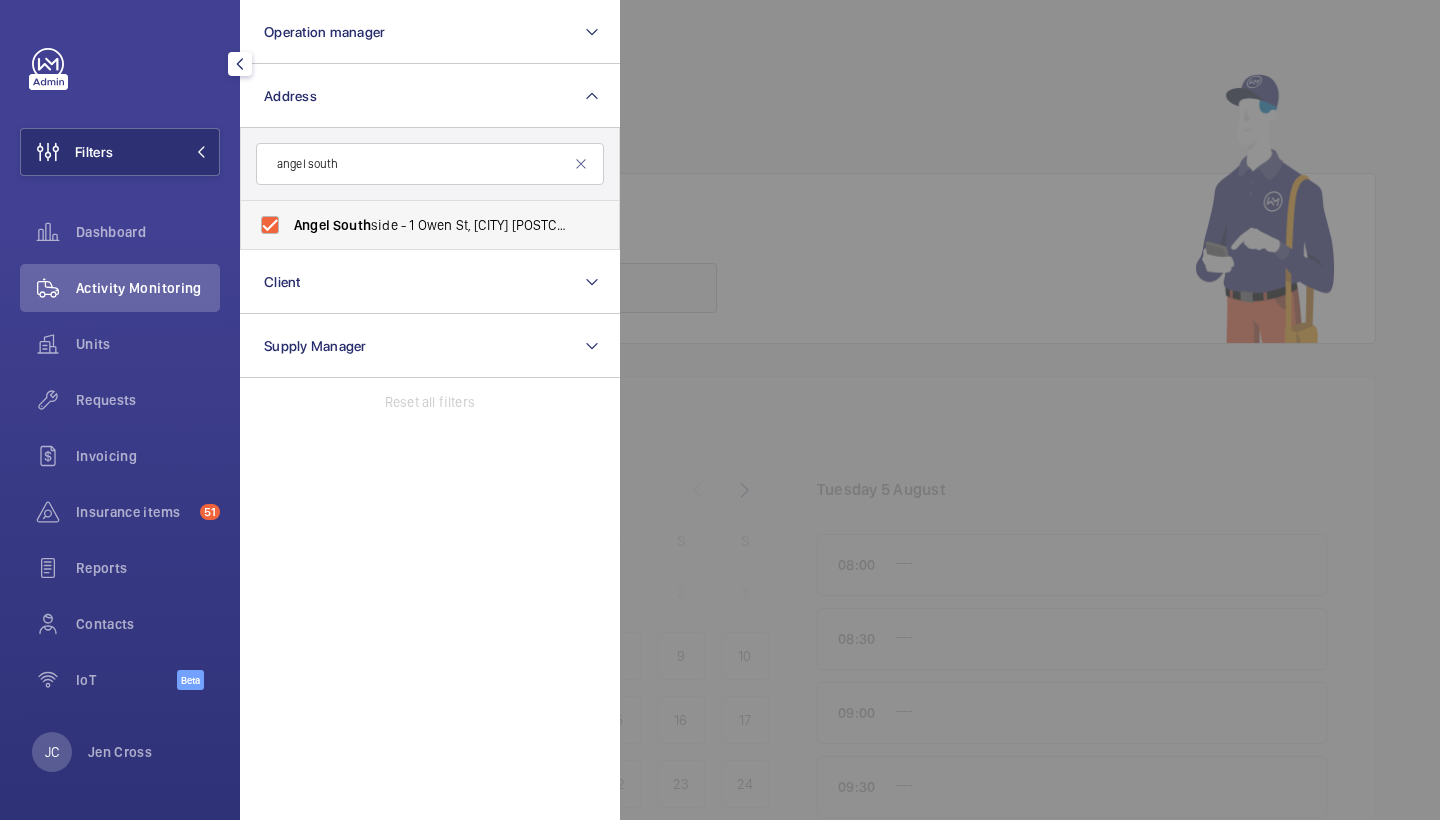 checkbox on "true" 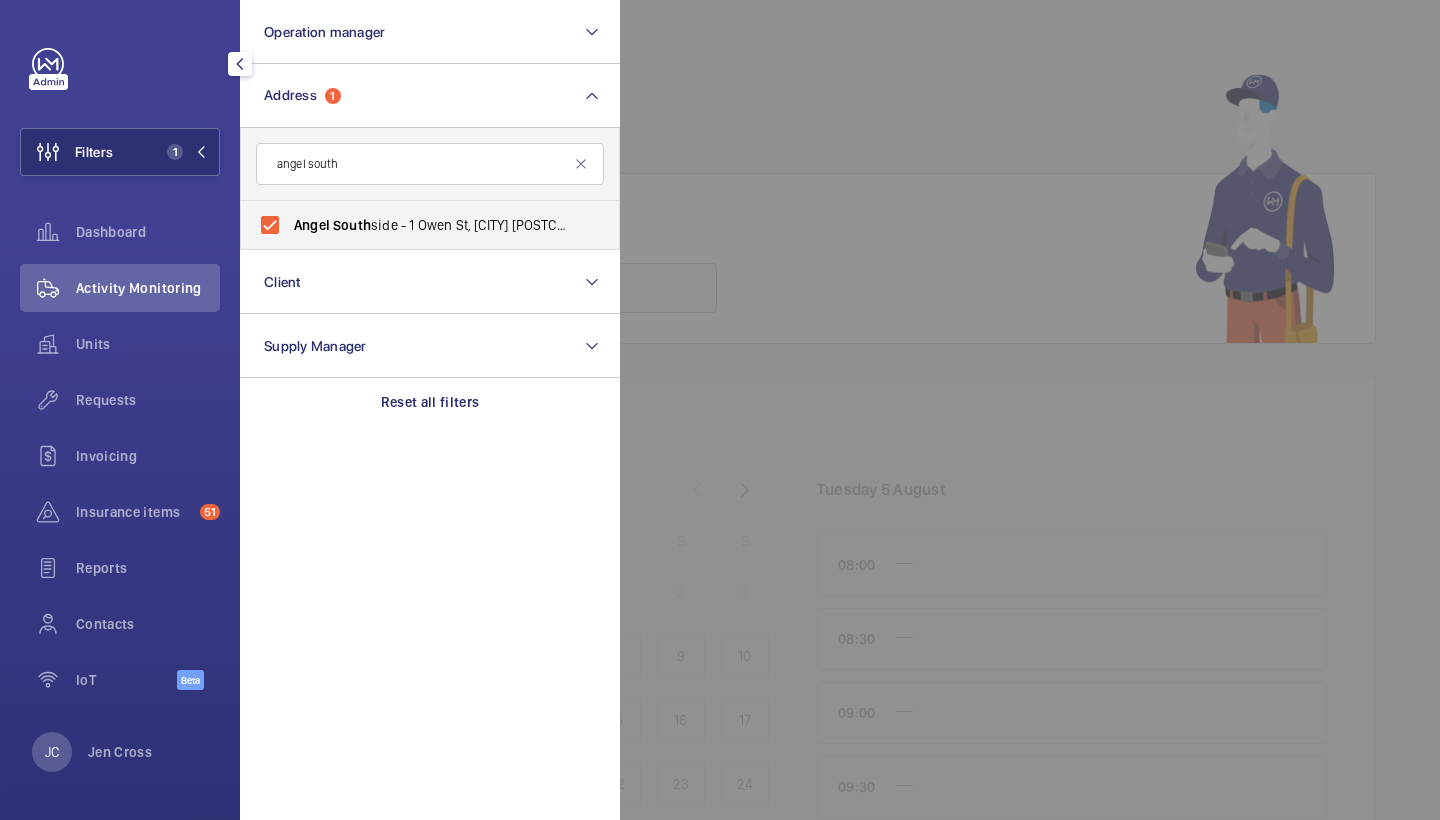 click on "Activity Monitoring" 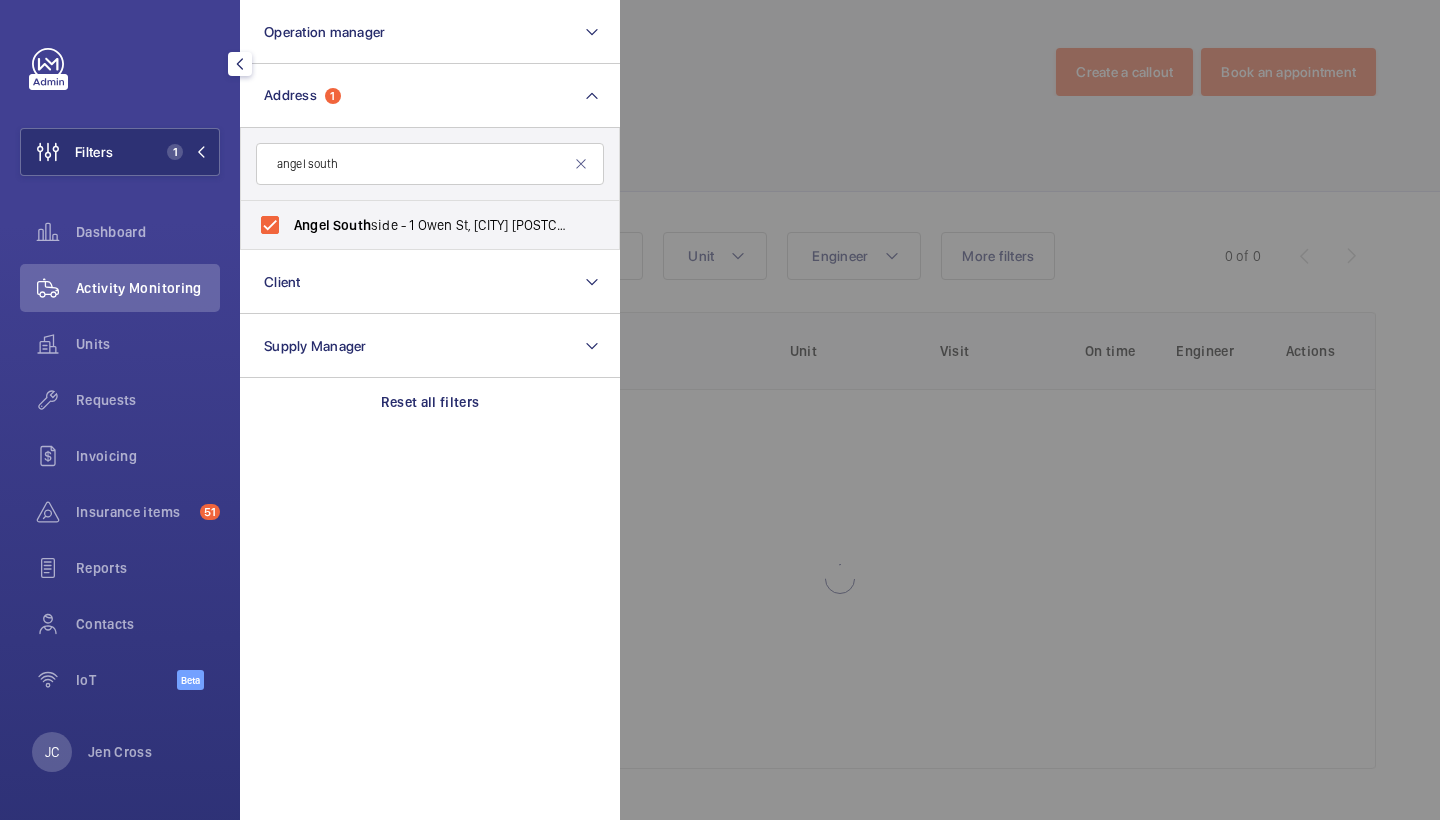 click 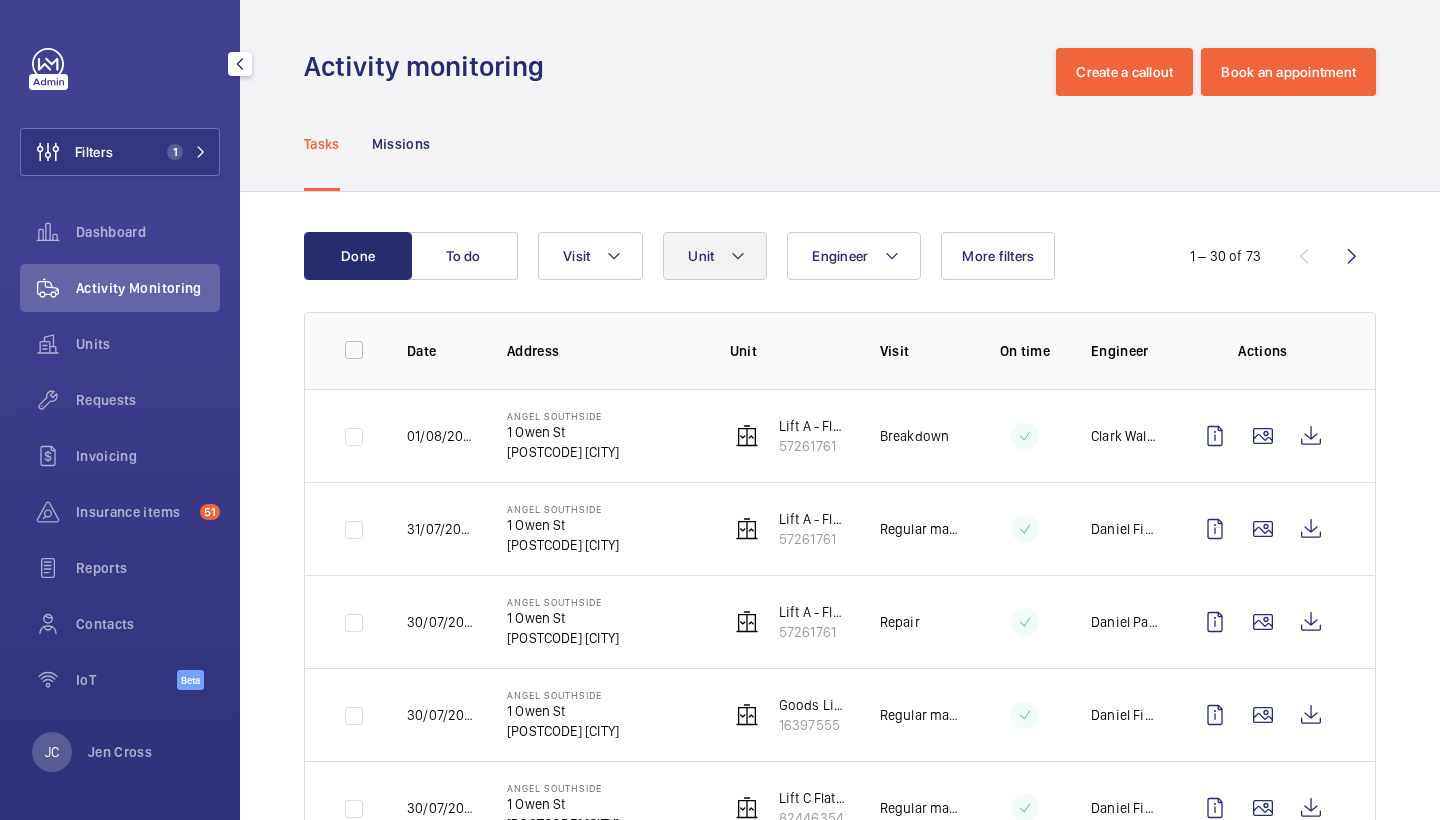 click on "Unit" 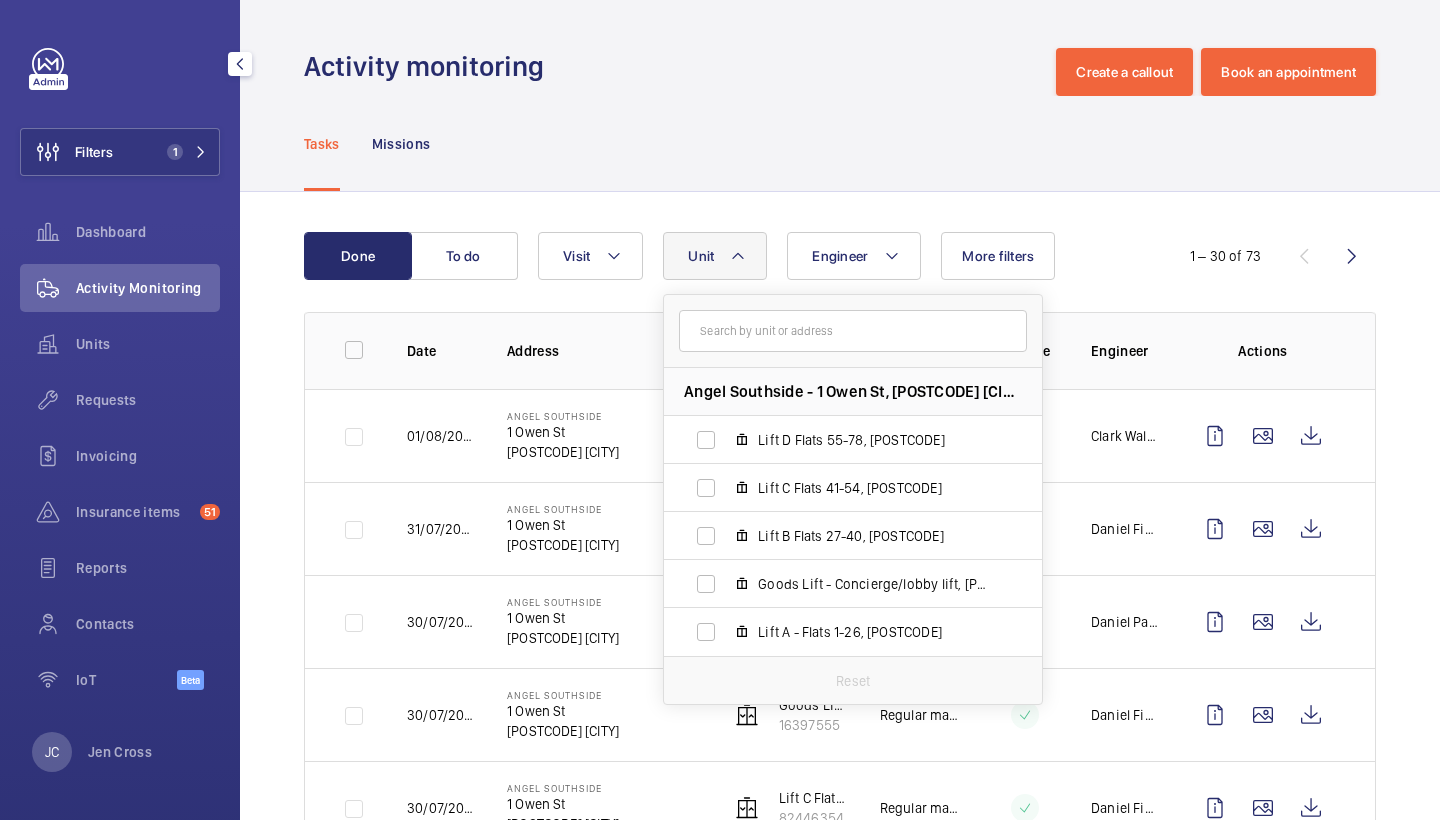 click on "Activity monitoring  Create a callout Book an appointment" 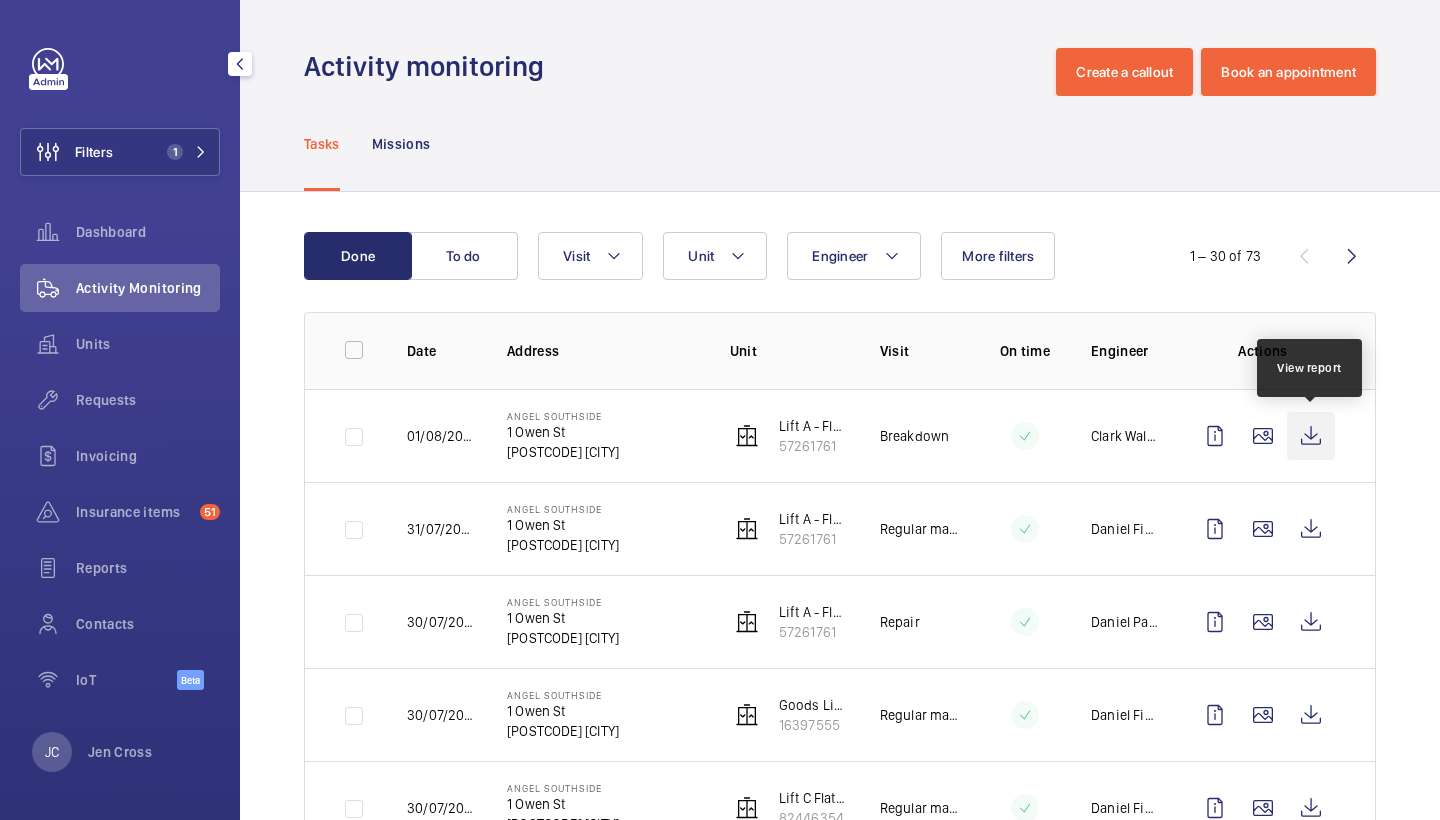 click 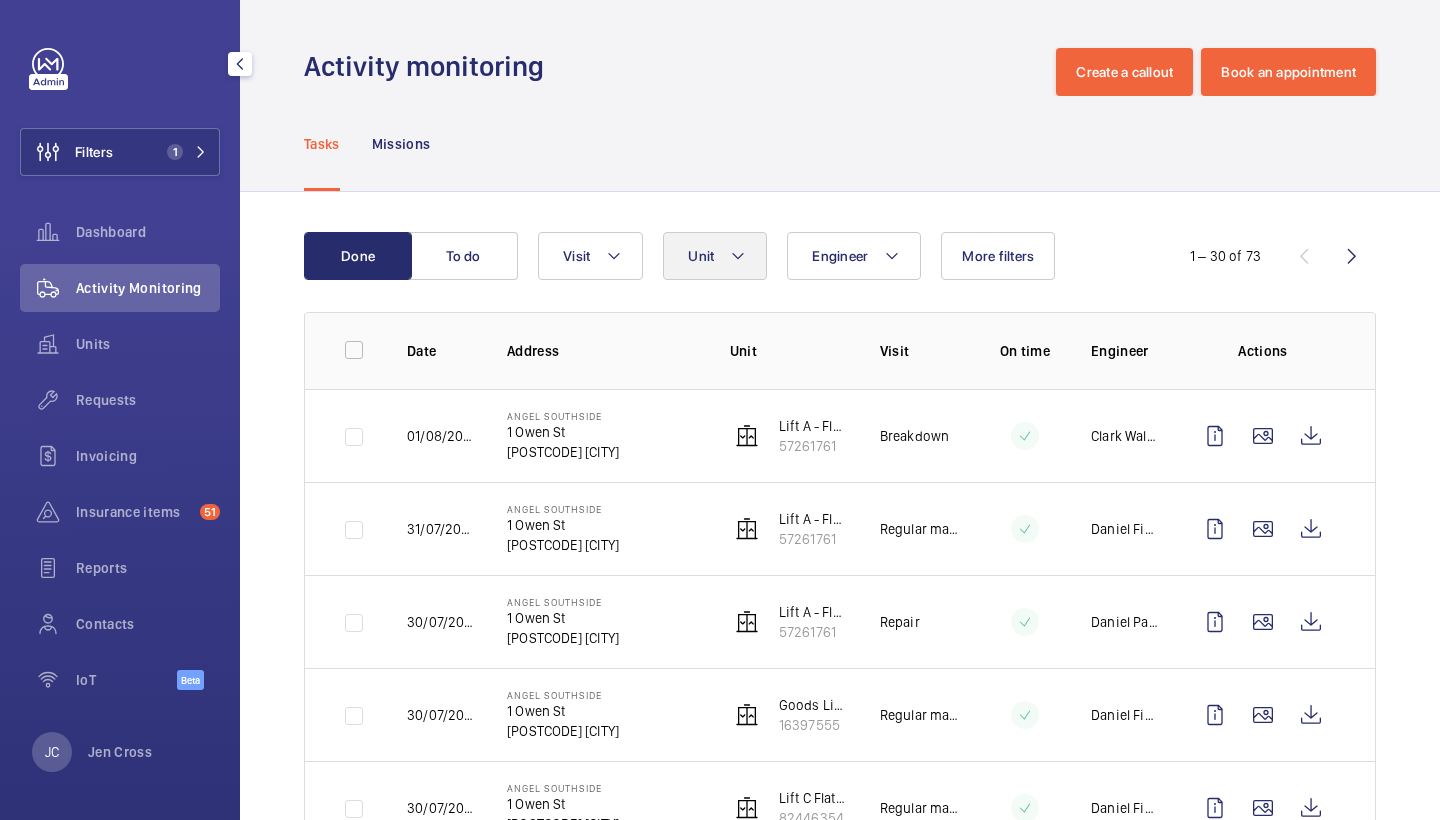 click on "Unit" 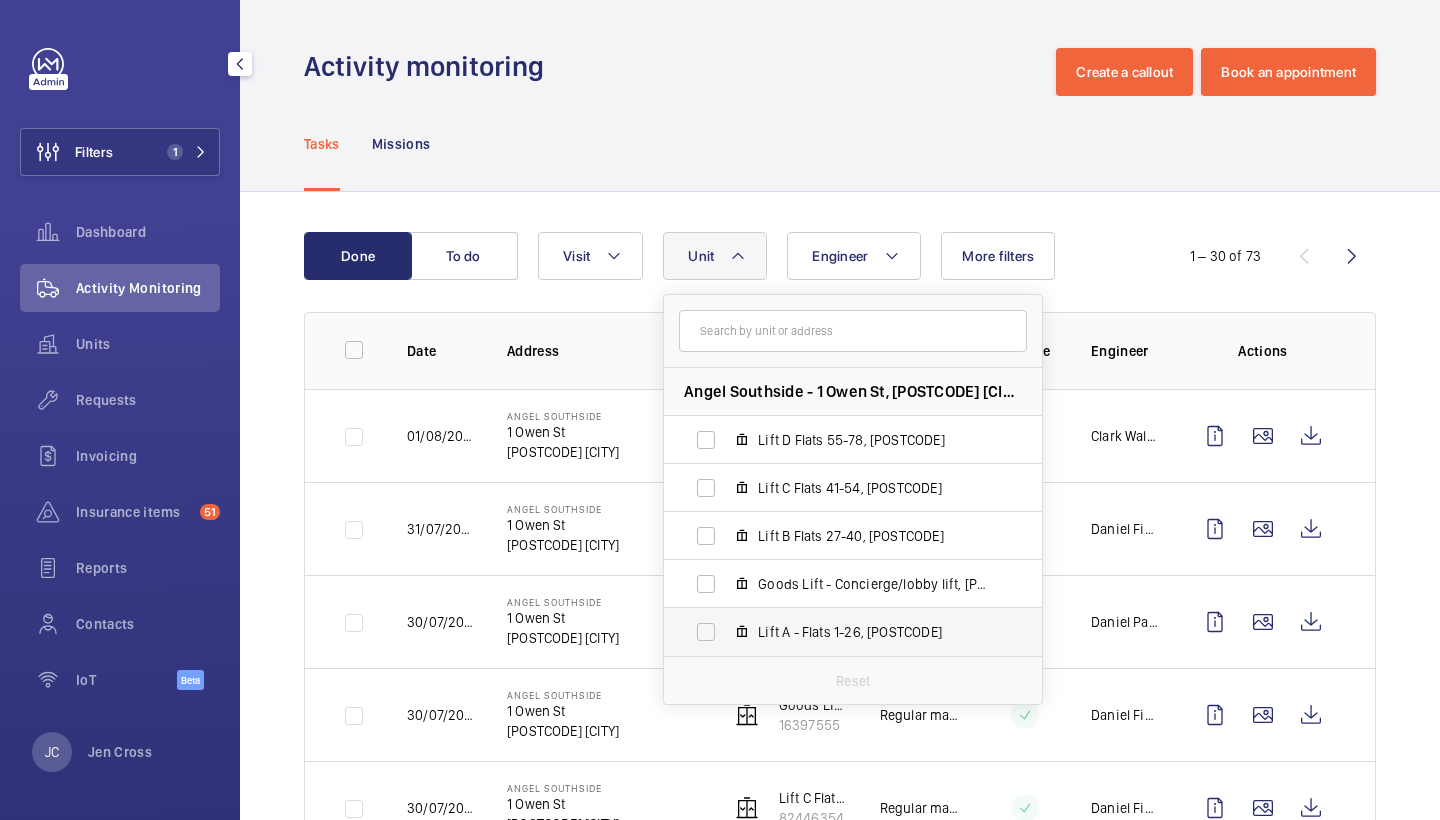 click on "Lift A - Flats 1-26, 57261761" at bounding box center (837, 632) 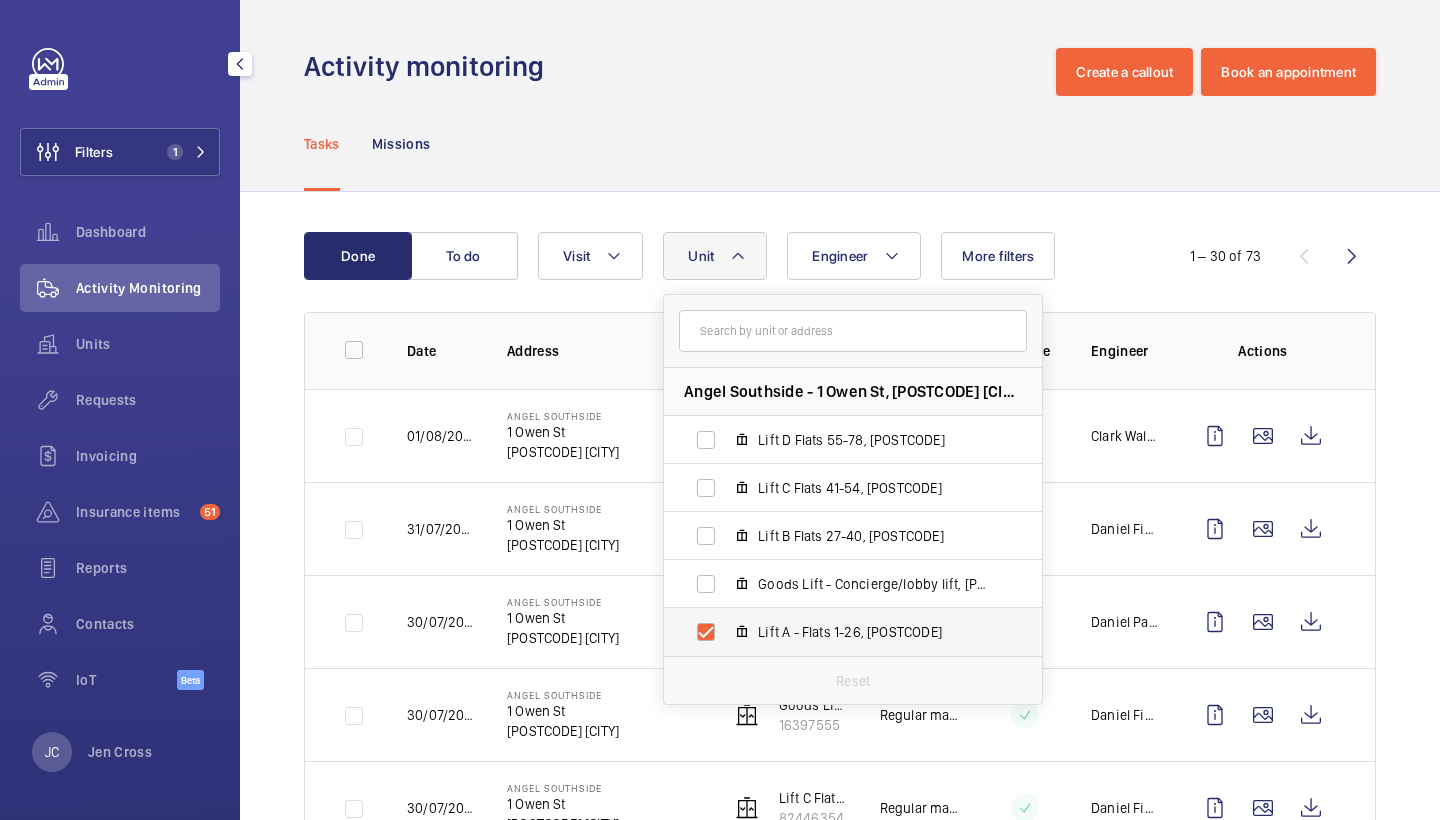 checkbox on "true" 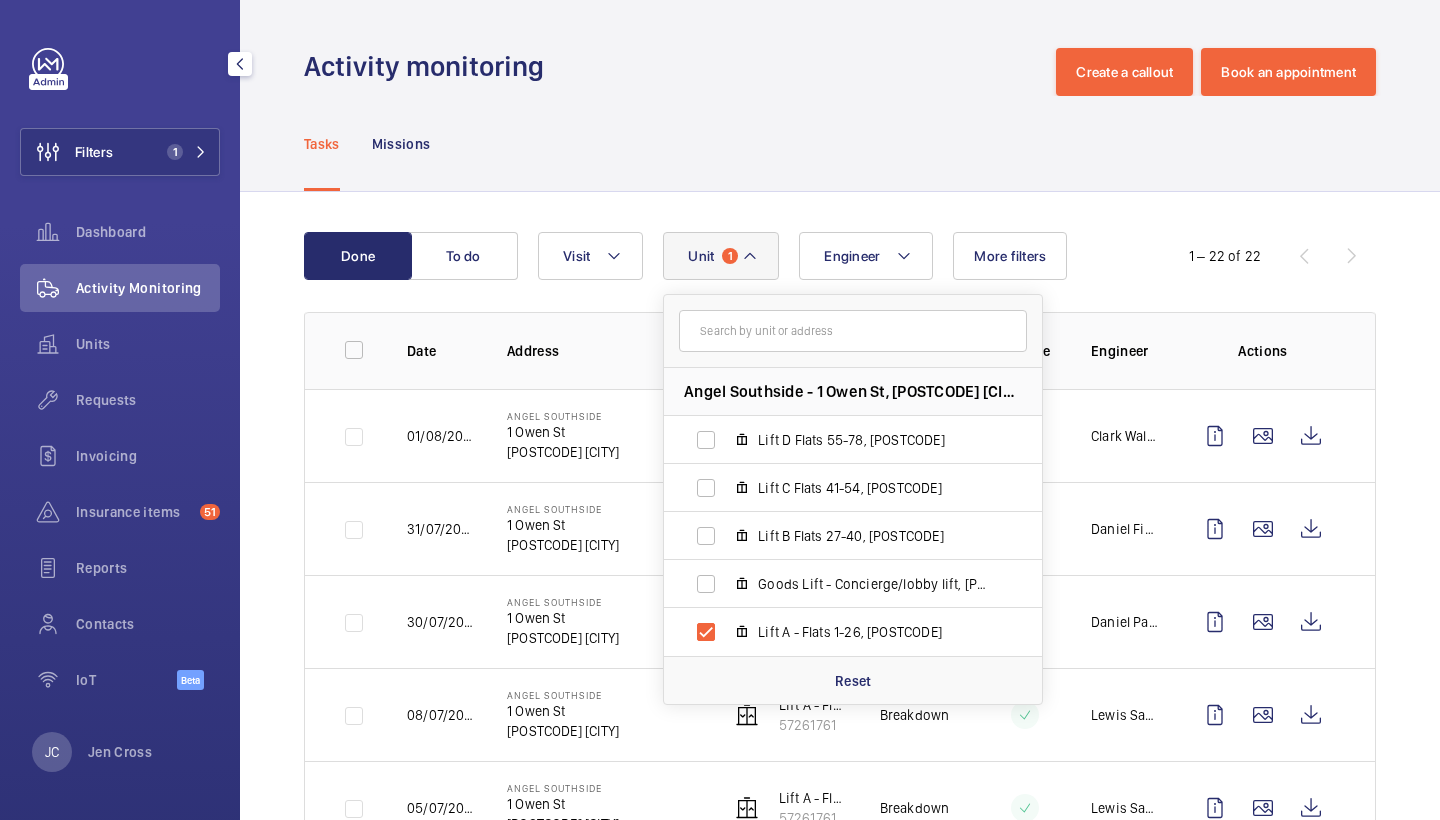 click on "Tasks Missions" 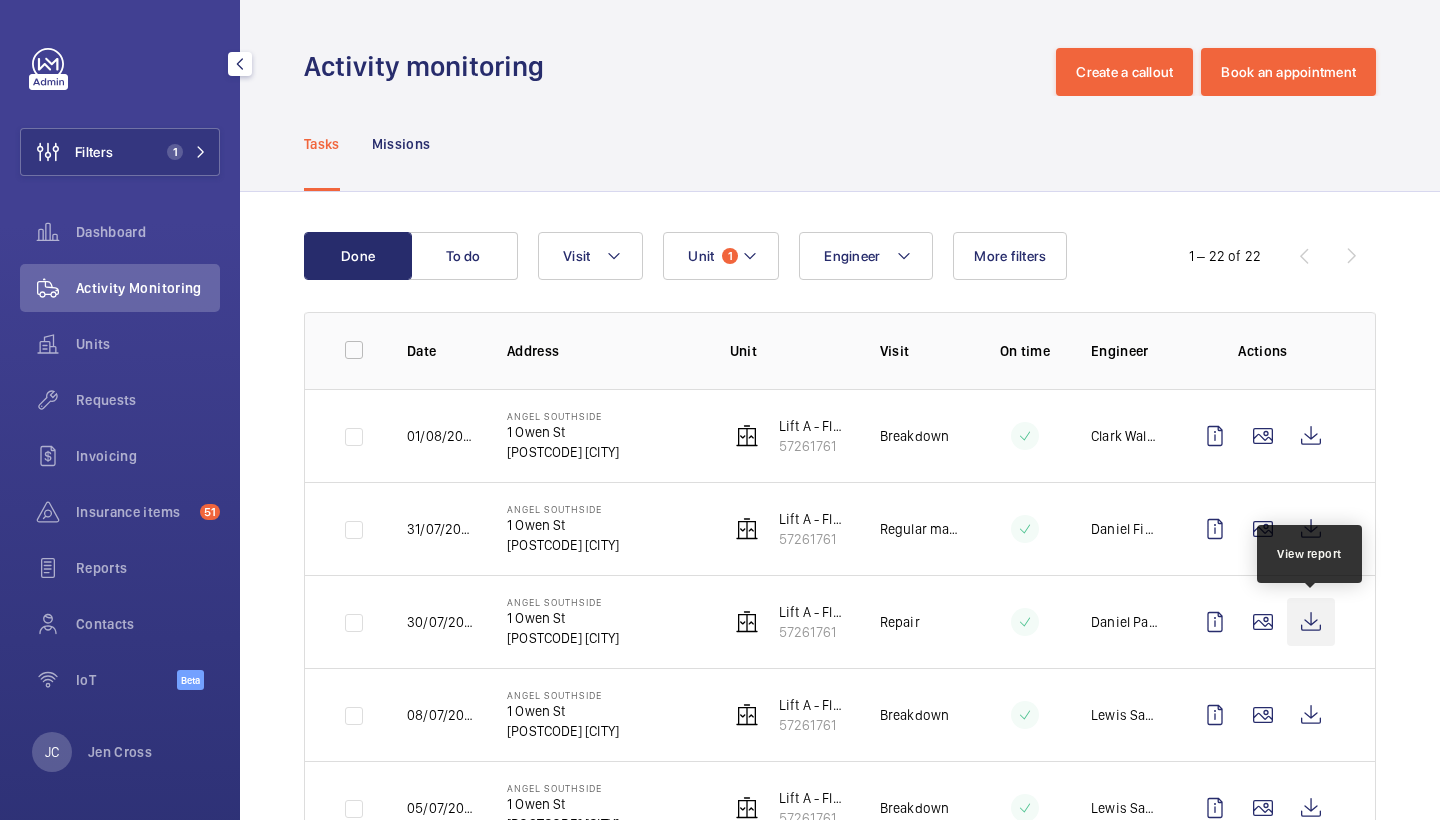 click 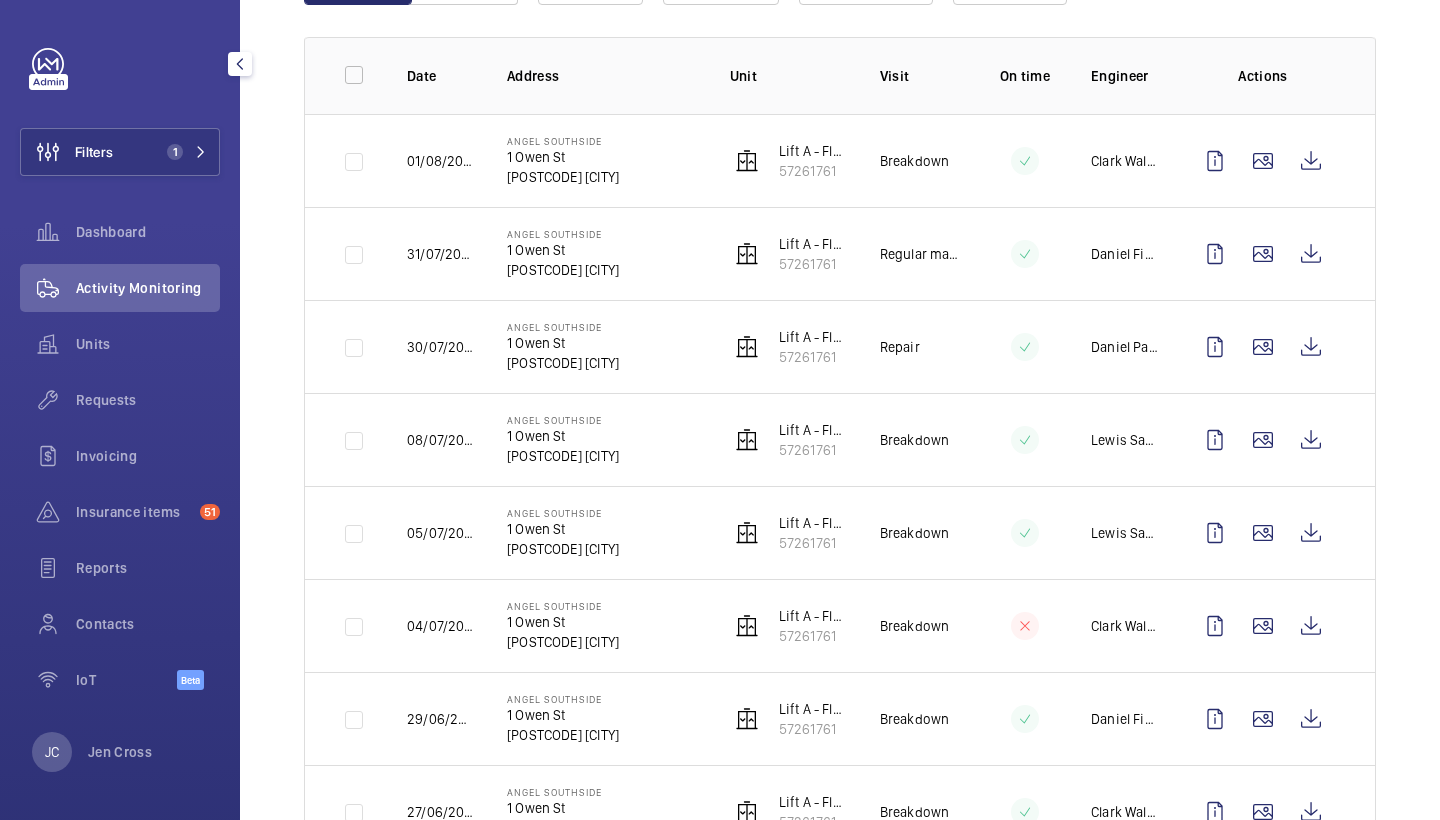 scroll, scrollTop: 293, scrollLeft: 0, axis: vertical 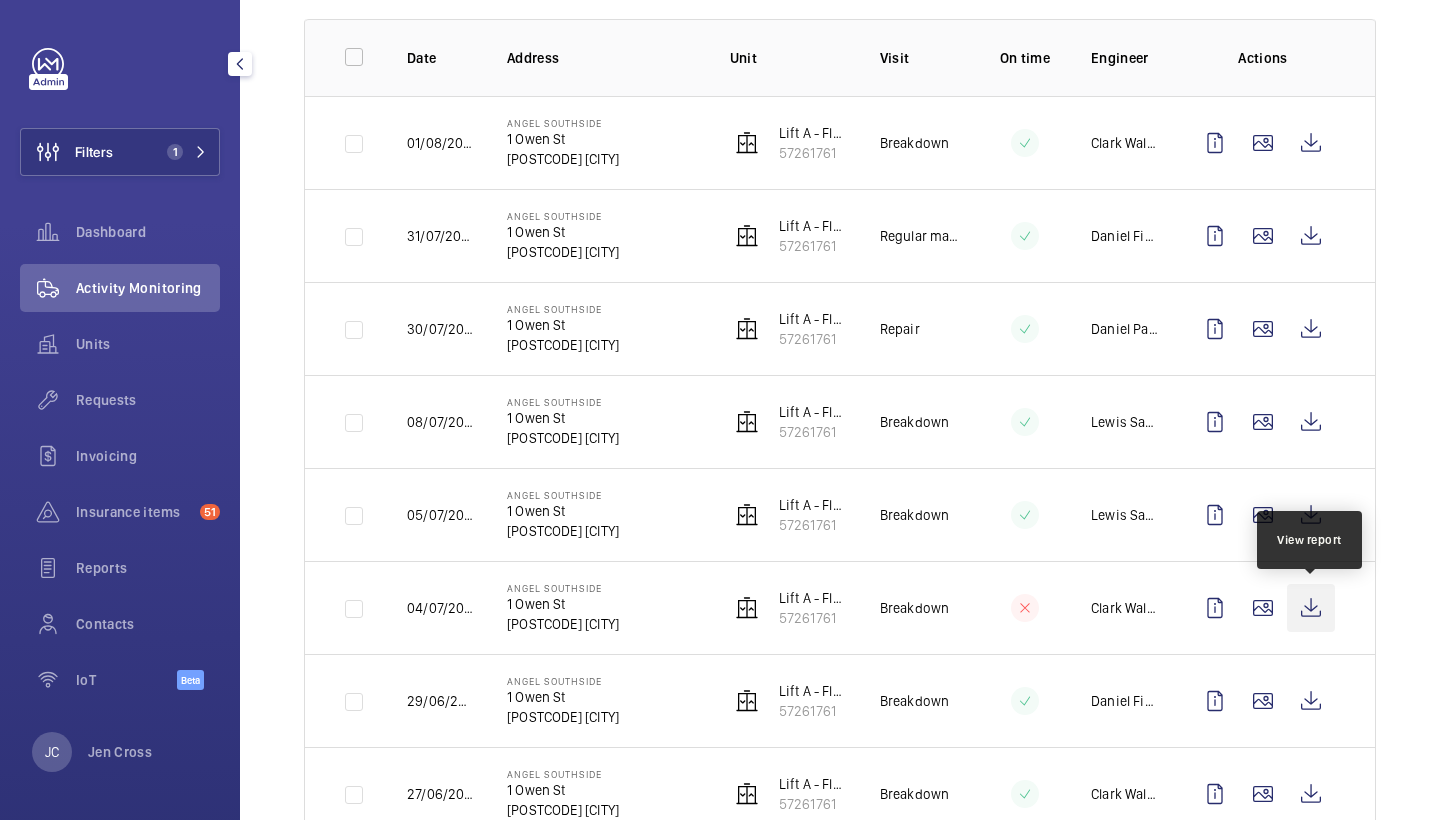 click 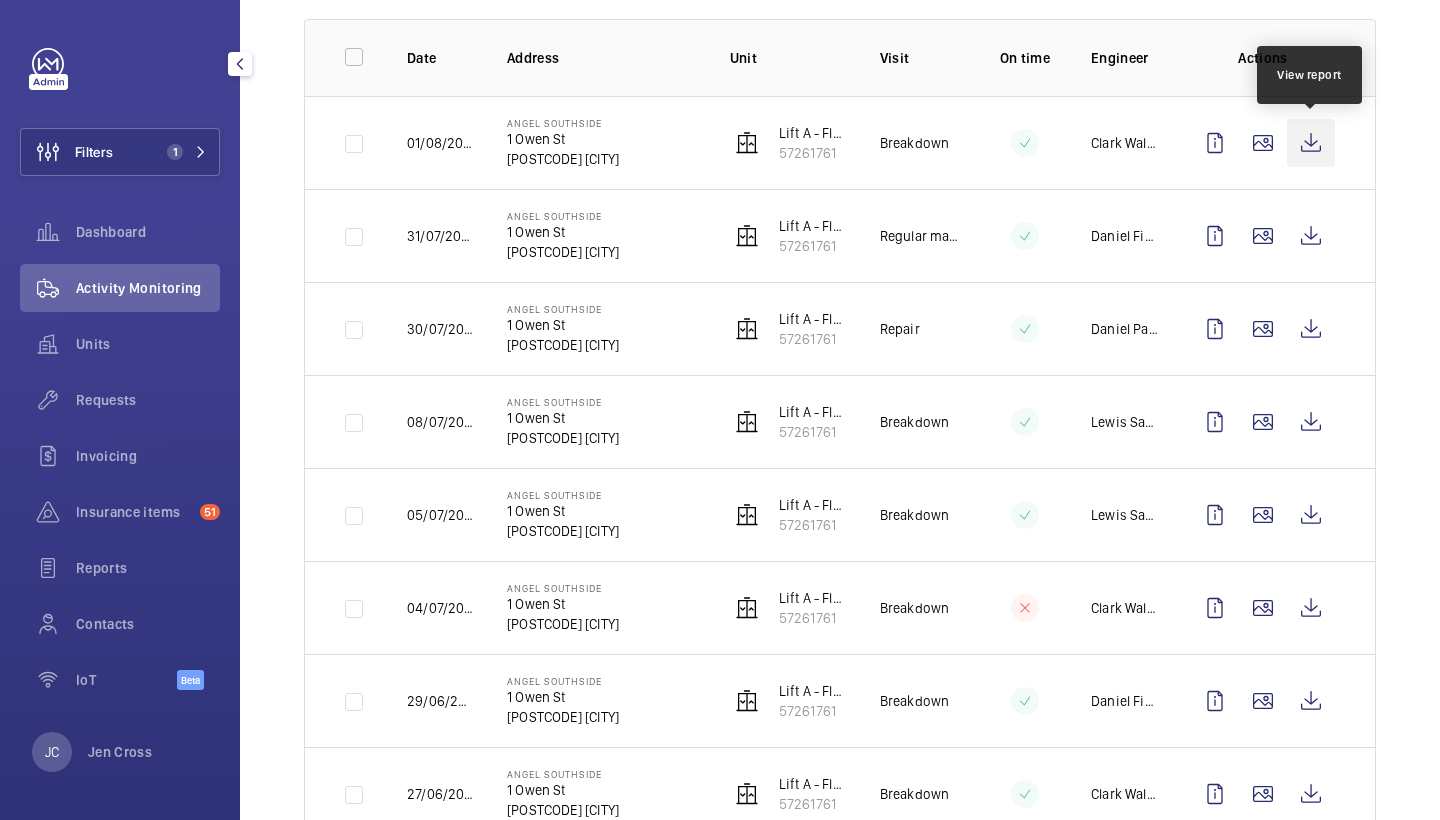 click 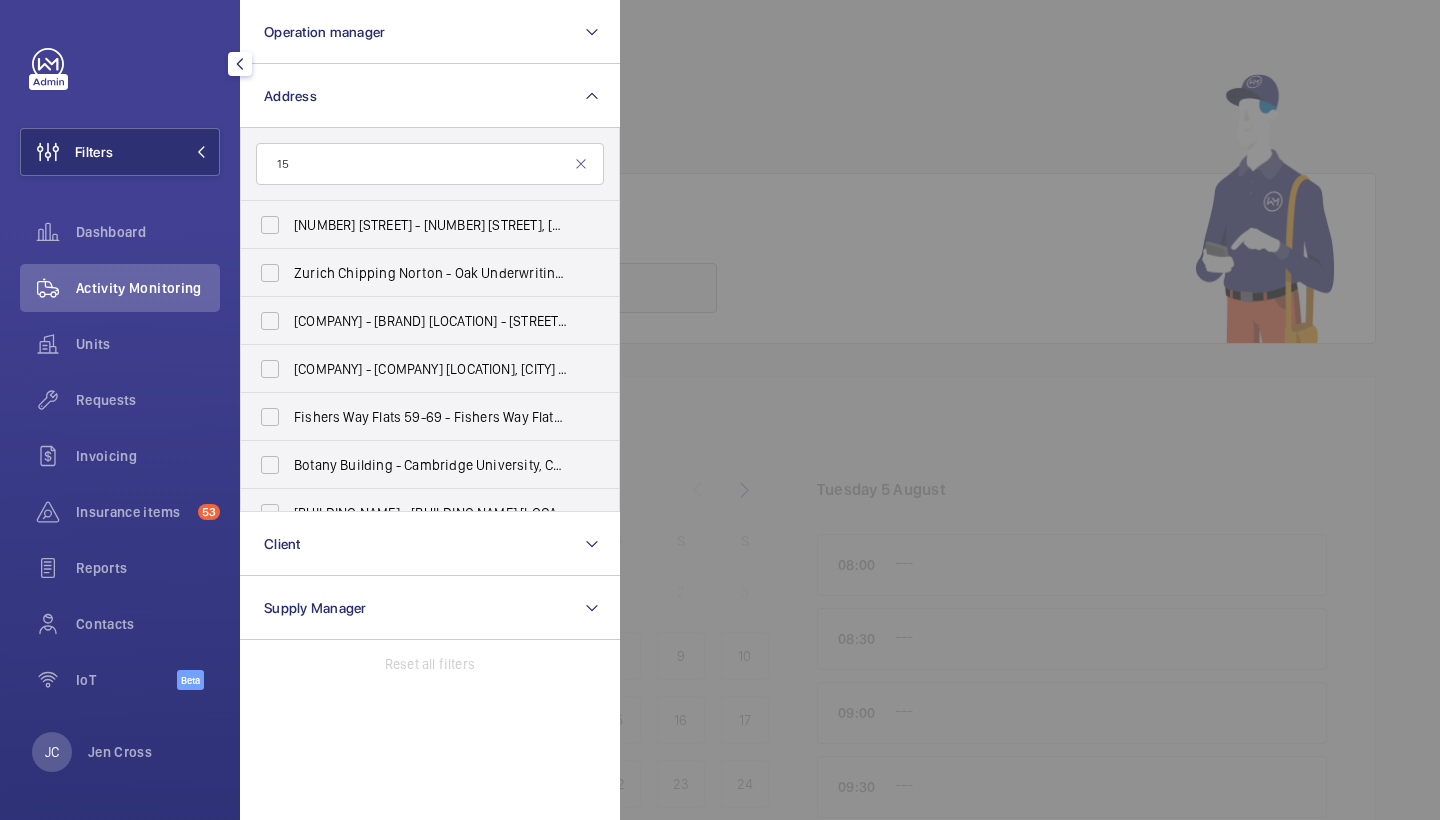 scroll, scrollTop: 0, scrollLeft: 0, axis: both 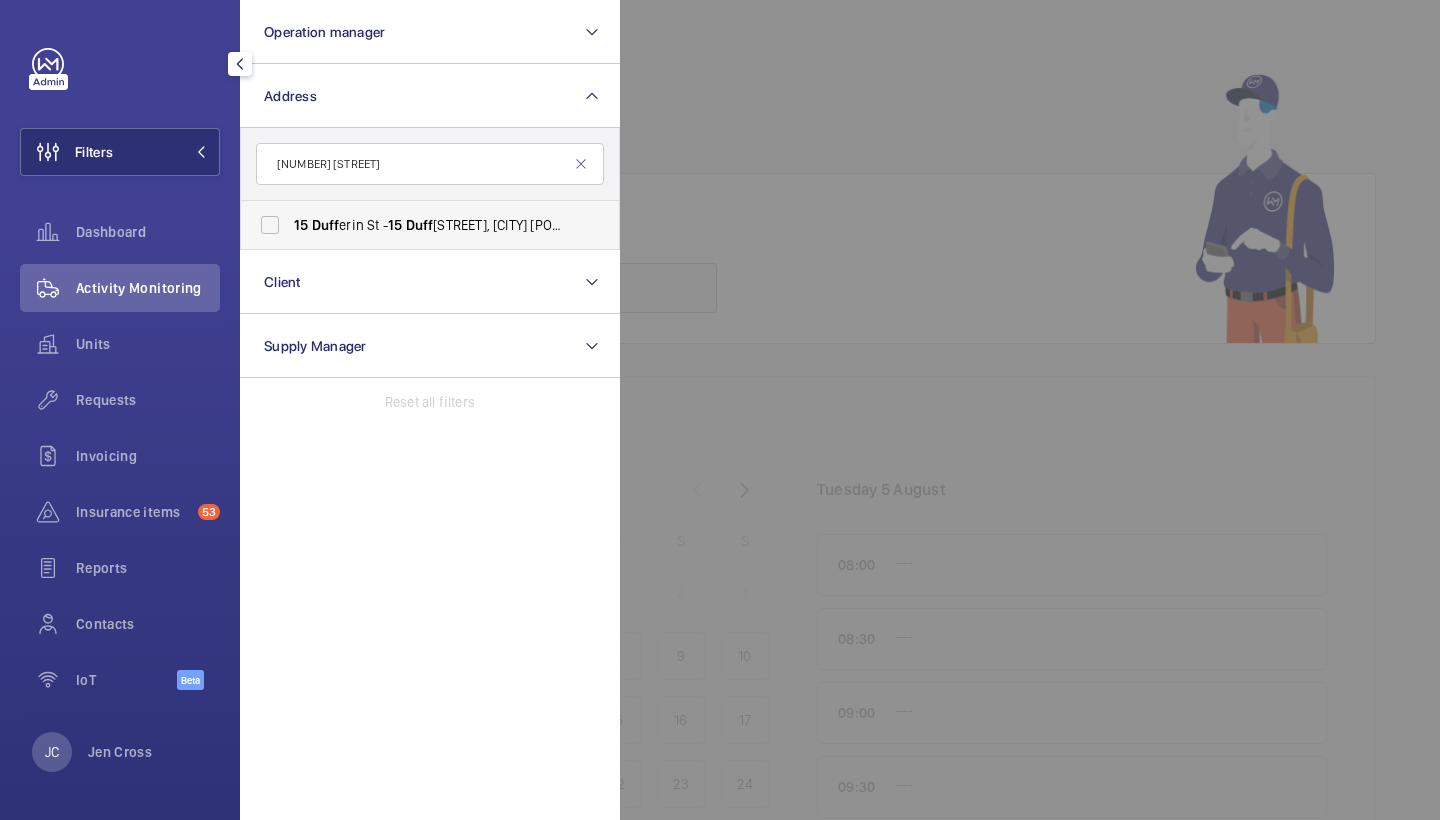 type on "[NUMBER] [STREET]" 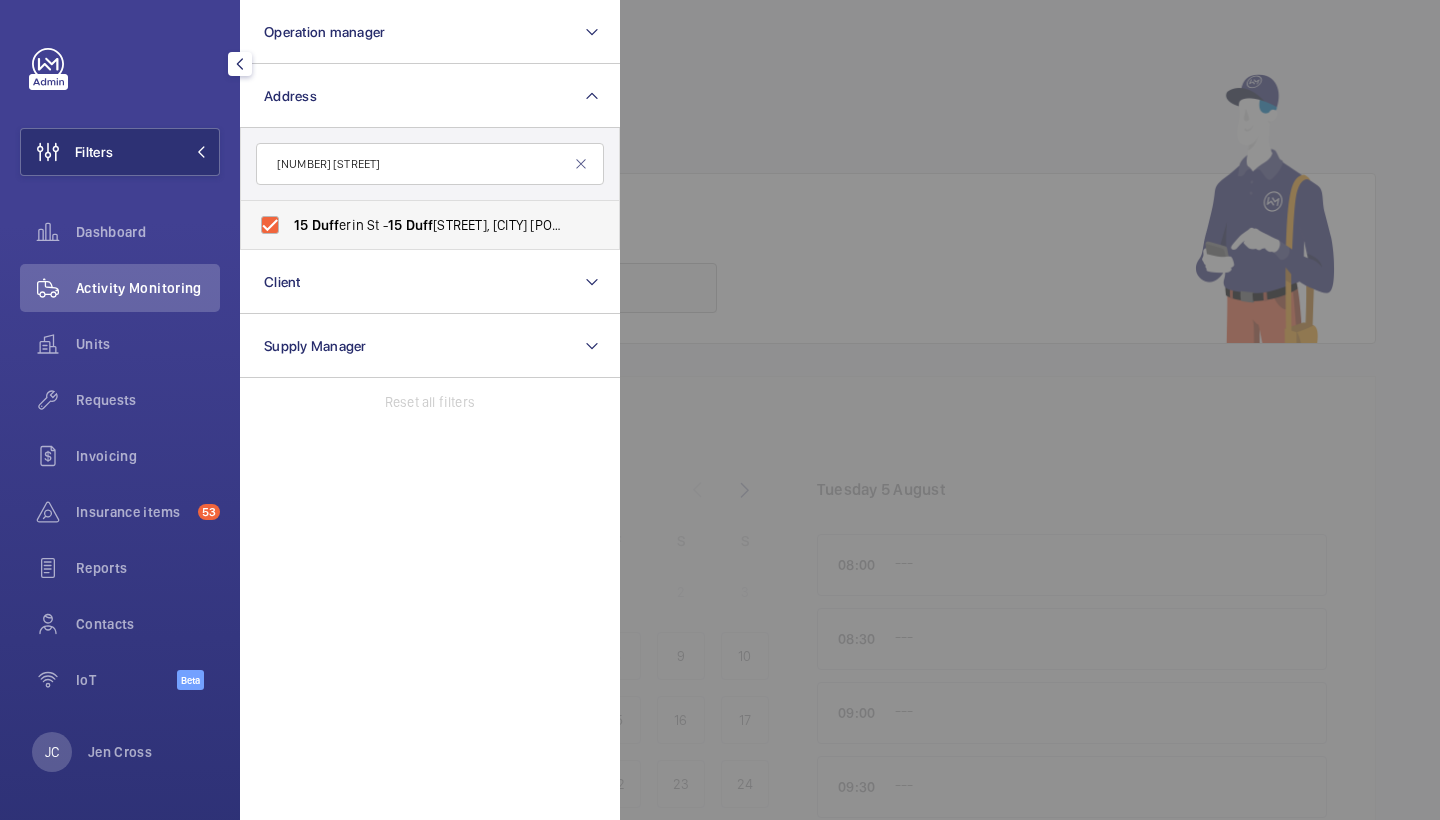 checkbox on "true" 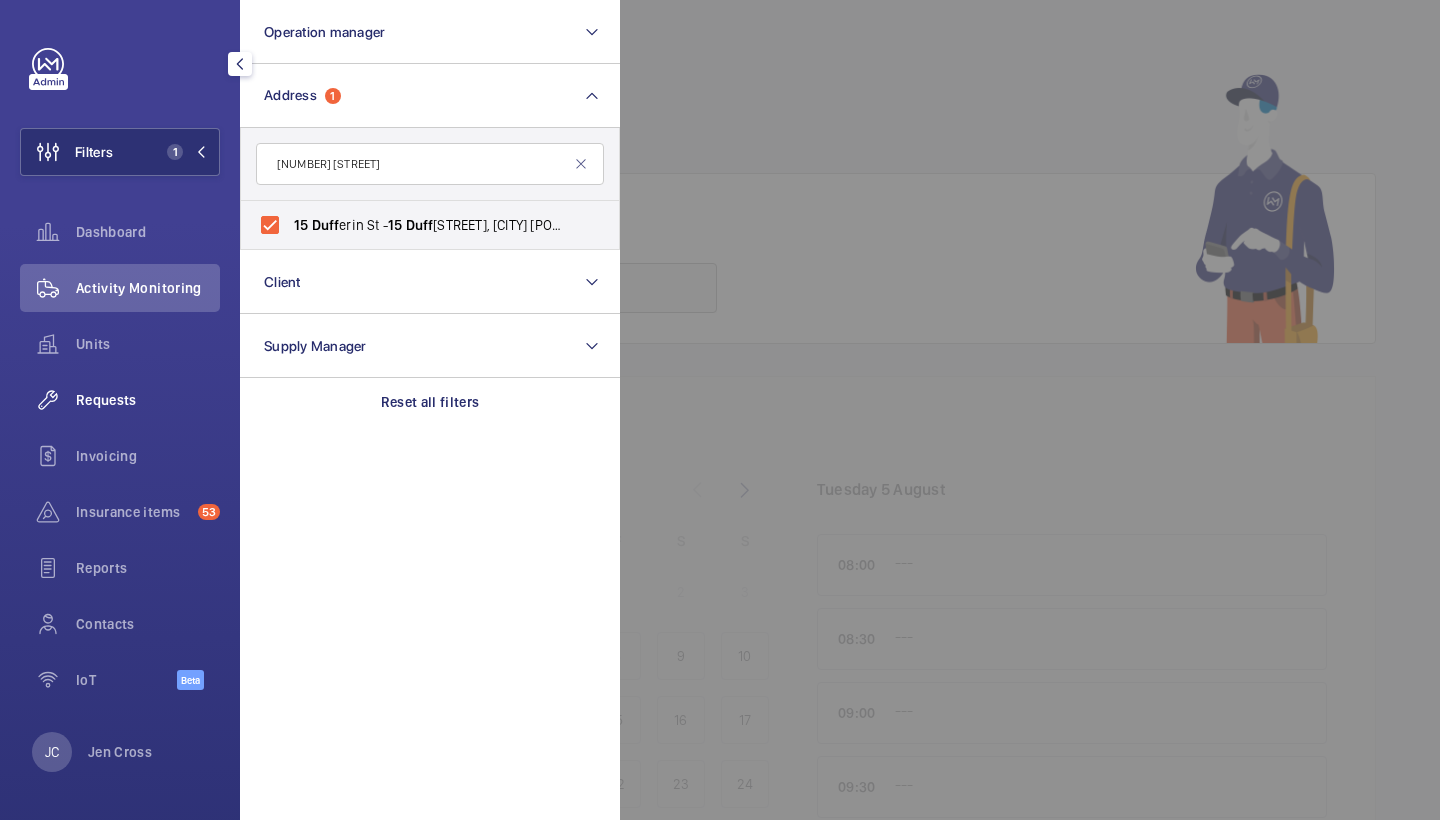 click on "Requests" 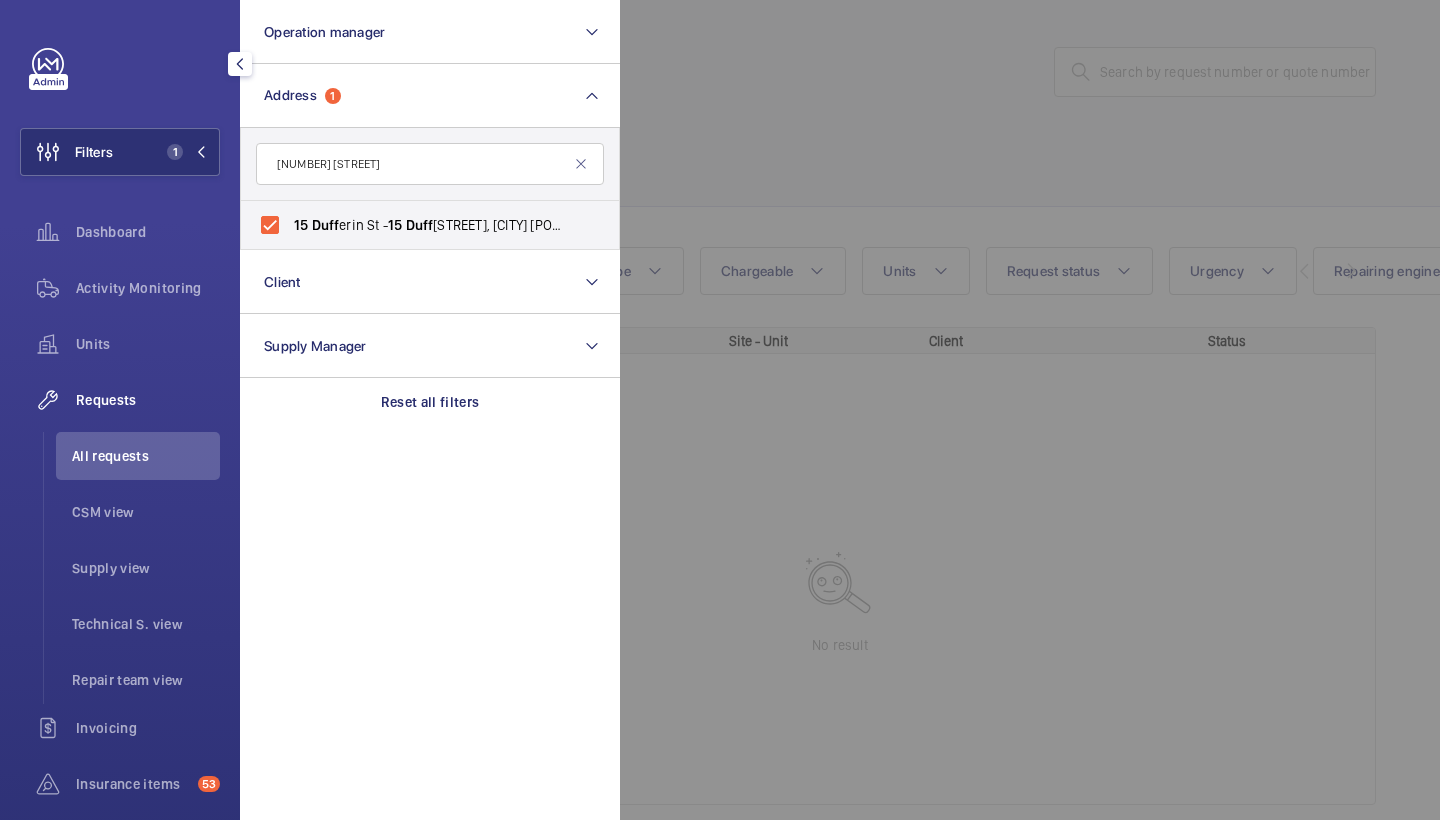 click 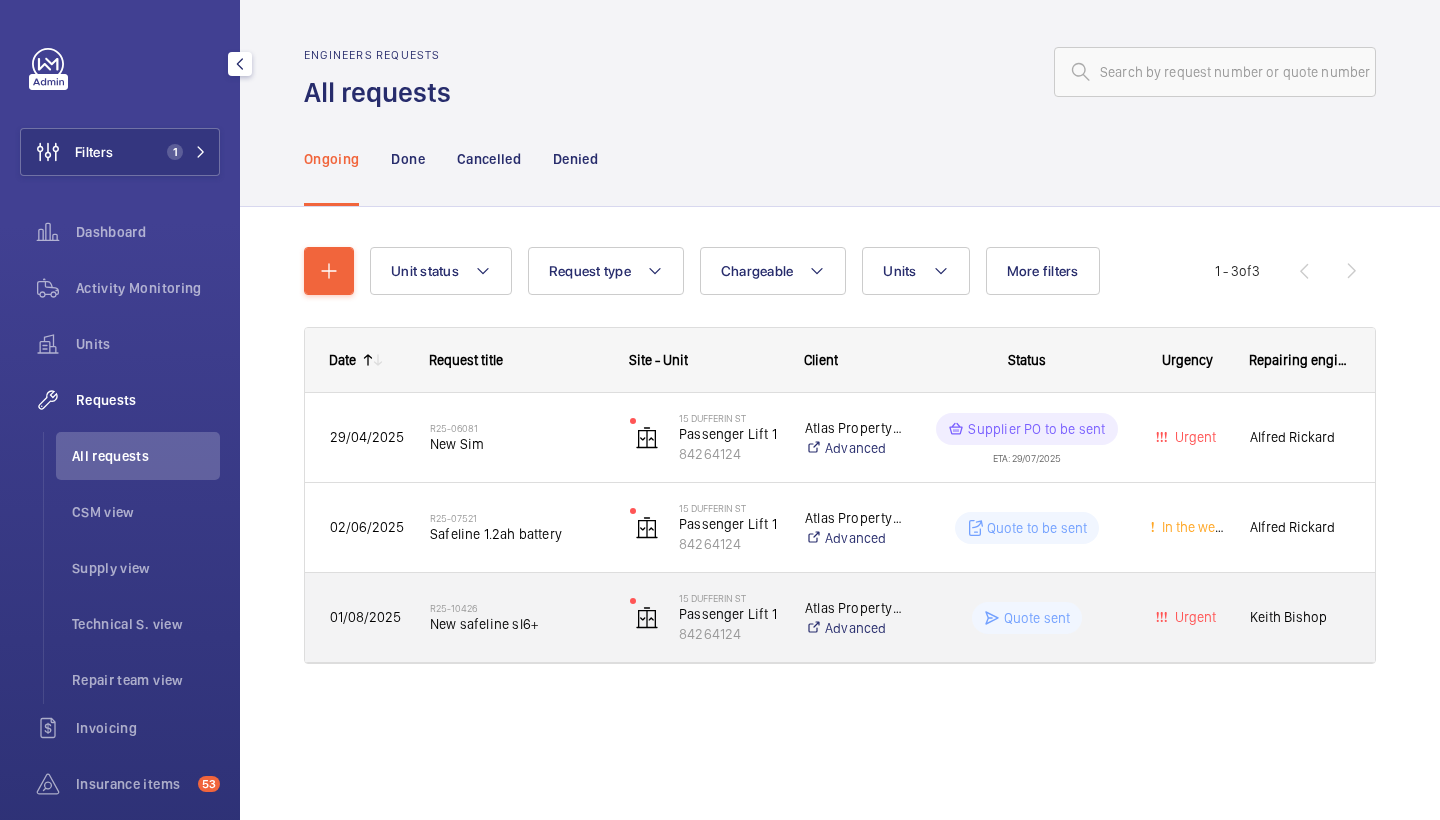 click on "New safeline sl6+" 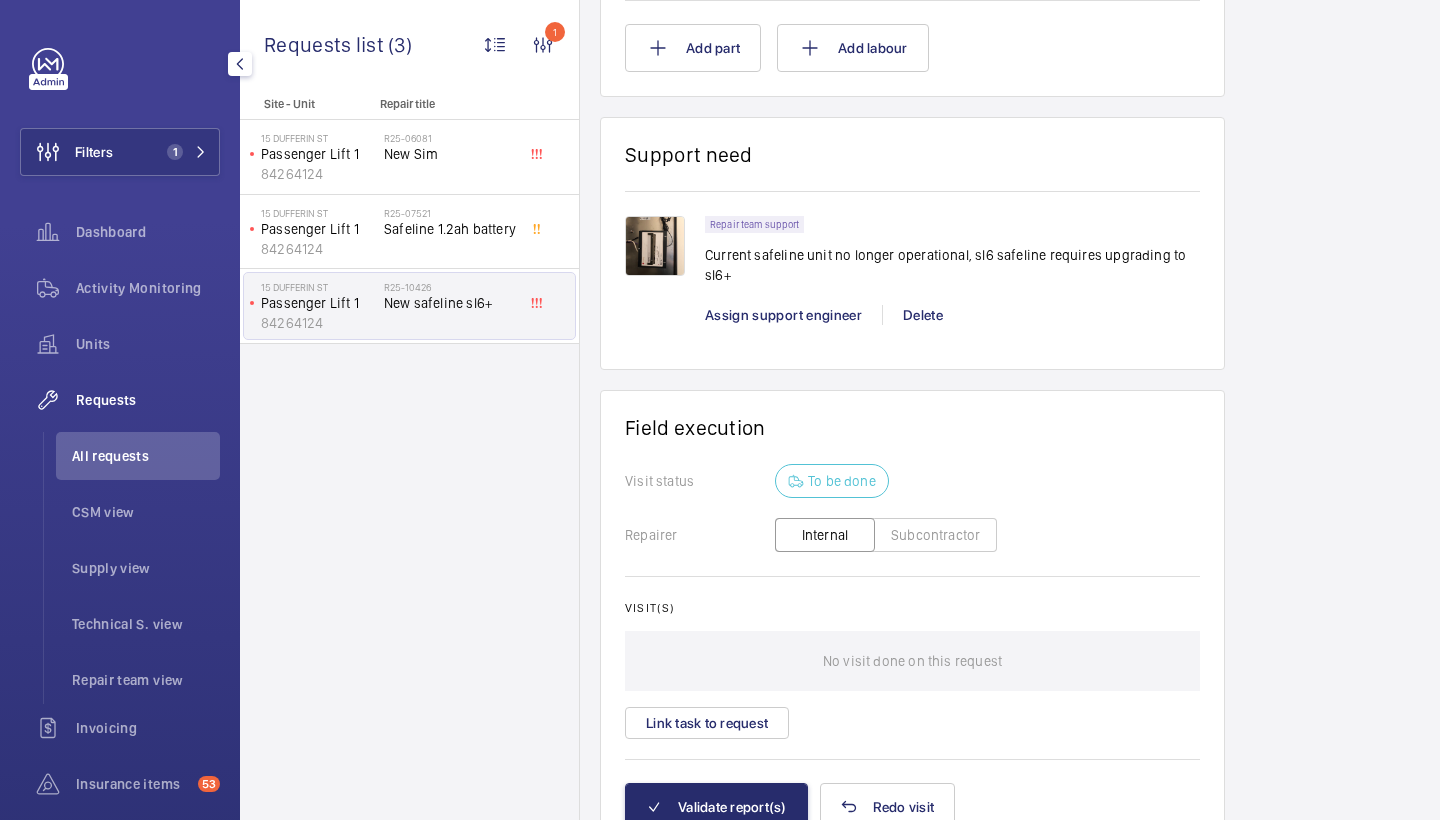 scroll, scrollTop: 1585, scrollLeft: 0, axis: vertical 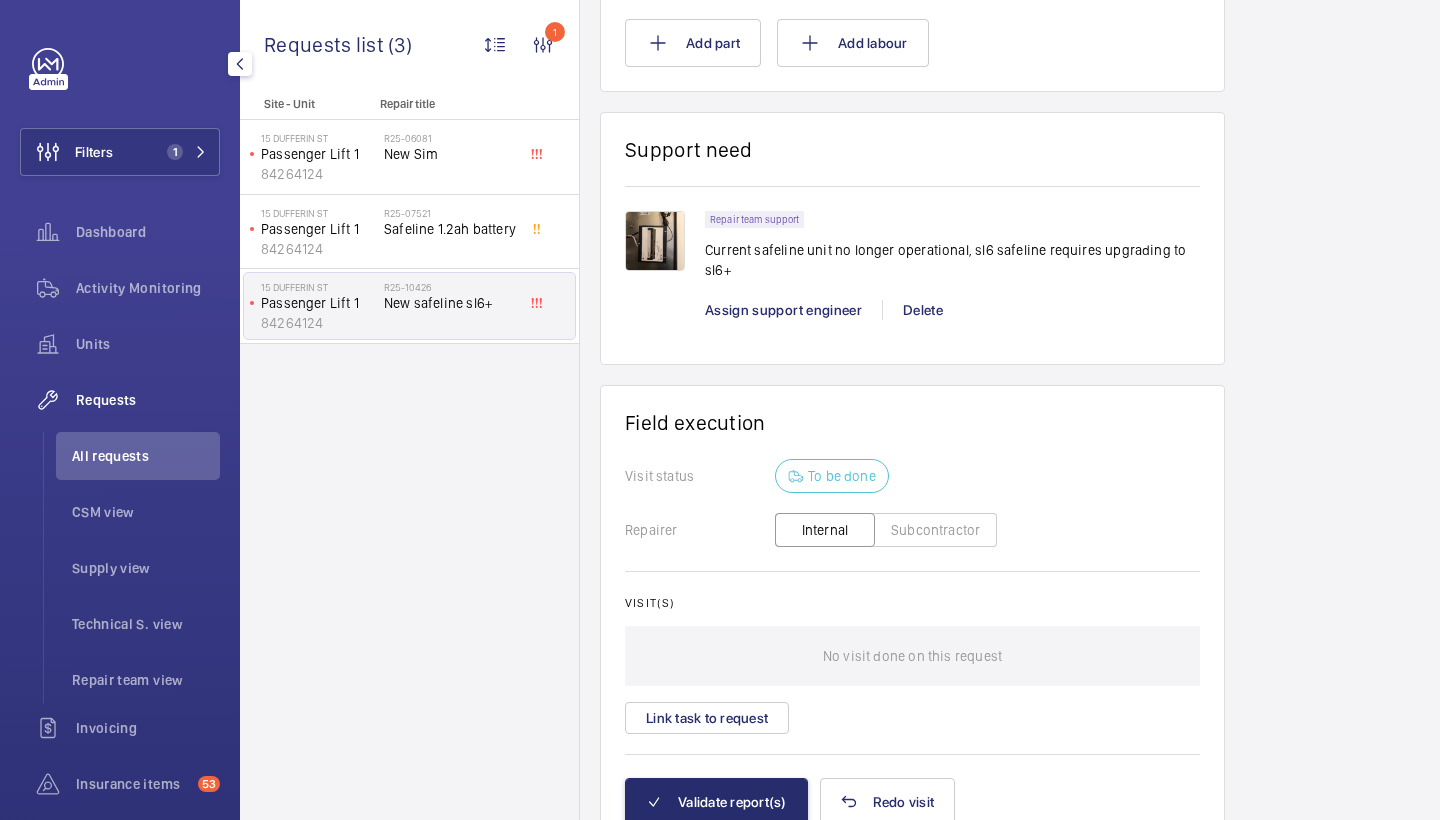 click 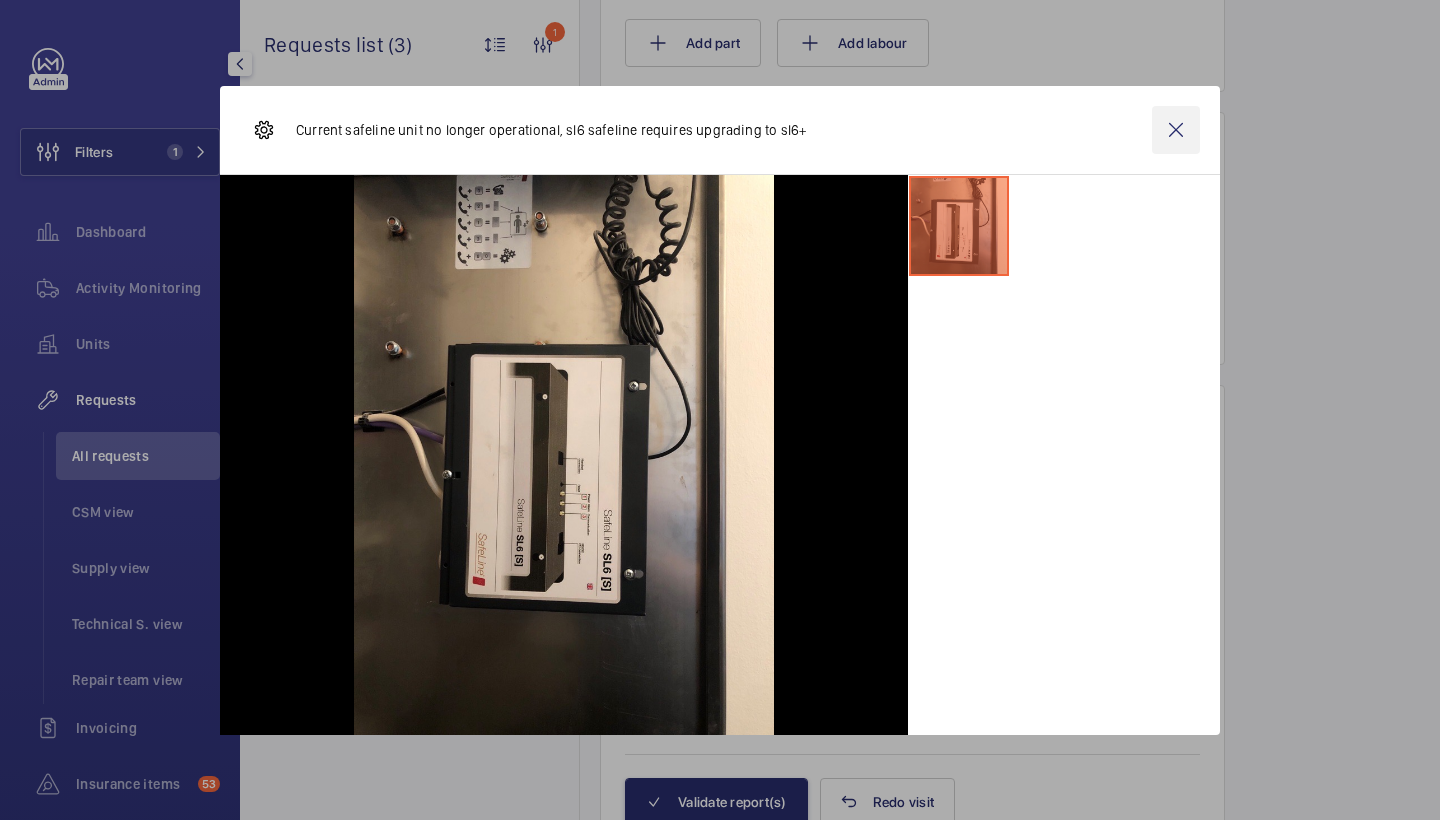 click at bounding box center [1176, 130] 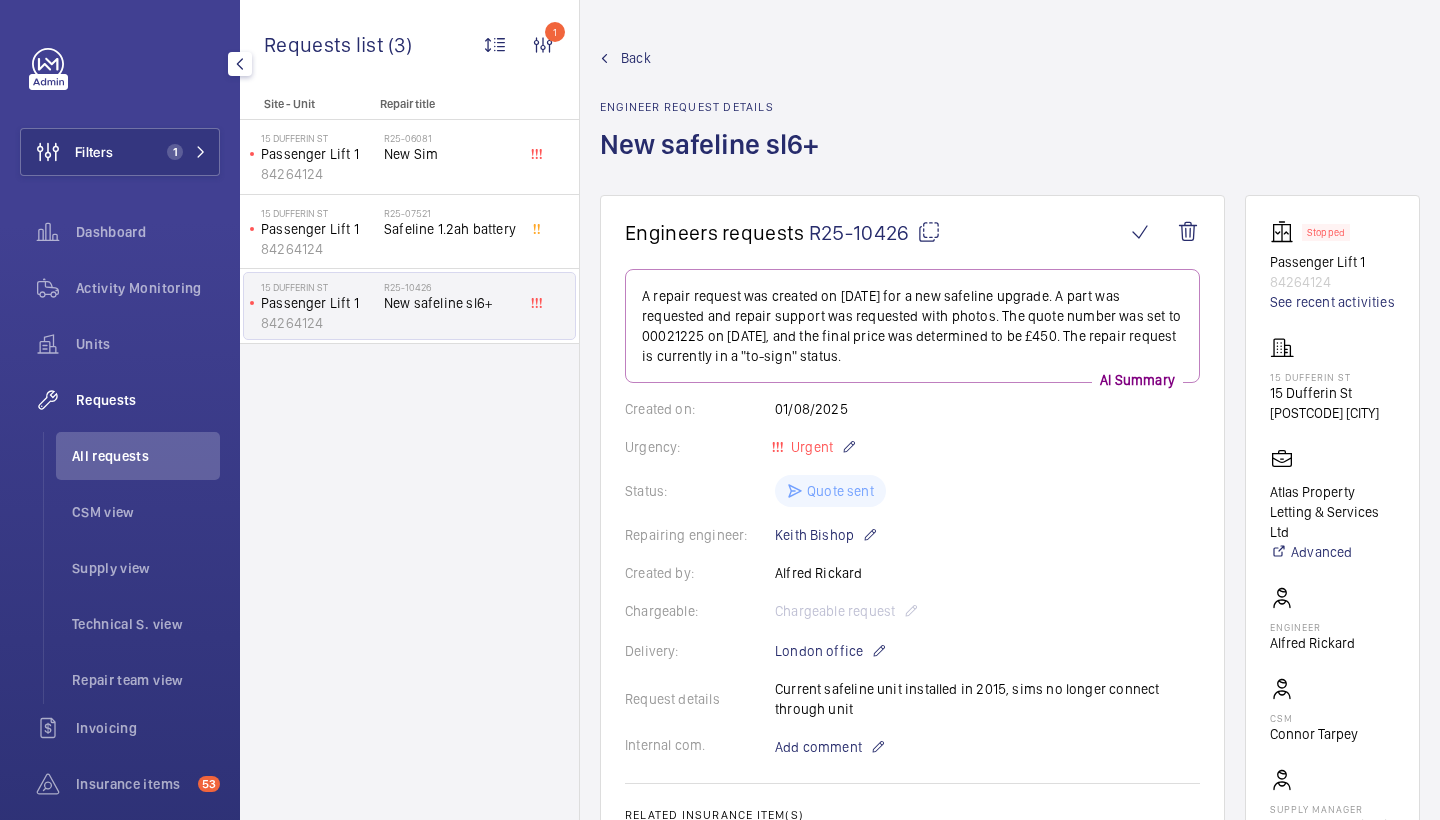 scroll, scrollTop: 0, scrollLeft: 0, axis: both 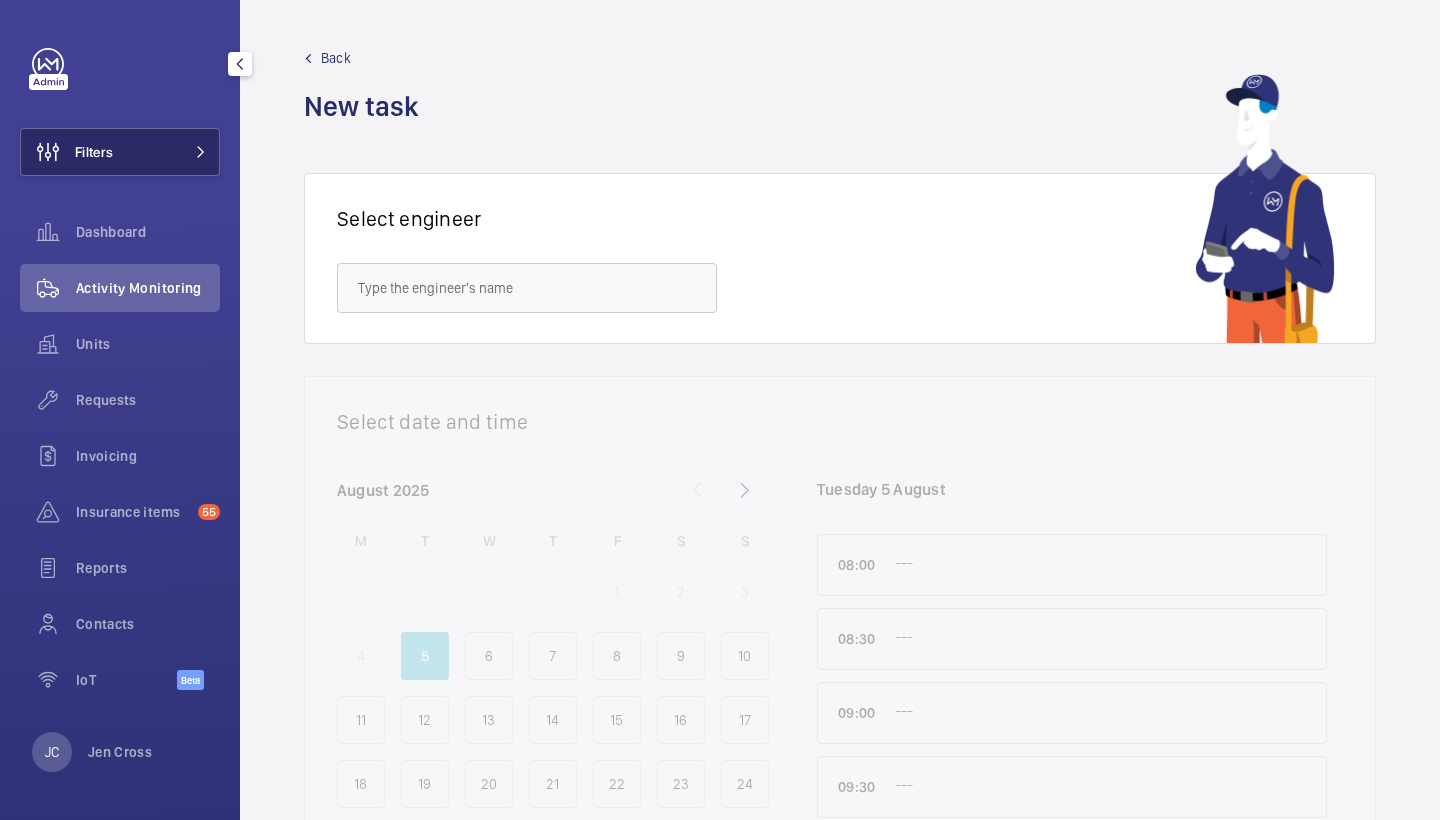 click on "Filters" 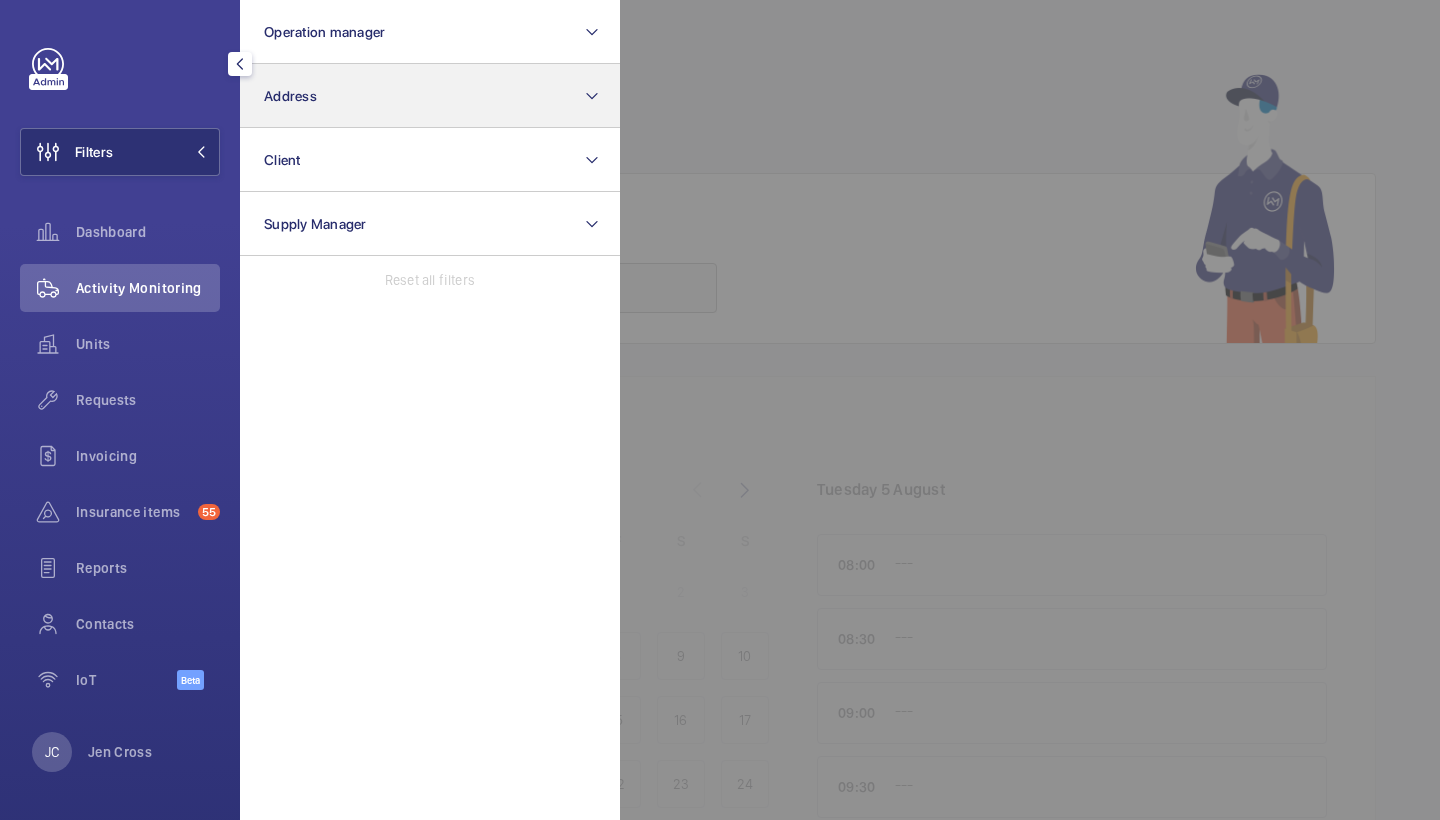 click on "Address" 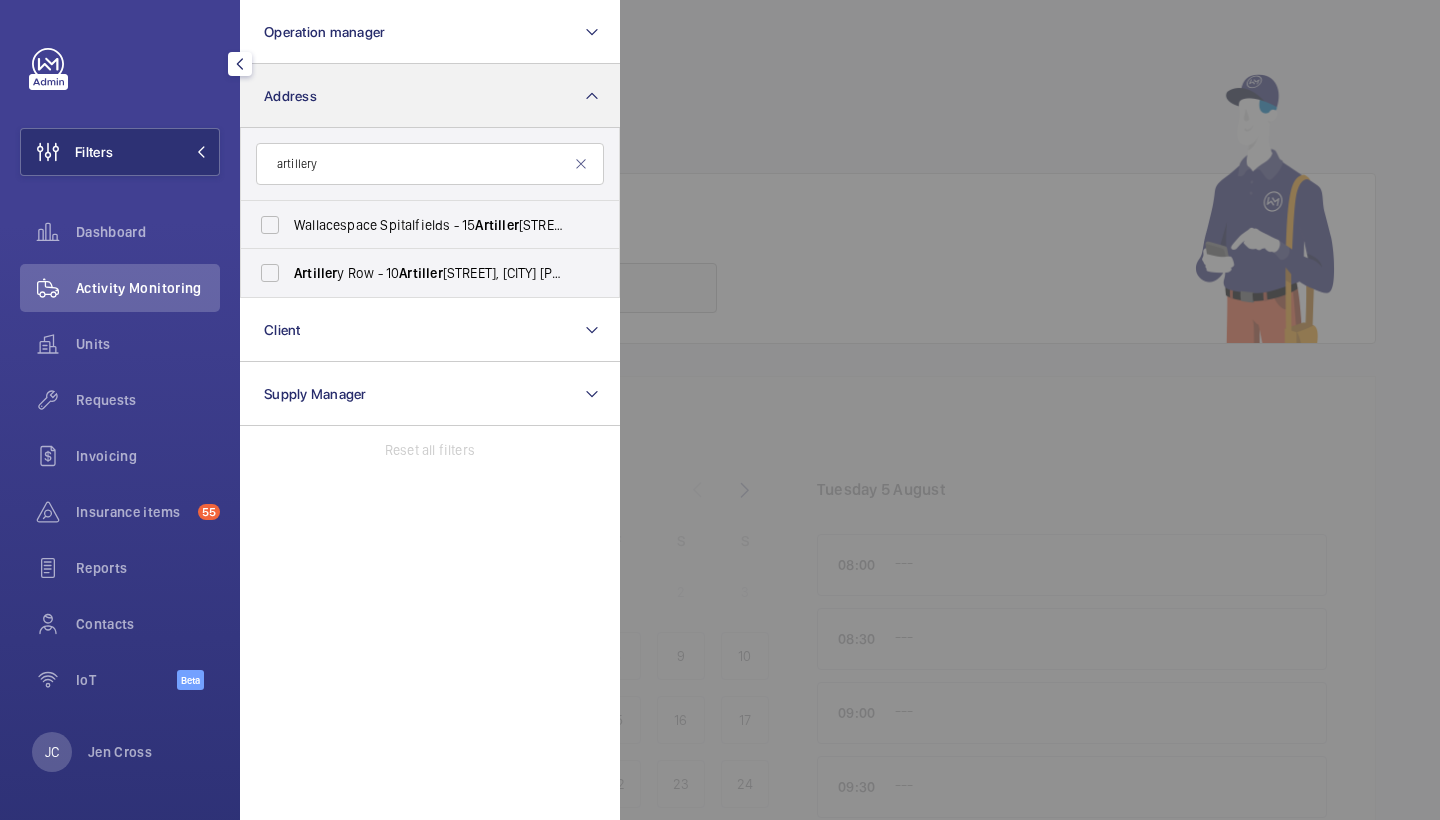 type on "artillery" 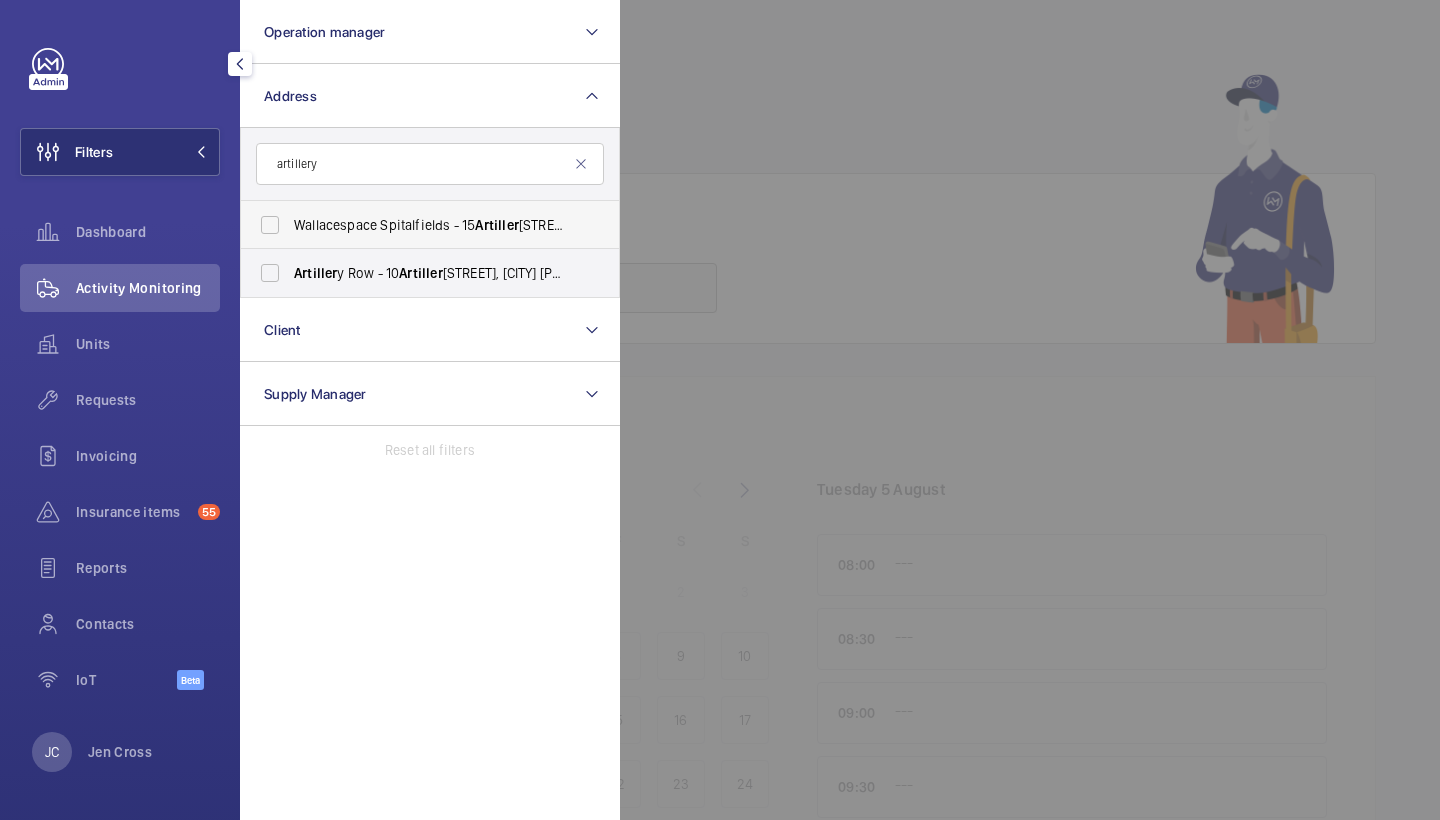 drag, startPoint x: 311, startPoint y: 88, endPoint x: 390, endPoint y: 222, distance: 155.55385 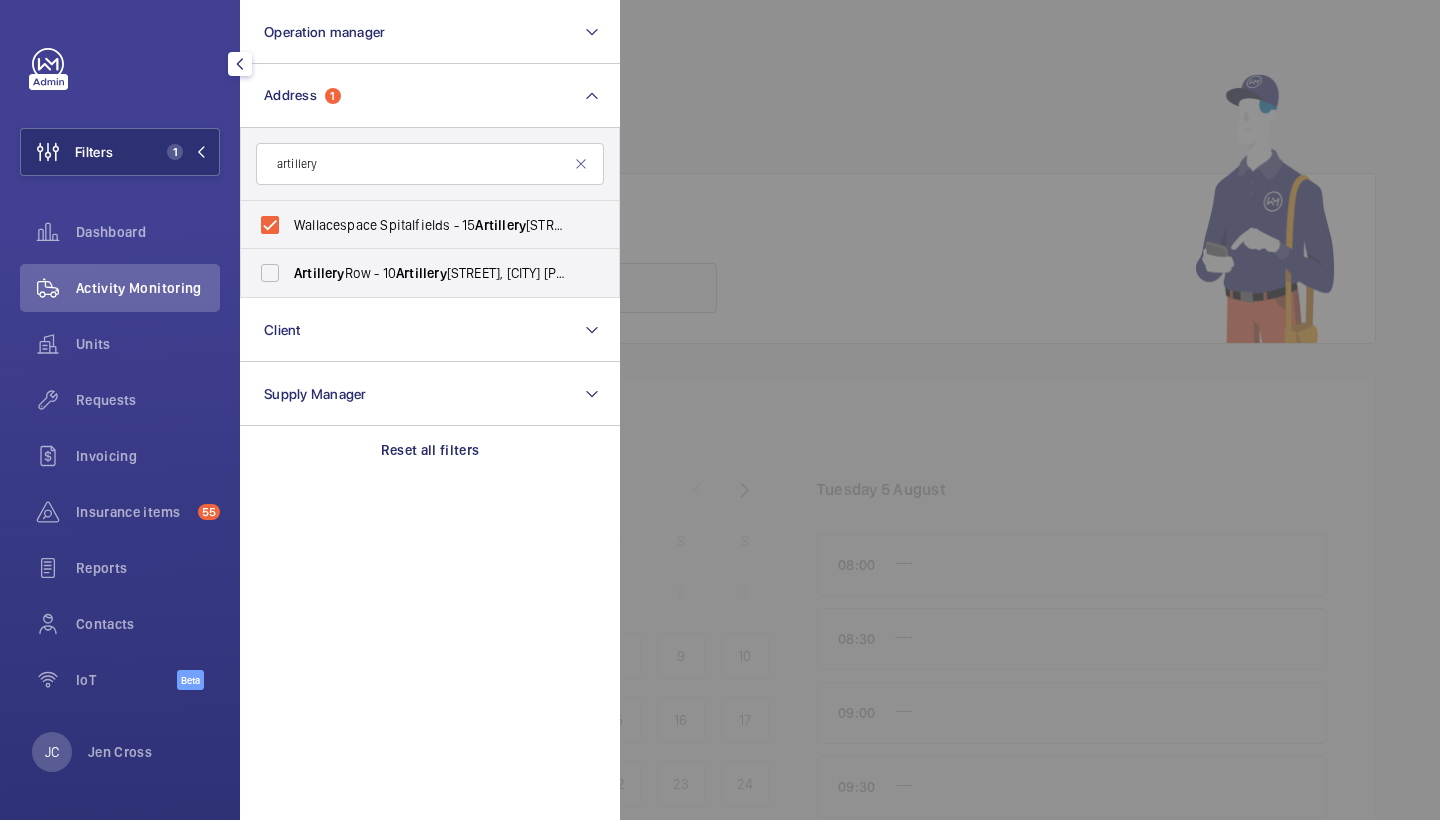 click 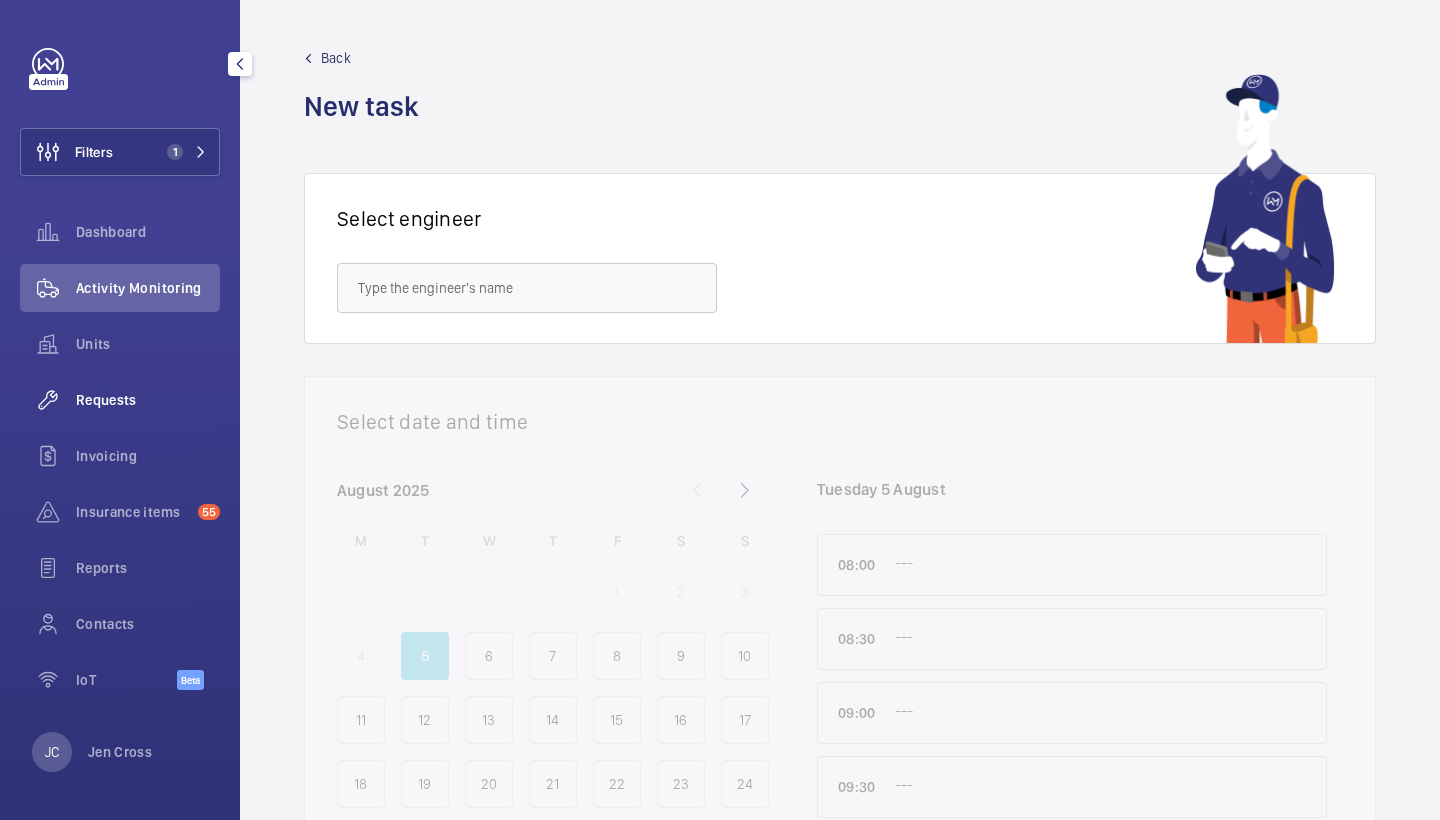 click on "Requests" 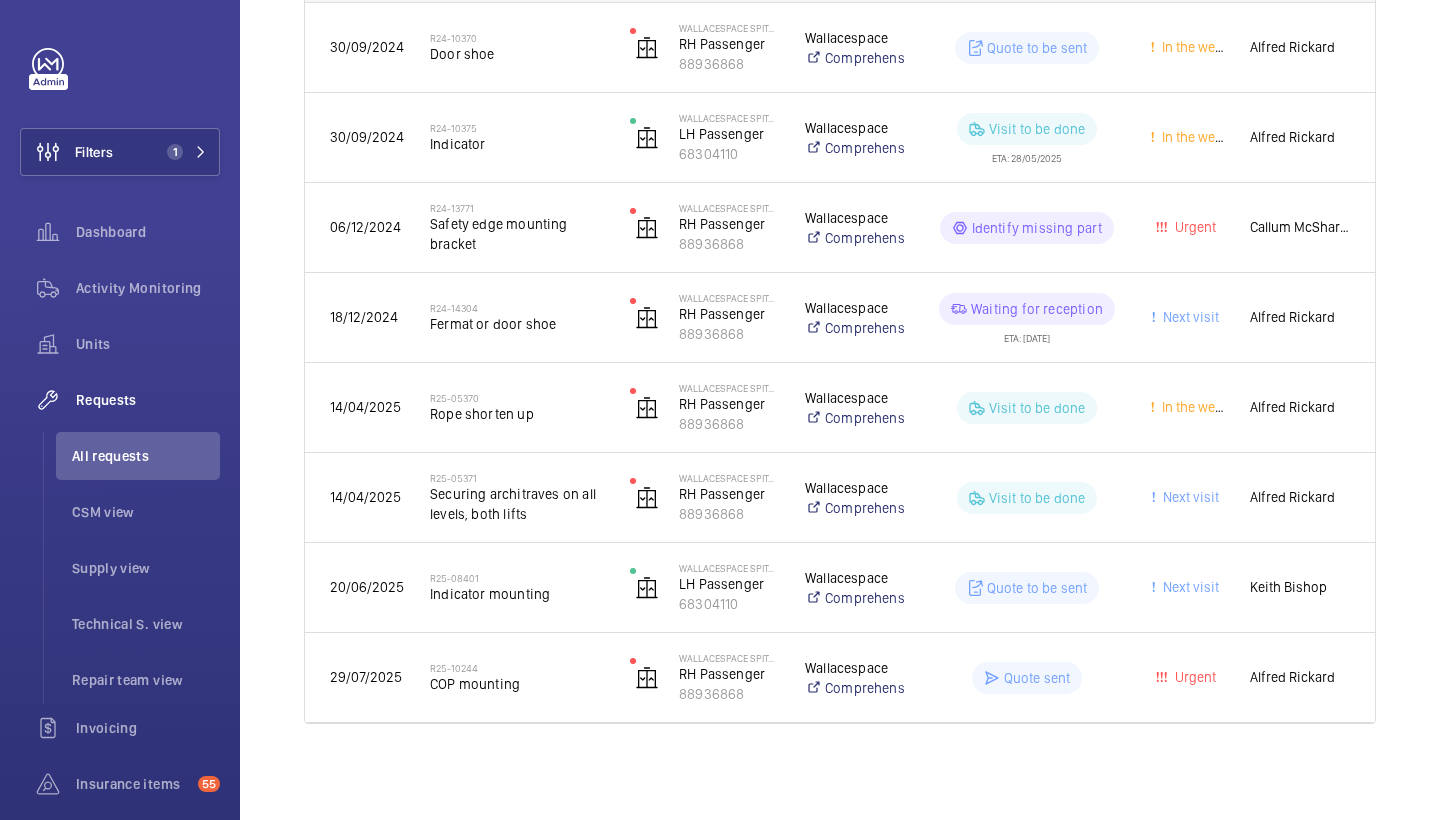 scroll, scrollTop: 390, scrollLeft: 0, axis: vertical 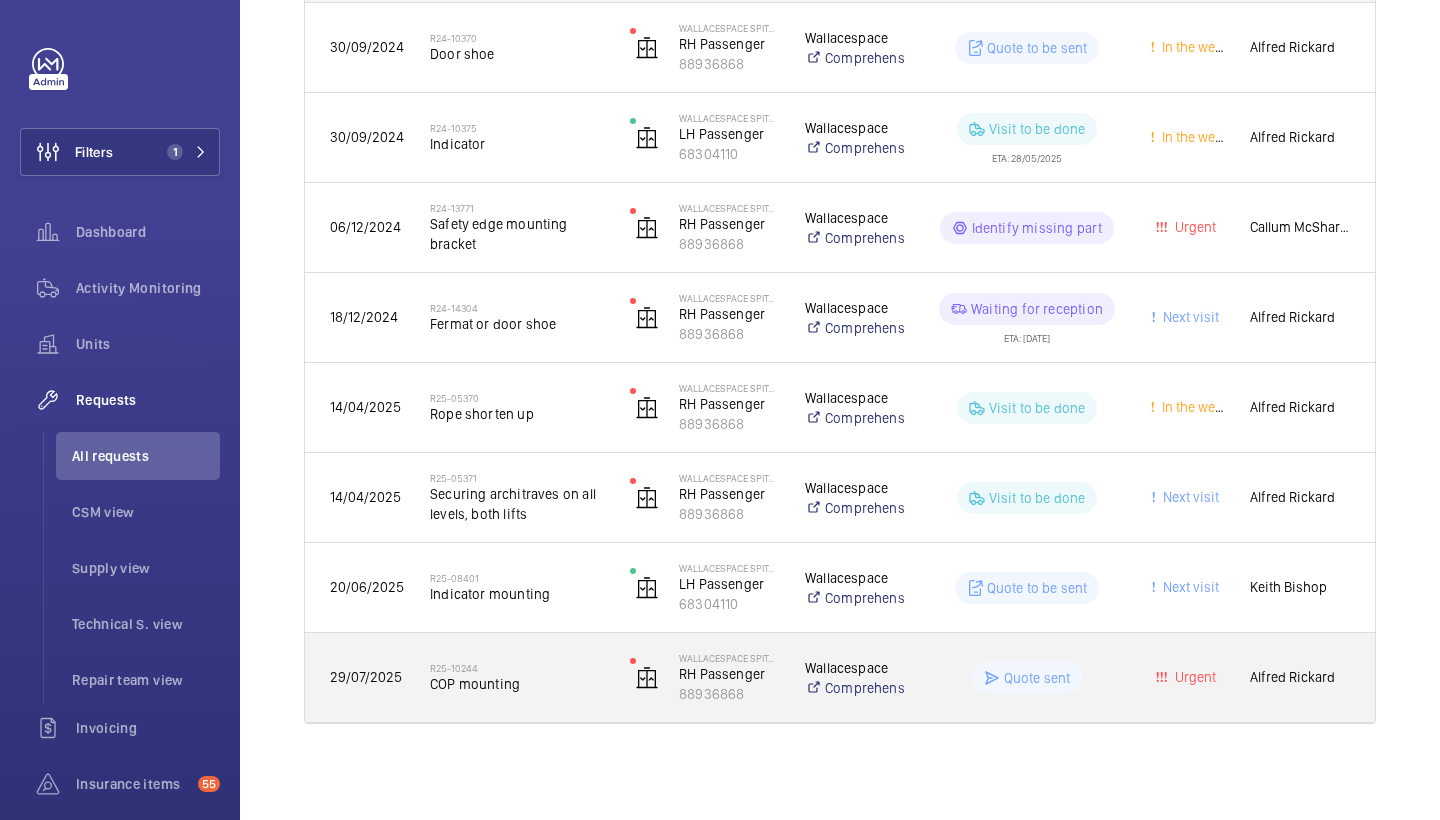 click on "COP mounting" 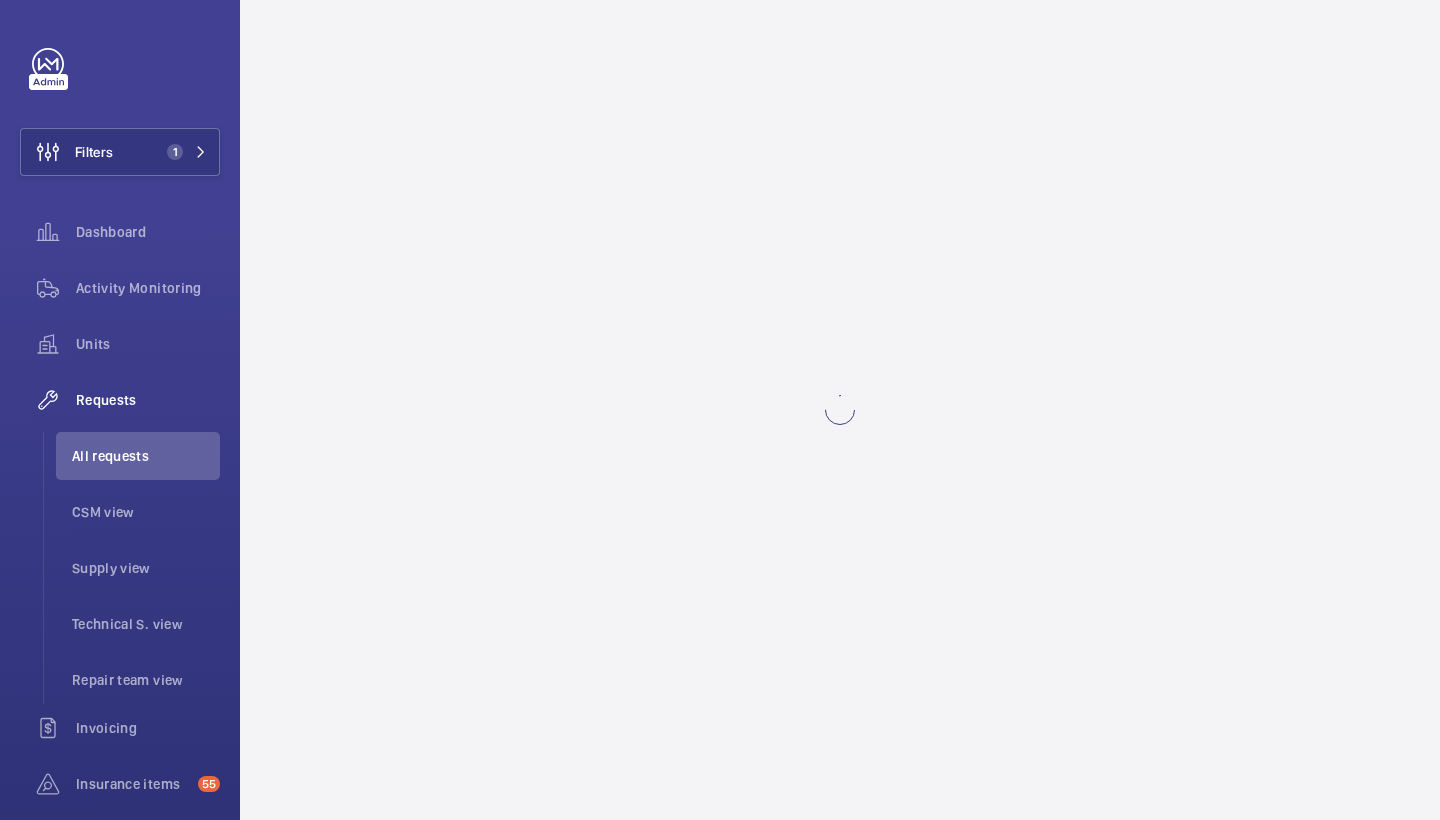 scroll, scrollTop: 0, scrollLeft: 0, axis: both 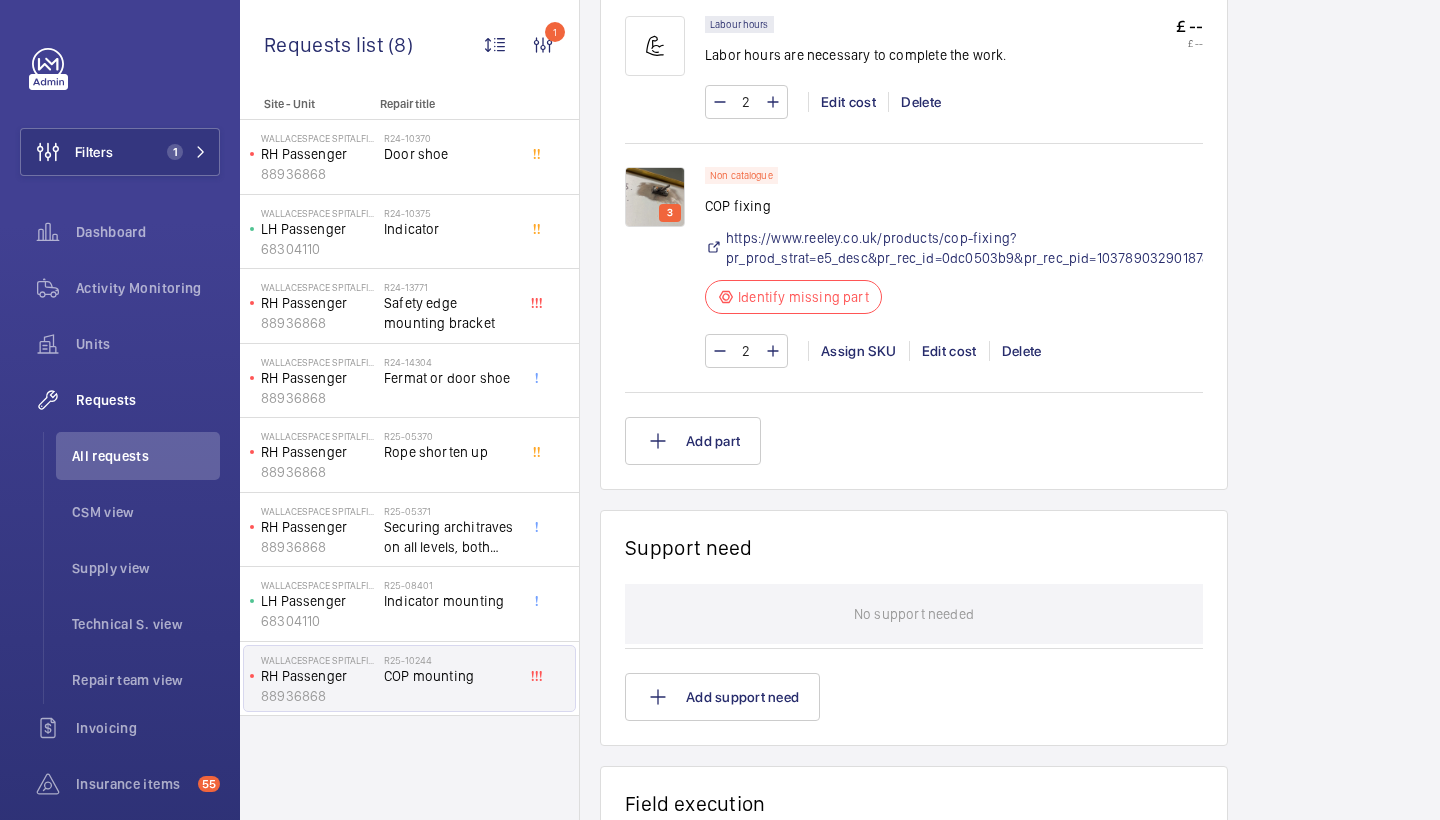 click 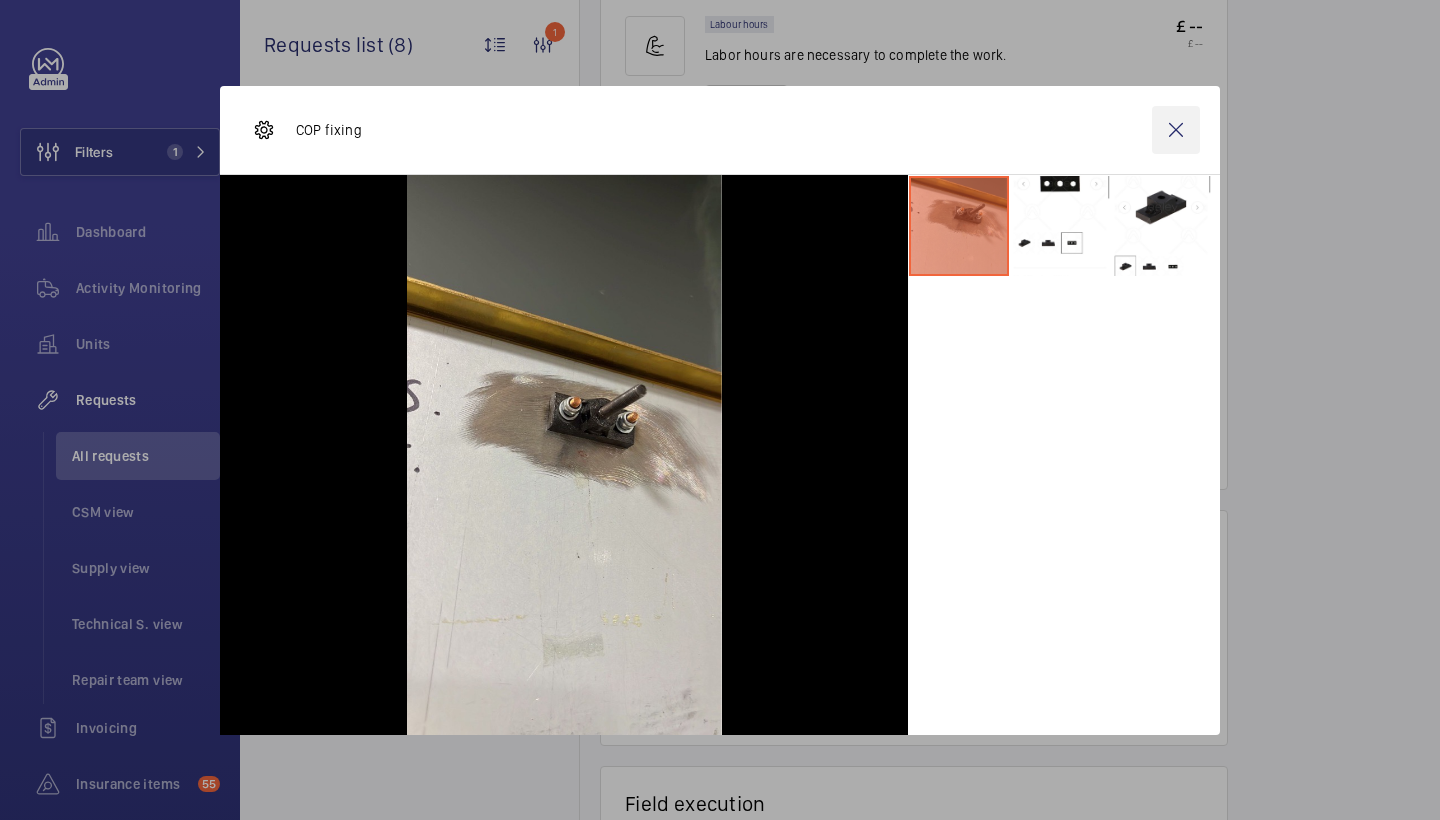 click at bounding box center (1176, 130) 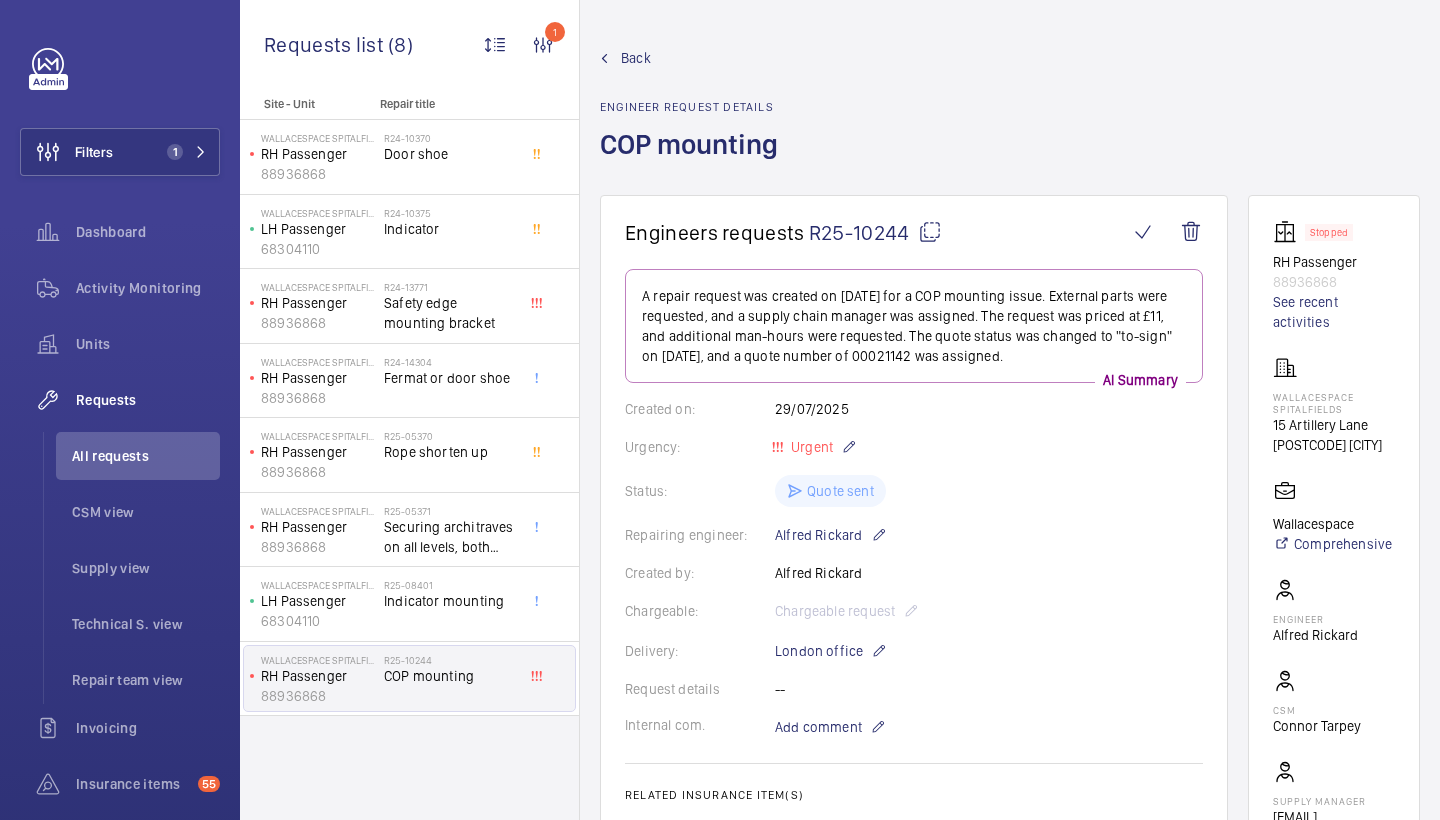 scroll, scrollTop: 0, scrollLeft: 0, axis: both 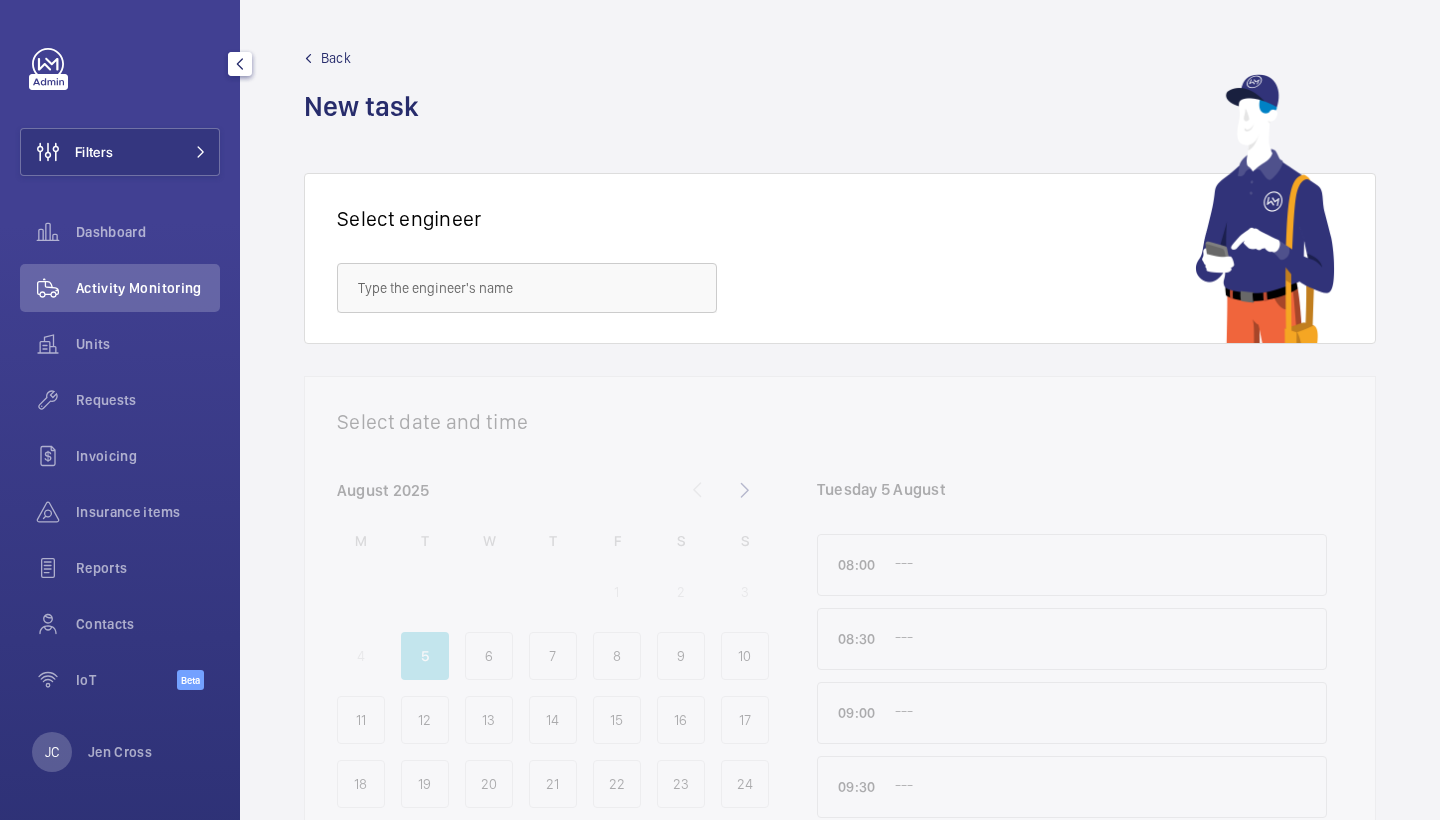 click on "Filters" 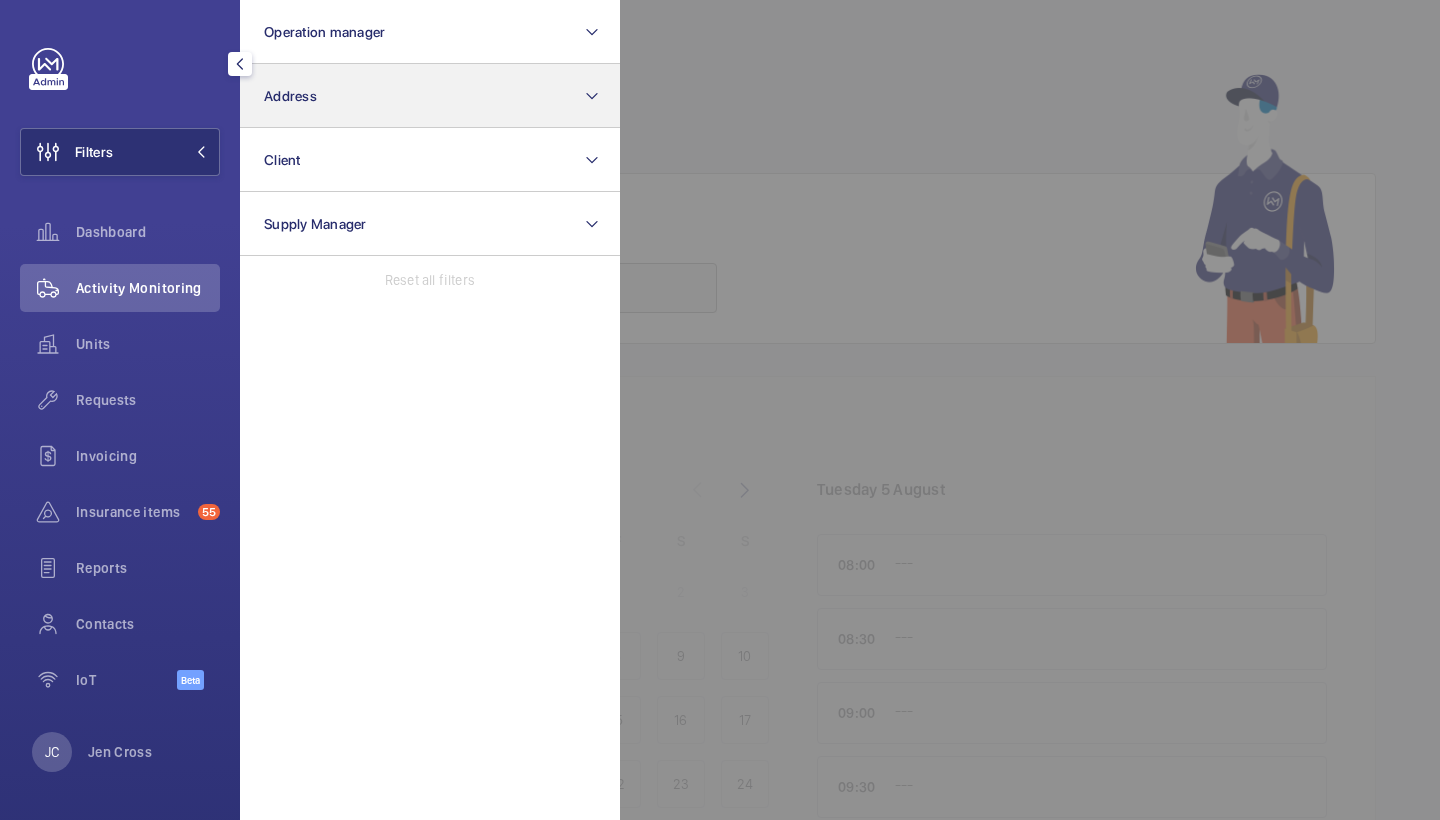 click on "Address" 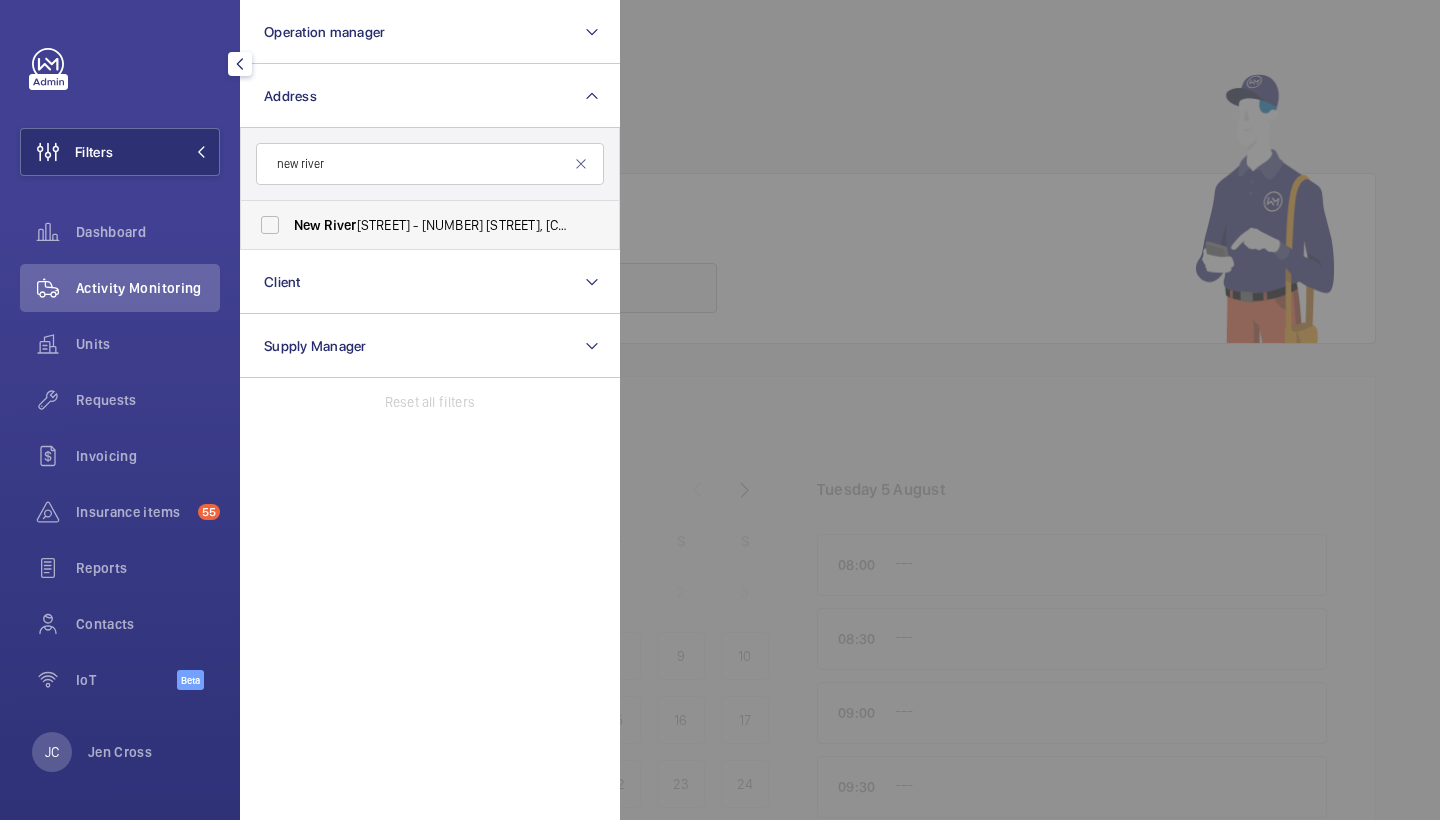 type on "new river" 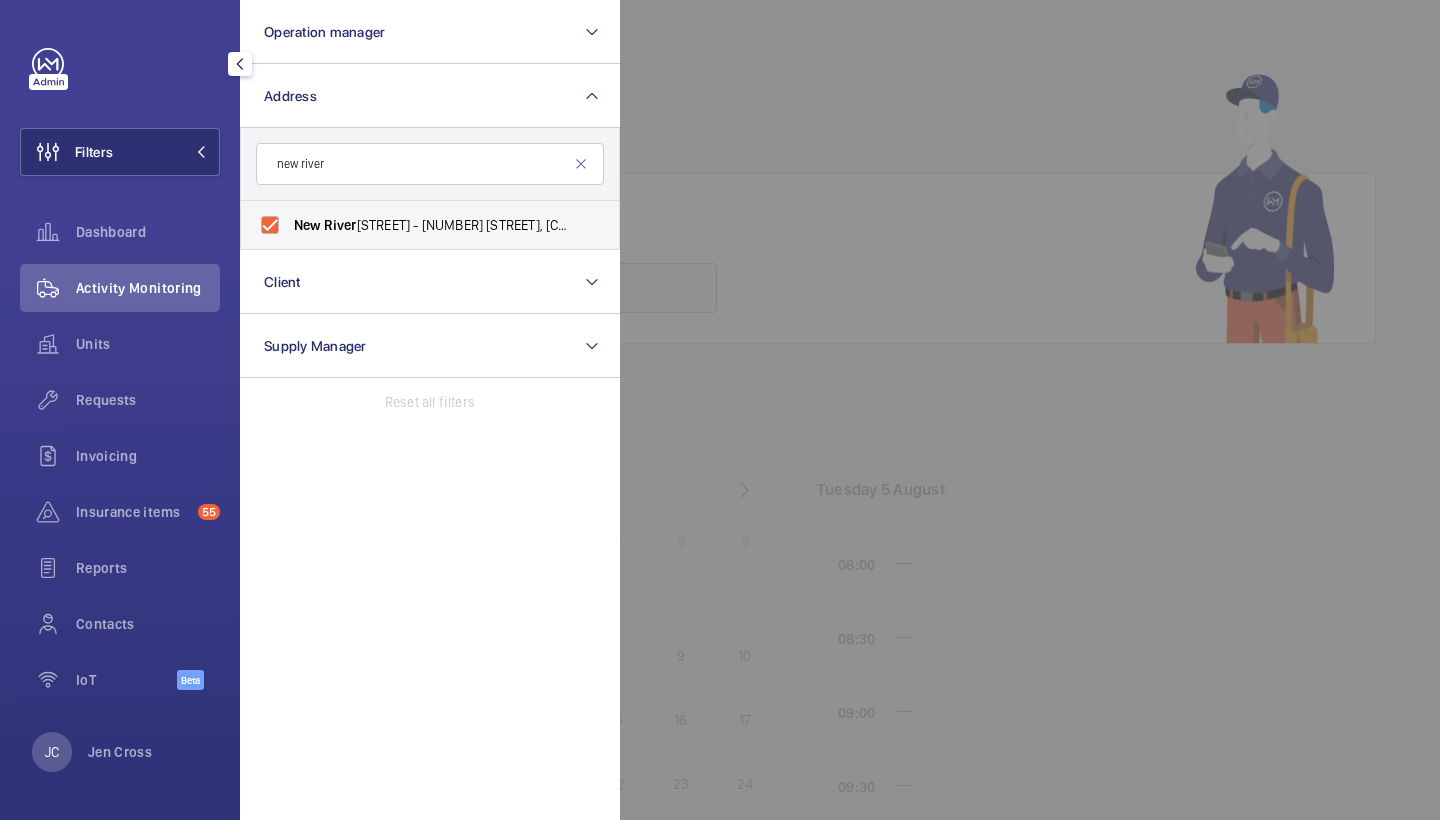 checkbox on "true" 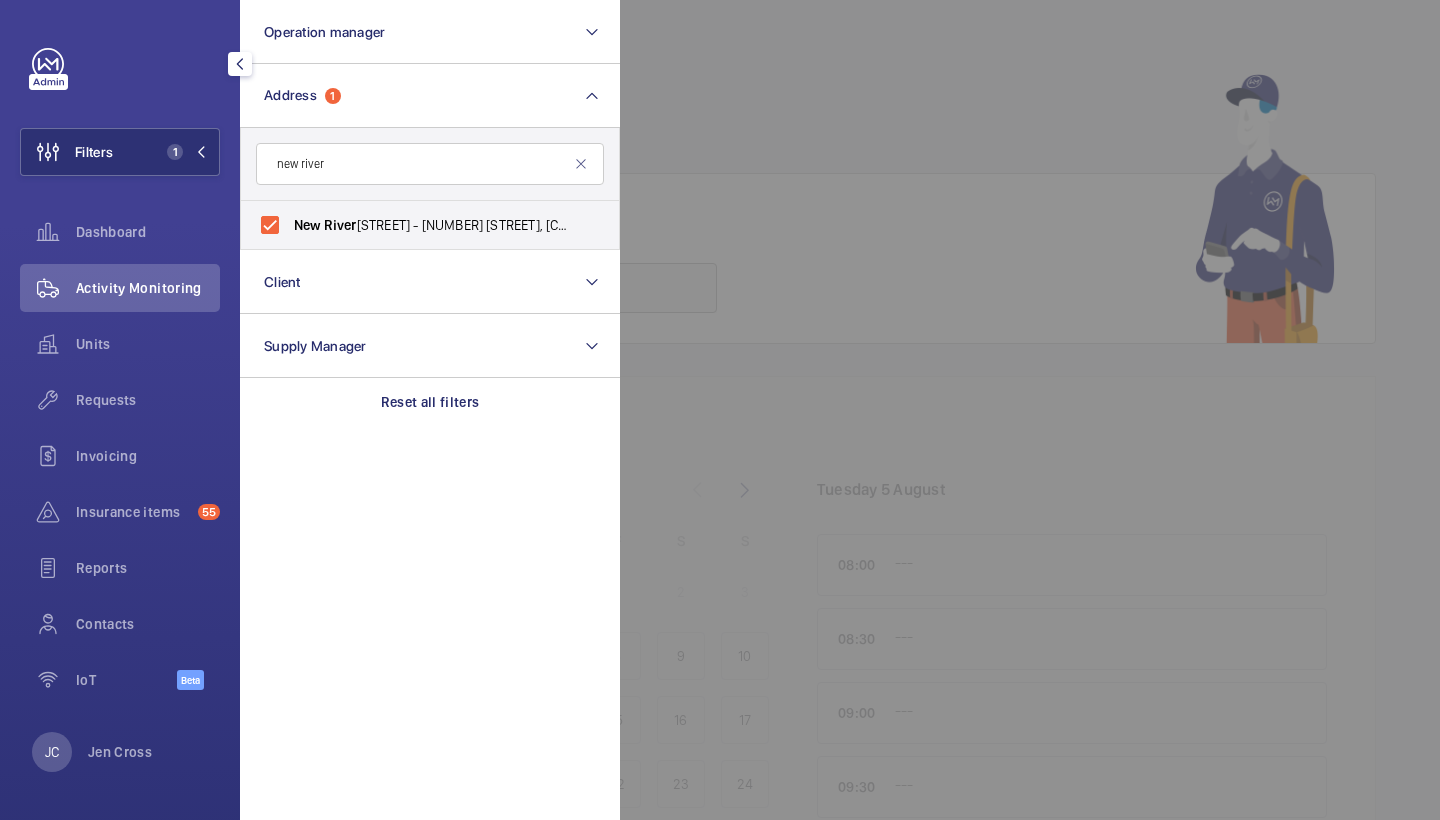 click 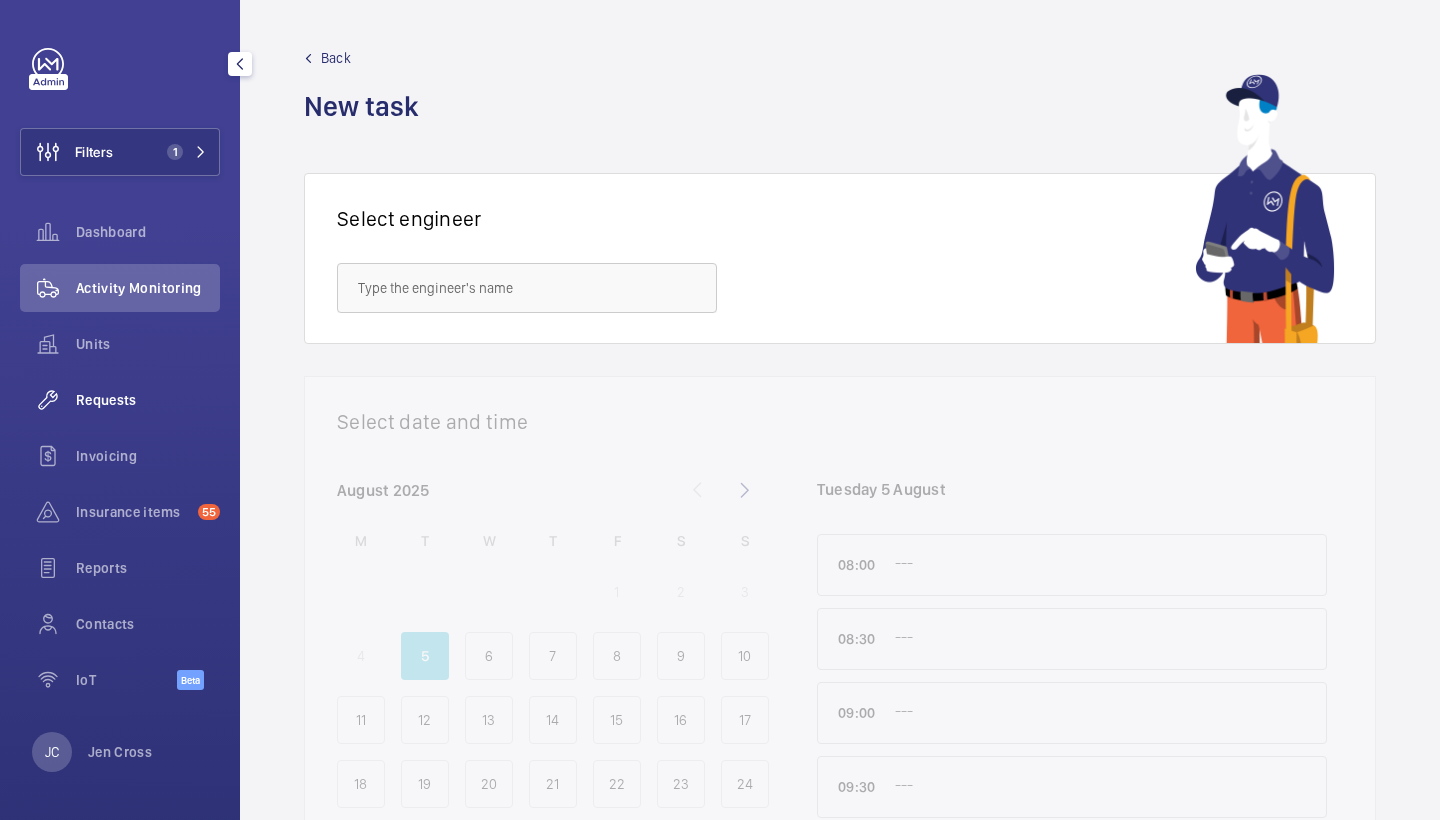 click on "Requests" 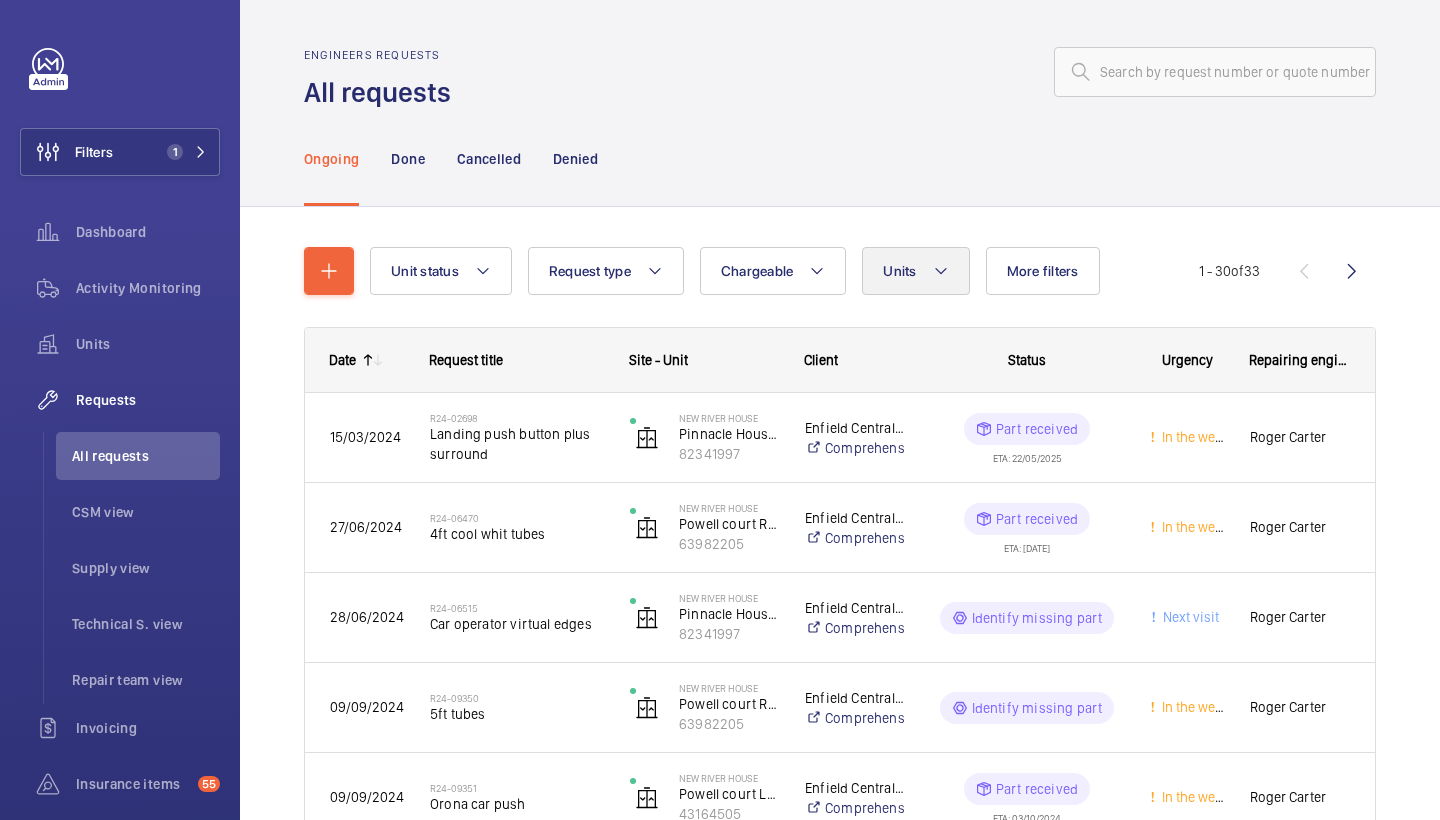 click on "Units" 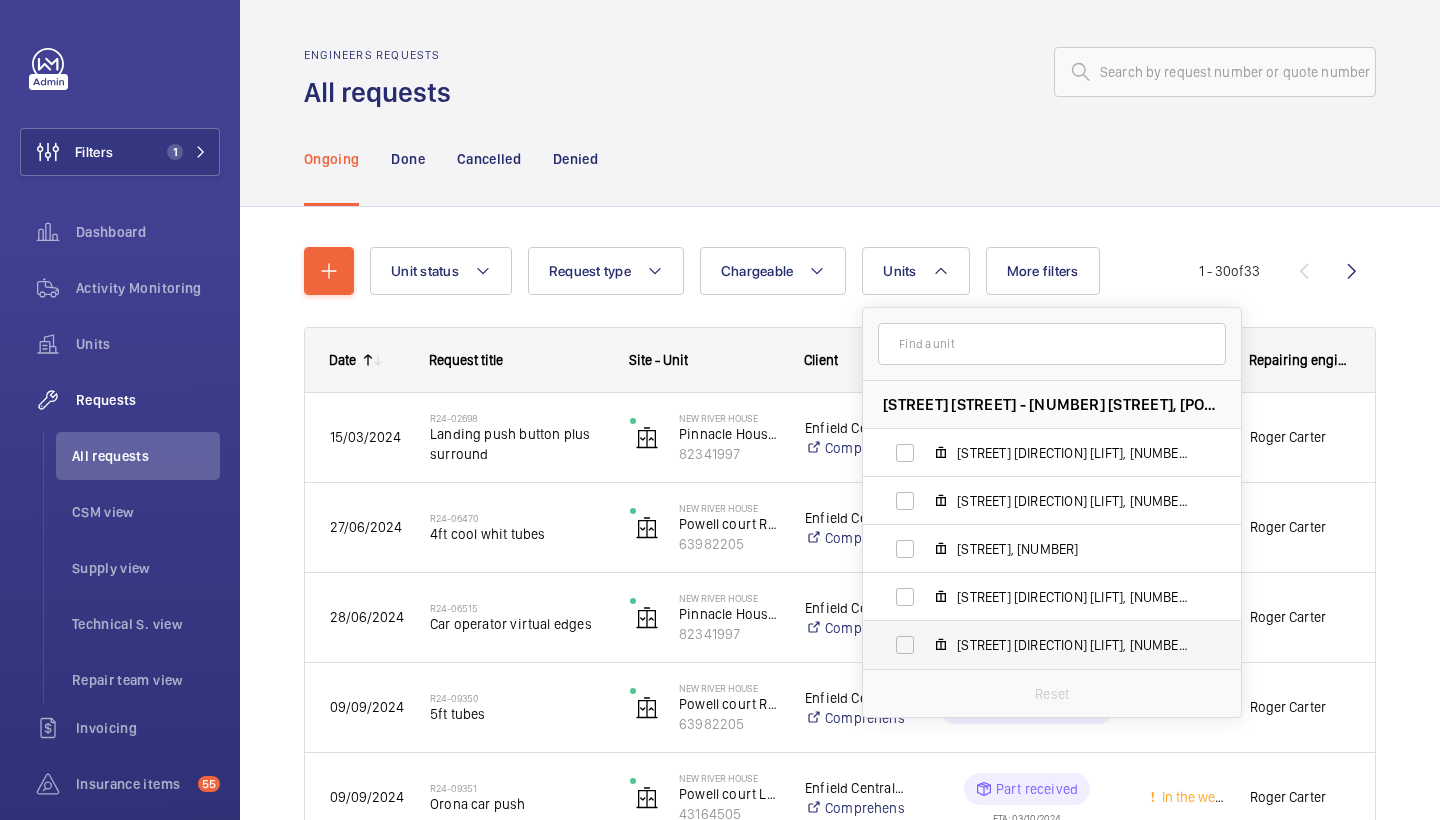 click on "Pinnacle House Rear Lift, 42181403" at bounding box center [1073, 645] 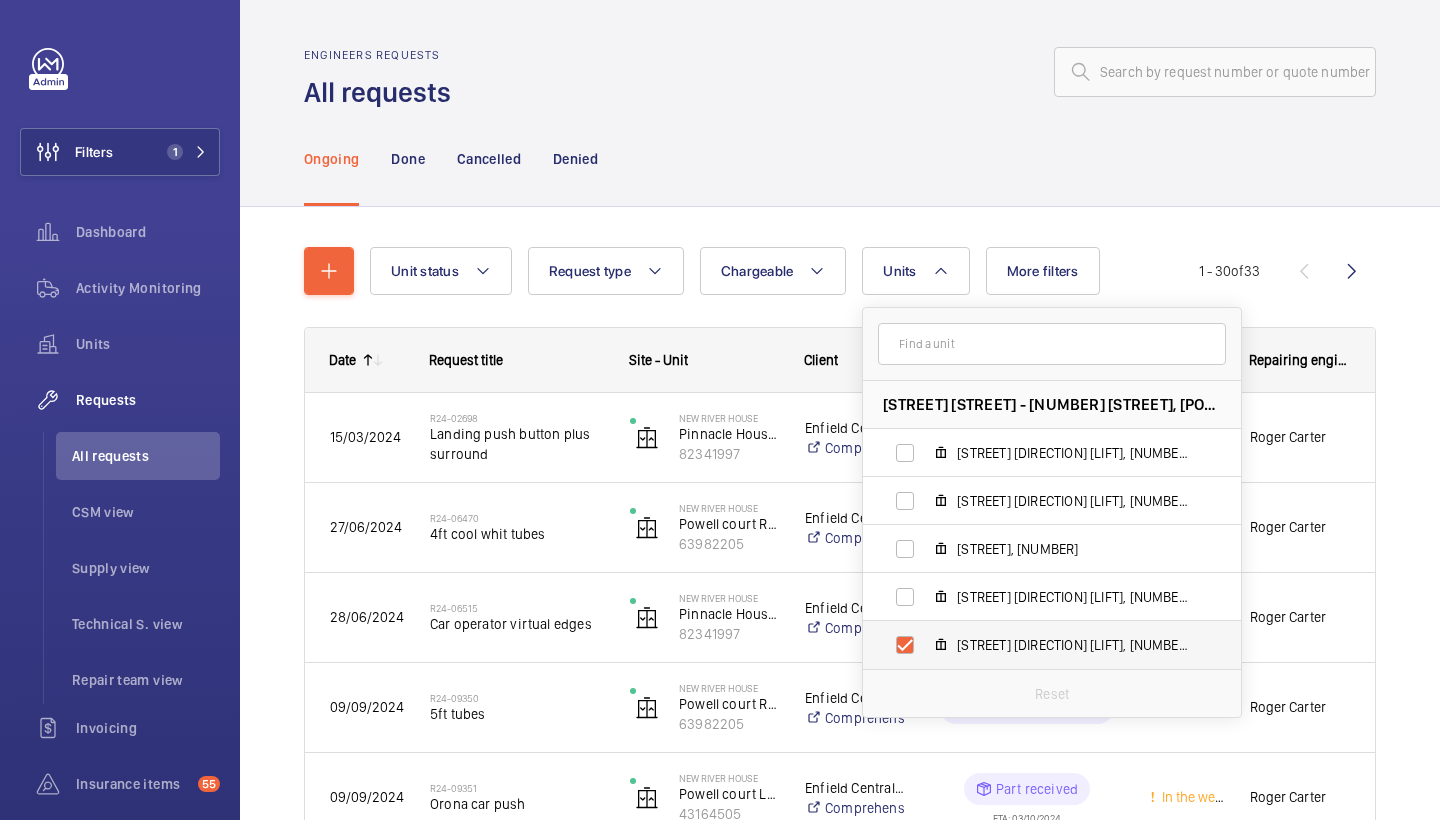 checkbox on "true" 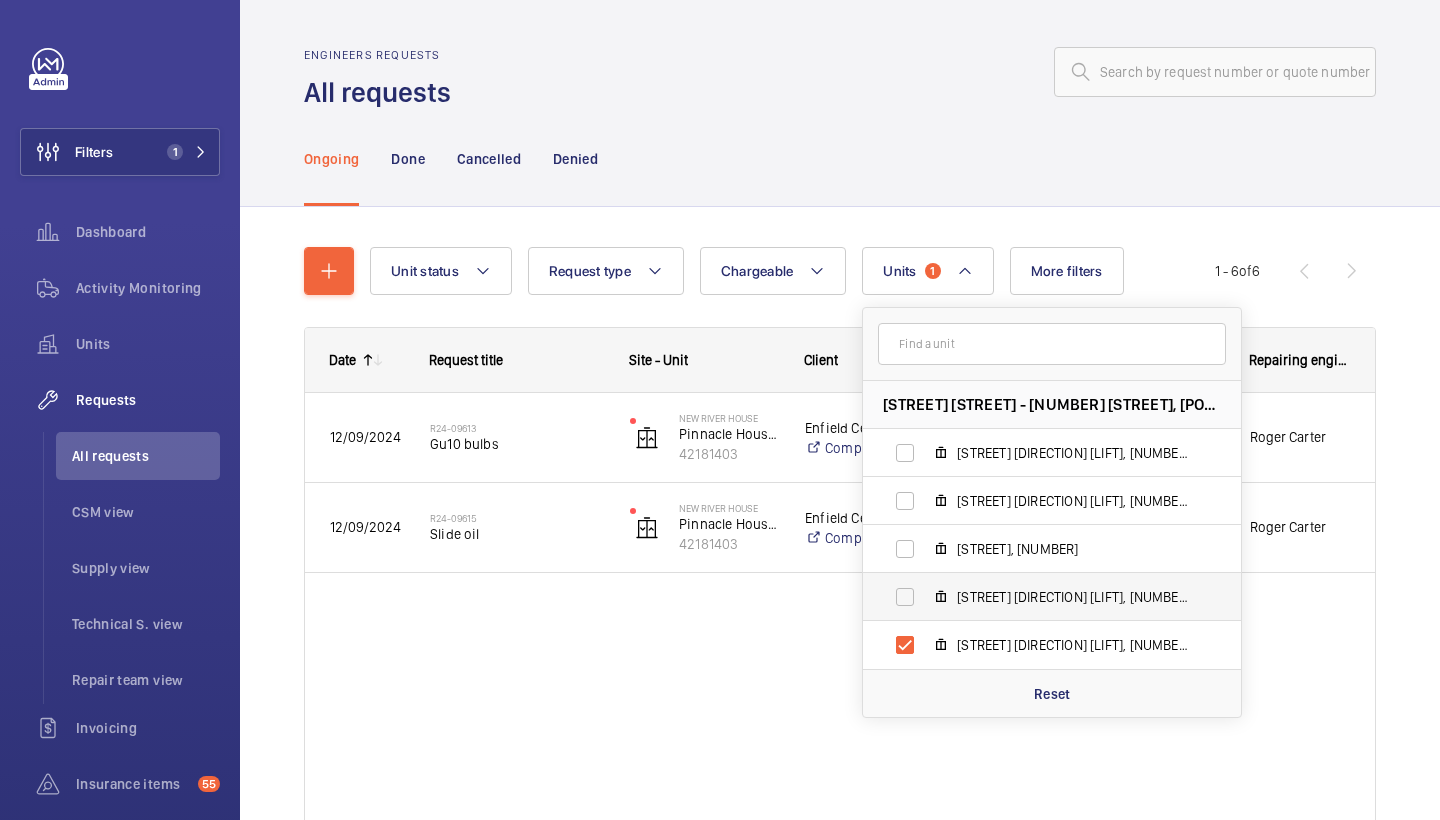 click on "Pinnacle House Front Lift, 82341997" at bounding box center (1036, 597) 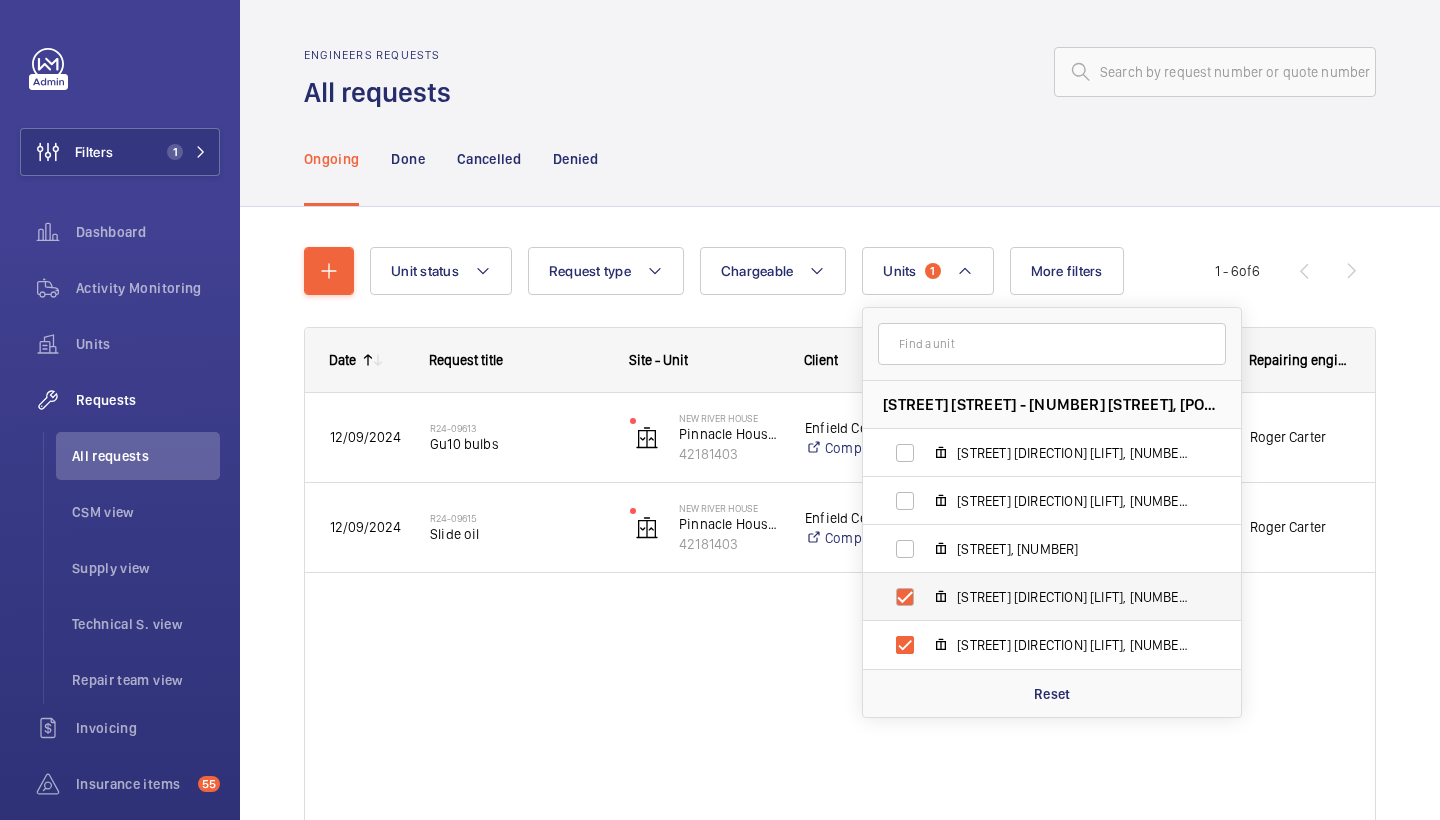 checkbox on "true" 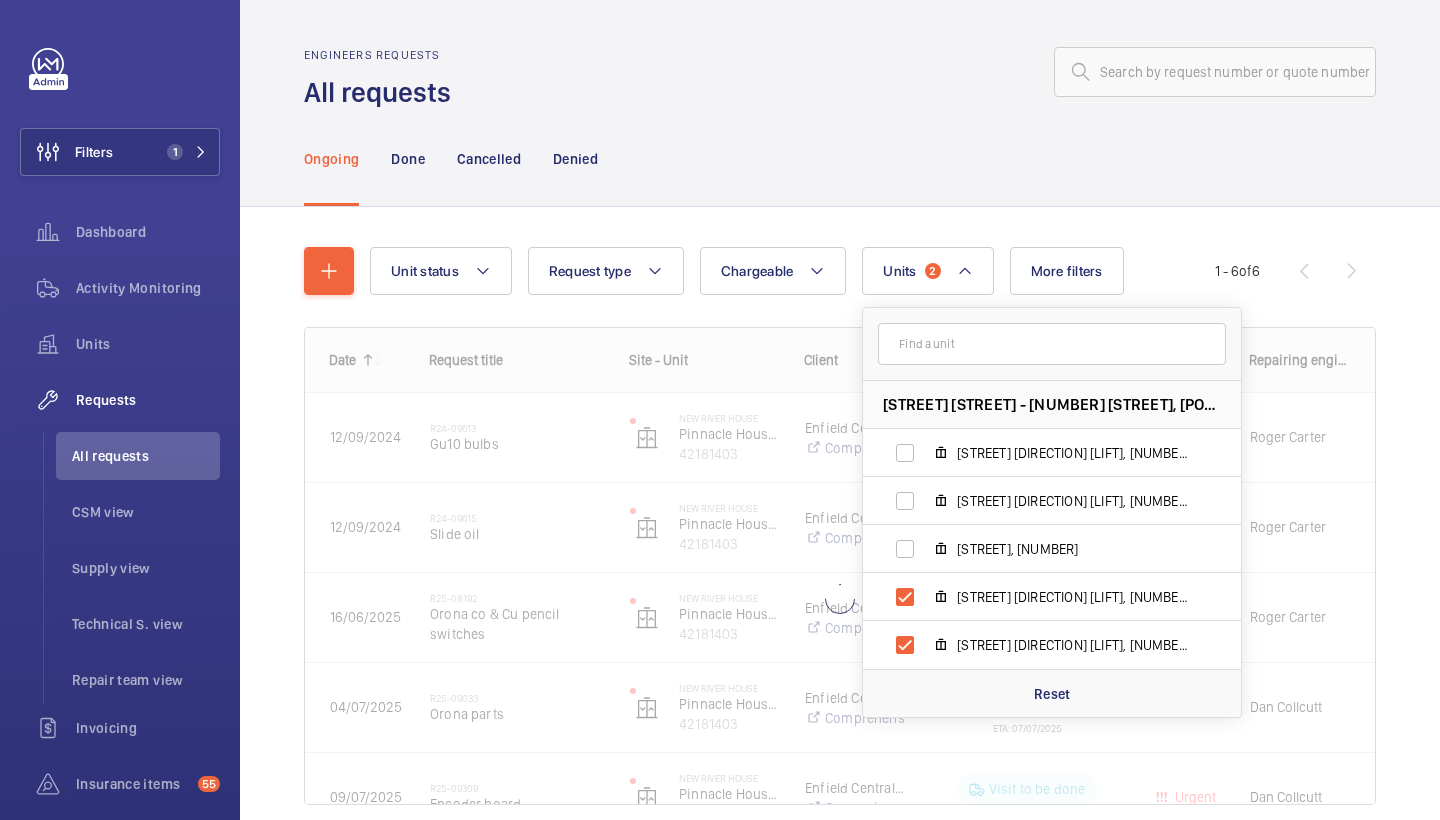 click on "Ongoing Done Cancelled Denied" 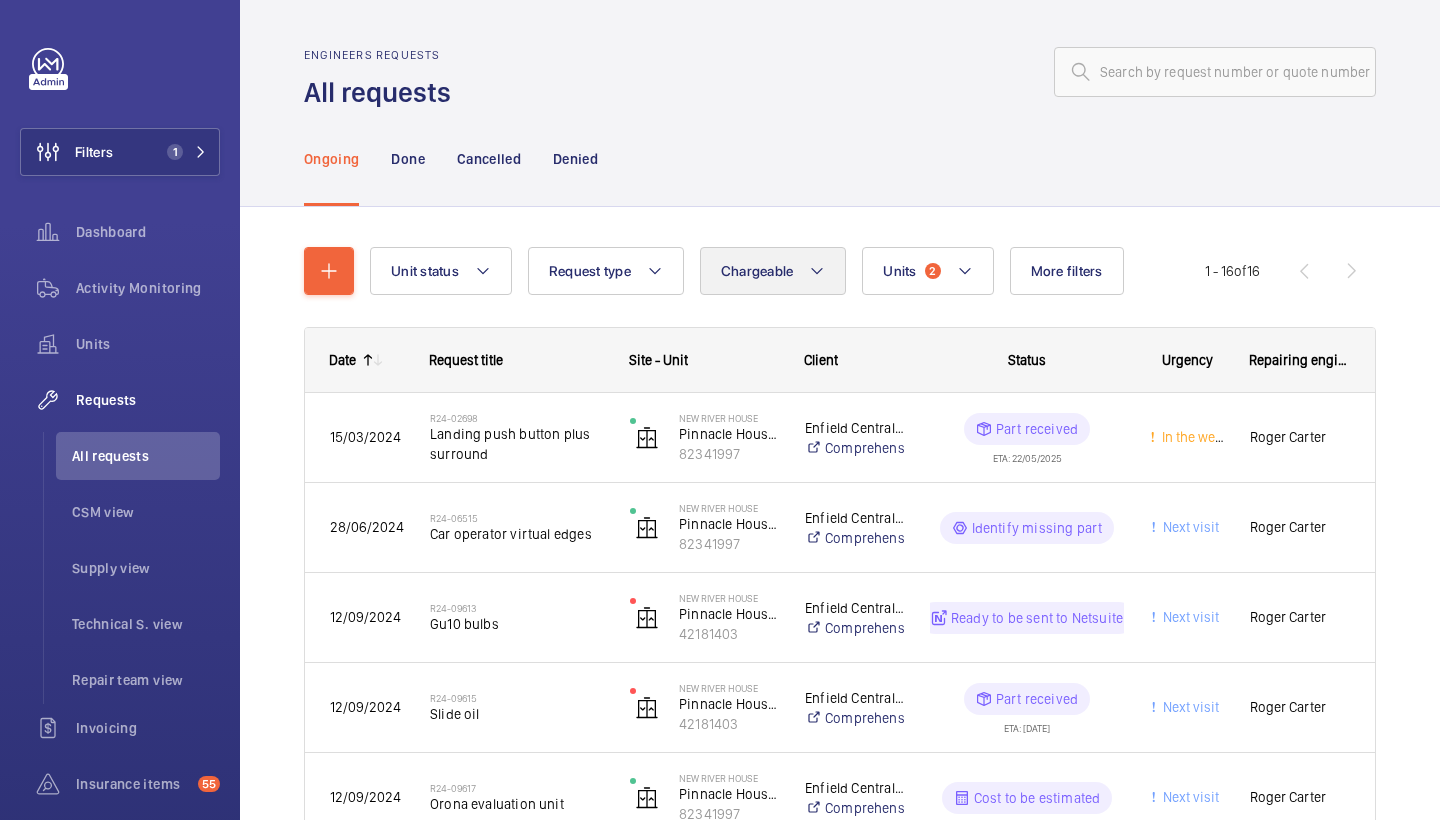 click 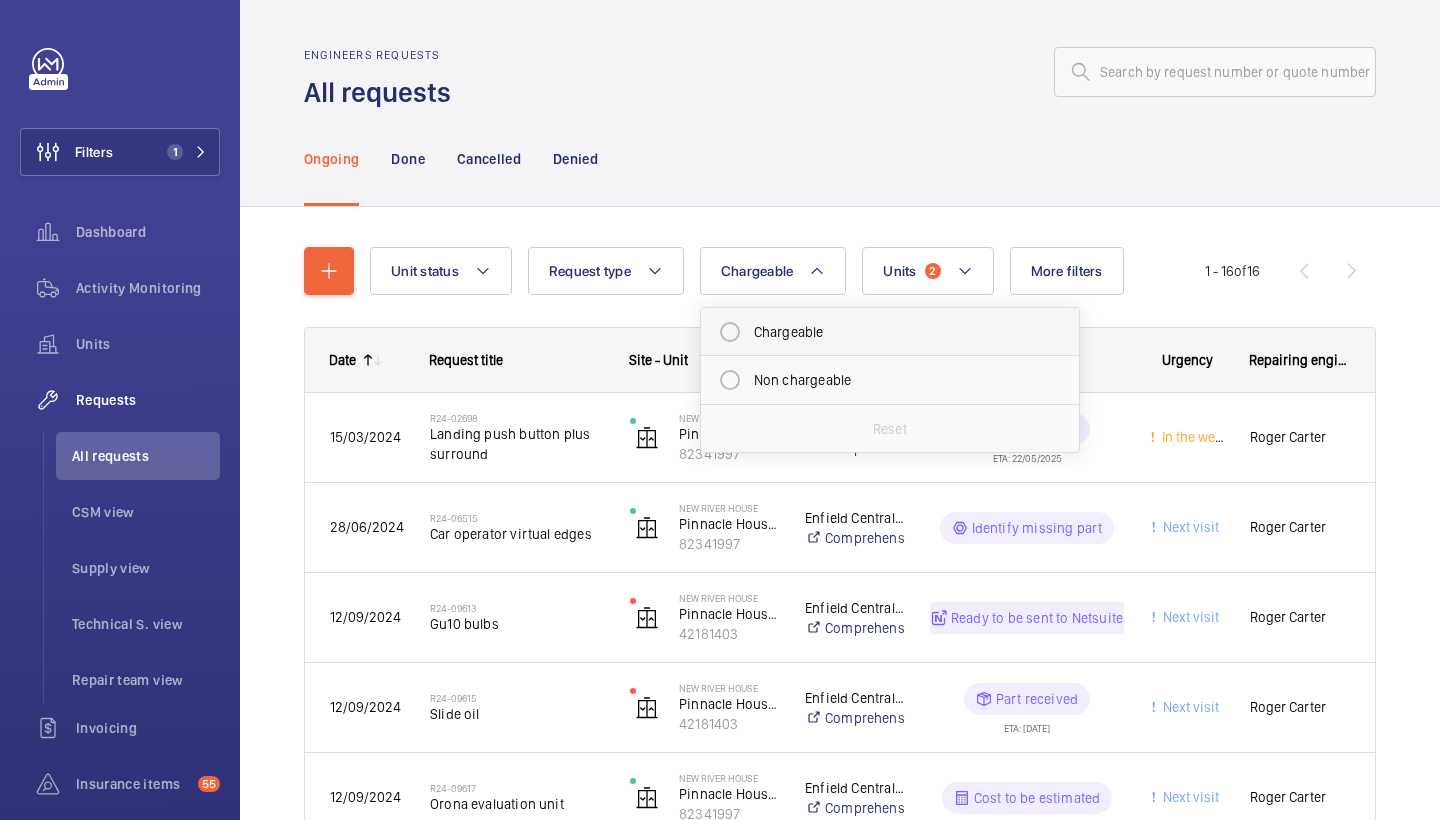 click on "Chargeable" at bounding box center [890, 332] 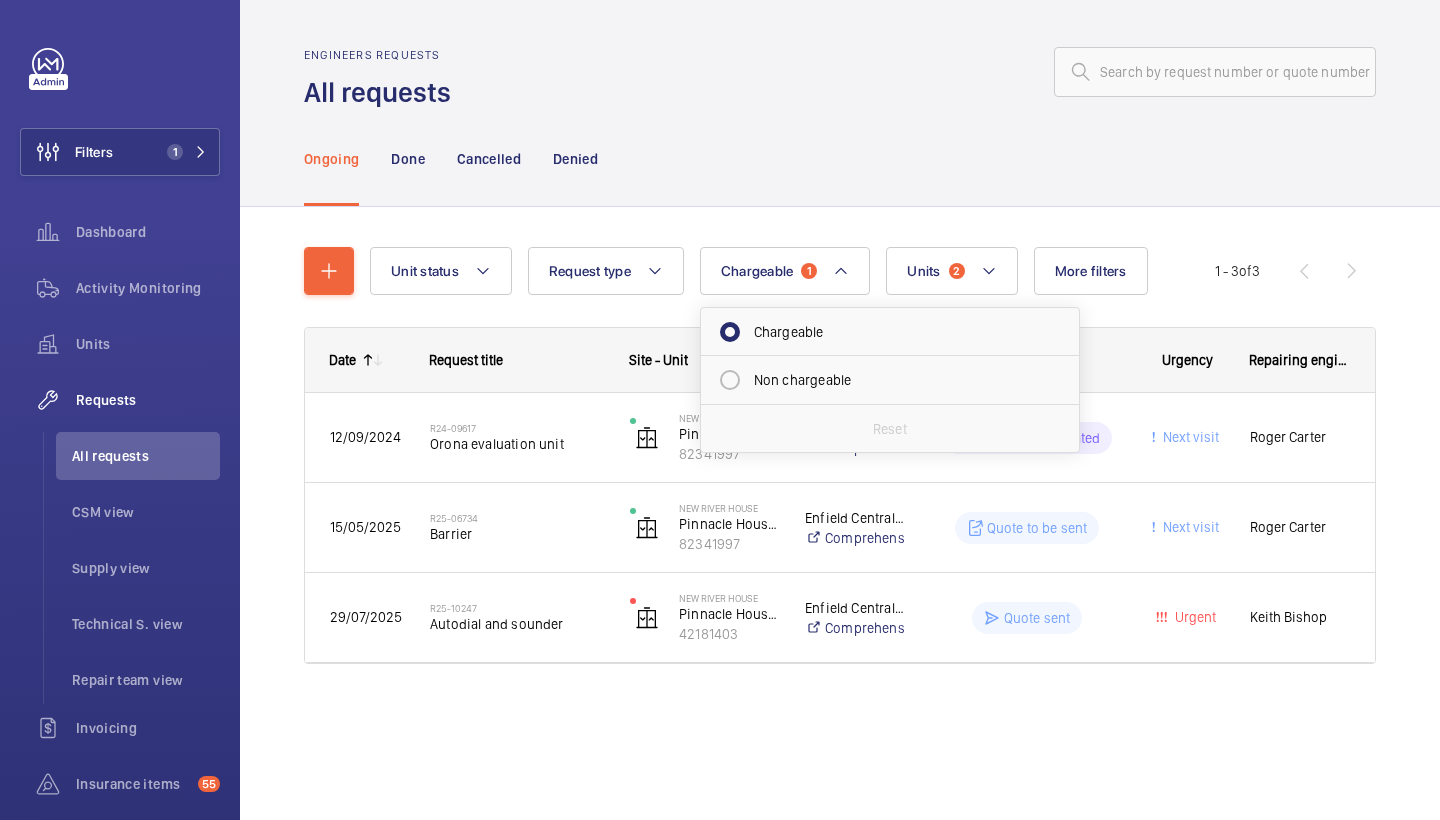 click on "Ongoing Done Cancelled Denied" 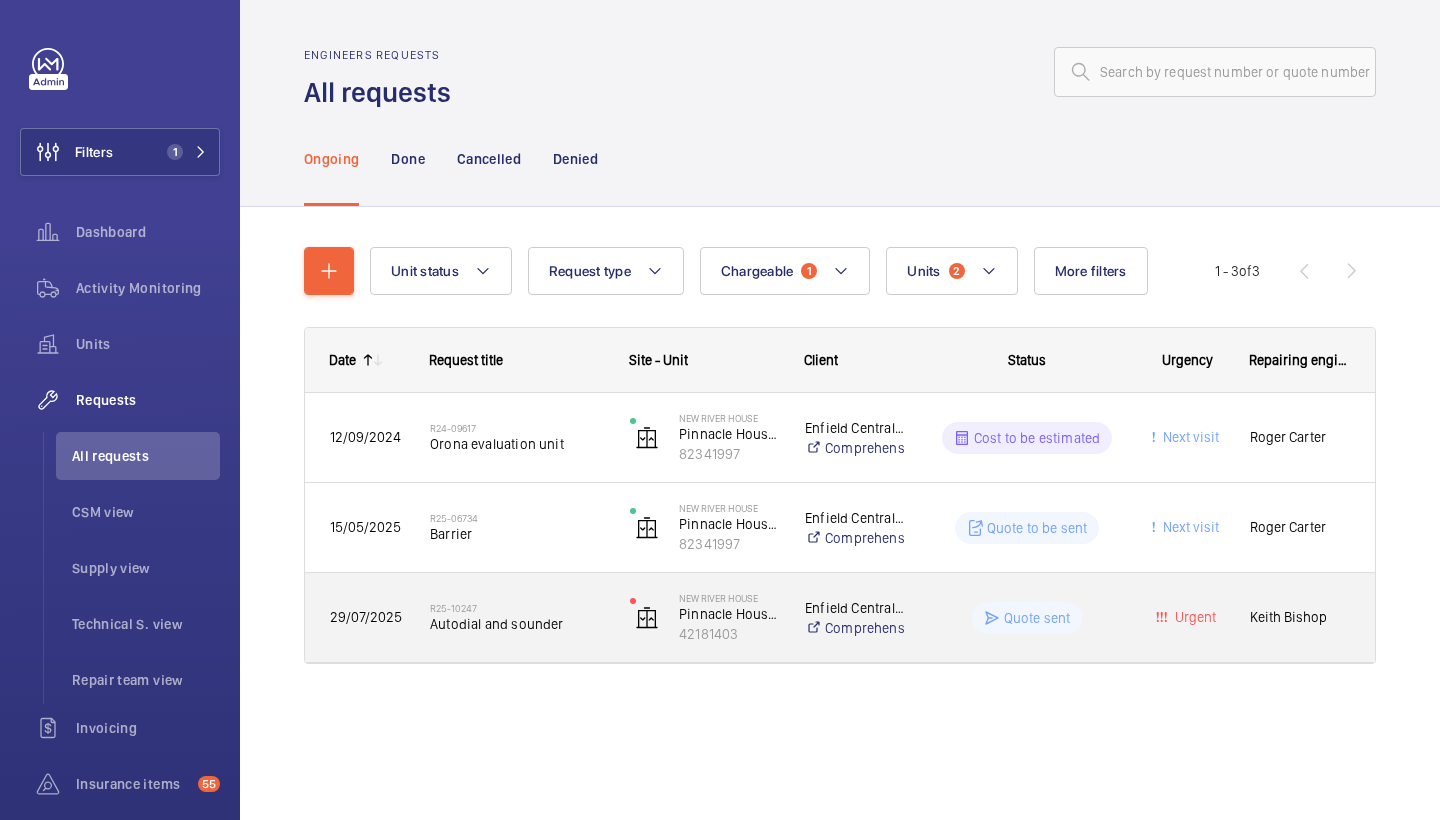 click on "R25-10247" 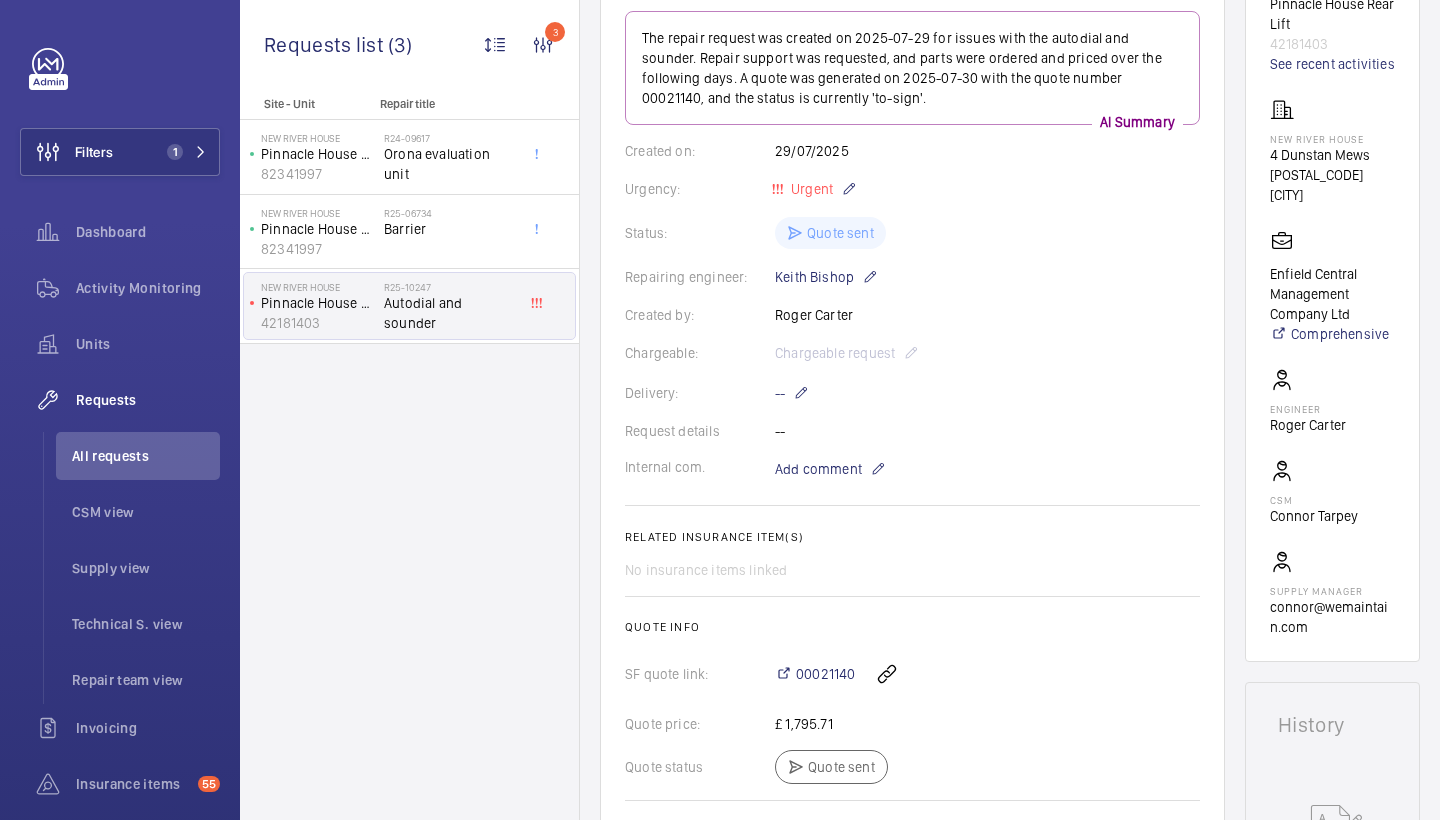 scroll, scrollTop: 29, scrollLeft: 0, axis: vertical 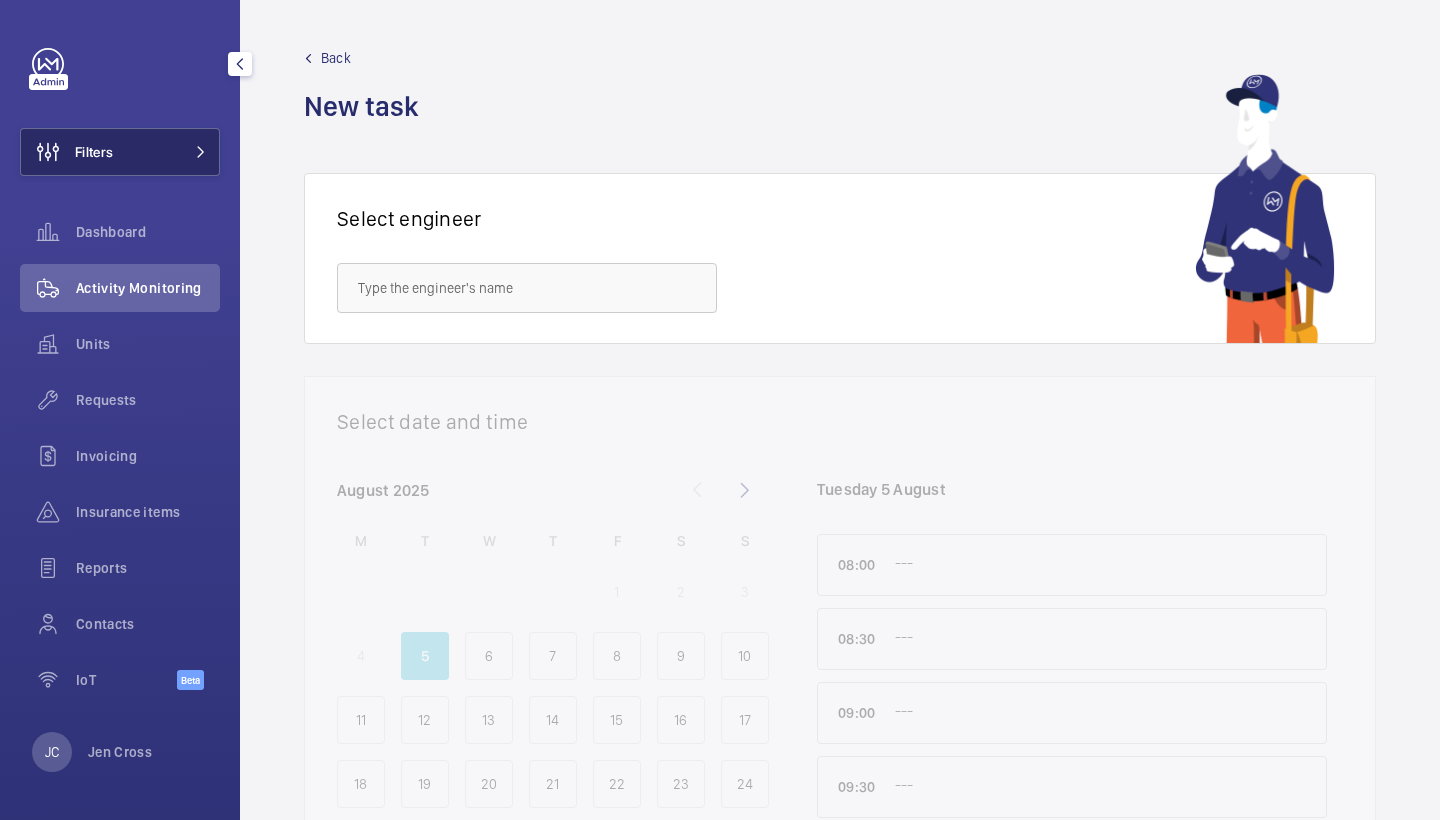 click on "Filters" 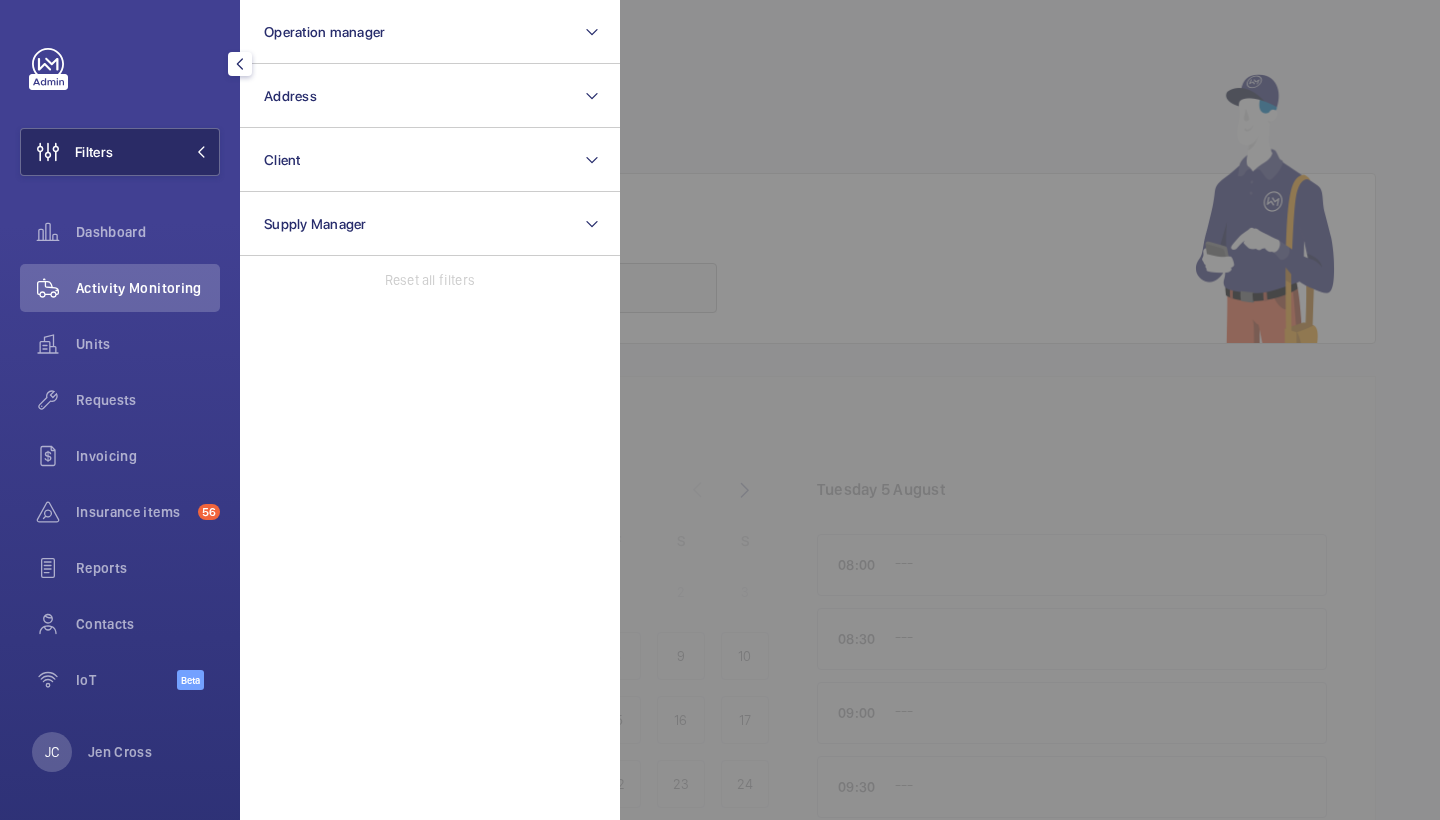 scroll, scrollTop: 0, scrollLeft: 0, axis: both 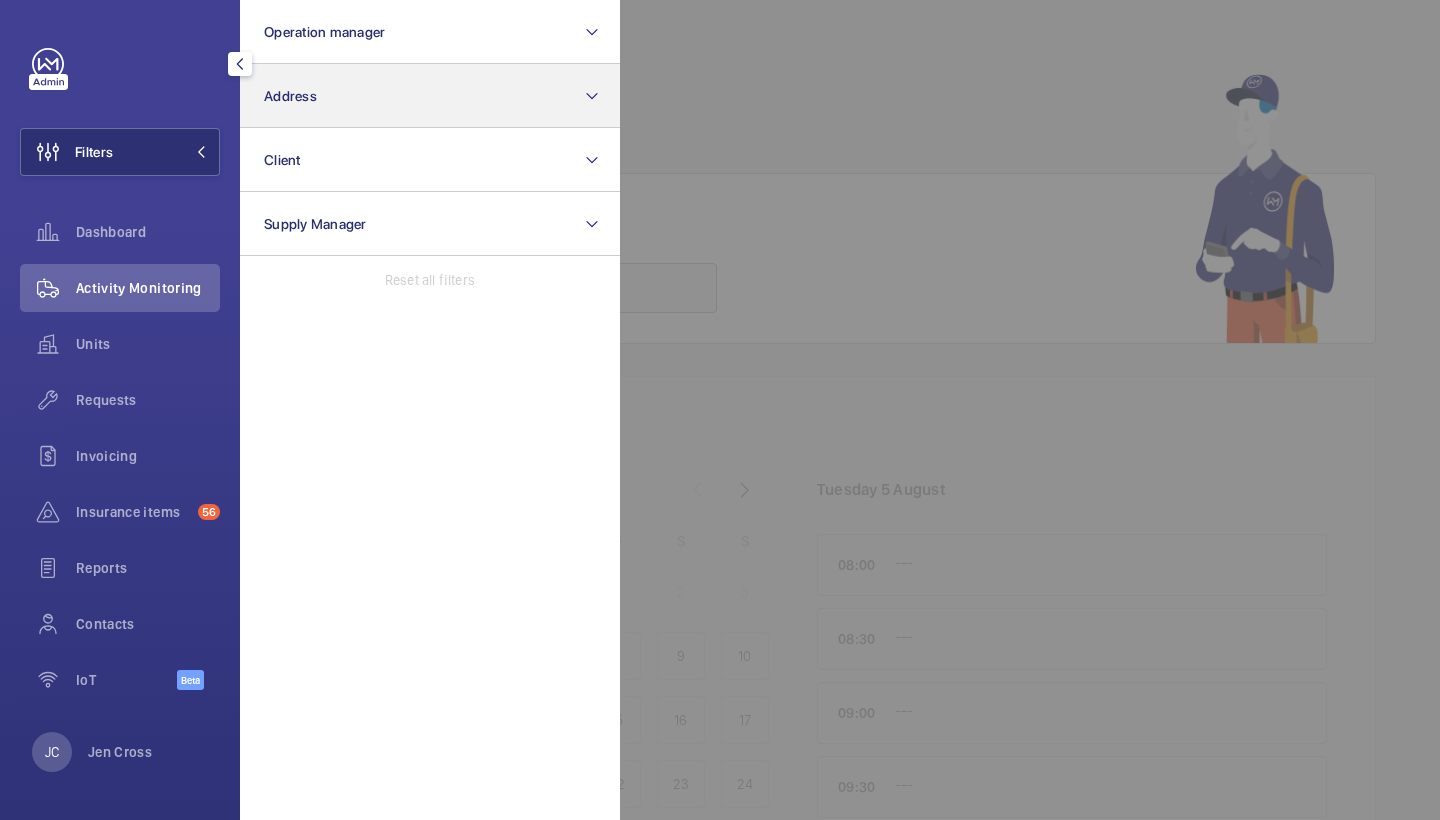 click on "Address" 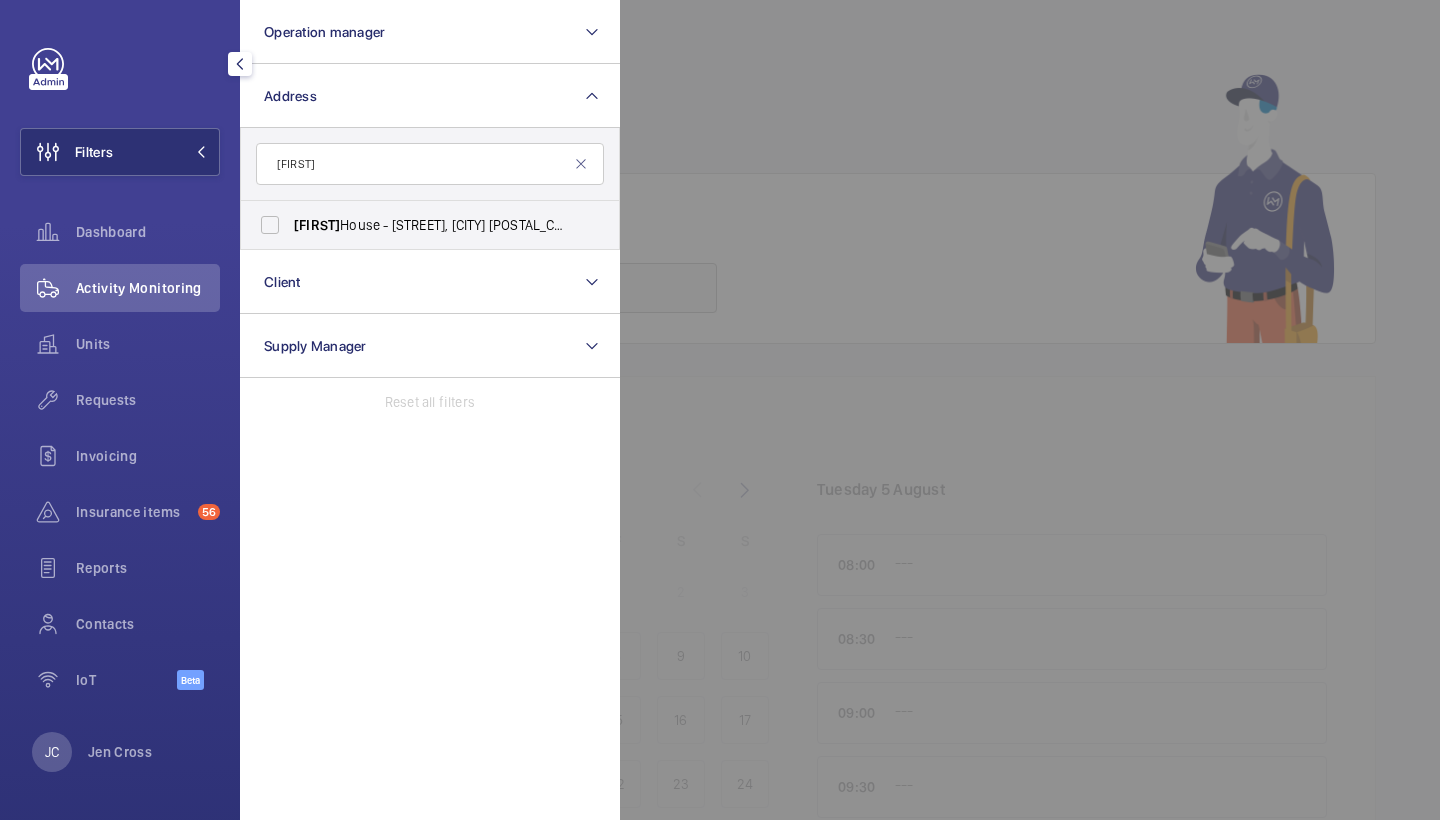 type on "Olivia" 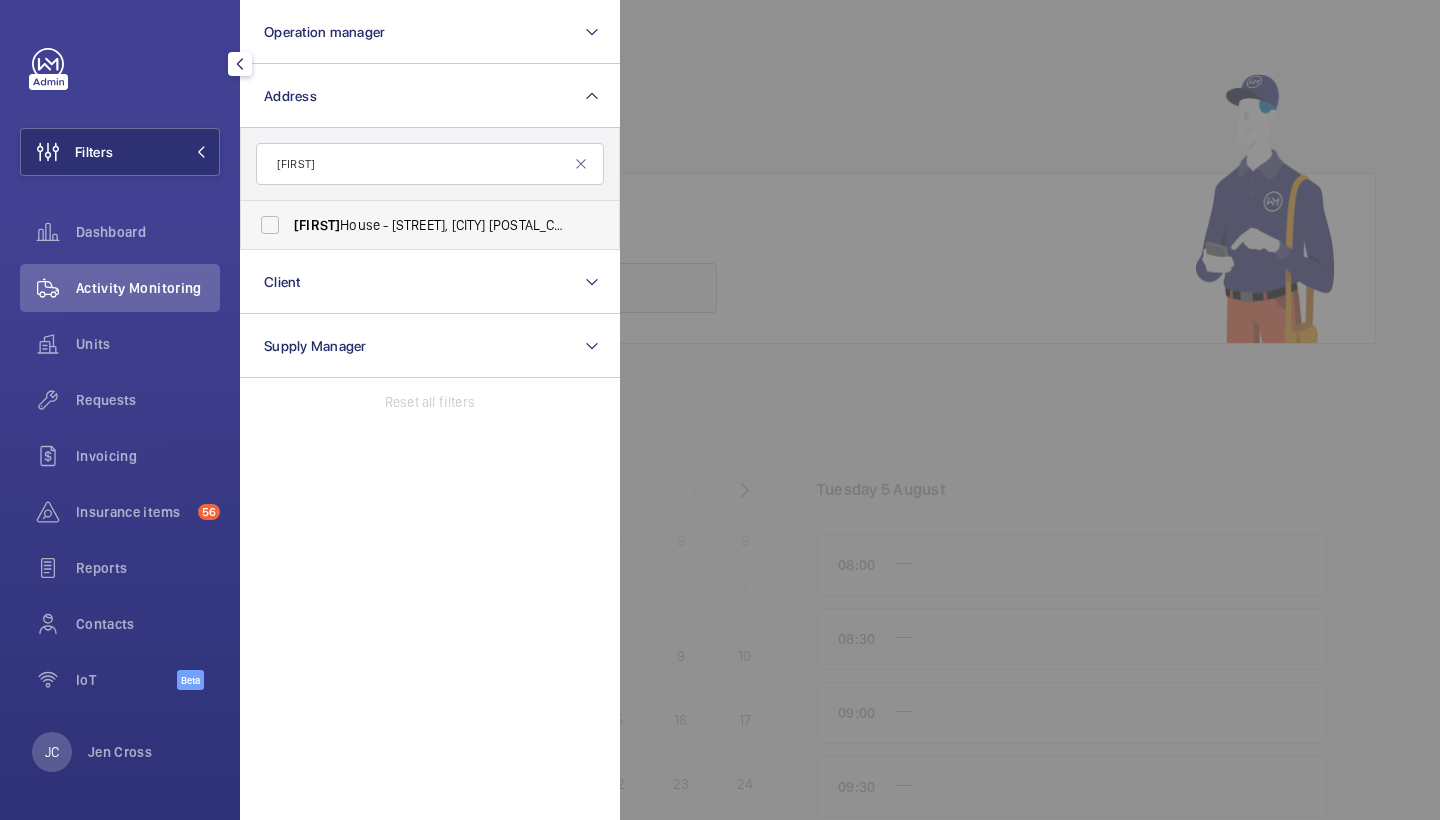 drag, startPoint x: 296, startPoint y: 197, endPoint x: 375, endPoint y: 230, distance: 85.61542 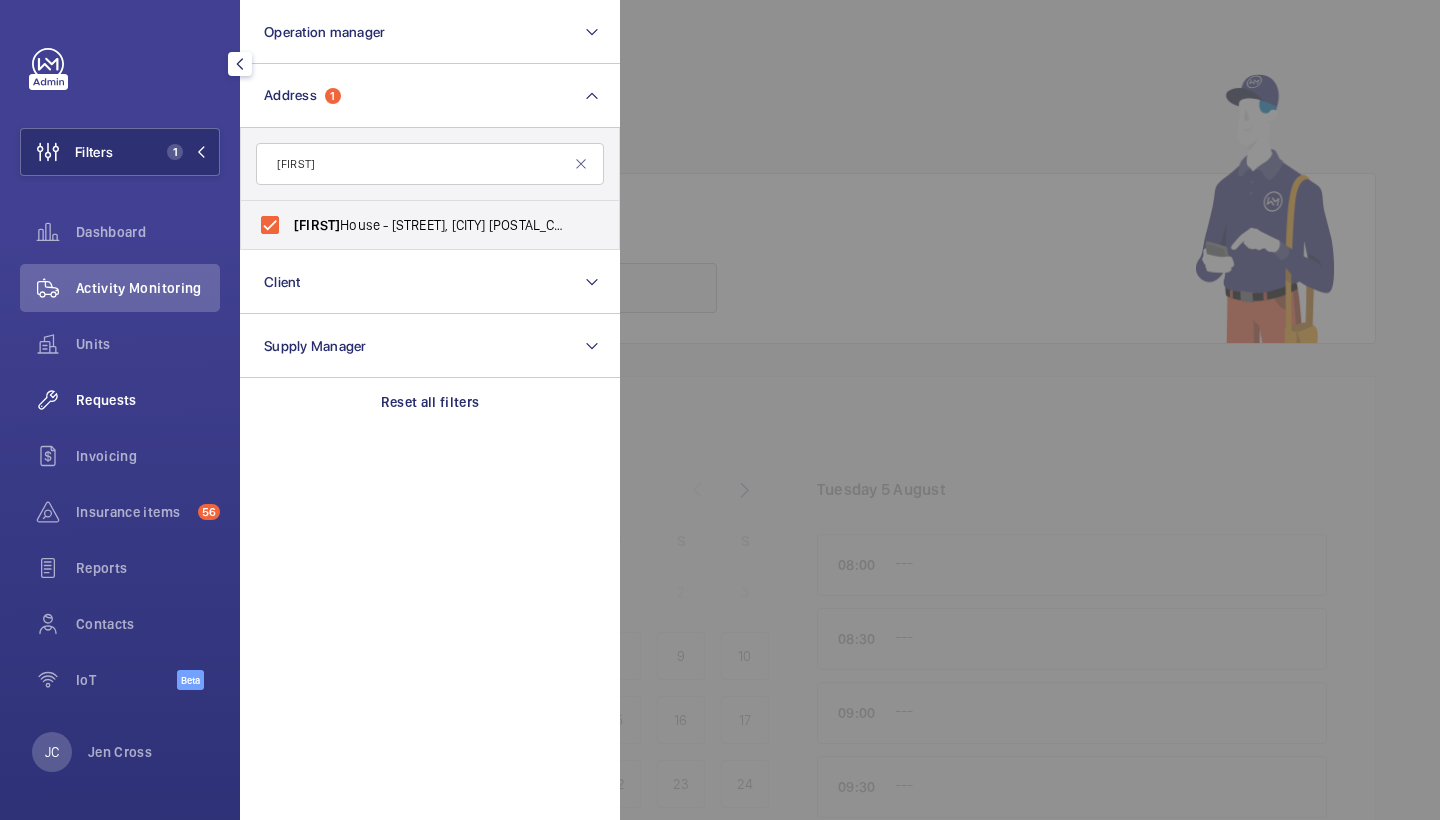 click on "Requests" 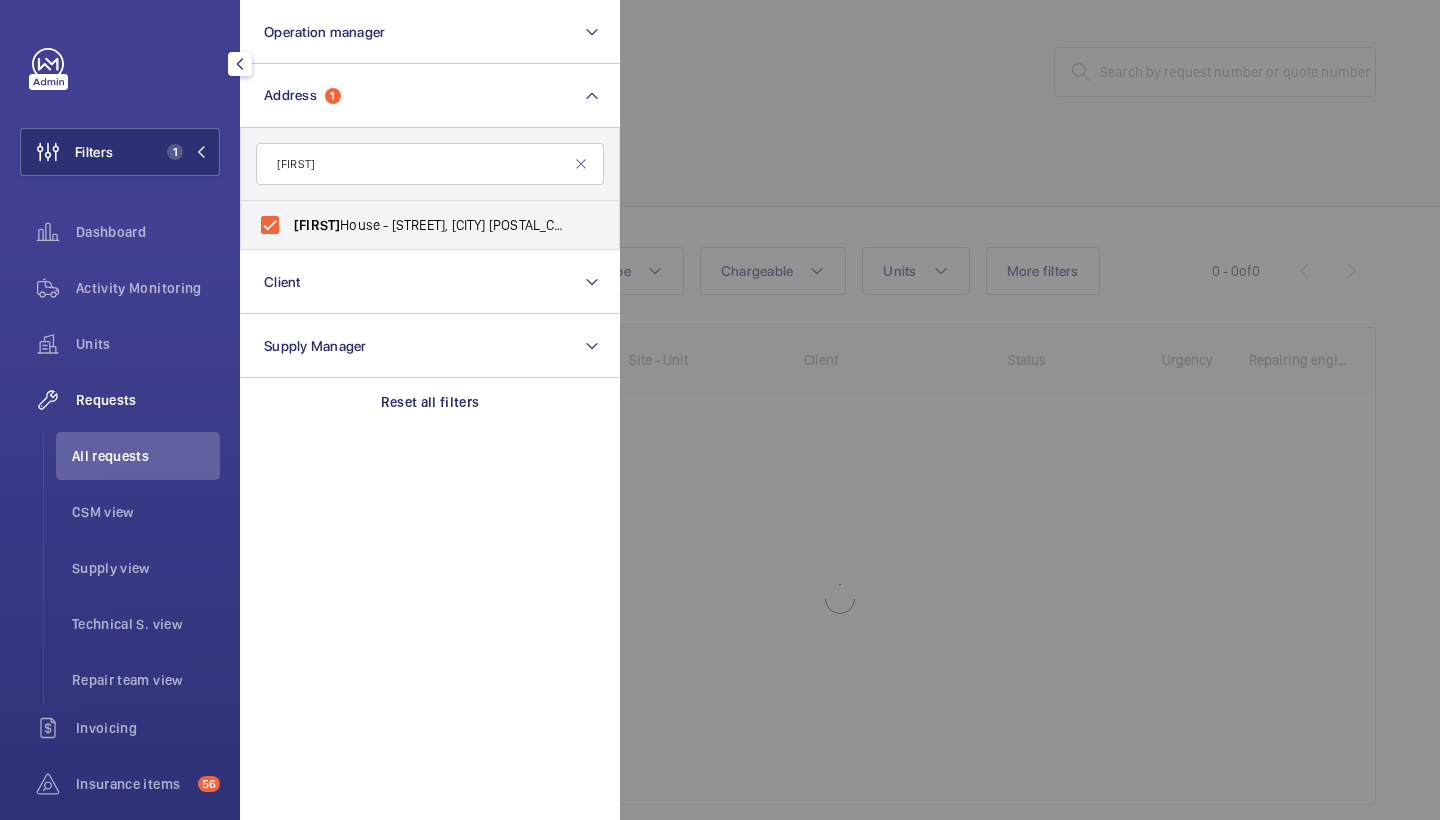 click 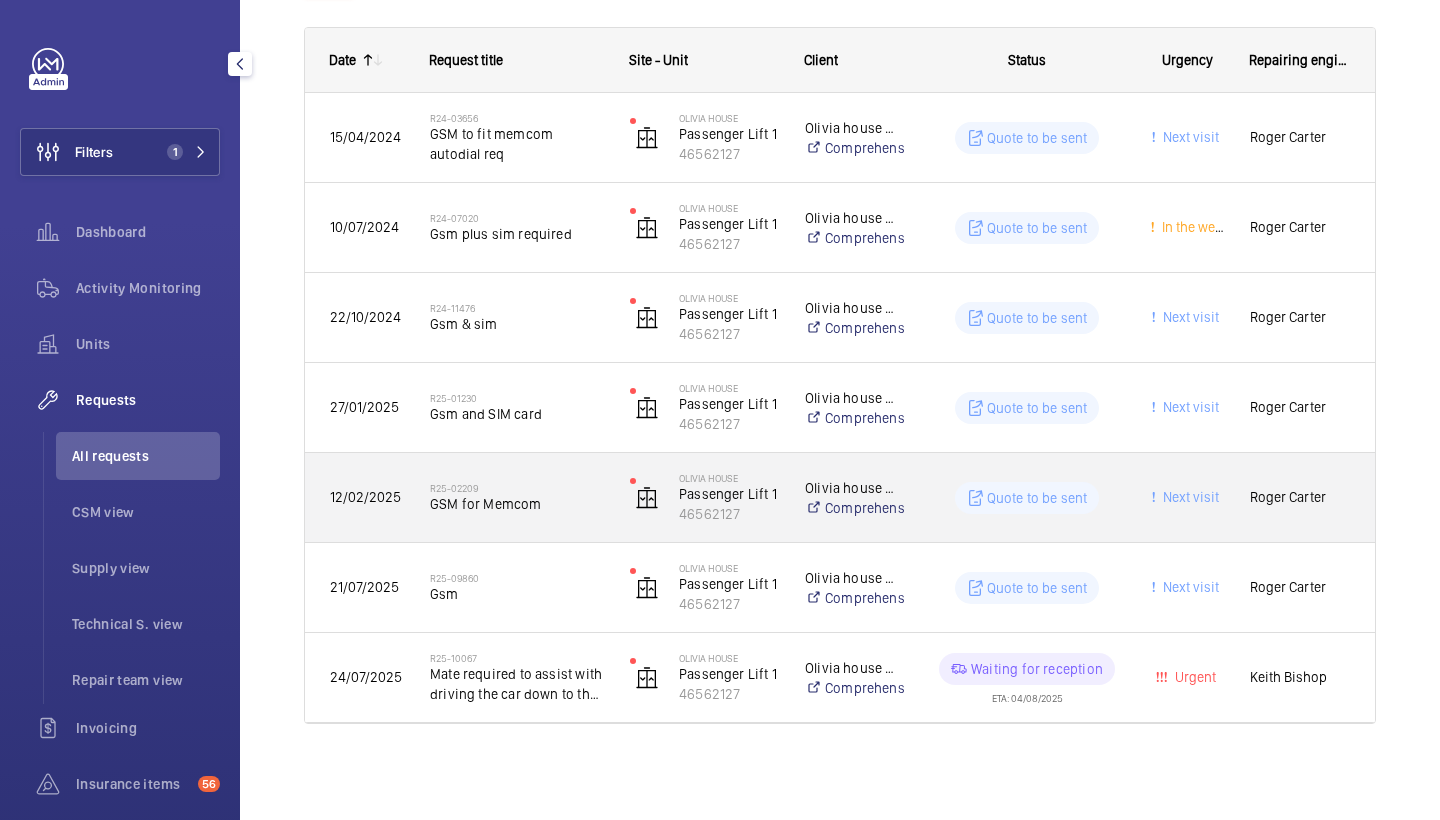 scroll, scrollTop: 300, scrollLeft: 0, axis: vertical 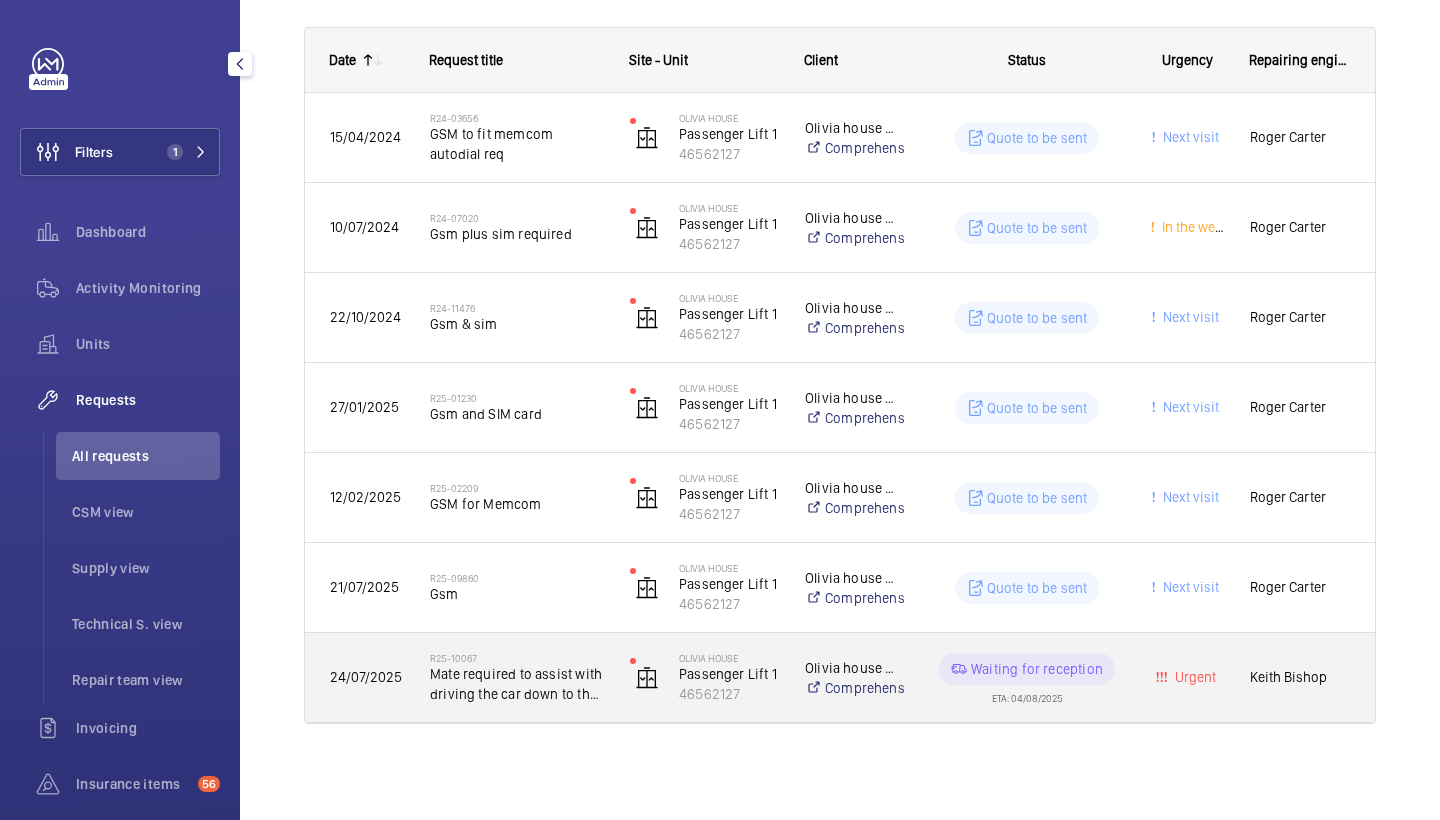 click on "Mate required to assist with driving the car down to the ground floor with me inside the lift car" 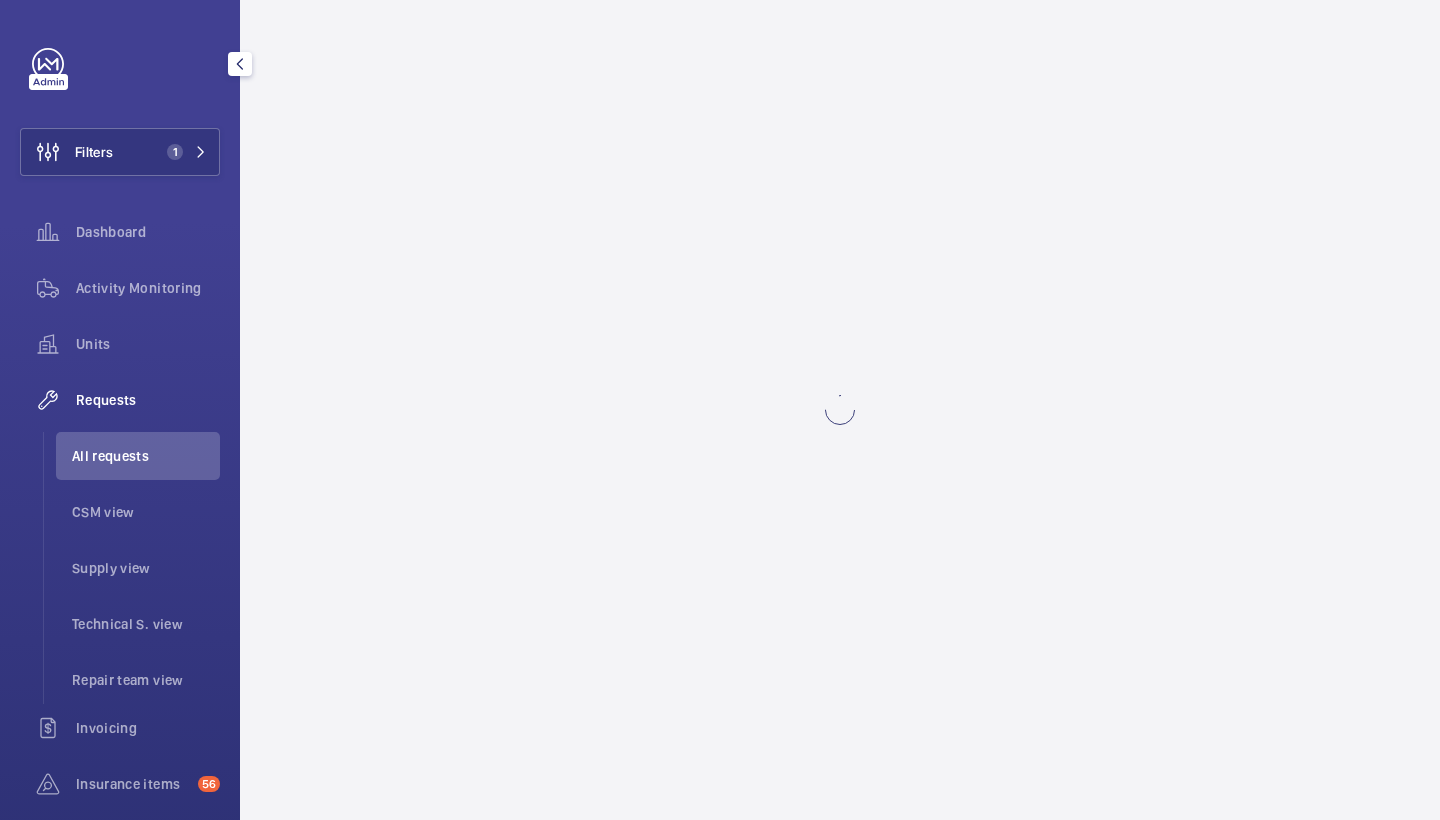 scroll, scrollTop: 0, scrollLeft: 0, axis: both 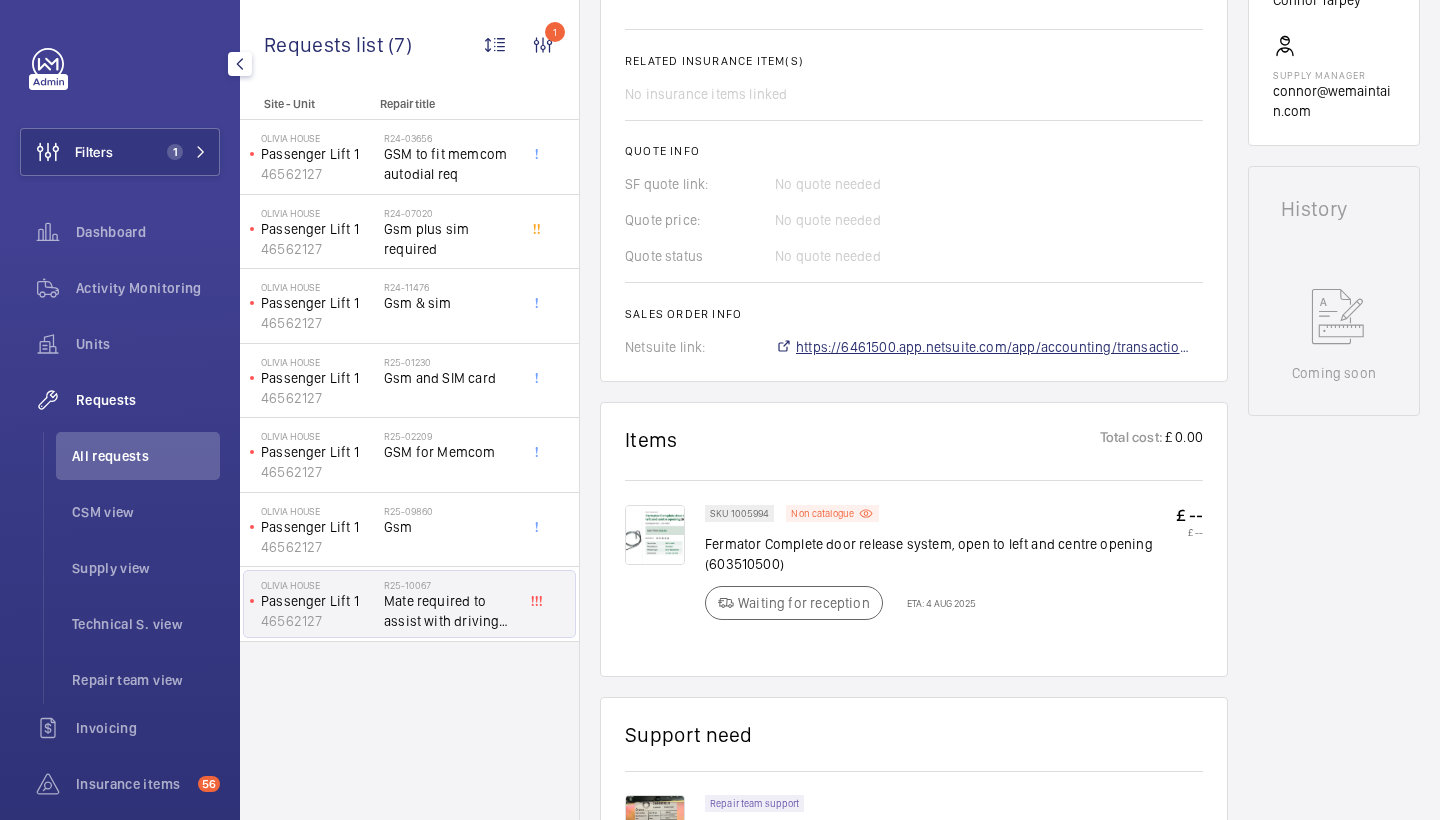 click on "https://6461500.app.netsuite.com/app/accounting/transactions/salesord.nl?id=2864092" 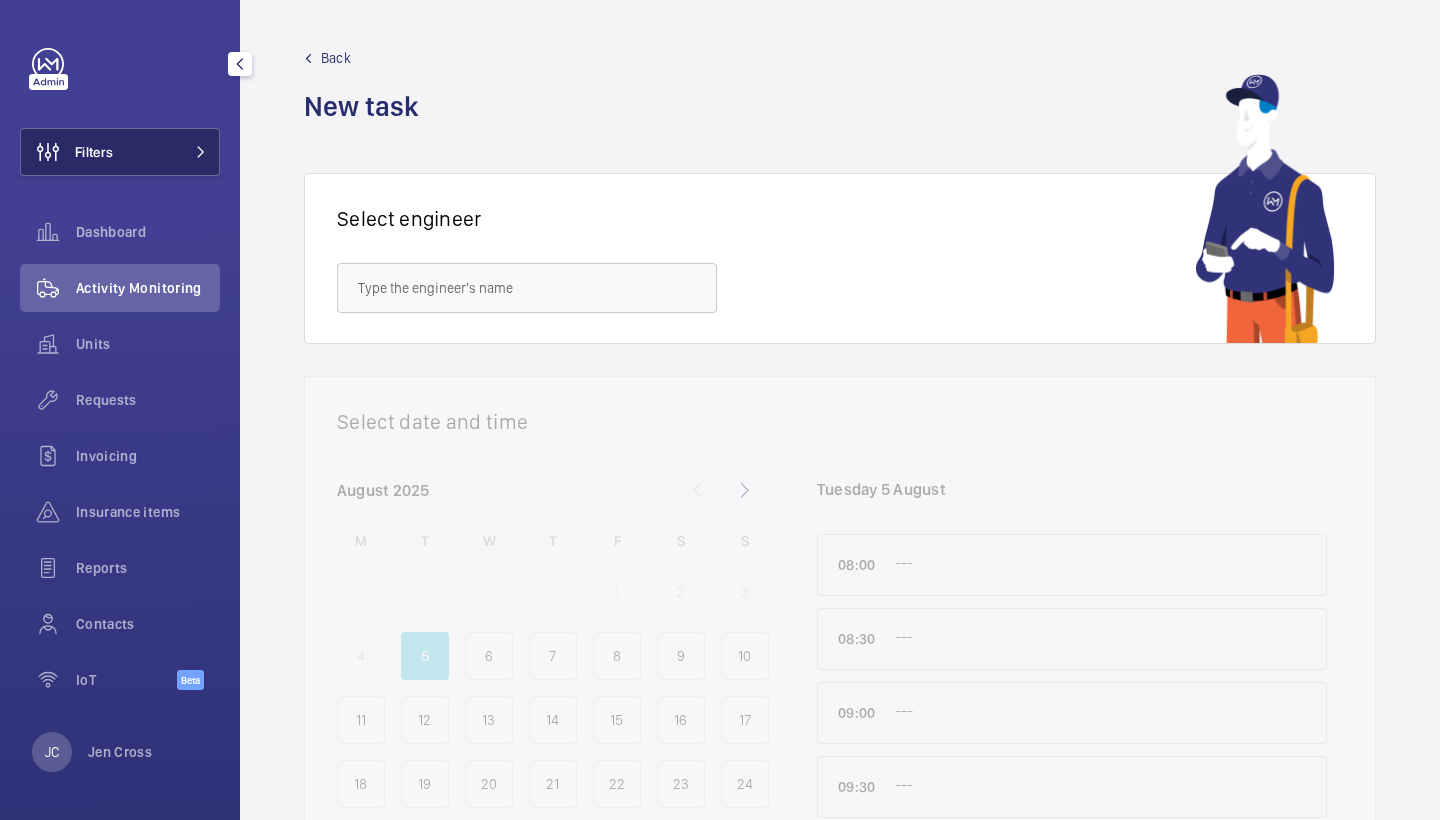 click on "Filters" 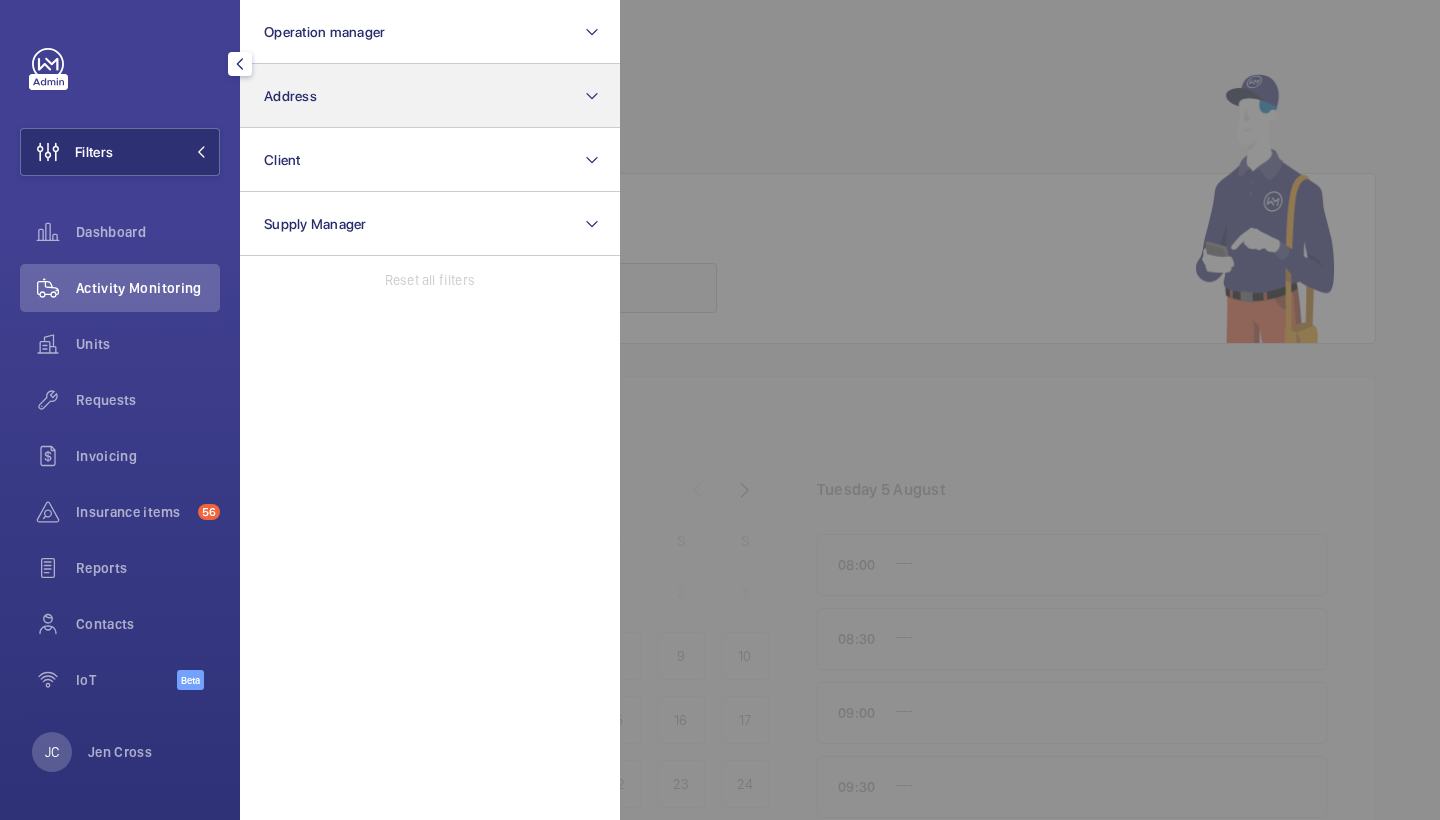 scroll, scrollTop: 0, scrollLeft: 0, axis: both 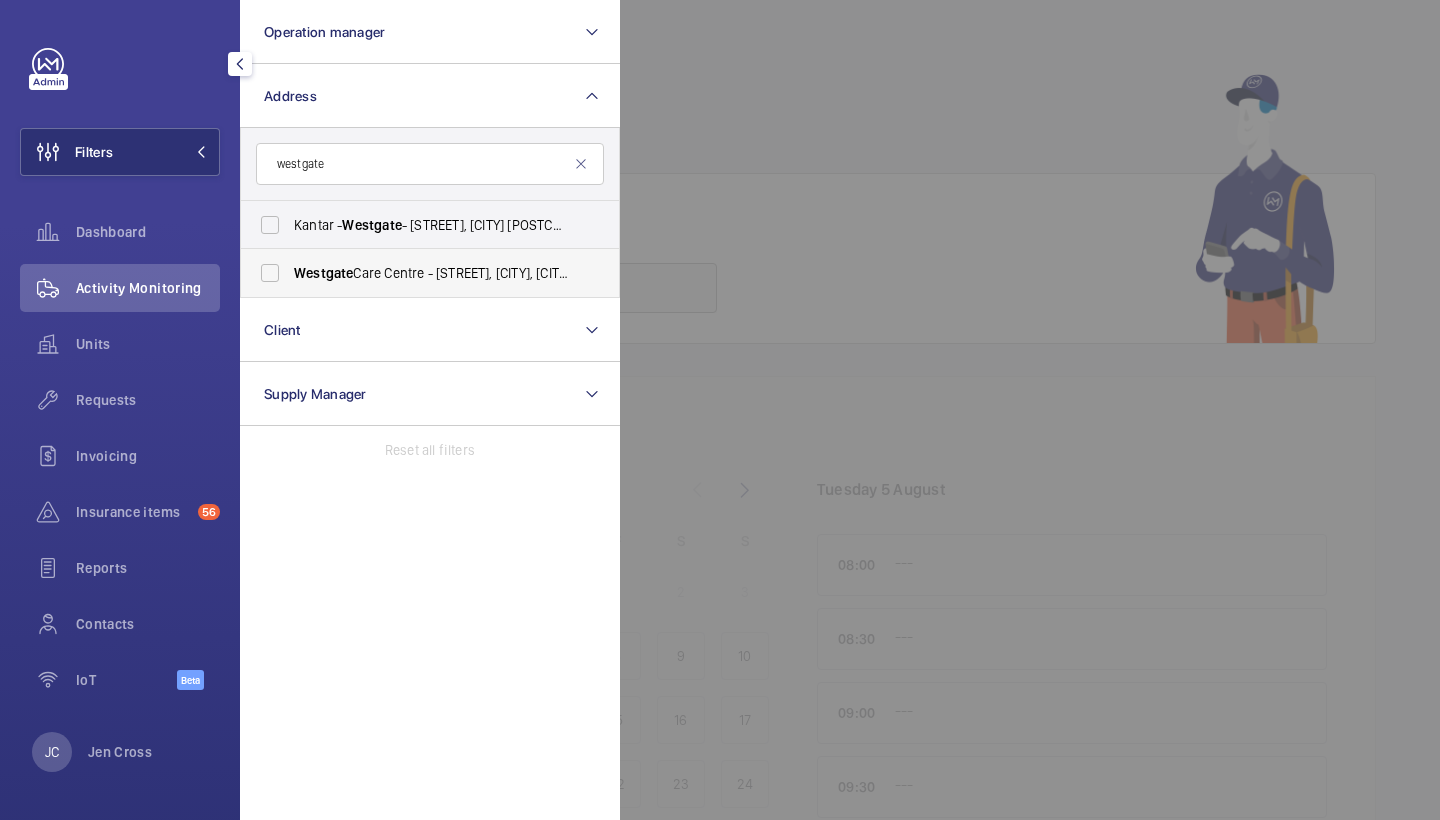 type on "westgate" 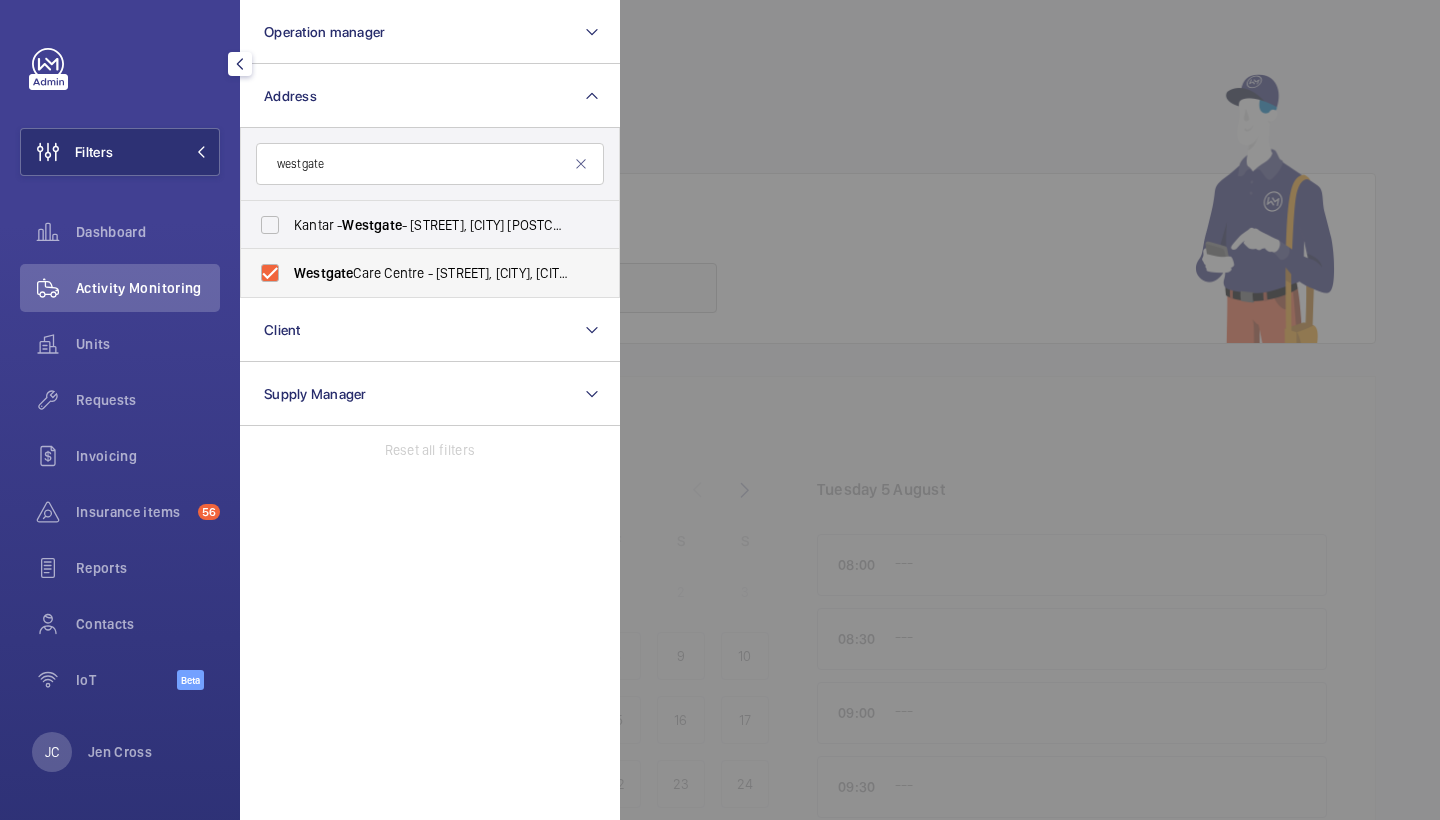 checkbox on "true" 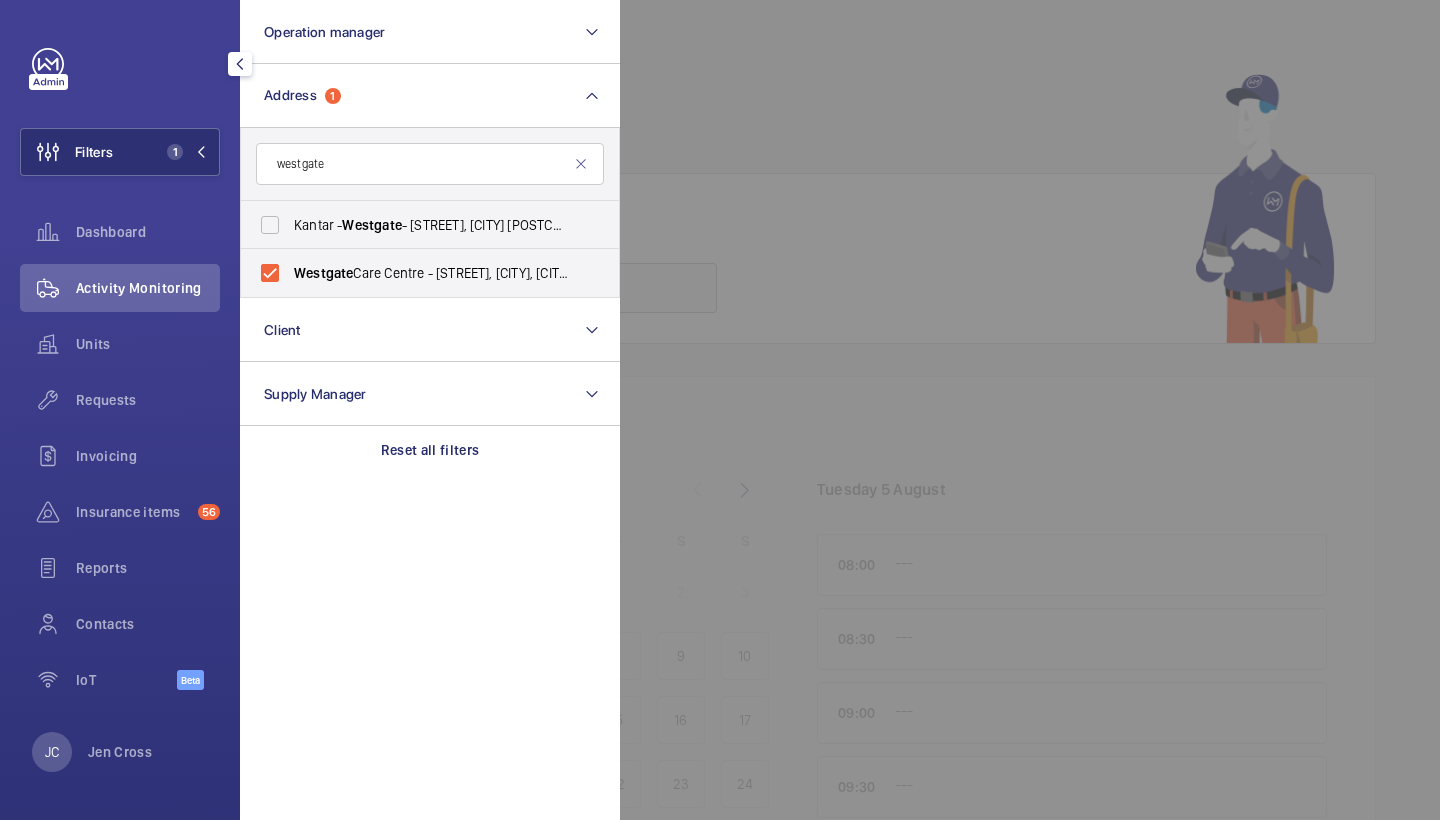 click on "Activity Monitoring" 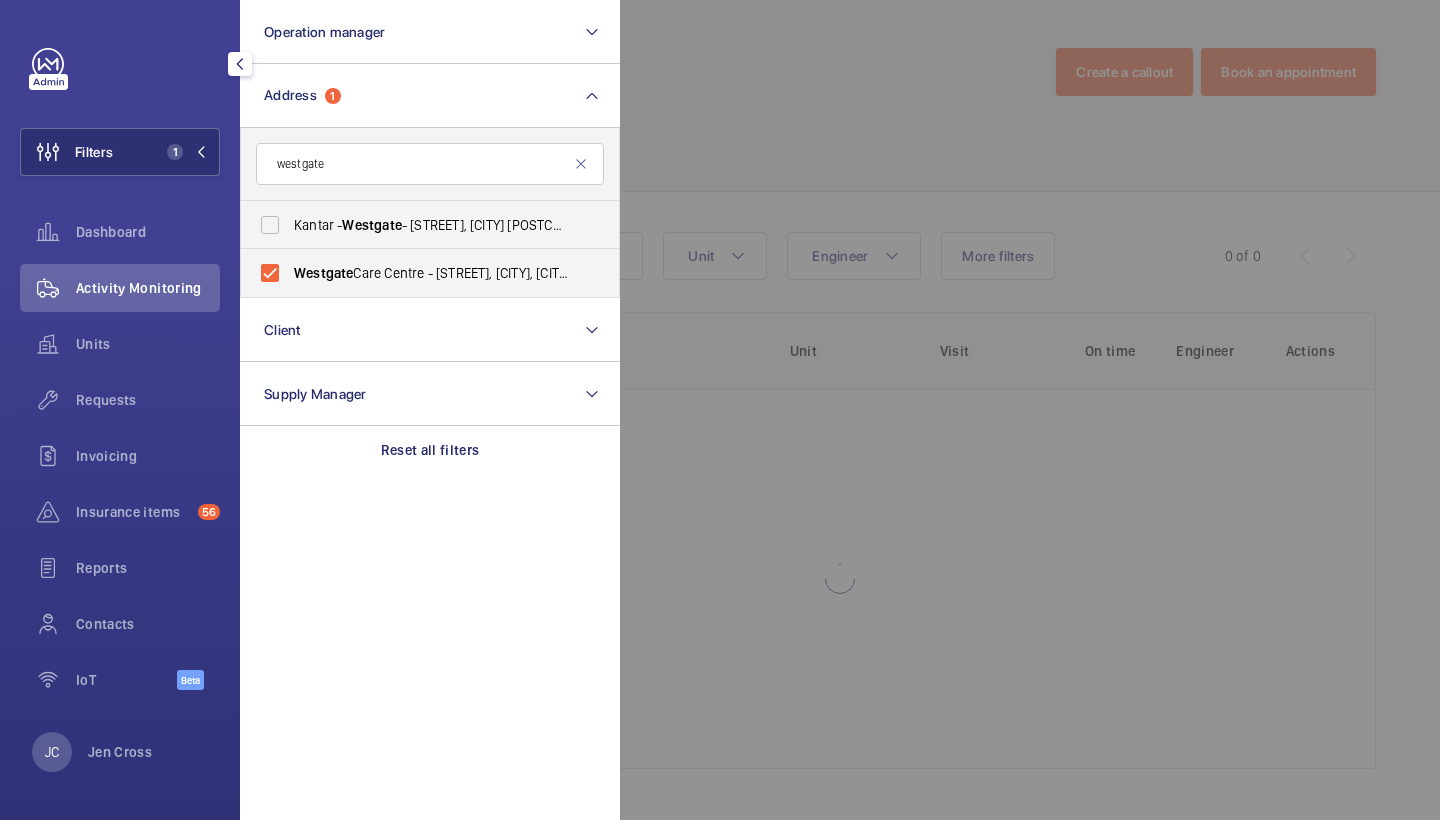 click 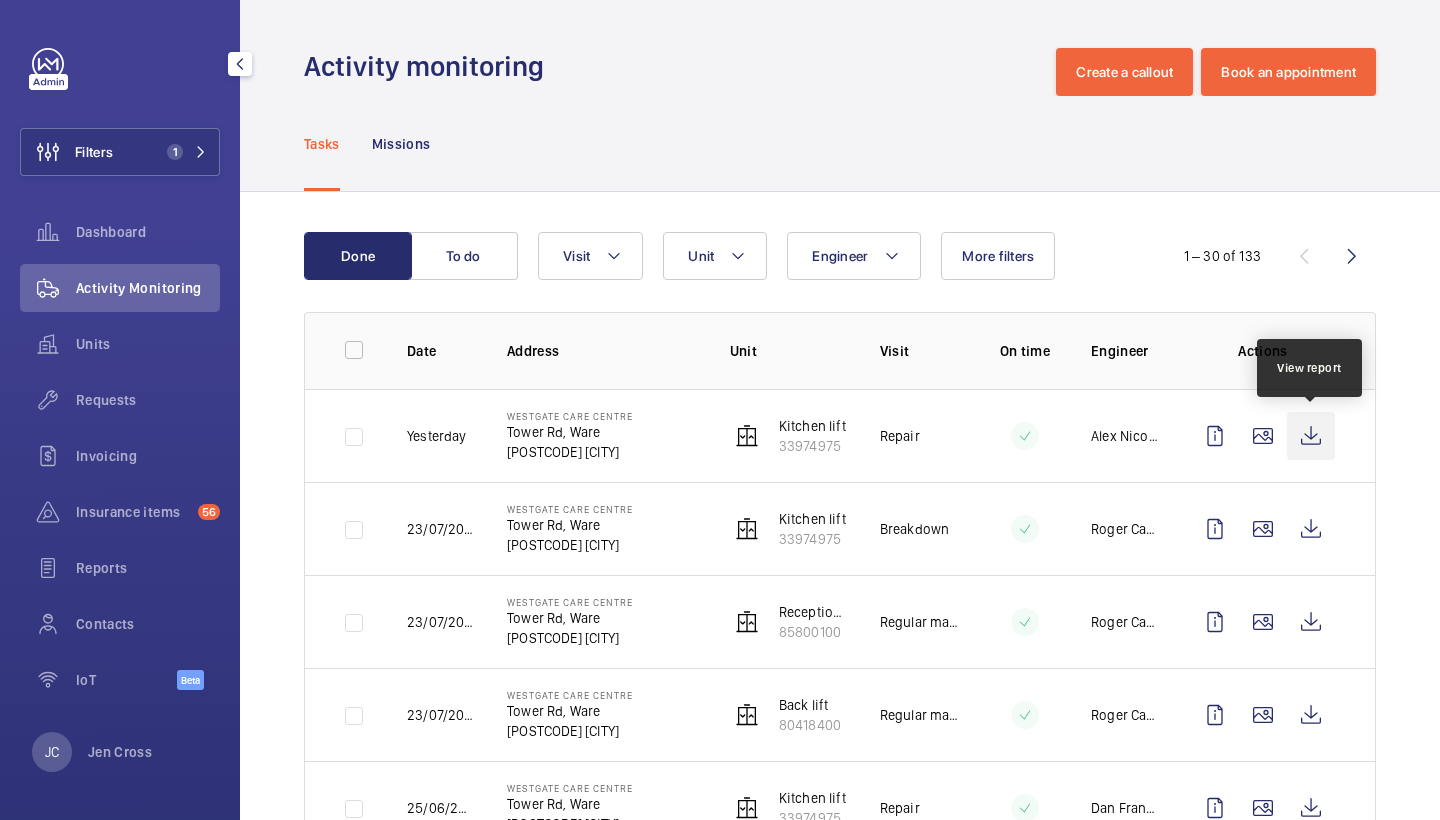click 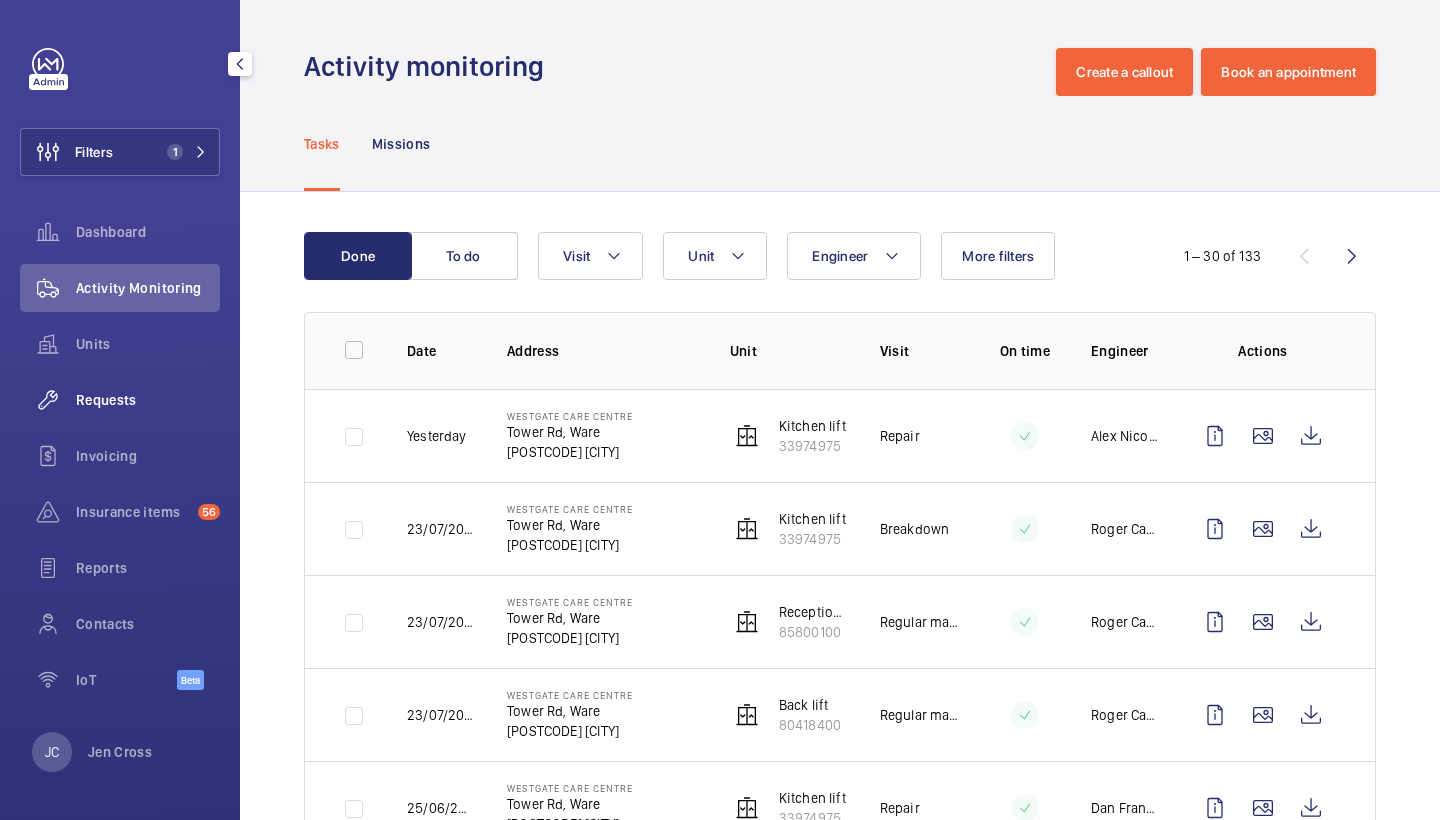 click on "Requests" 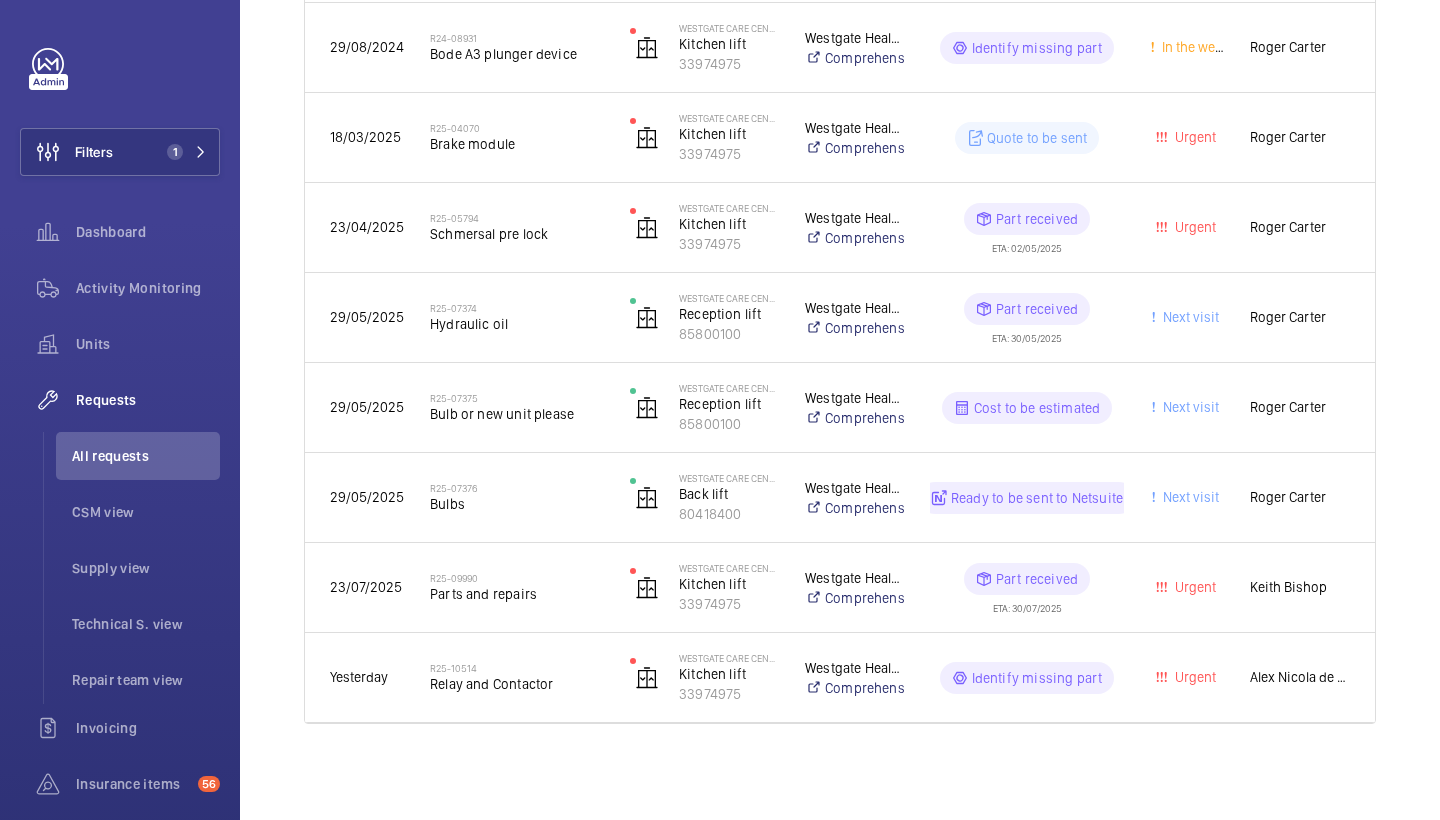 scroll, scrollTop: 660, scrollLeft: 0, axis: vertical 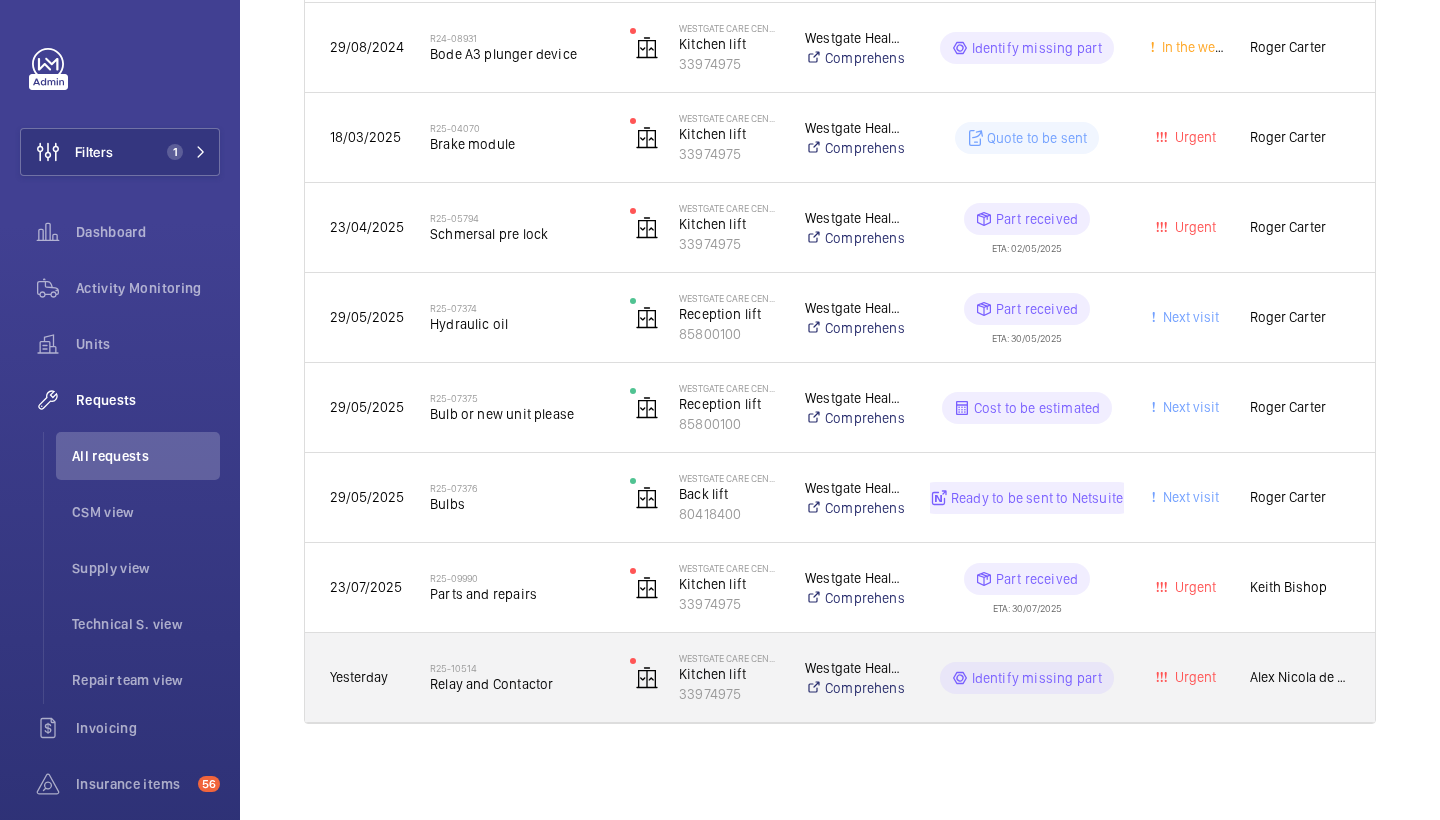 click on "Relay and Contactor" 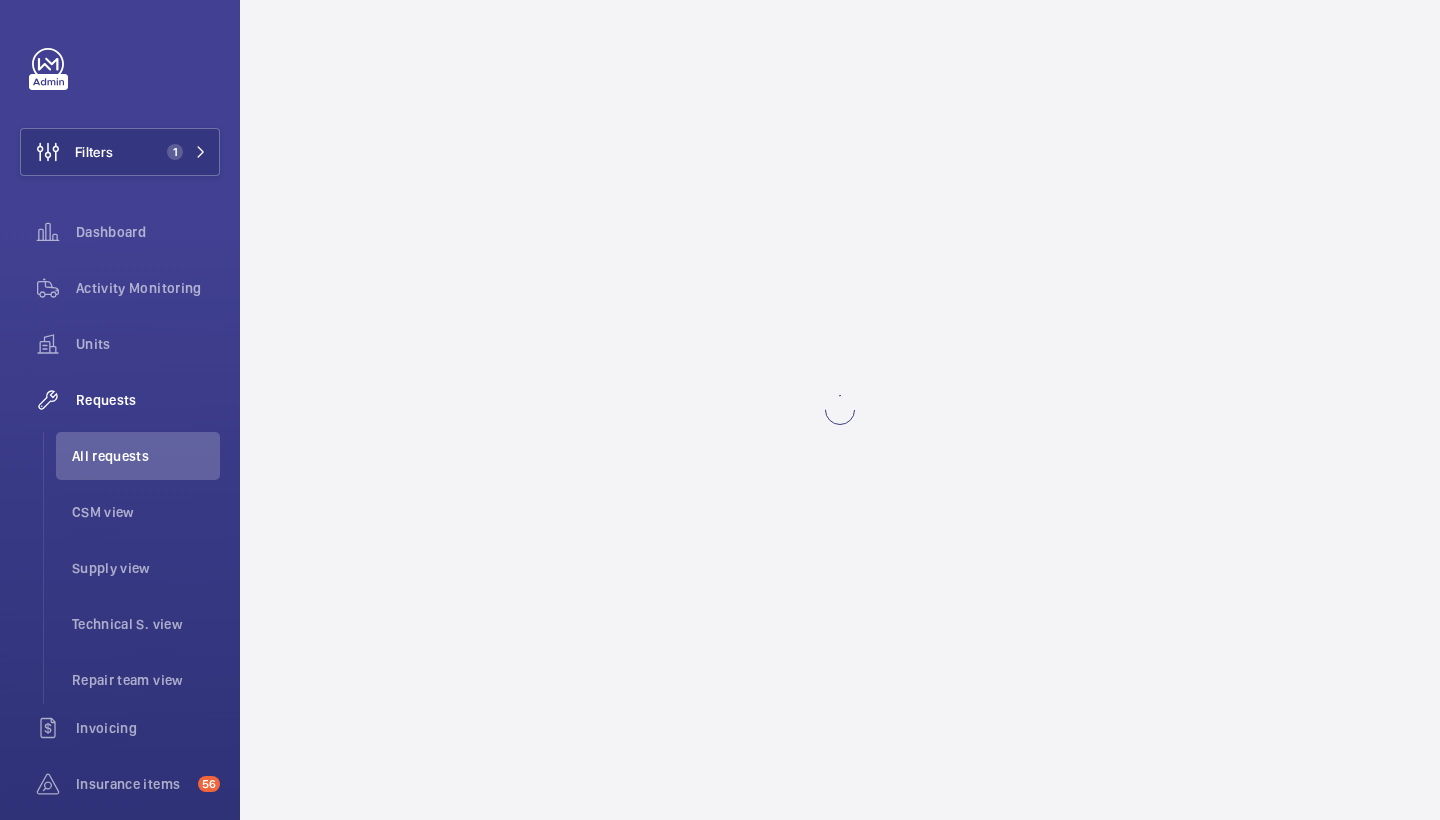 scroll, scrollTop: 0, scrollLeft: 0, axis: both 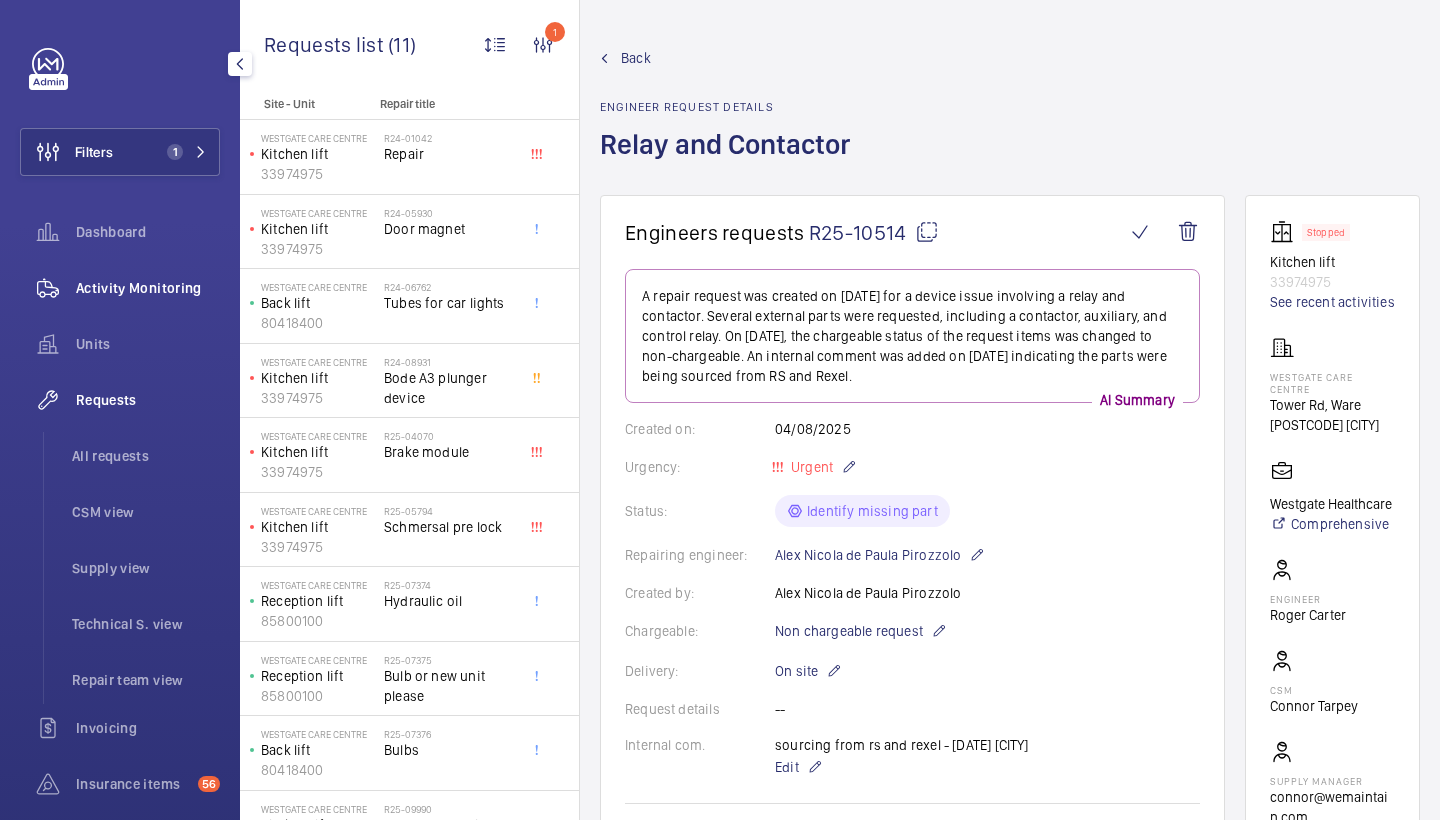 click on "Activity Monitoring" 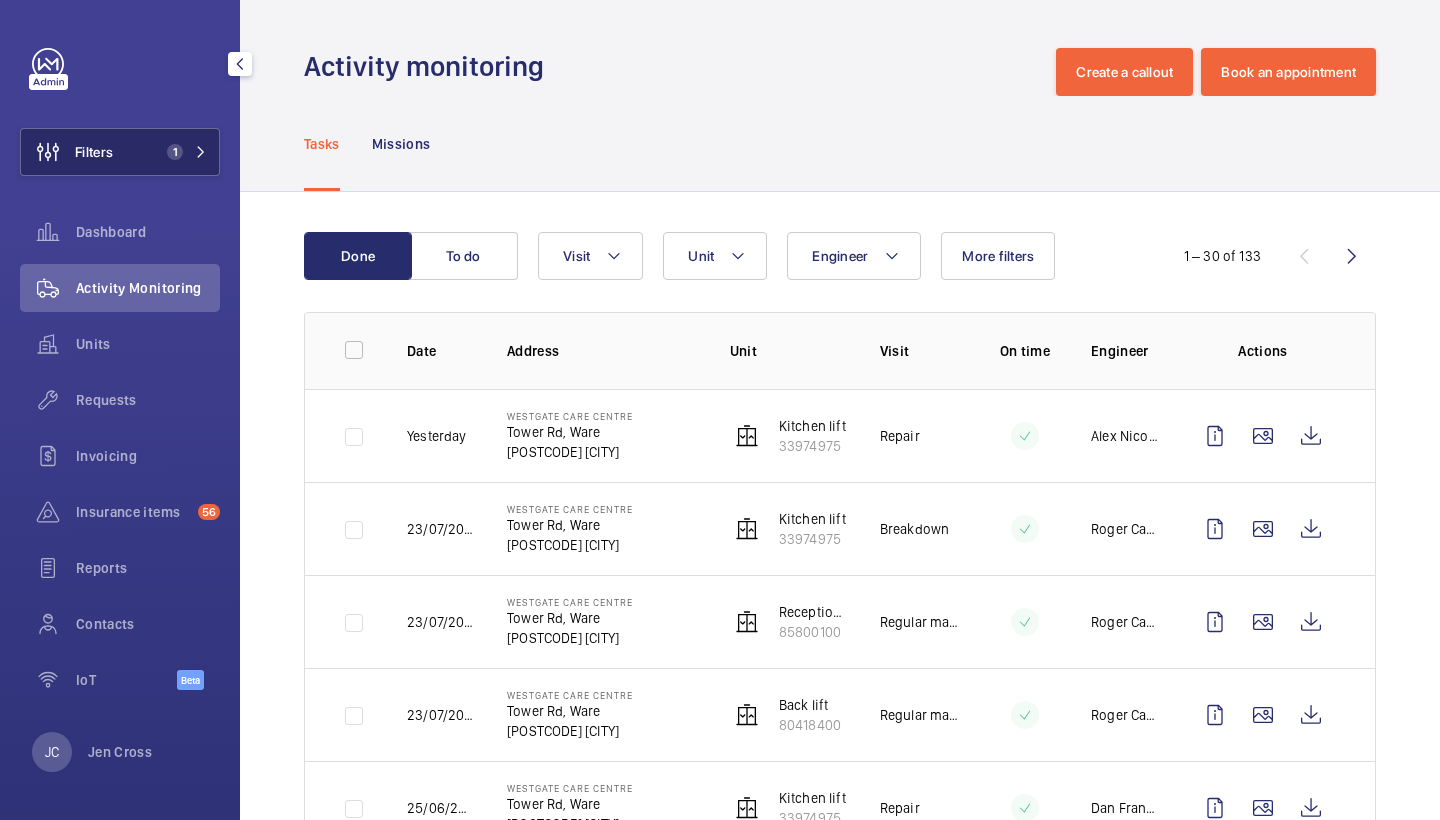 click 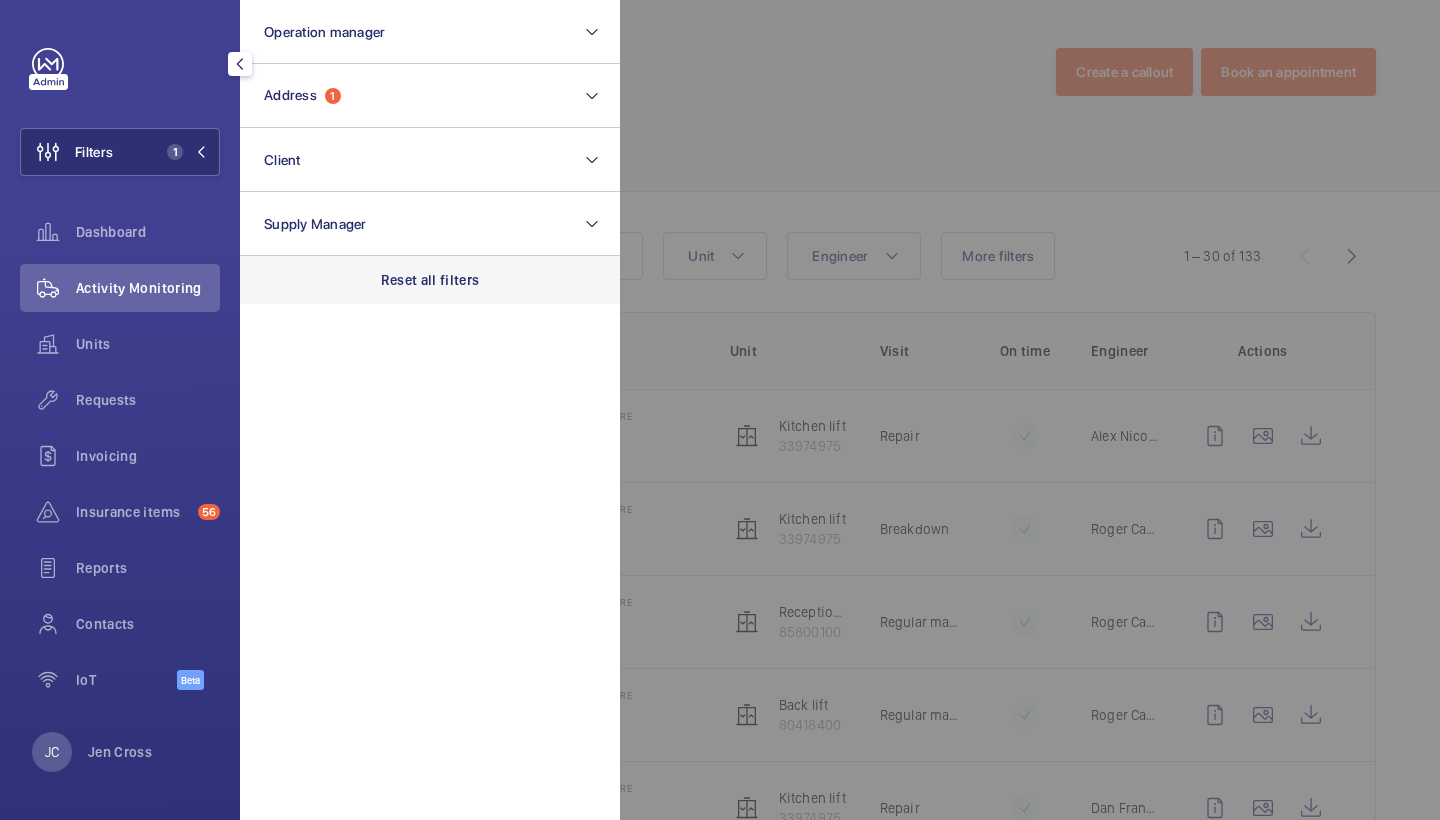 click on "Reset all filters" 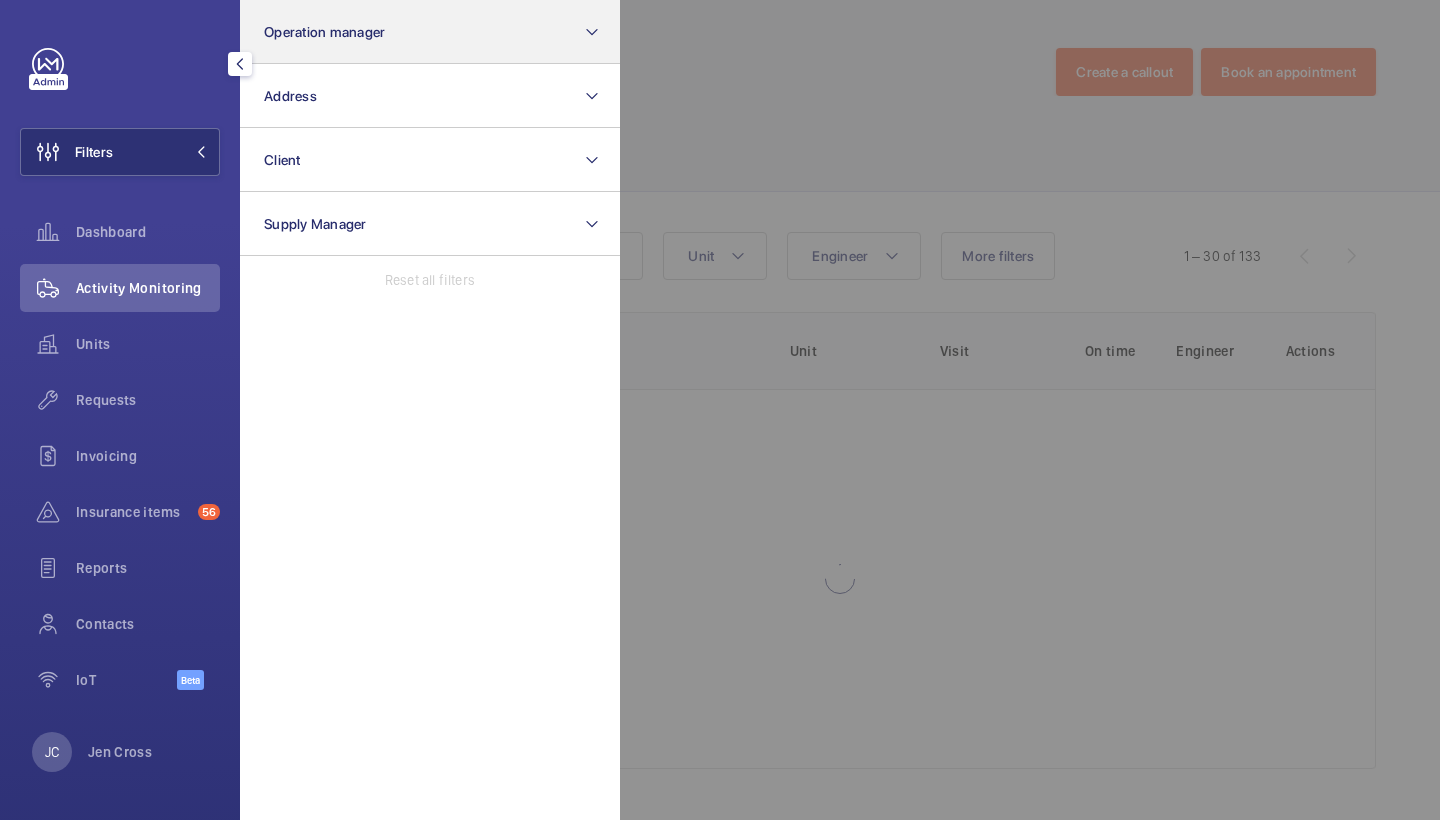 click on "Operation manager" 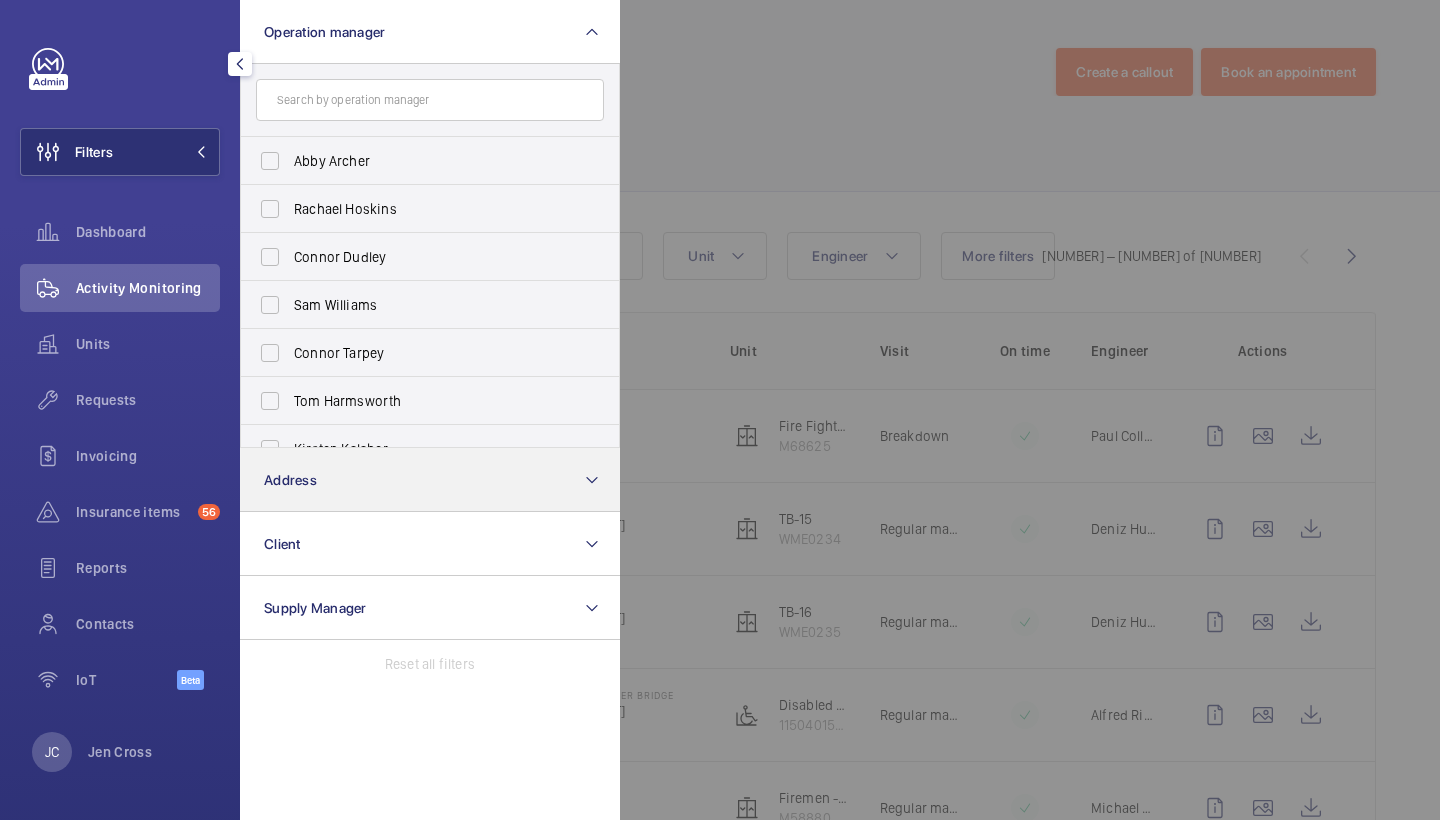 click on "Address" 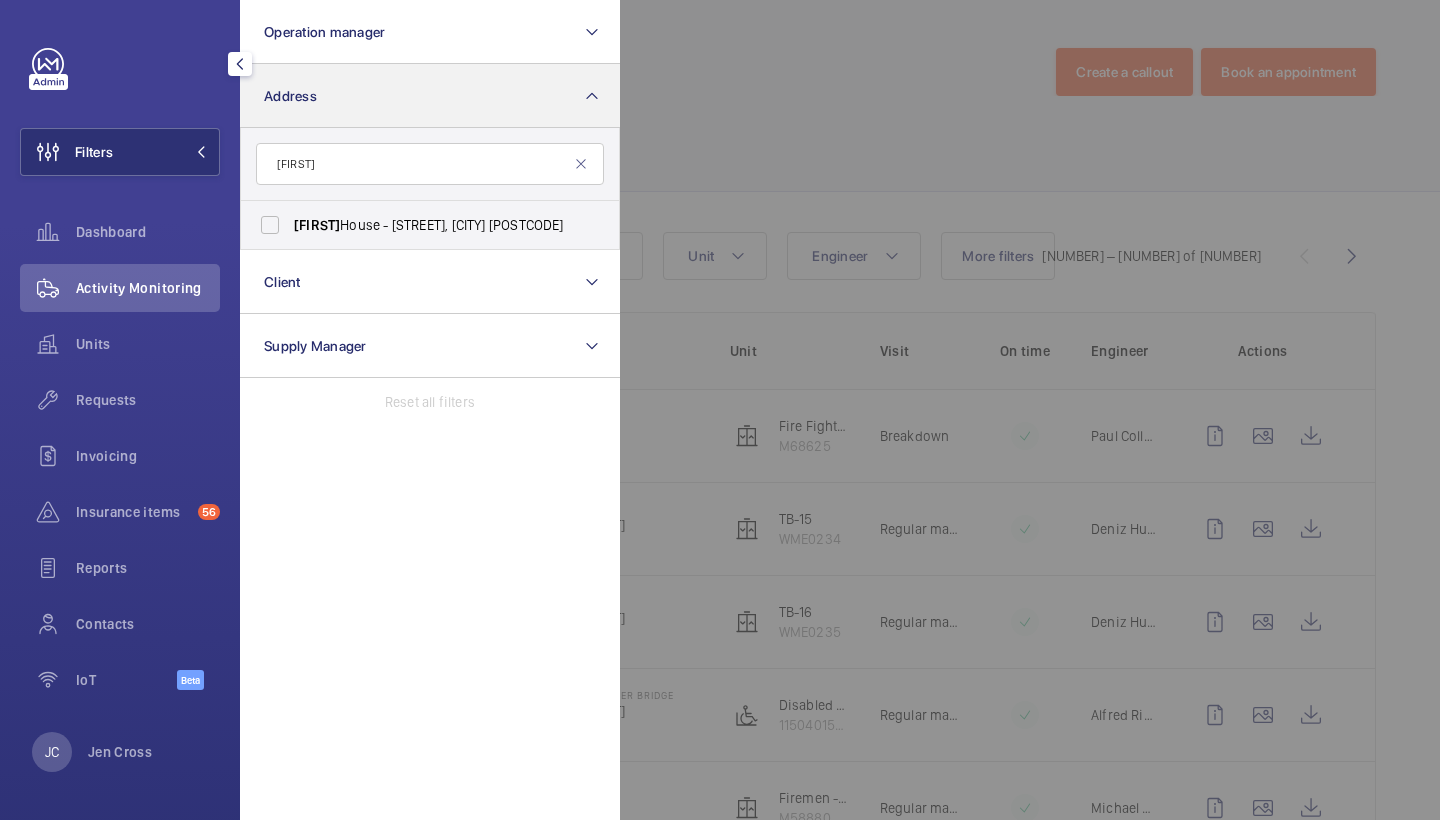 type on "Olivia" 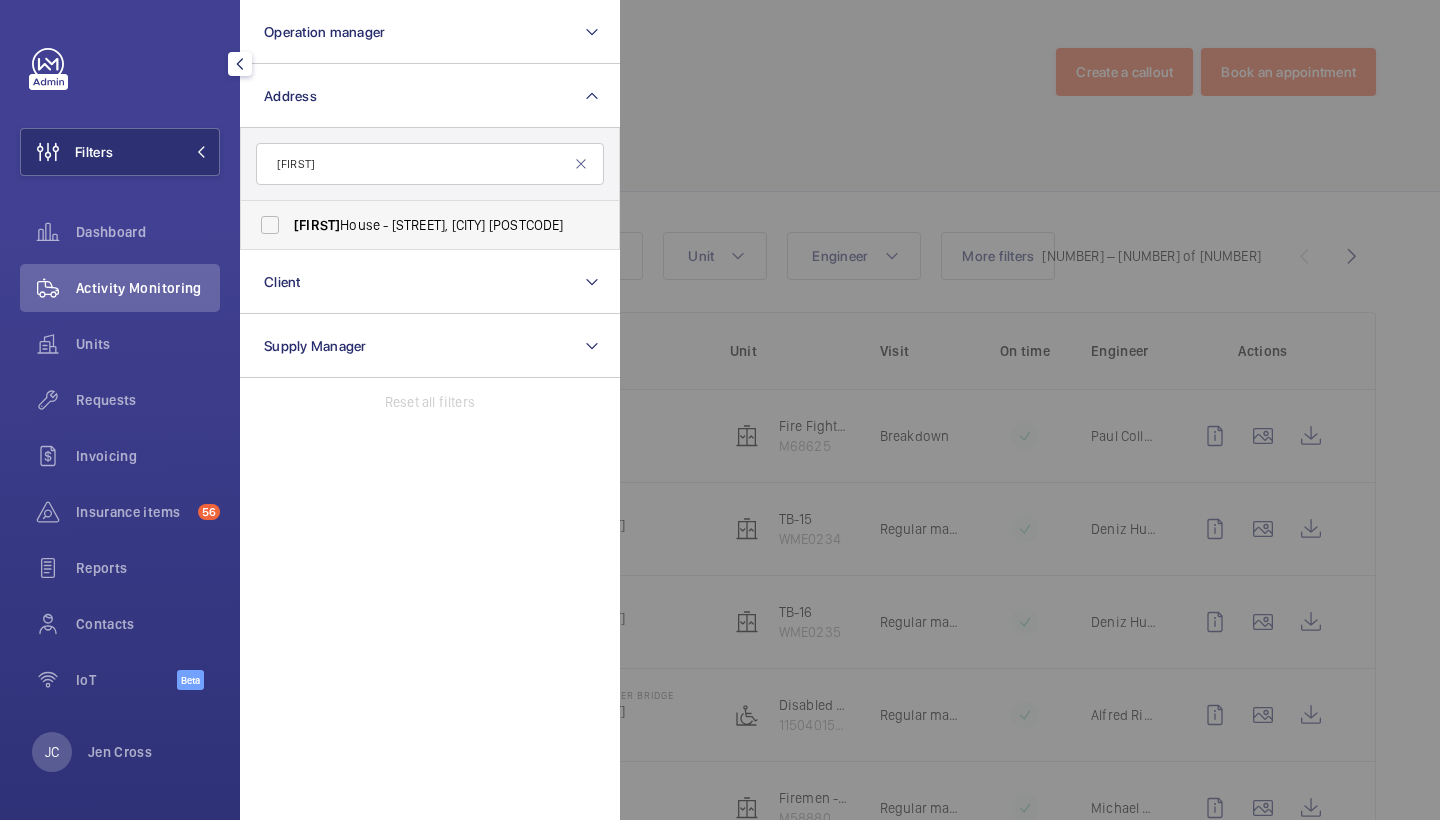 drag, startPoint x: 403, startPoint y: 489, endPoint x: 433, endPoint y: 240, distance: 250.80072 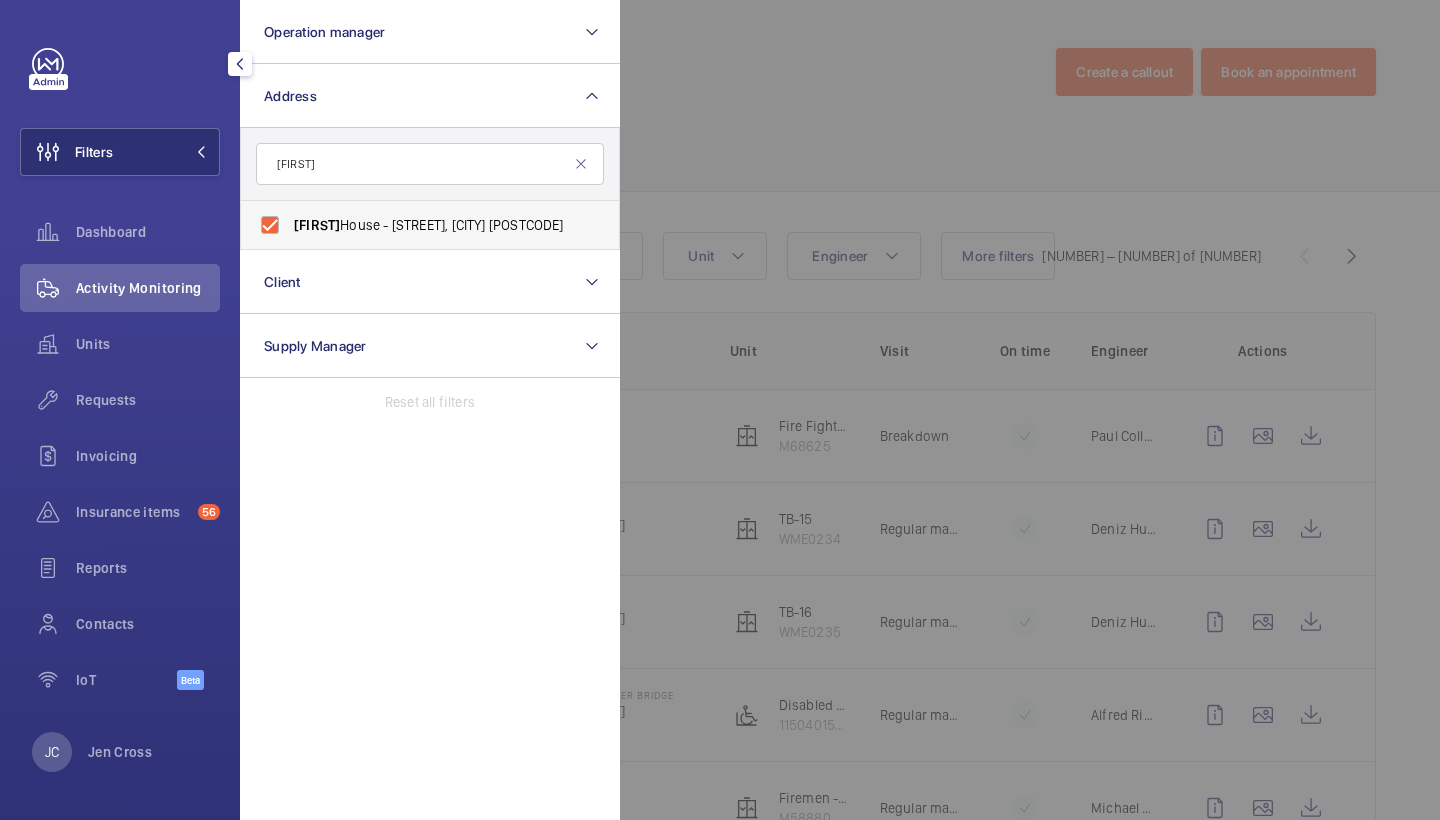 checkbox on "true" 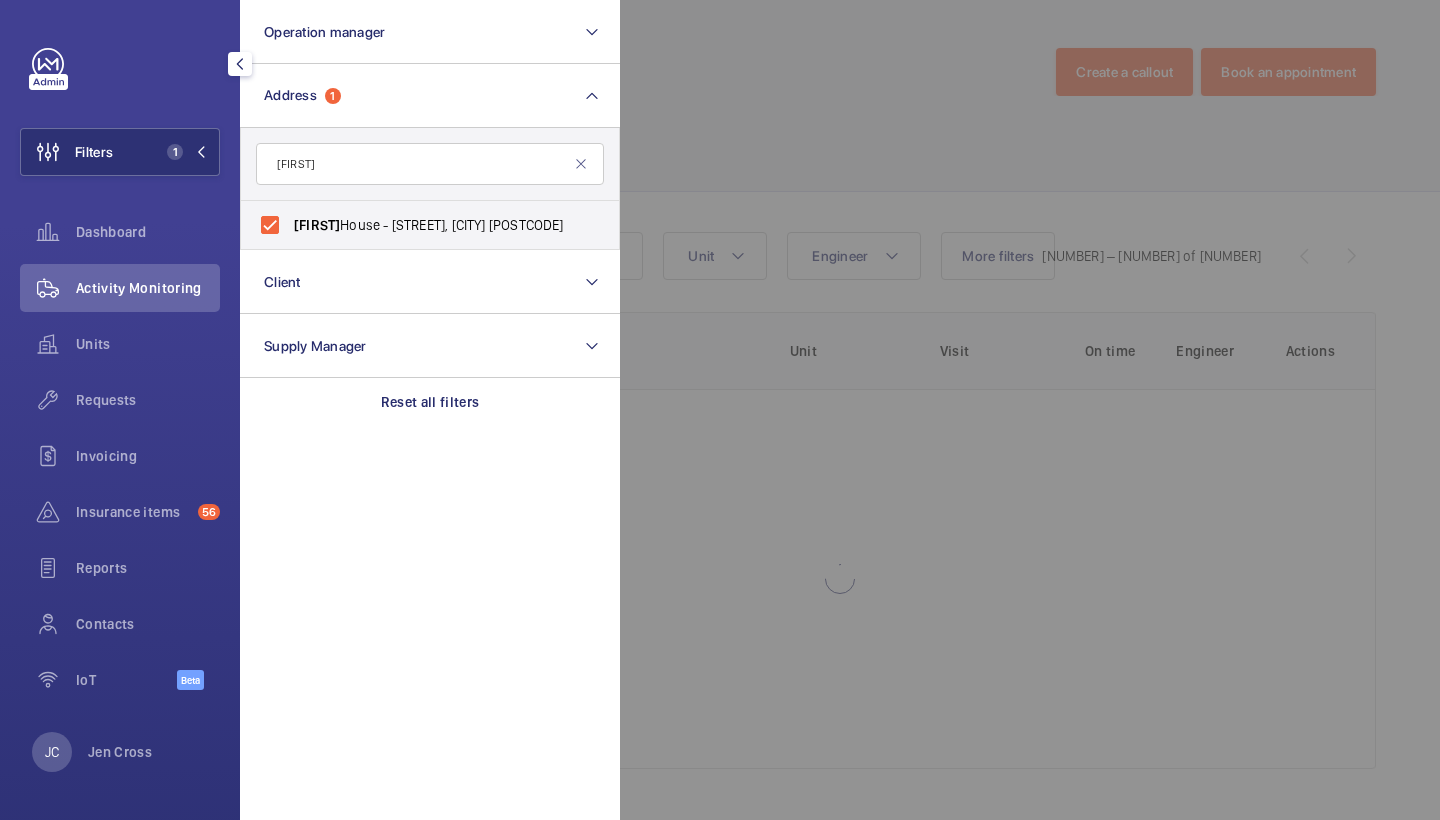 click 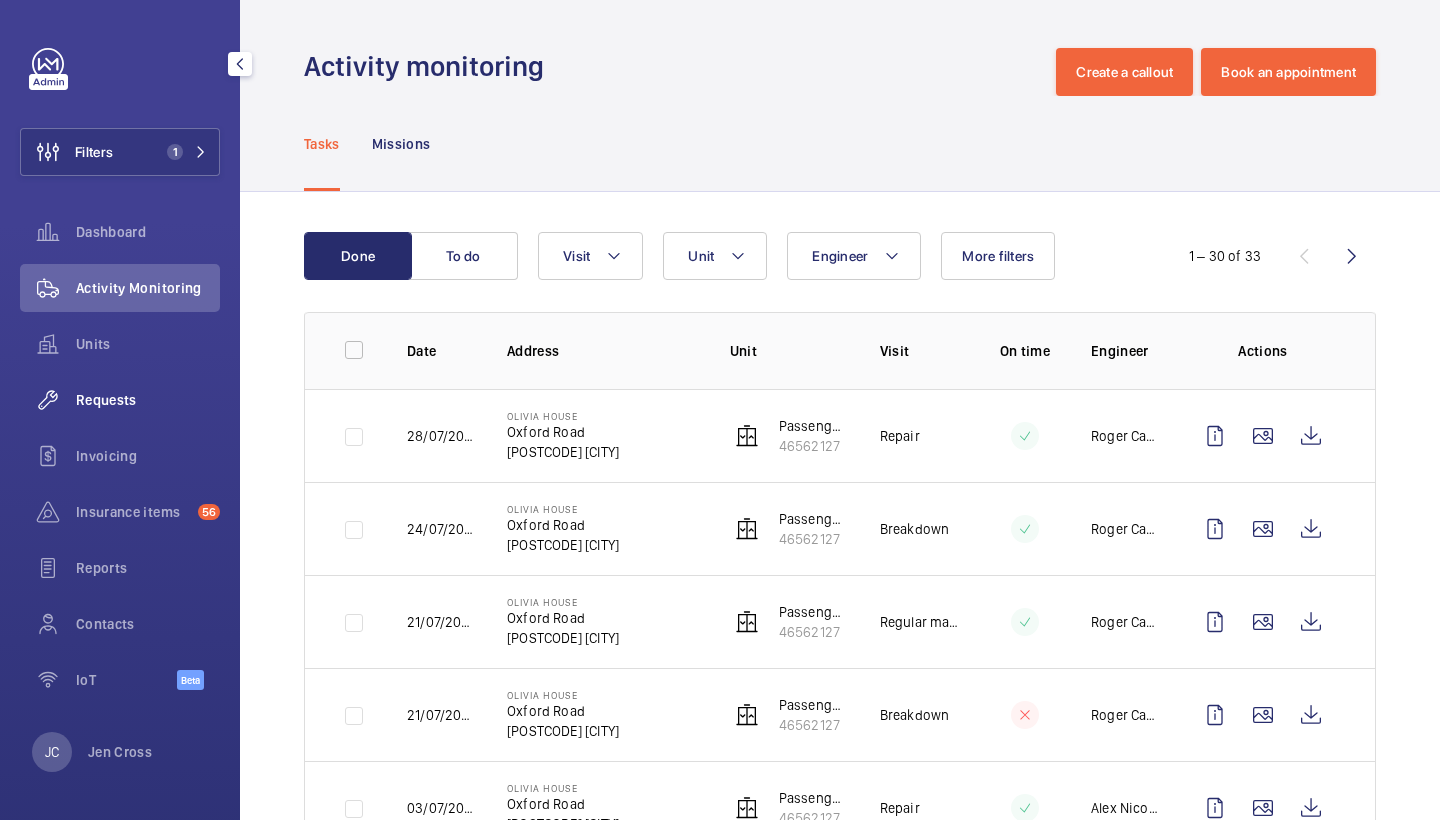 click on "Requests" 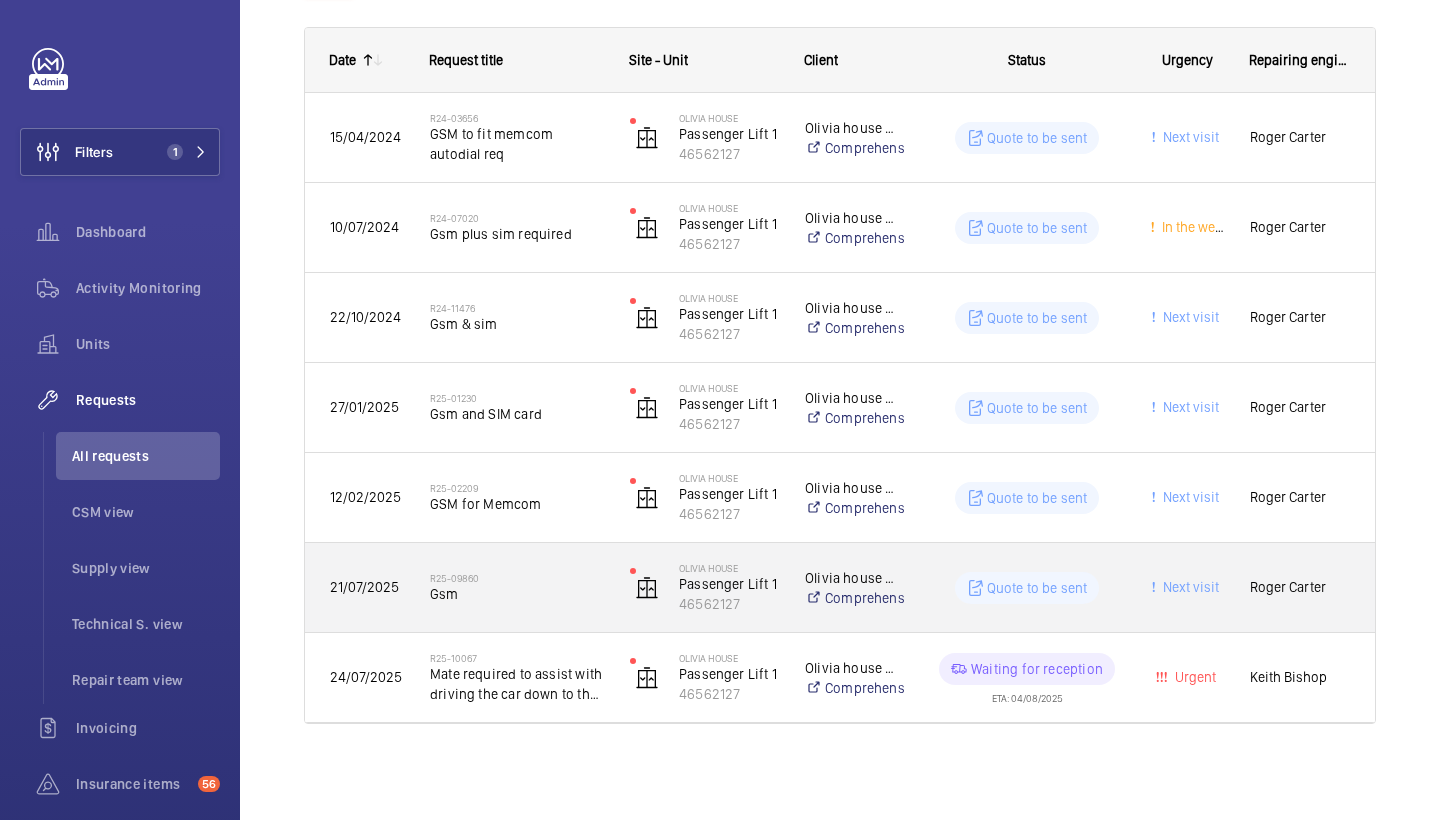 scroll, scrollTop: 300, scrollLeft: 0, axis: vertical 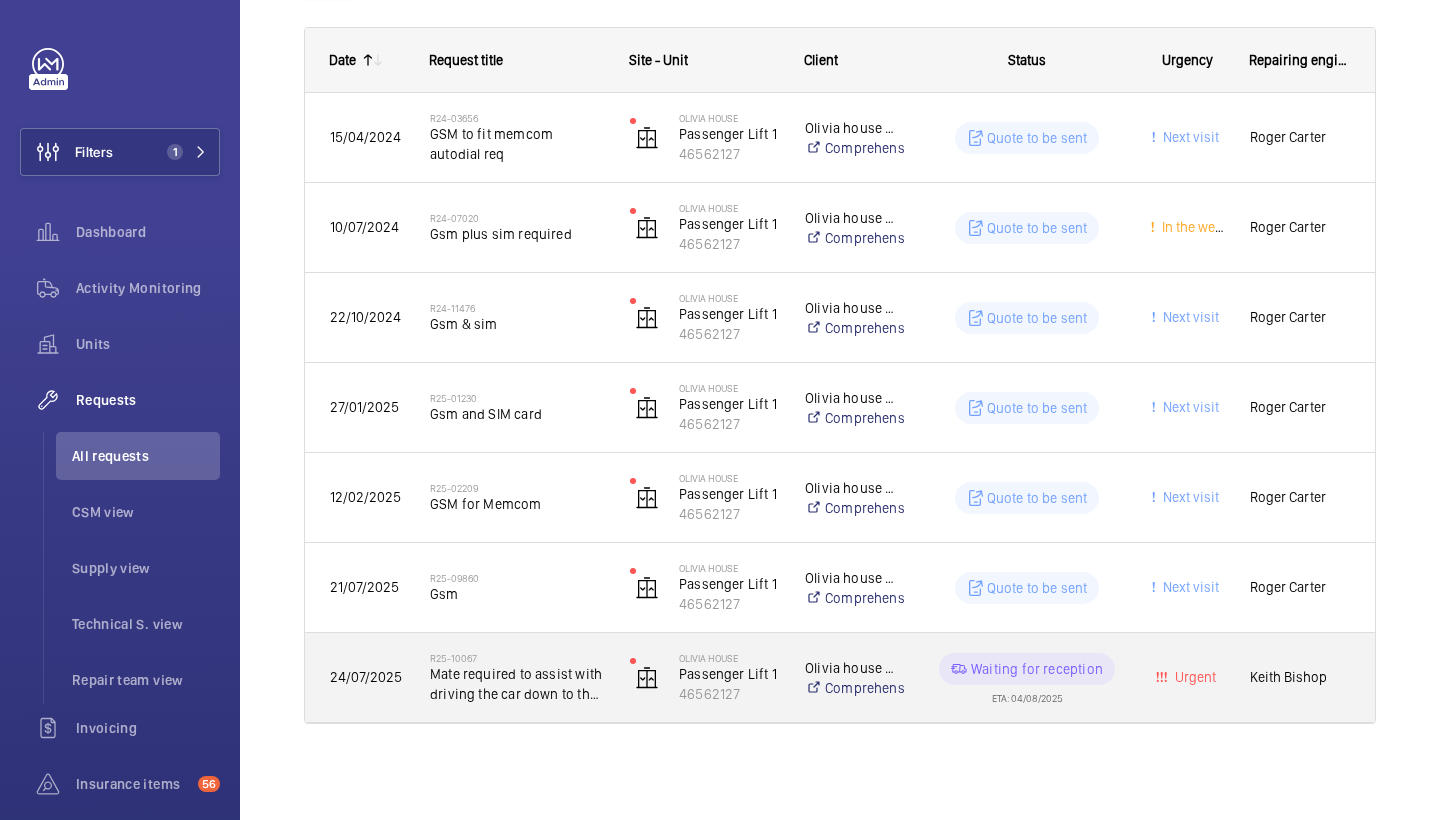 click on "R25-10067   Mate required to assist with driving the car down to the ground floor with me inside the lift car" 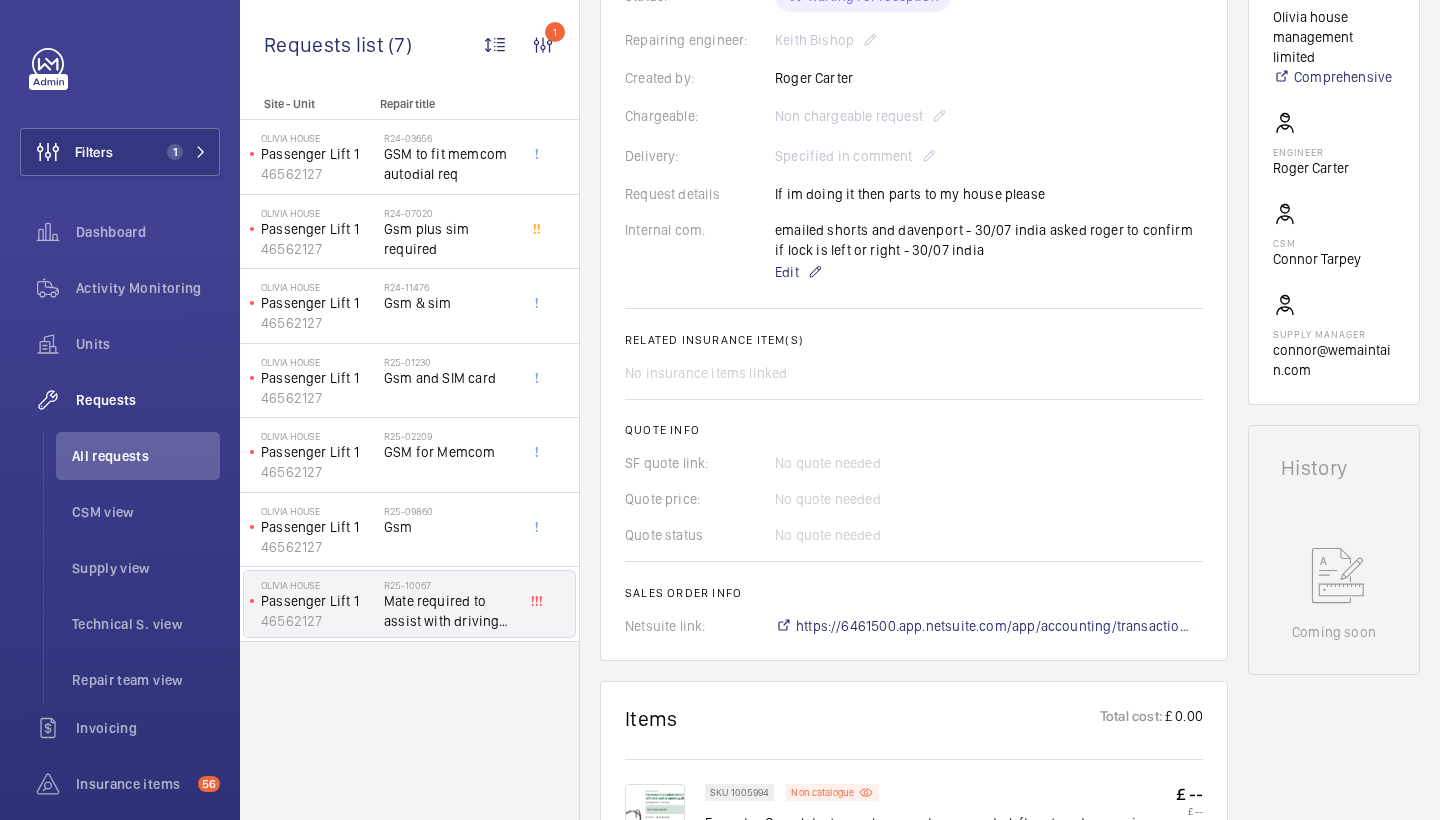 scroll, scrollTop: 530, scrollLeft: 0, axis: vertical 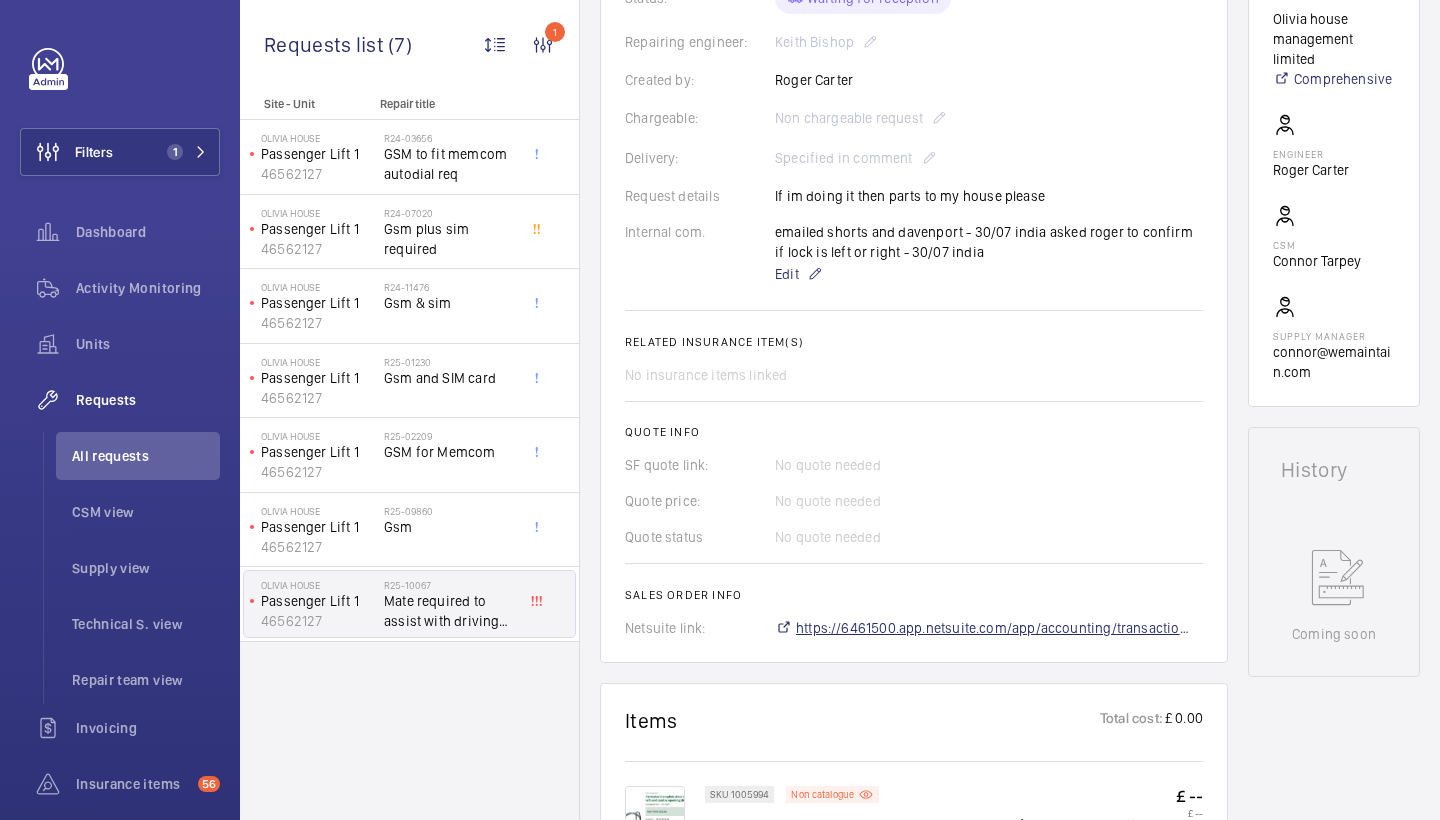 click on "https://6461500.app.netsuite.com/app/accounting/transactions/salesord.nl?id=2864092" 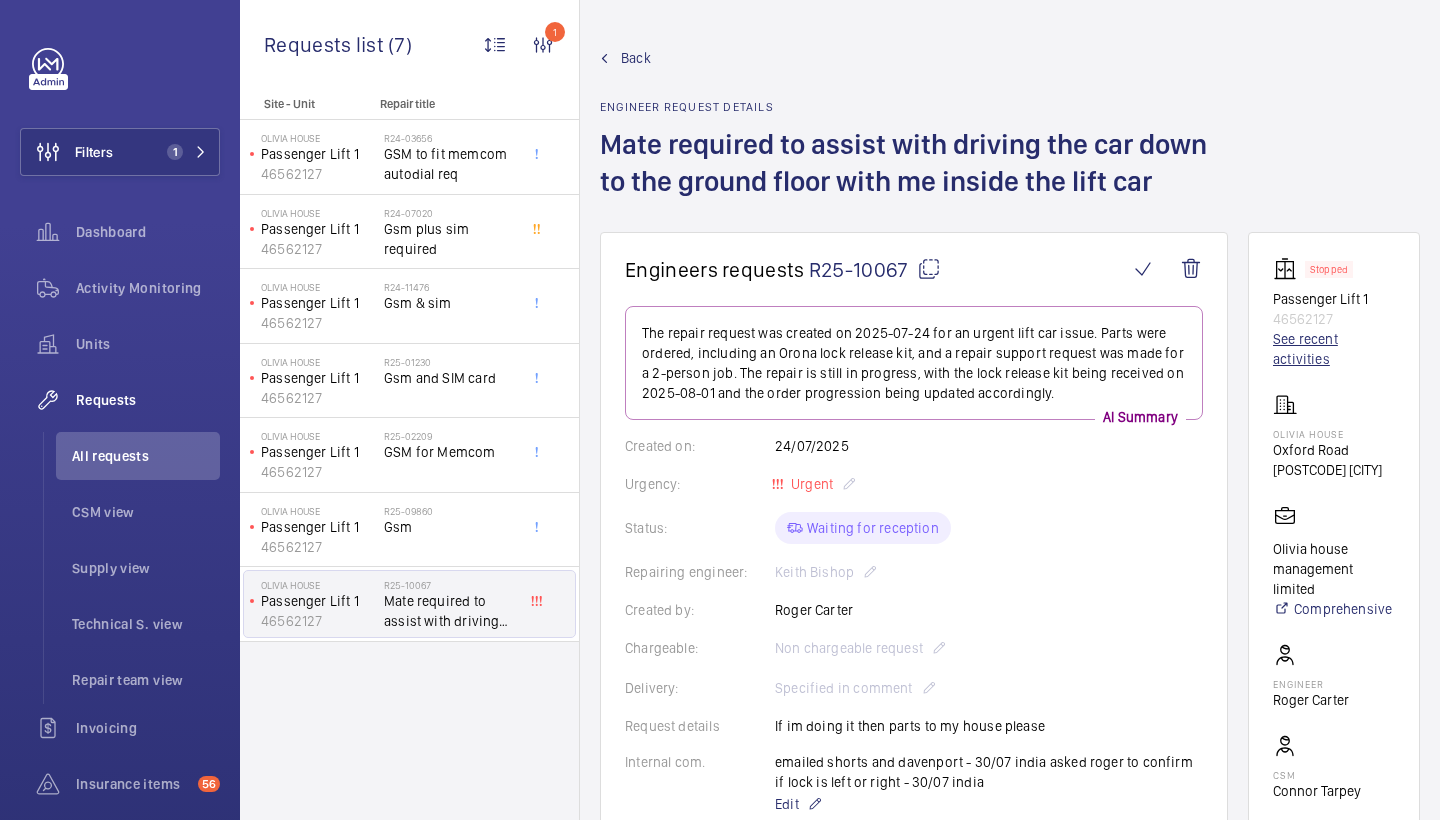 scroll, scrollTop: 0, scrollLeft: 0, axis: both 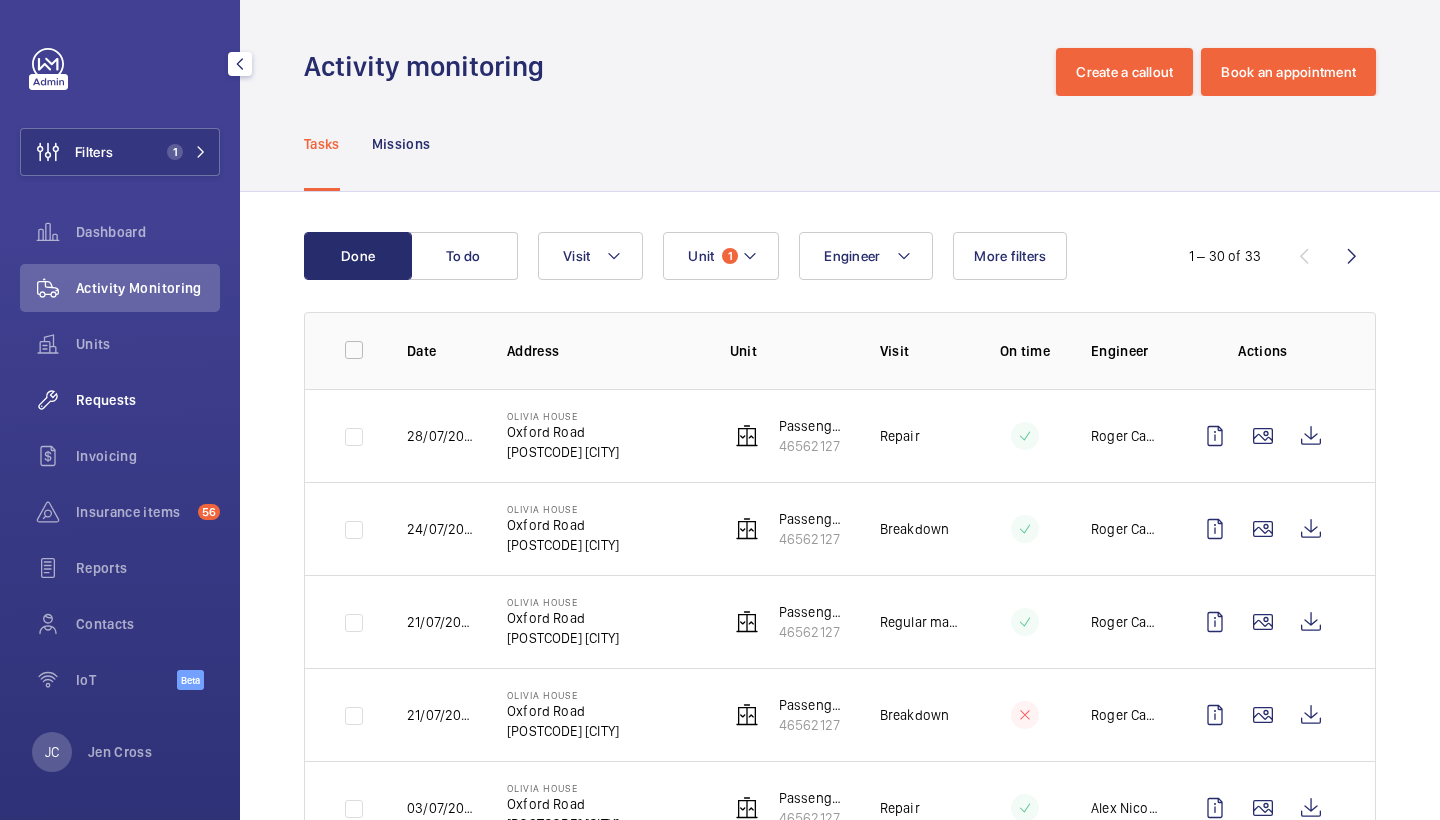 click on "Requests" 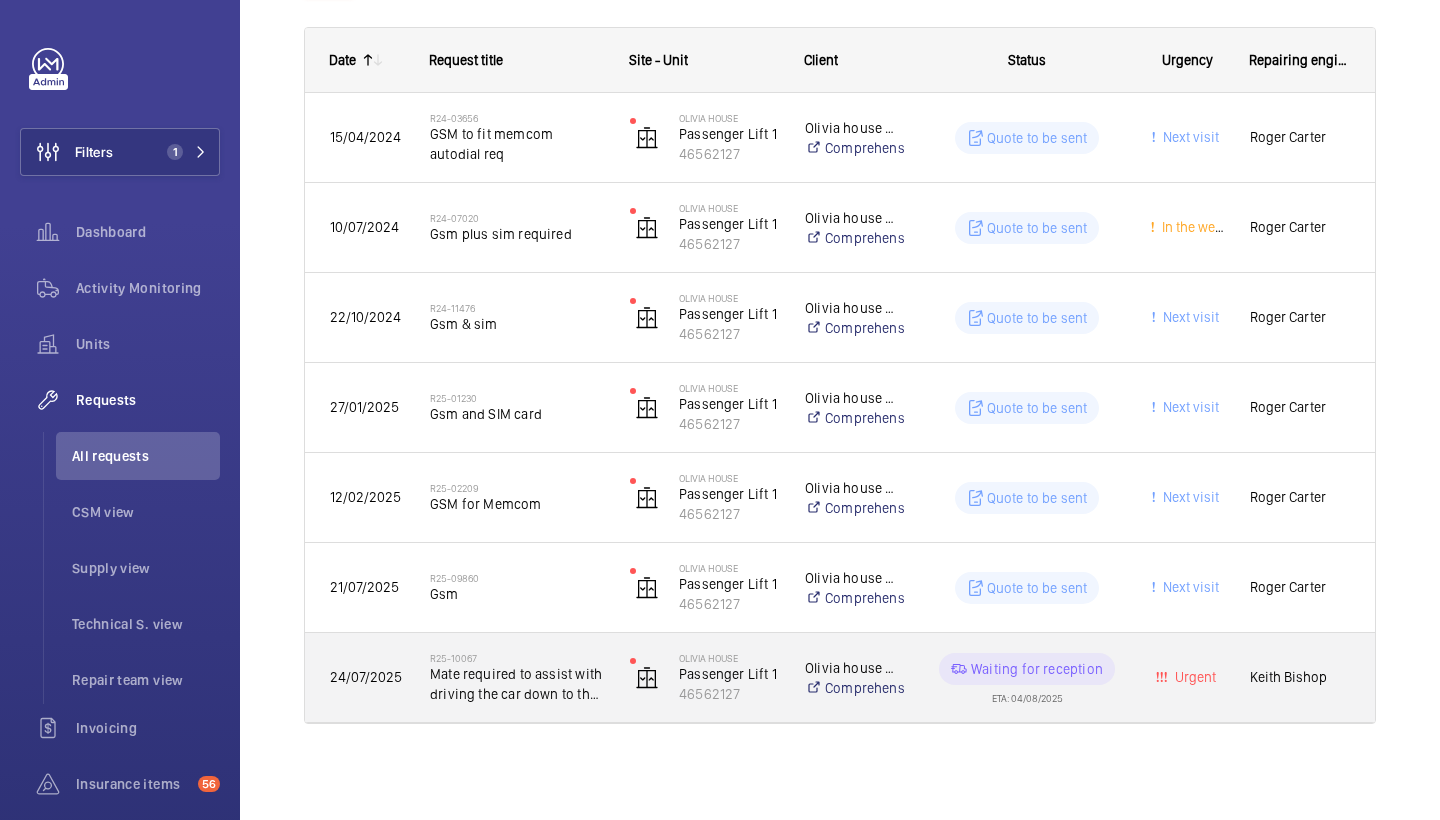 scroll, scrollTop: 300, scrollLeft: 0, axis: vertical 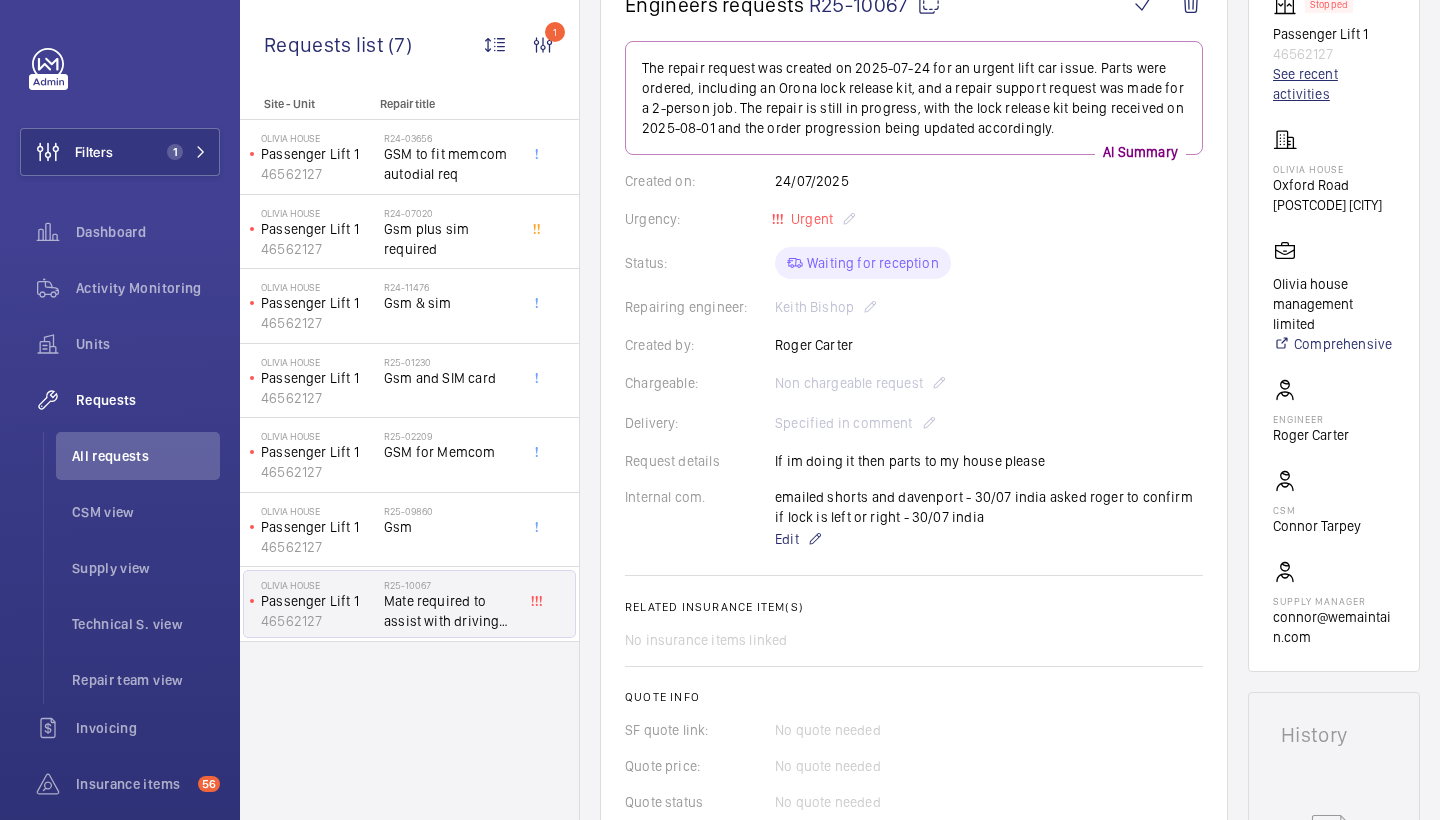 click on "See recent activities" 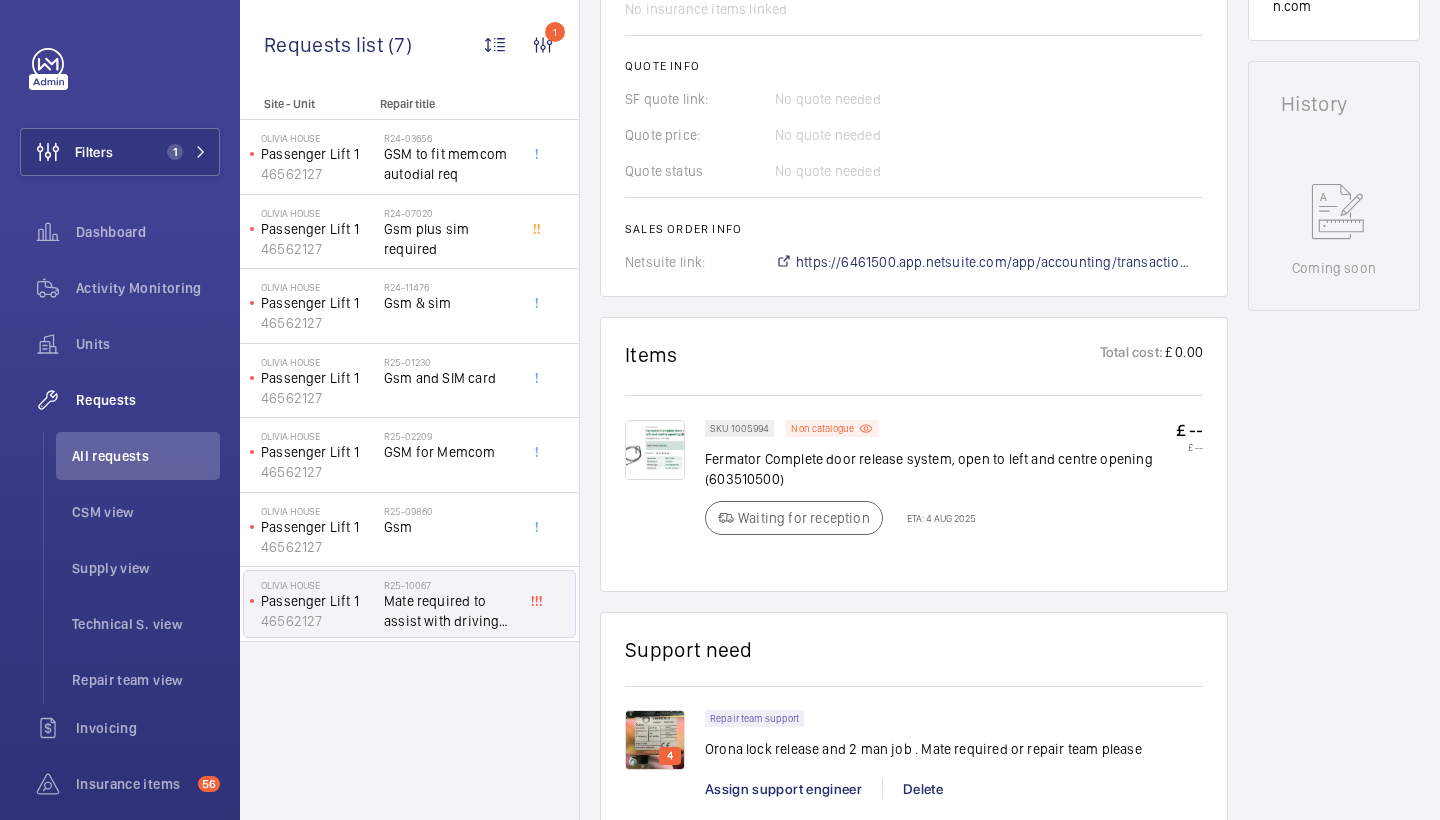 scroll, scrollTop: 1471, scrollLeft: 0, axis: vertical 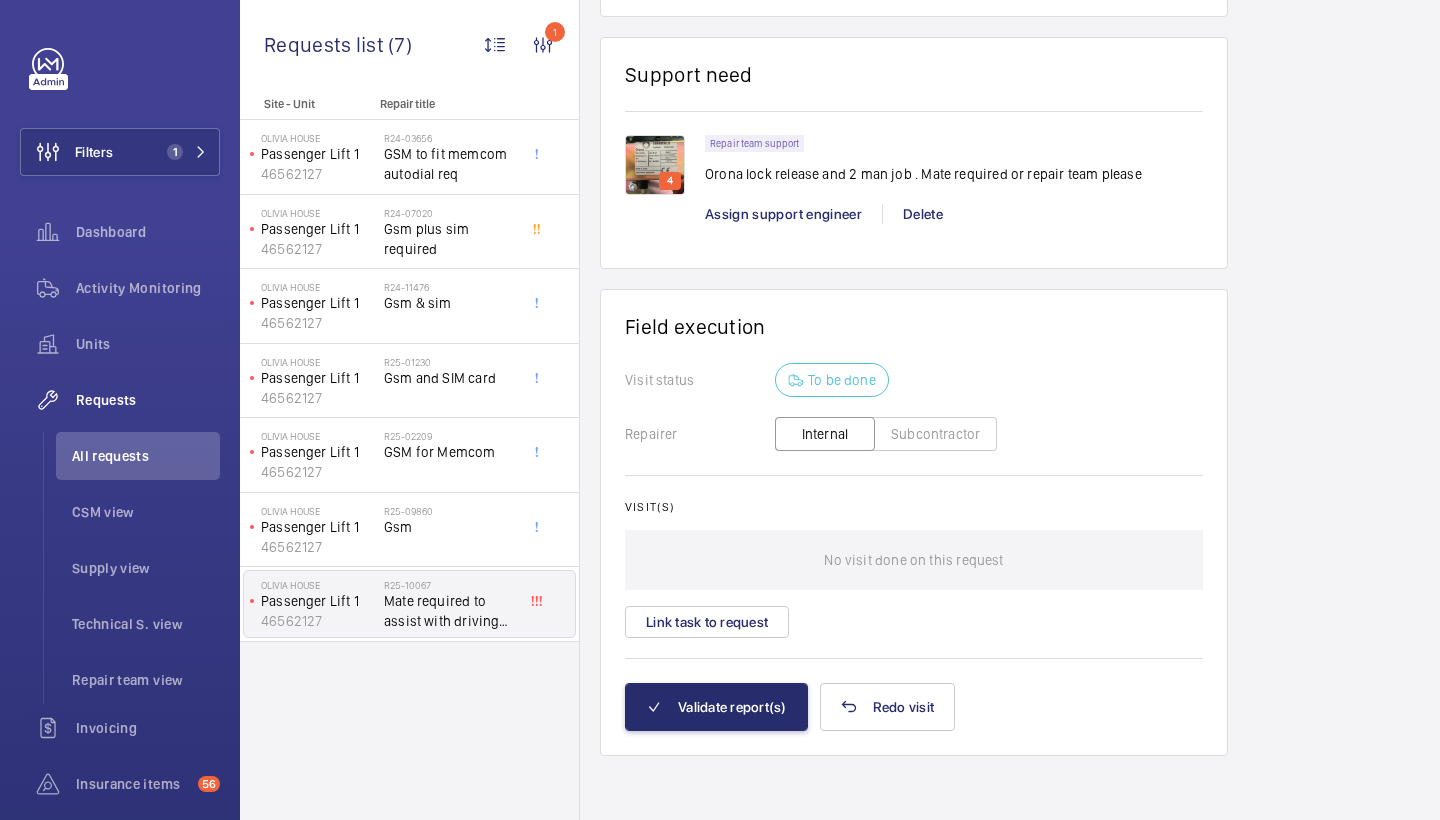 click 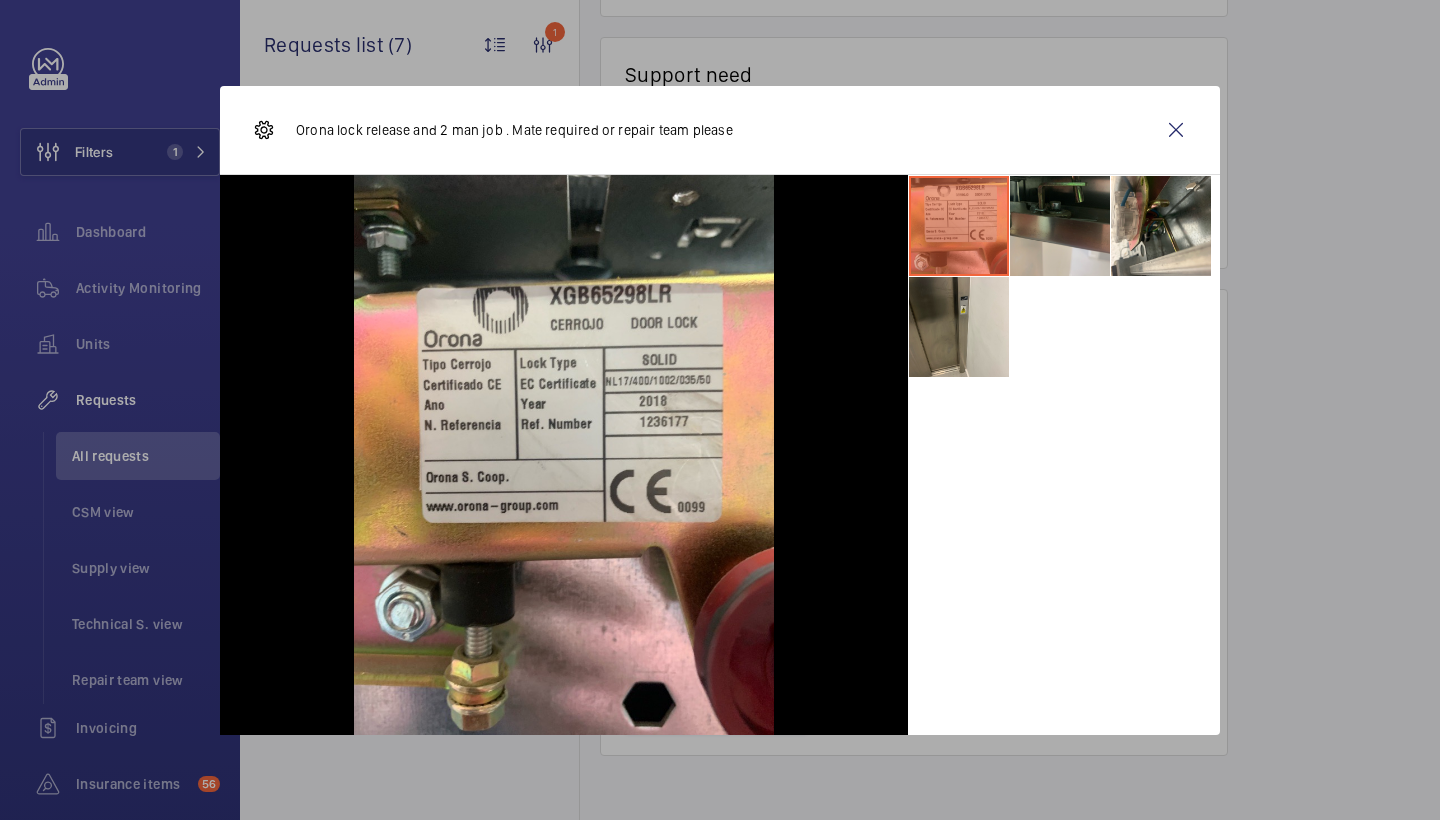 click at bounding box center [1060, 226] 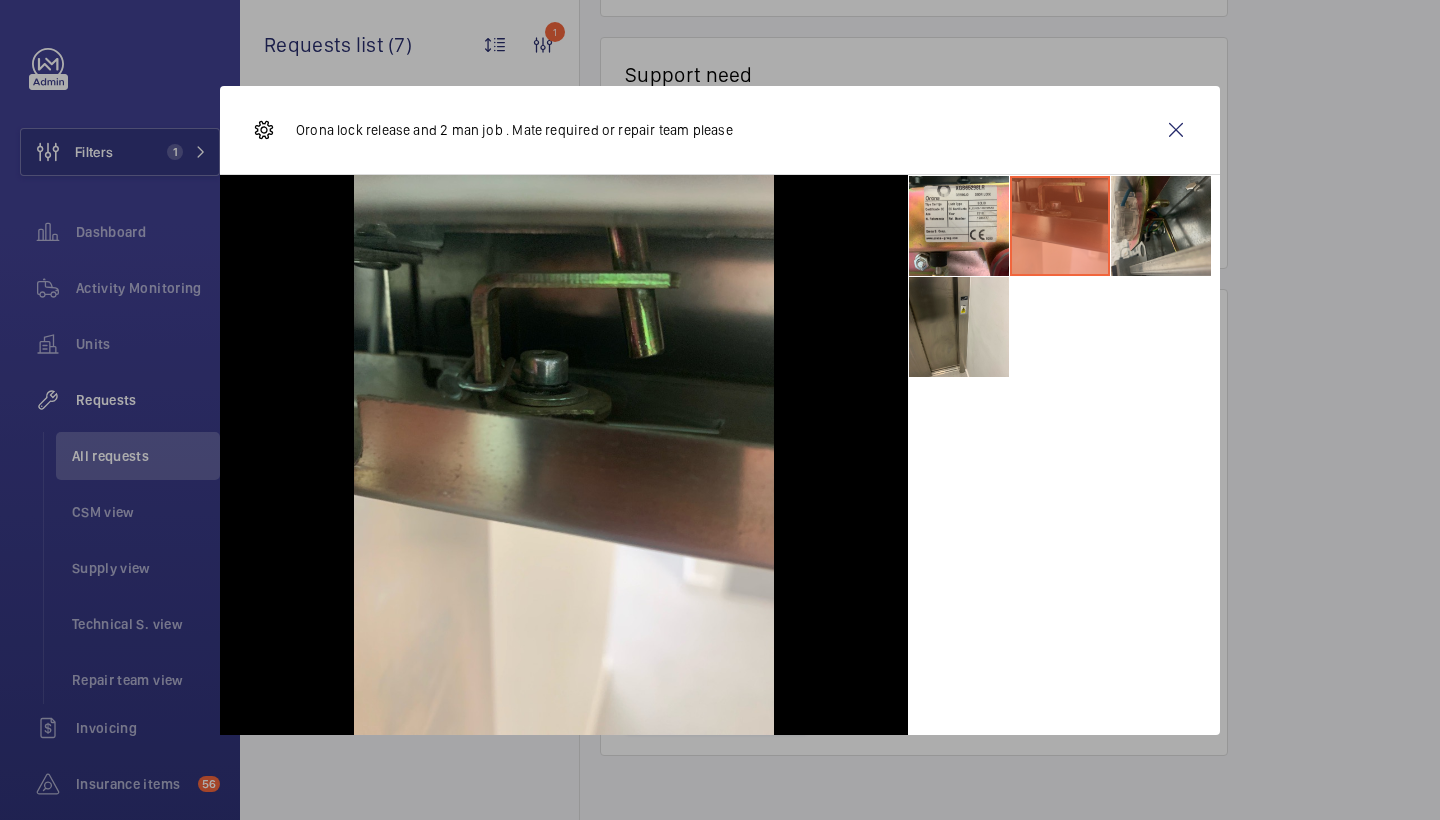click at bounding box center (1161, 226) 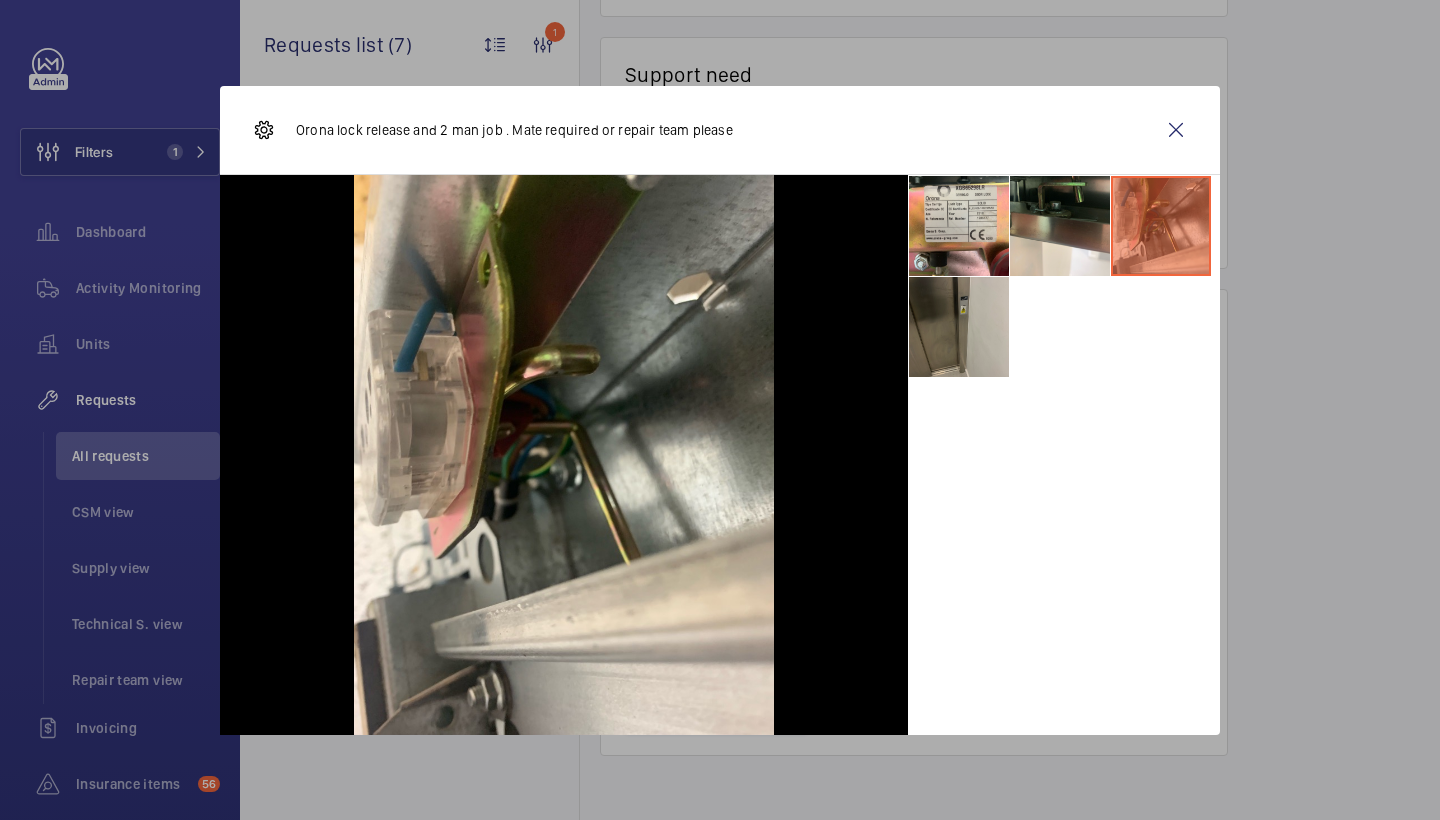 click at bounding box center [959, 327] 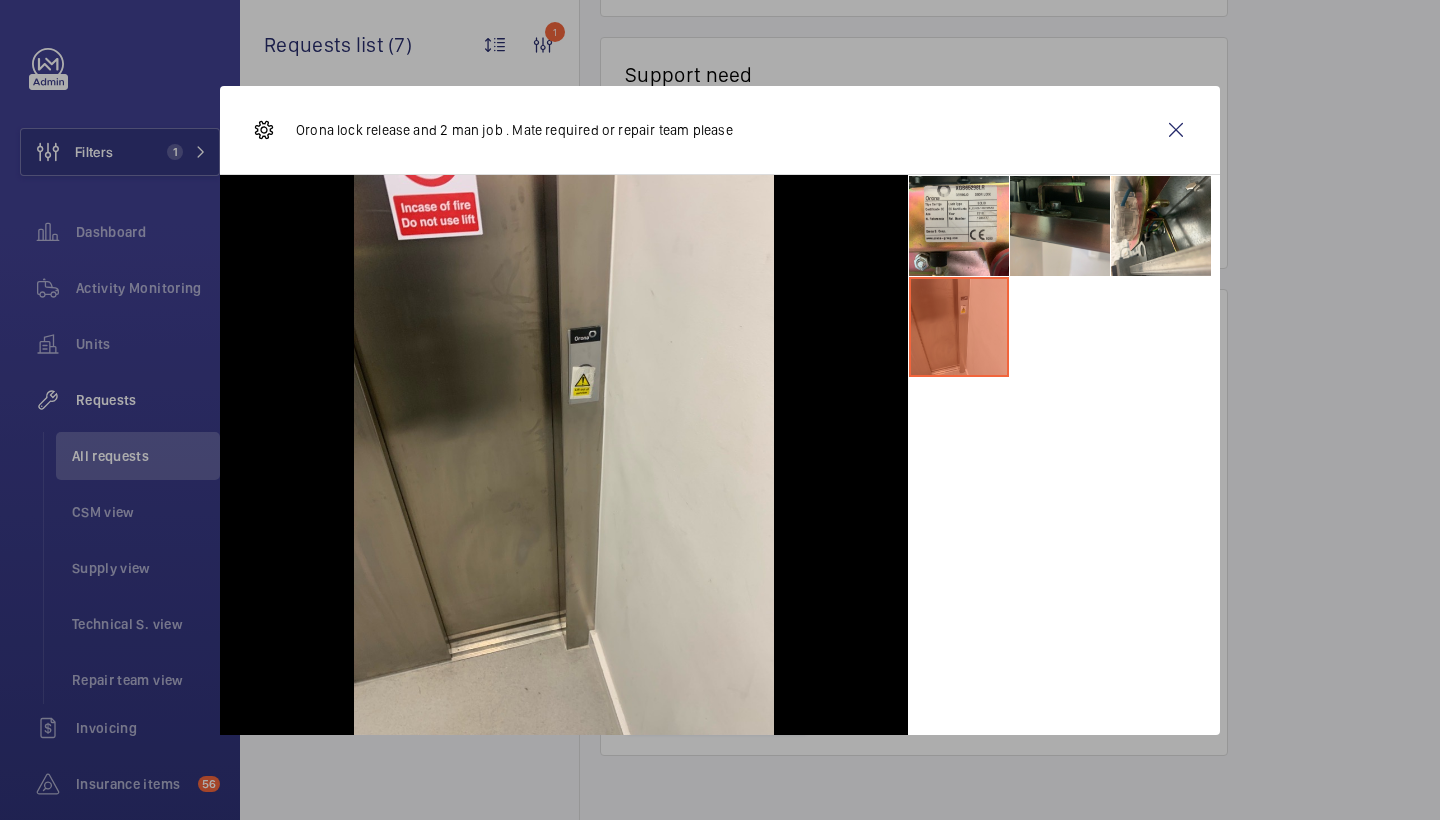 click at bounding box center [1060, 226] 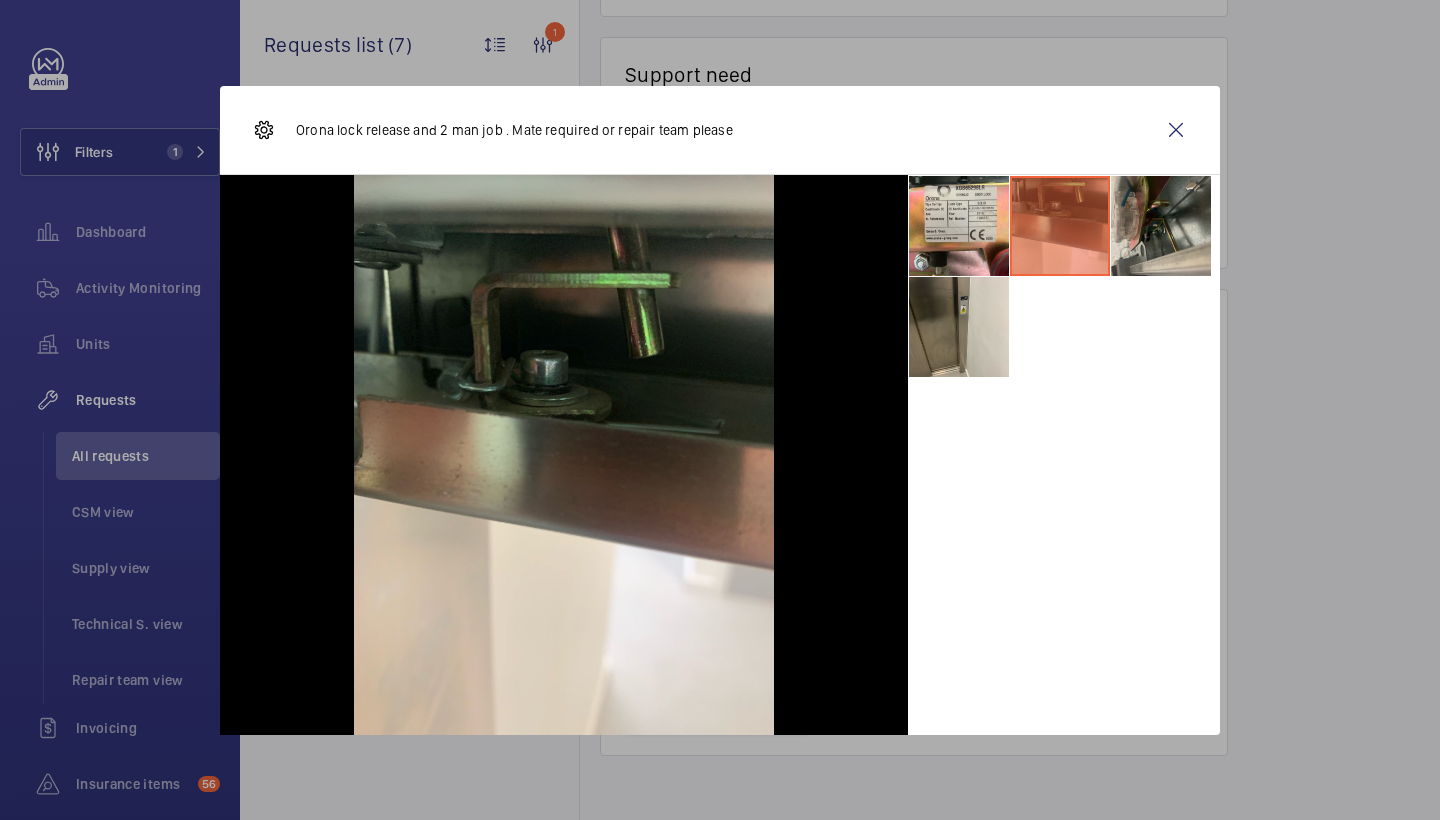 click at bounding box center [1161, 226] 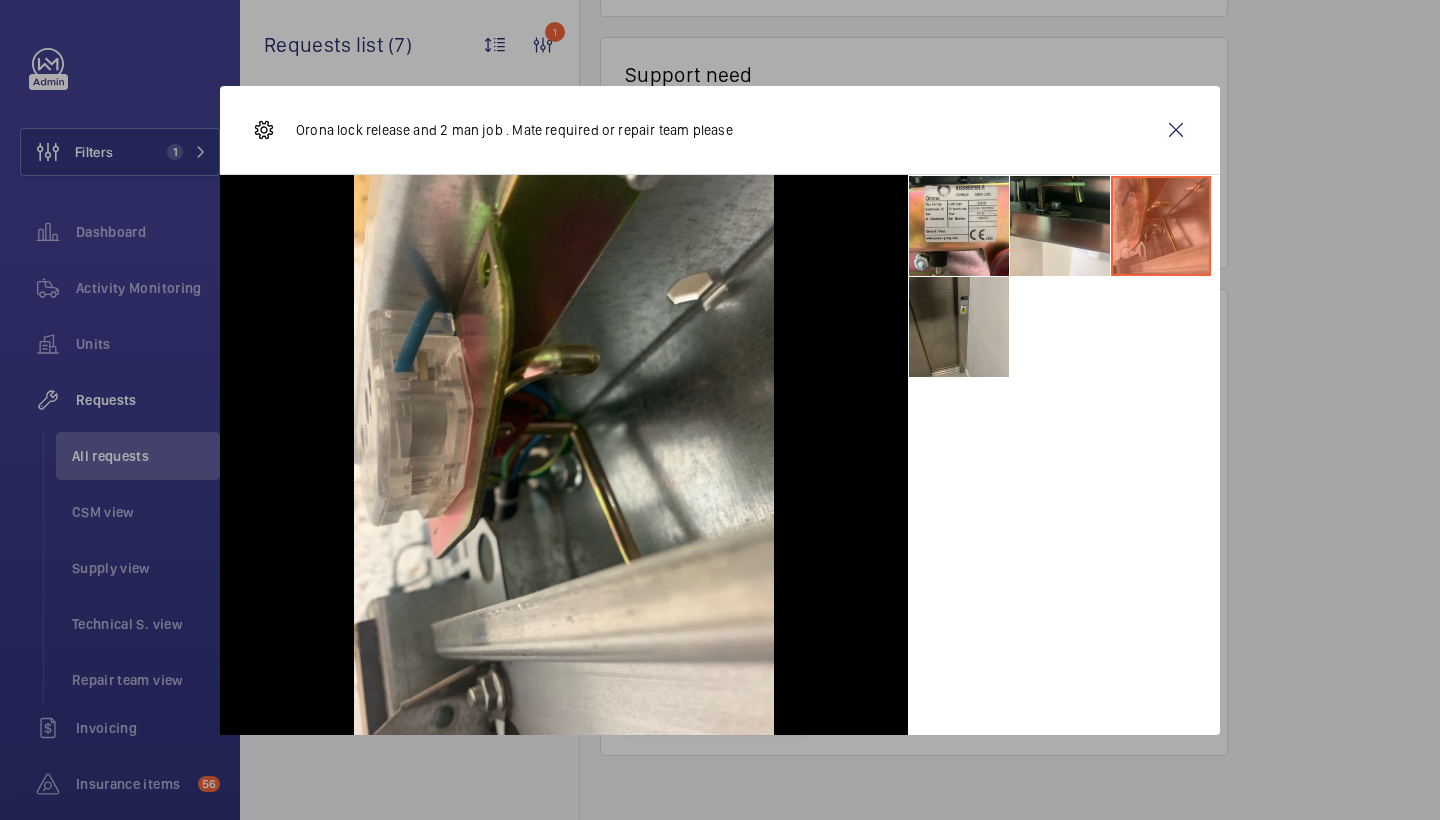 click at bounding box center (959, 327) 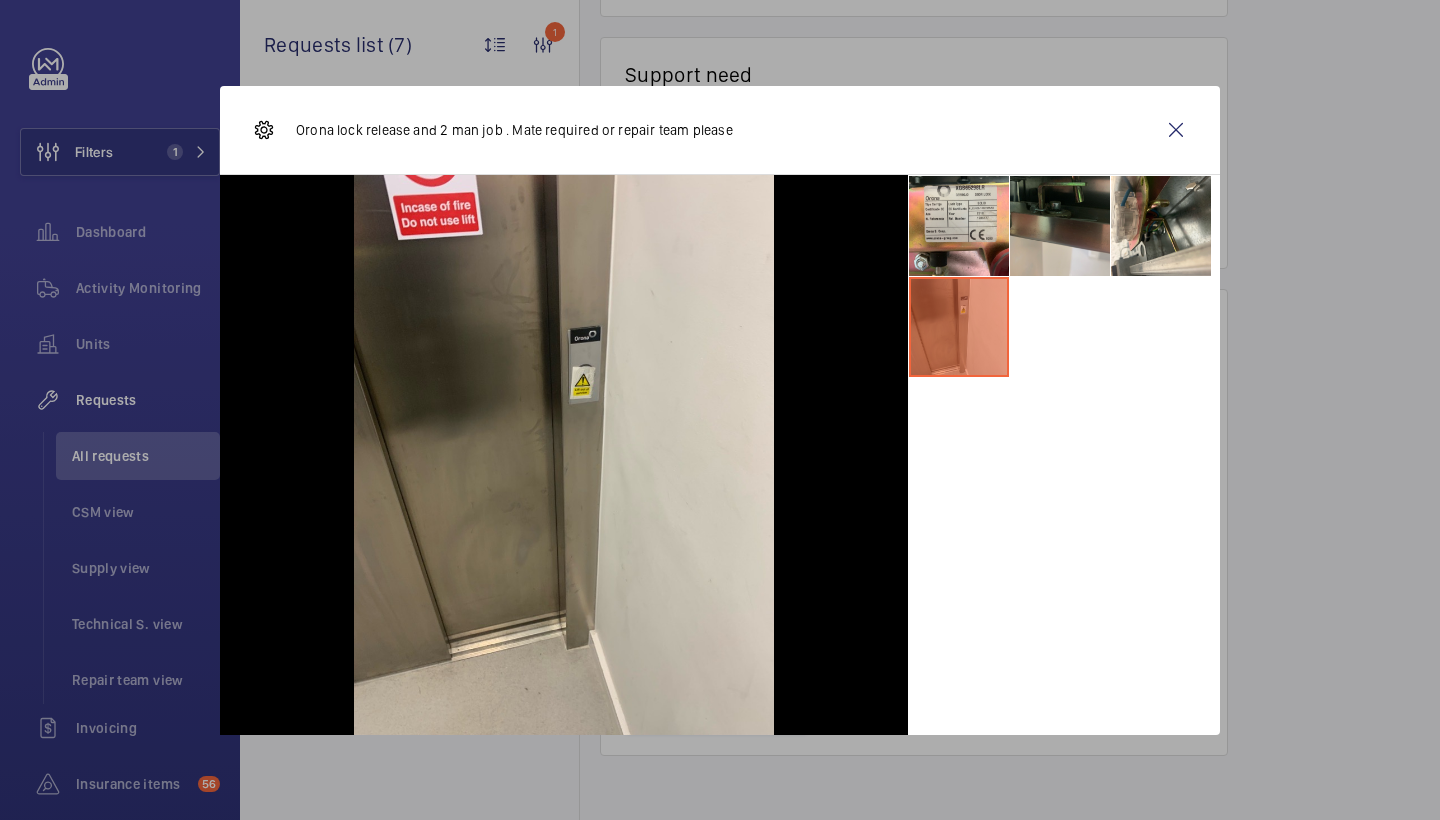click at bounding box center (1060, 226) 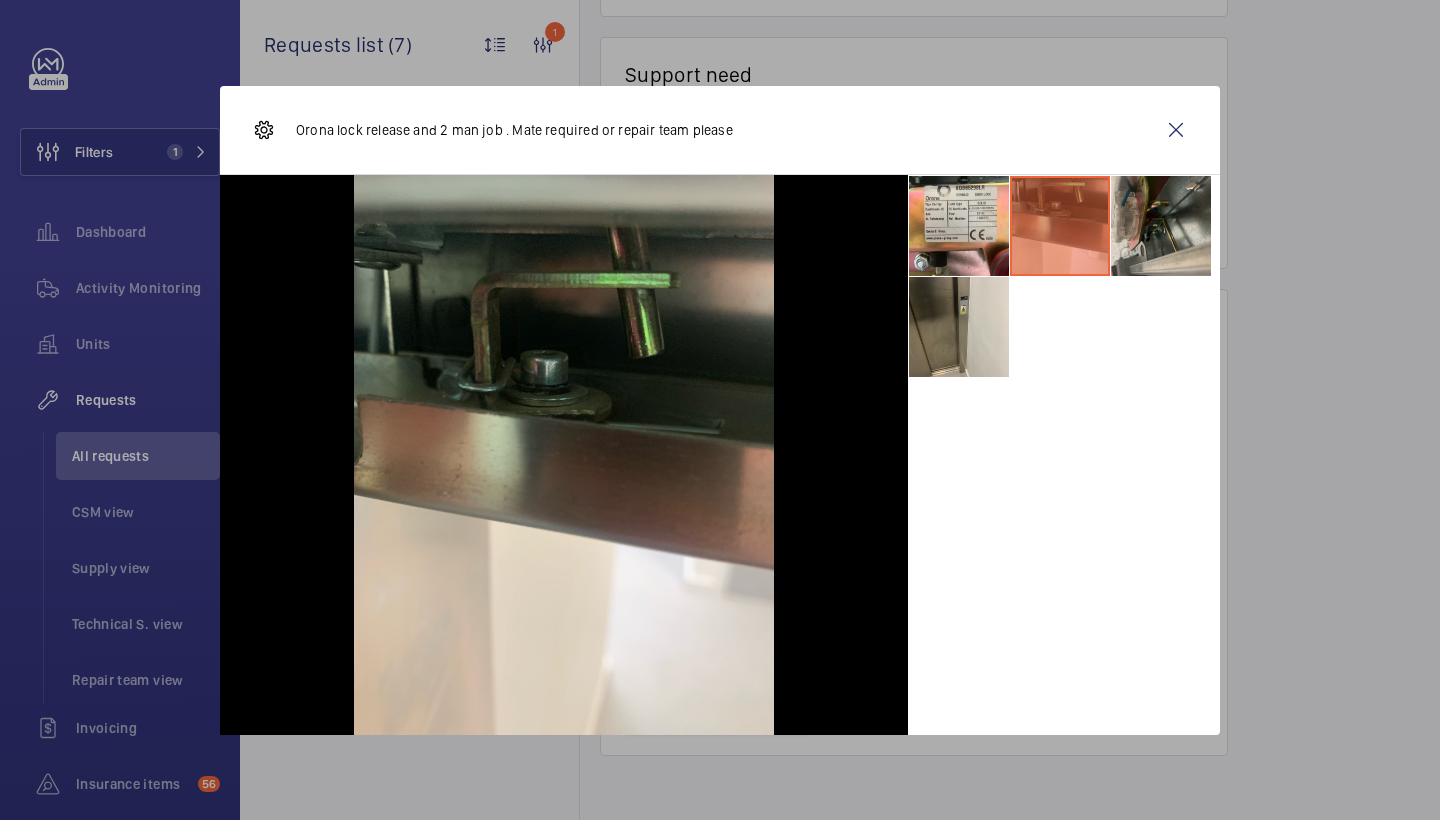 click at bounding box center [1161, 226] 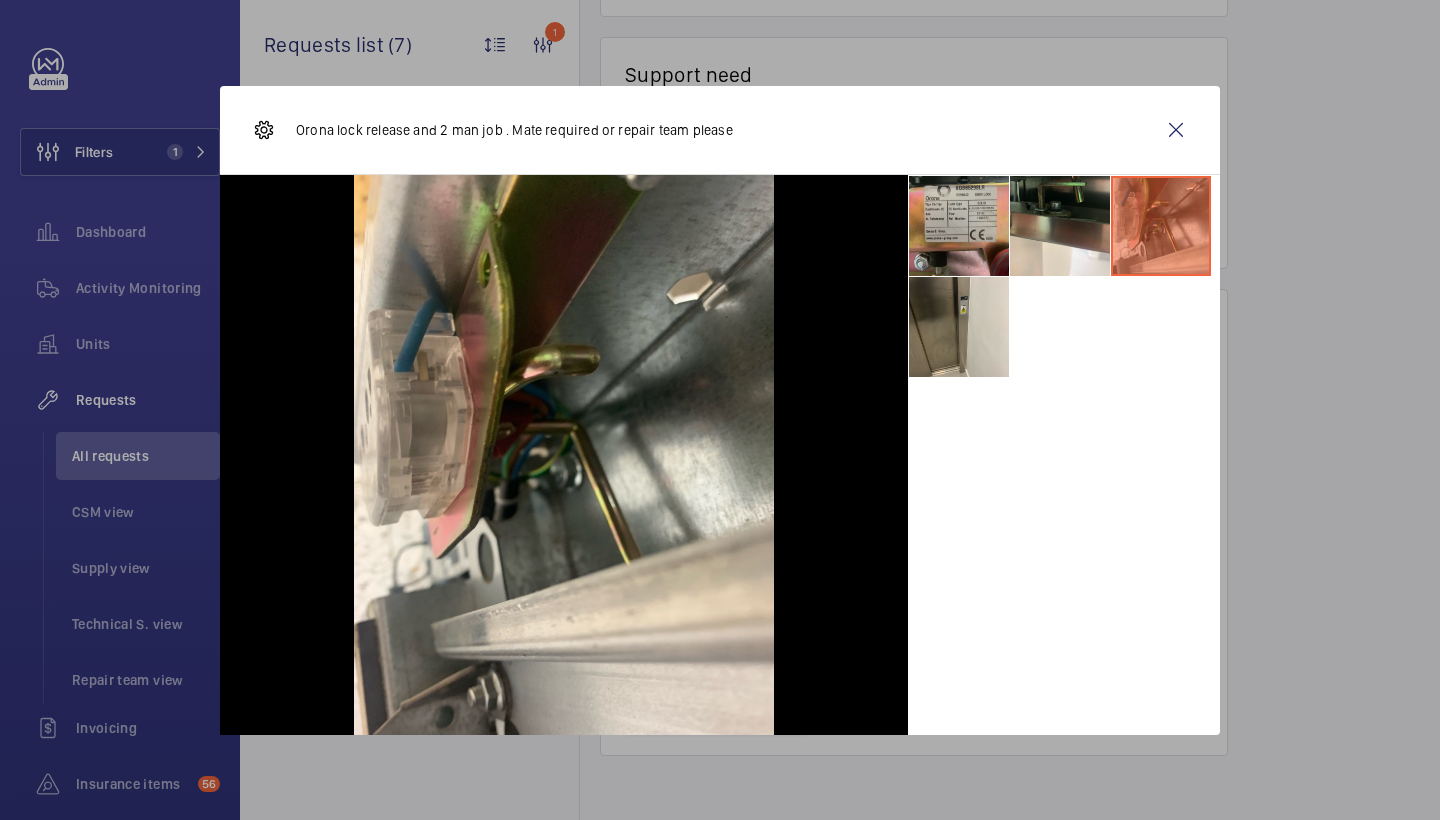 click at bounding box center [959, 226] 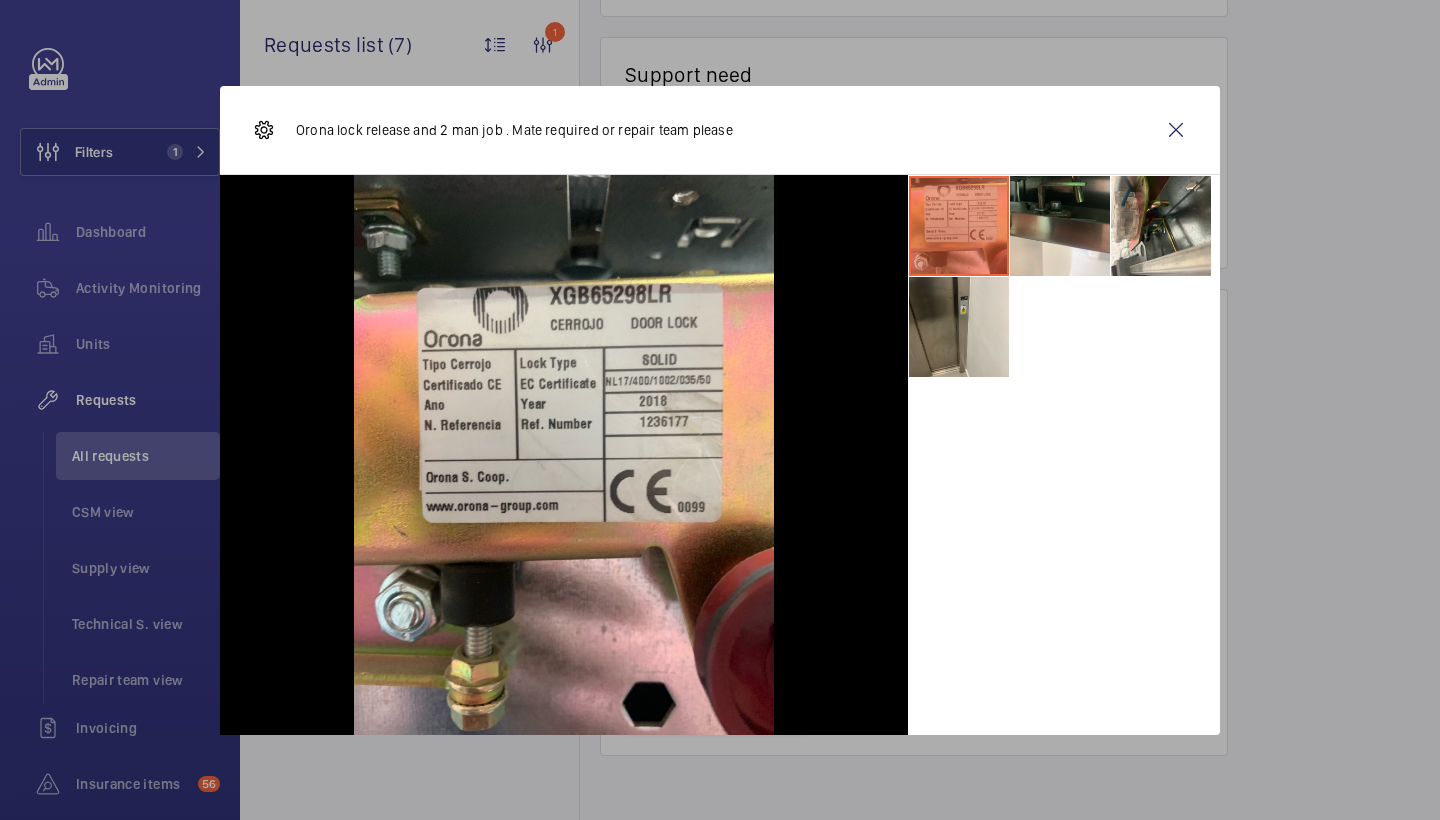 drag, startPoint x: 1175, startPoint y: 129, endPoint x: 1168, endPoint y: 117, distance: 13.892444 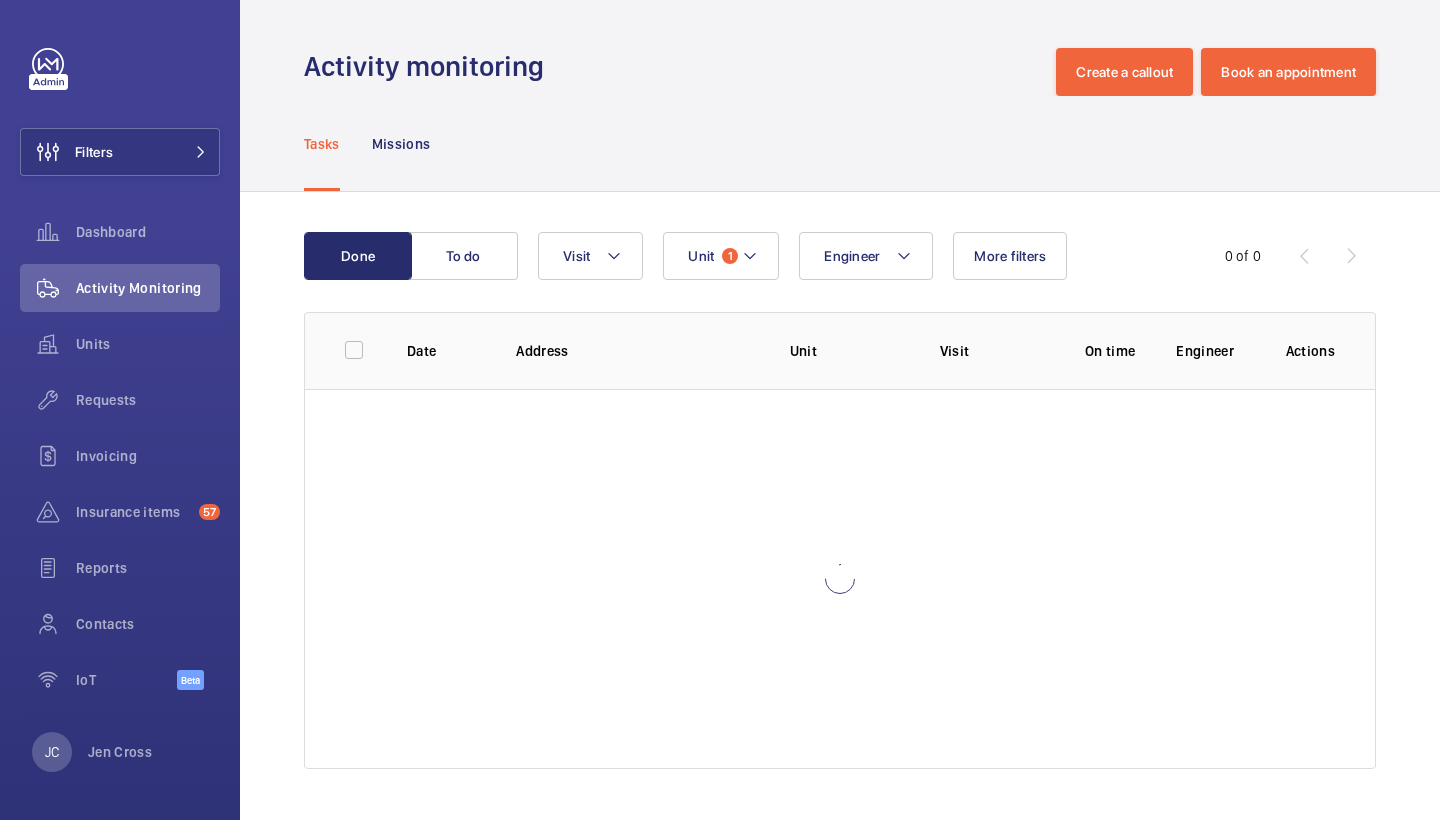 scroll, scrollTop: 0, scrollLeft: 0, axis: both 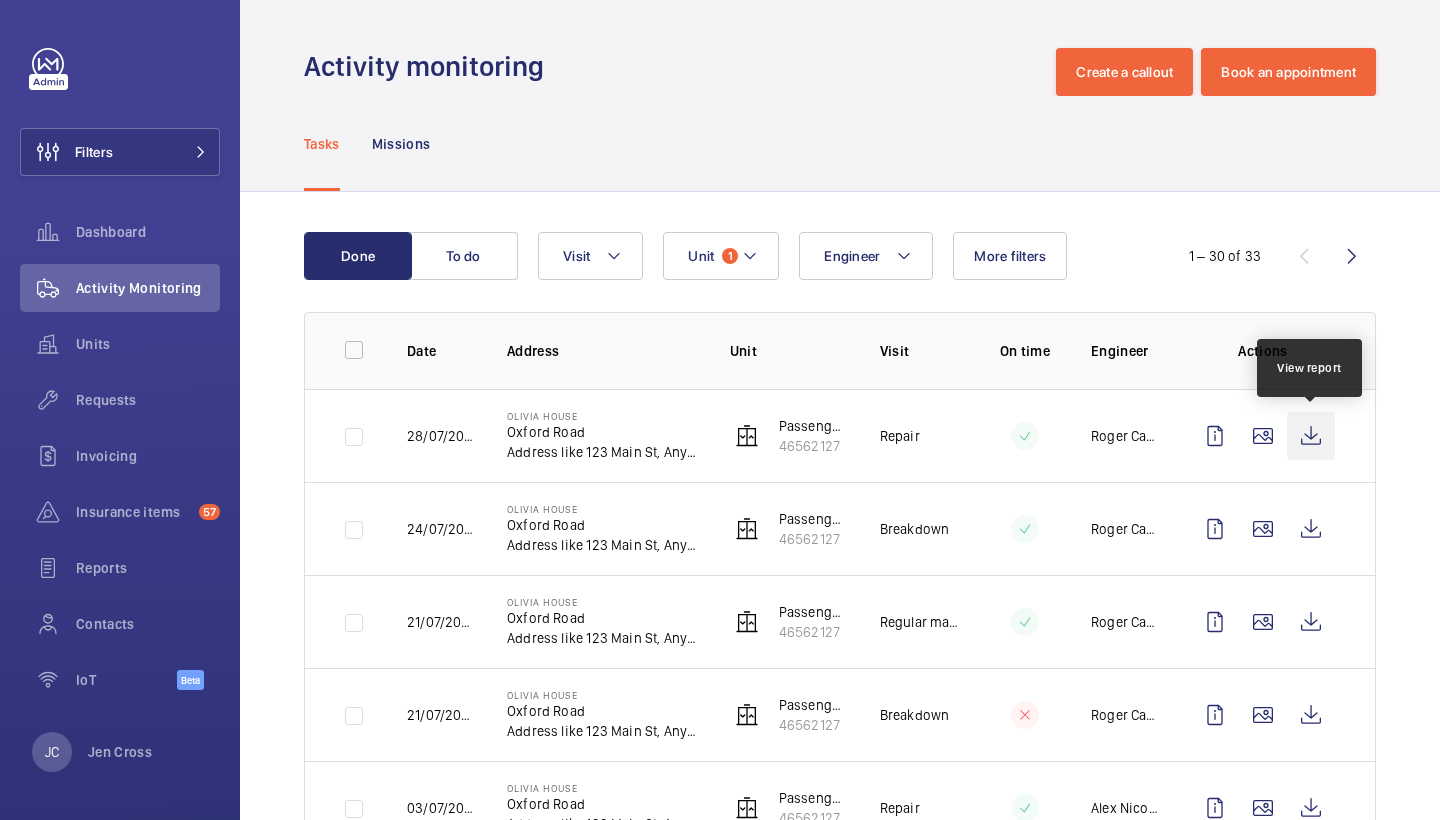 click 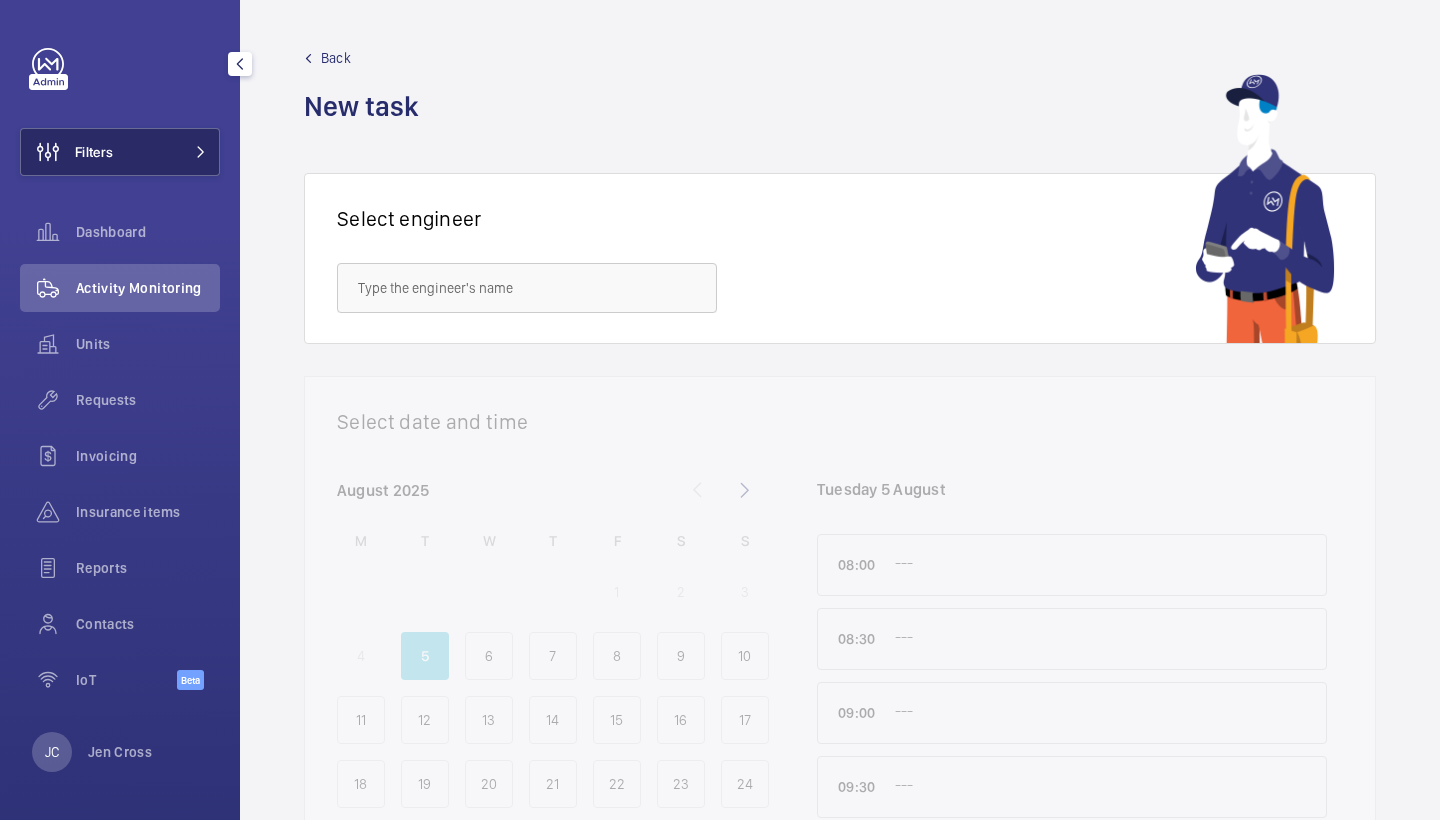 click on "Filters" 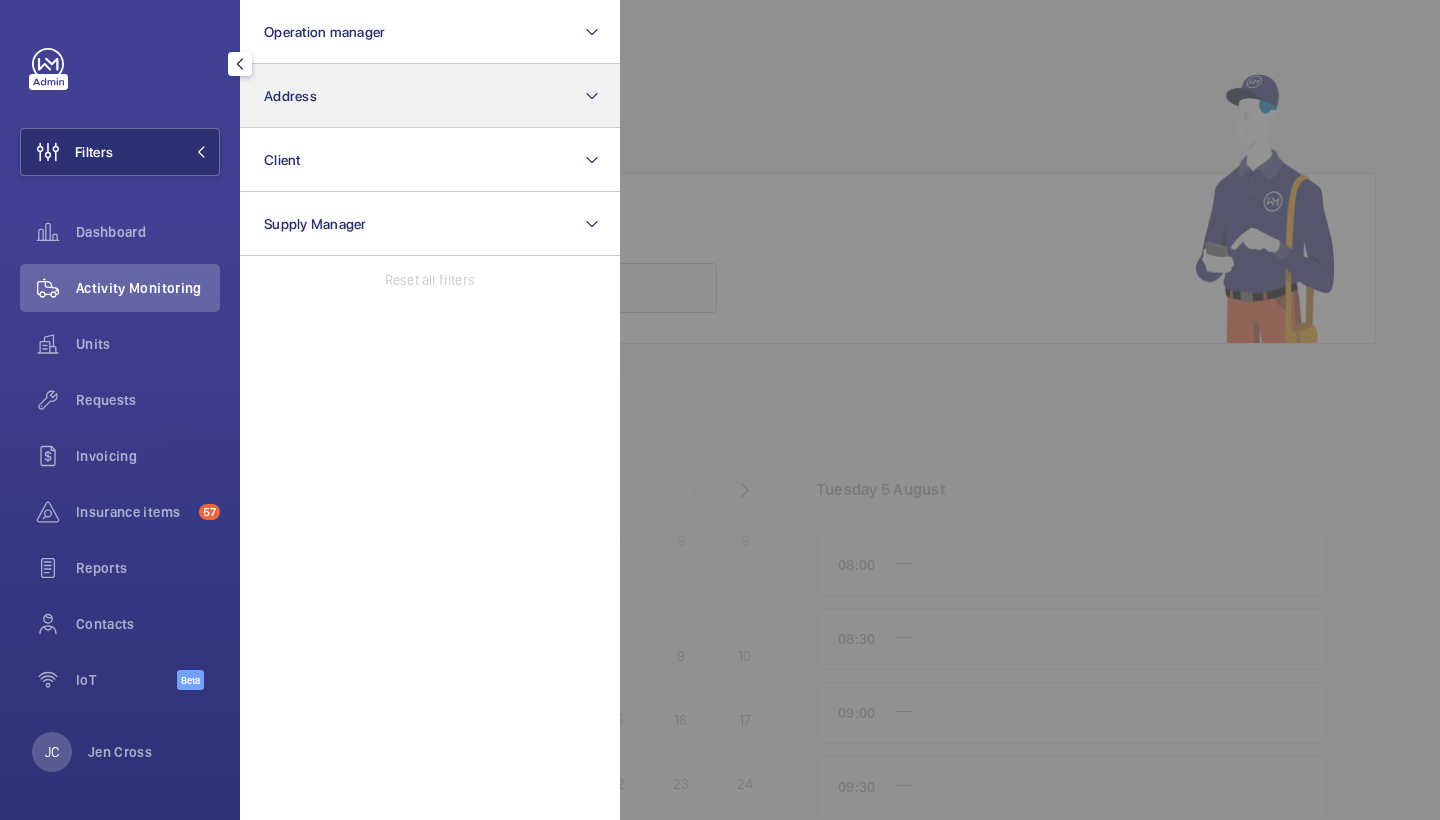 click on "Address" 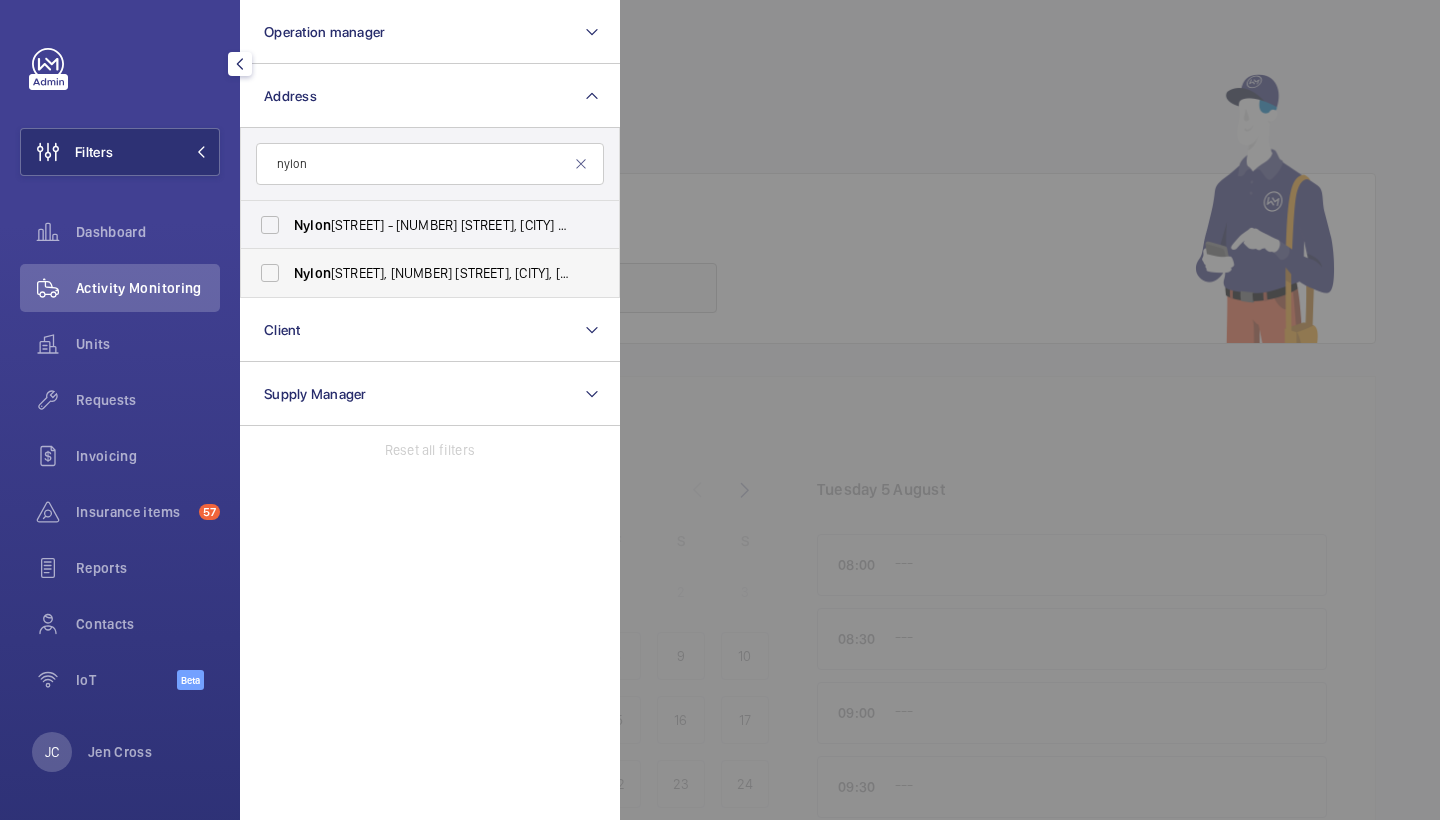 type on "nylon" 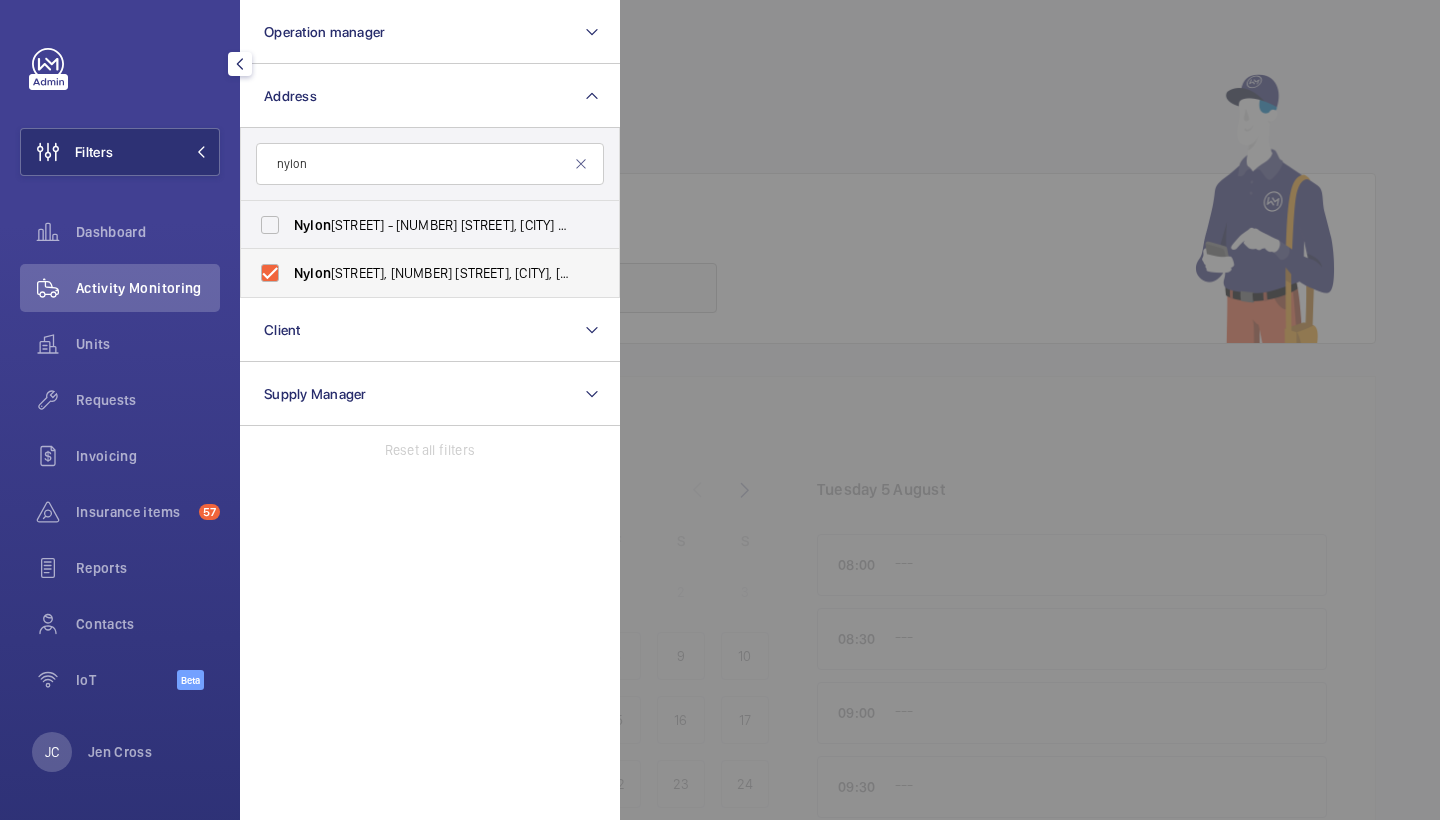 checkbox on "true" 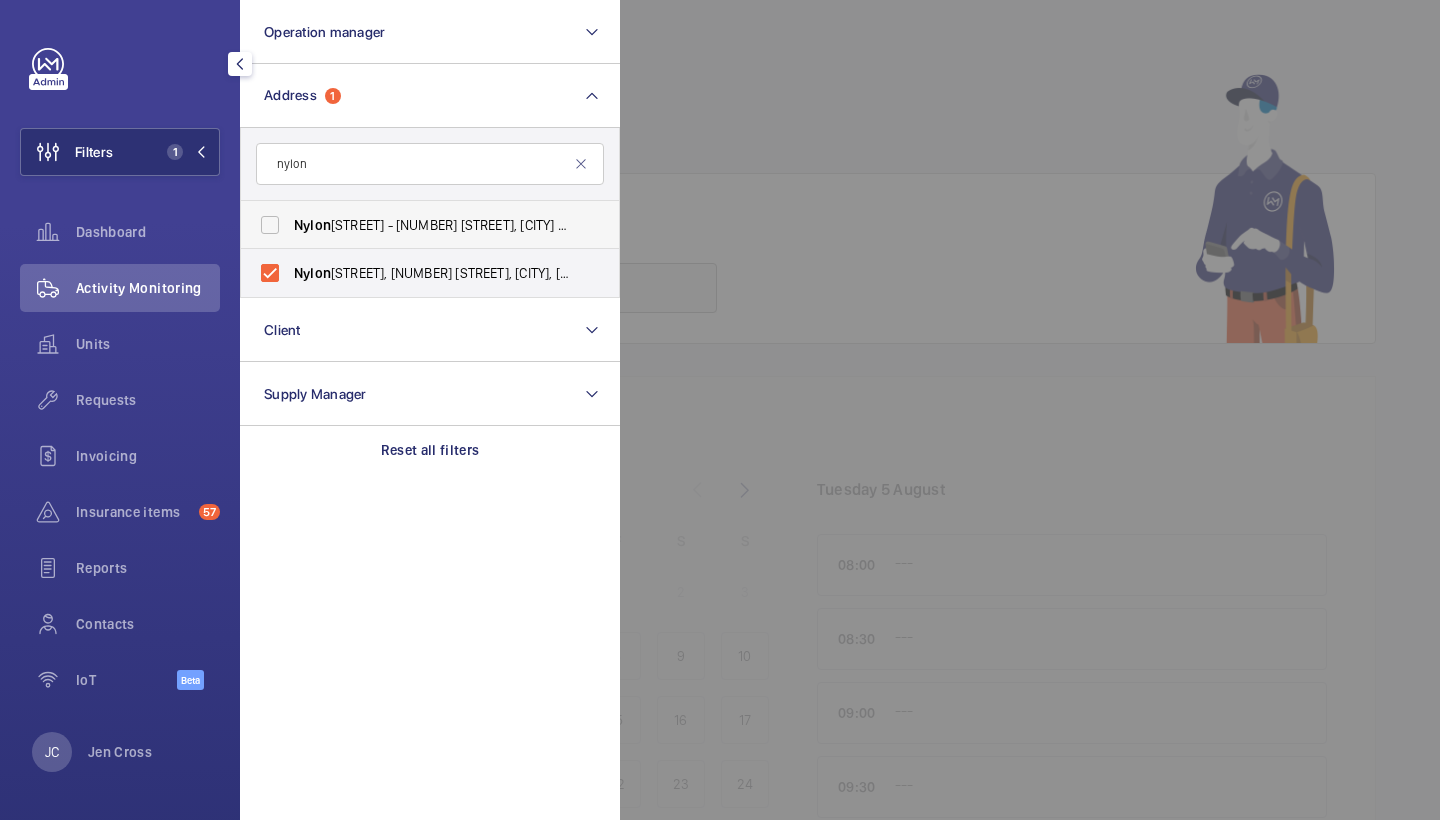 click on "[STREET] - [NUMBER] [STREET], [CITY] [POSTCODE]" at bounding box center (431, 225) 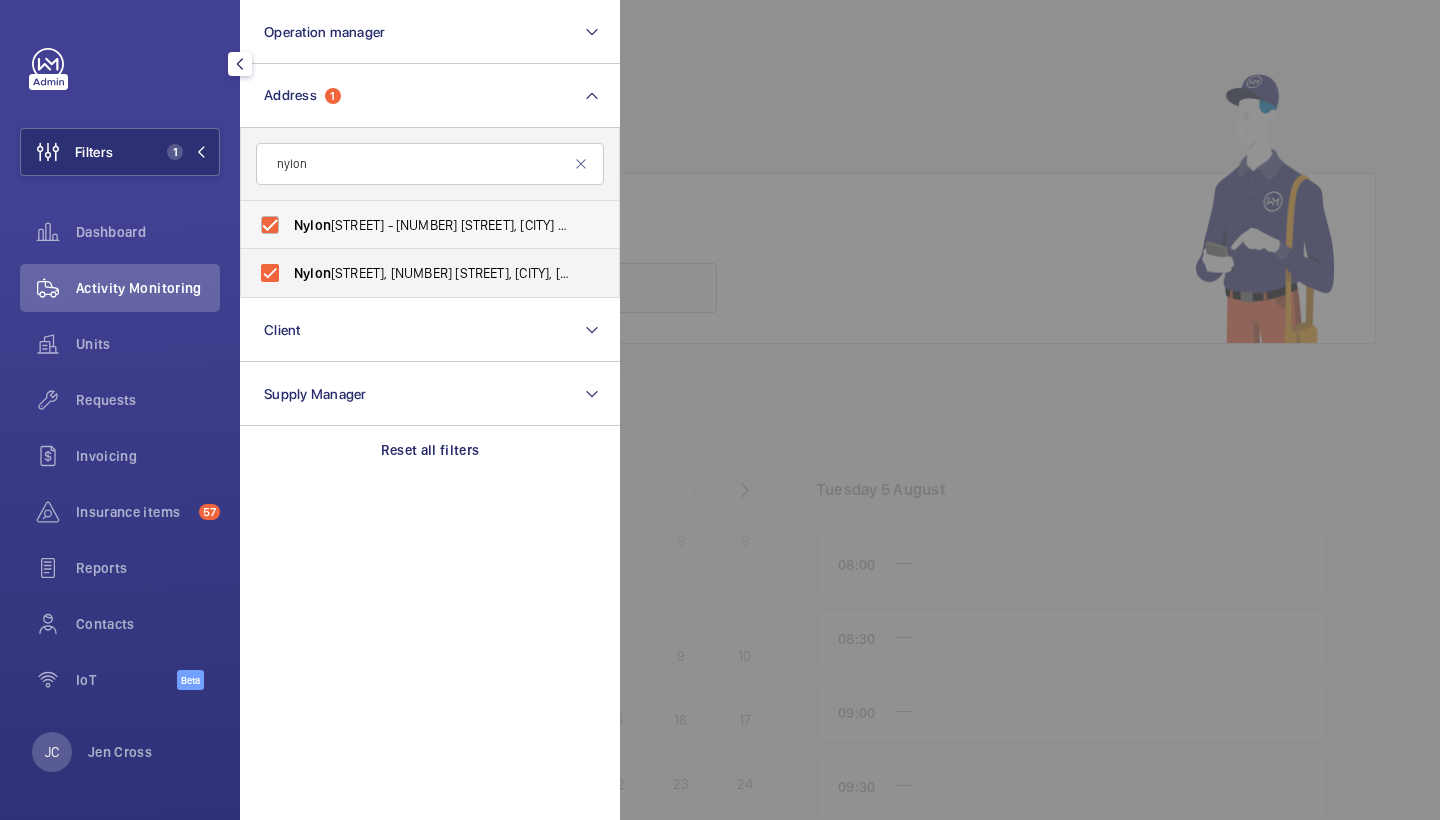 checkbox on "true" 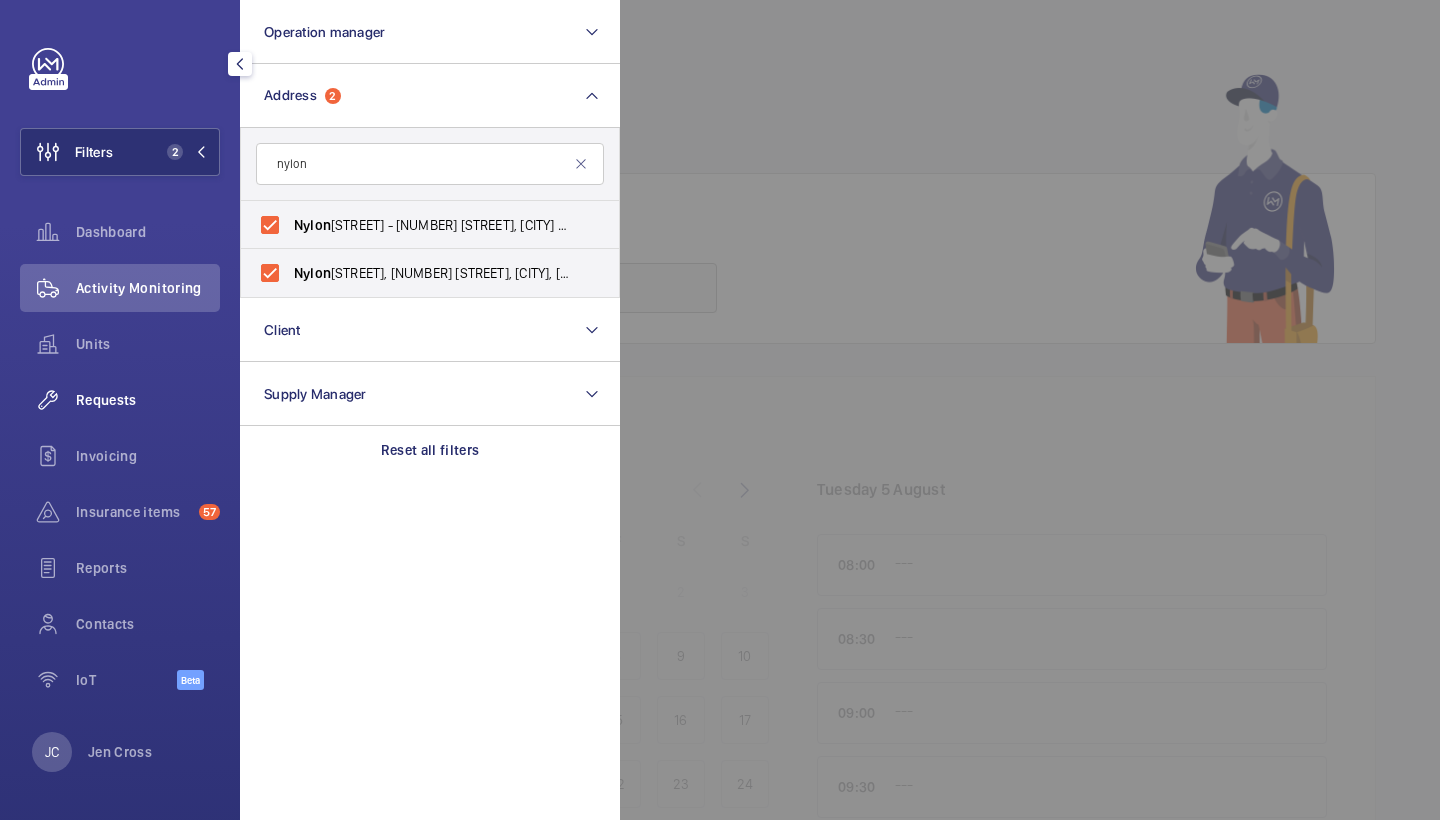 click on "Requests" 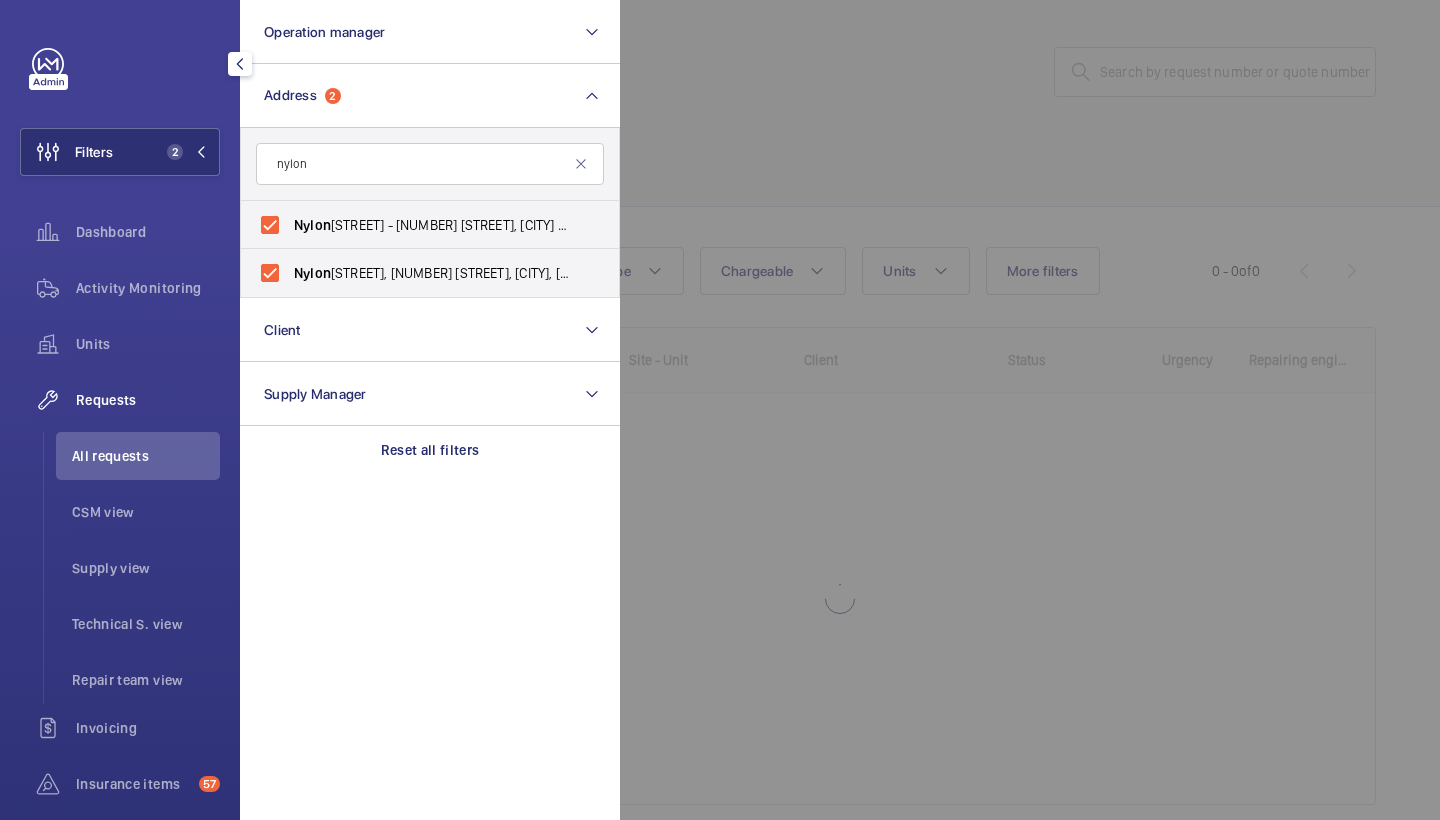 click 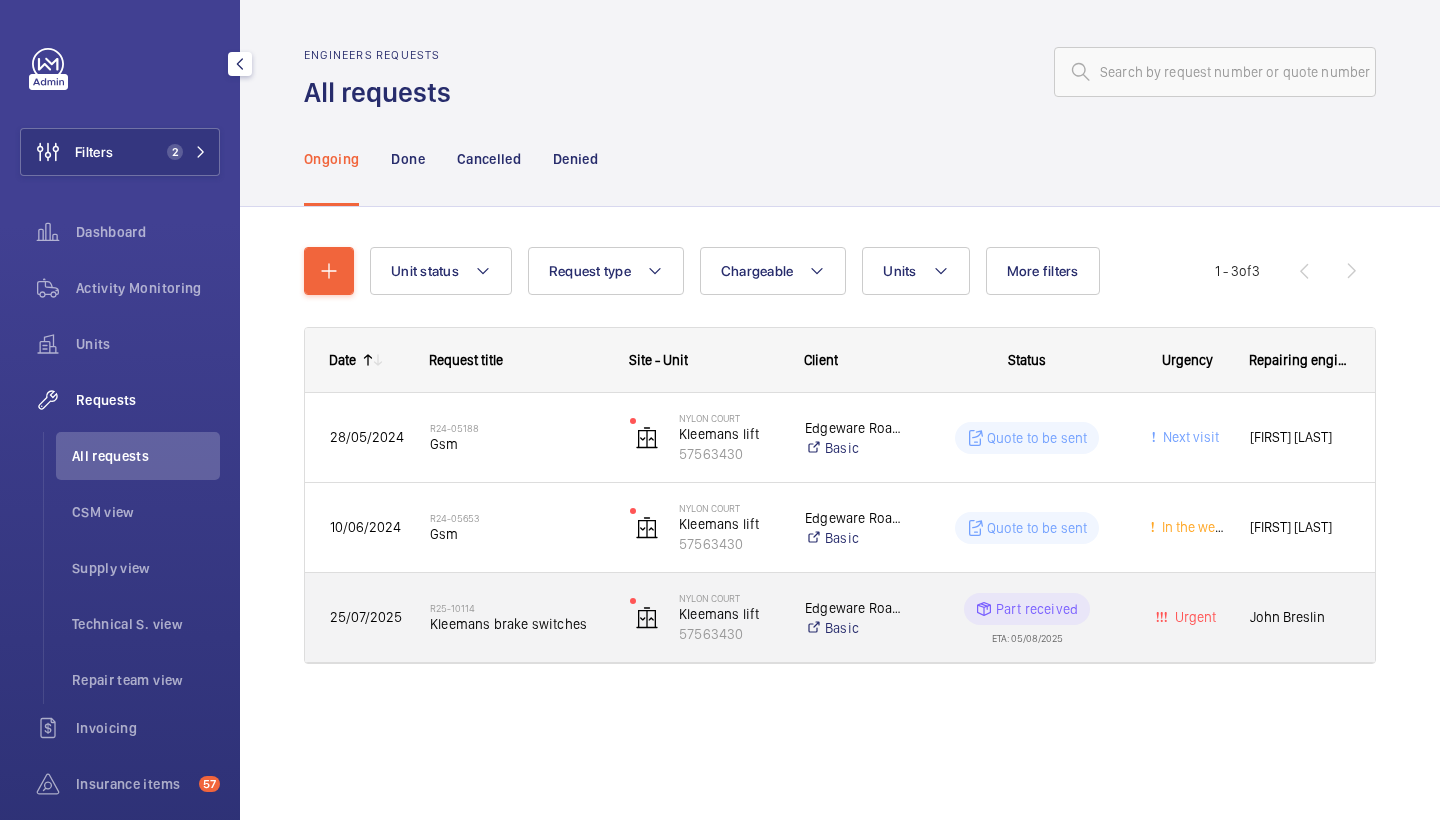 click on "R25-10114   Kleemans brake switches" 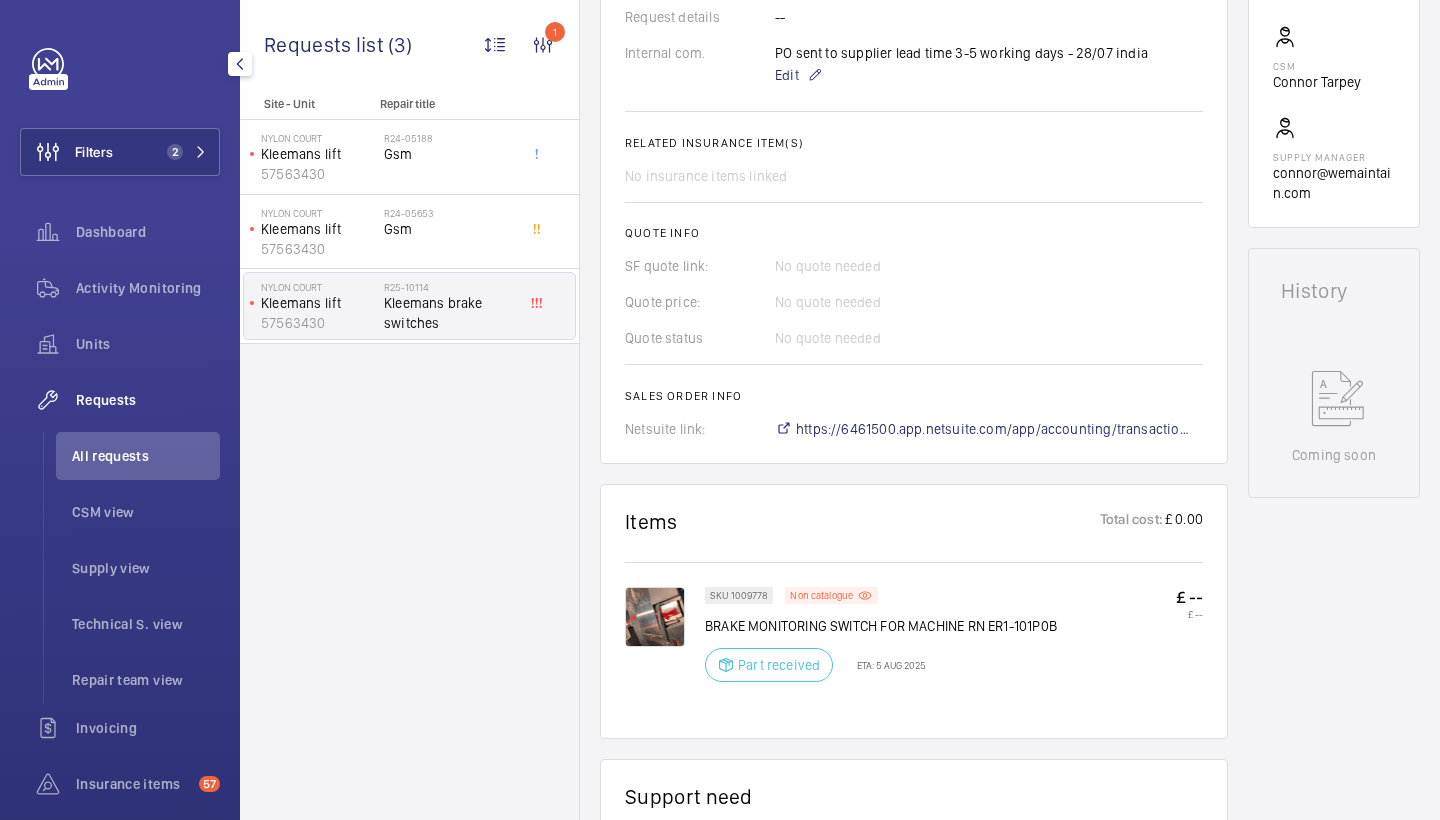 scroll, scrollTop: 1279, scrollLeft: 0, axis: vertical 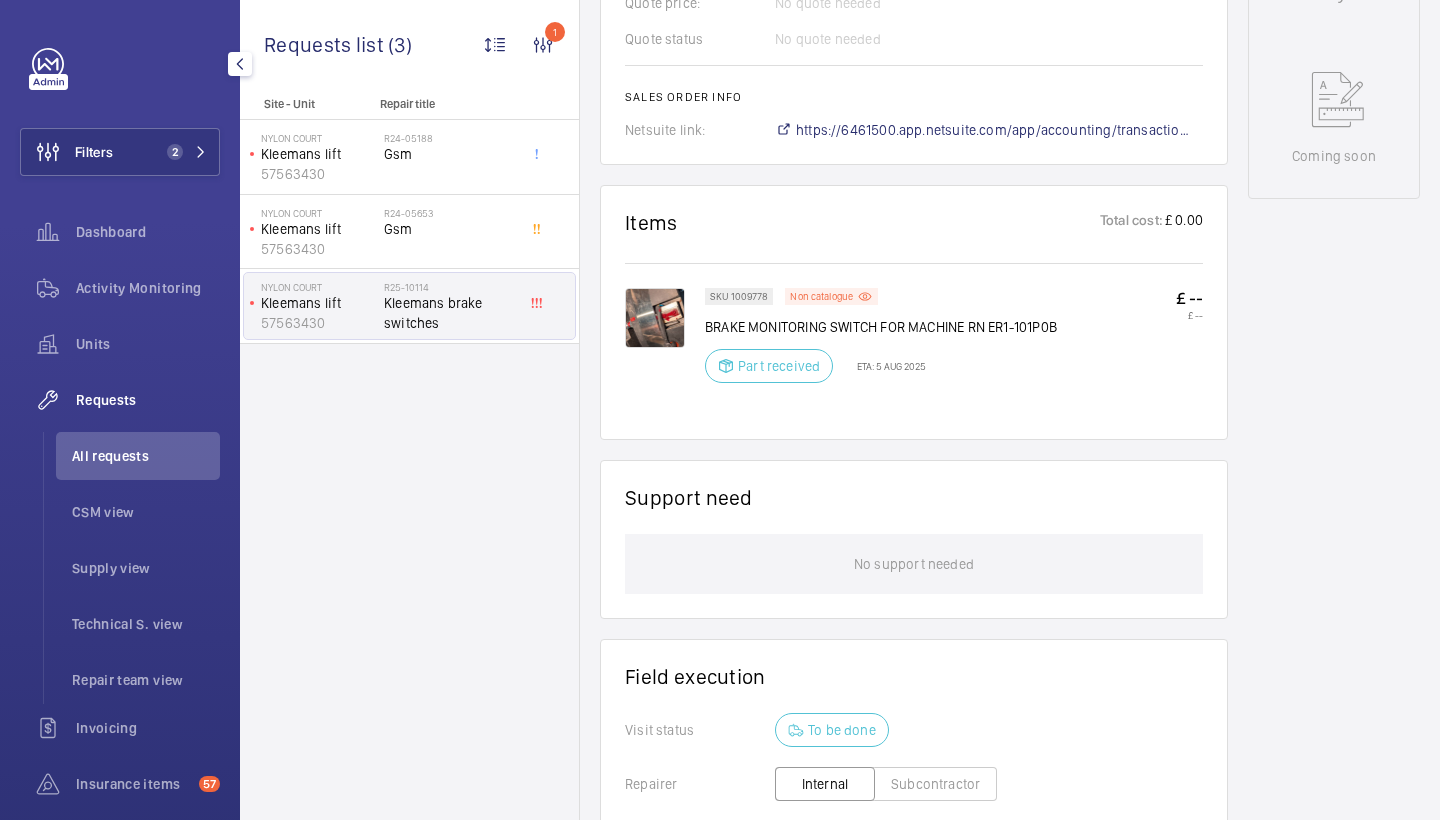 click 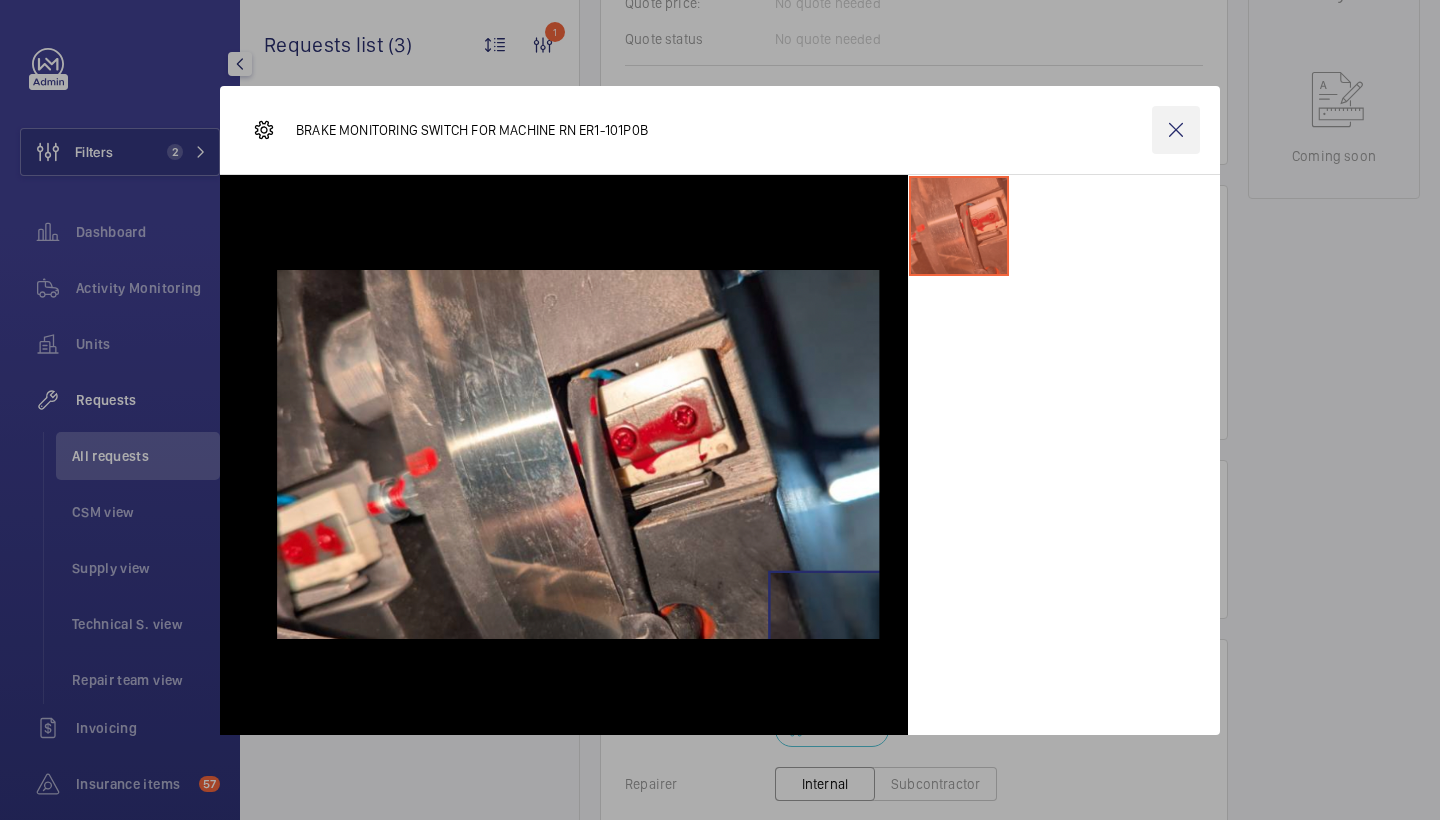 click at bounding box center (1176, 130) 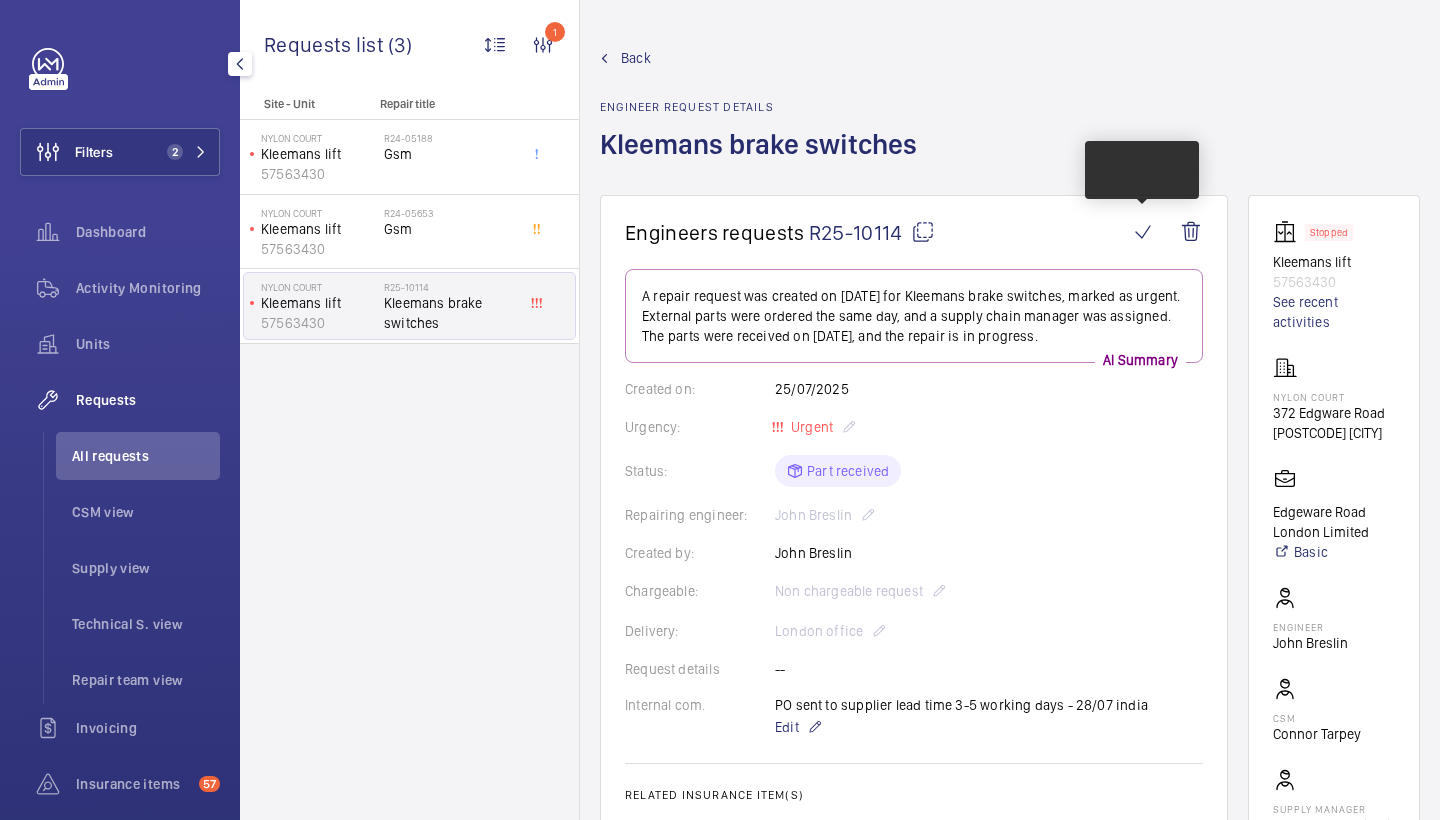scroll, scrollTop: 0, scrollLeft: 0, axis: both 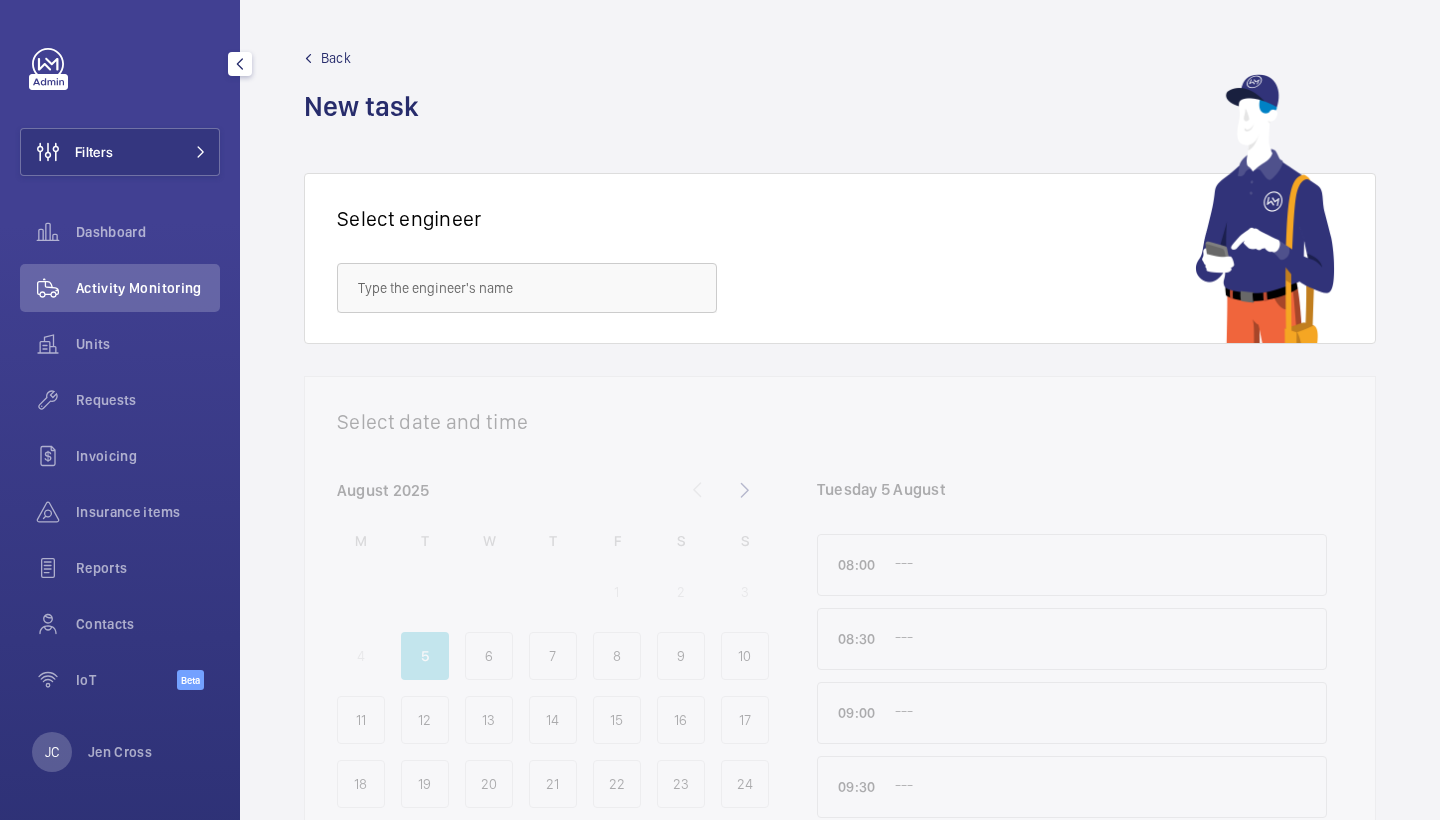 click on "Requests" 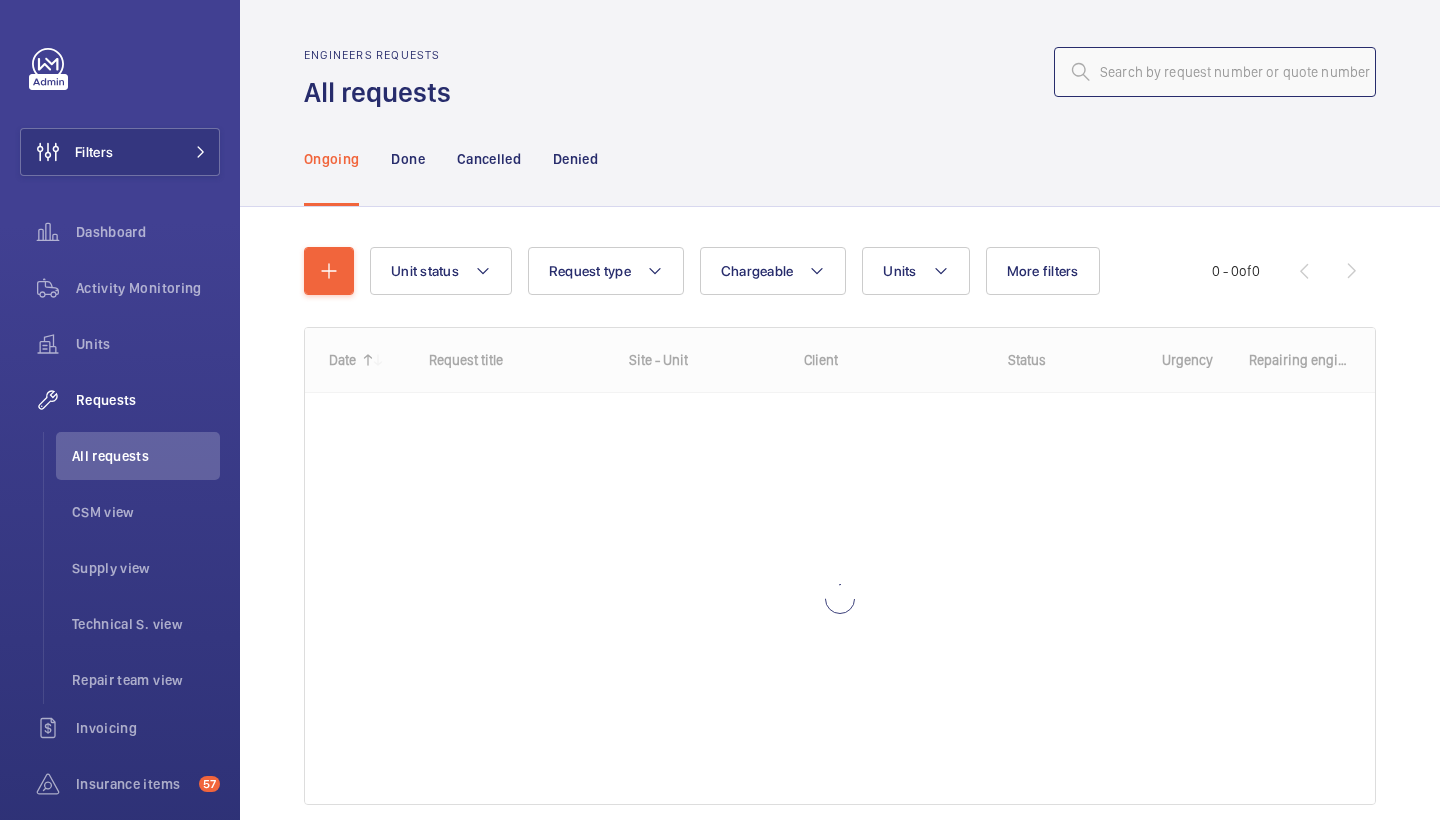 click 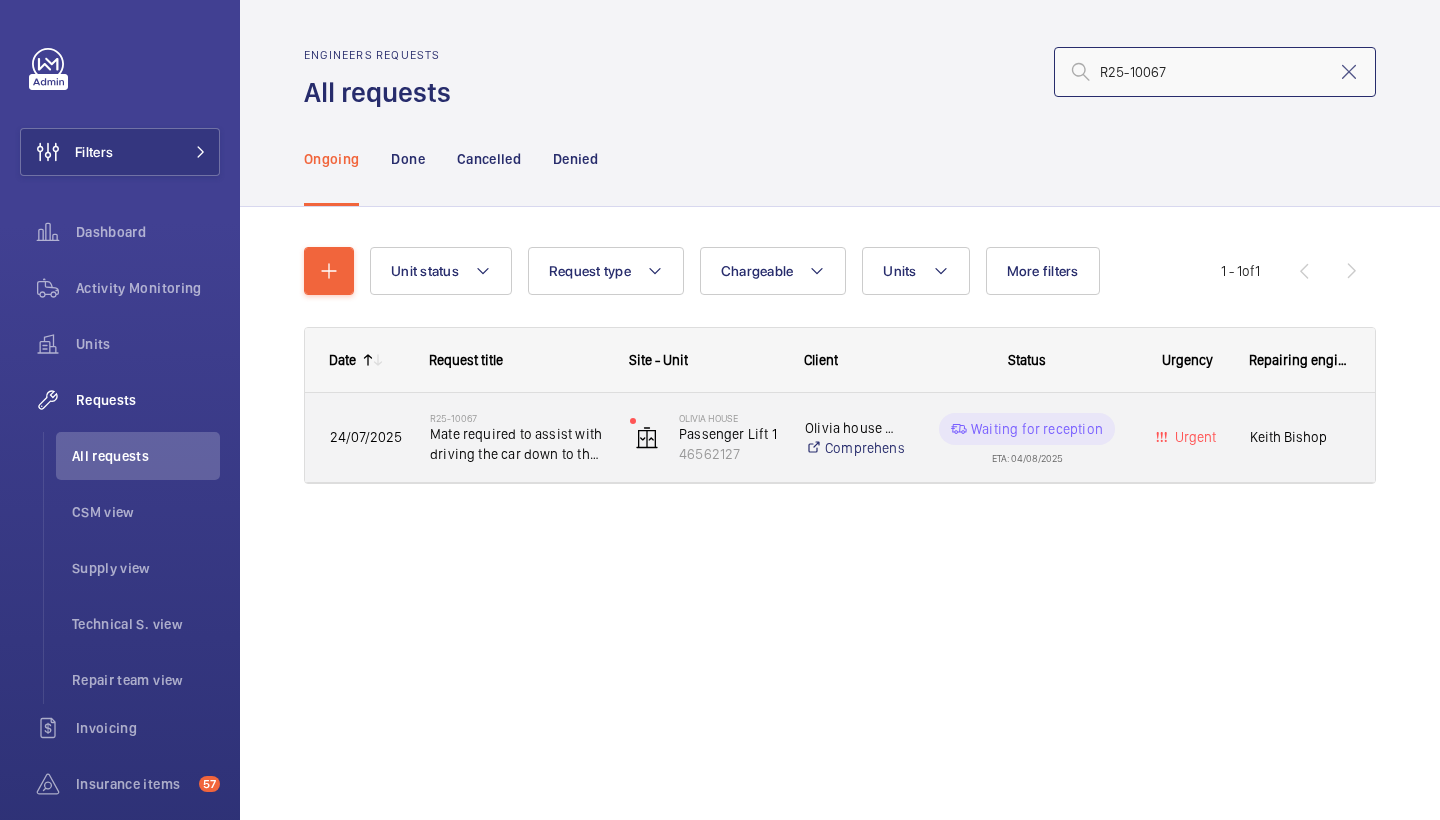 type on "R25-10067" 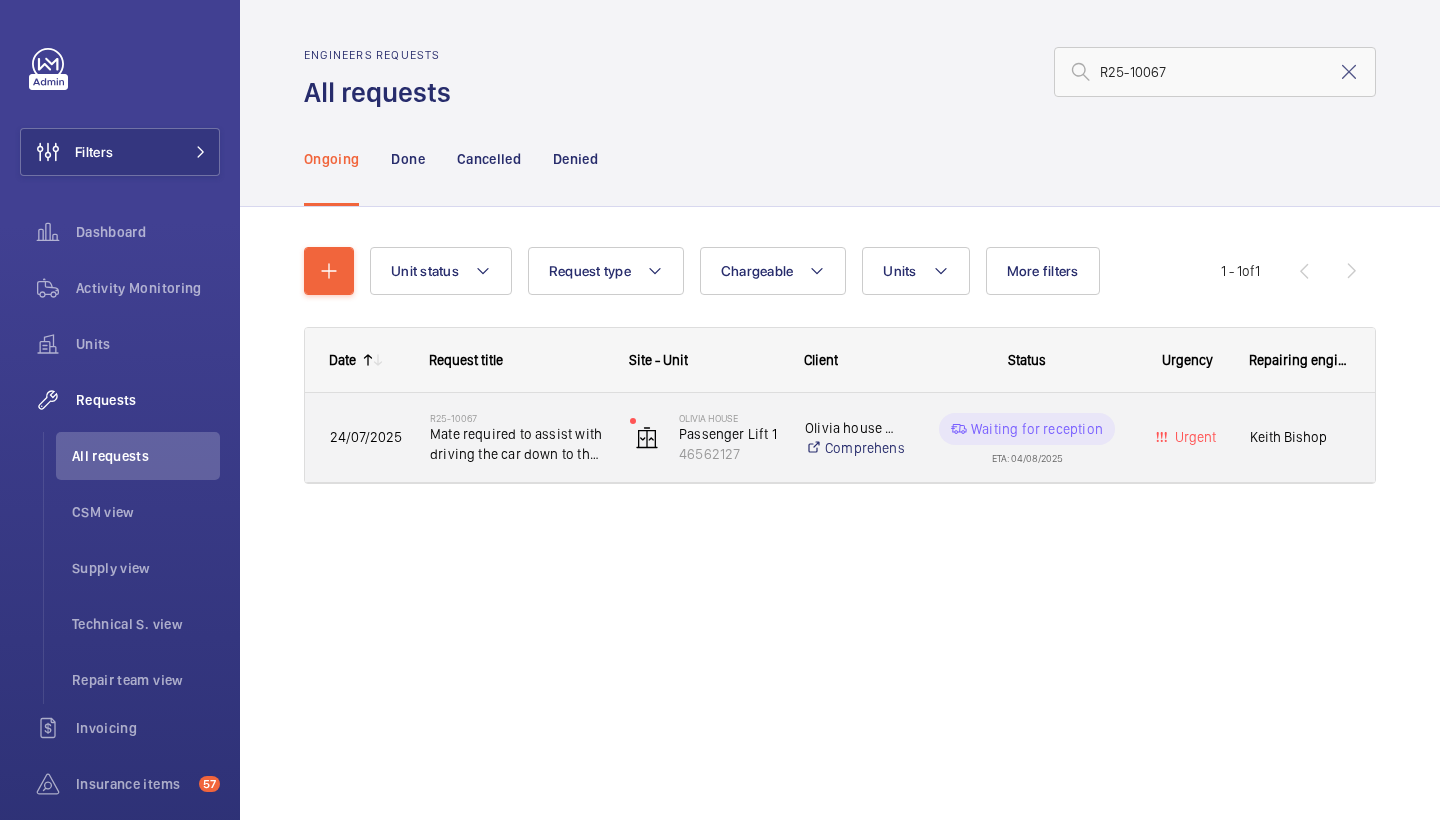 click on "R25-10067" 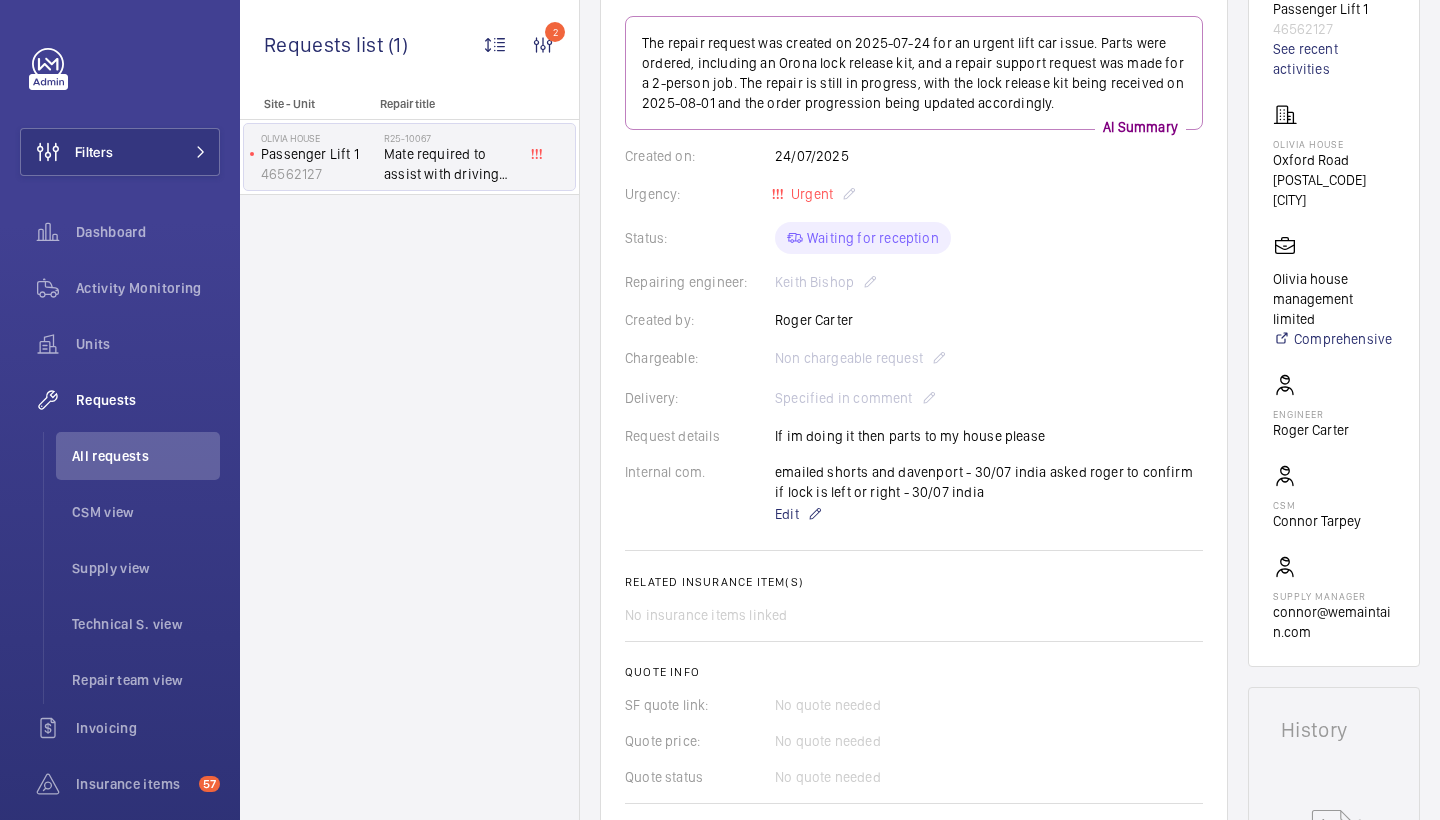 scroll, scrollTop: 412, scrollLeft: 0, axis: vertical 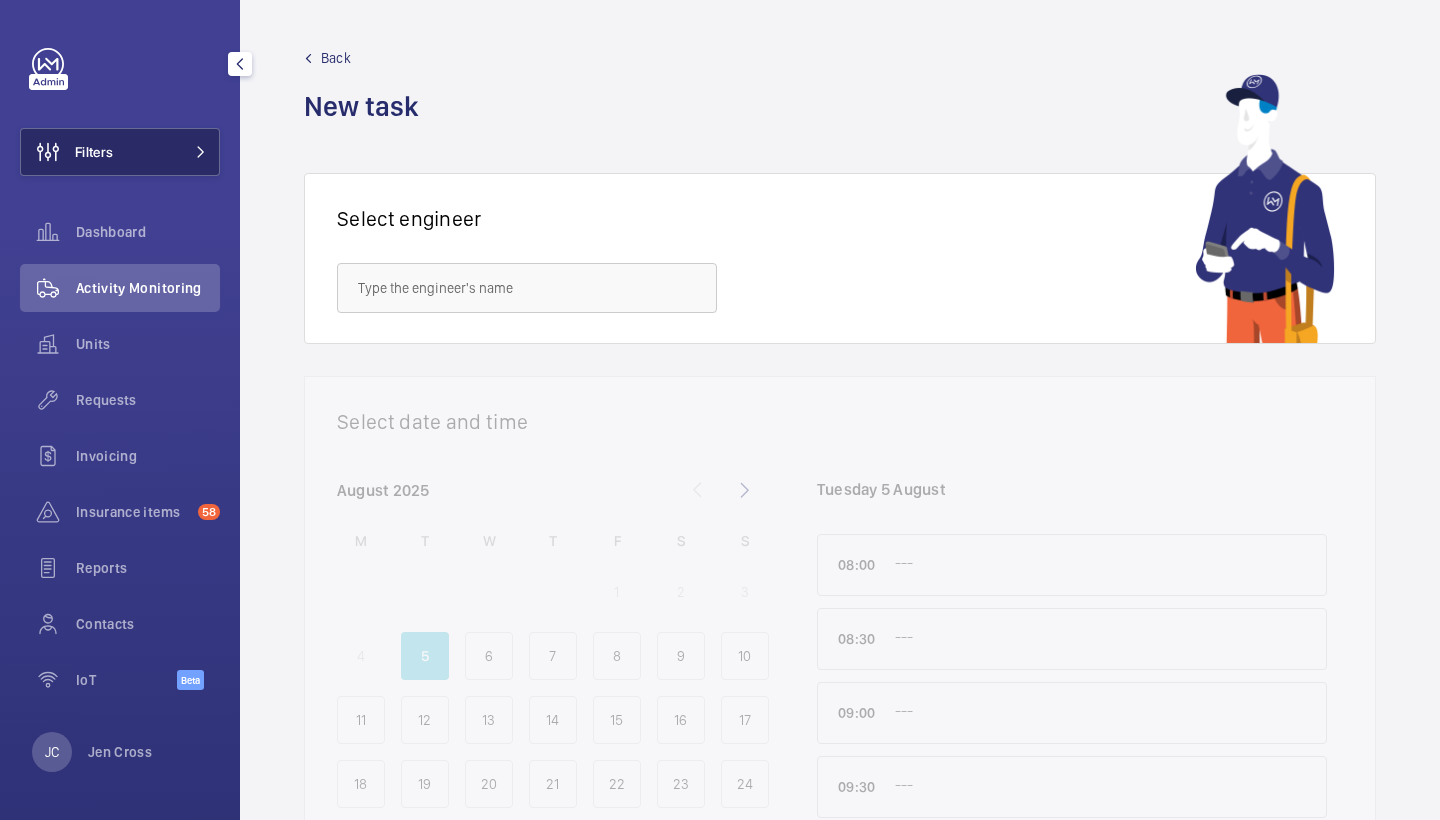 click 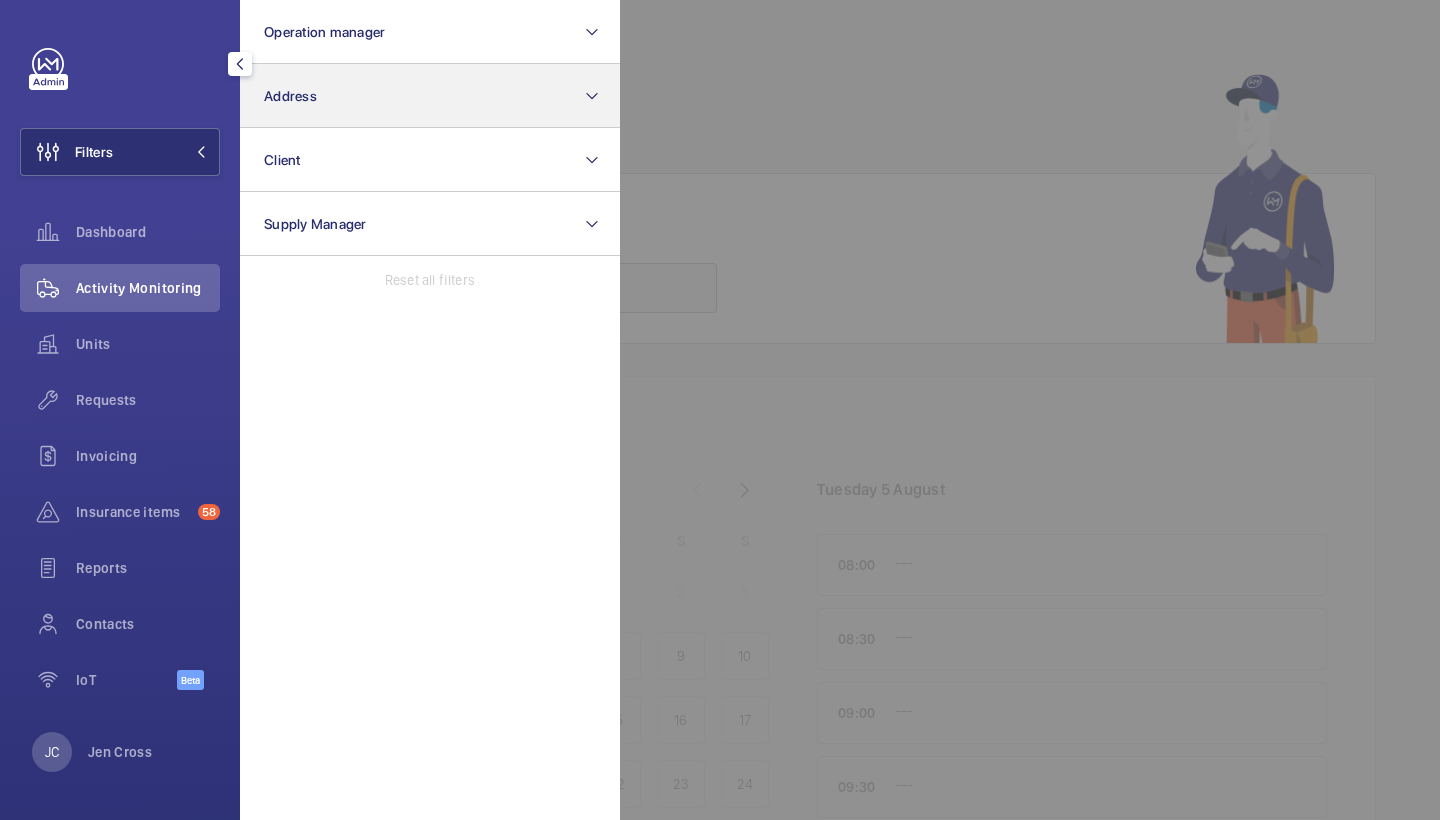 click on "Address" 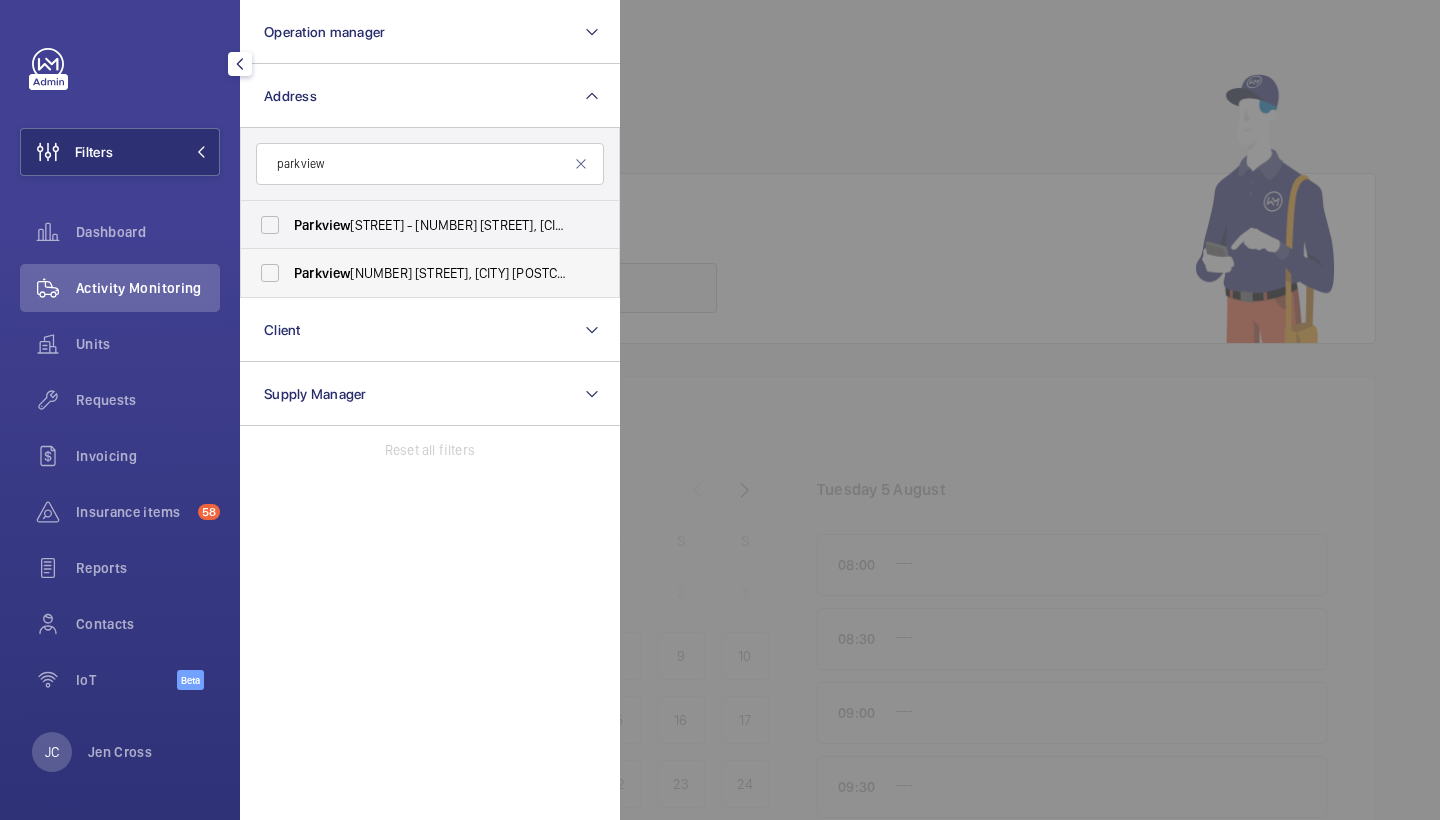 type on "parkview" 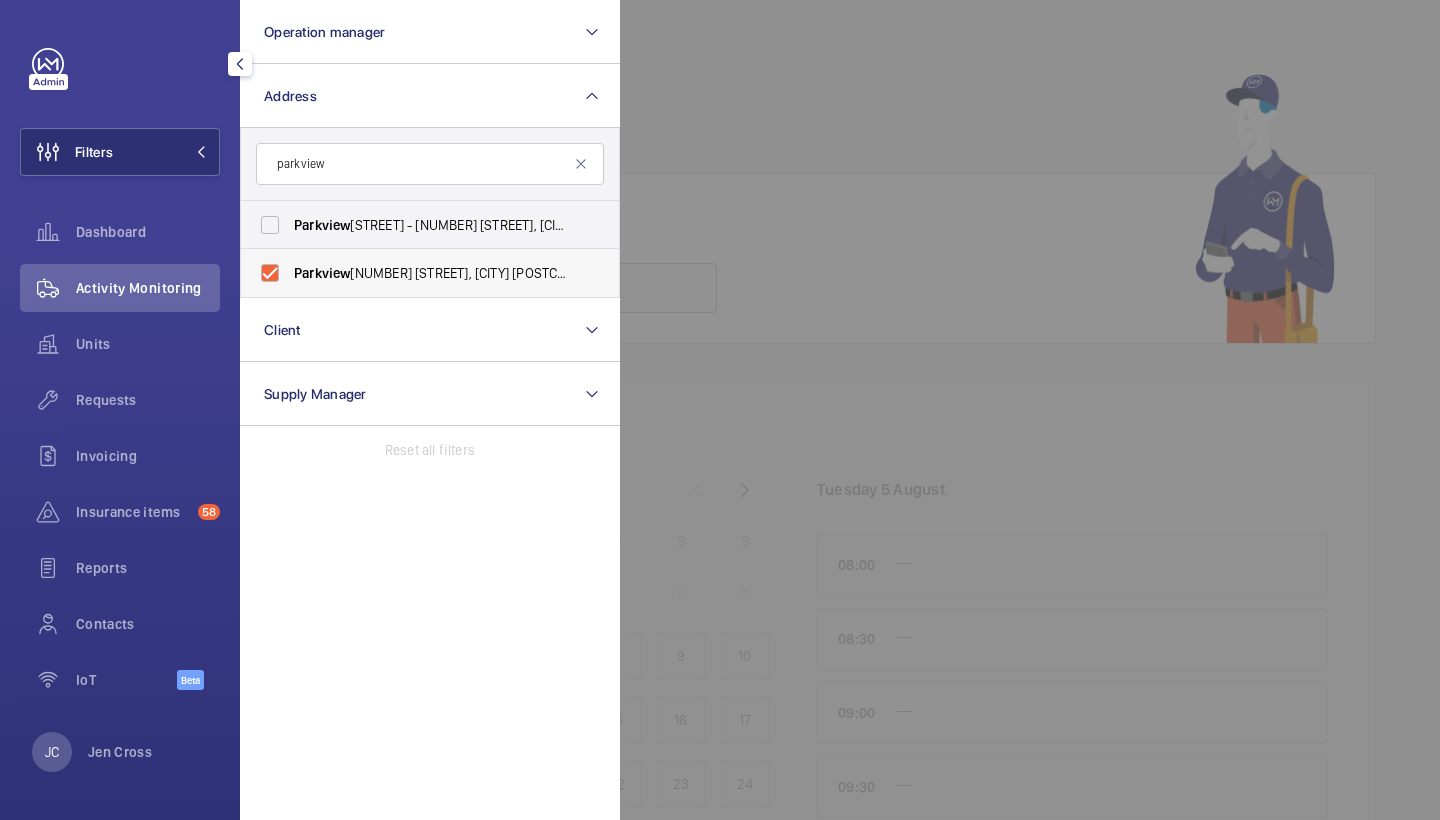 checkbox on "true" 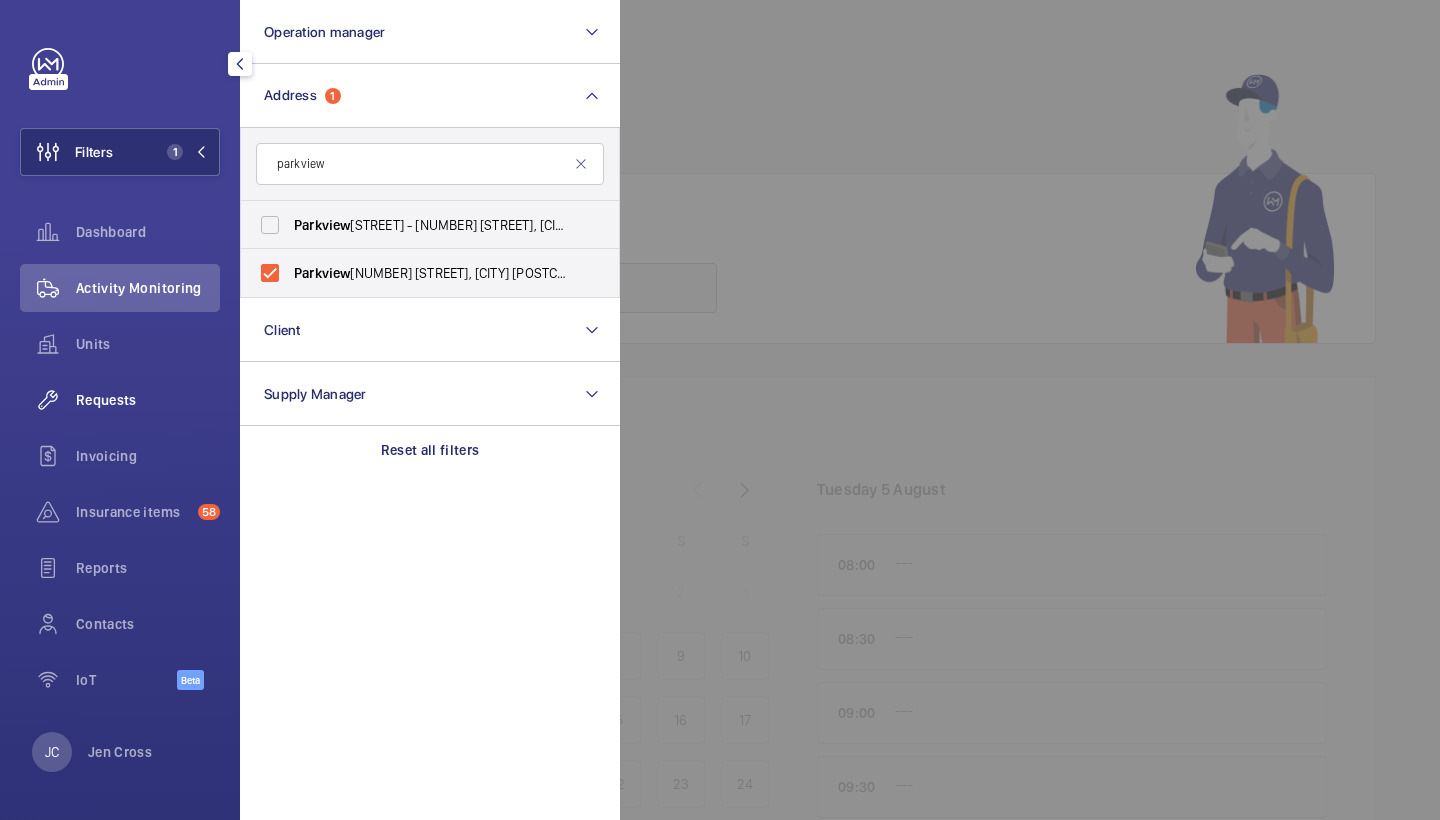 click on "Requests" 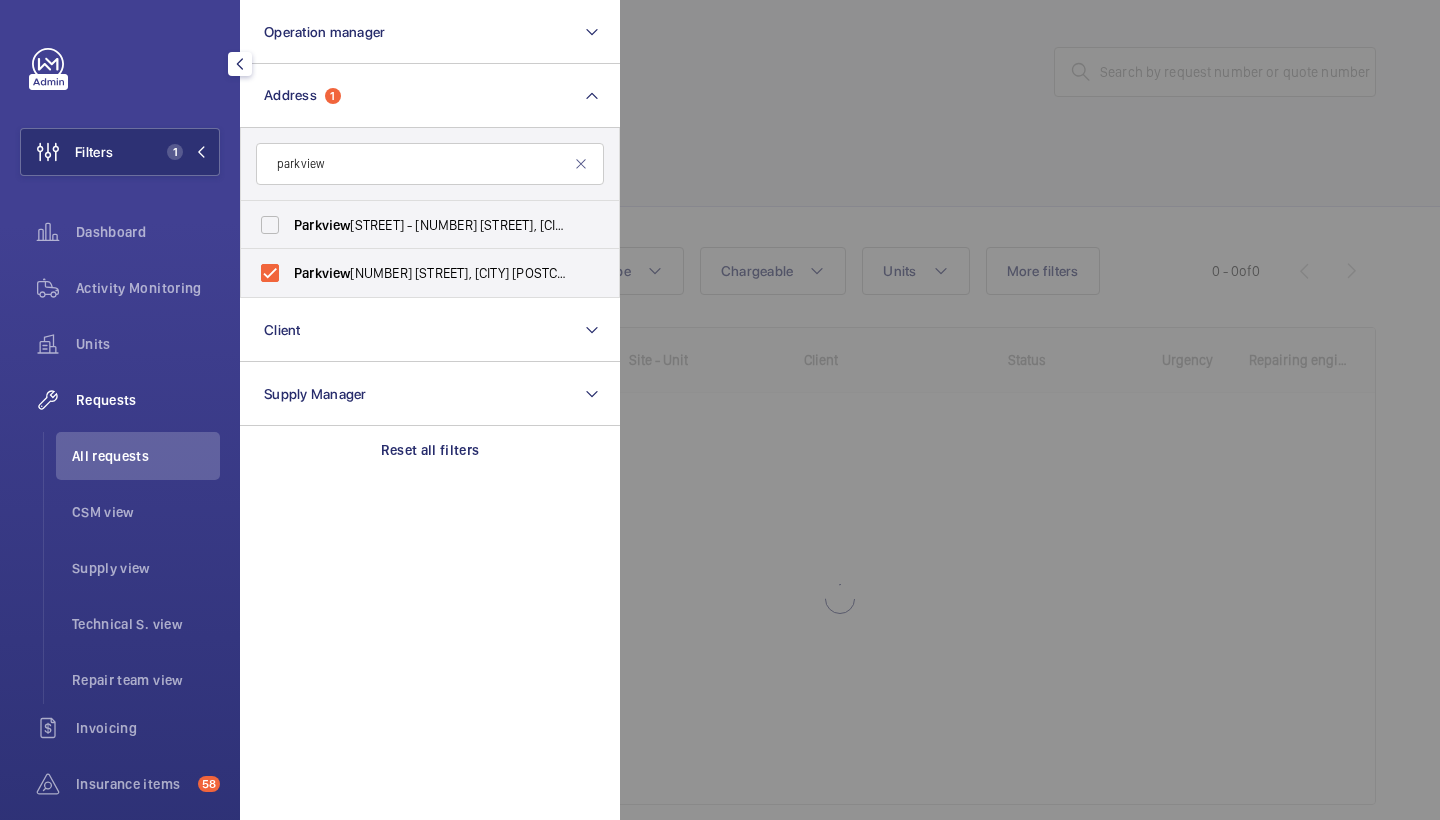 click 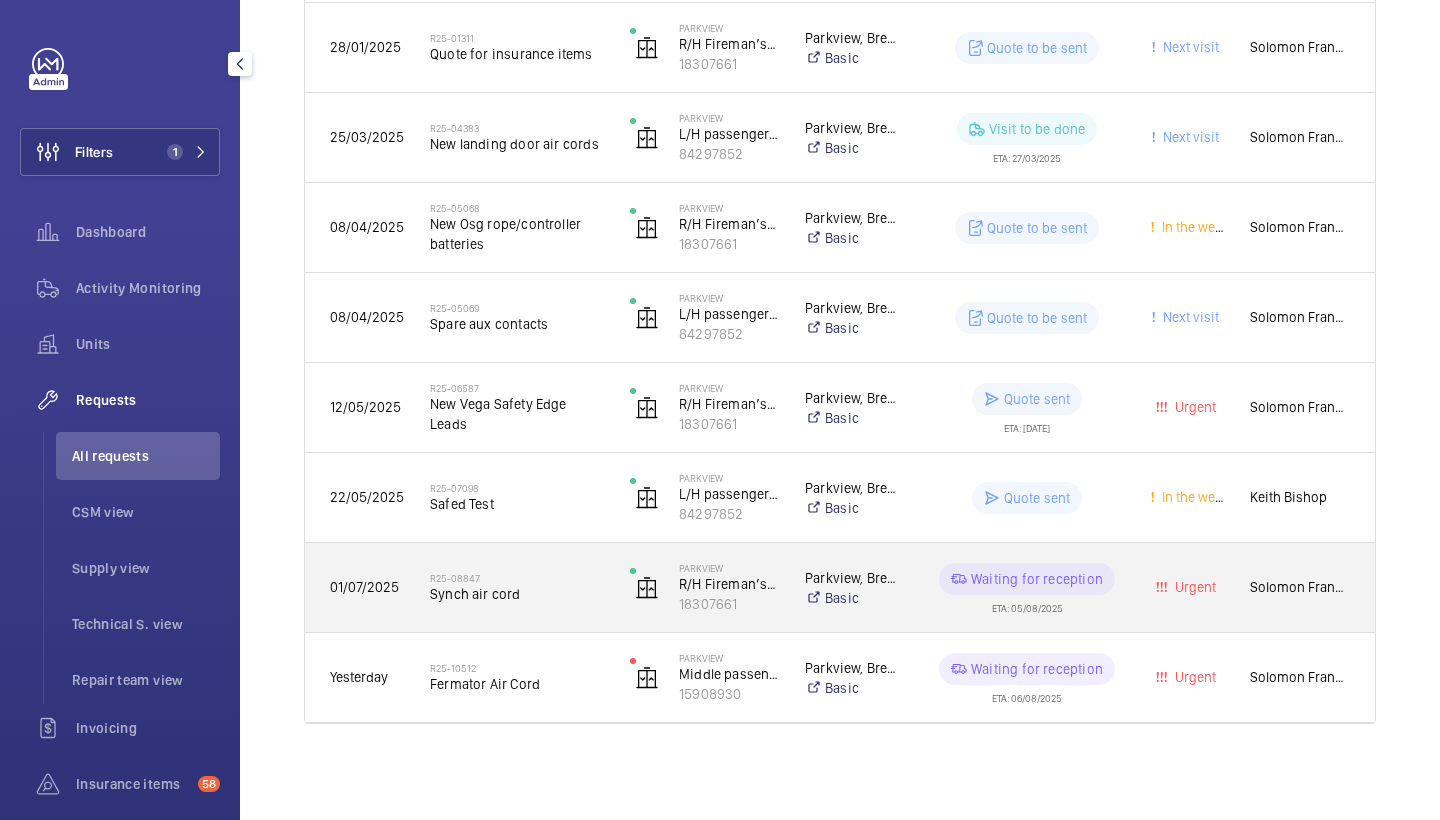 scroll, scrollTop: 1290, scrollLeft: 0, axis: vertical 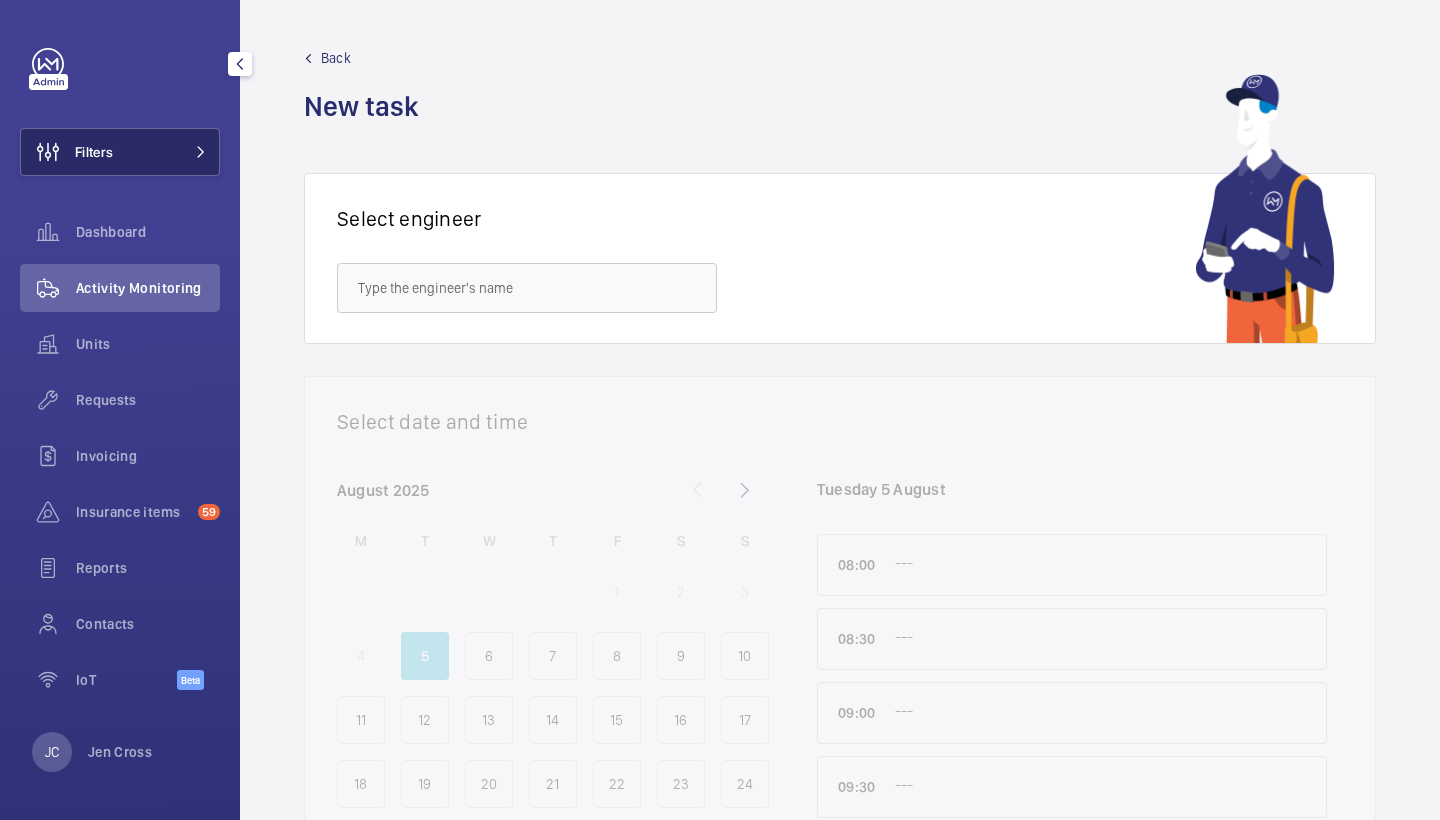 click on "Filters" 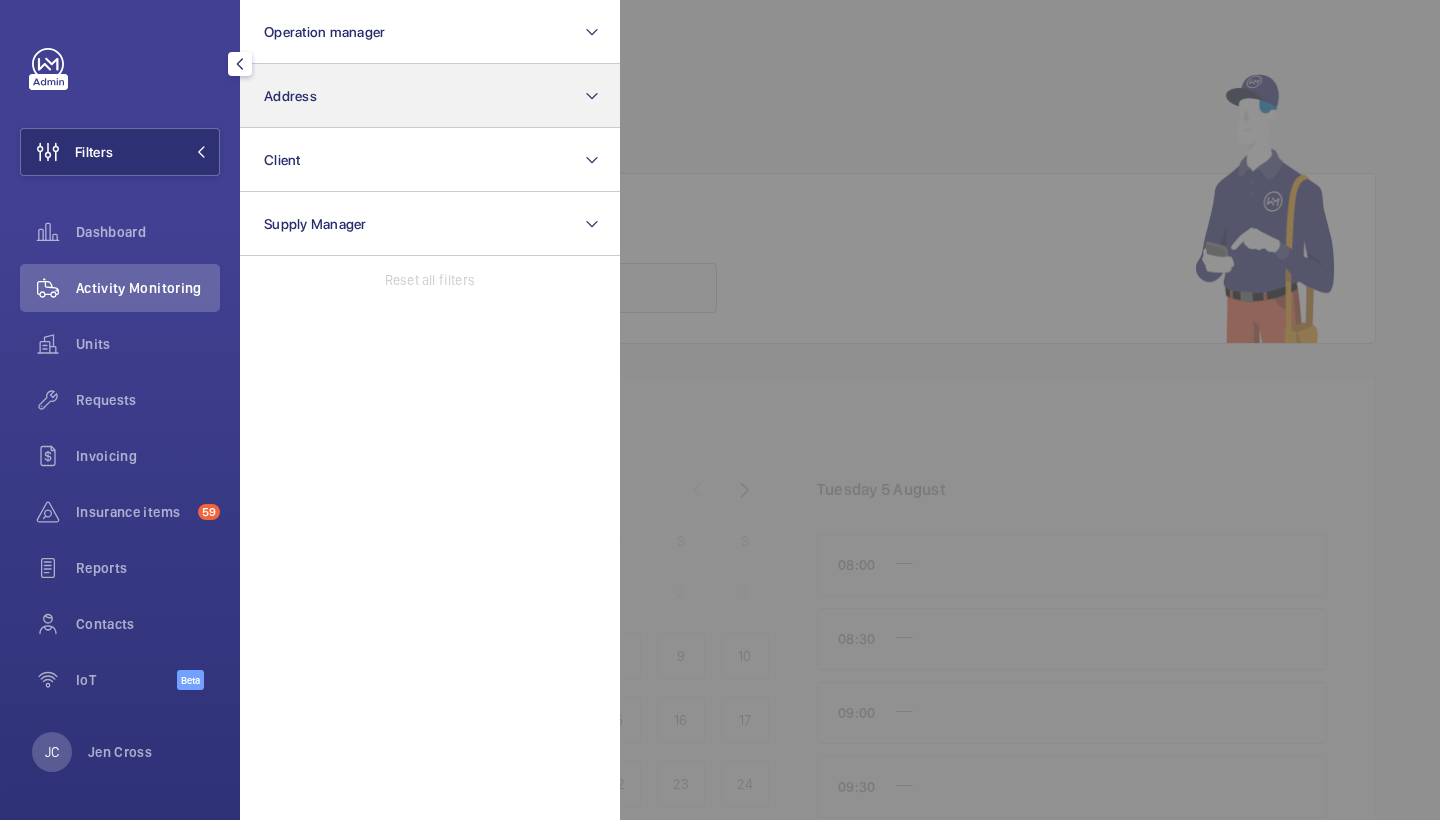click on "Address" 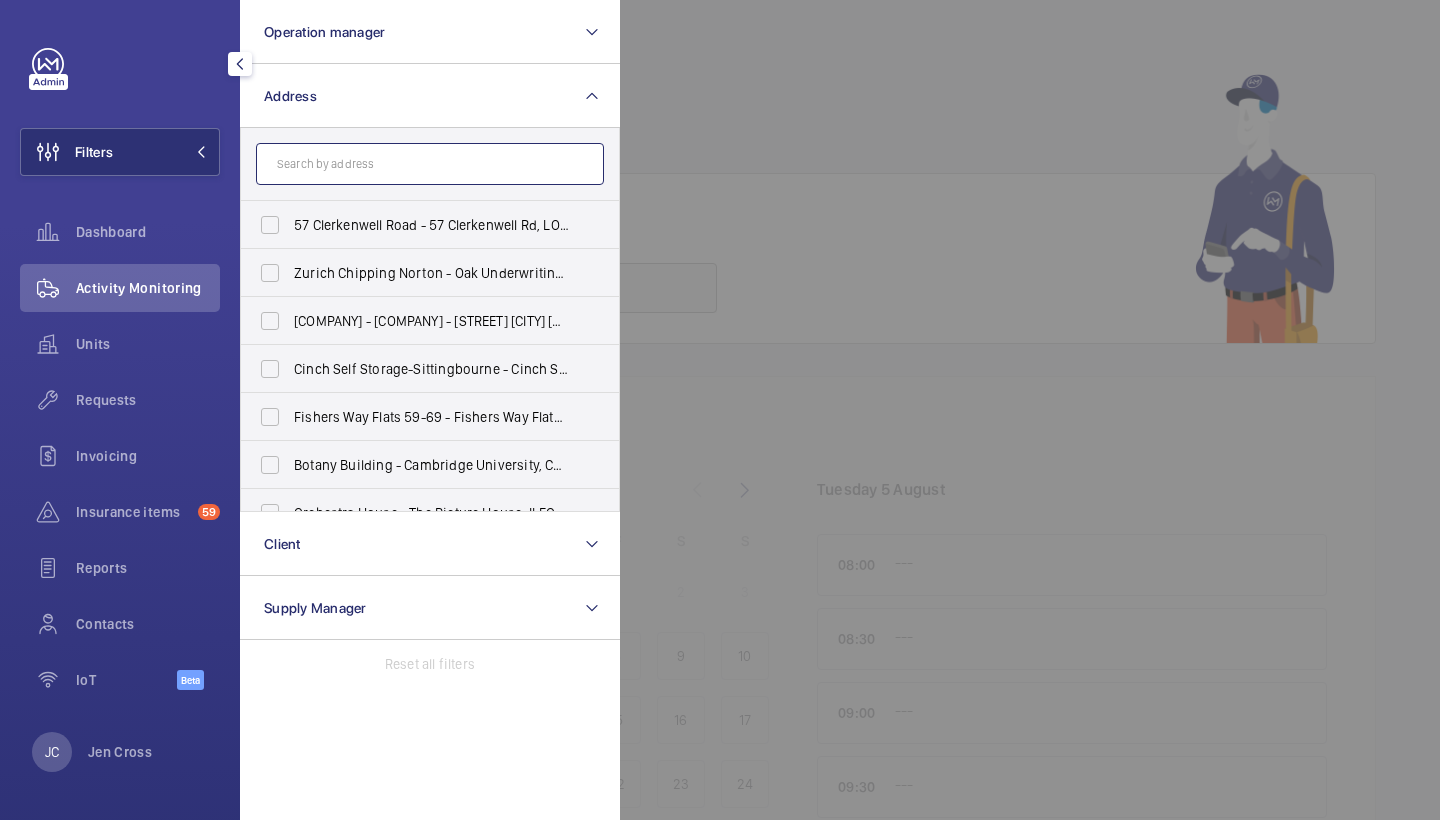 click 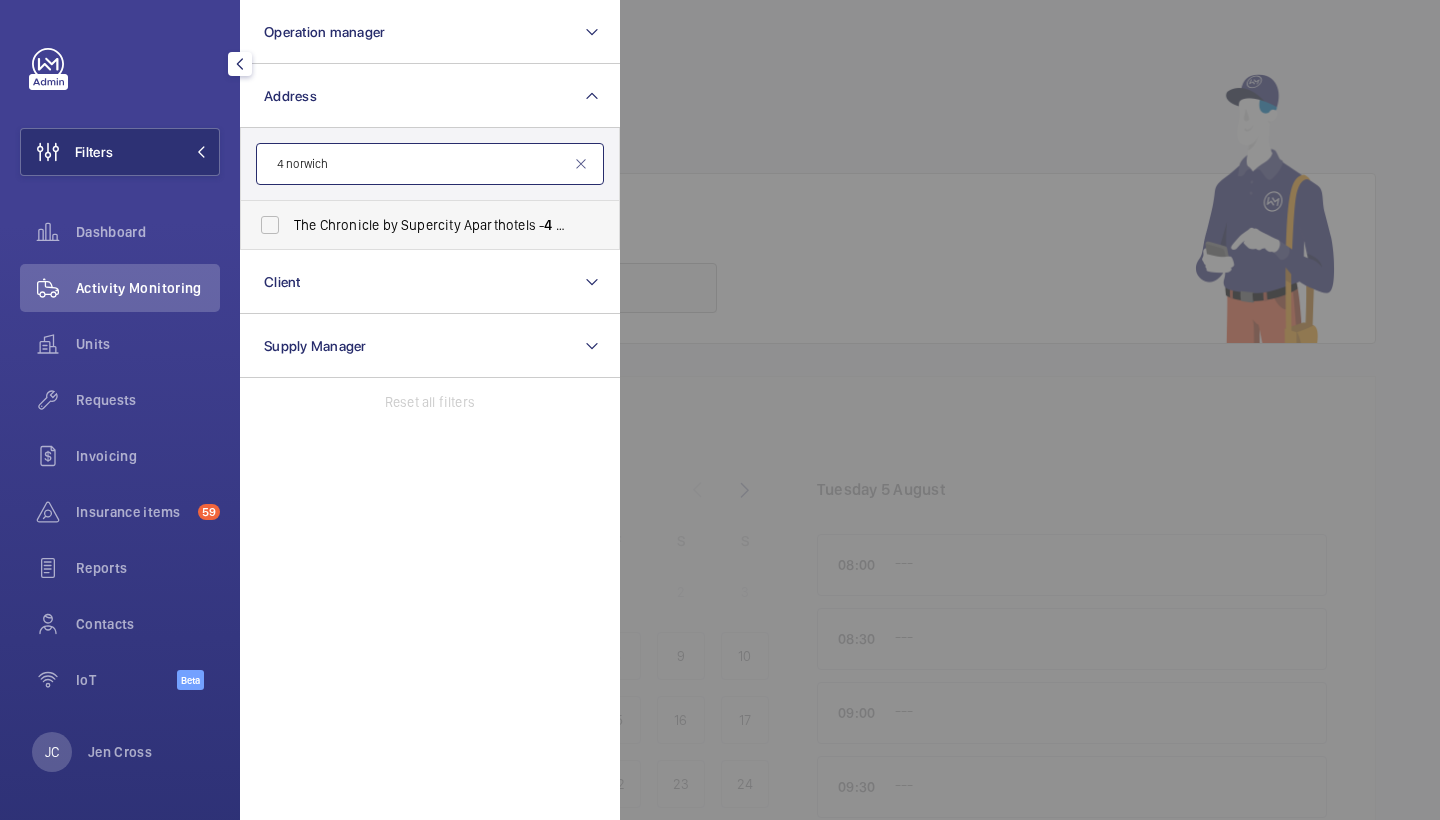 type on "4 norwich" 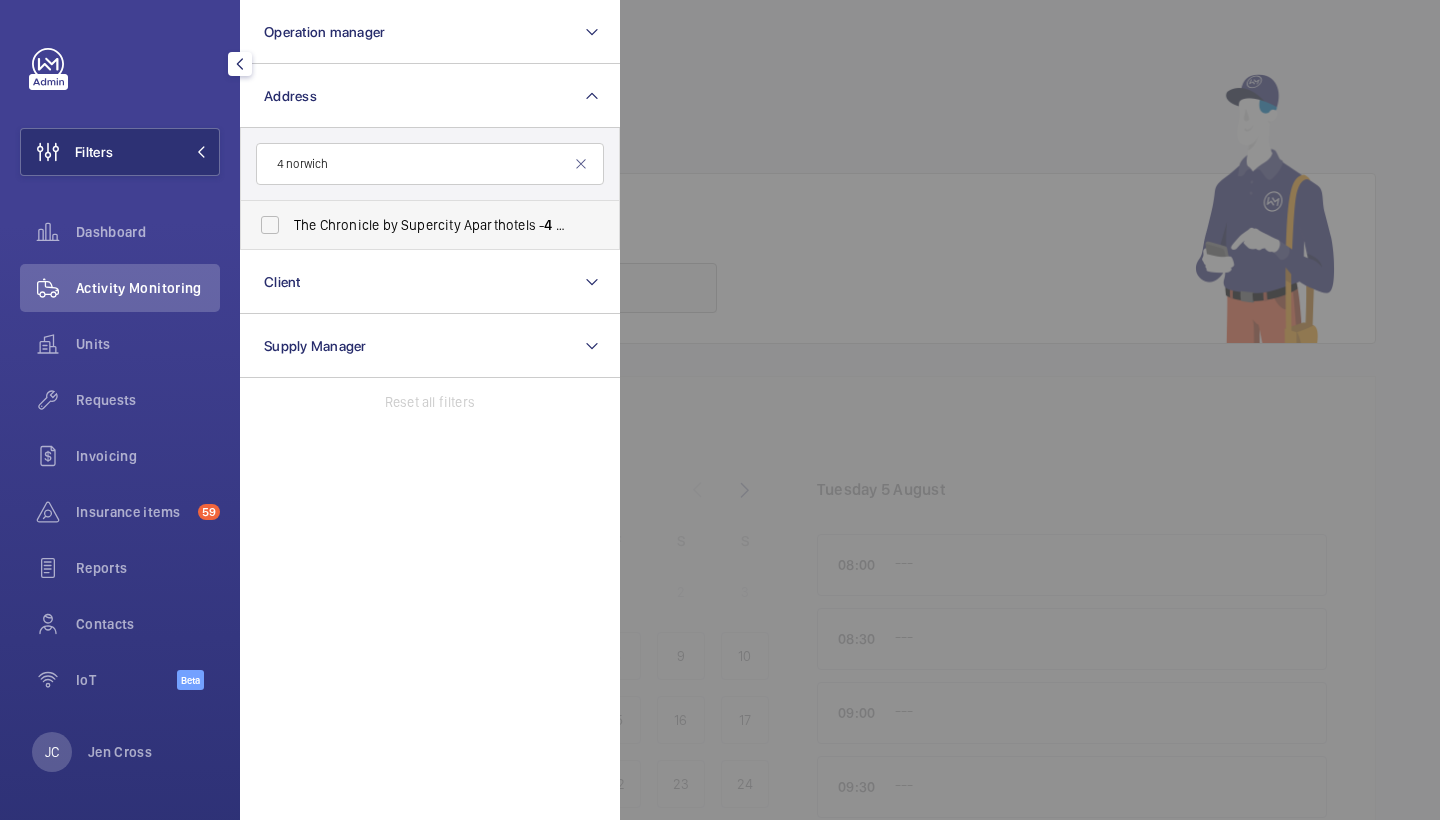 click on "The Chronicle by Supercity Aparthotels - 4 [STREET_NAME] Street, [CITY] [POSTAL_CODE]" at bounding box center [415, 225] 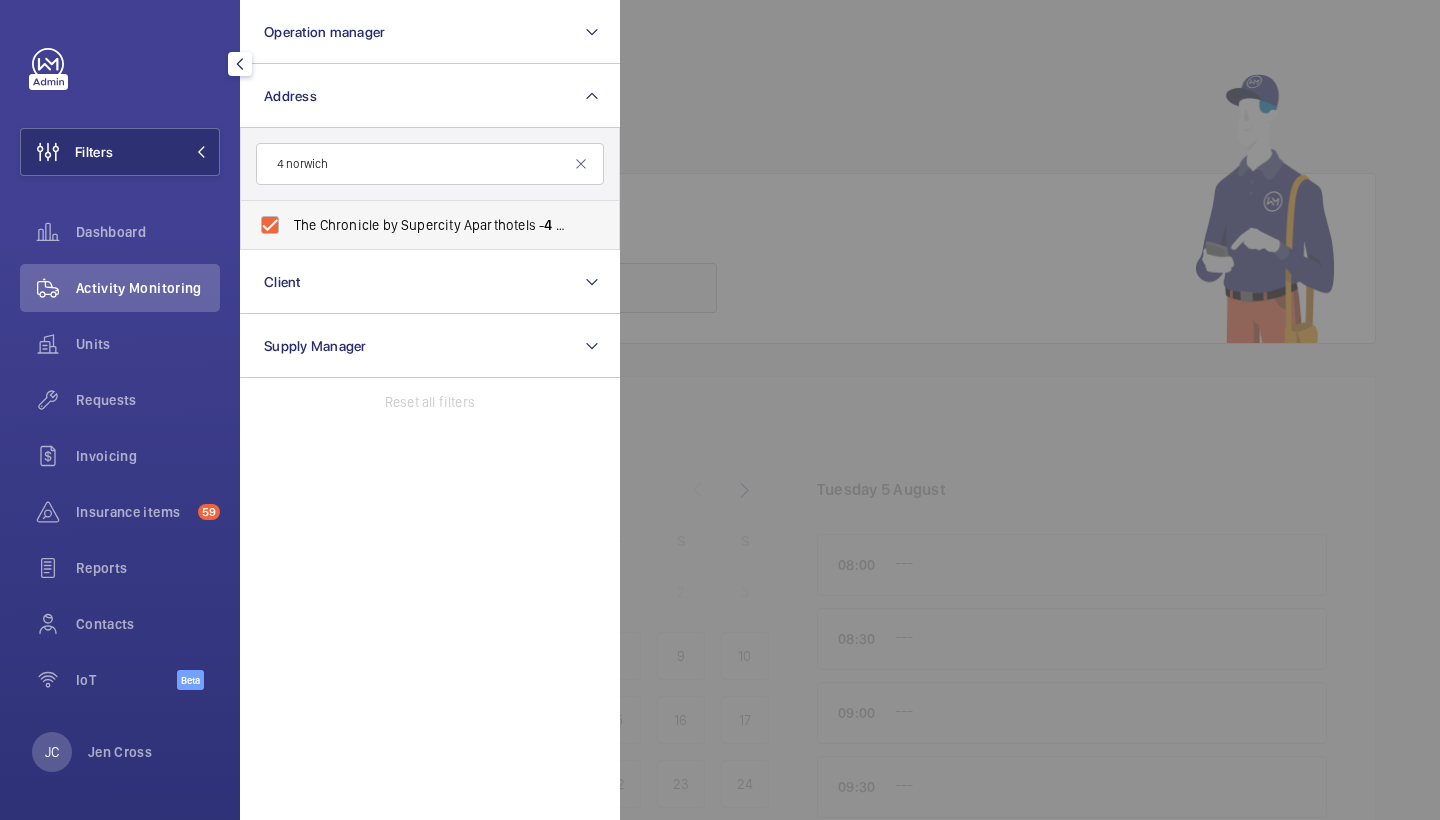 checkbox on "true" 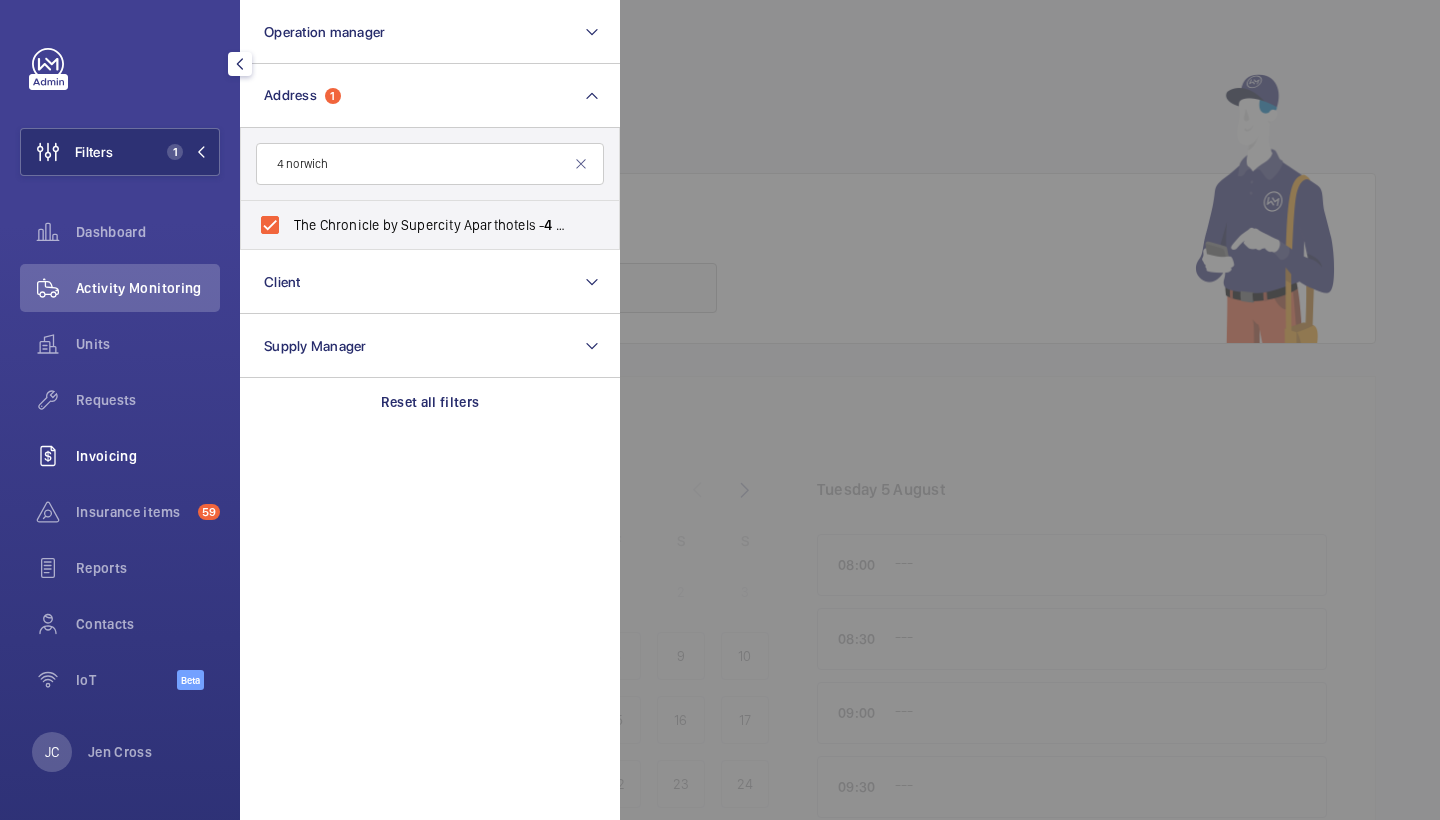 click on "Invoicing" 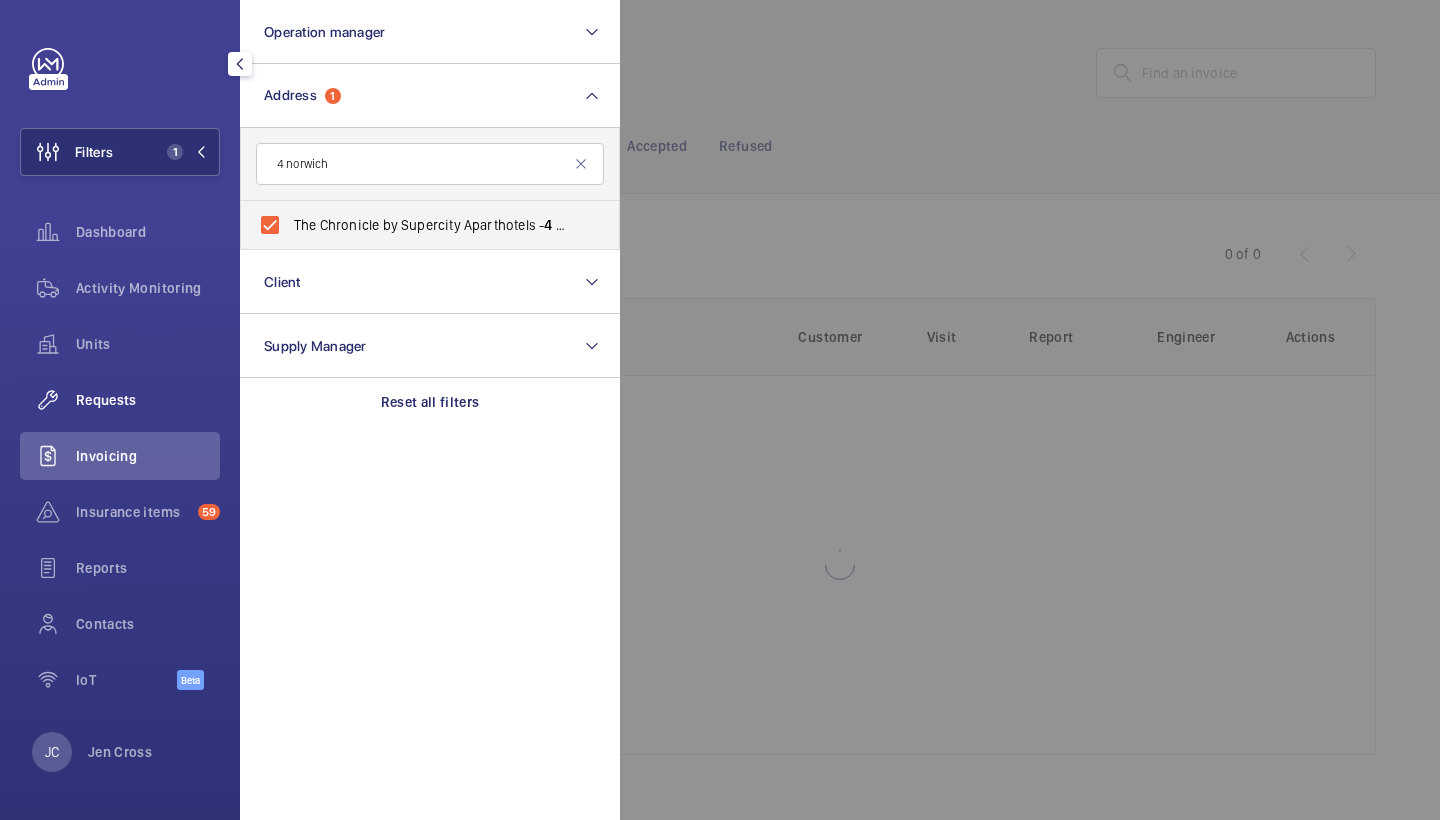 click on "Requests" 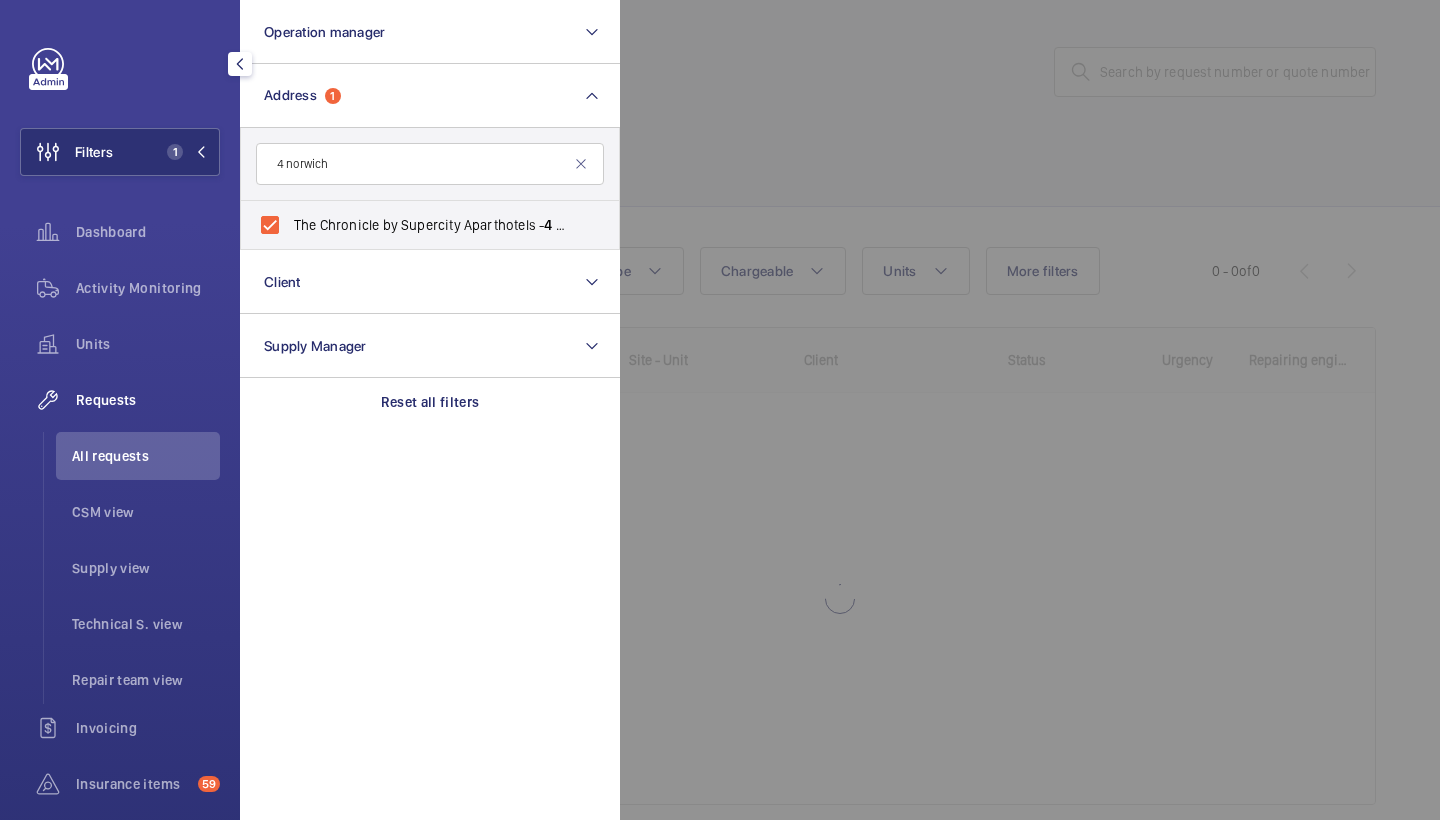 click 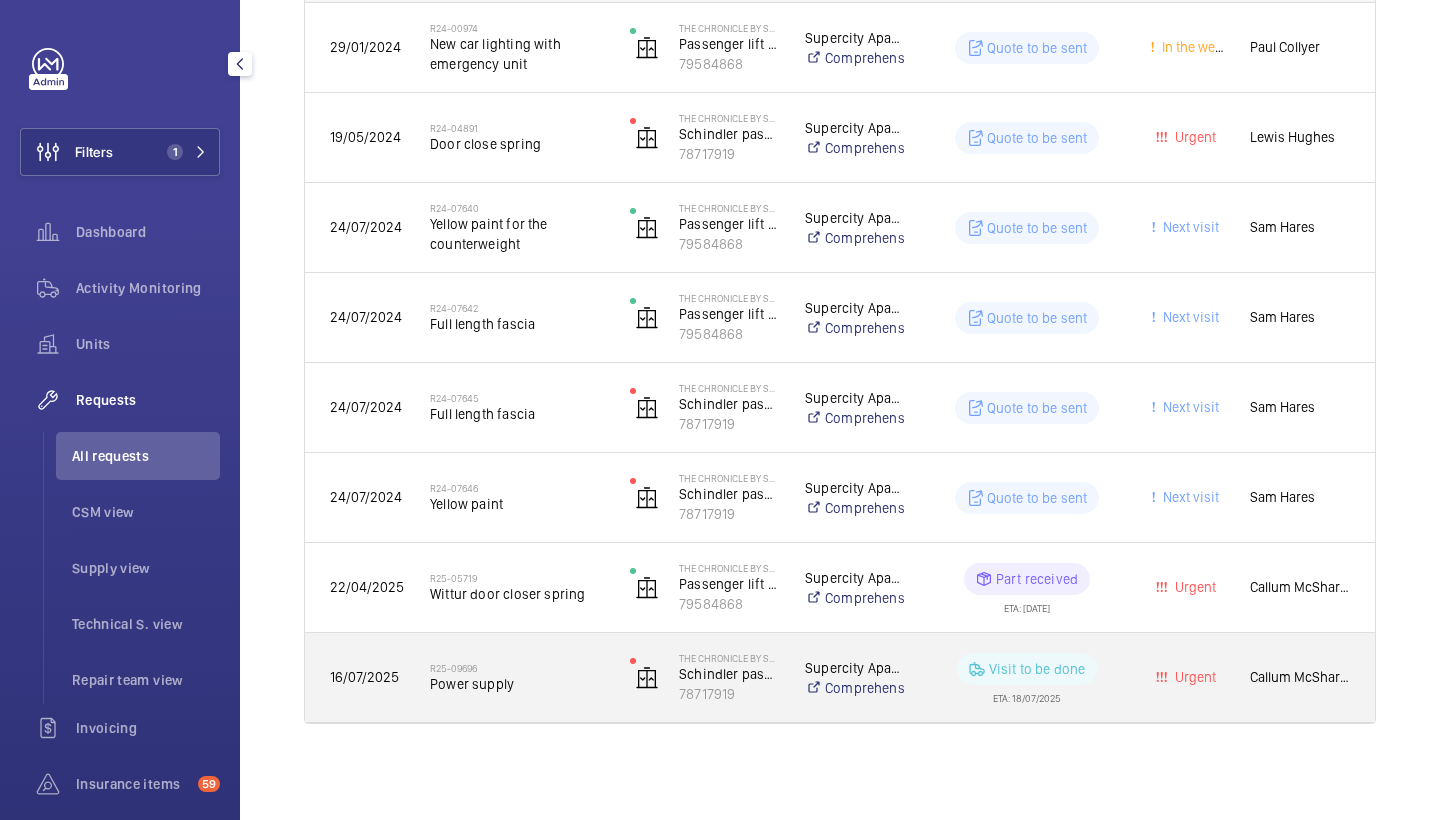 scroll, scrollTop: 390, scrollLeft: 0, axis: vertical 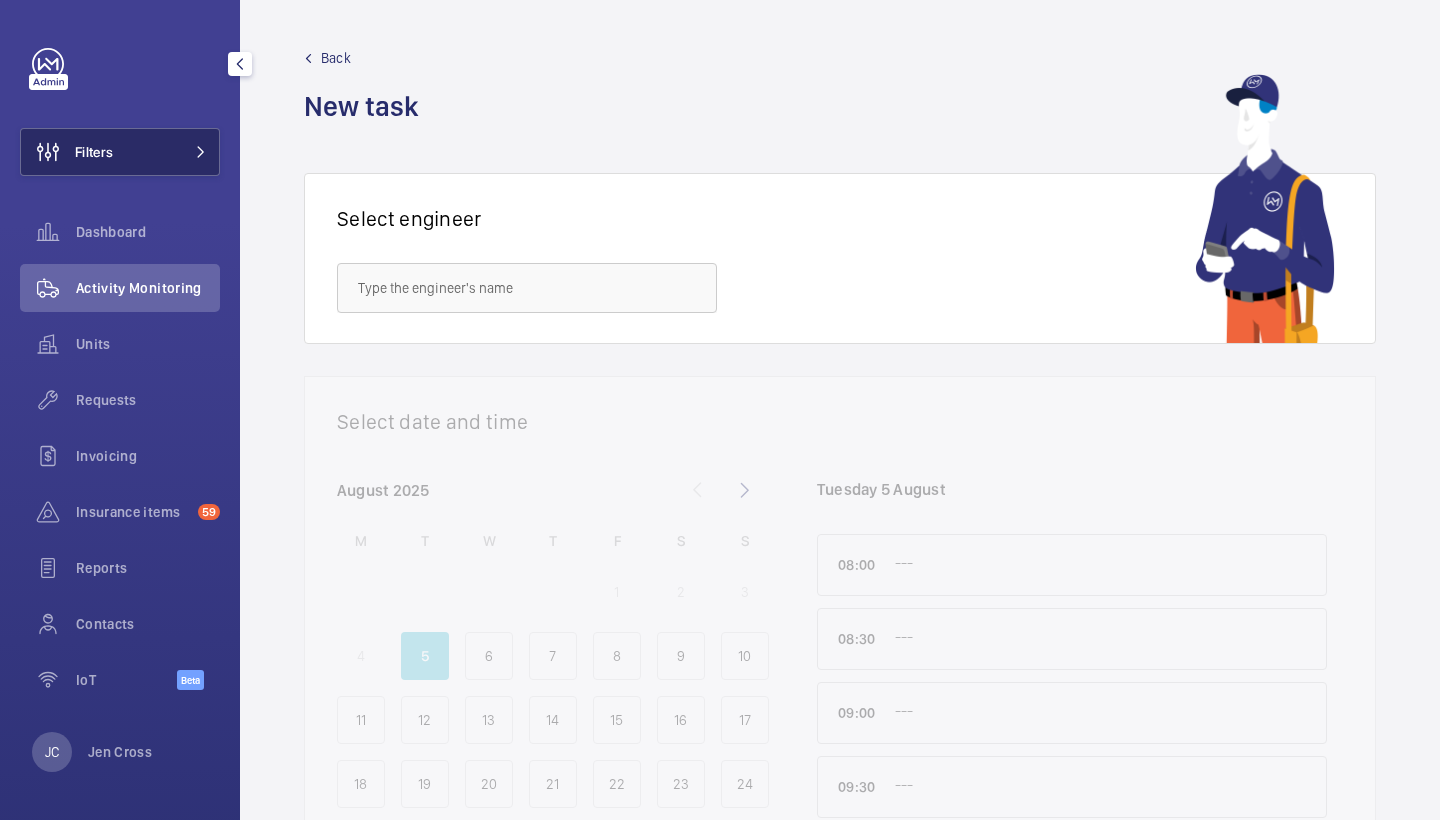 click on "Filters" 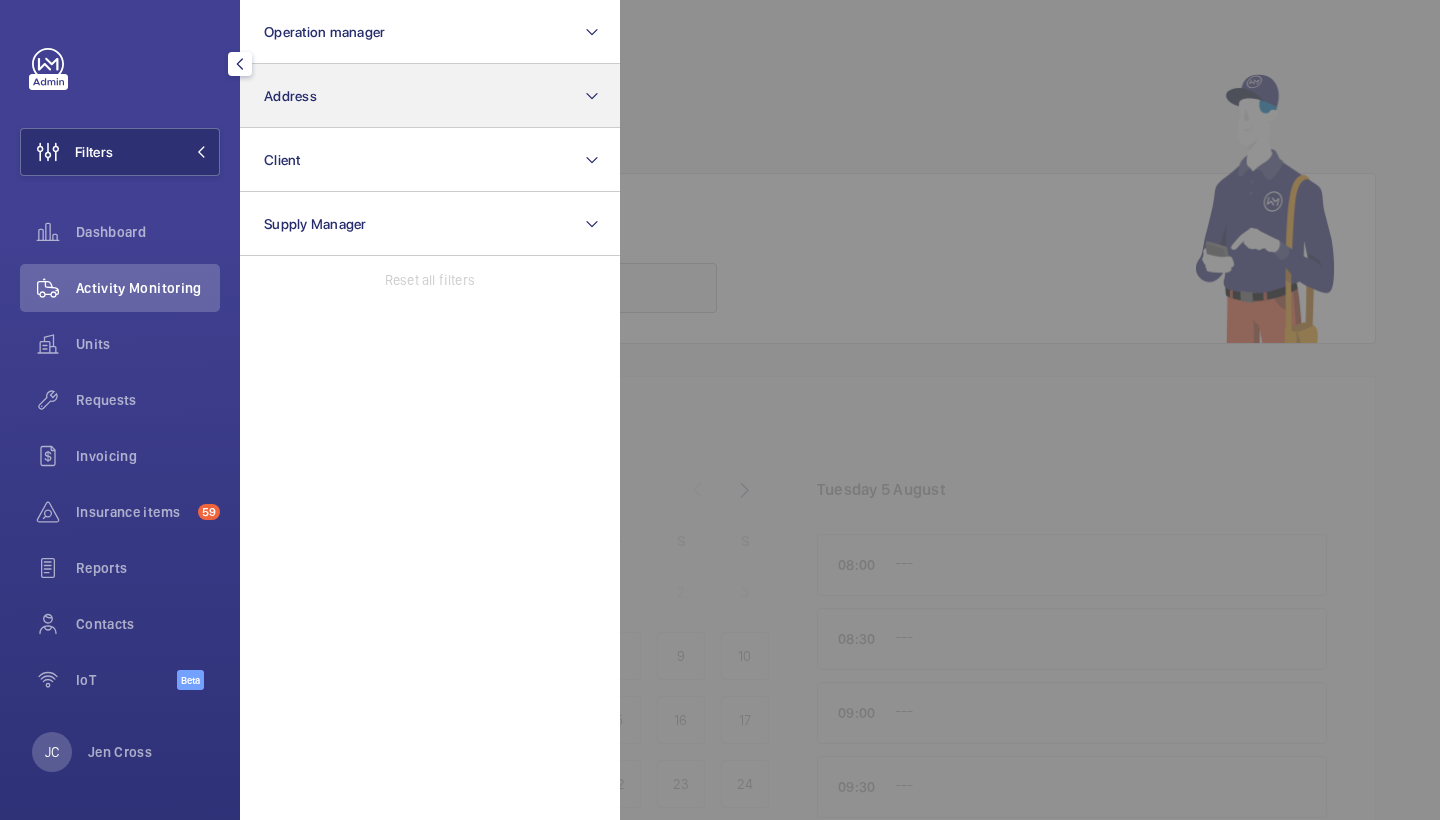 click on "Address" 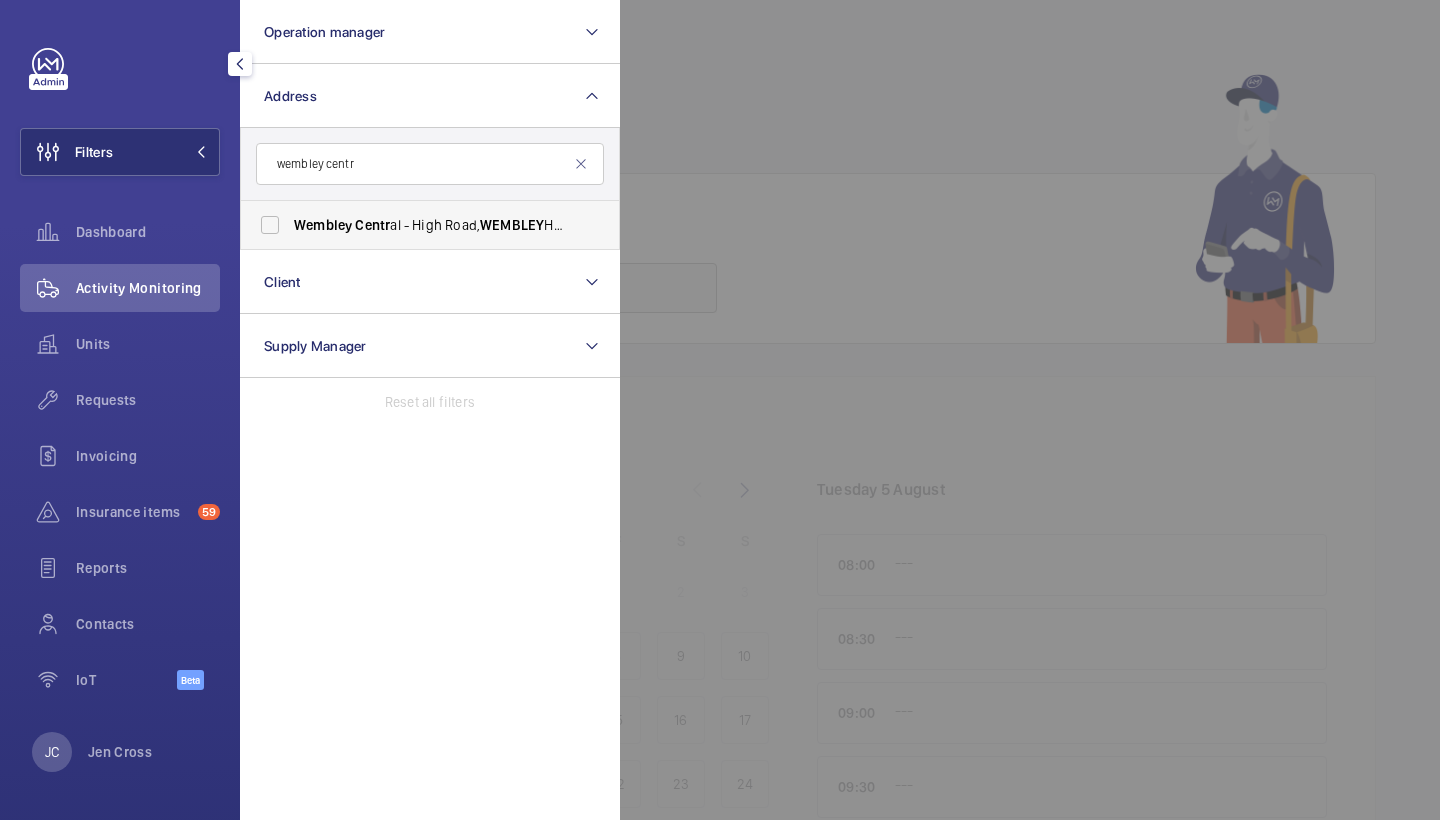 type on "wembley centr" 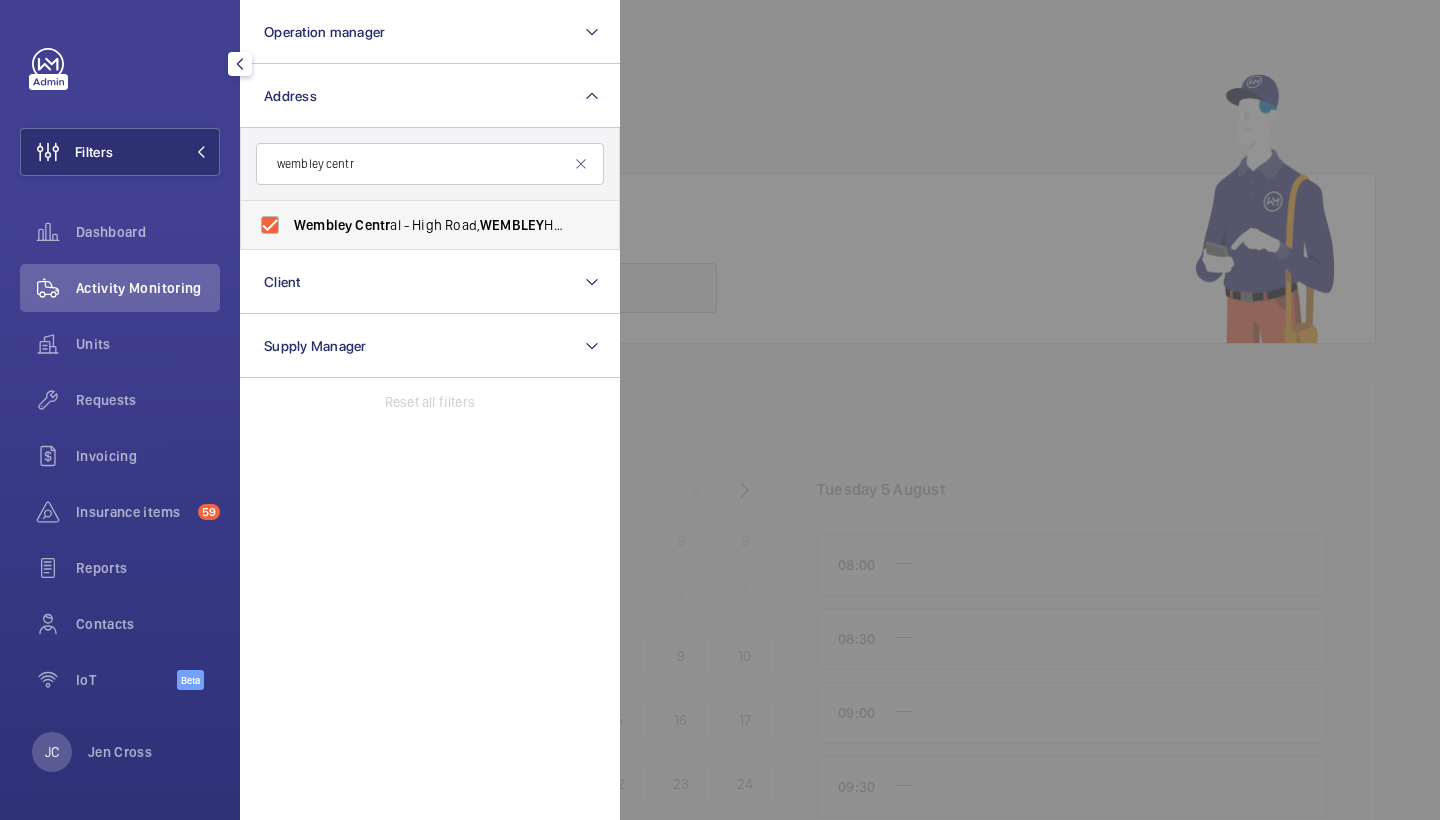 checkbox on "true" 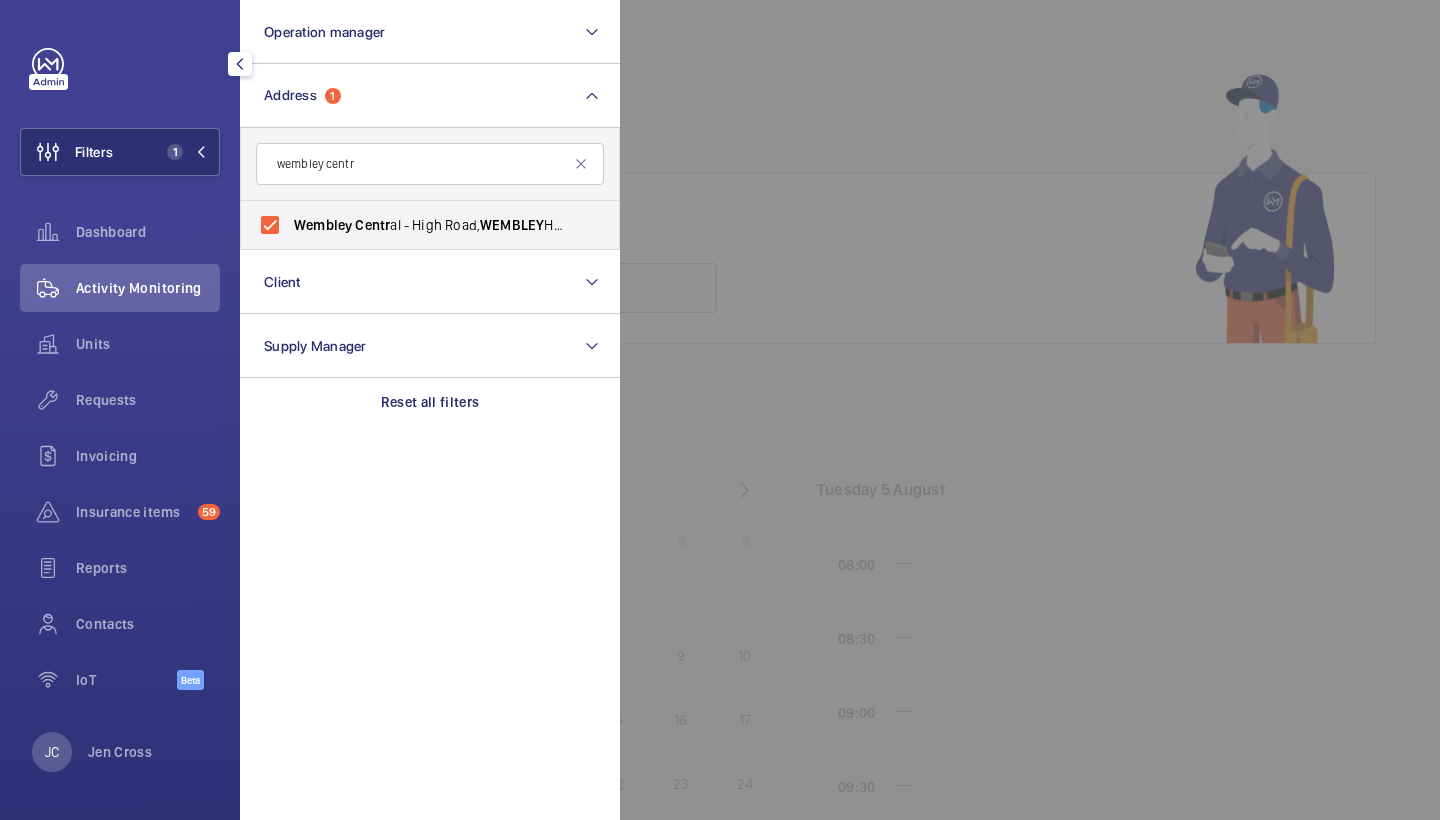 click 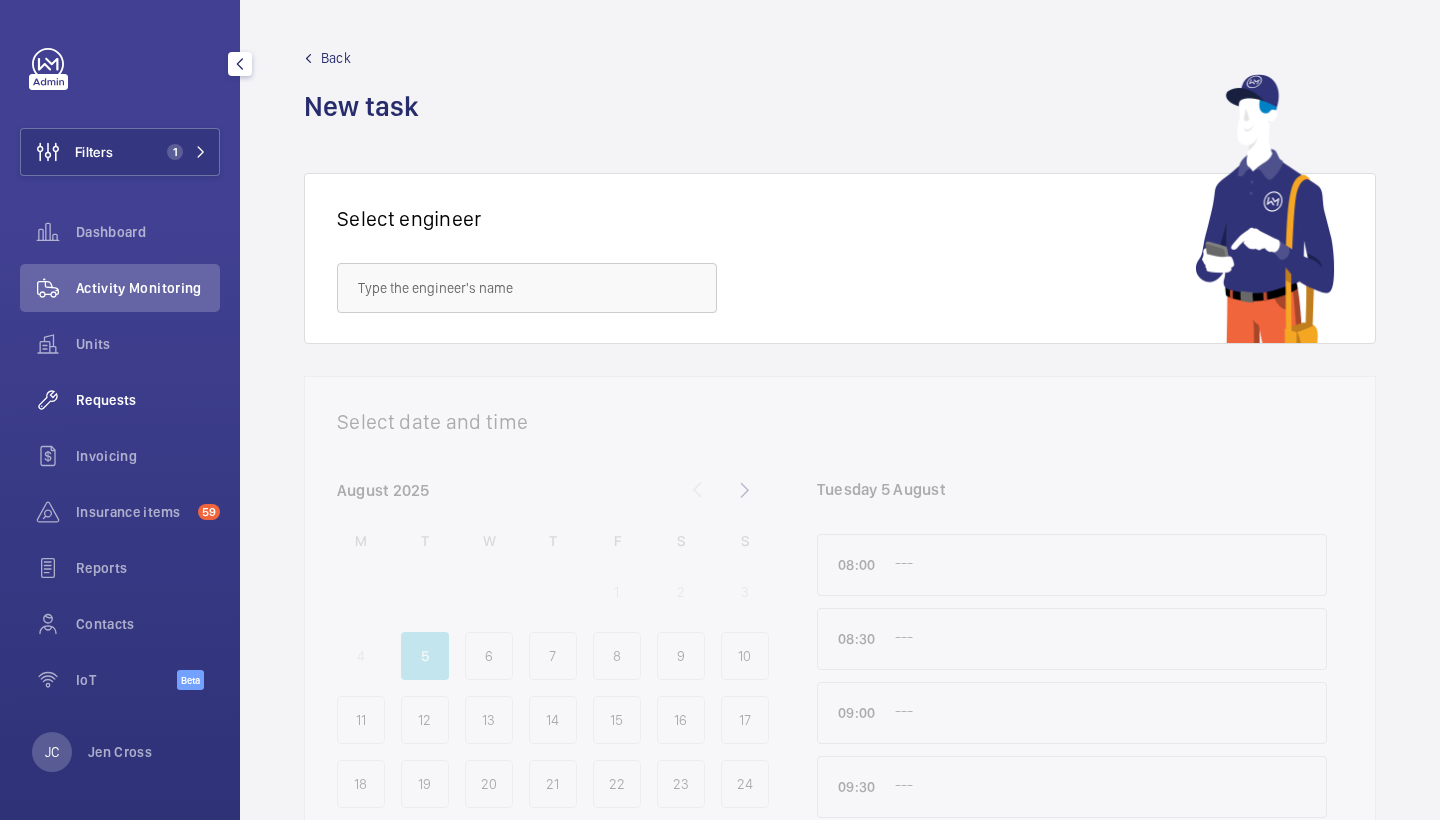 click on "Requests" 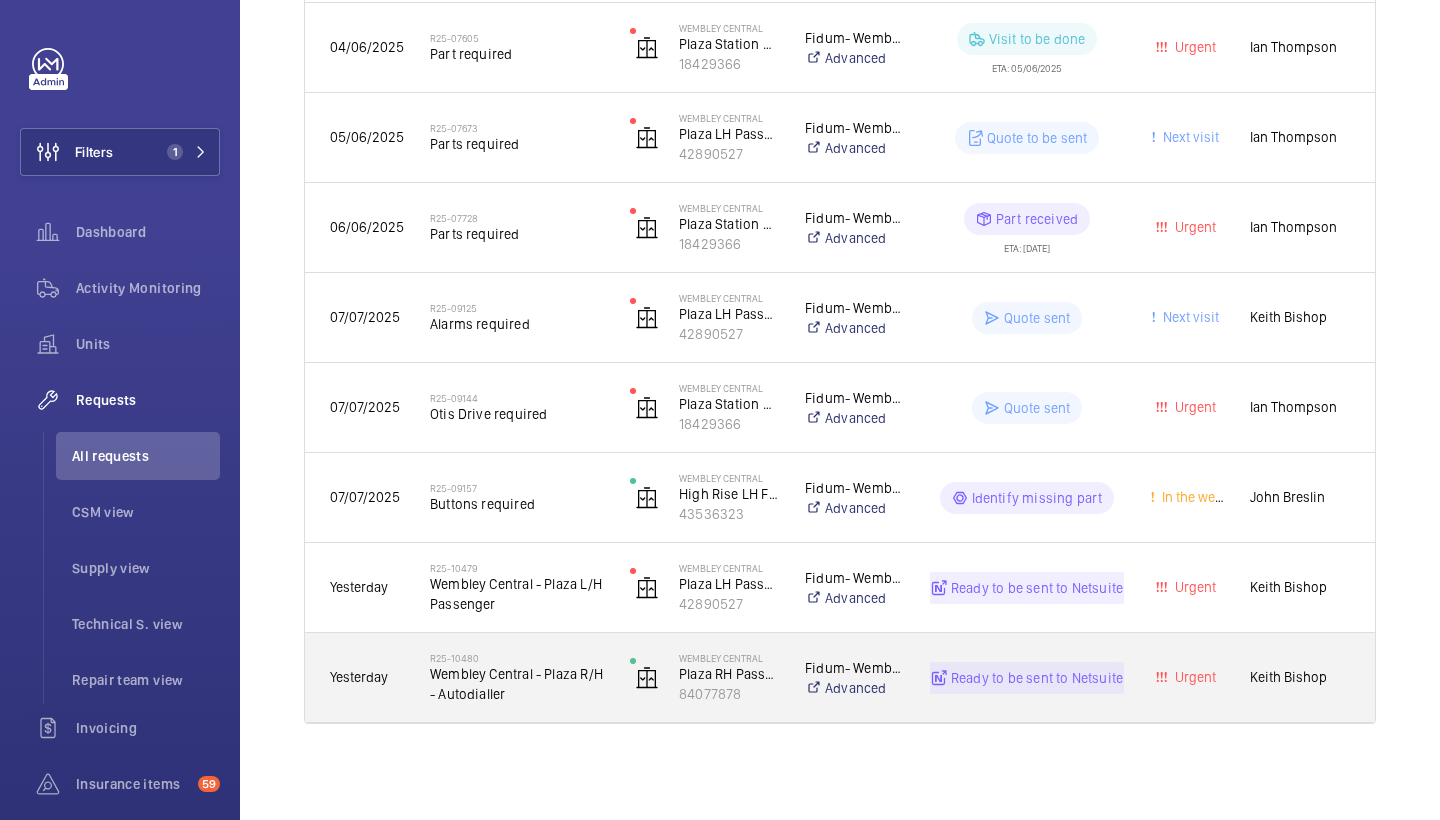 scroll, scrollTop: 1200, scrollLeft: 0, axis: vertical 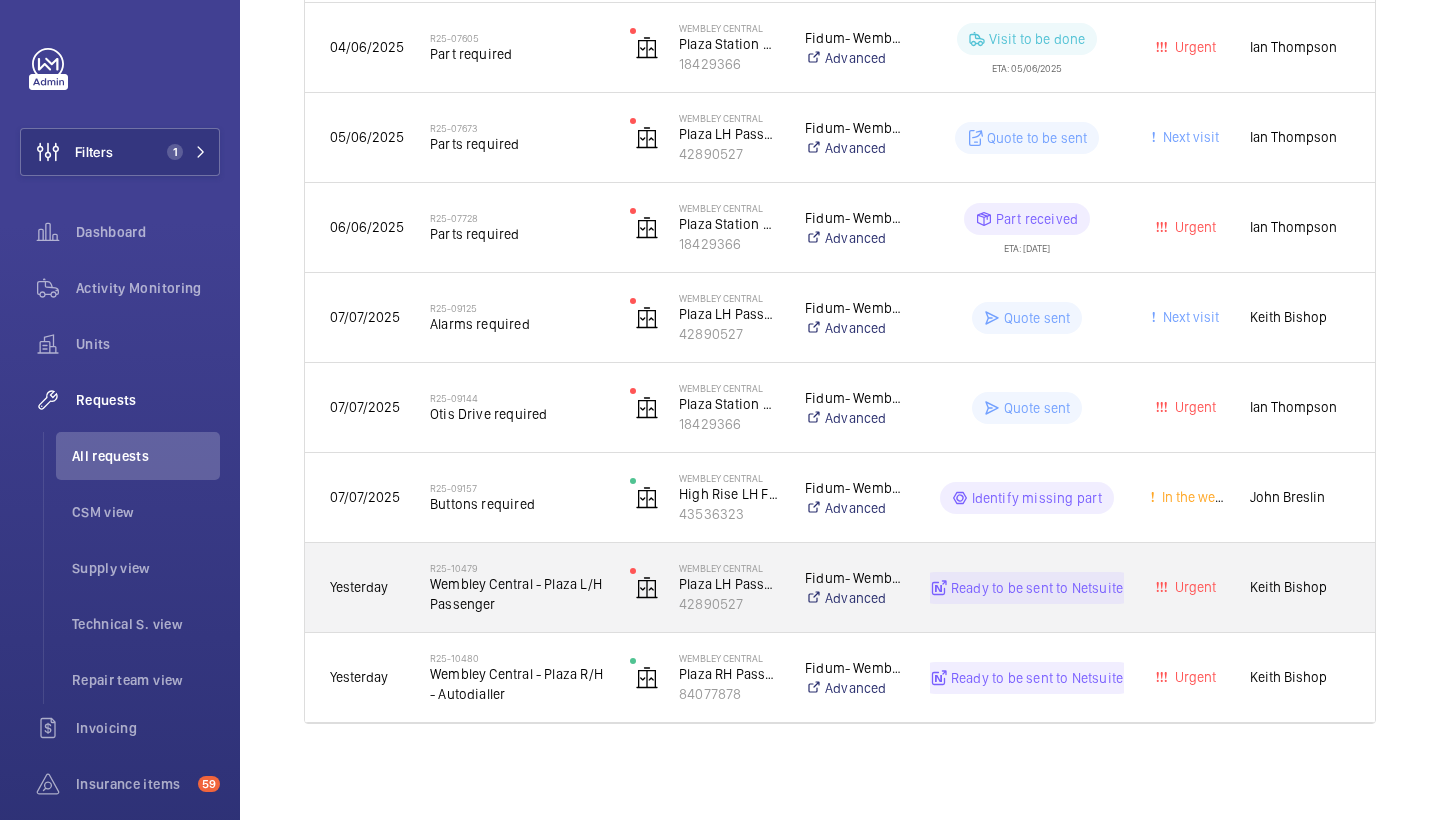 click on "Wembley Central - Plaza L/H Passenger" 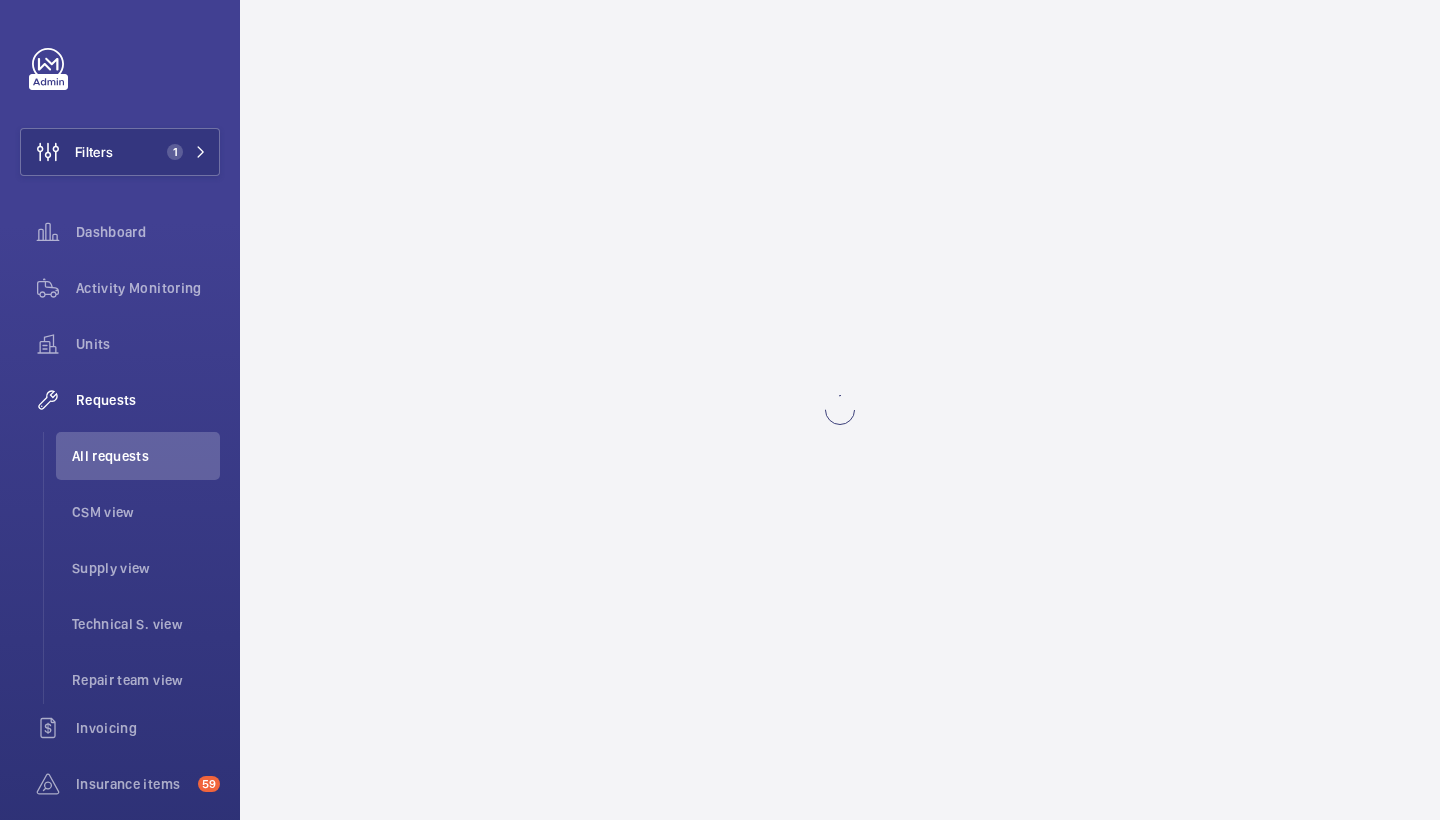 scroll, scrollTop: 0, scrollLeft: 0, axis: both 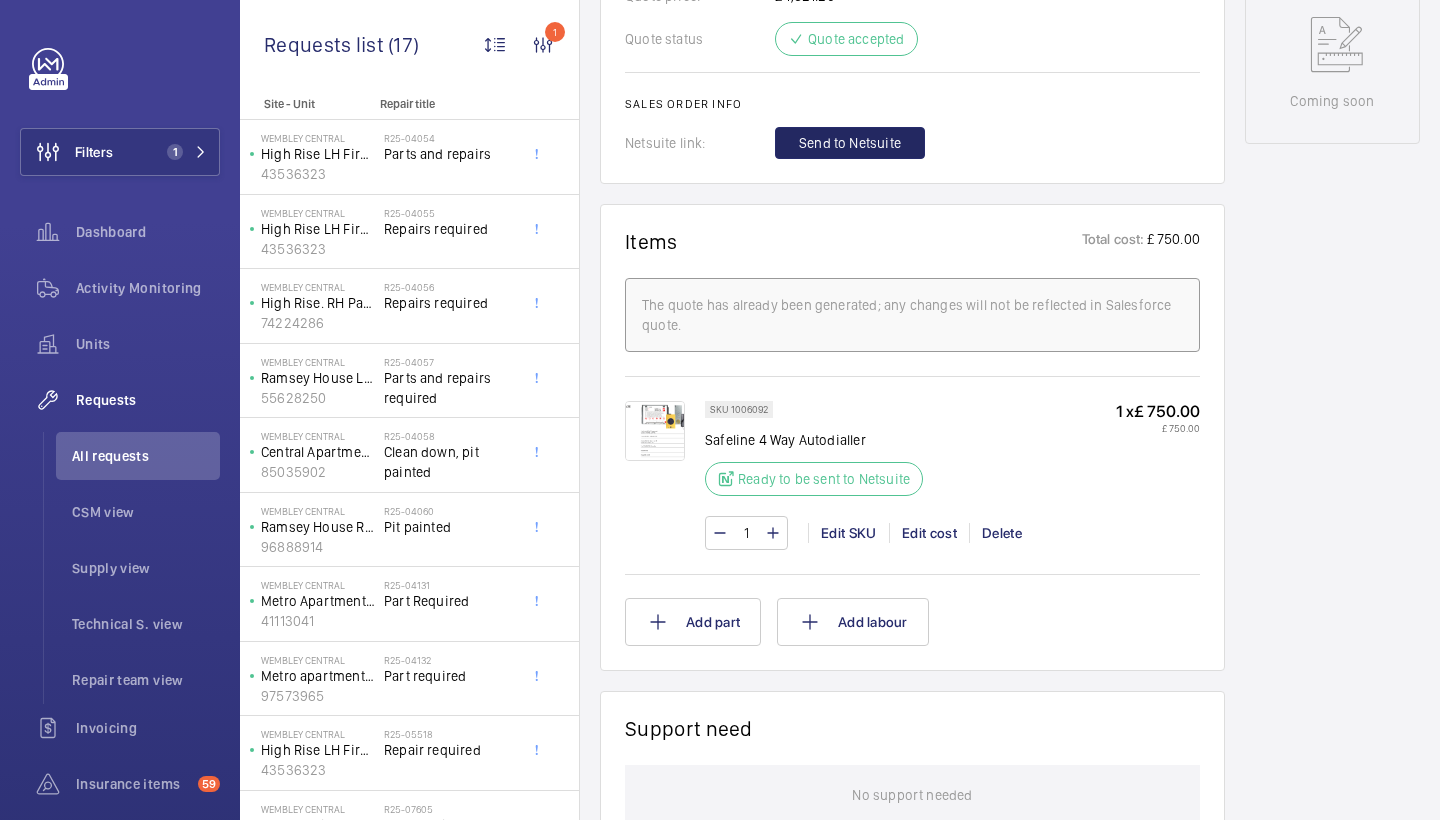 click on "Send to Netsuite" 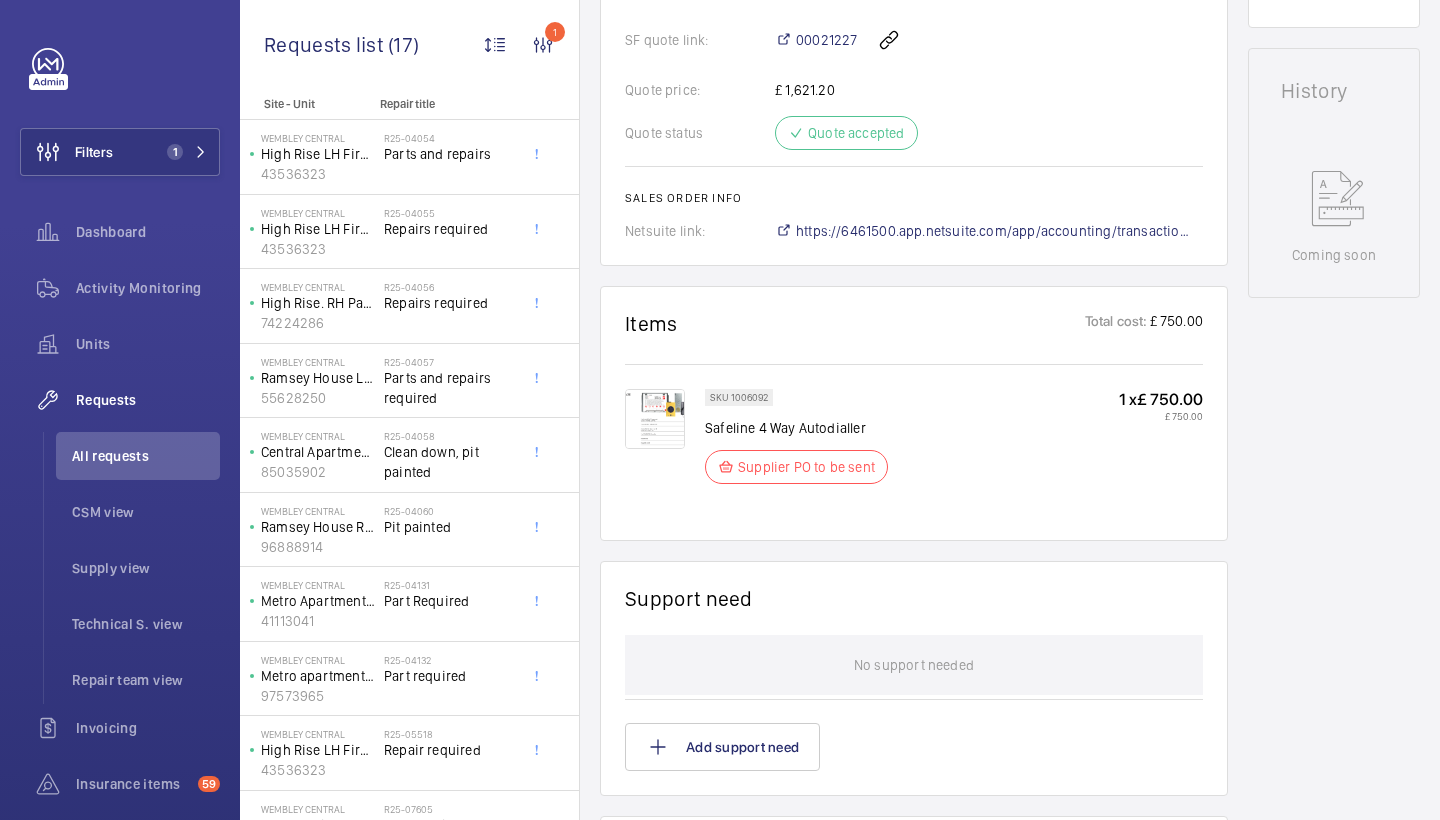 scroll, scrollTop: 836, scrollLeft: 0, axis: vertical 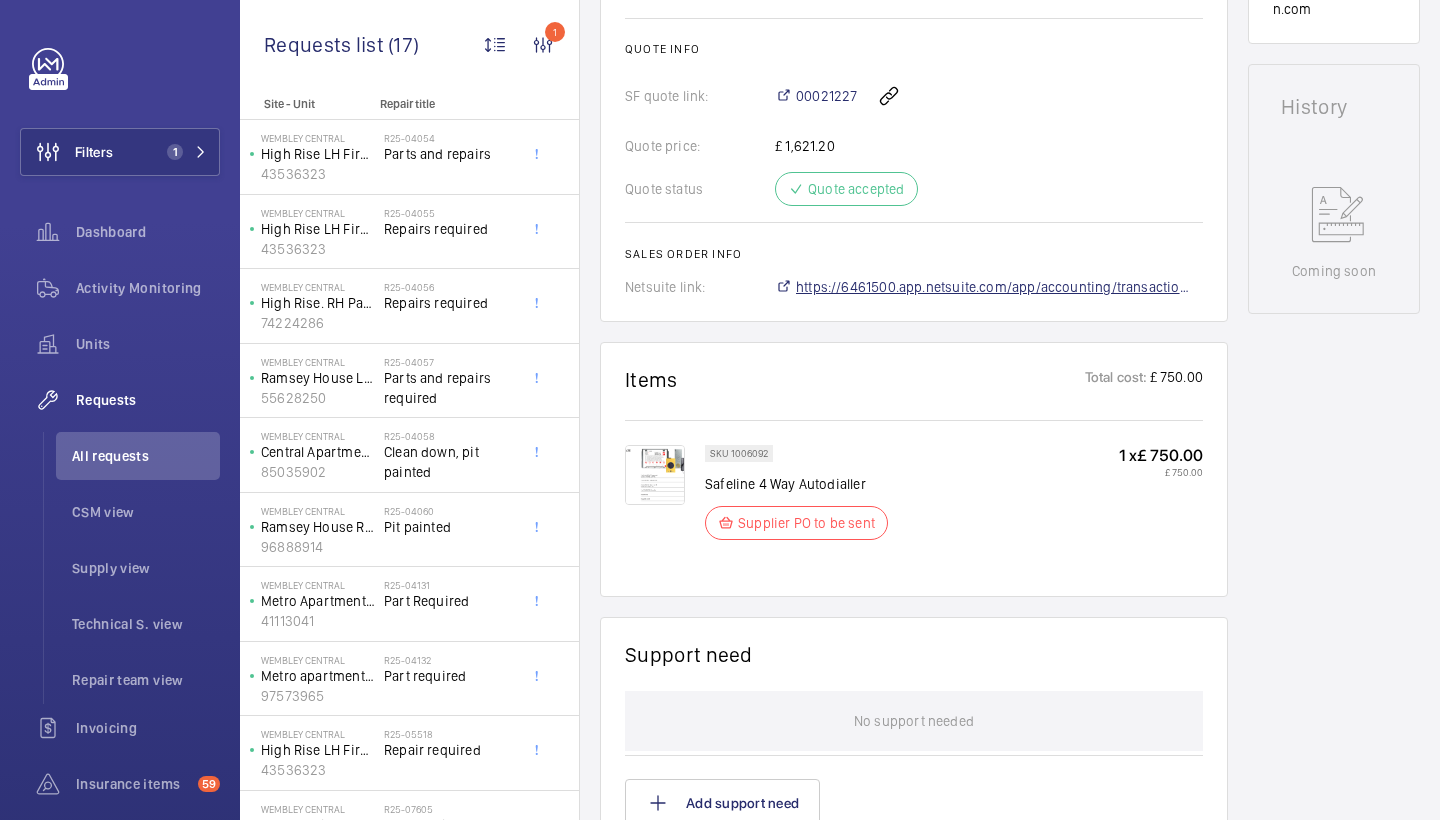 click on "https://6461500.app.netsuite.com/app/accounting/transactions/salesord.nl?id=2878136" 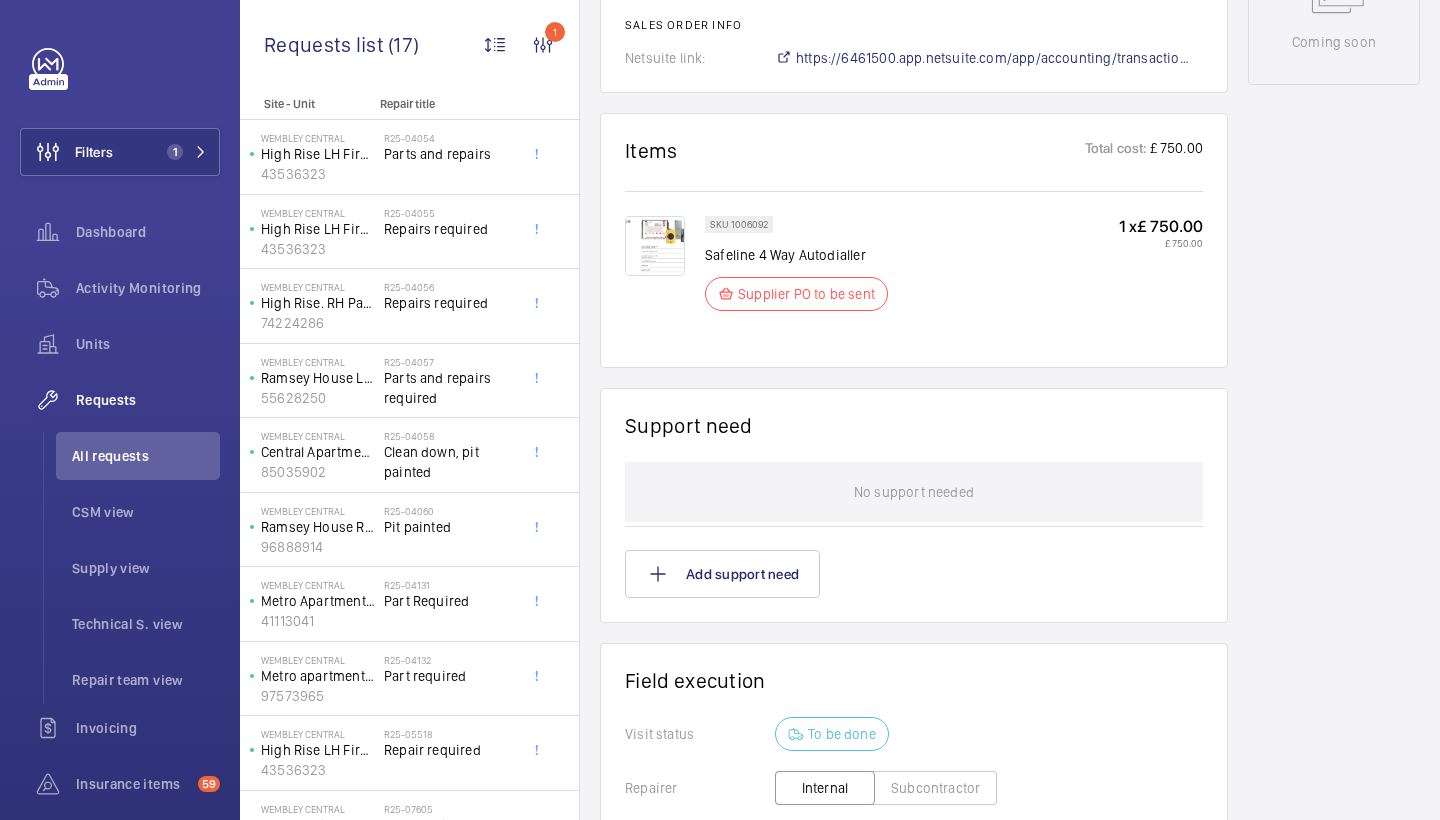 scroll, scrollTop: 1262, scrollLeft: 0, axis: vertical 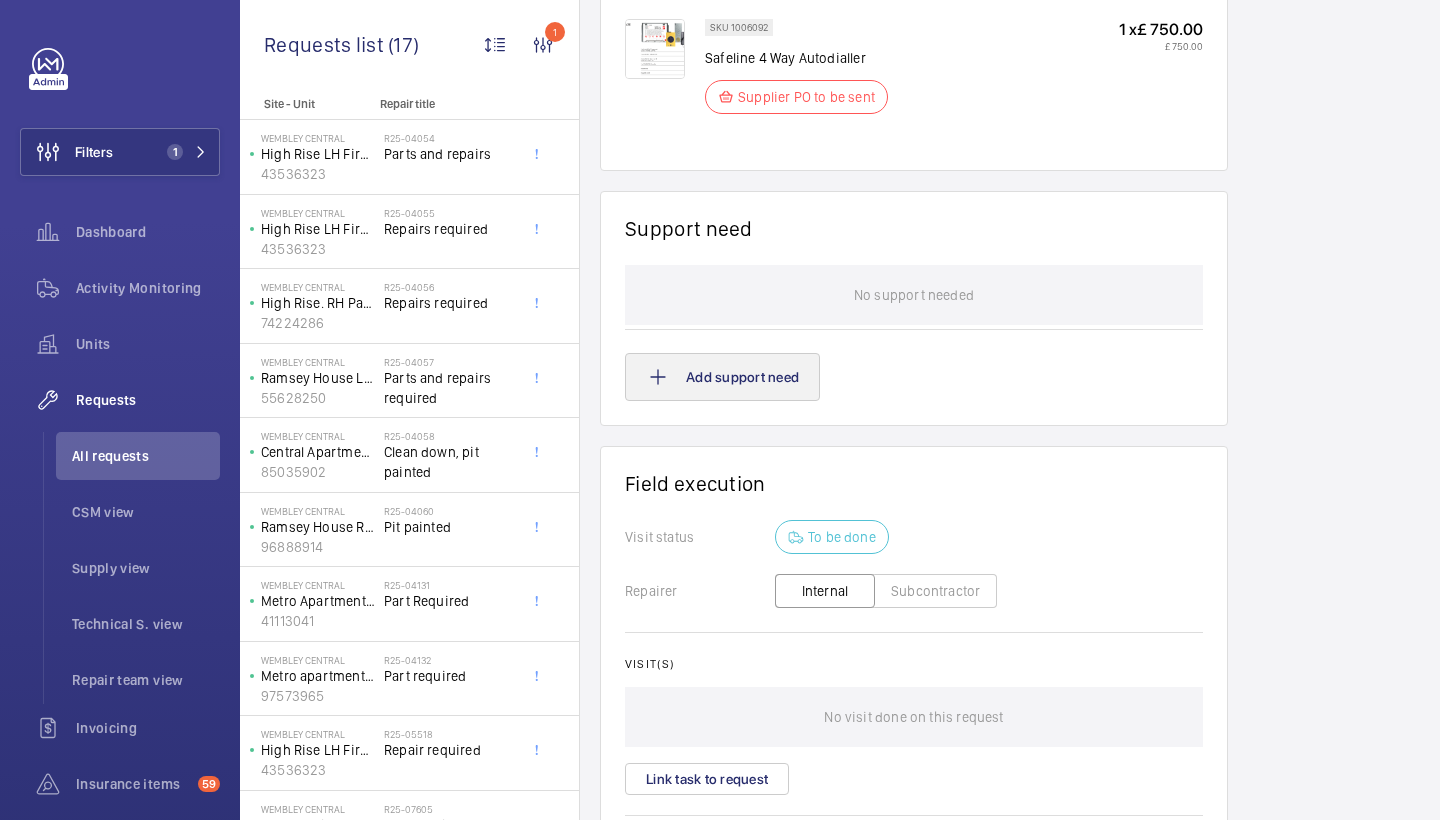 click on "Add support need" 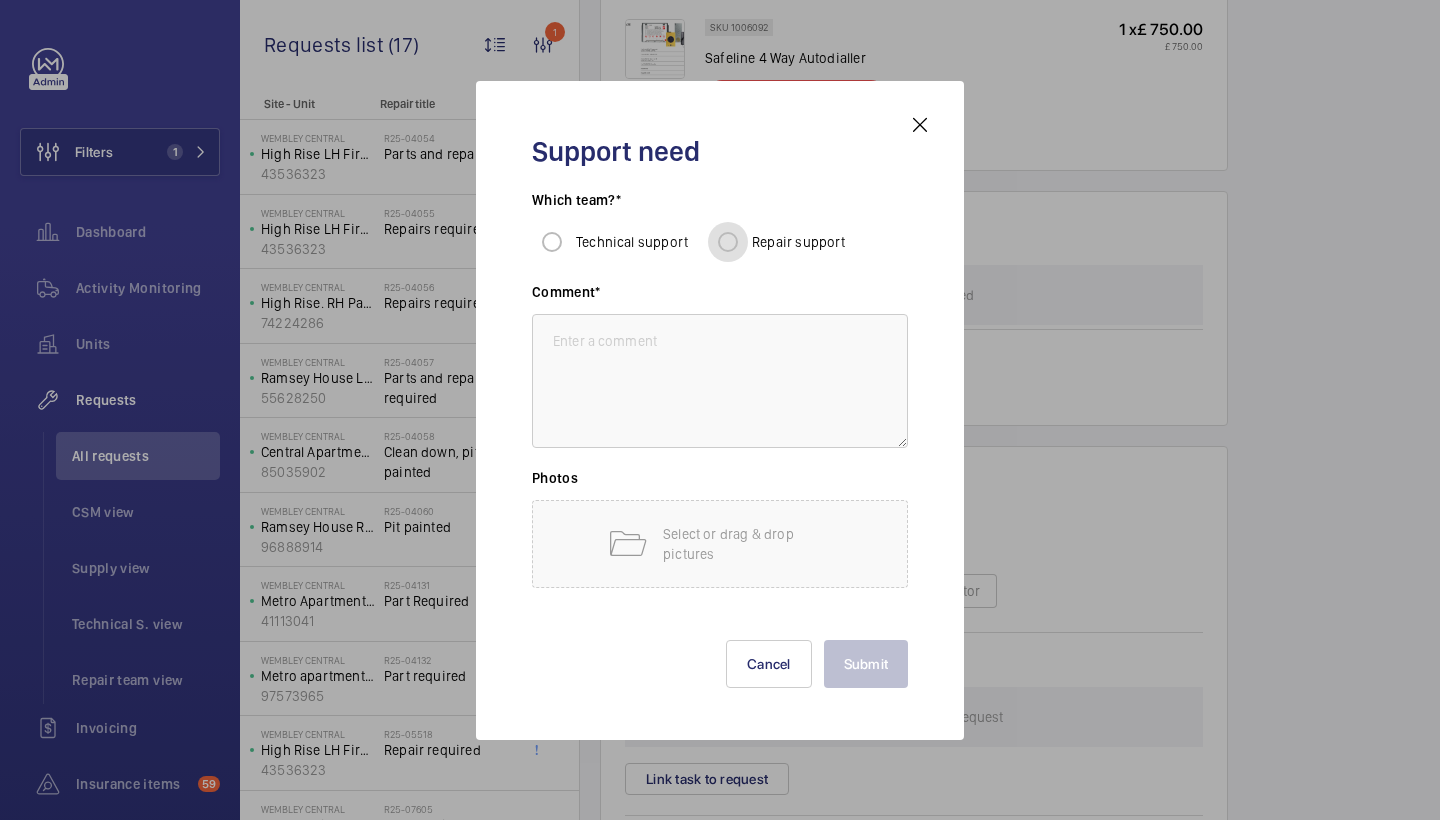 click on "Repair support" at bounding box center [728, 242] 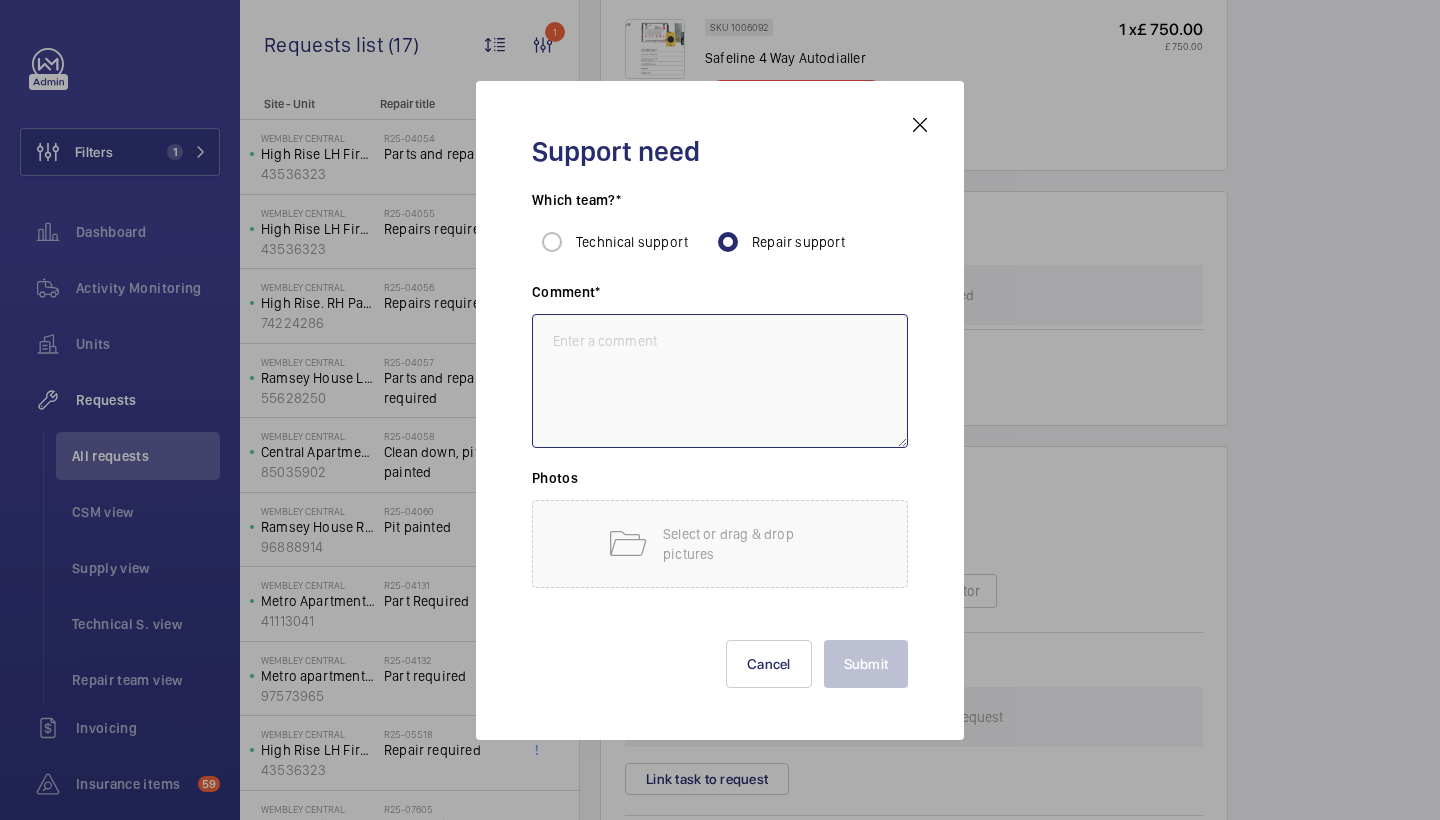 click at bounding box center (720, 381) 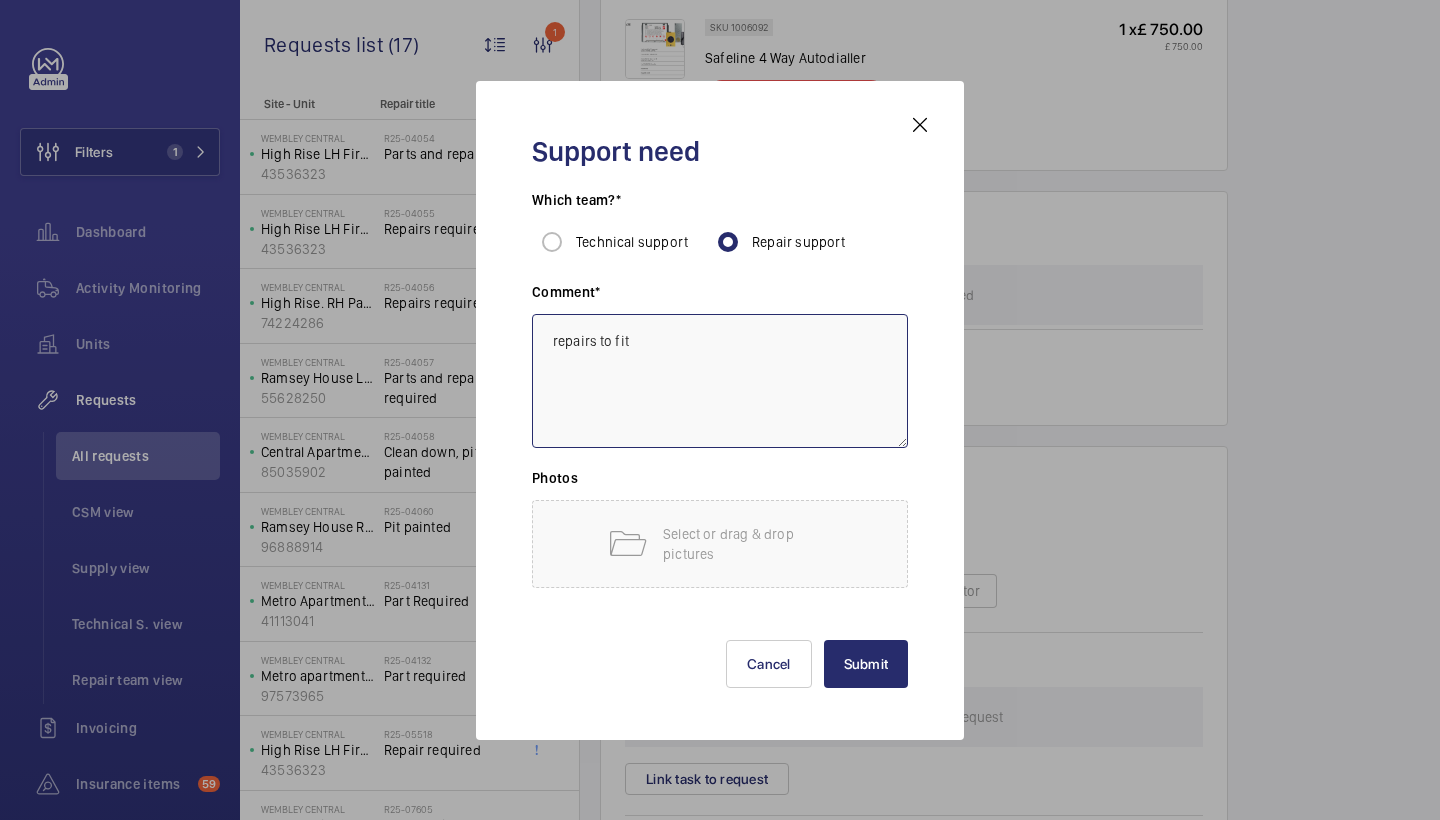 type on "repairs to fit" 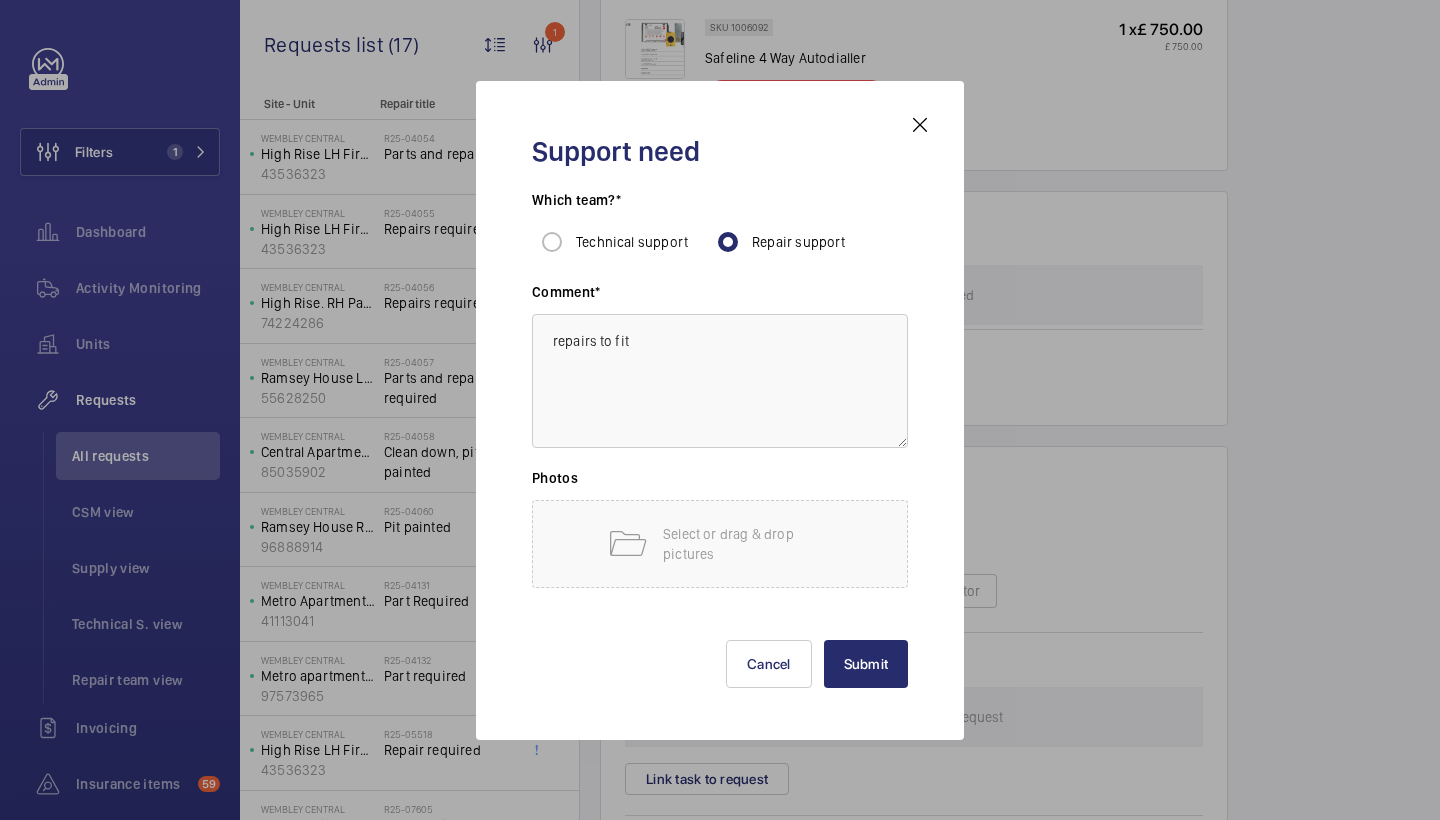 click on "Submit Cancel" at bounding box center (720, 648) 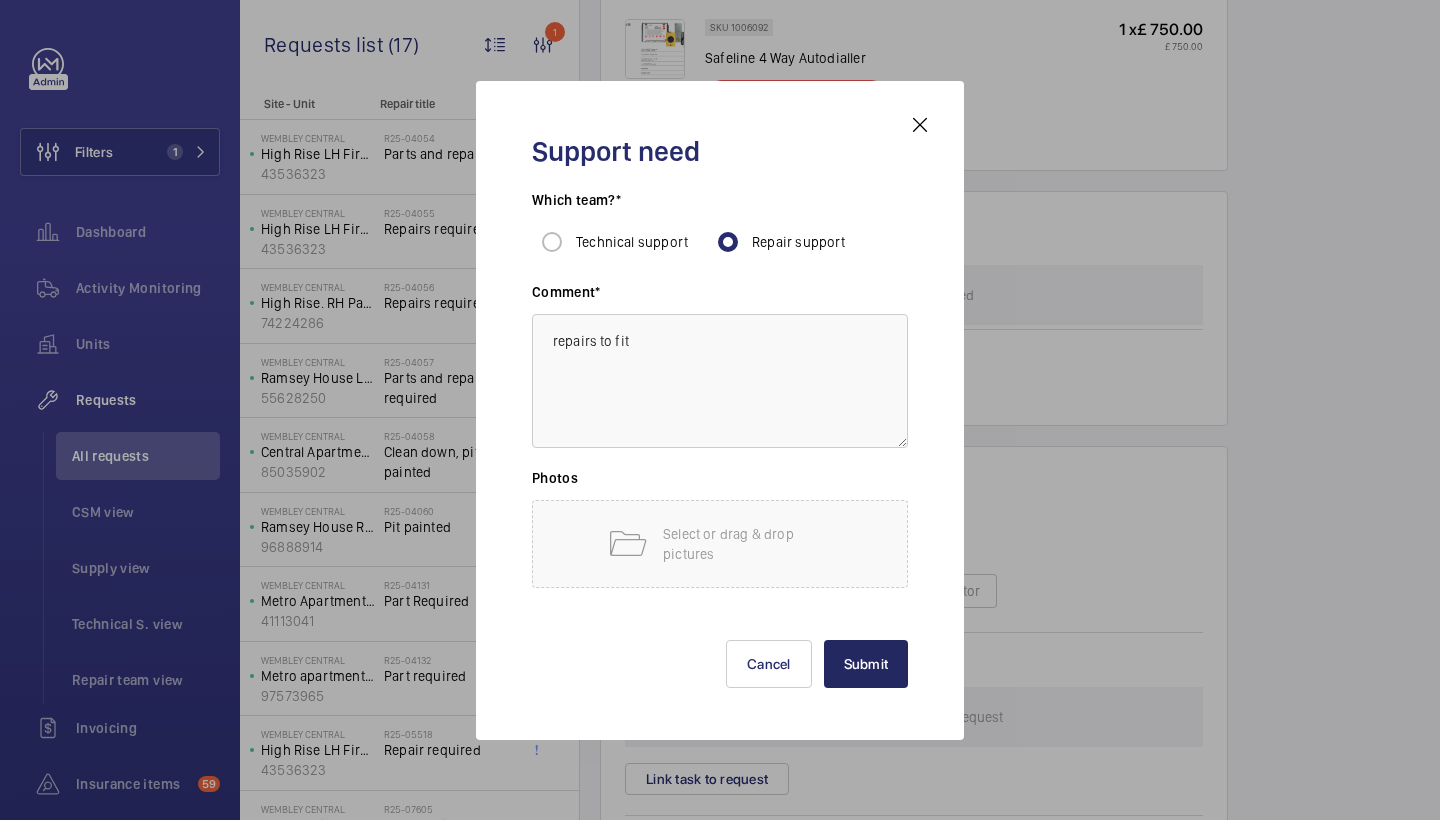 click on "Submit" at bounding box center [866, 664] 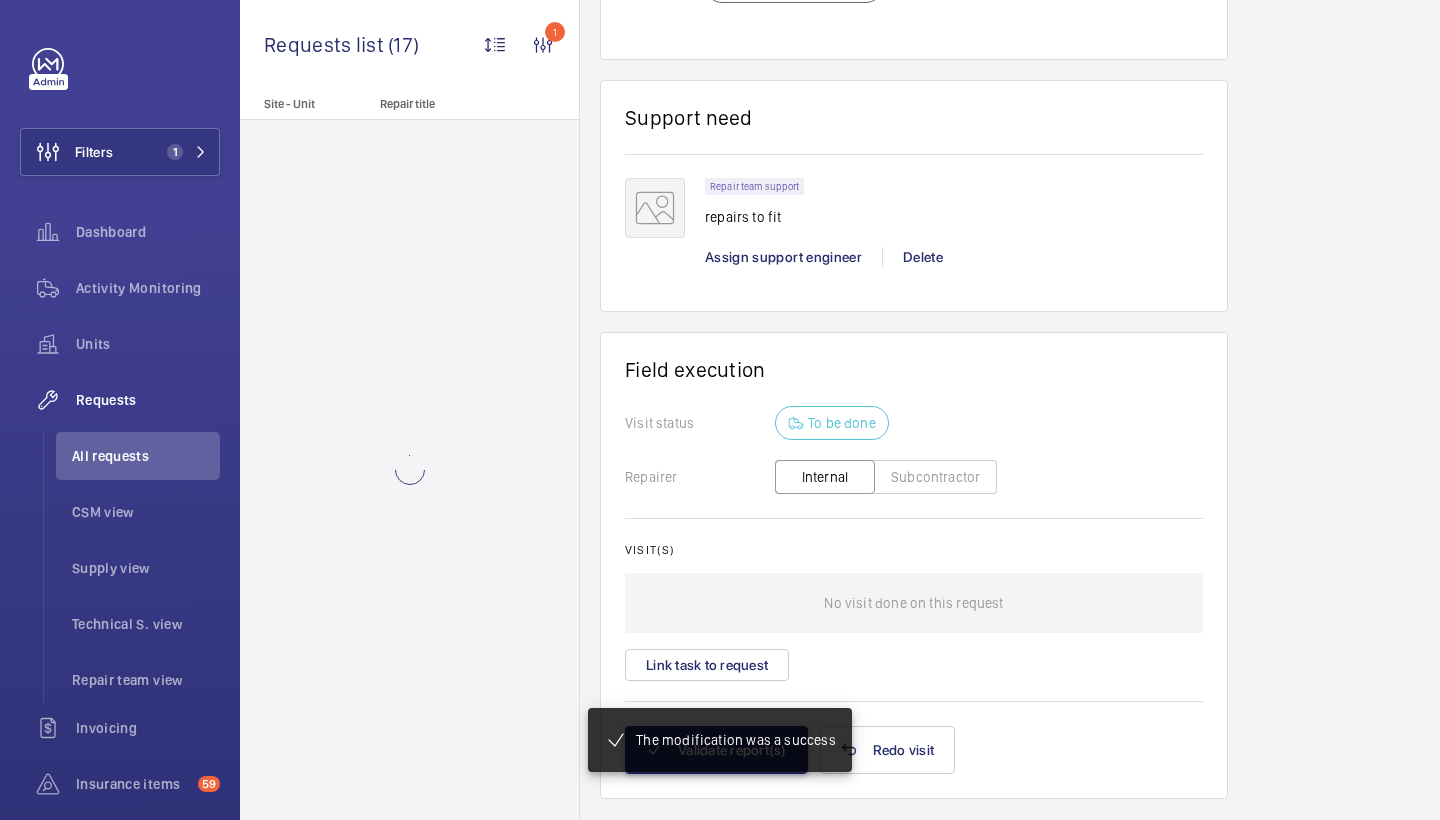 scroll, scrollTop: 1314, scrollLeft: 0, axis: vertical 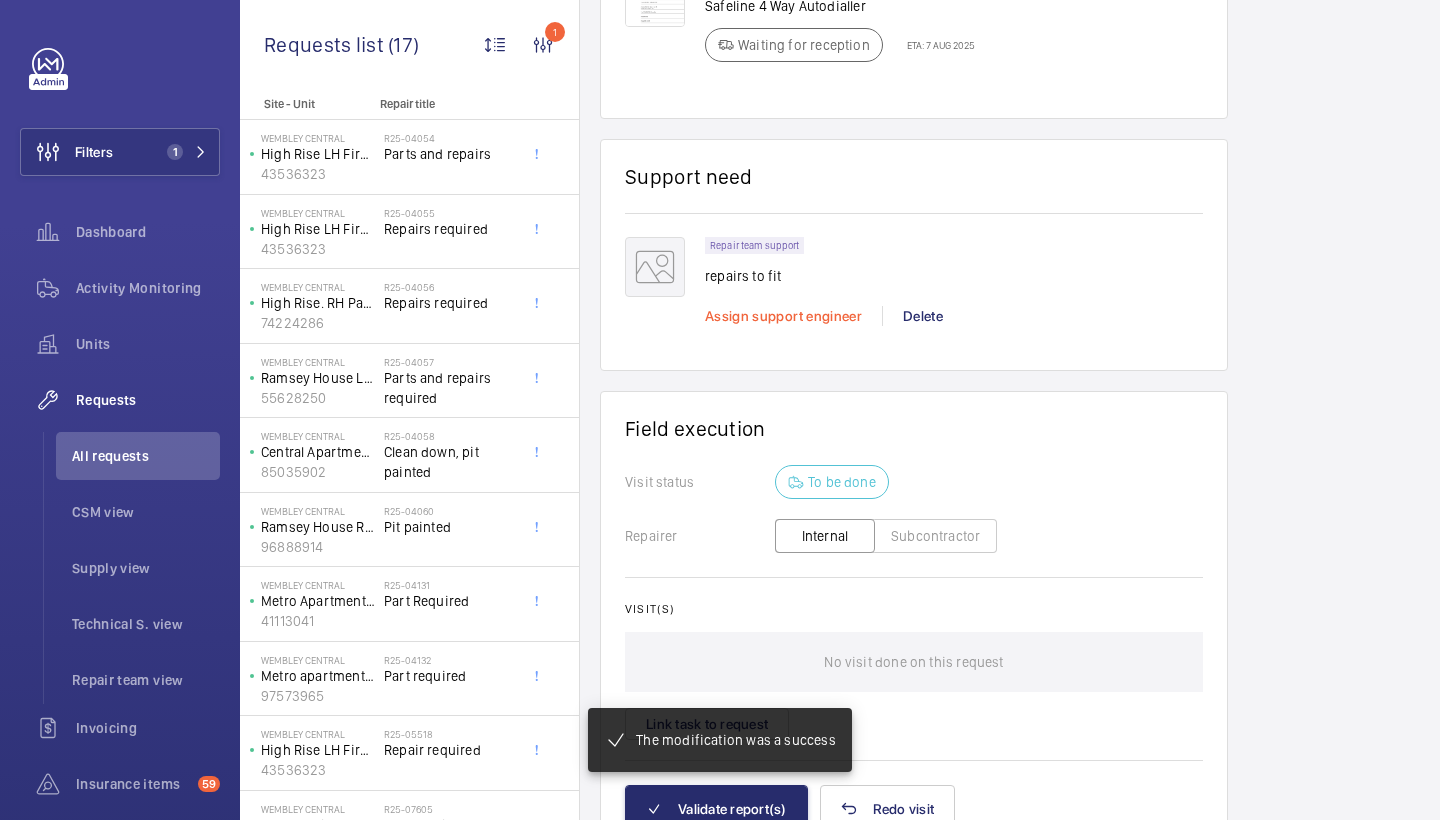 click on "Assign support engineer" 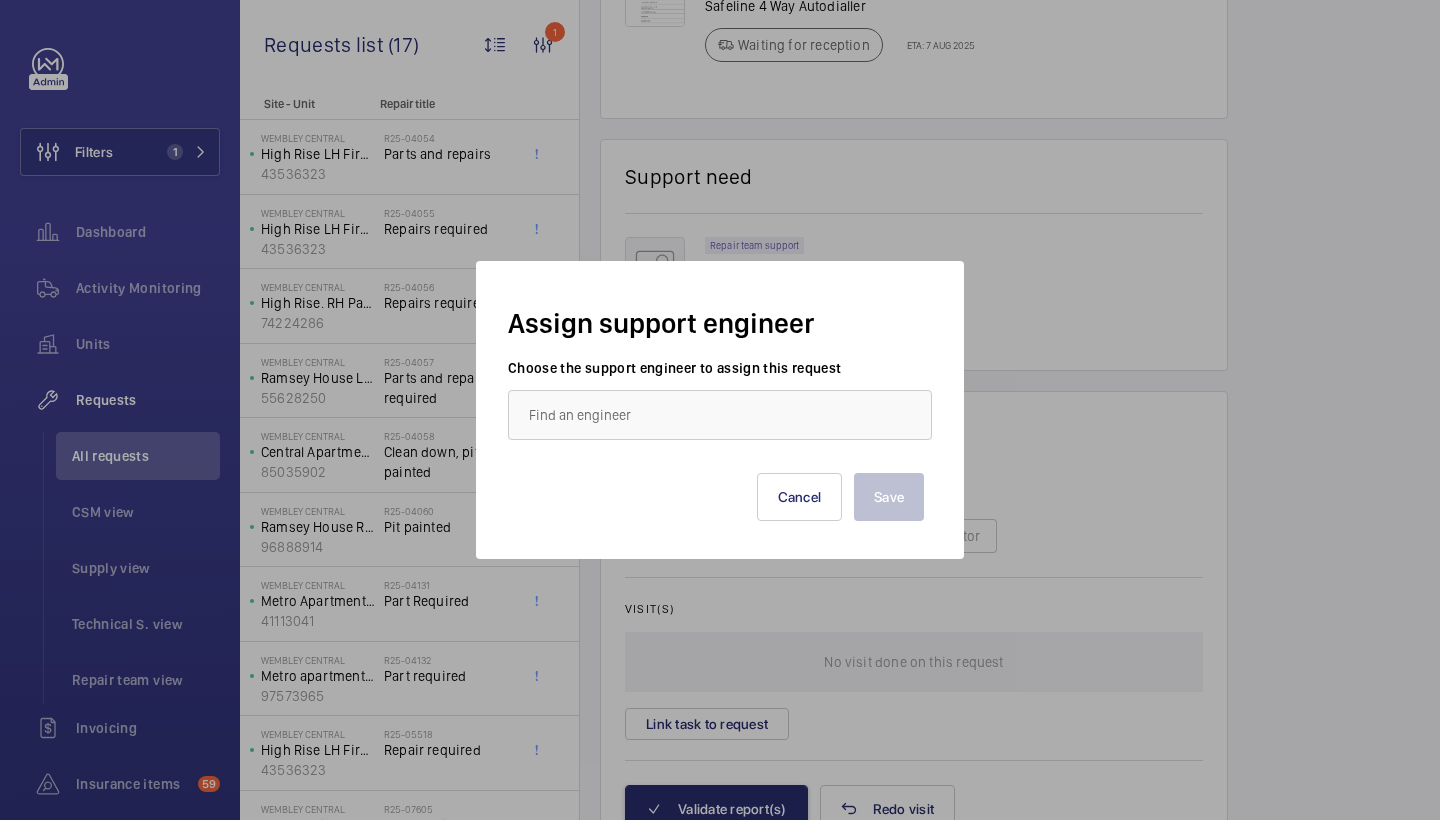 click on "Save  Cancel" at bounding box center [720, 484] 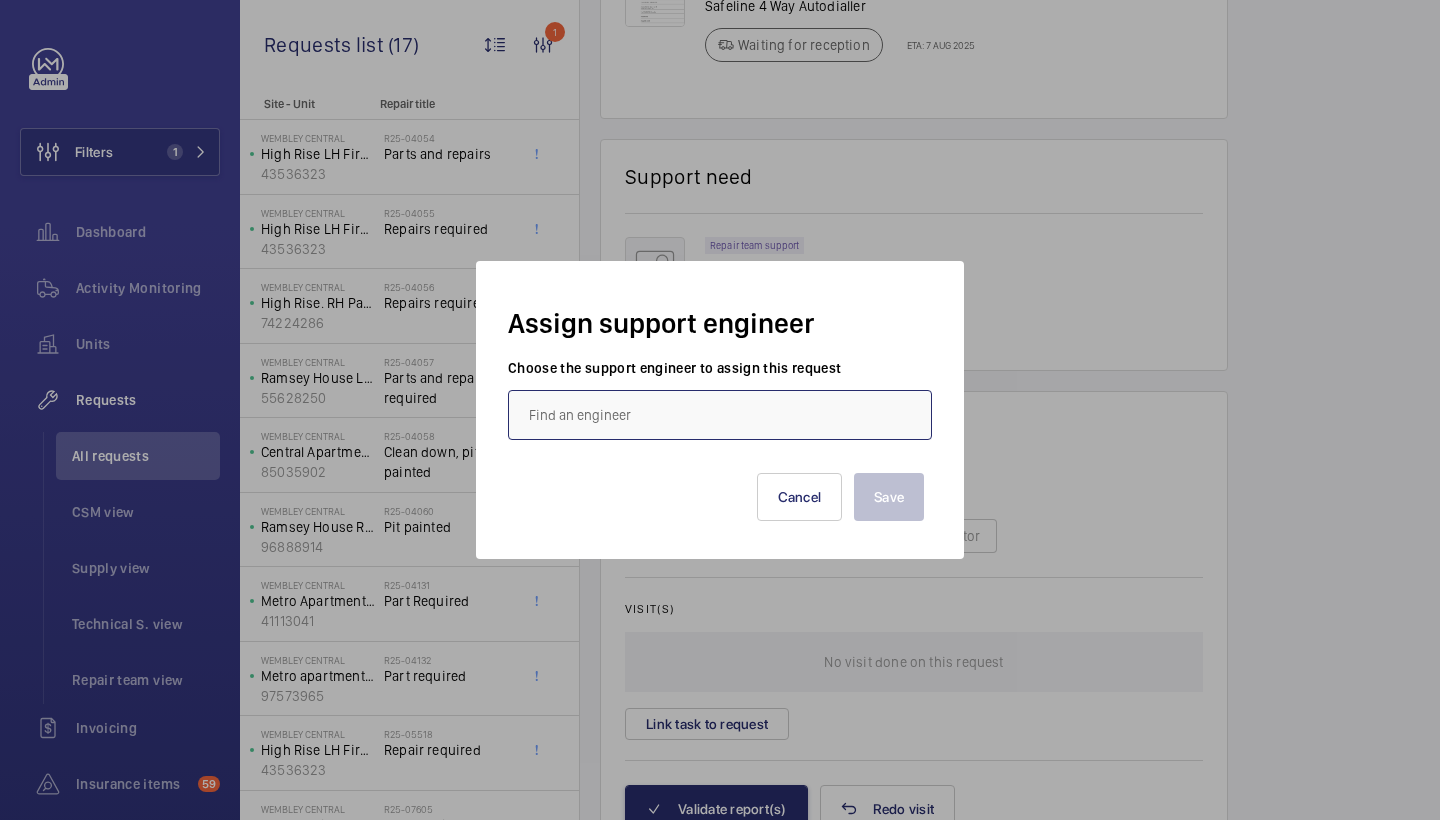 click at bounding box center (720, 415) 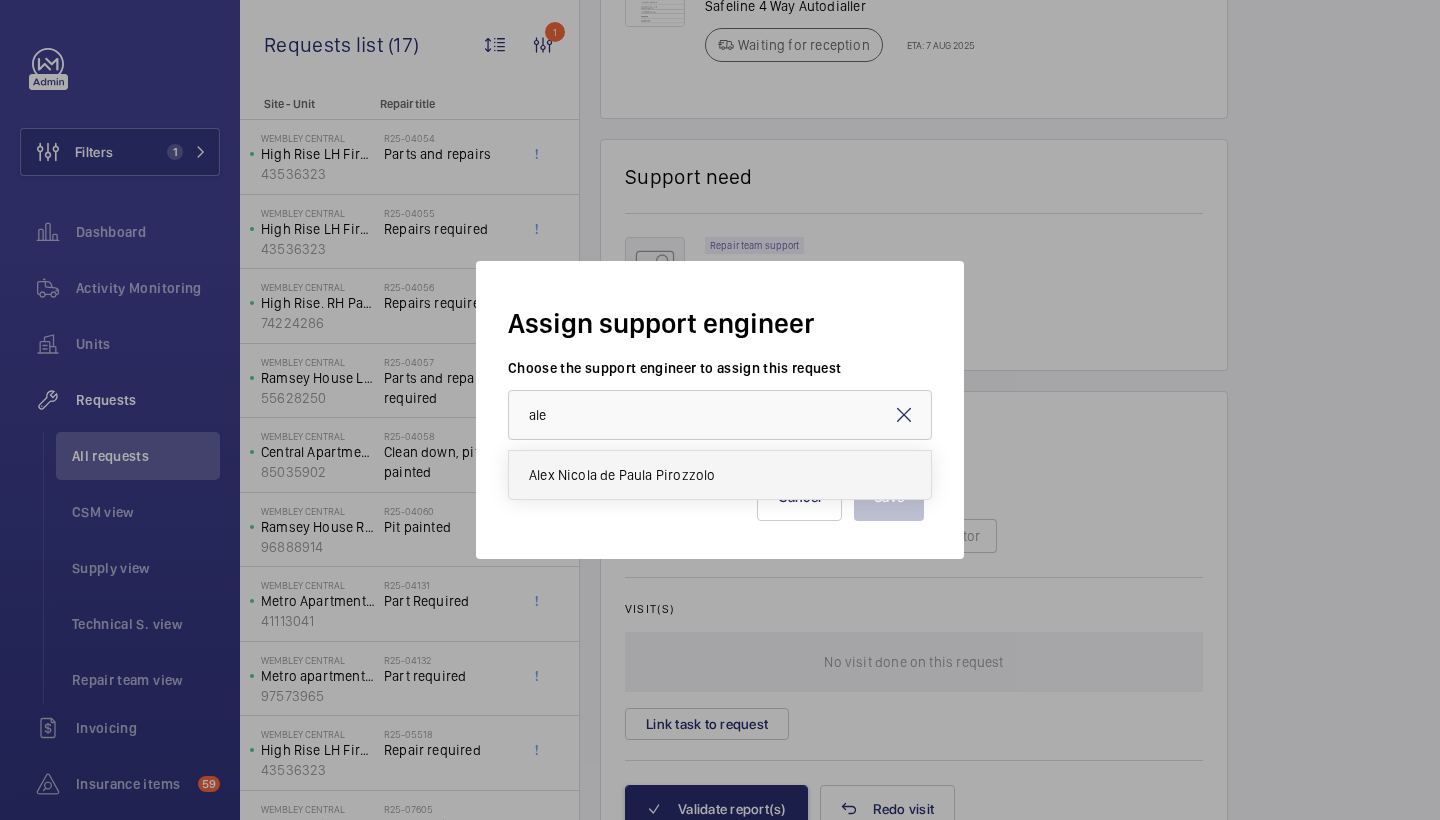 click on "Alex Nicola de Paula Pirozzolo" at bounding box center (622, 475) 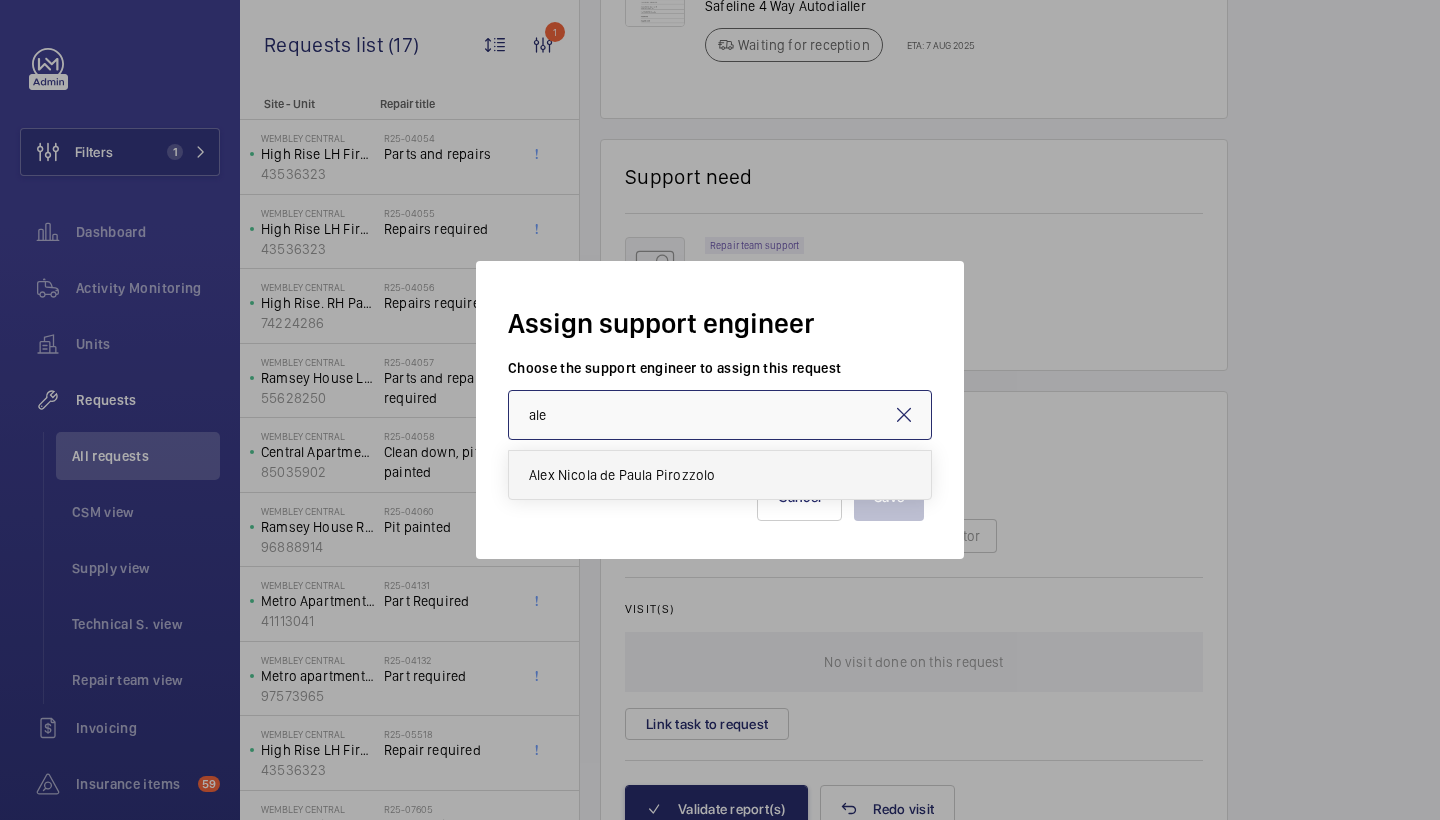 type on "Alex Nicola de Paula Pirozzolo" 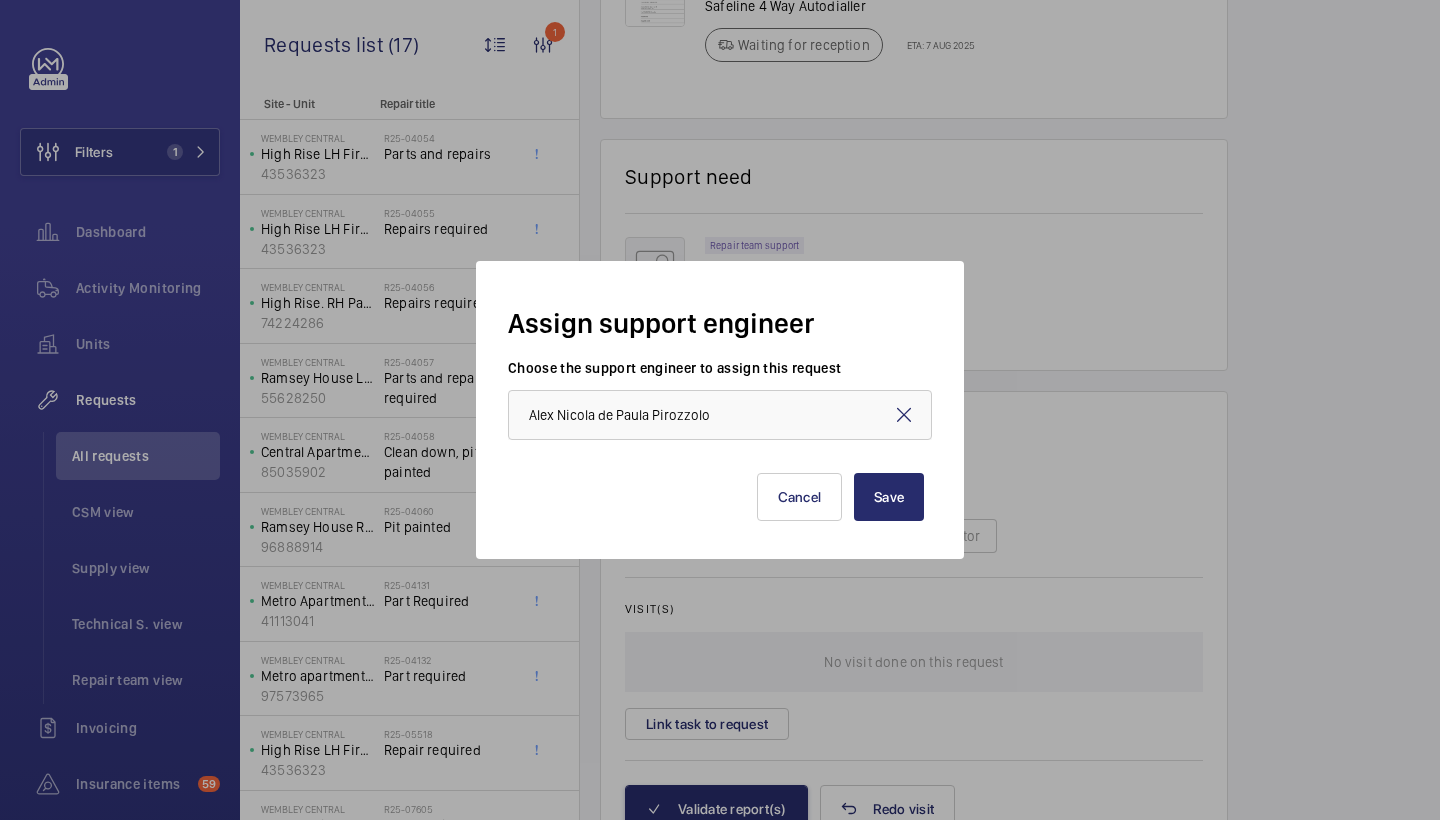 drag, startPoint x: 886, startPoint y: 495, endPoint x: 838, endPoint y: 453, distance: 63.780876 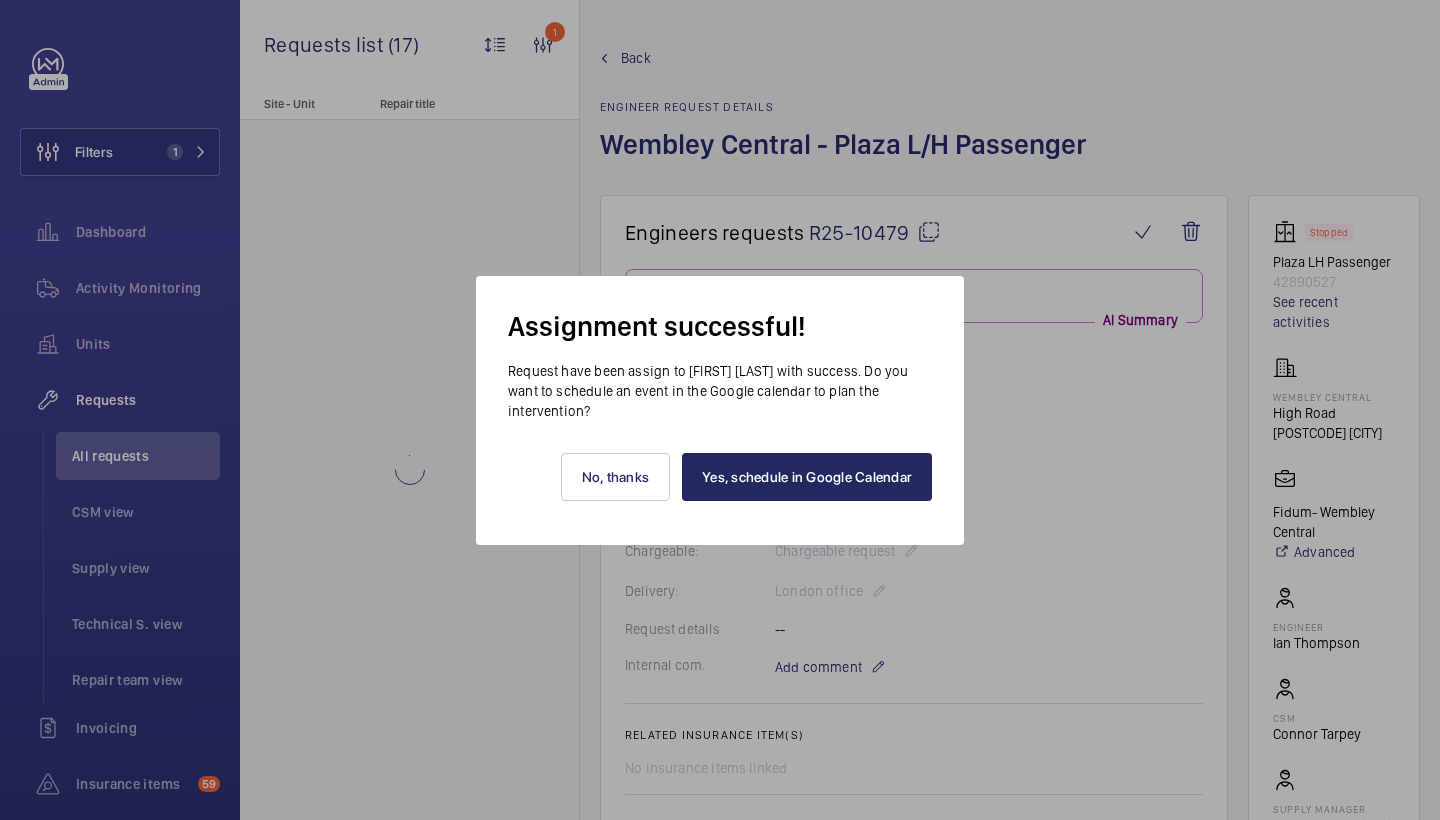 click on "Yes, schedule in Google Calendar" at bounding box center [807, 477] 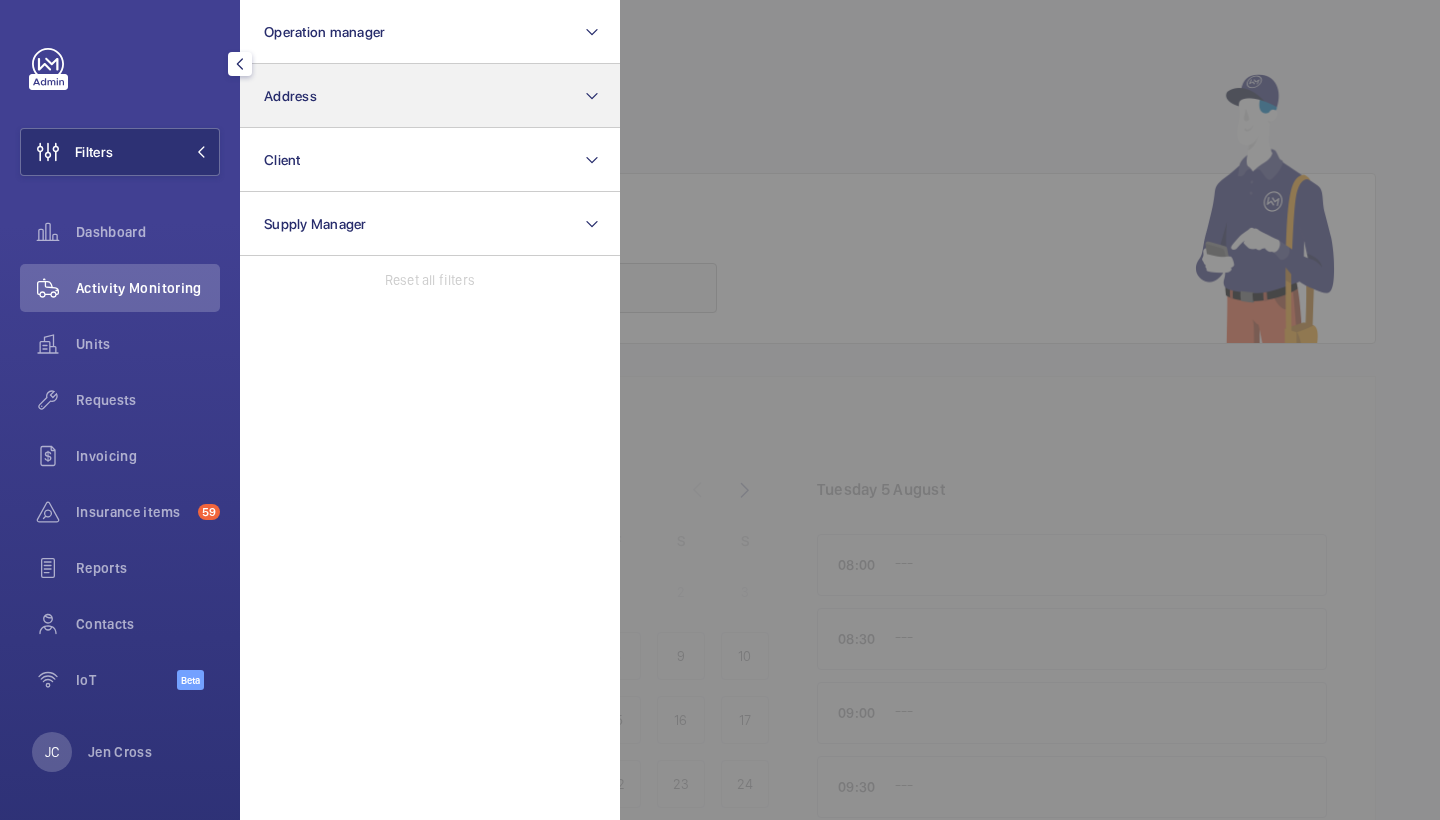 scroll, scrollTop: 0, scrollLeft: 0, axis: both 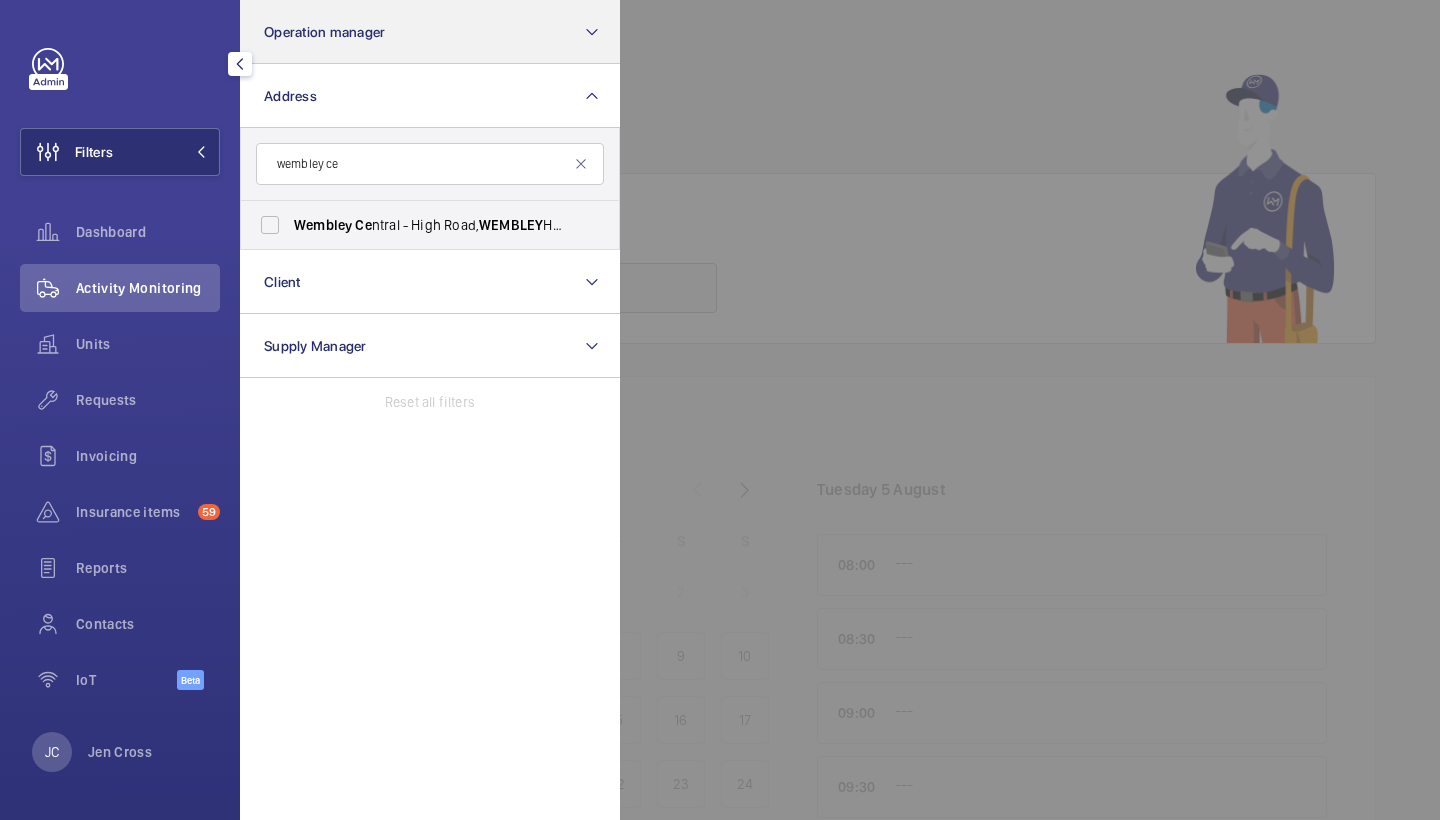 type on "wembley ce" 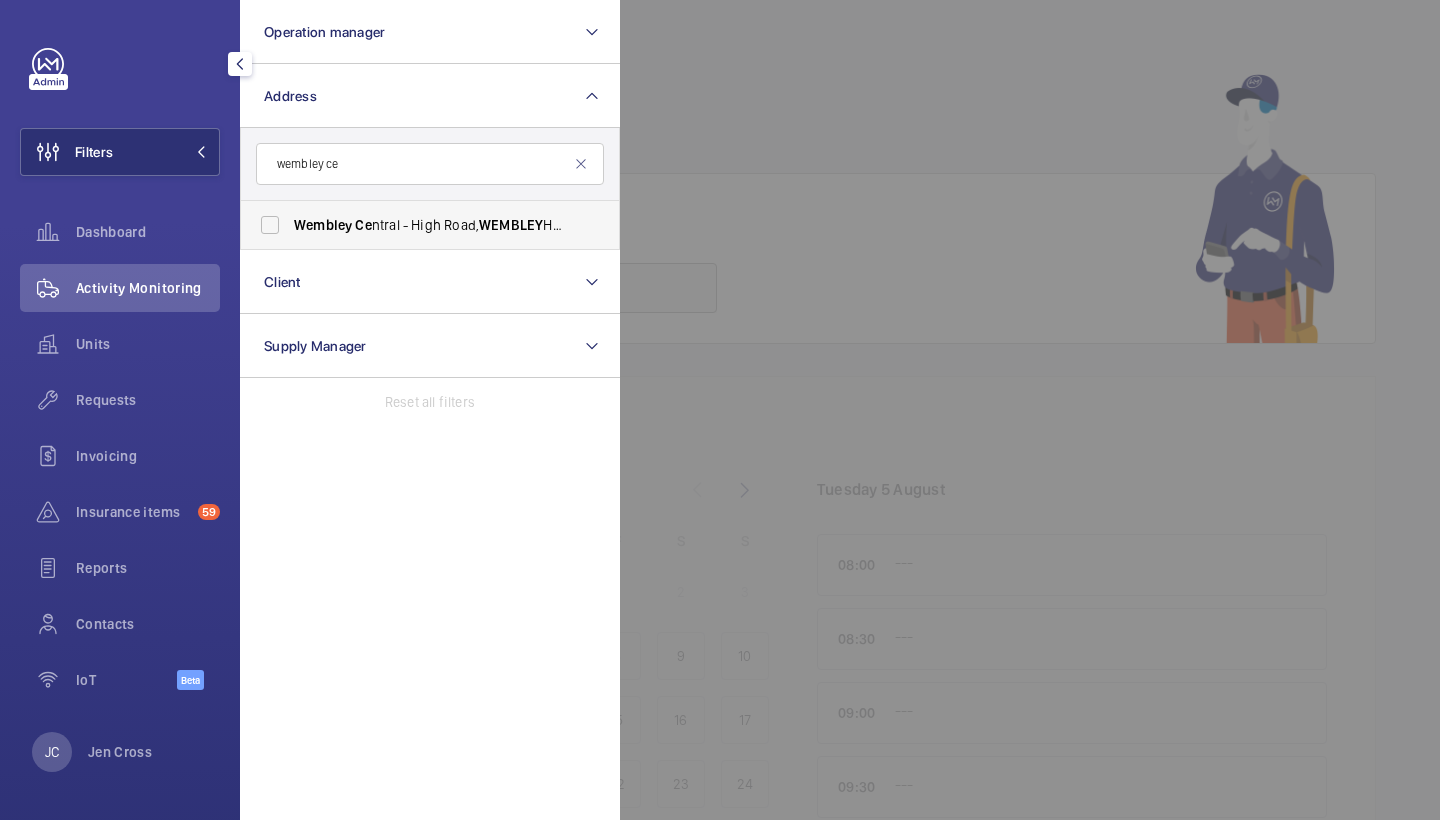 drag, startPoint x: 363, startPoint y: 10, endPoint x: 483, endPoint y: 224, distance: 245.34872 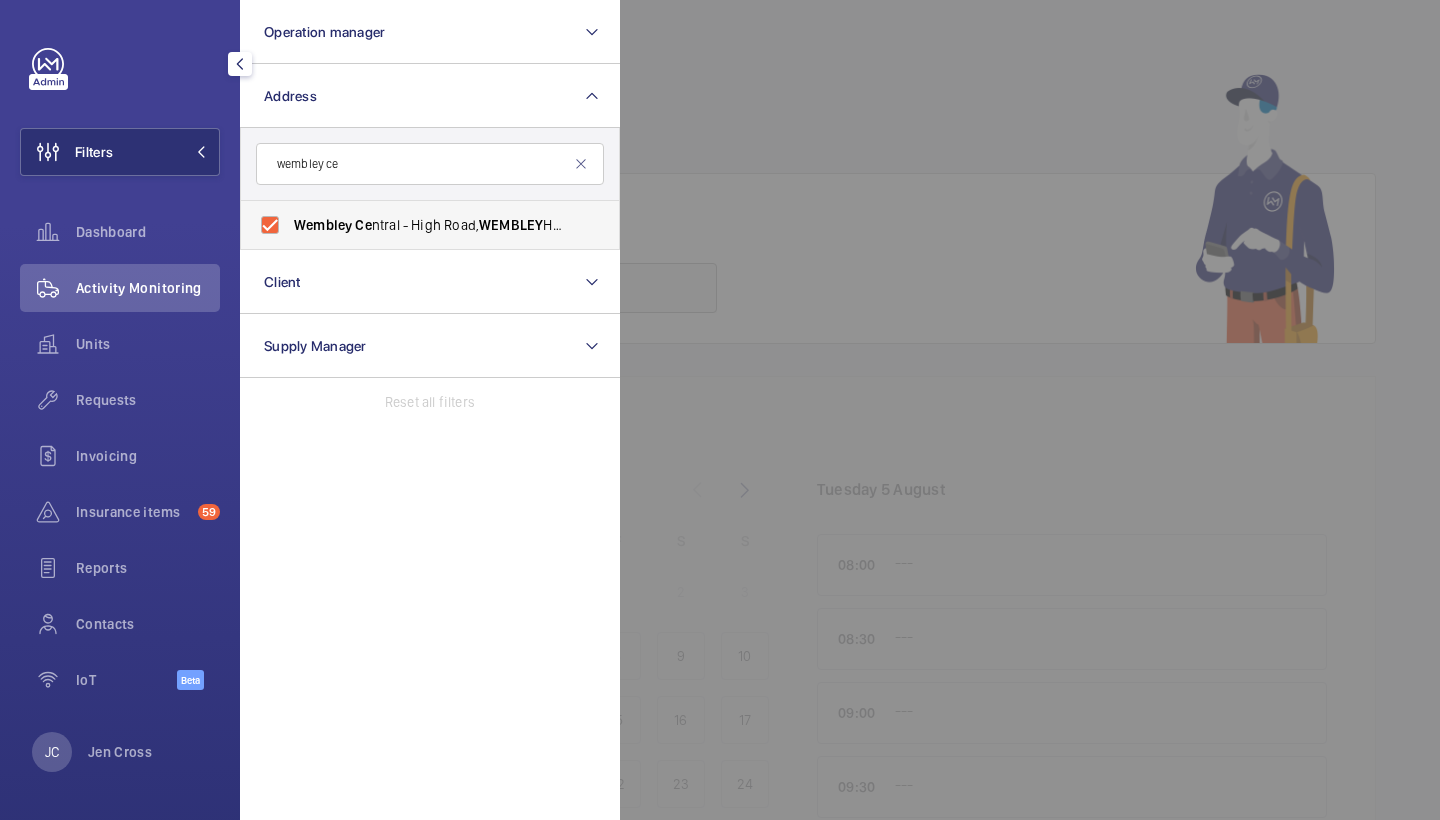 checkbox on "true" 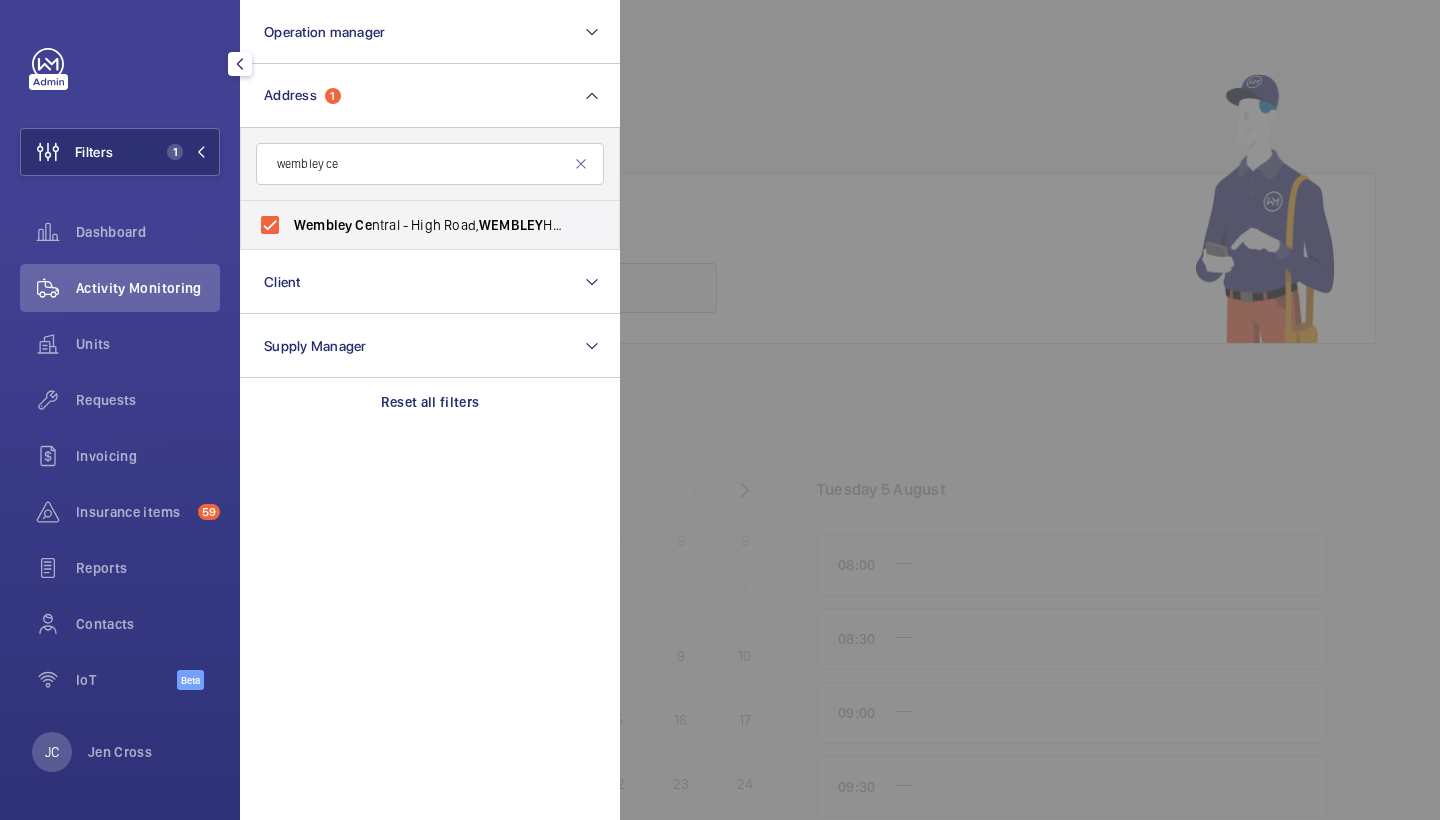 click 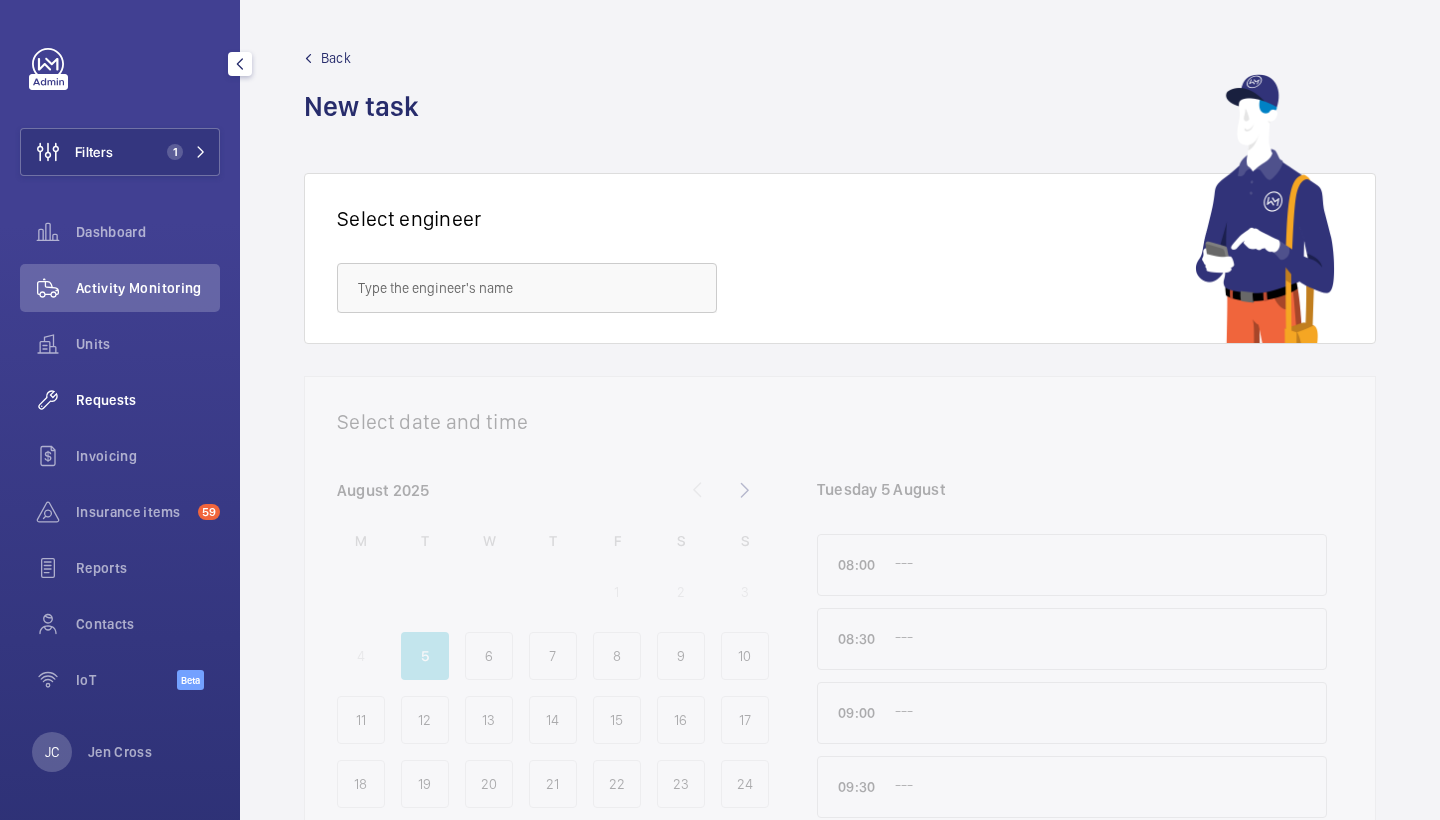 click on "Requests" 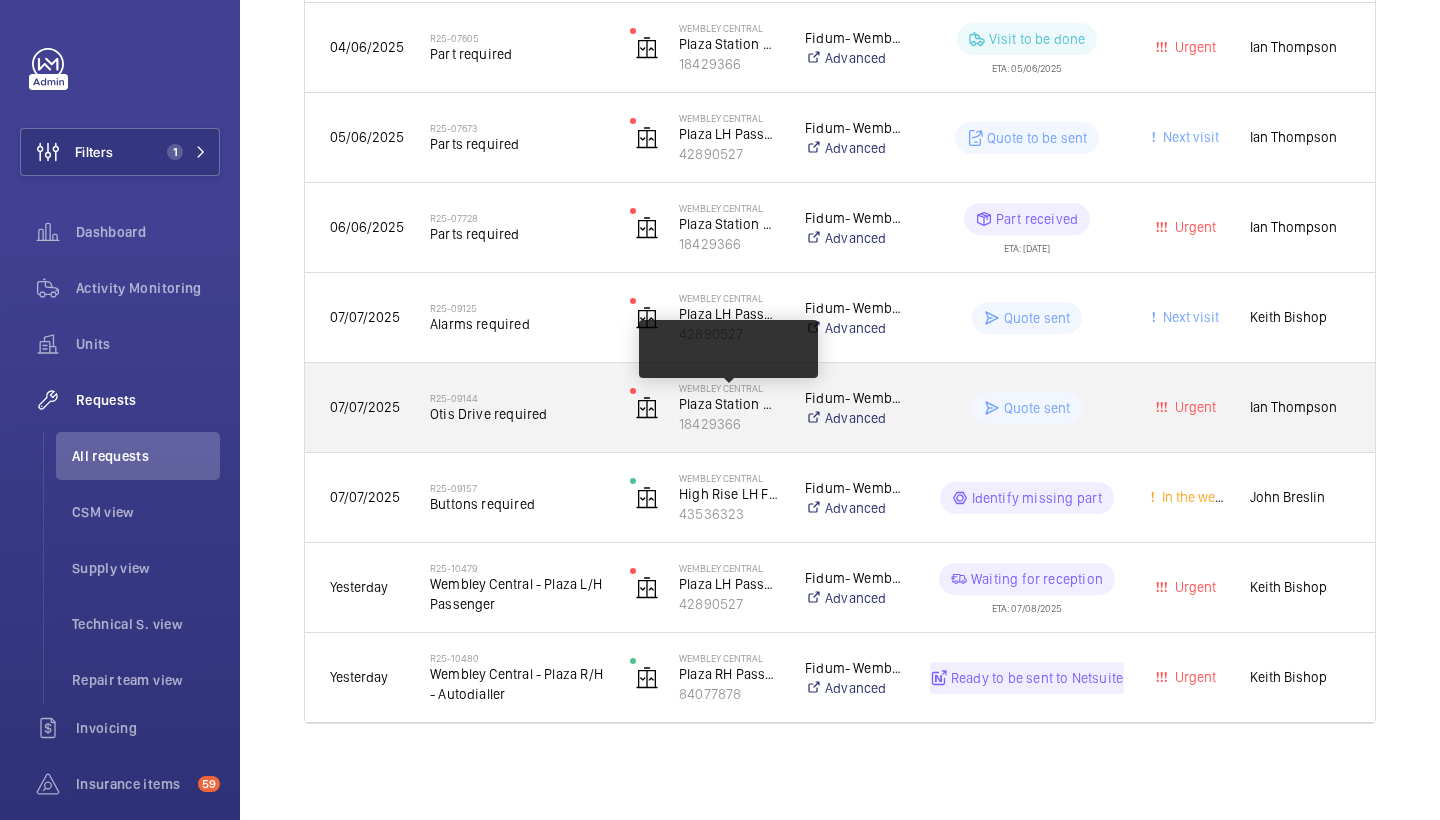 scroll, scrollTop: 1200, scrollLeft: 0, axis: vertical 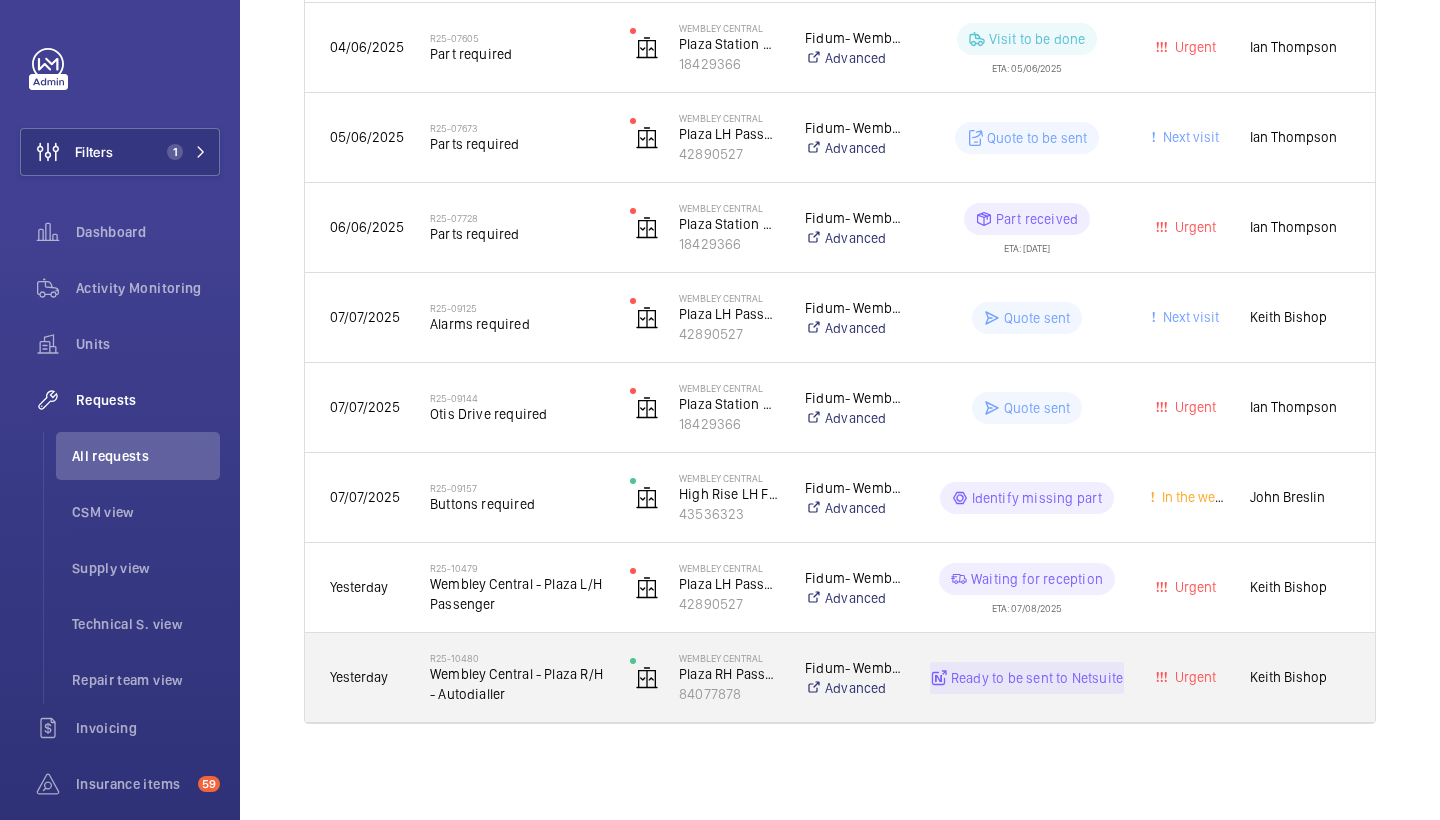 click on "R25-10480" 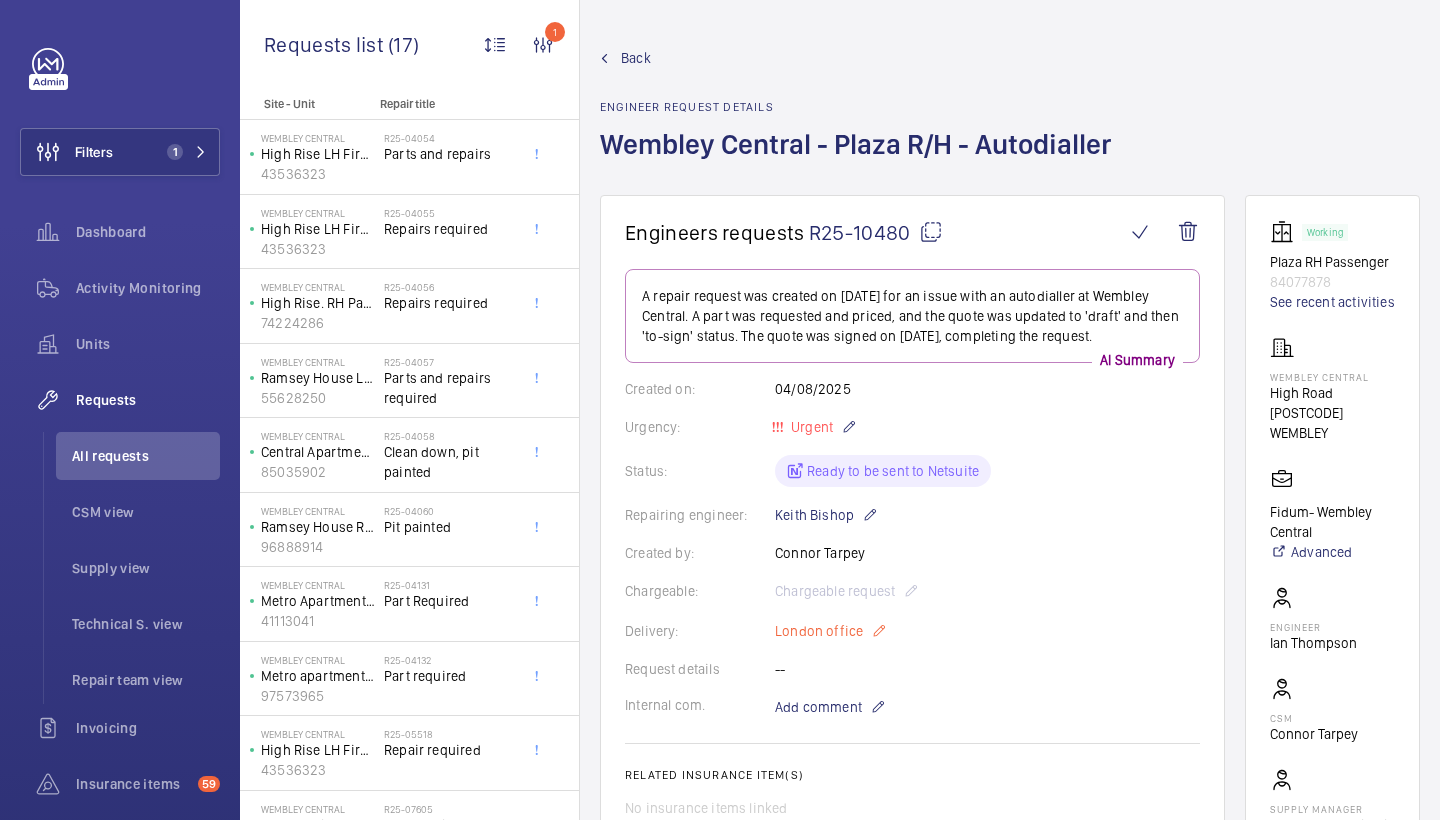 scroll, scrollTop: 717, scrollLeft: 0, axis: vertical 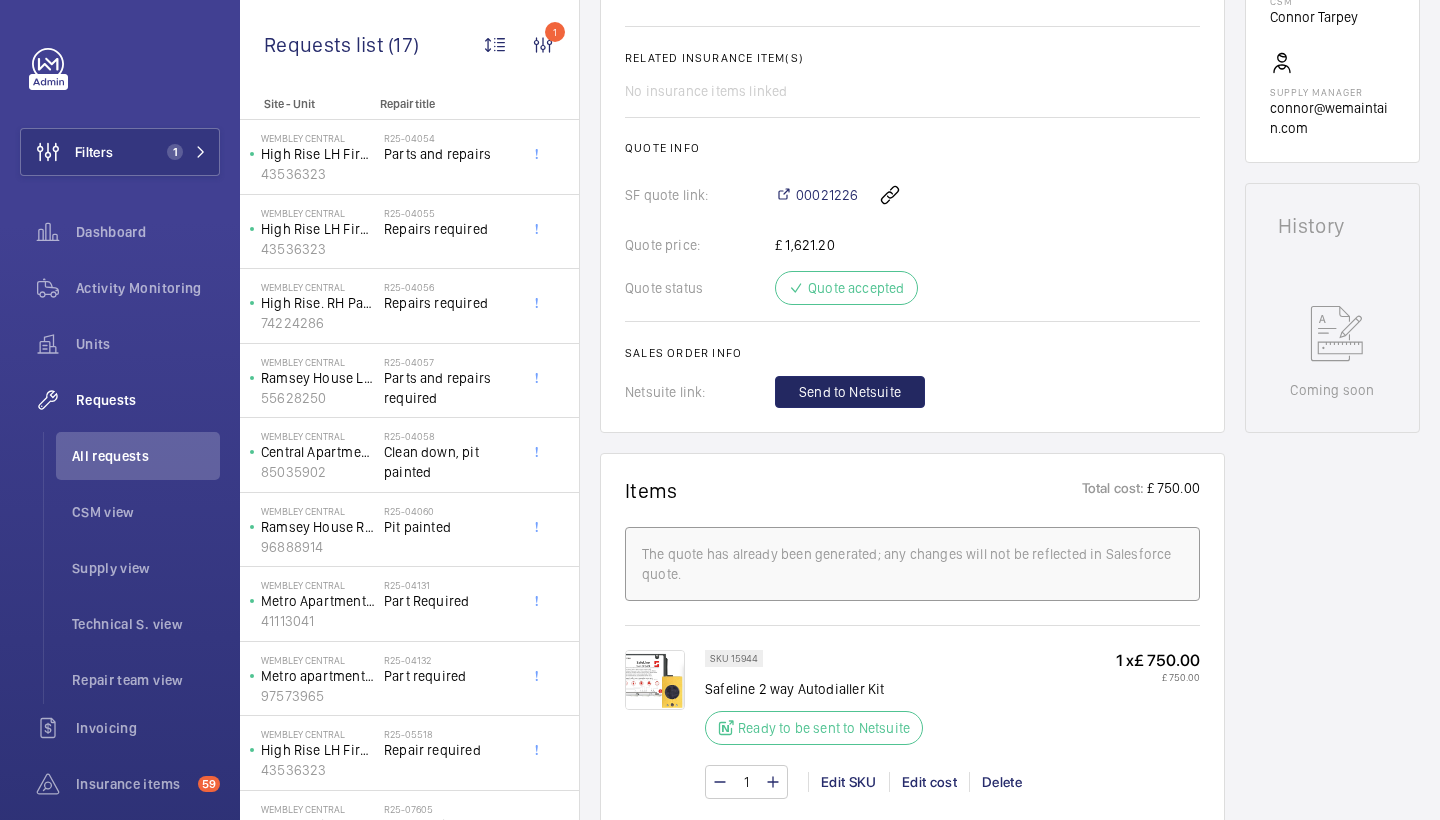 click on "Send to Netsuite" 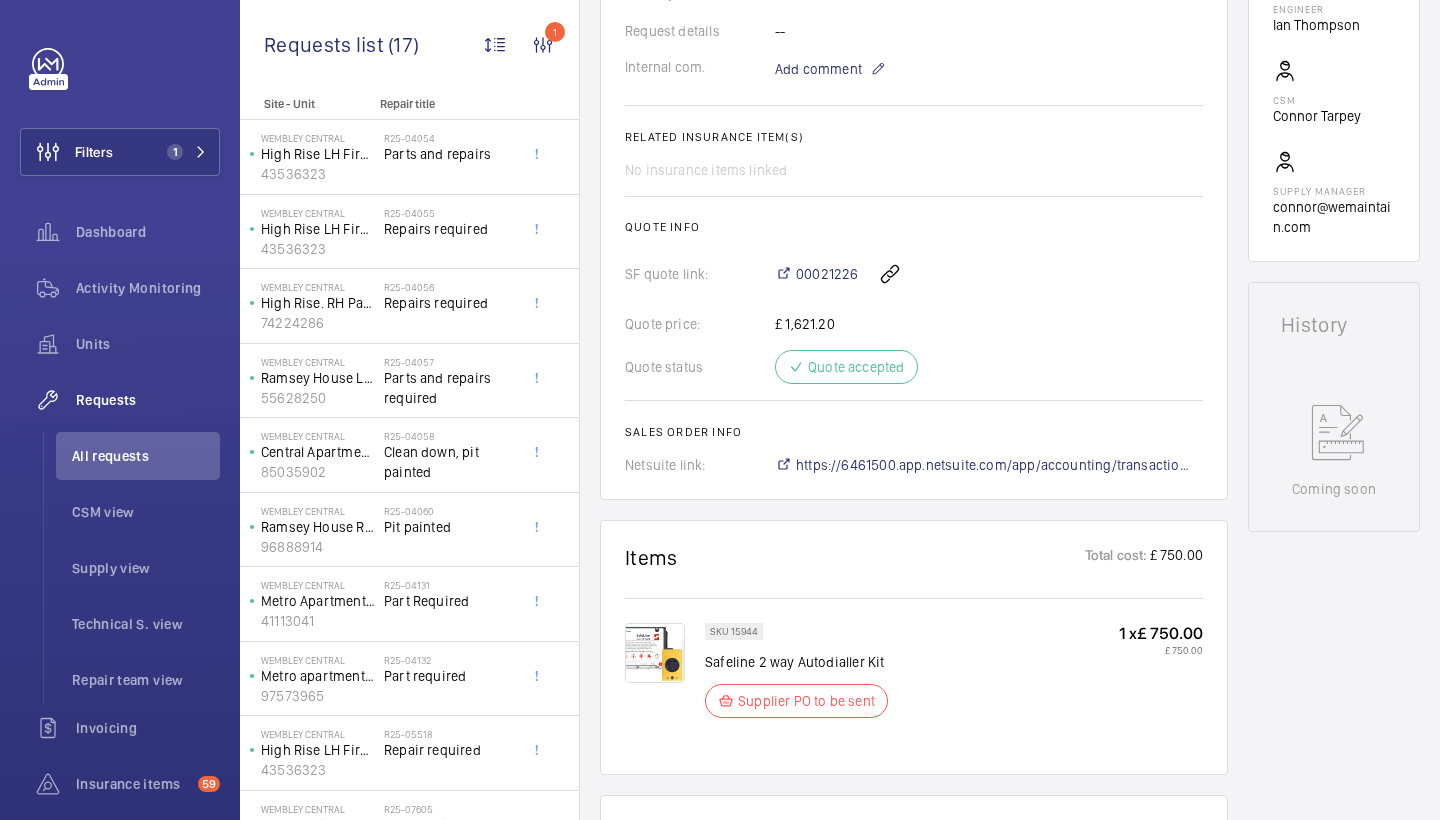 scroll, scrollTop: 638, scrollLeft: 0, axis: vertical 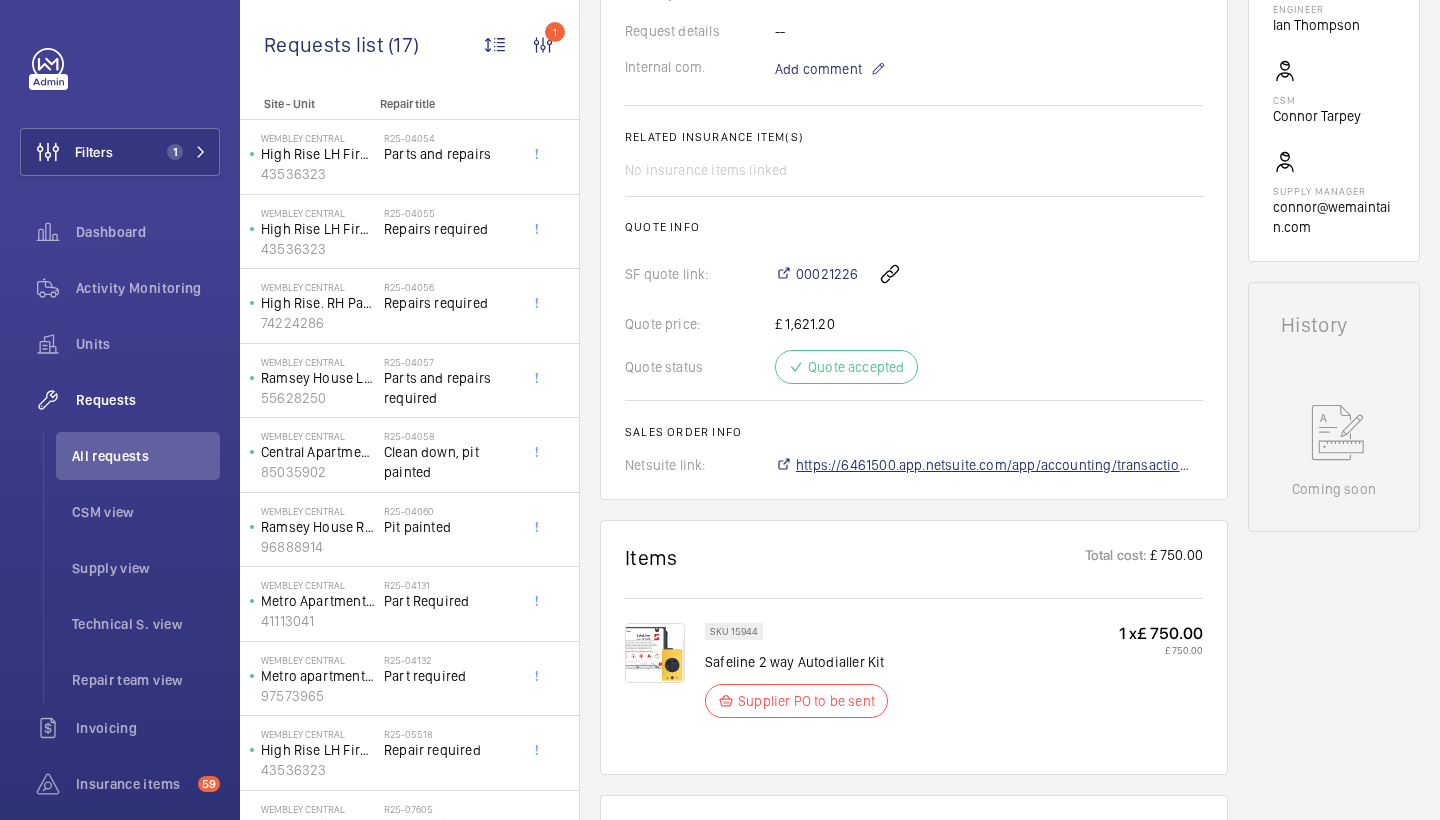 click on "https://6461500.app.netsuite.com/app/accounting/transactions/salesord.nl?id=2878137" 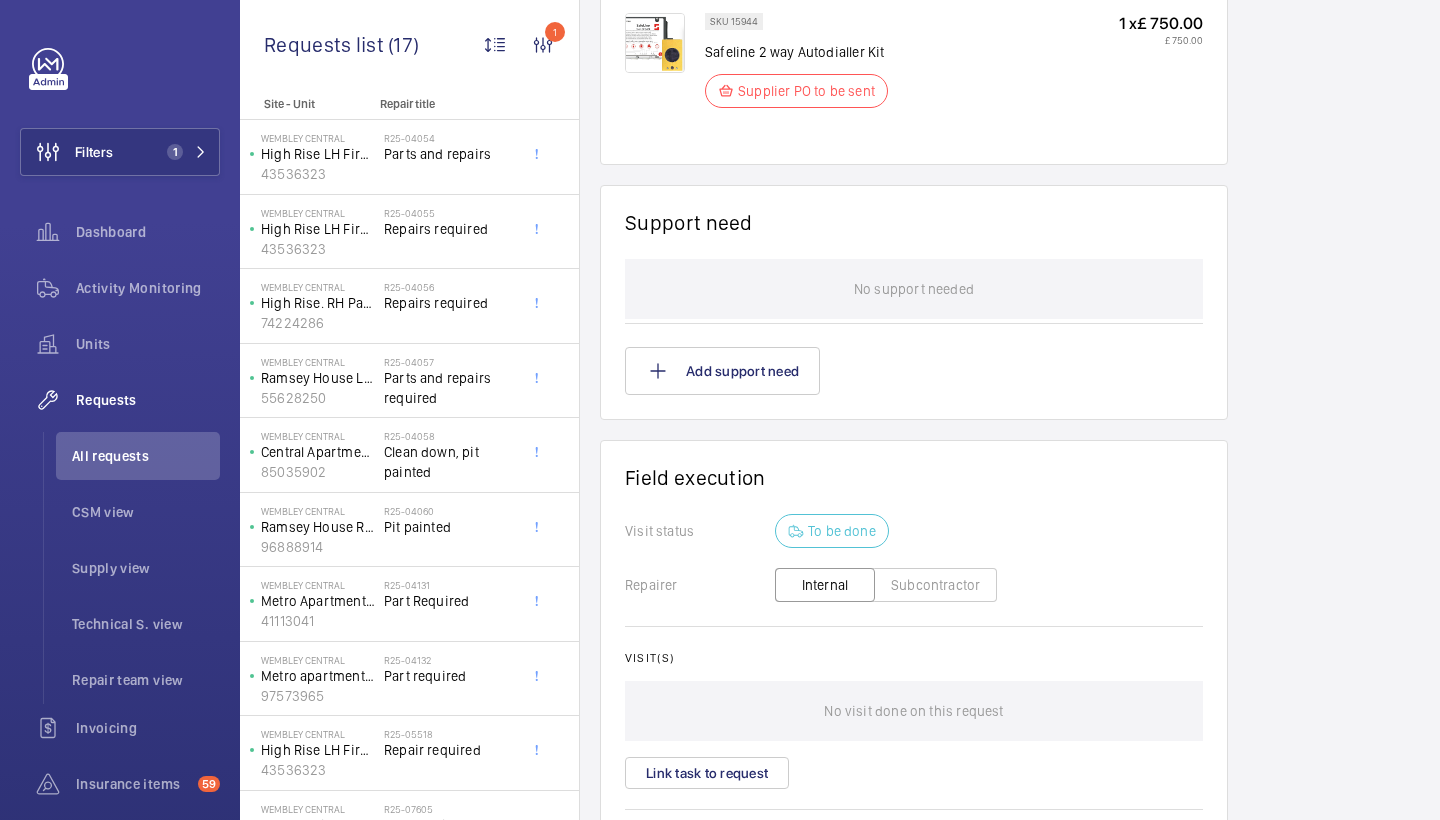 scroll, scrollTop: 1250, scrollLeft: 0, axis: vertical 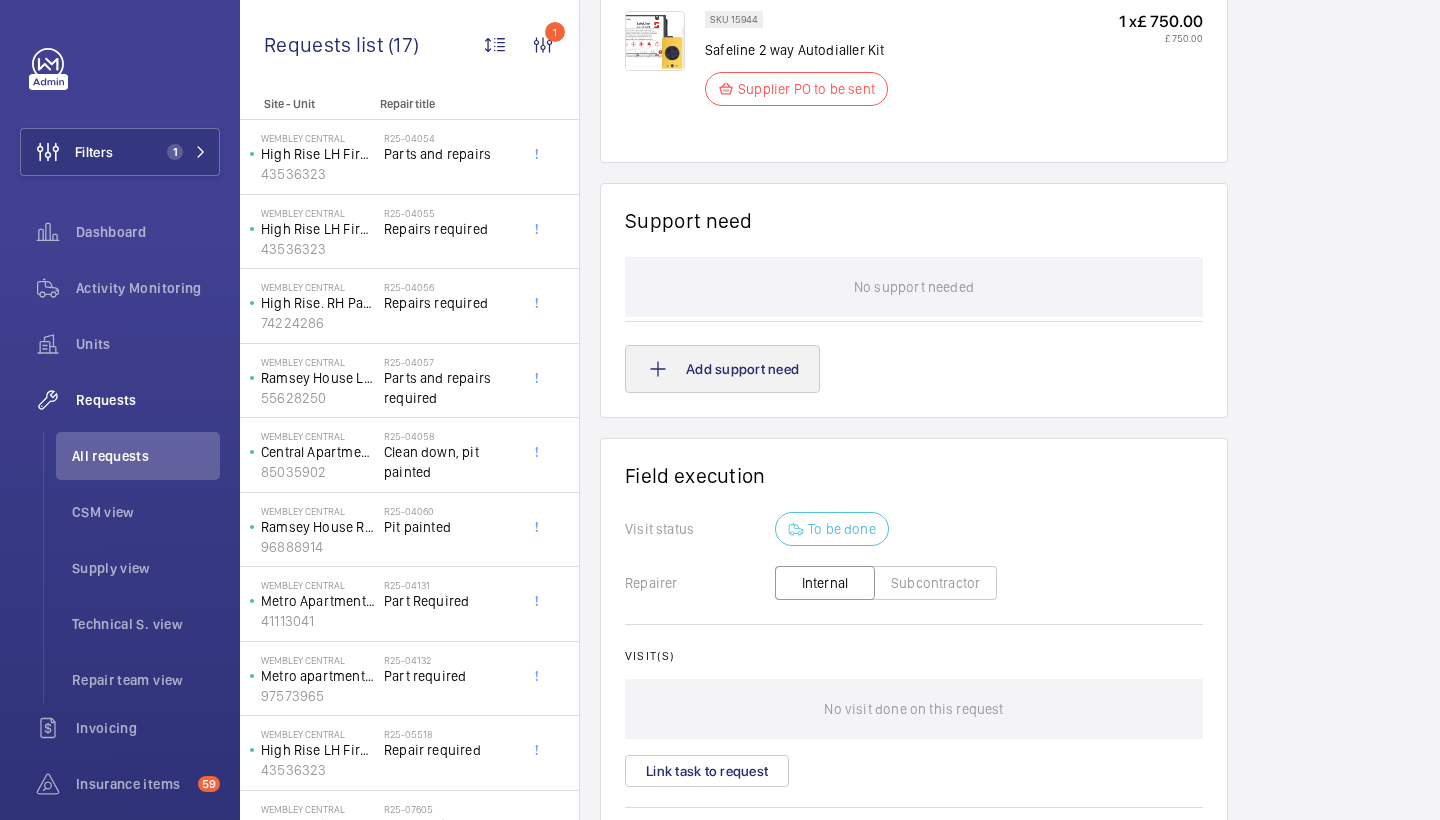 click on "Add support need" 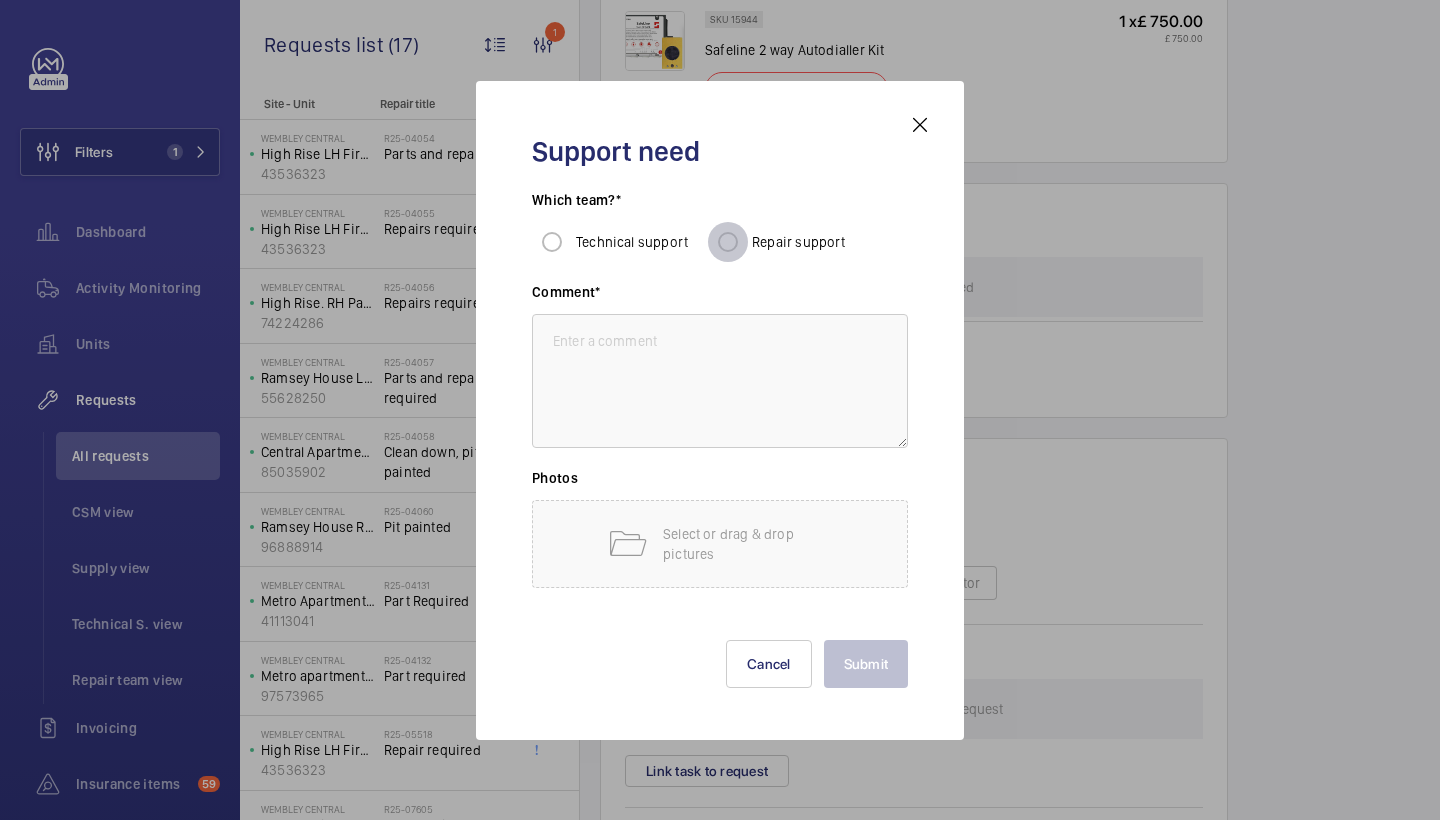 click on "Repair support" at bounding box center [728, 242] 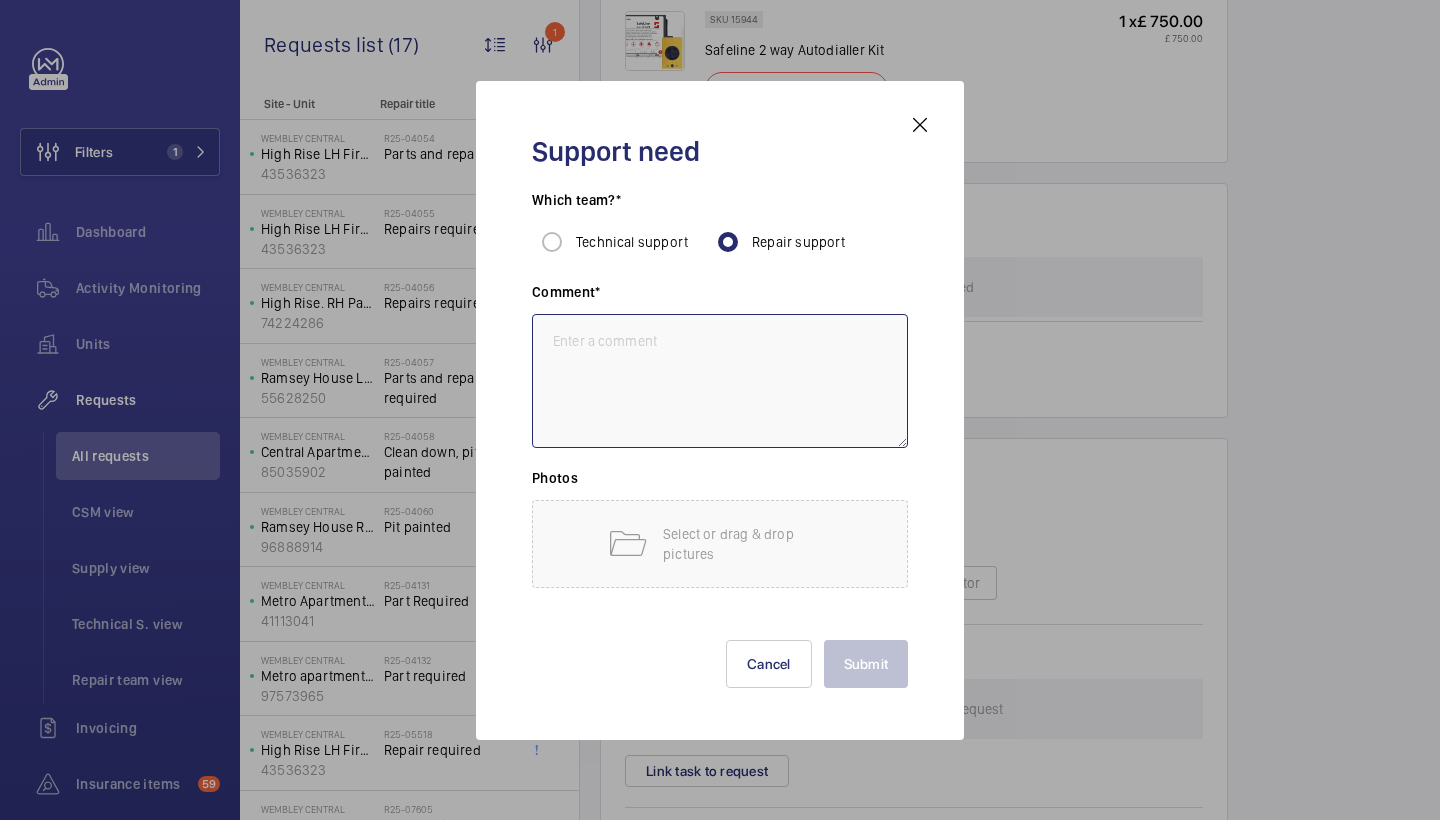 click at bounding box center [720, 381] 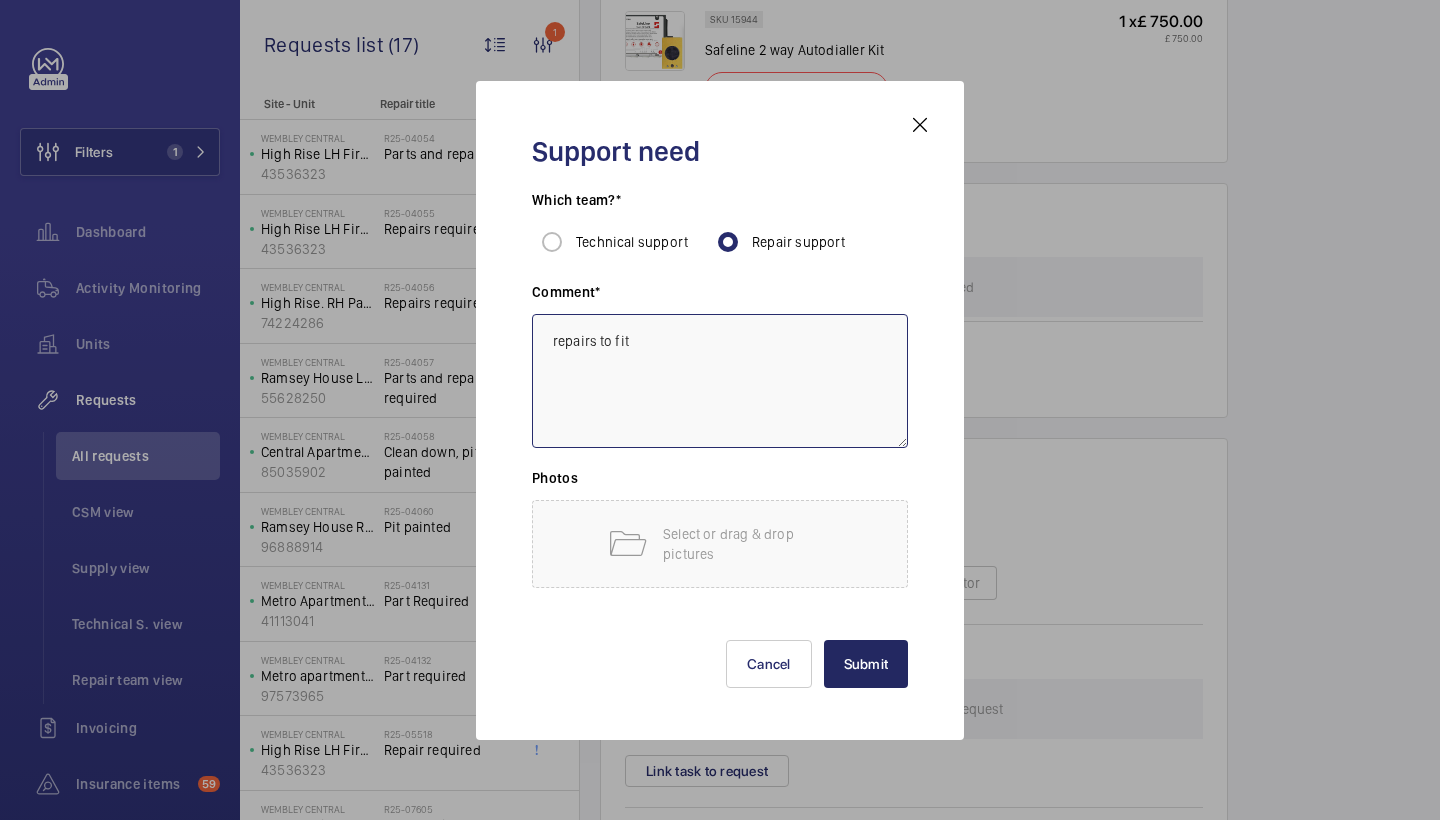 type on "repairs to fit" 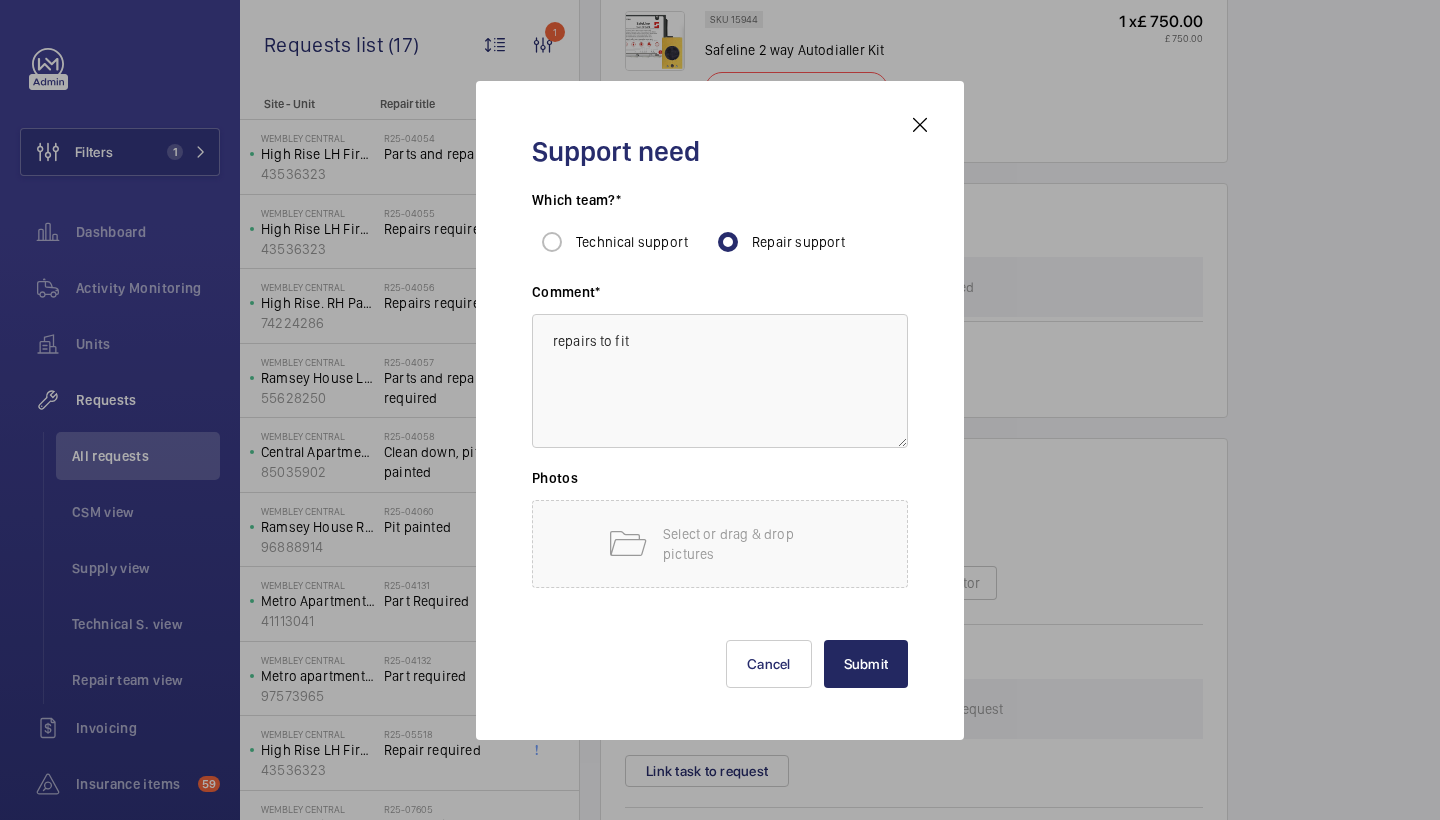 click on "Submit" at bounding box center [866, 664] 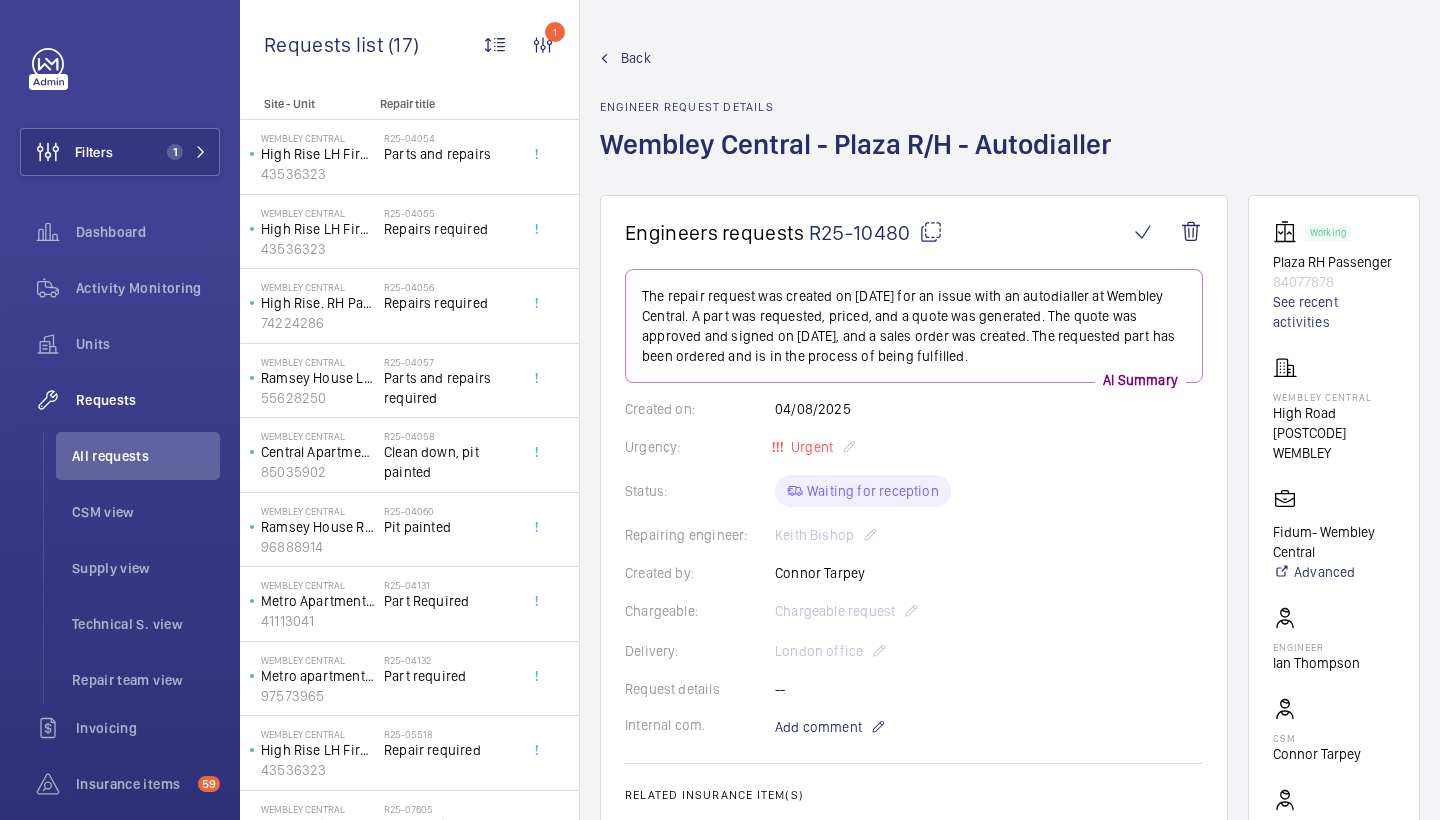 scroll, scrollTop: 1250, scrollLeft: 0, axis: vertical 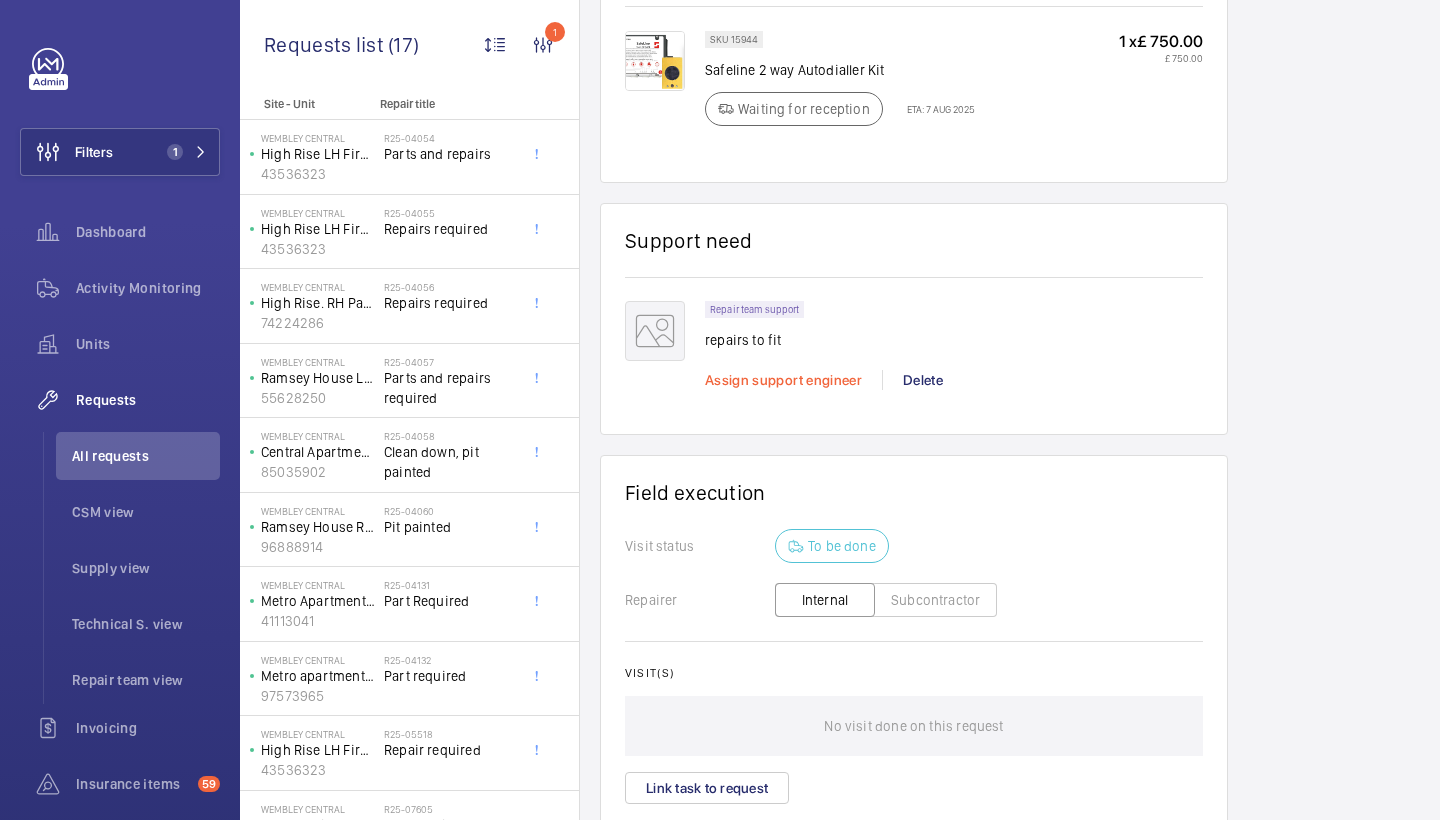 click on "Assign support engineer" 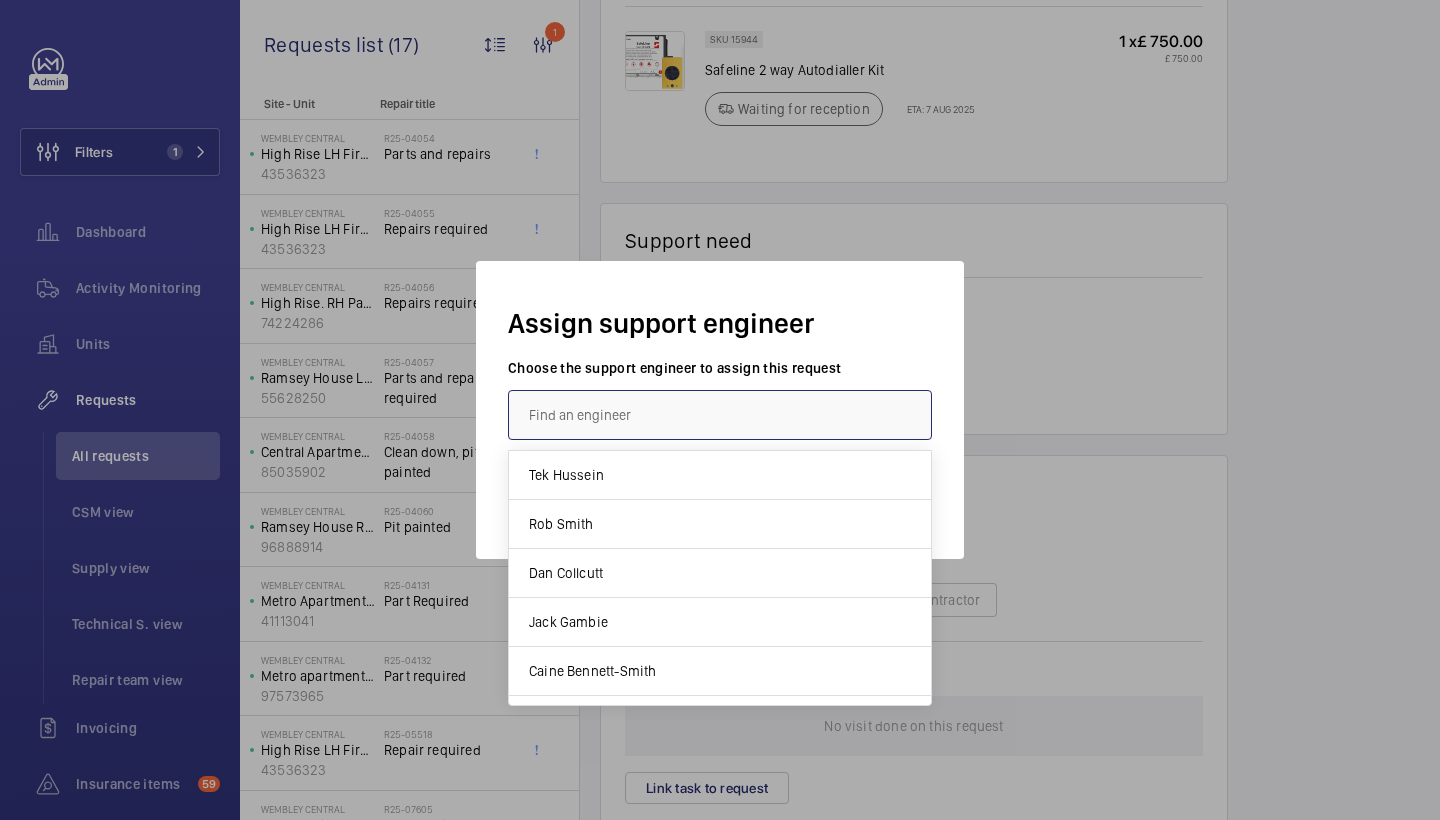 click at bounding box center [720, 415] 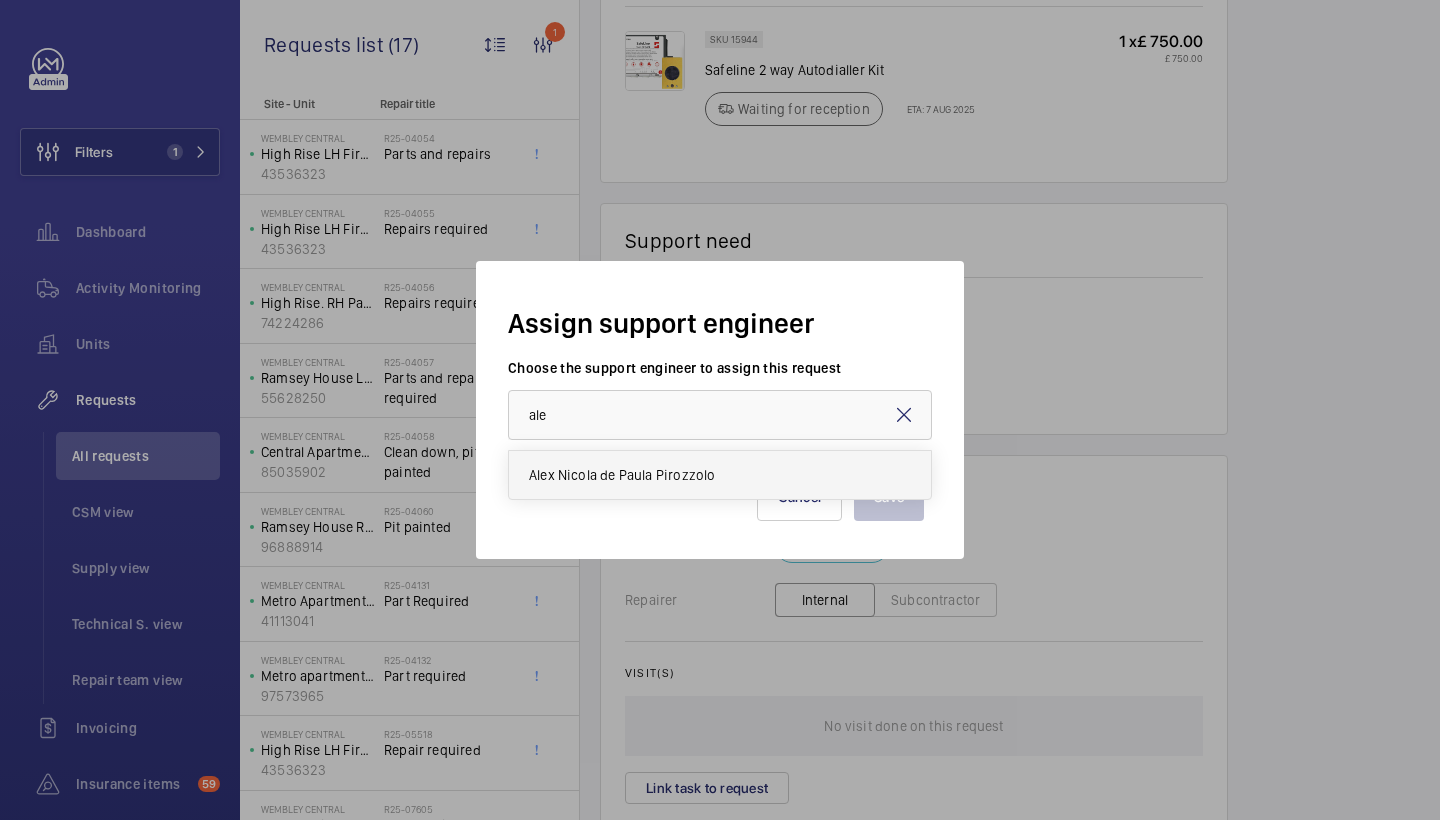 click on "Alex Nicola de Paula Pirozzolo" at bounding box center (622, 475) 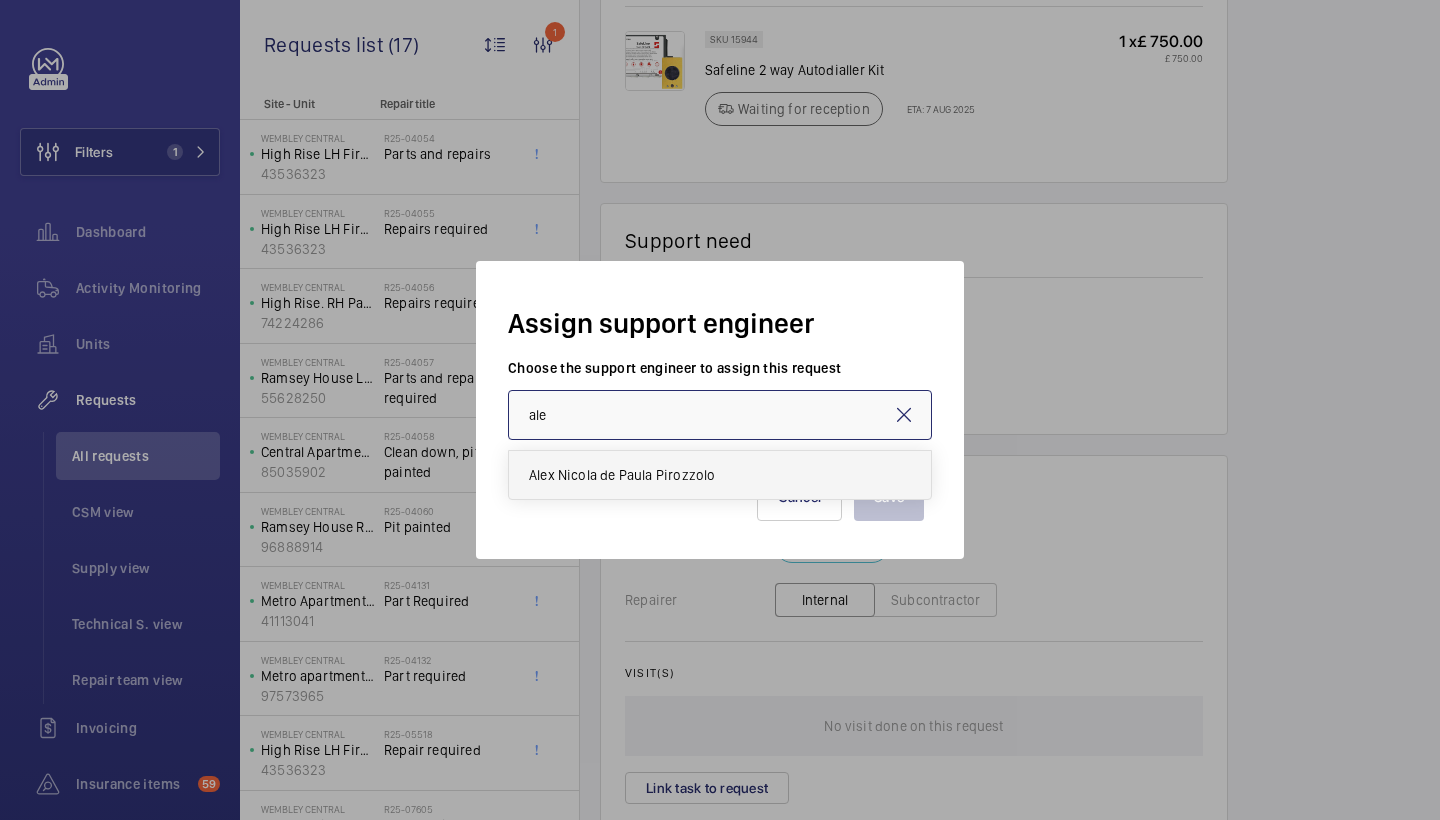 type on "Alex Nicola de Paula Pirozzolo" 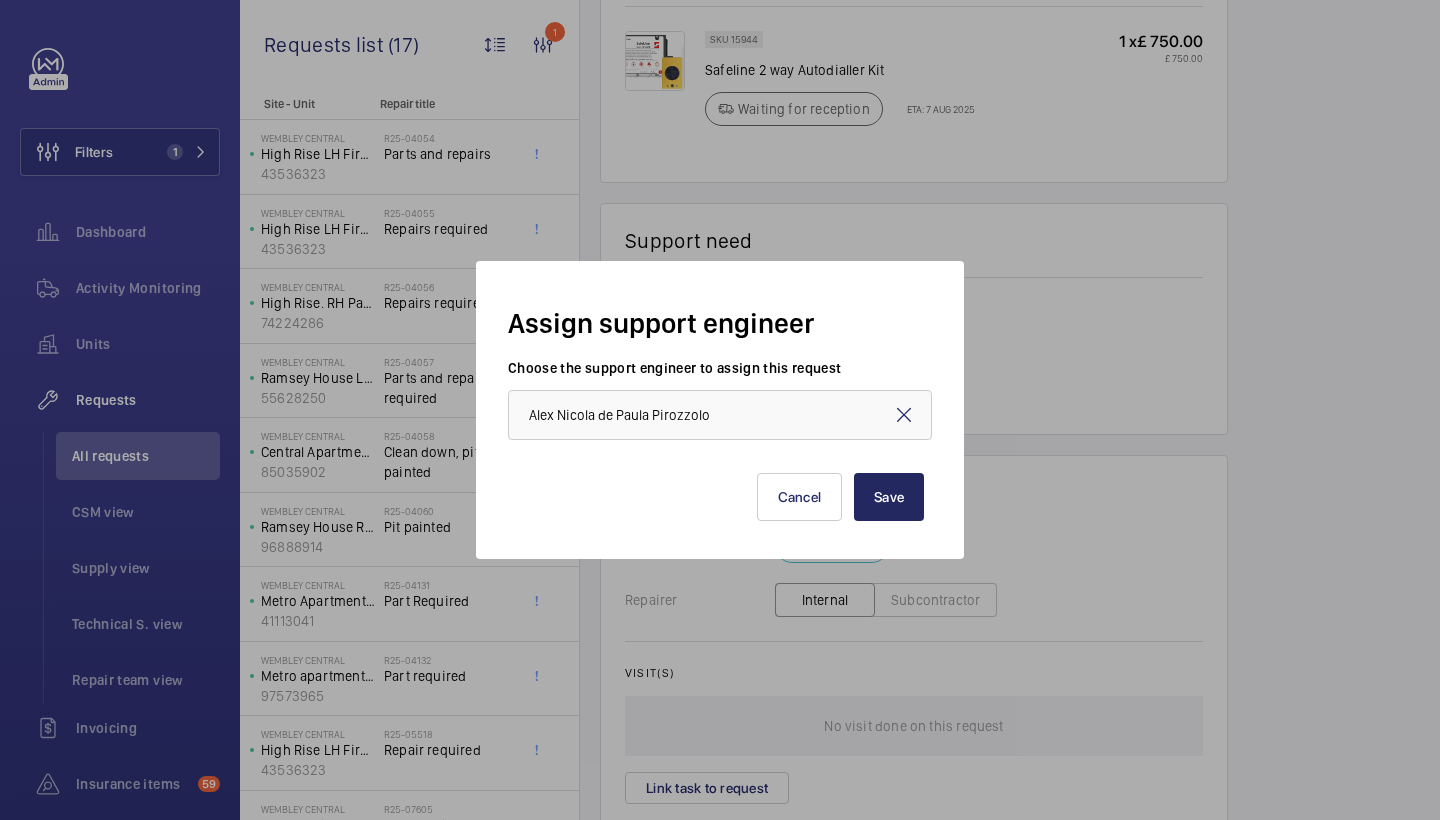 click on "Save" at bounding box center [889, 497] 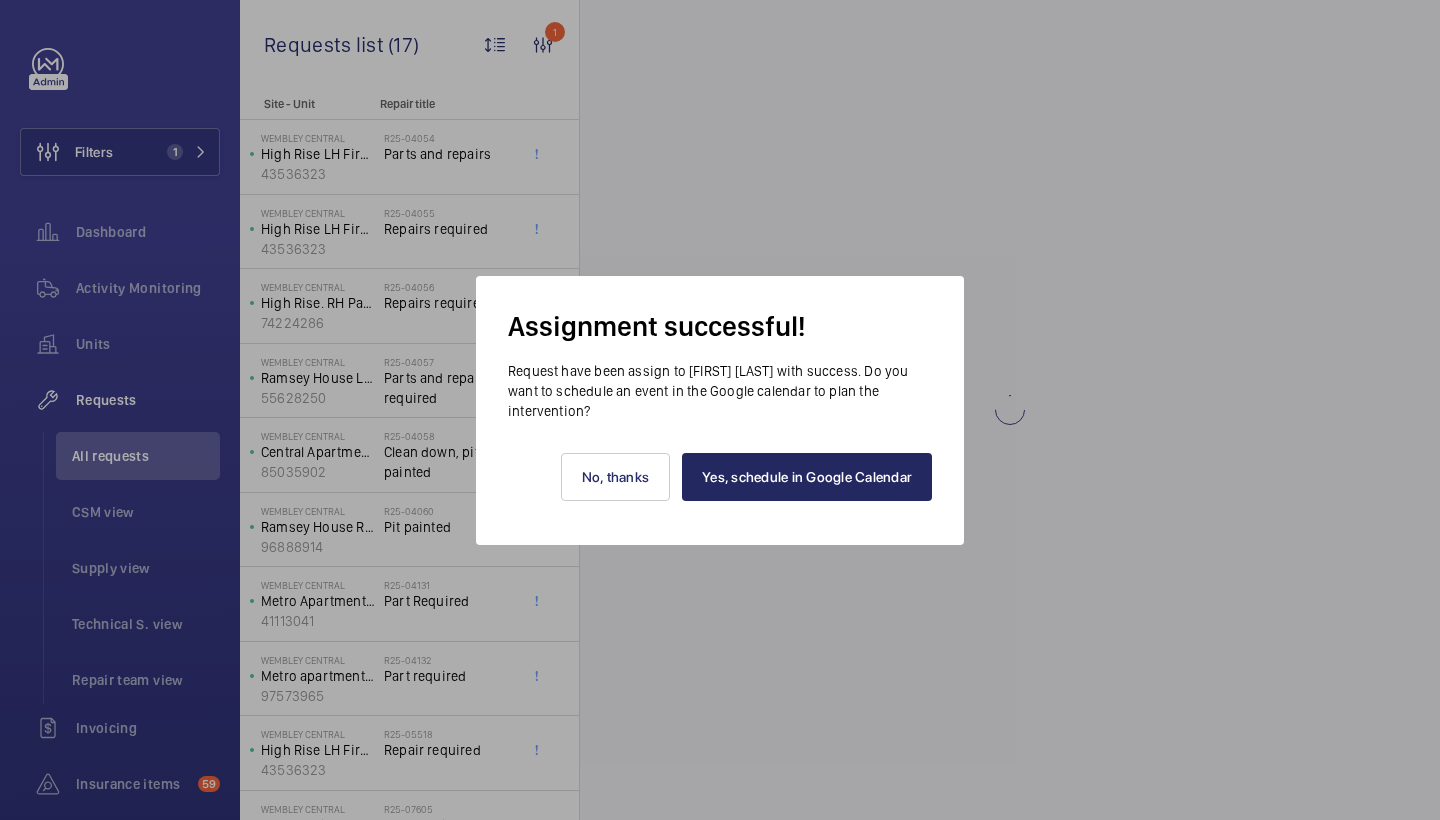 click on "Yes, schedule in Google Calendar" at bounding box center (807, 477) 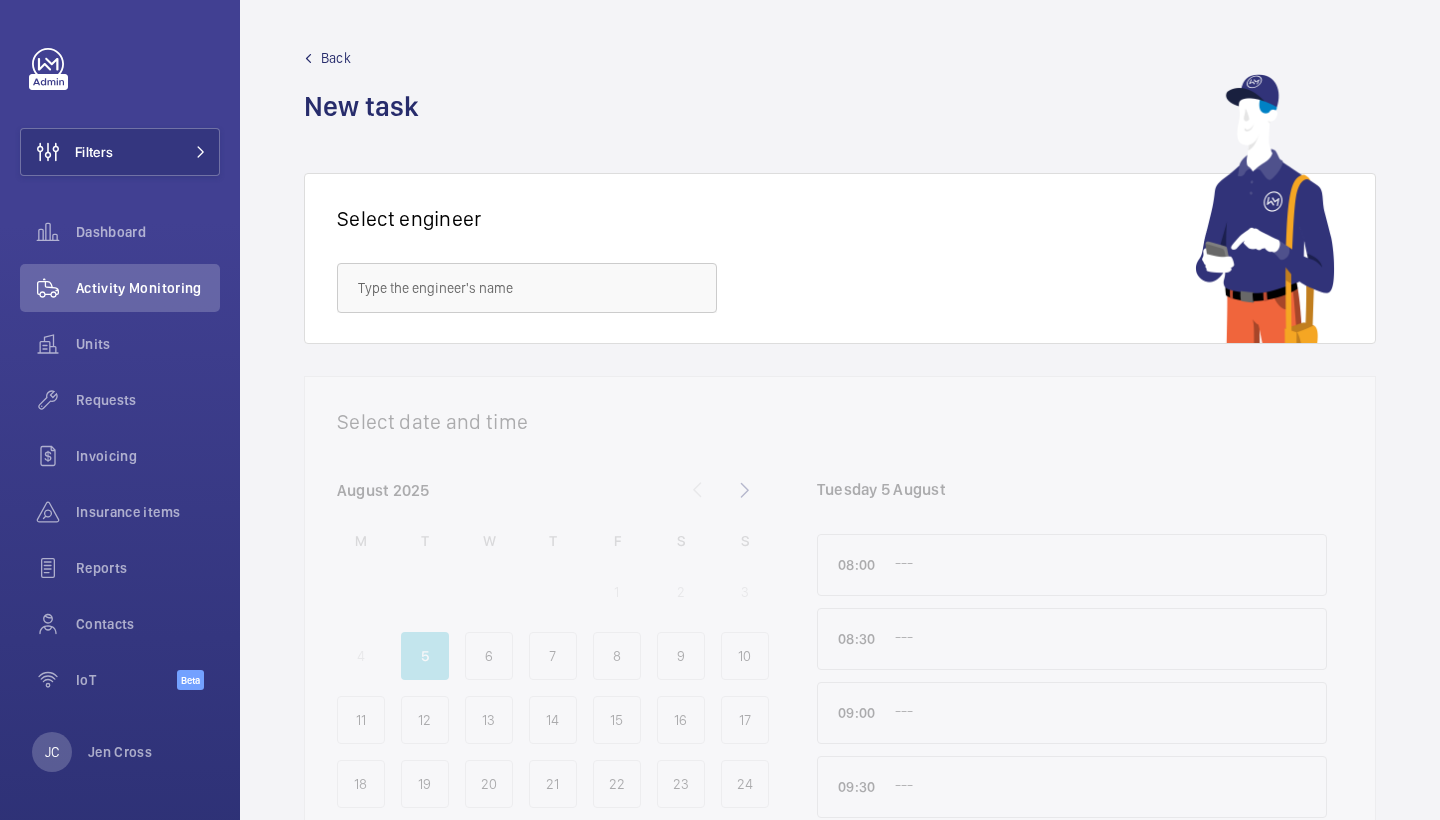 scroll, scrollTop: 0, scrollLeft: 0, axis: both 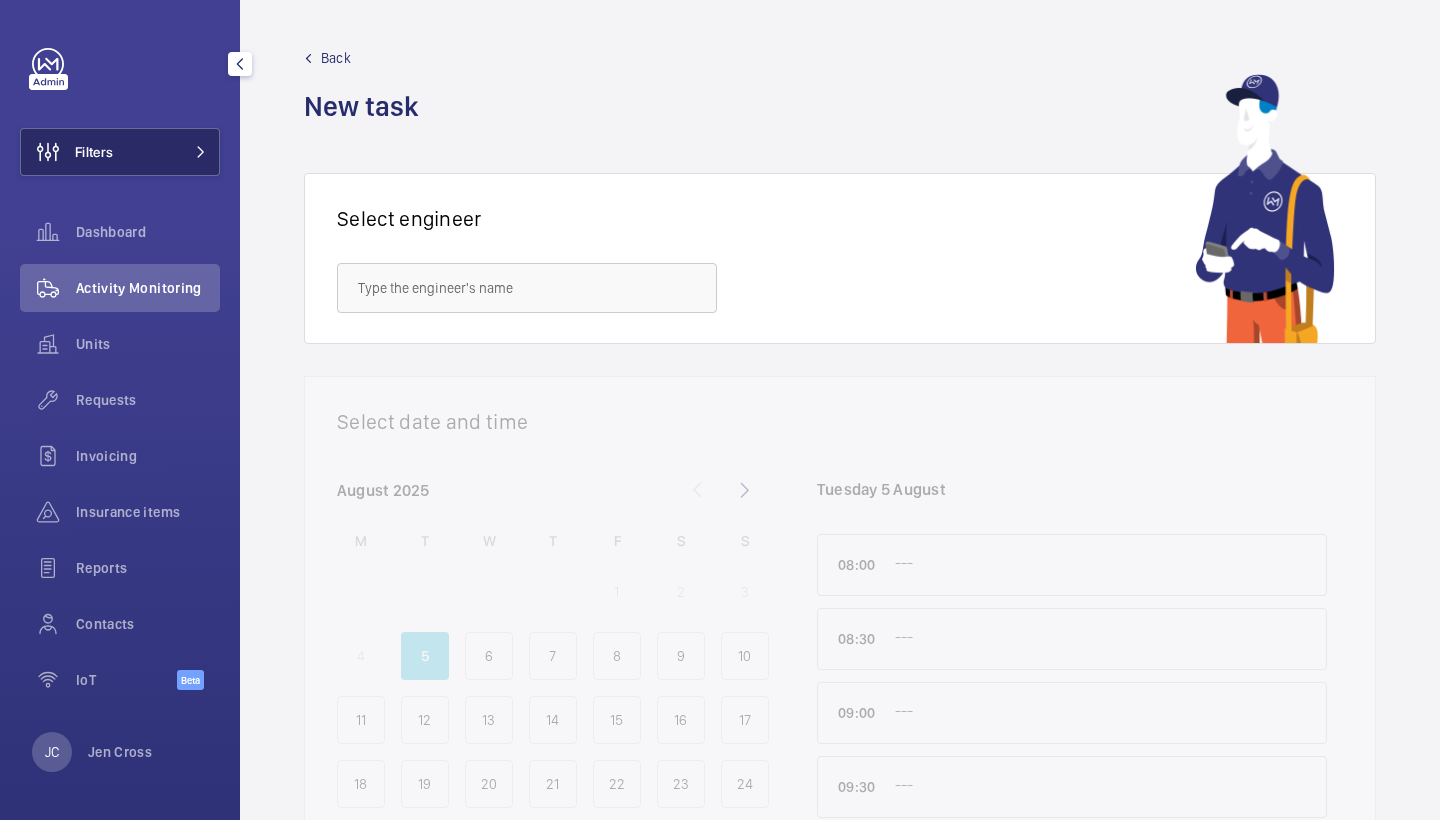 click on "Filters" 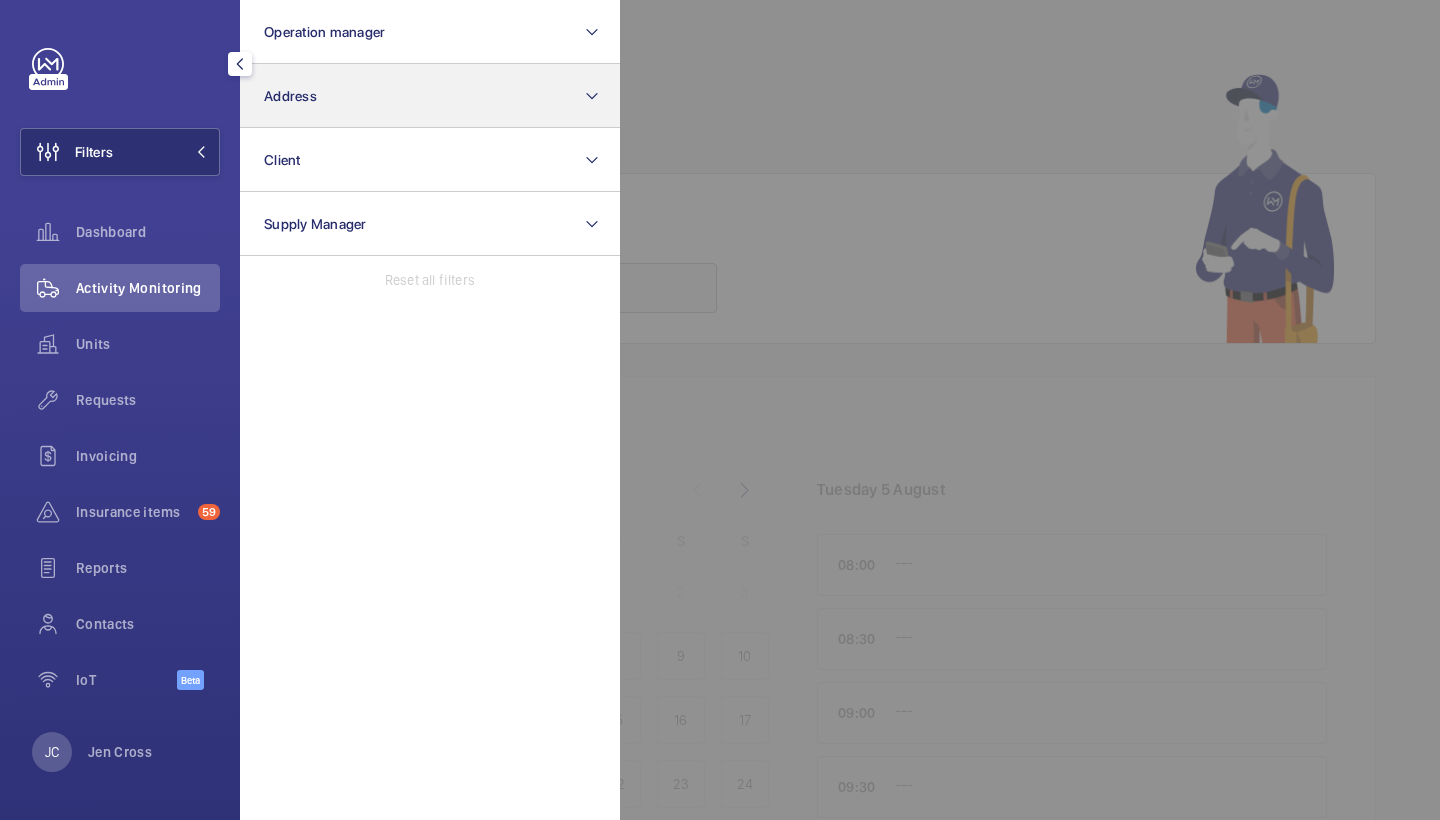 click on "Address" 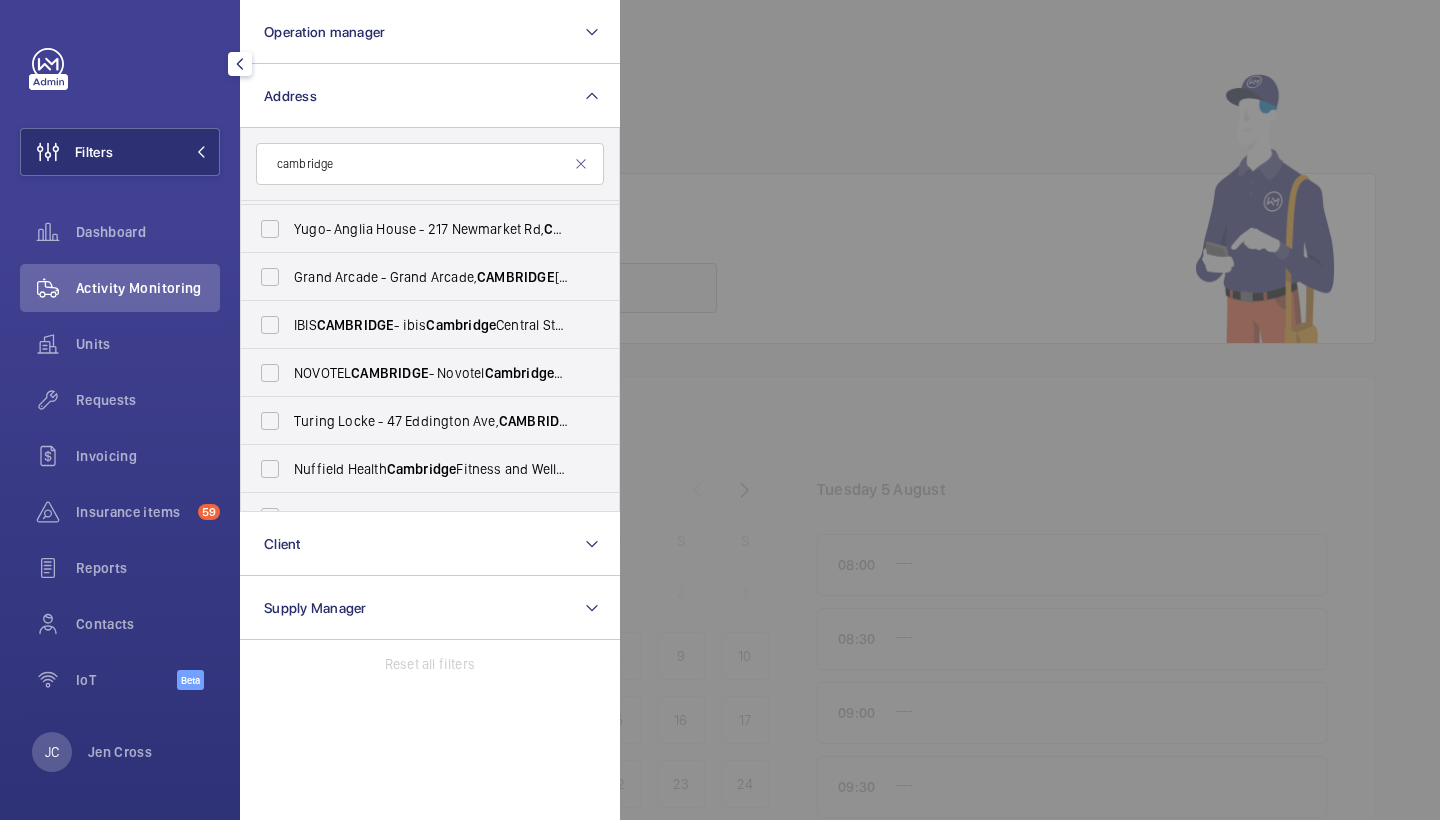 scroll, scrollTop: 0, scrollLeft: 0, axis: both 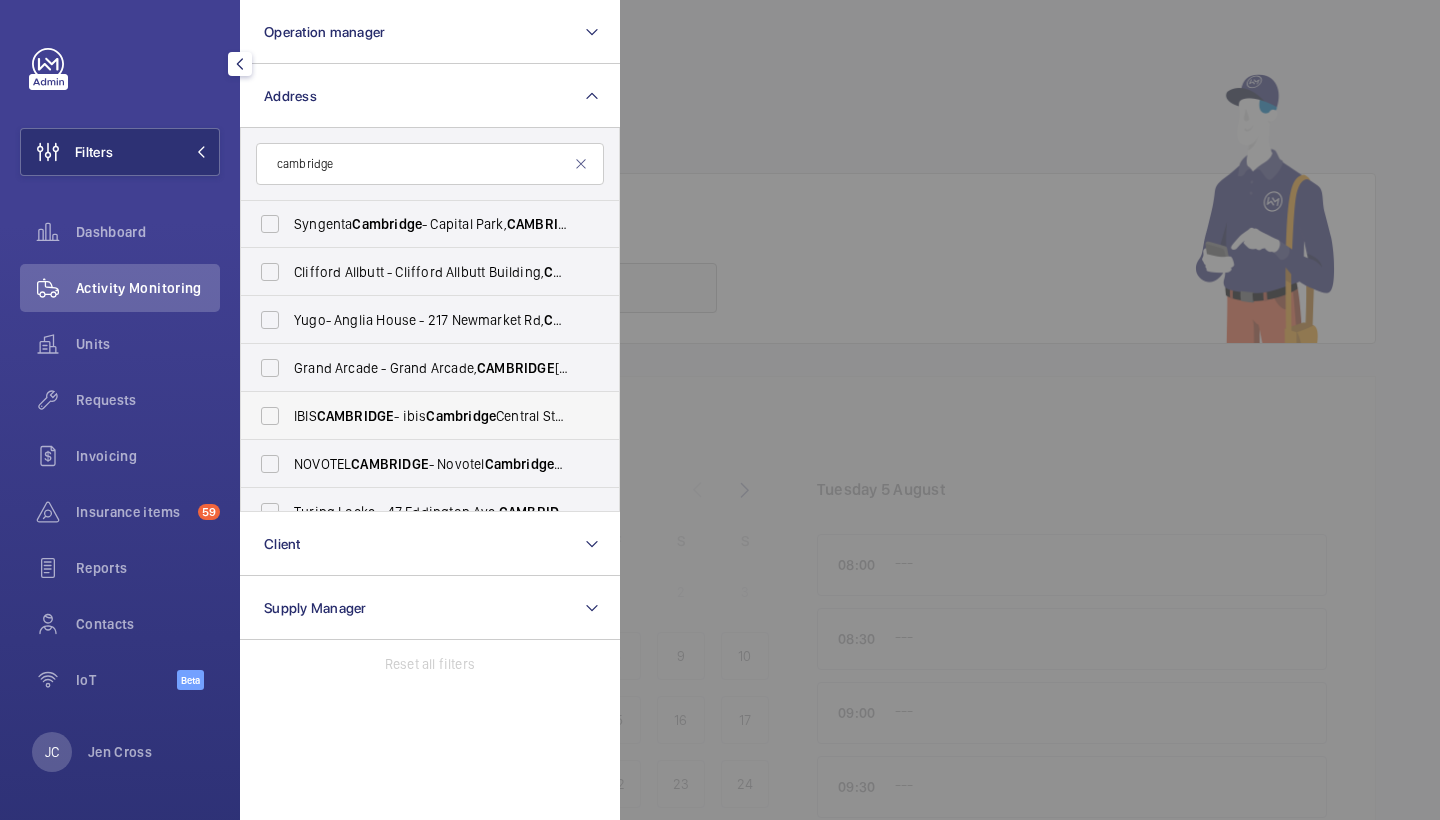 type on "cambridge" 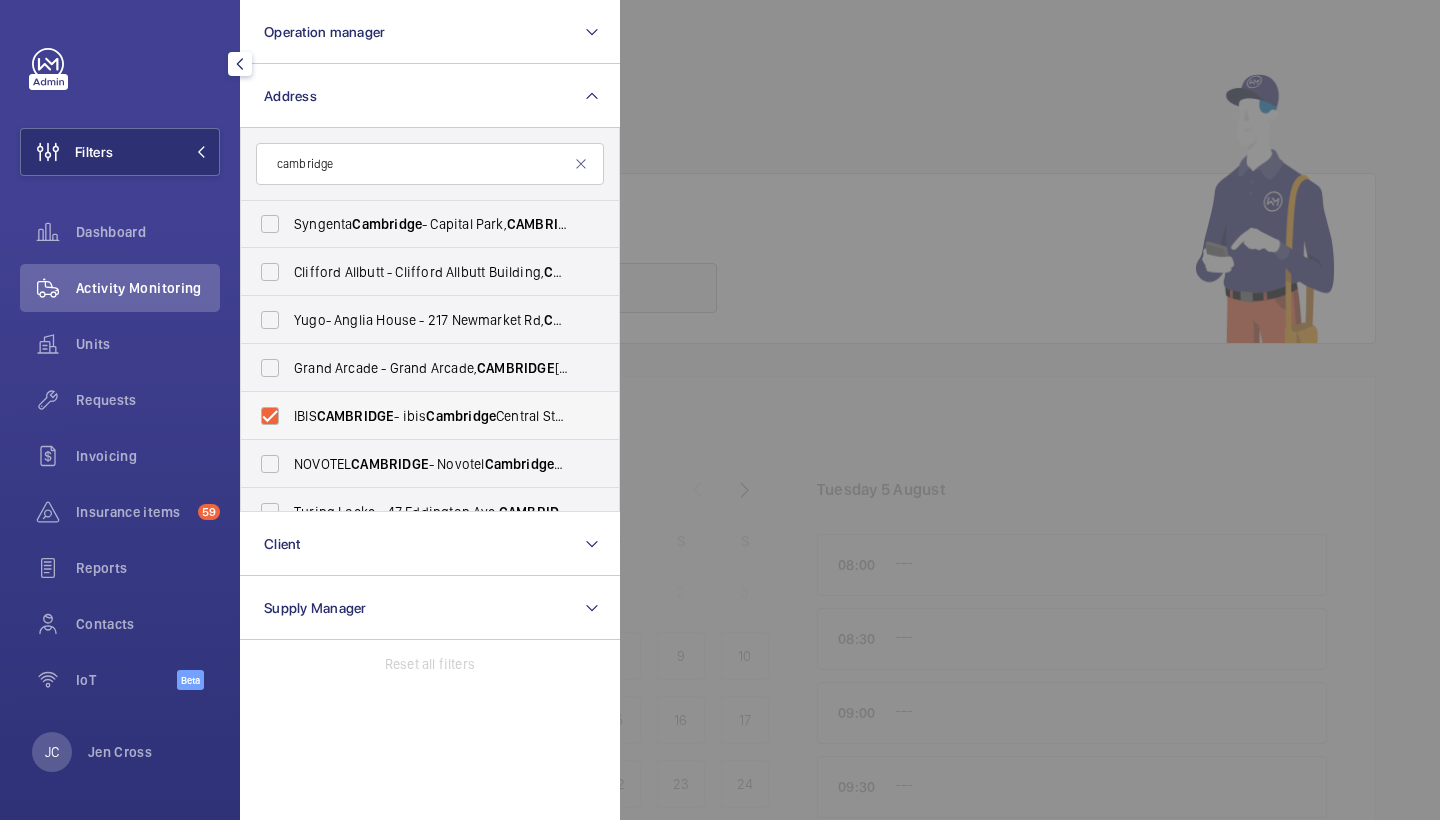 checkbox on "true" 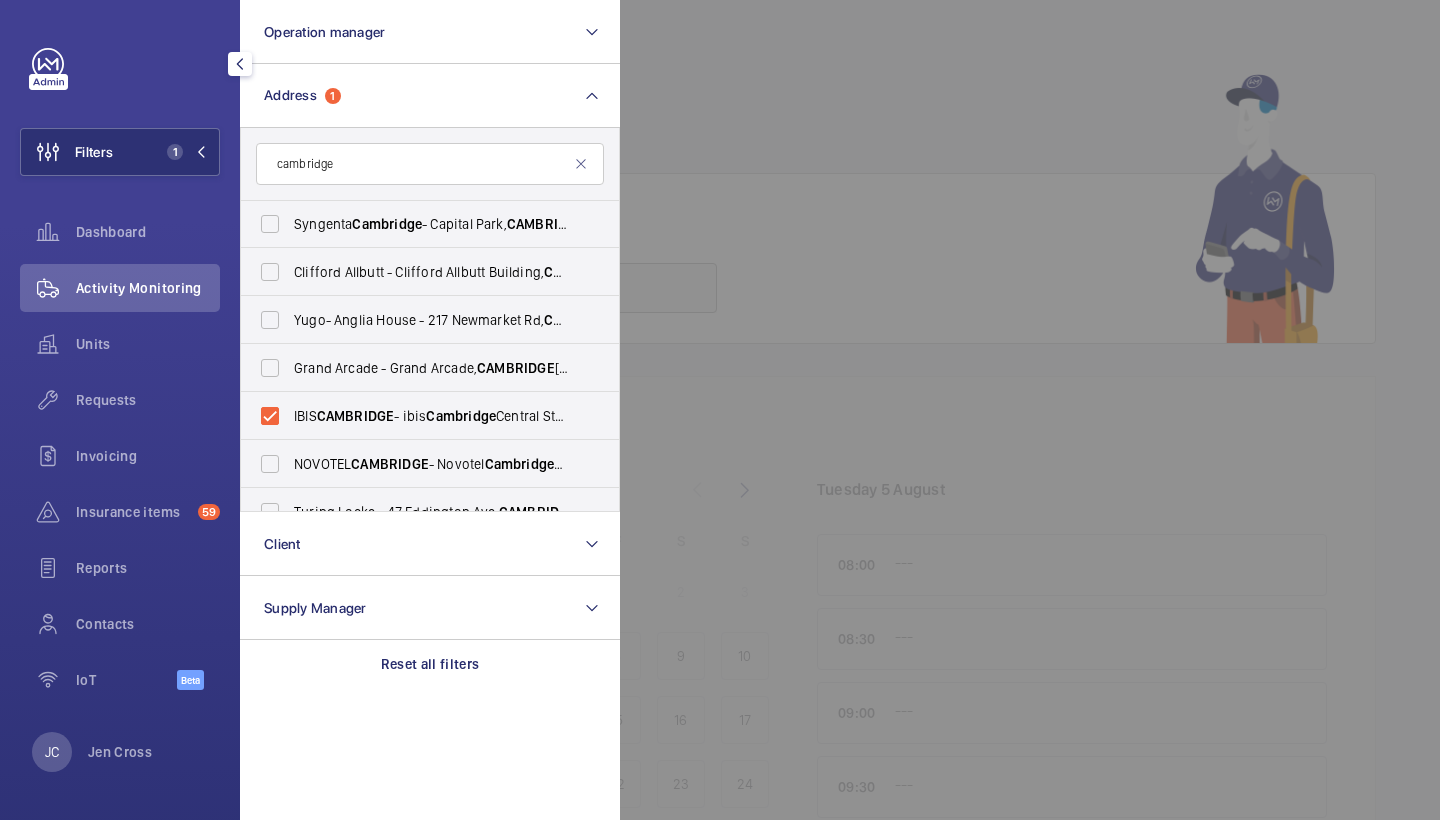 click 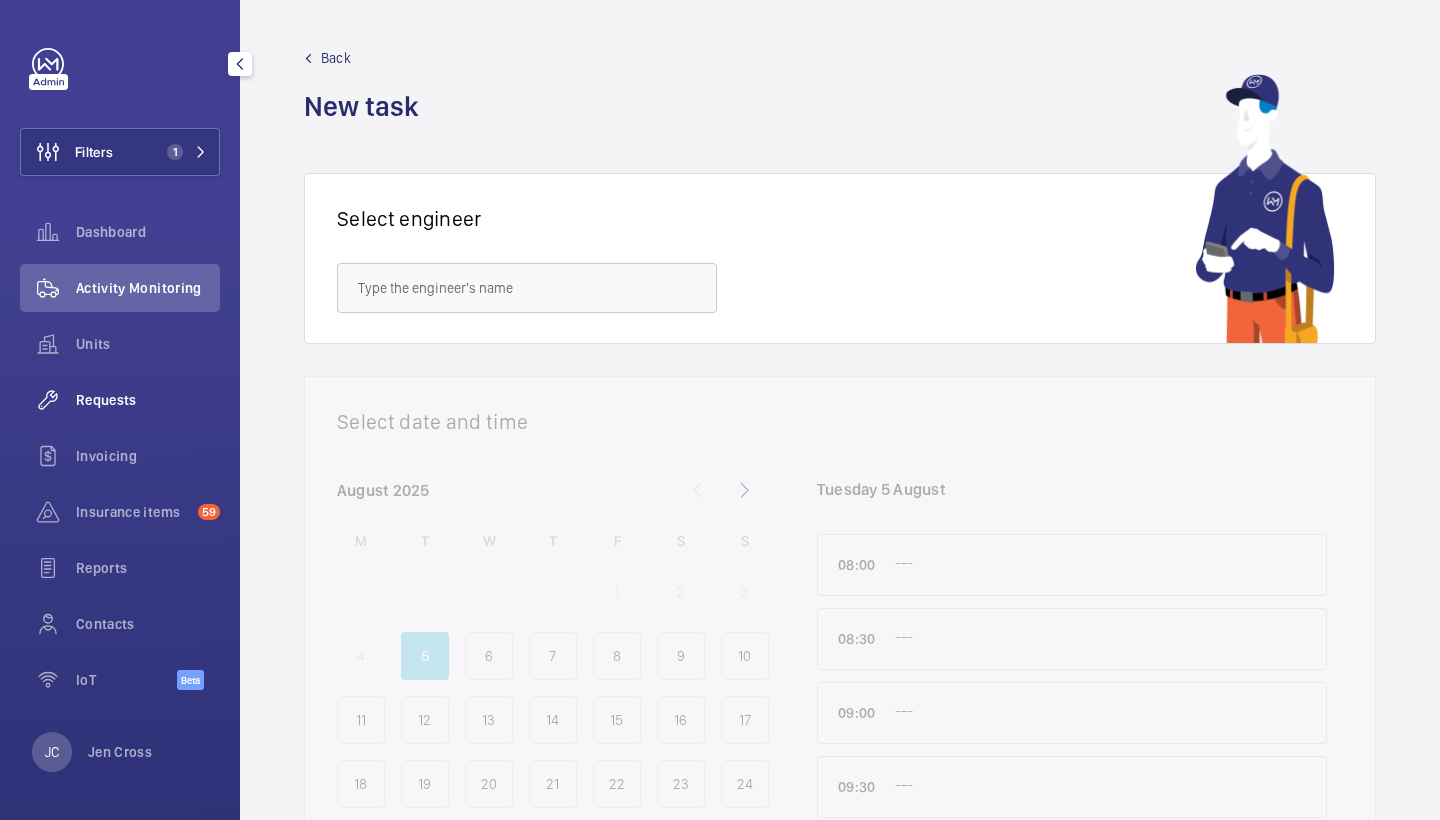 click on "Requests" 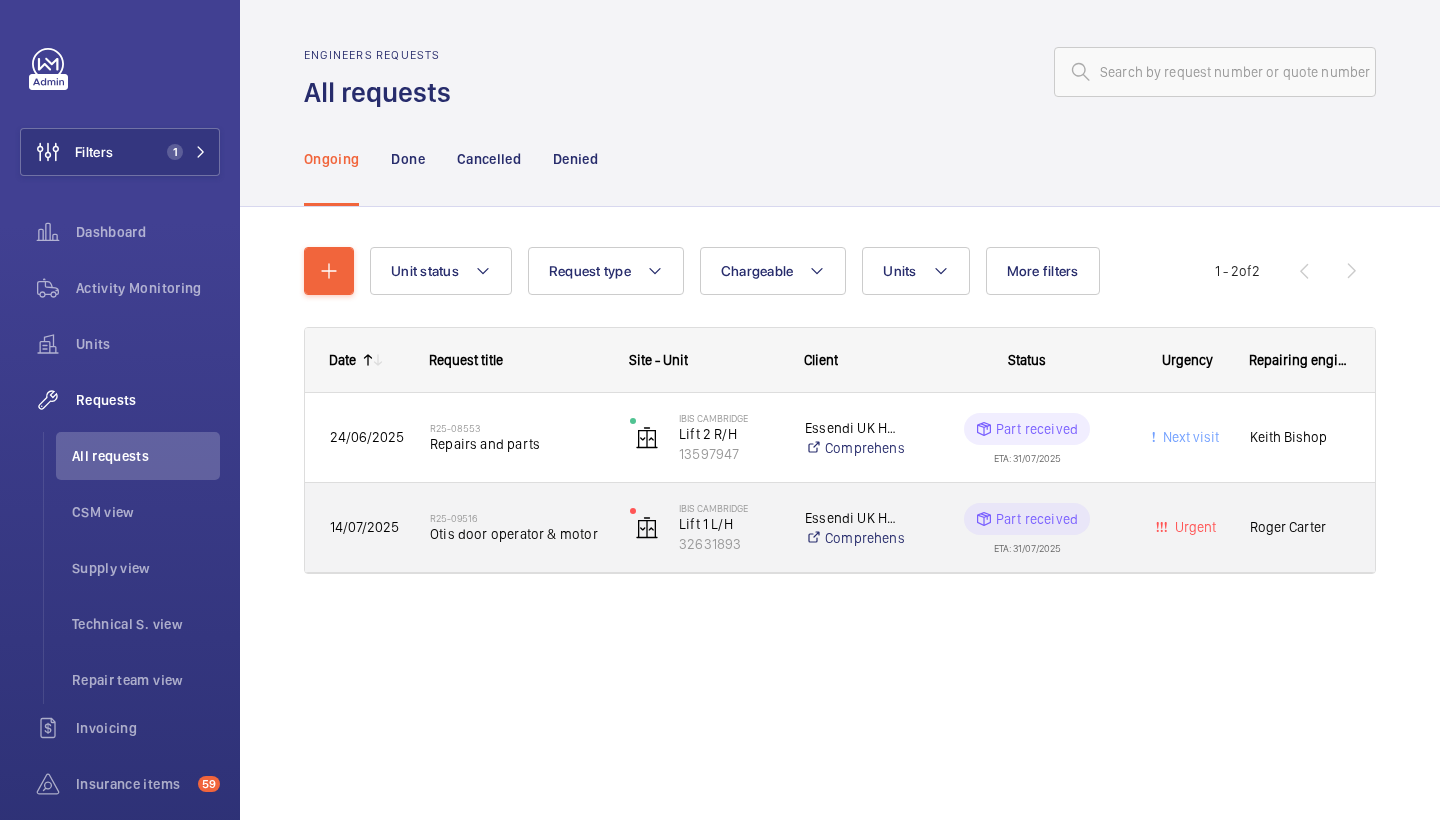 click on "R25-09516" 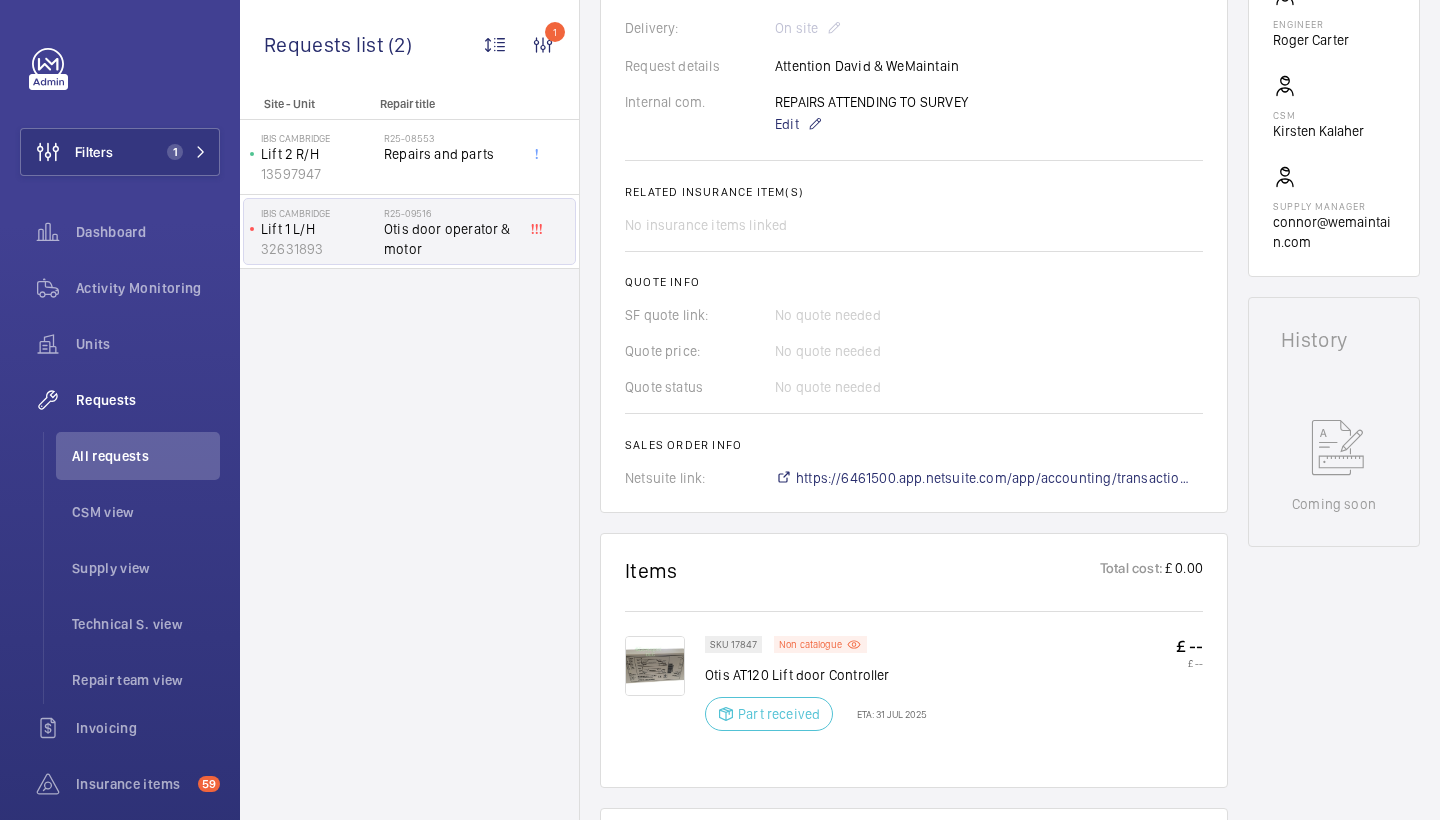 scroll, scrollTop: 642, scrollLeft: 0, axis: vertical 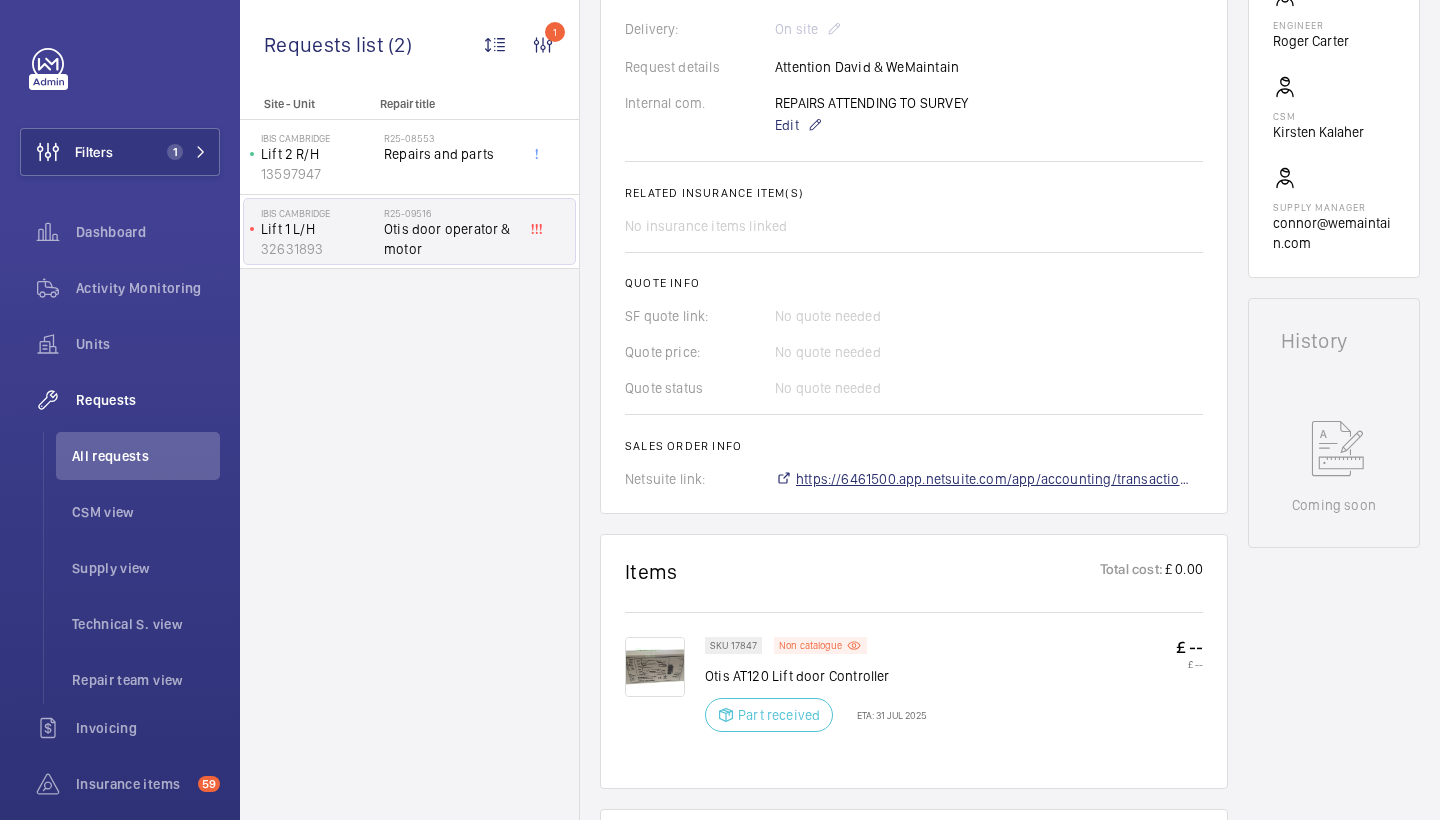 click on "https://6461500.app.netsuite.com/app/accounting/transactions/salesord.nl?id=2860449" 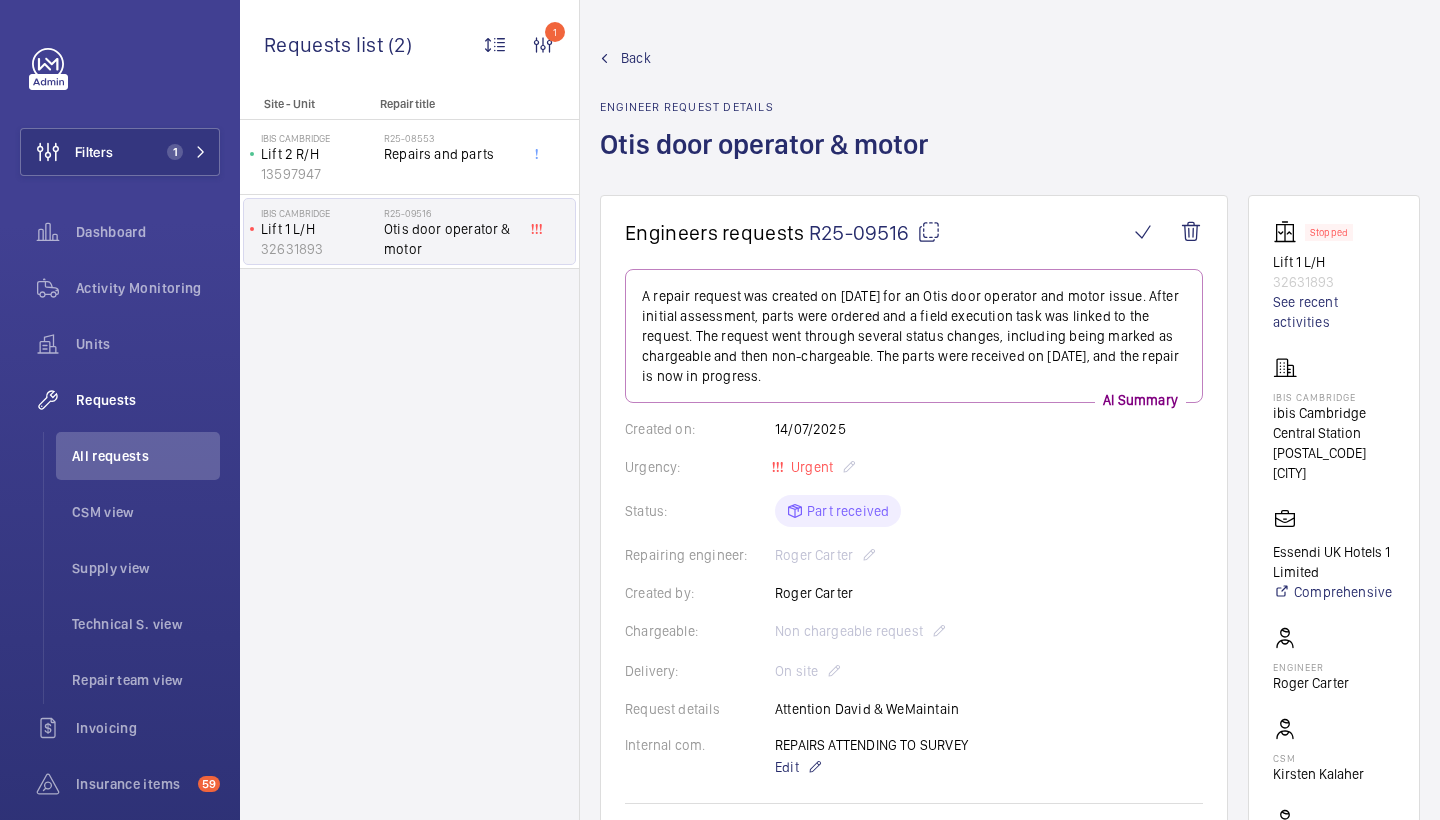 scroll, scrollTop: 0, scrollLeft: 0, axis: both 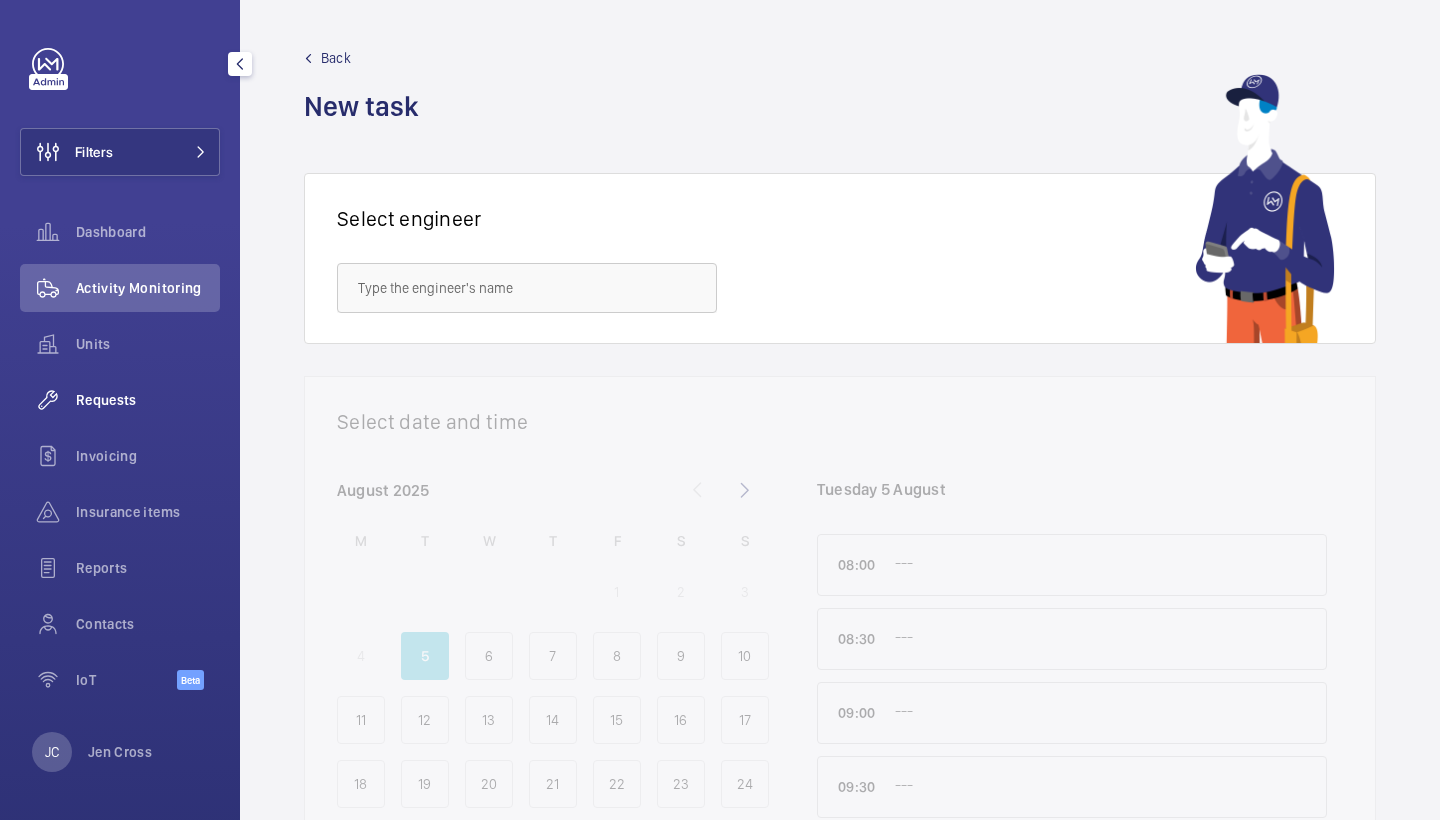 click 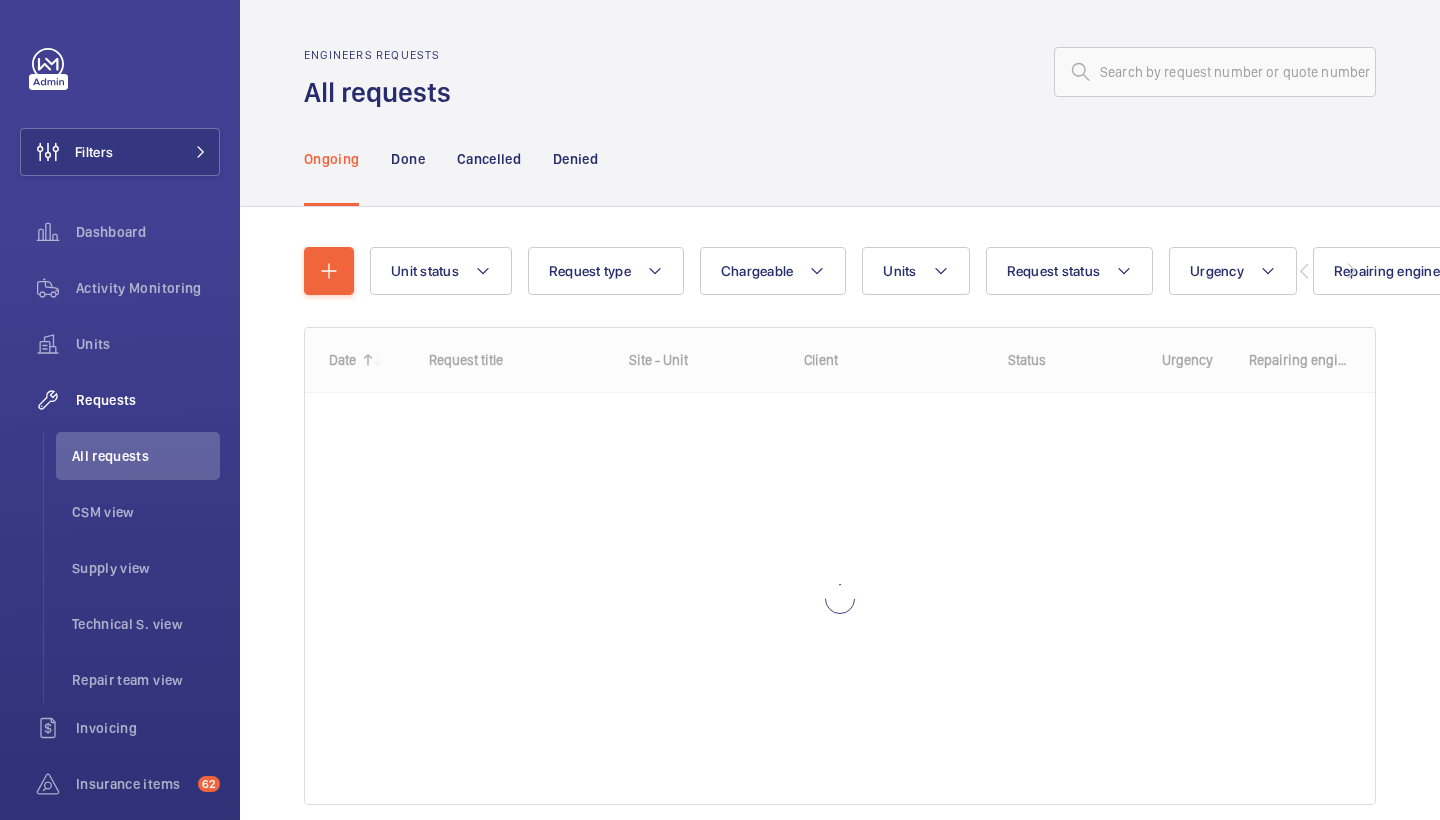 scroll, scrollTop: 0, scrollLeft: 0, axis: both 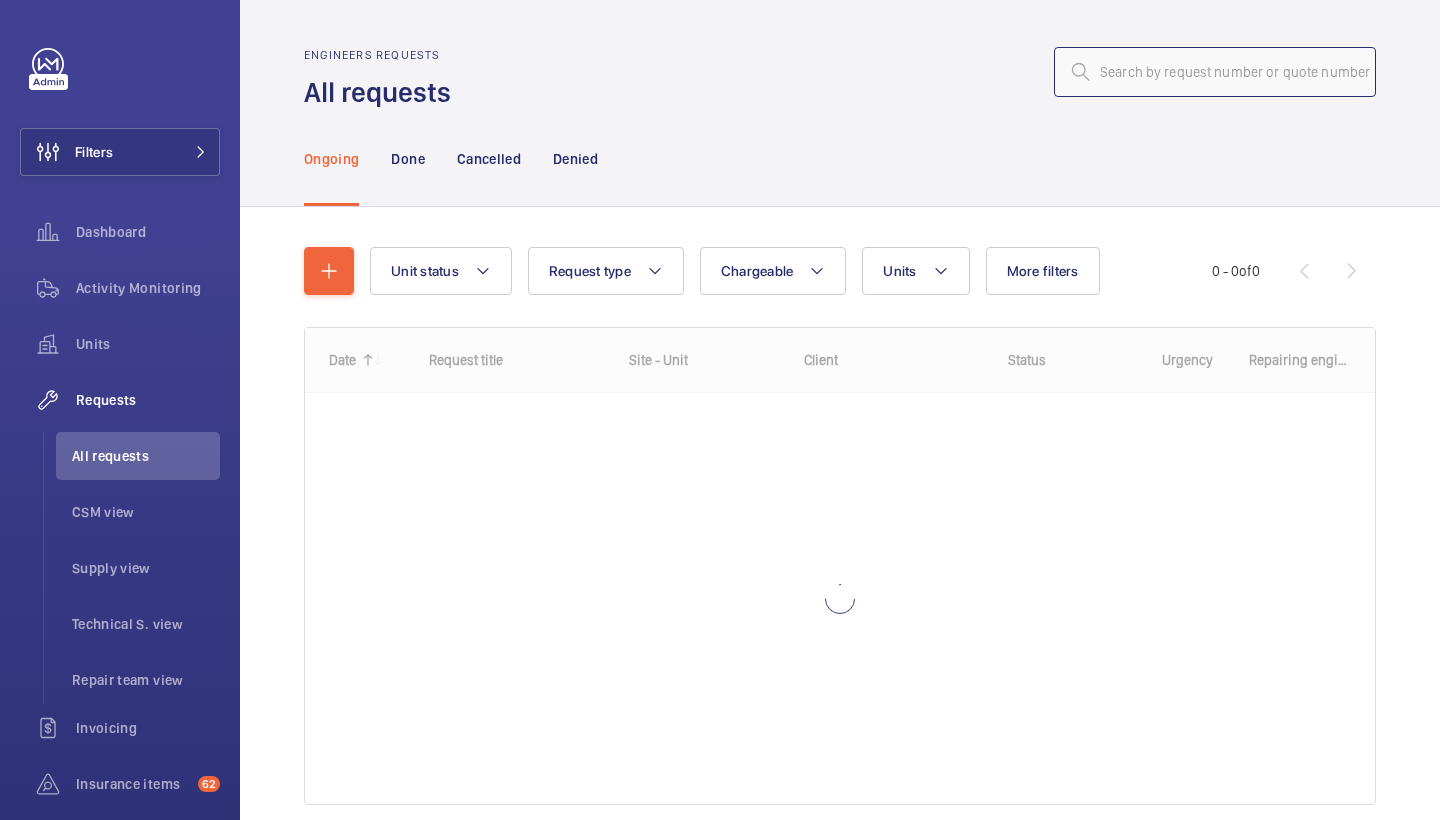 click 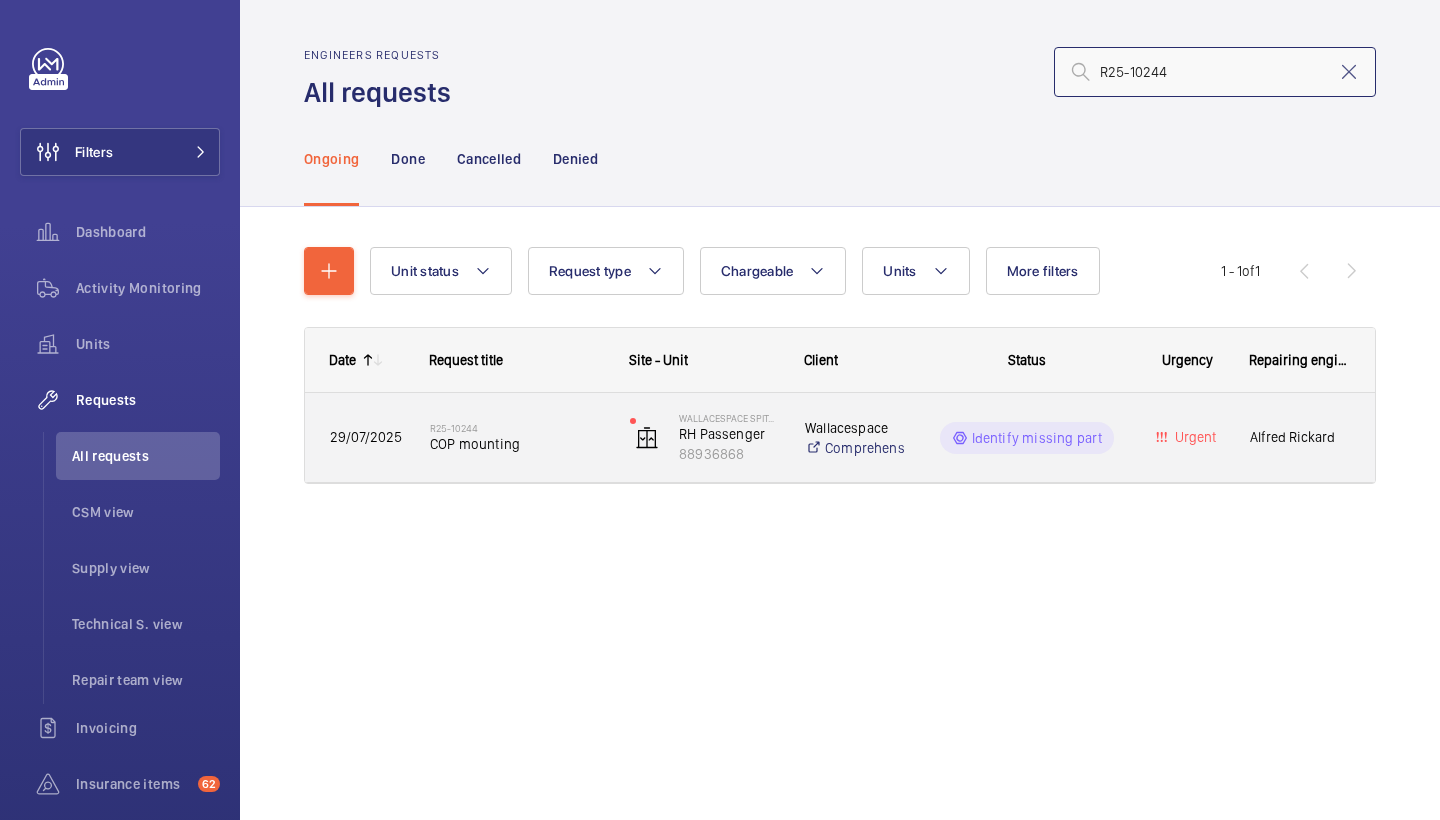 type on "R25-10244" 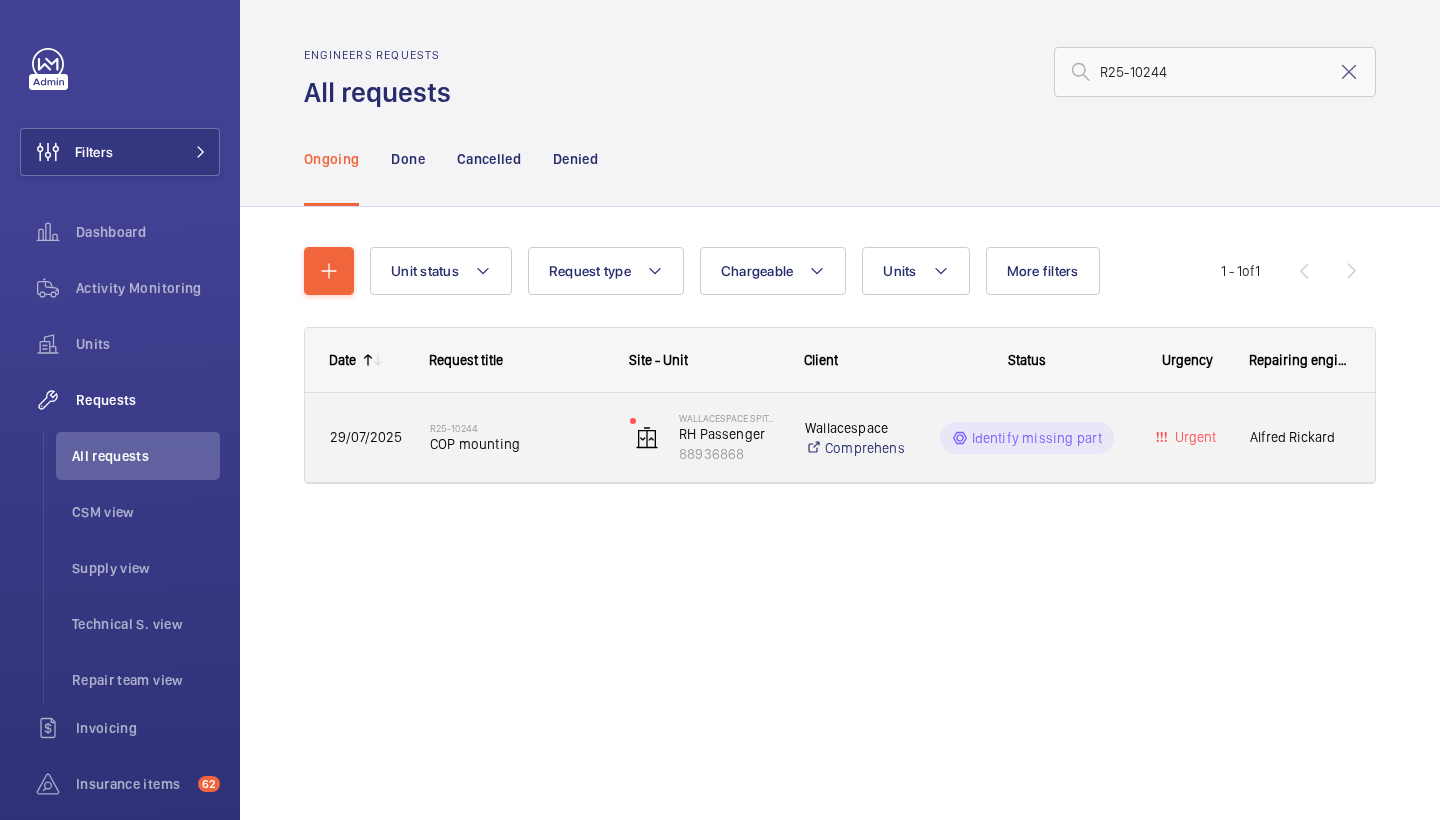 click on "R25-10244" 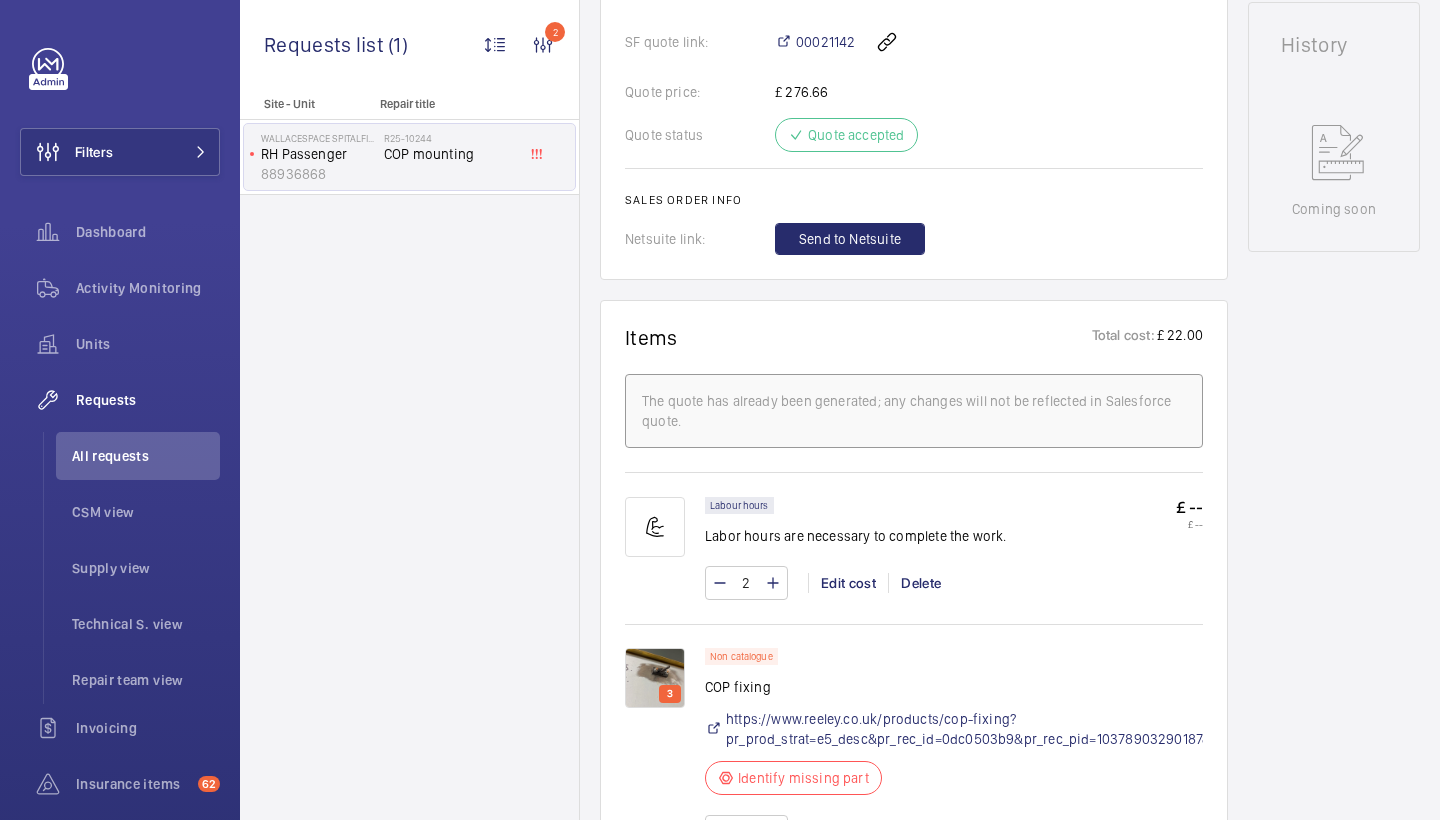 scroll, scrollTop: 909, scrollLeft: 0, axis: vertical 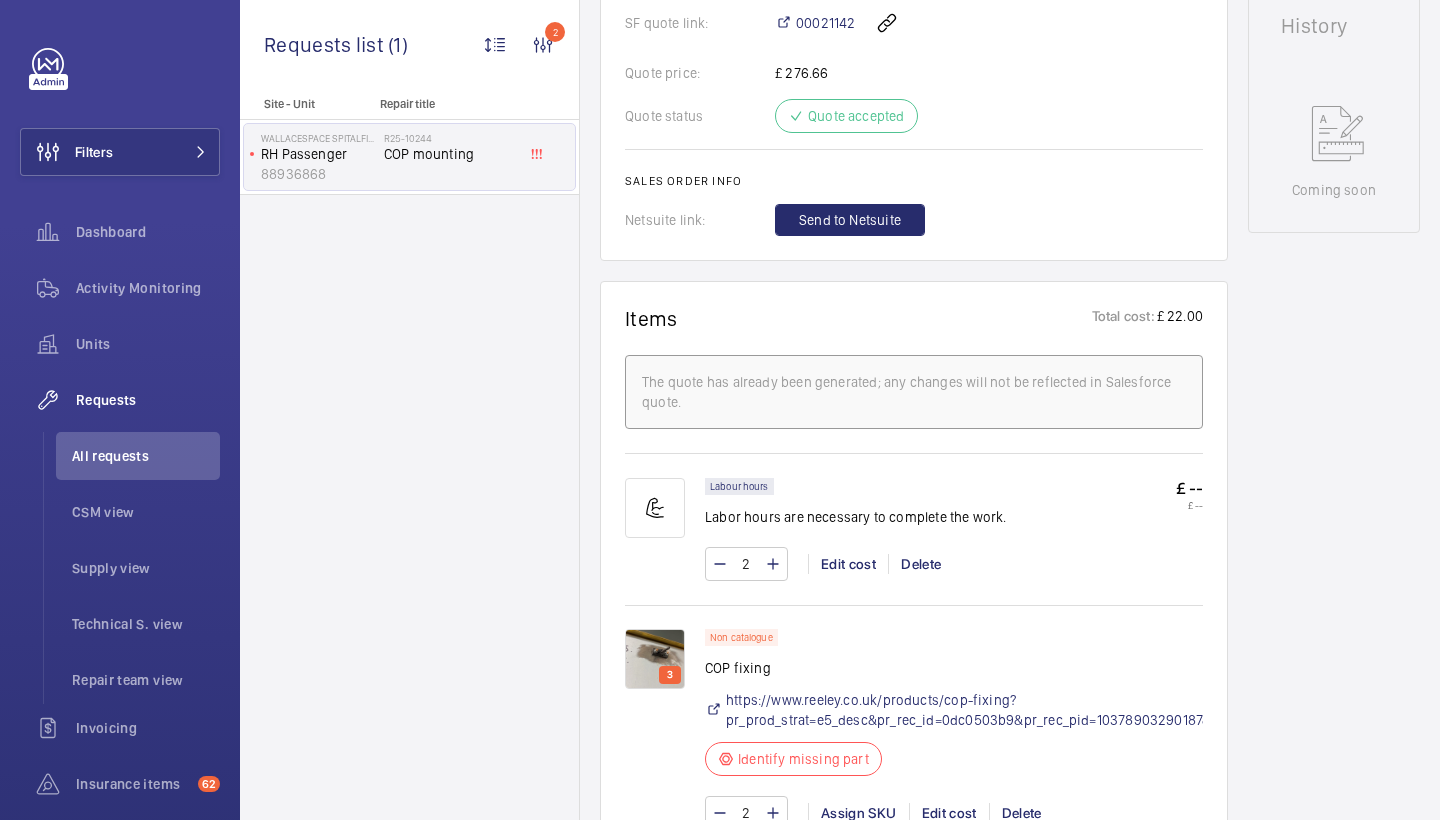 click 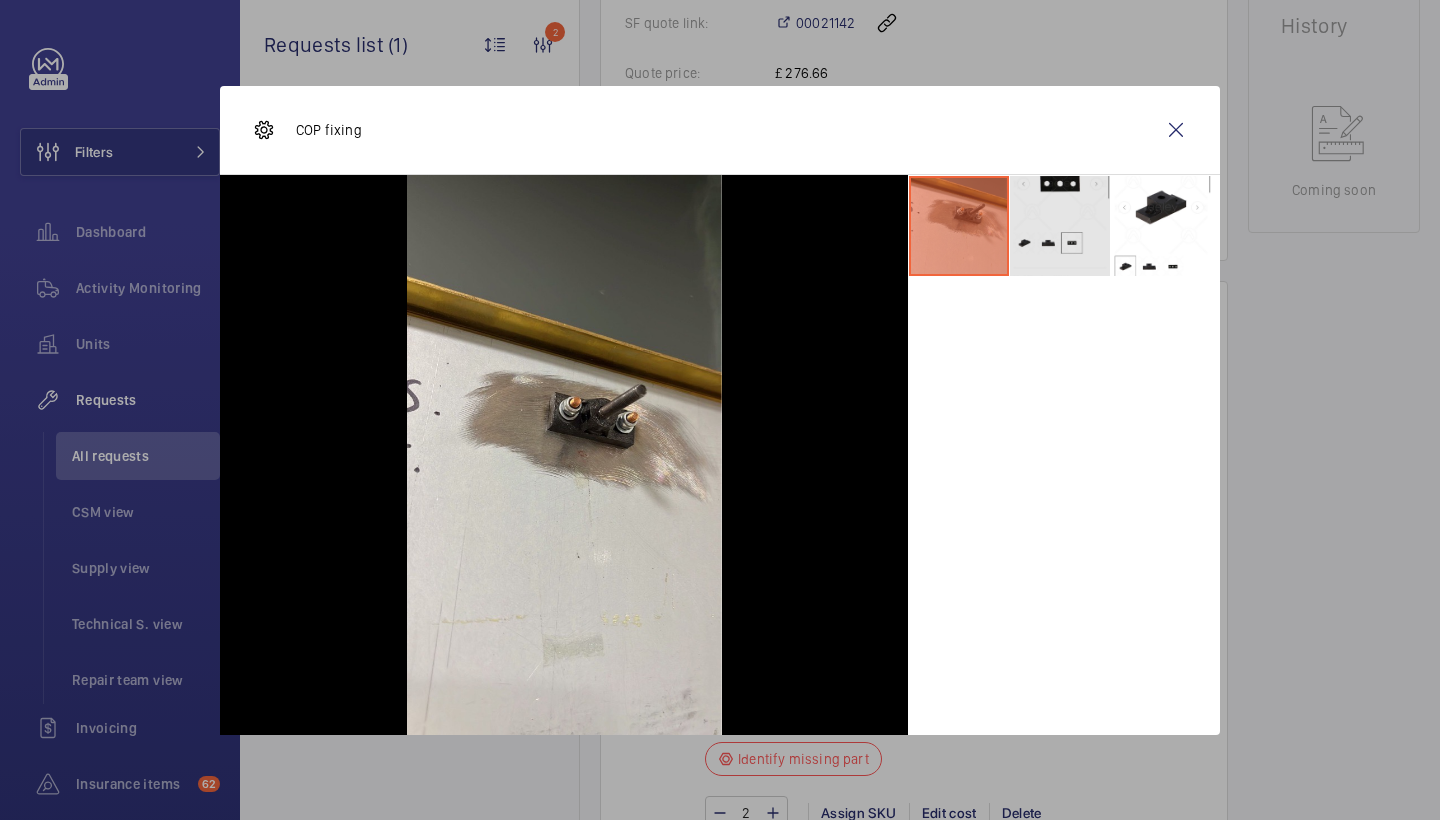 click at bounding box center [1060, 226] 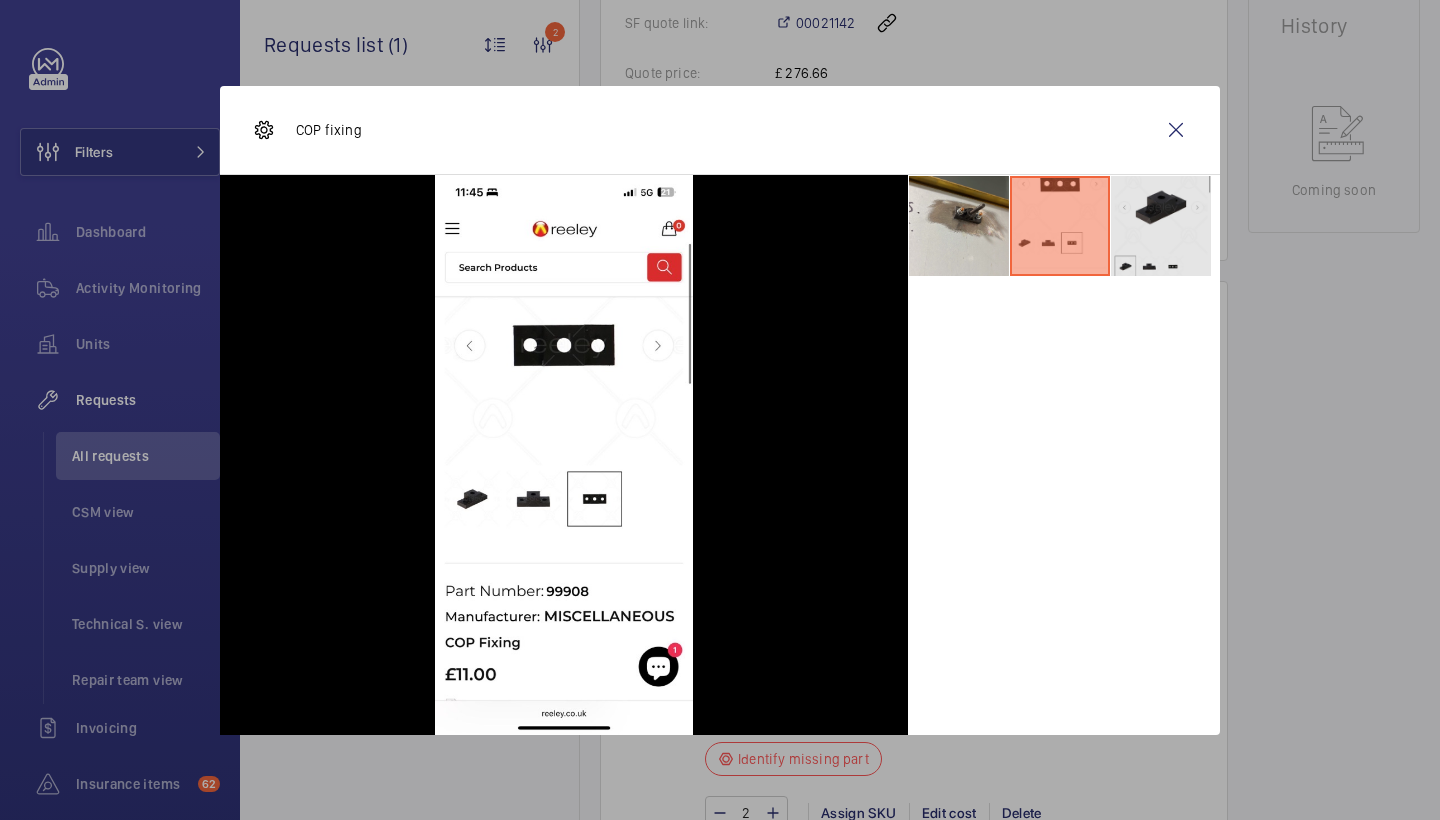 click at bounding box center (1161, 226) 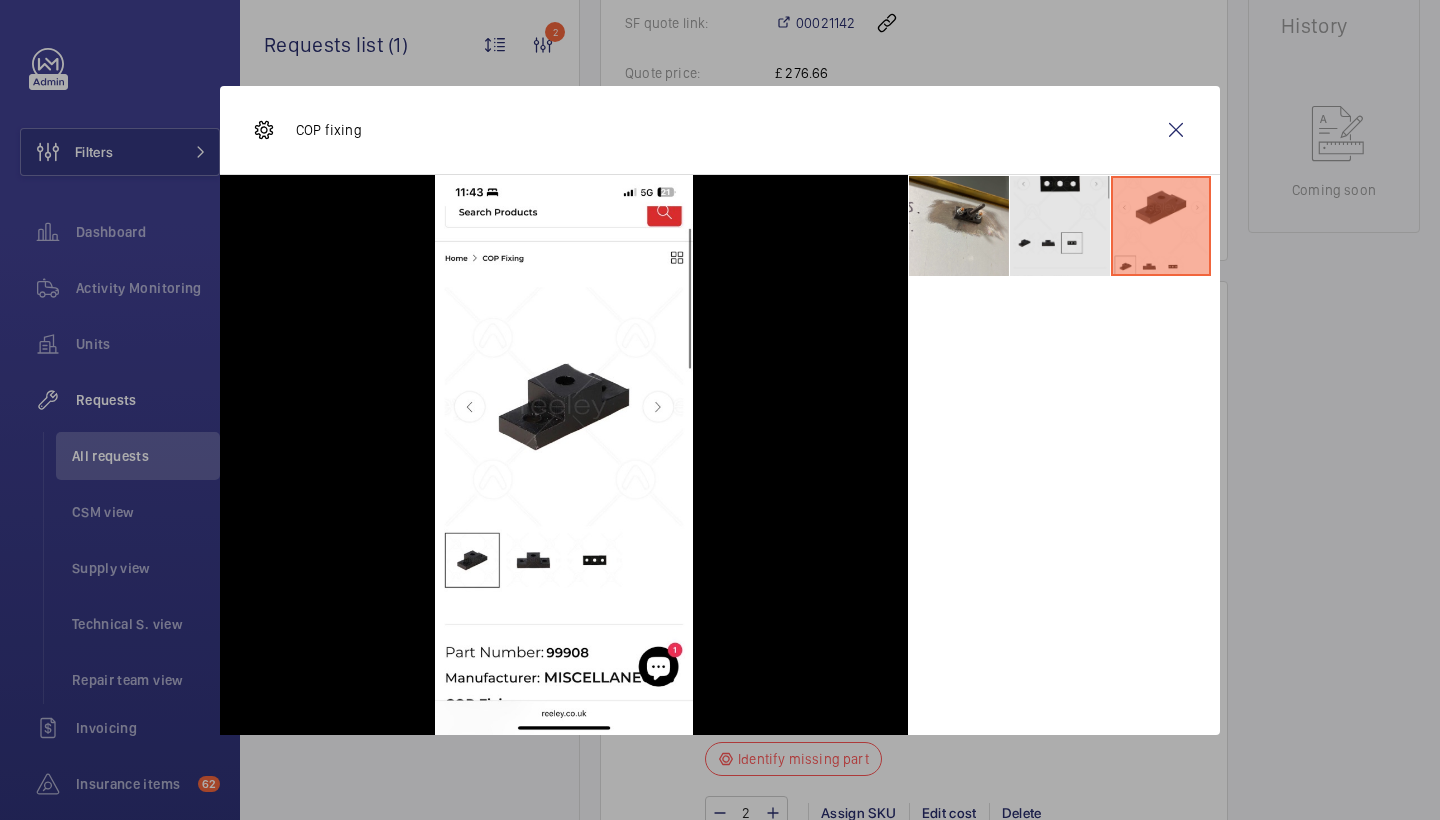 click at bounding box center (1060, 226) 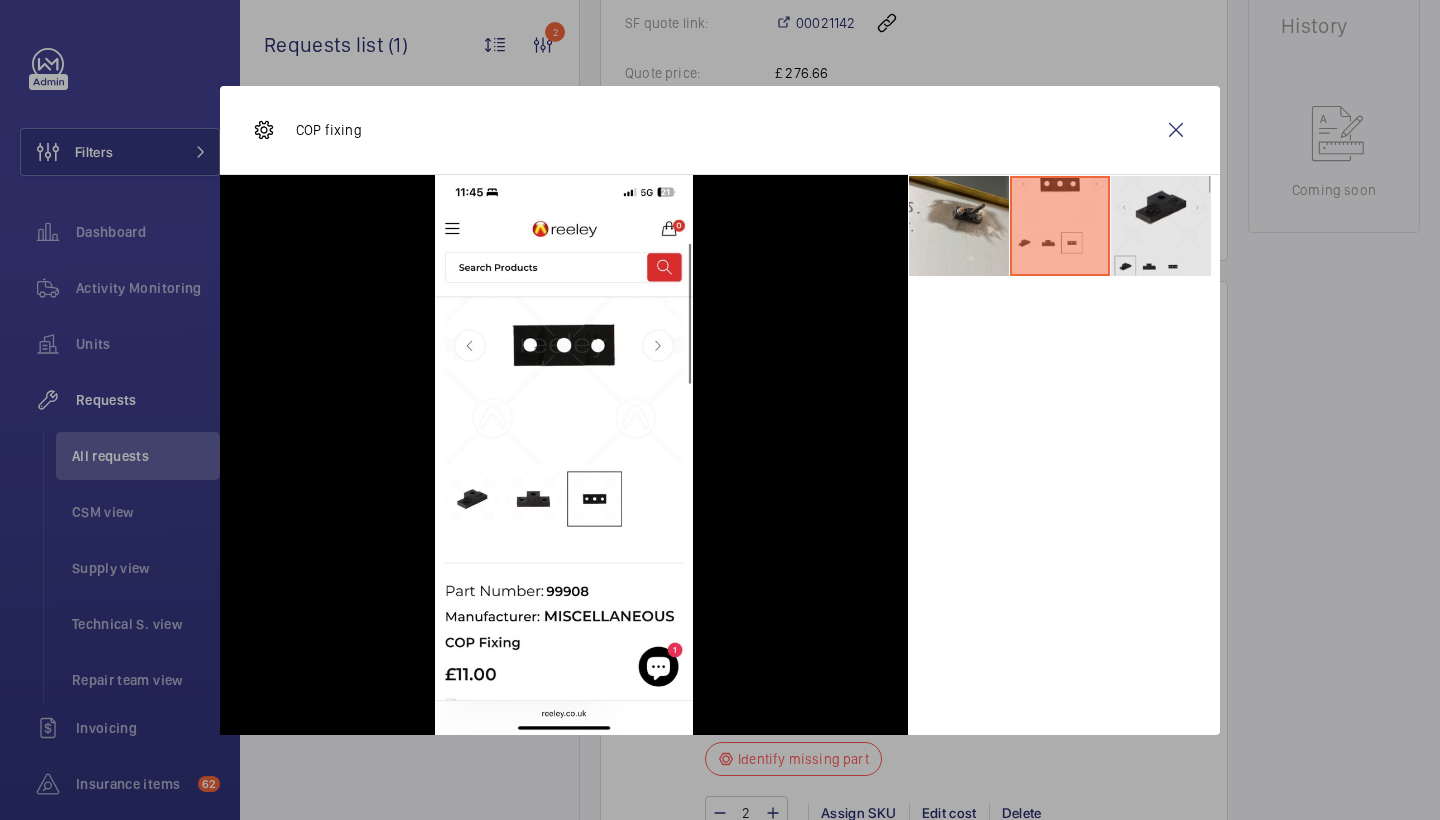 click at bounding box center (1161, 226) 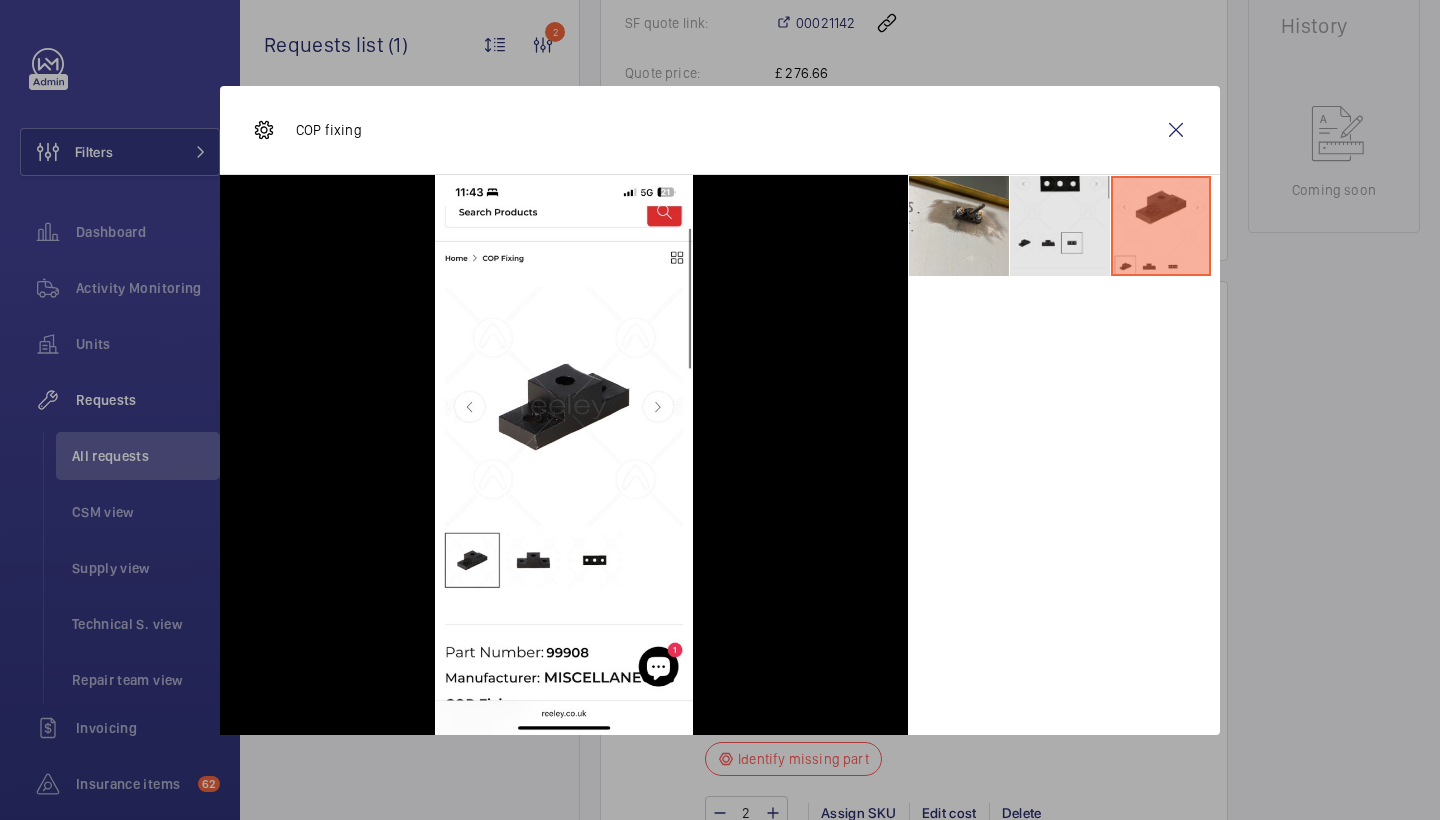 click at bounding box center (1060, 226) 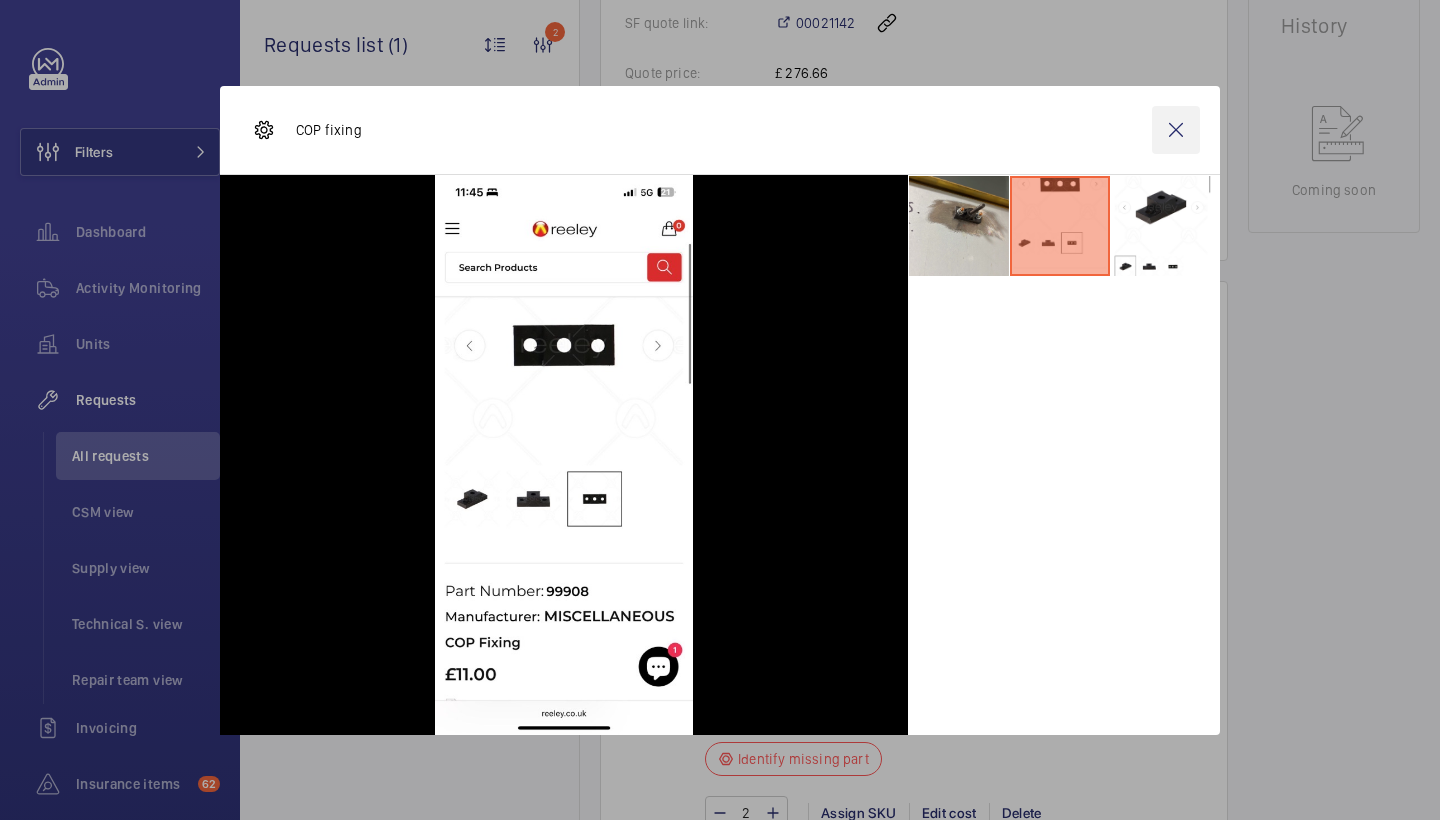 click at bounding box center (1176, 130) 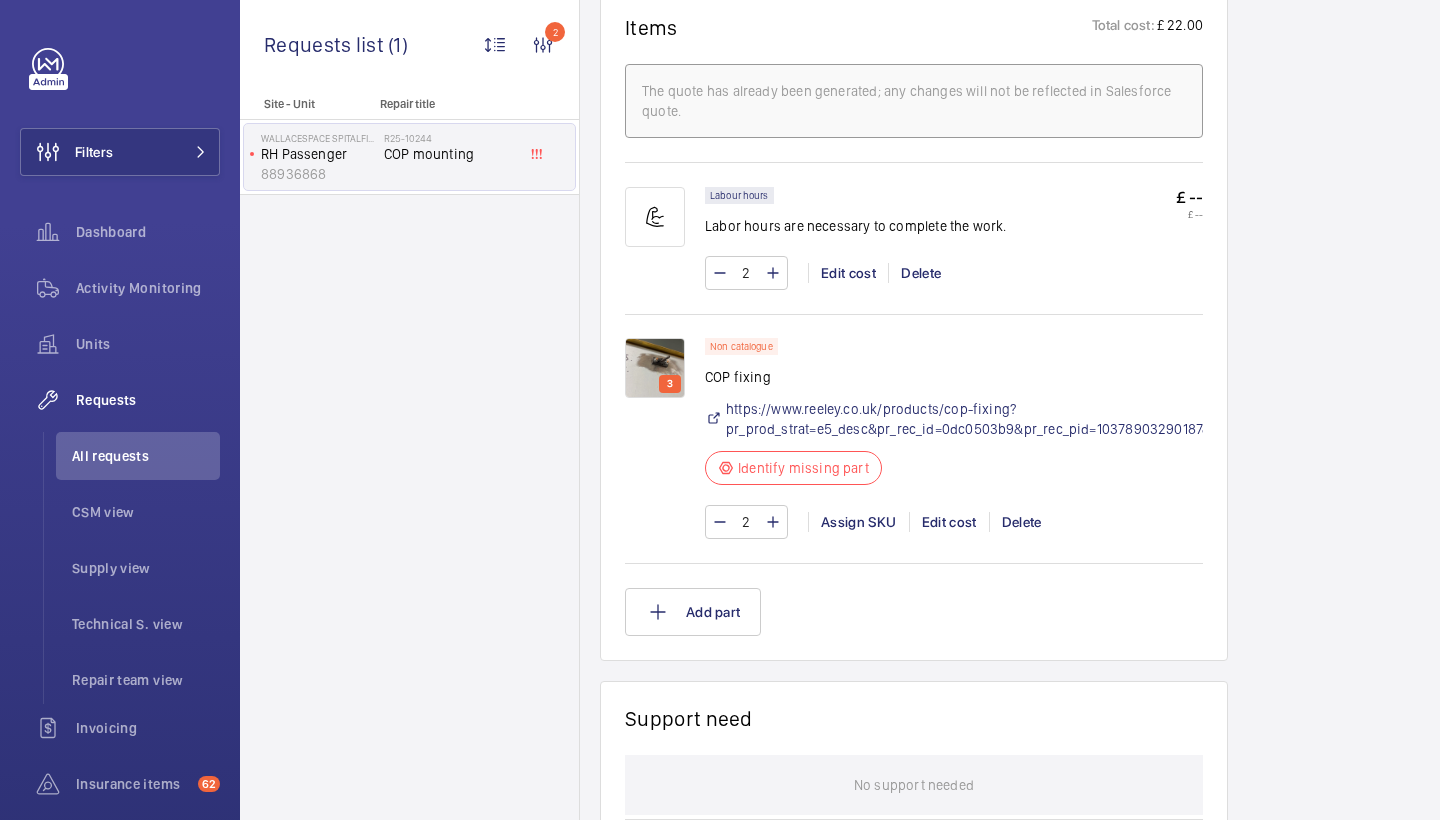 scroll, scrollTop: 1195, scrollLeft: 0, axis: vertical 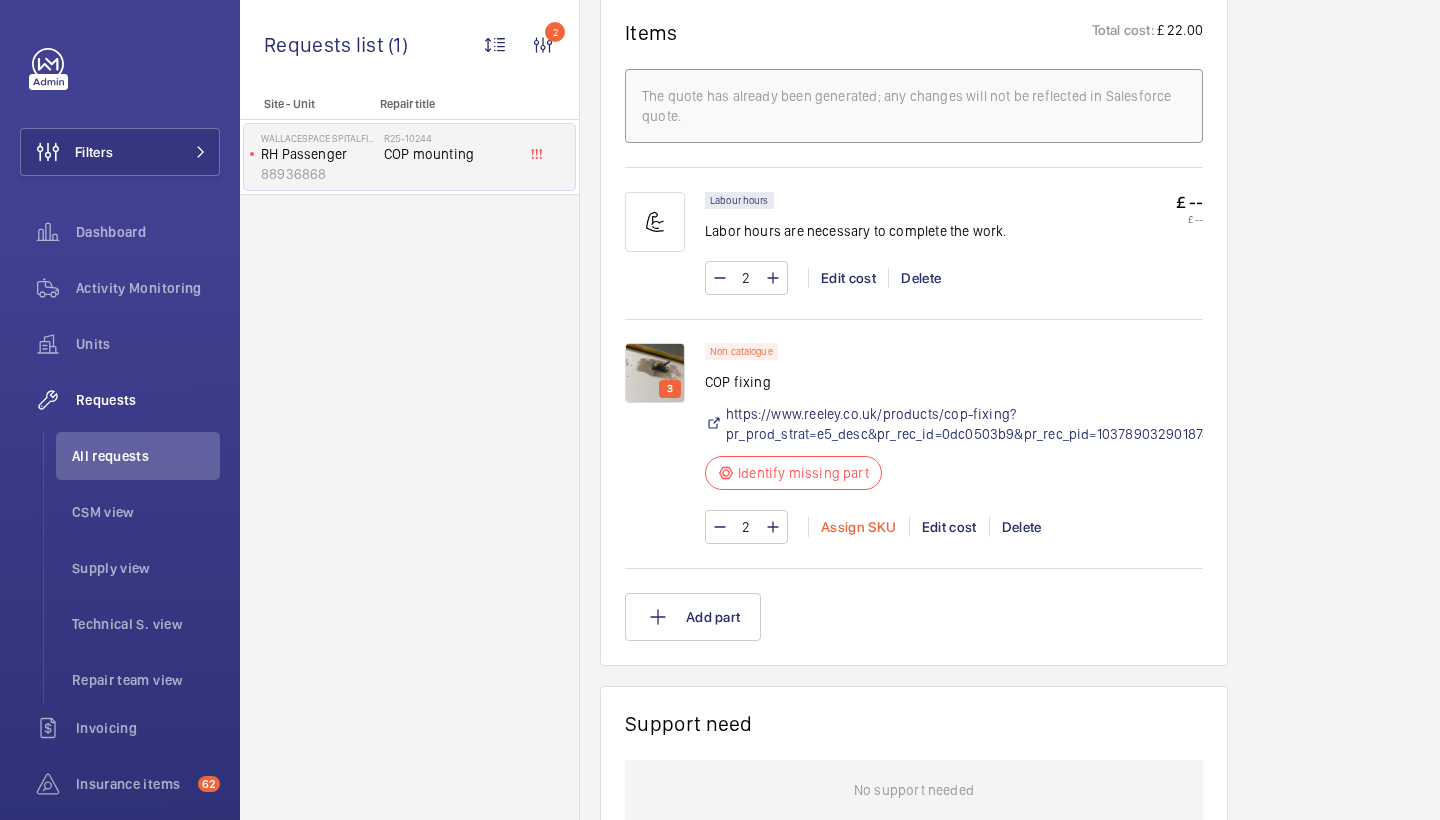 click on "Assign SKU" 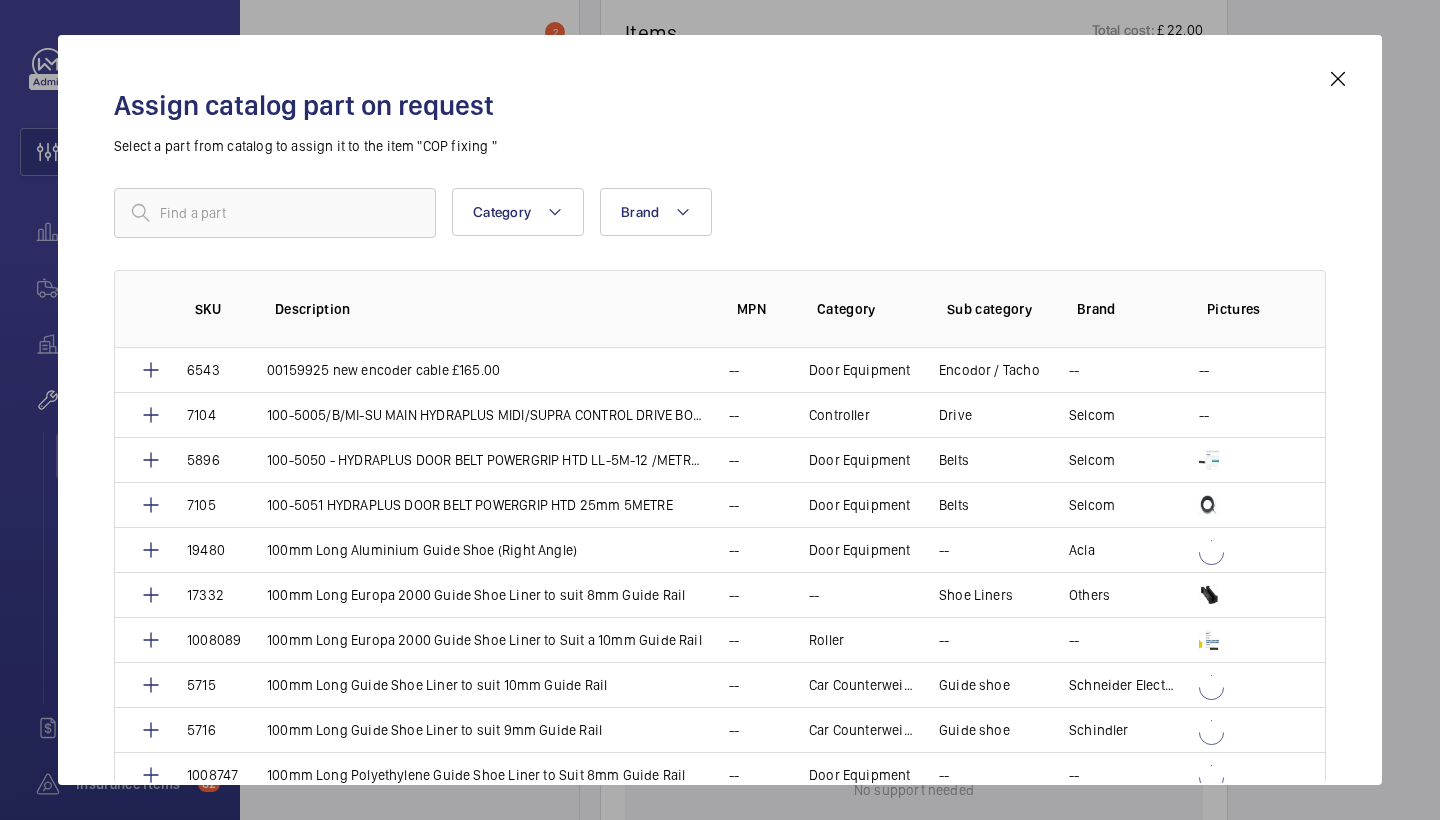 click on "Assign catalog part on request Select a part from catalog to assign it to the item "COP fixing "  Category Brand More filters Reset all filters SKU Description  MPN   Category Sub category Brand Pictures  6543   00159925 new encoder cable £165.00  --  Door Equipment   Encodor / Tacho  -- --  7104   100-5005/B/MI-SU MAIN HYDRAPLUS MIDI/SUPRA CONTROL DRIVE BOARD  -£585.00 in stock  --  Controller   Drive   Selcom  --  5896   100-5050 - HYDRAPLUS DOOR BELT POWERGRIP HTD LL-5M-12 /METRE -  --  Door Equipment   Belts   Selcom   7105   100-5051 HYDRAPLUS DOOR BELT POWERGRIP HTD 25mm  5METRE  --  Door Equipment   Belts   Selcom   19480   100mm Long Aluminium Guide Shoe (Right Angle)  --  Door Equipment  --  Acla   17332   100mm Long Europa 2000 Guide Shoe Liner to suit 8mm Guide Rail  -- --  Shoe Liners   Others   1008089   100mm Long Europa 2000 Guide Shoe Liner to Suit a 10mm Guide Rail  --  Roller  -- --  5715   100mm Long Guide Shoe Liner to suit 10mm Guide Rail  --  Car Counterweight   Guide shoe   5716  --" at bounding box center (720, 410) 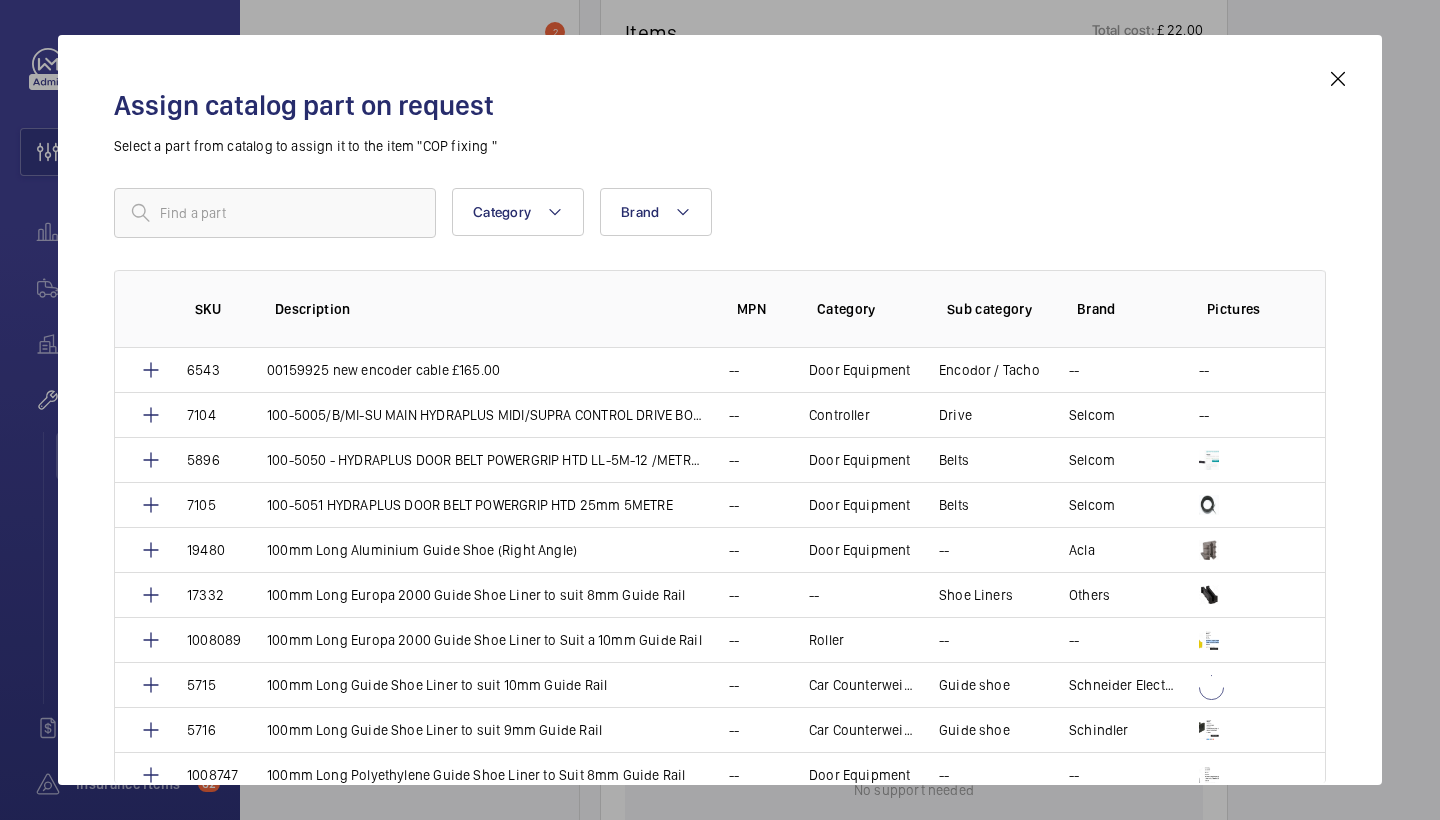 click at bounding box center [1338, 79] 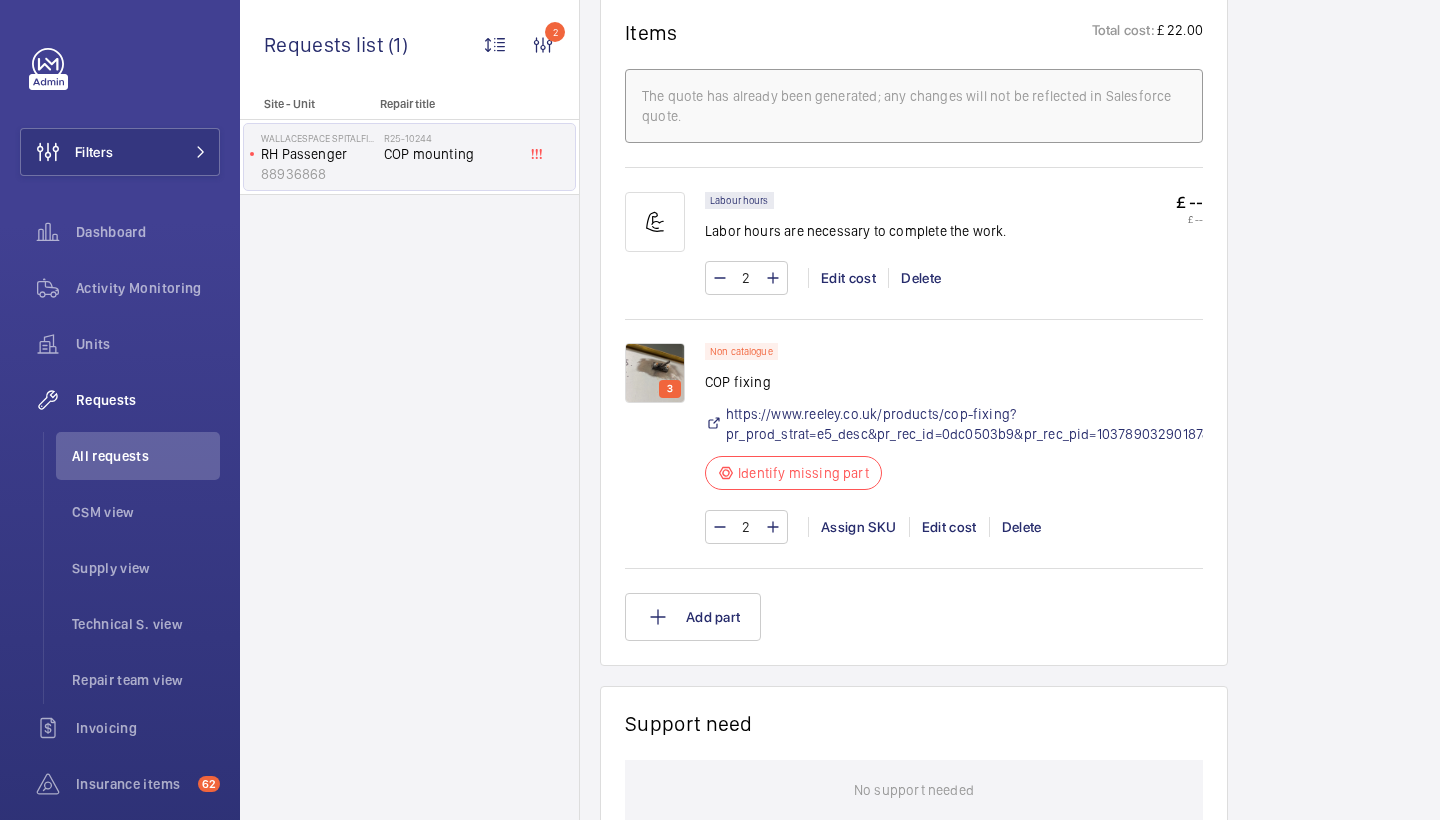 click 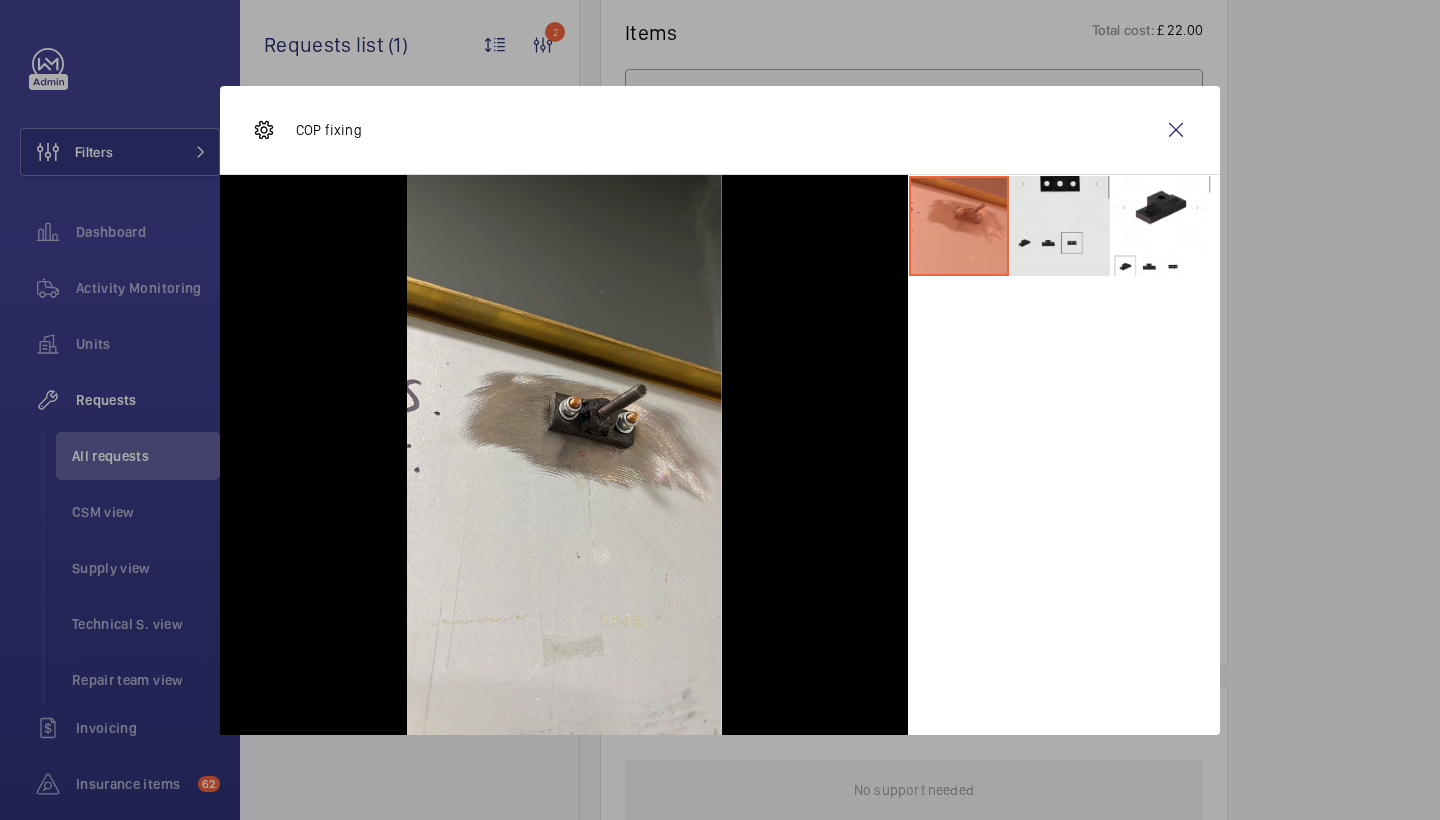 click at bounding box center (1060, 226) 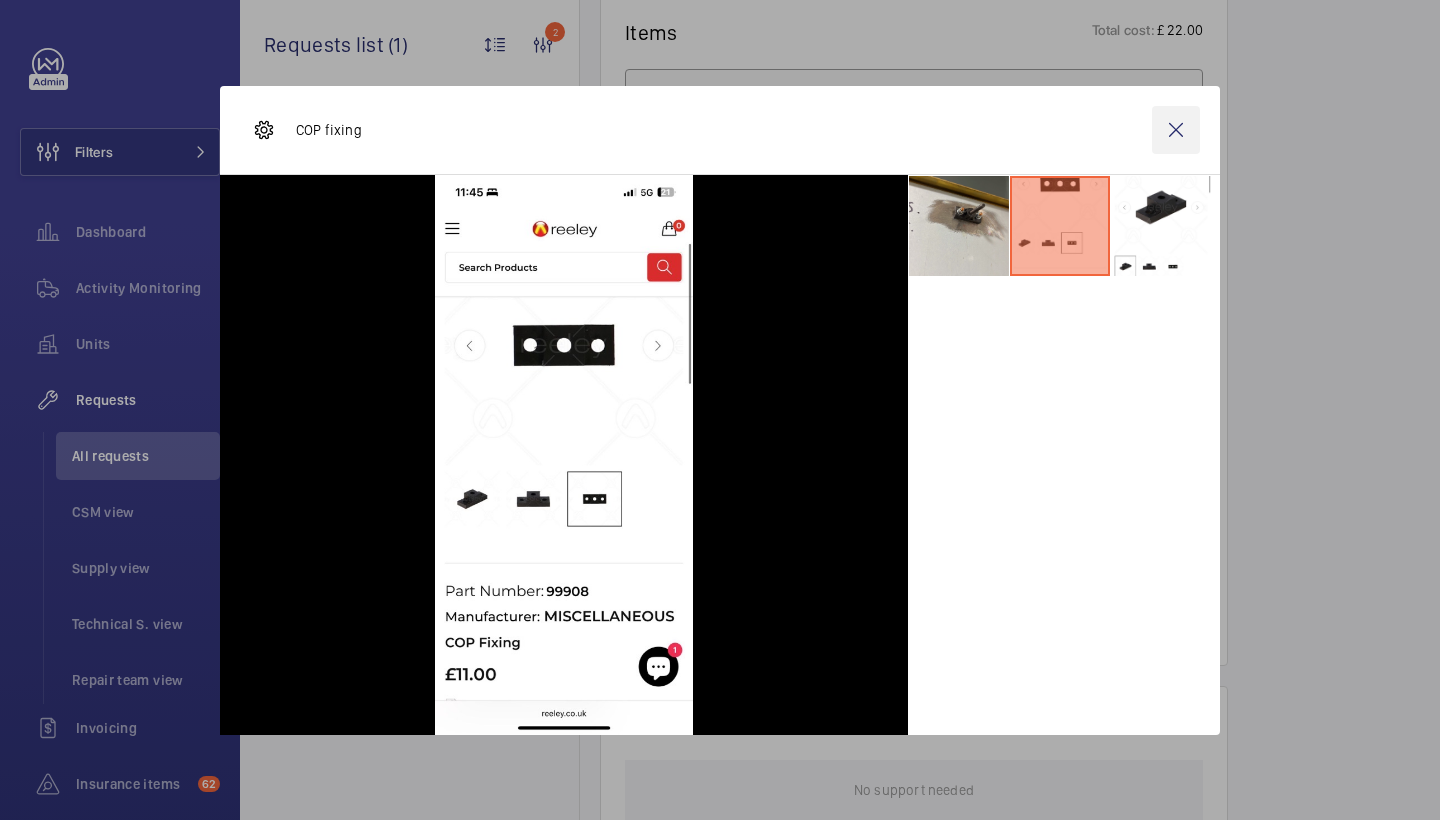 click at bounding box center (1176, 130) 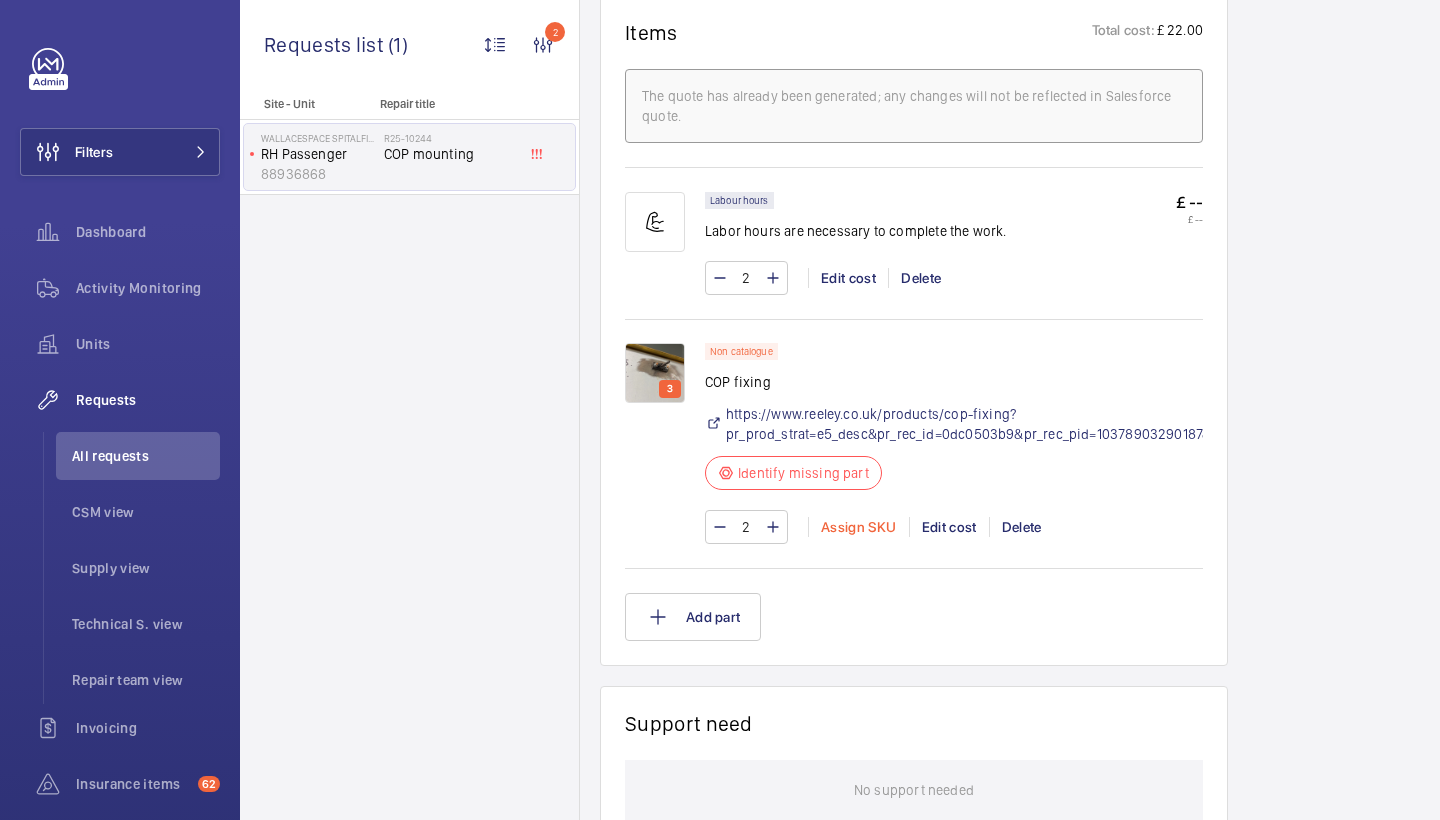click on "Assign SKU" 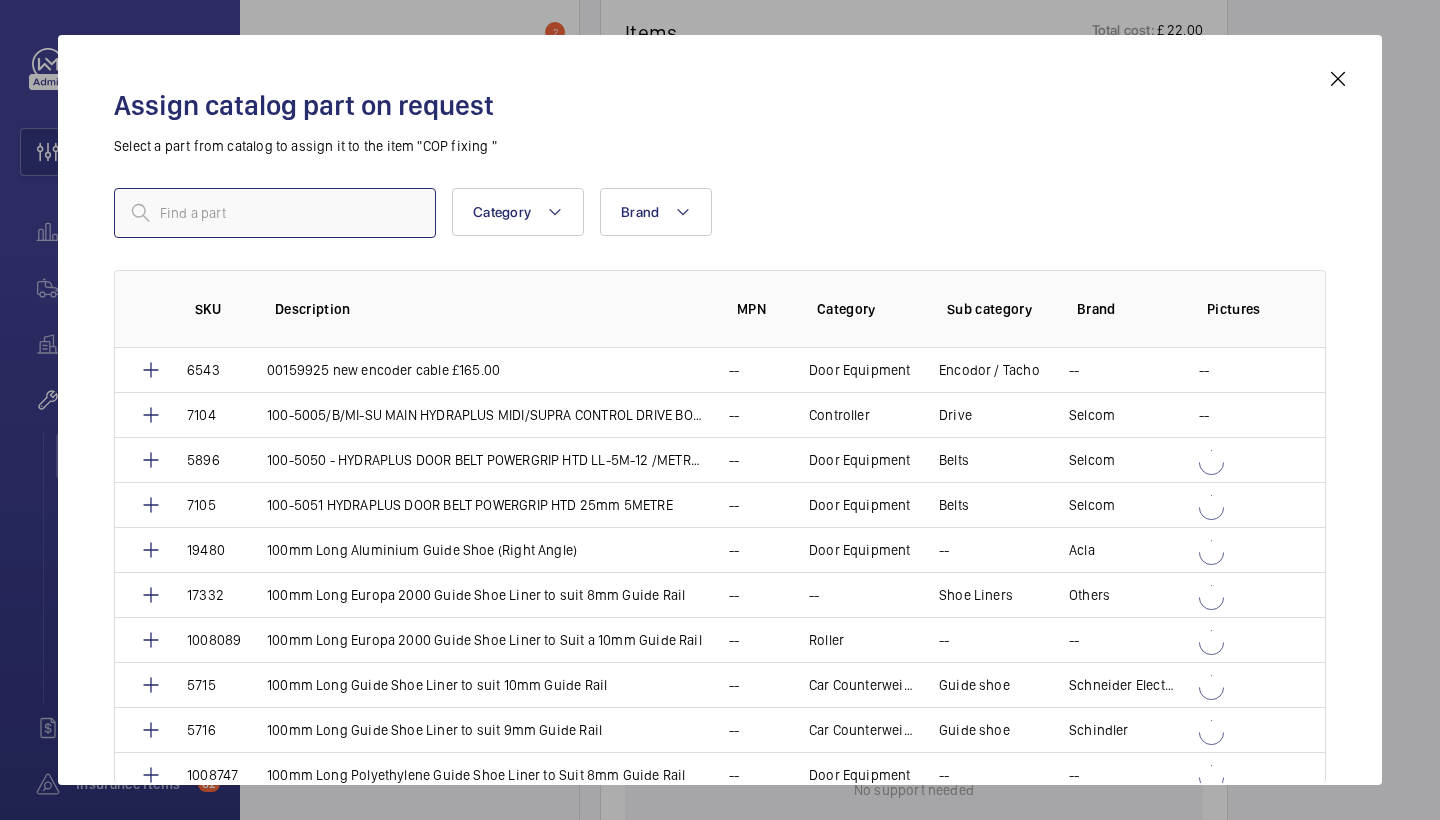 click at bounding box center (275, 213) 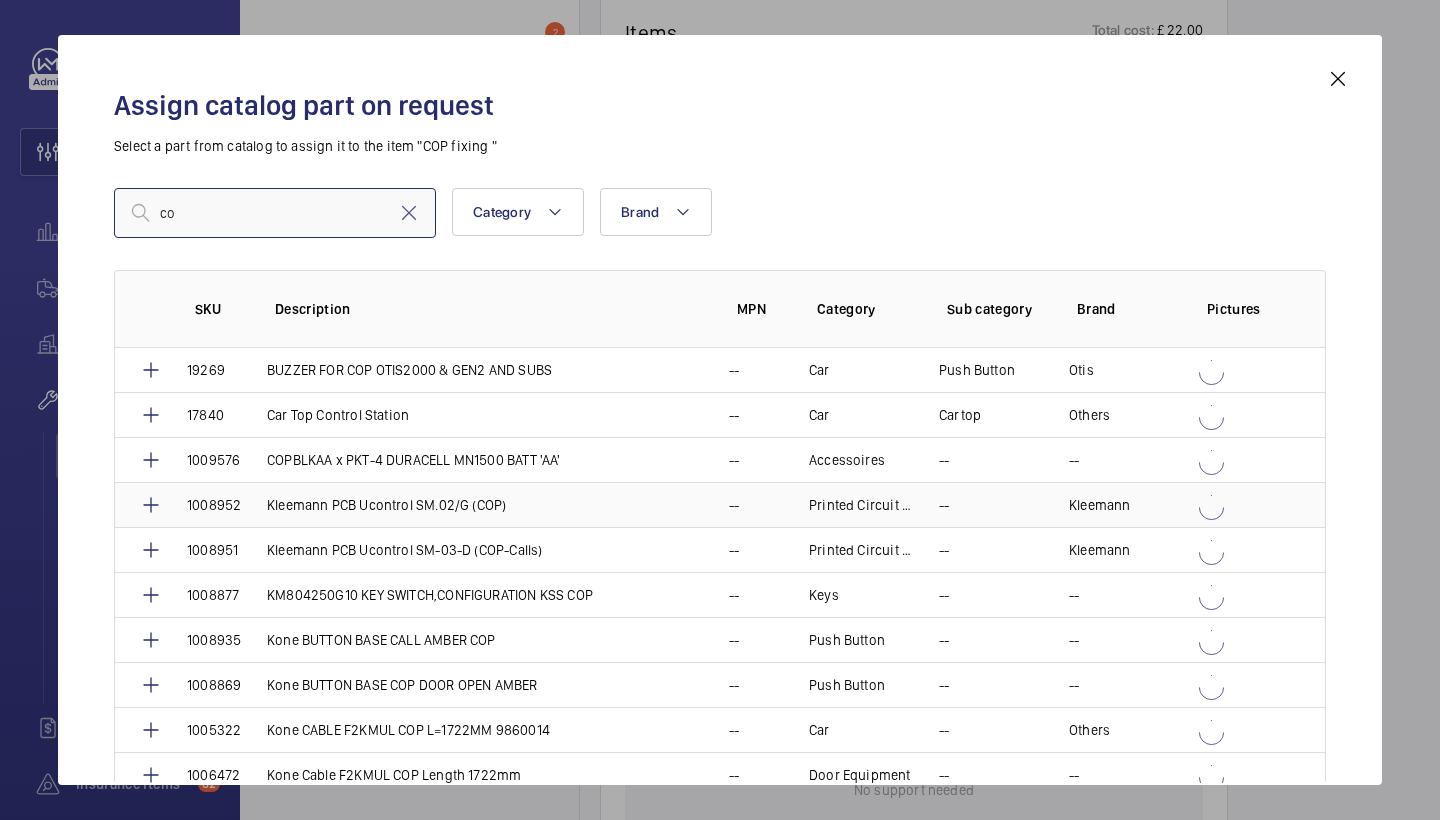 type on "c" 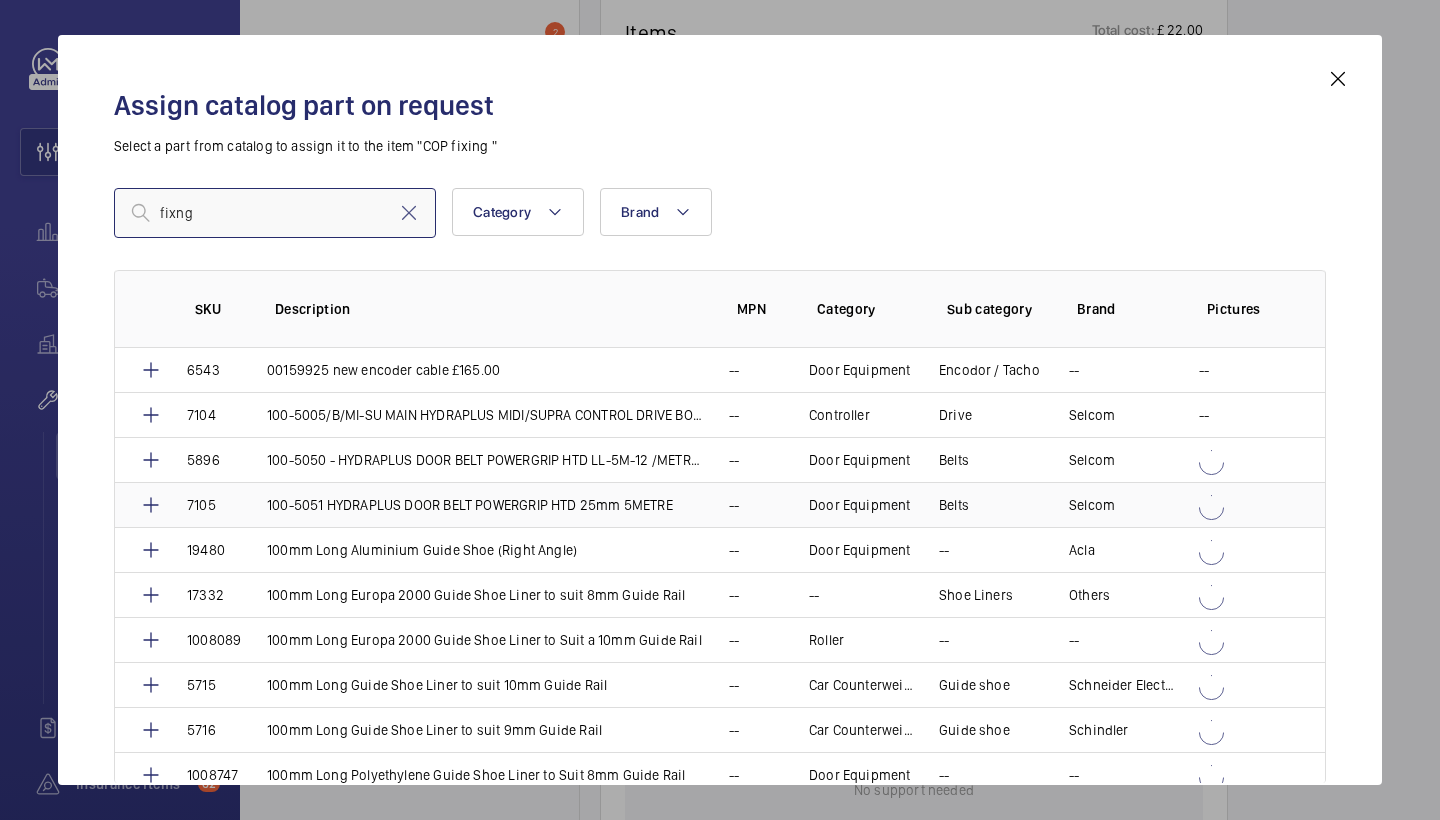 type on "fixing" 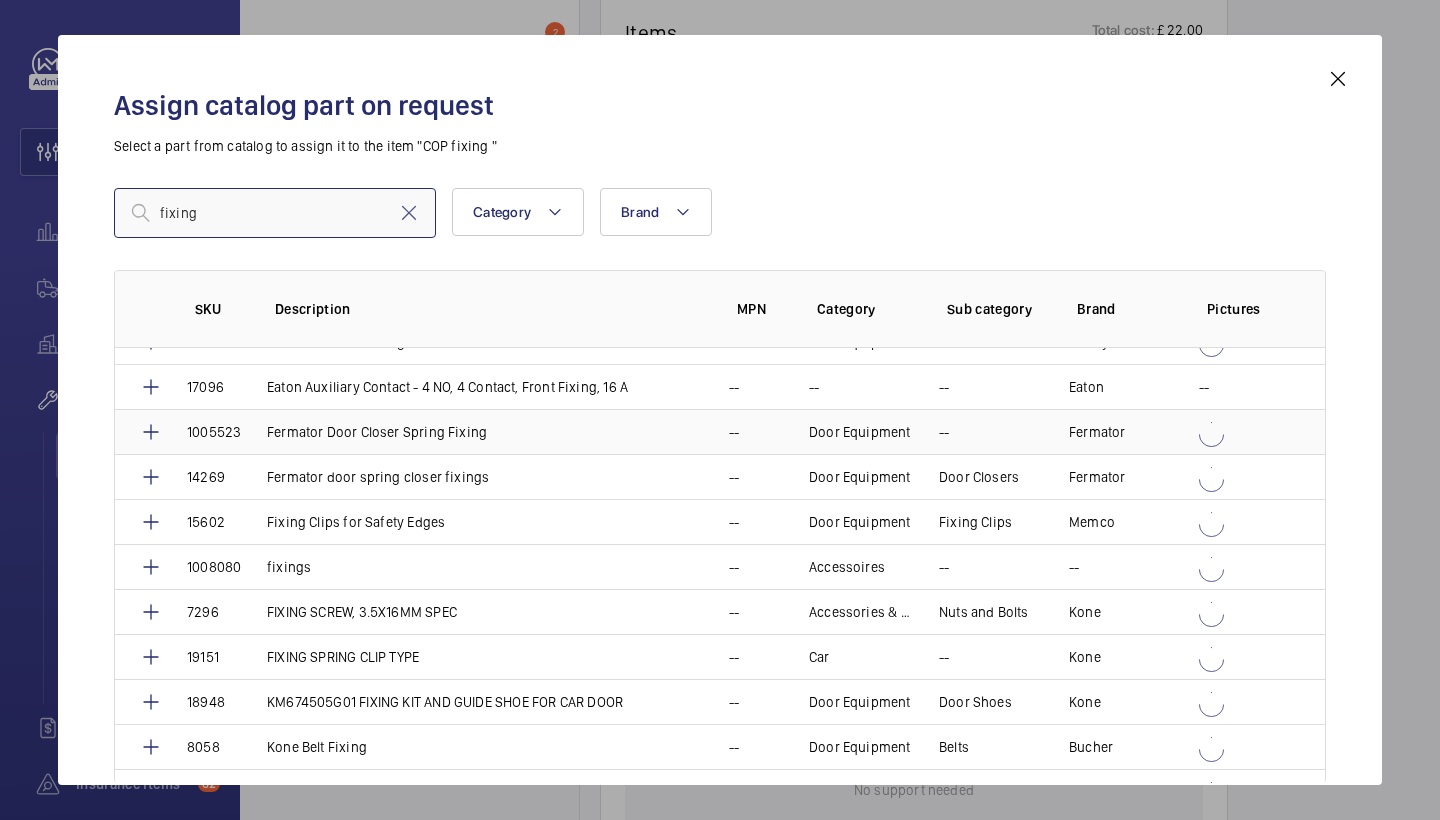scroll, scrollTop: 399, scrollLeft: 0, axis: vertical 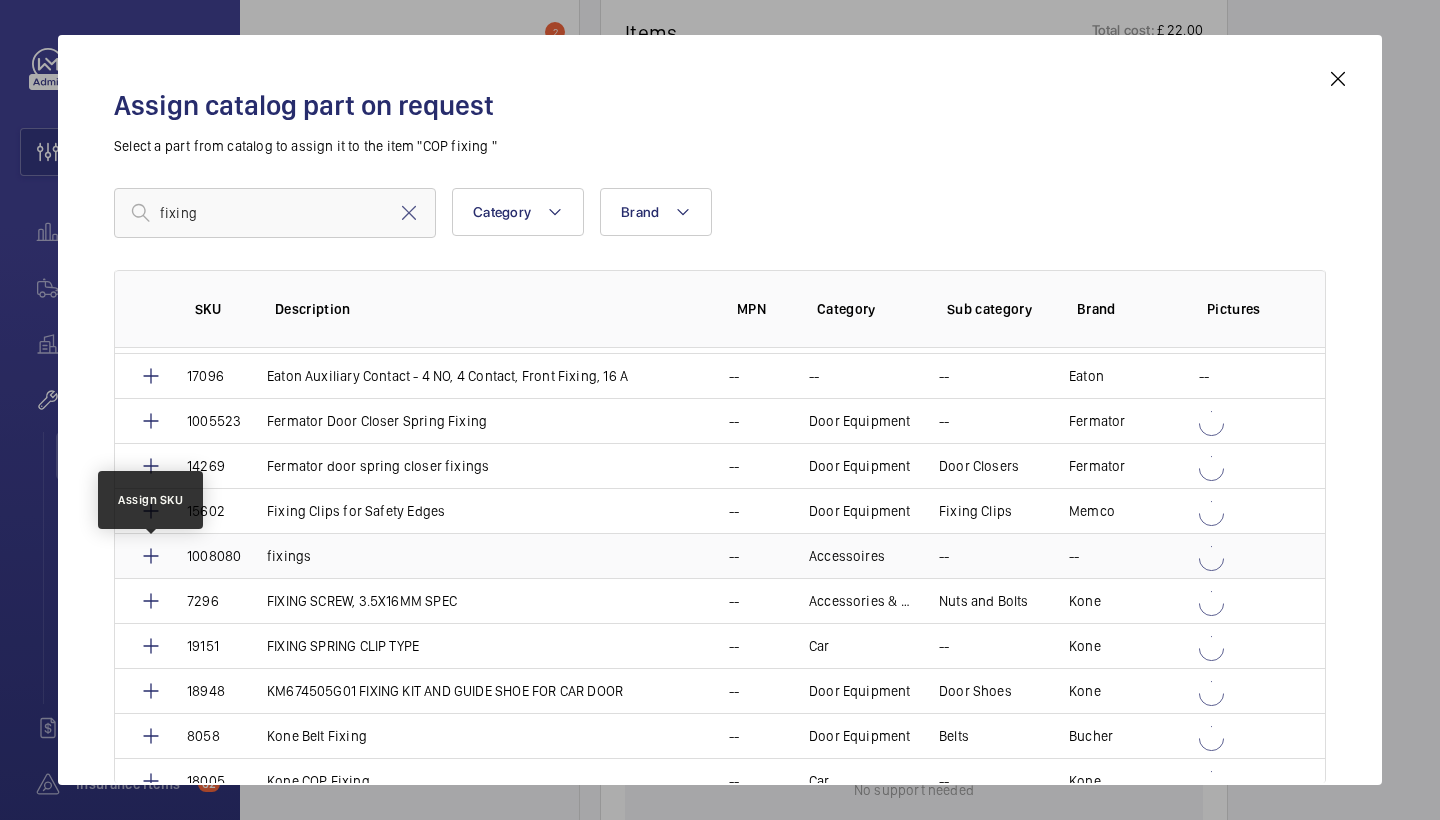 click at bounding box center [151, 556] 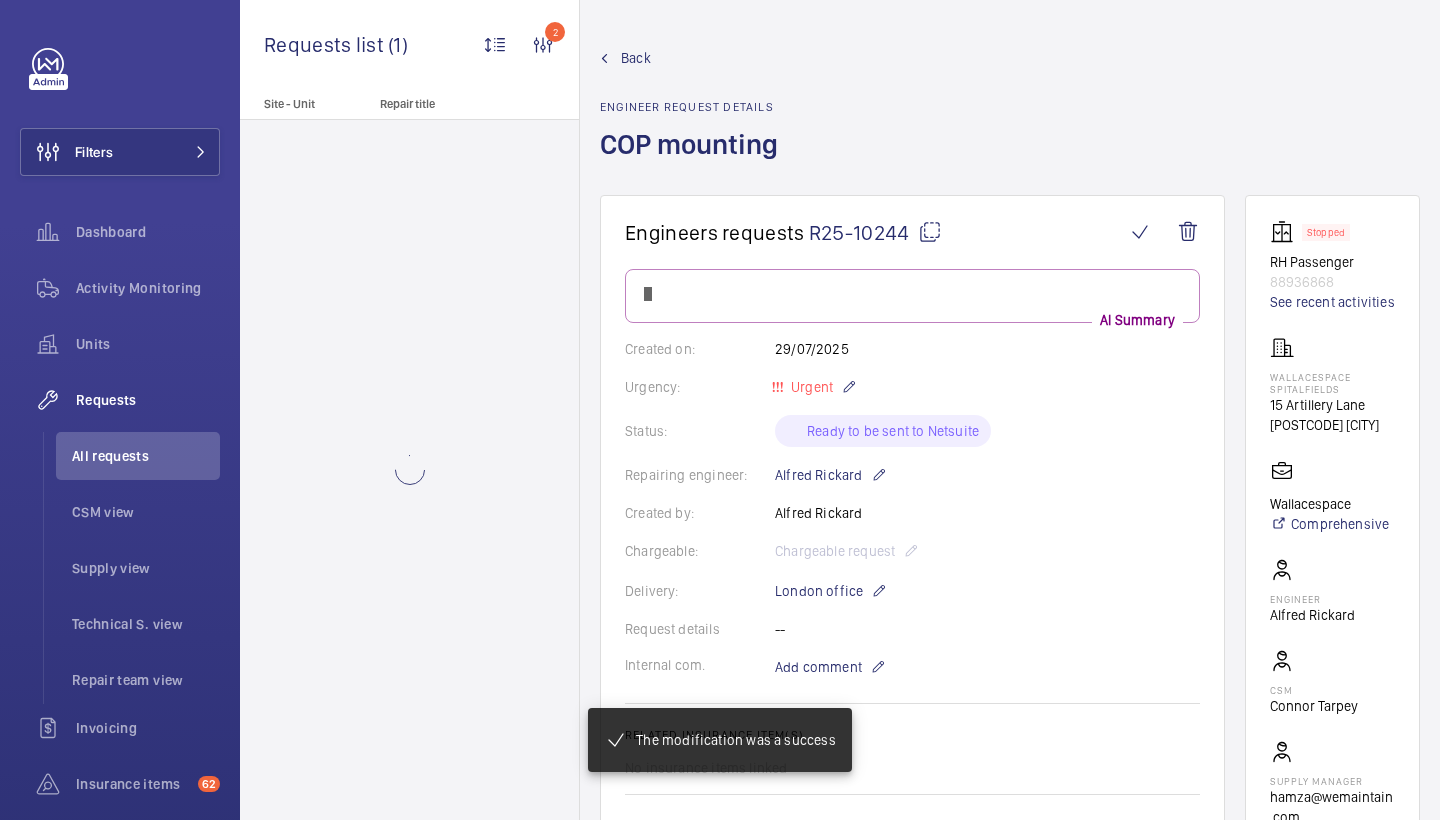 scroll, scrollTop: 1195, scrollLeft: 0, axis: vertical 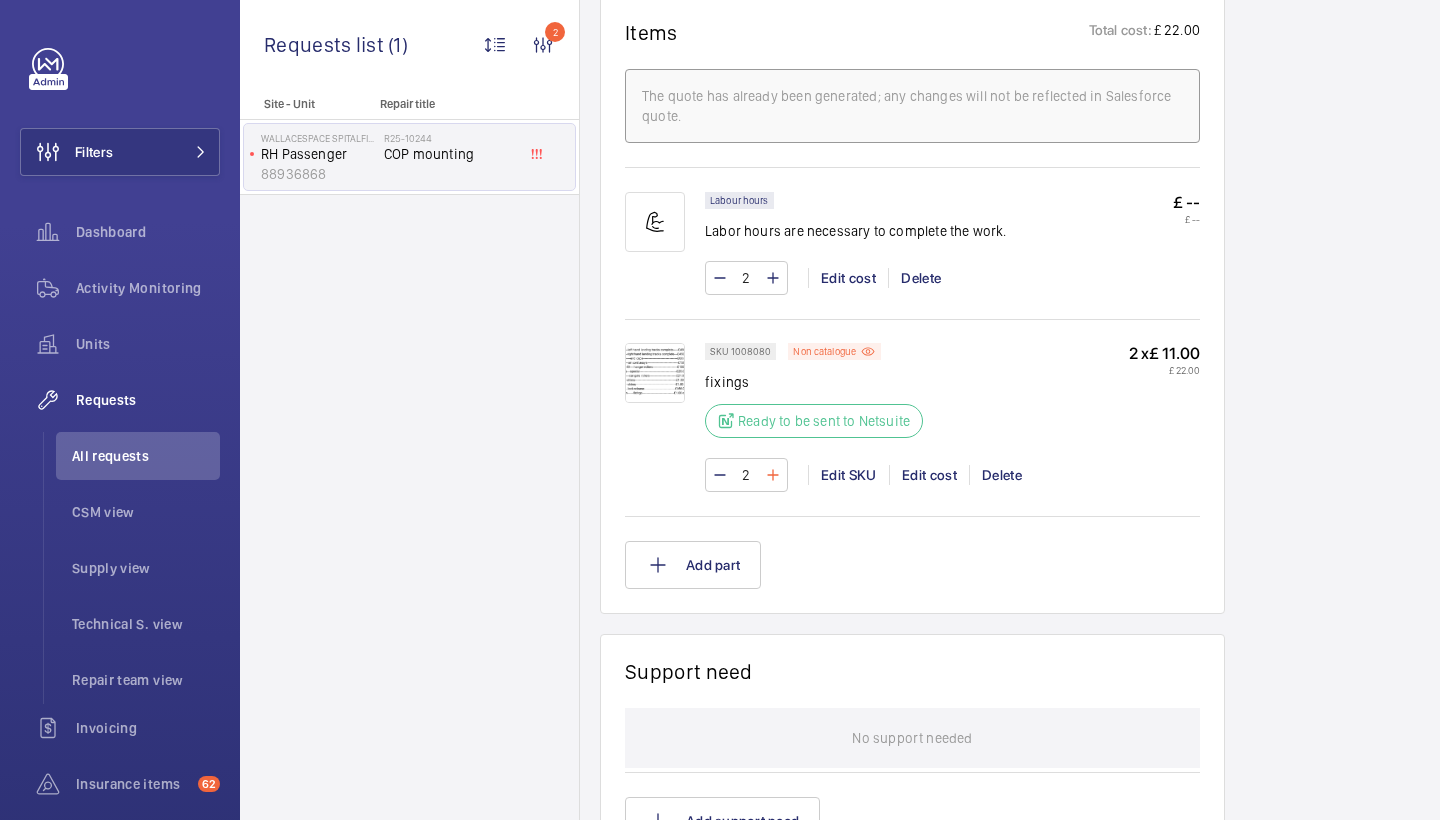 click 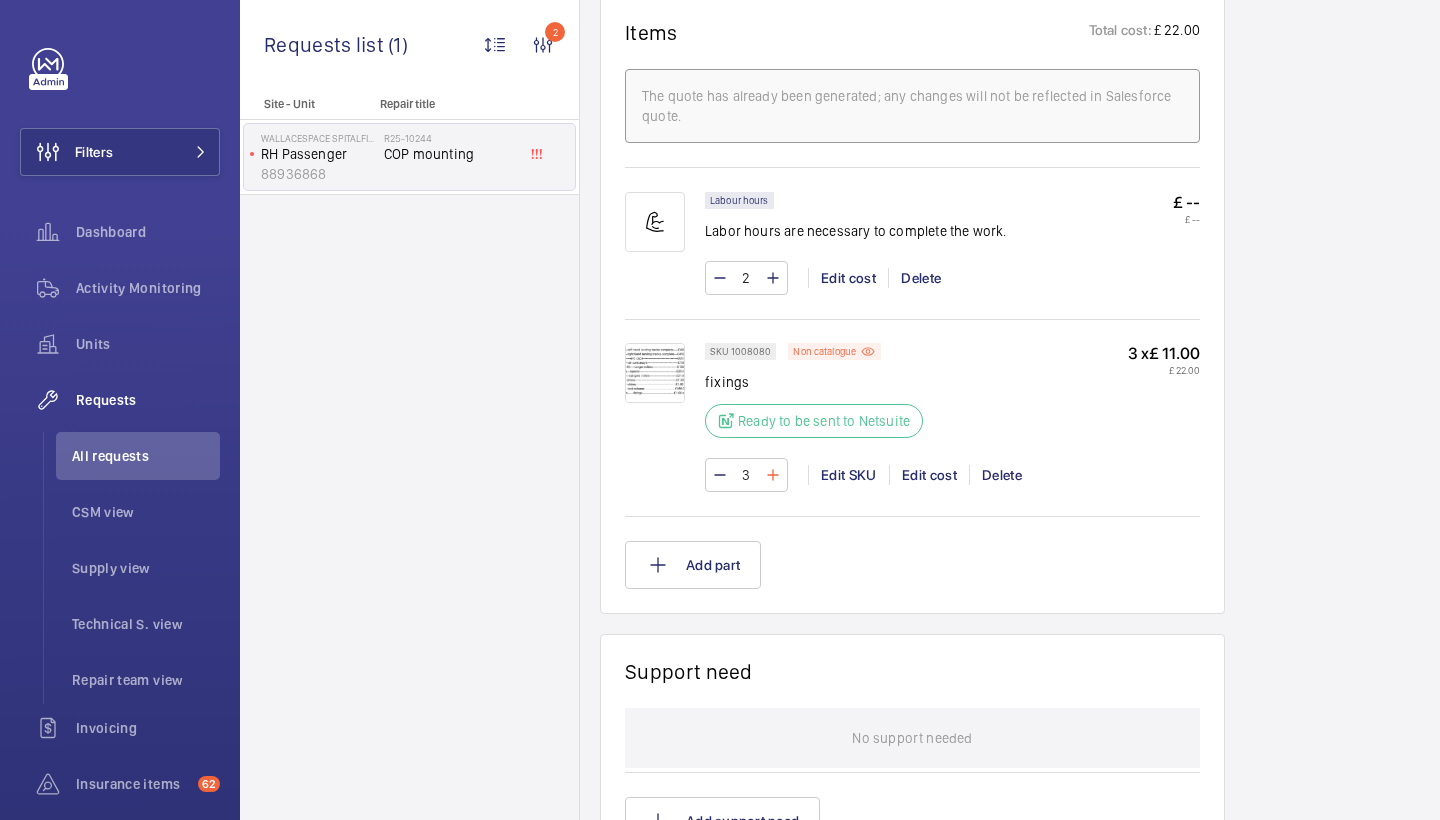 click 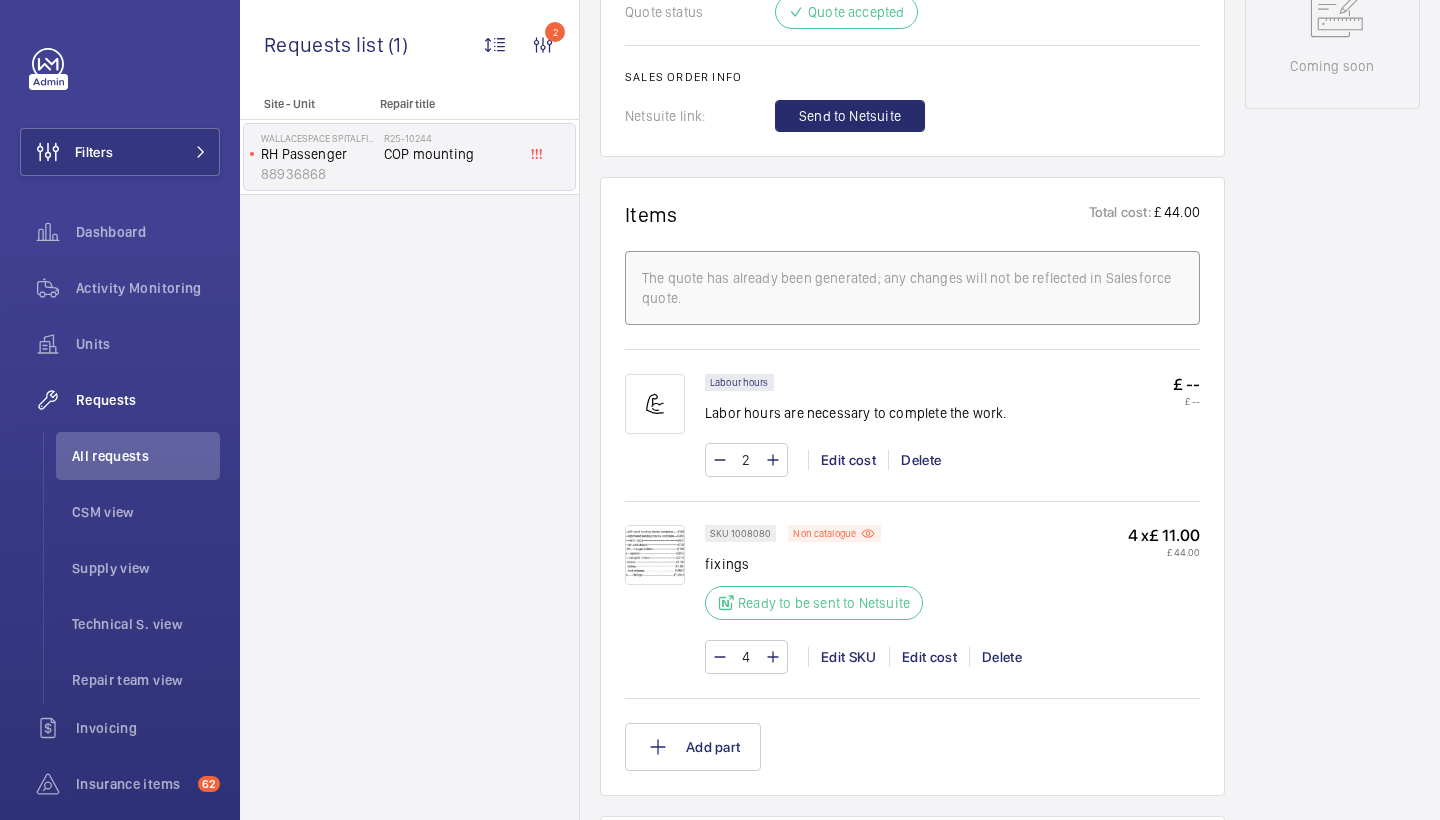 scroll, scrollTop: 1006, scrollLeft: 0, axis: vertical 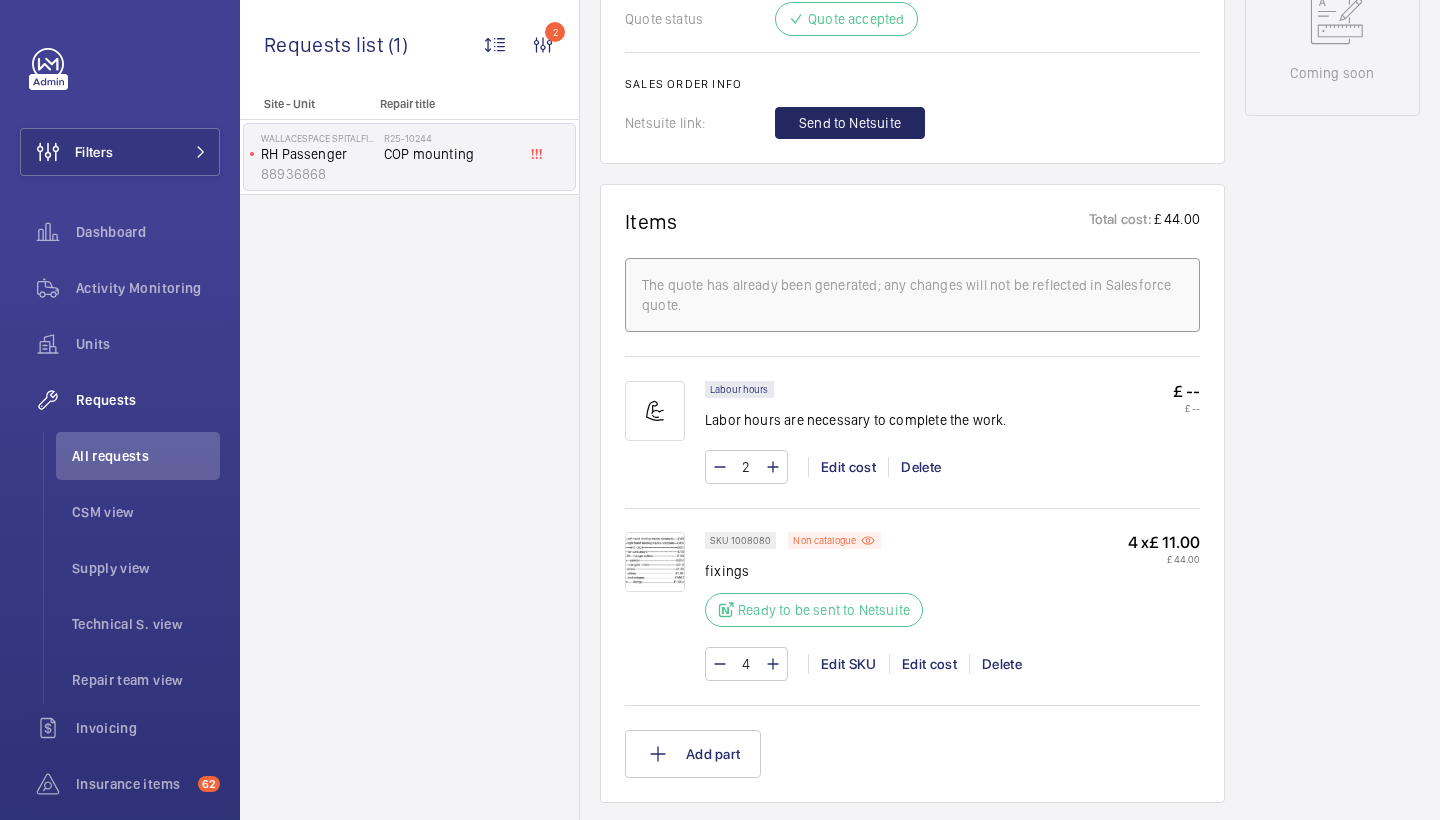 click on "Send to Netsuite" 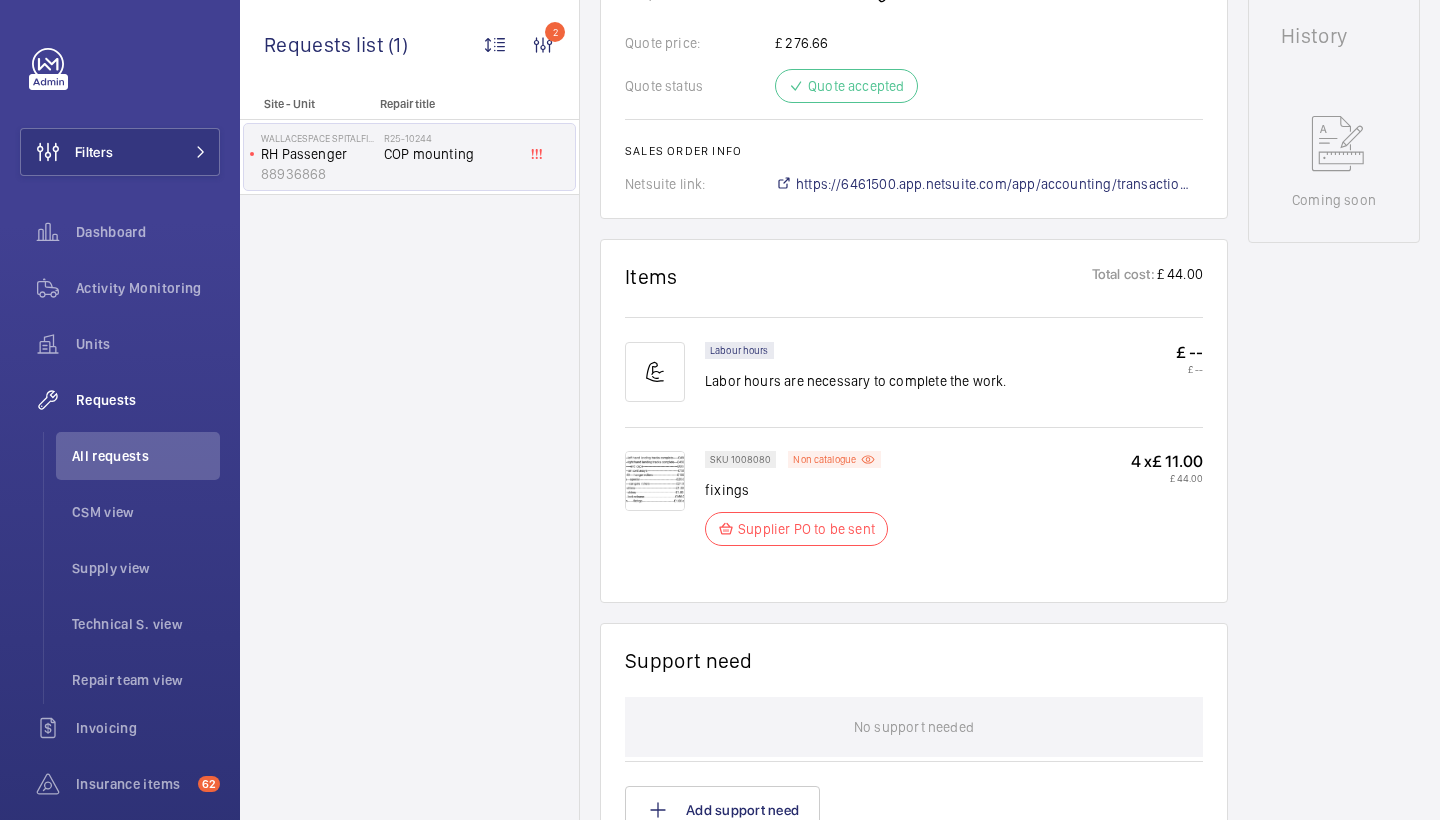 scroll, scrollTop: 863, scrollLeft: 0, axis: vertical 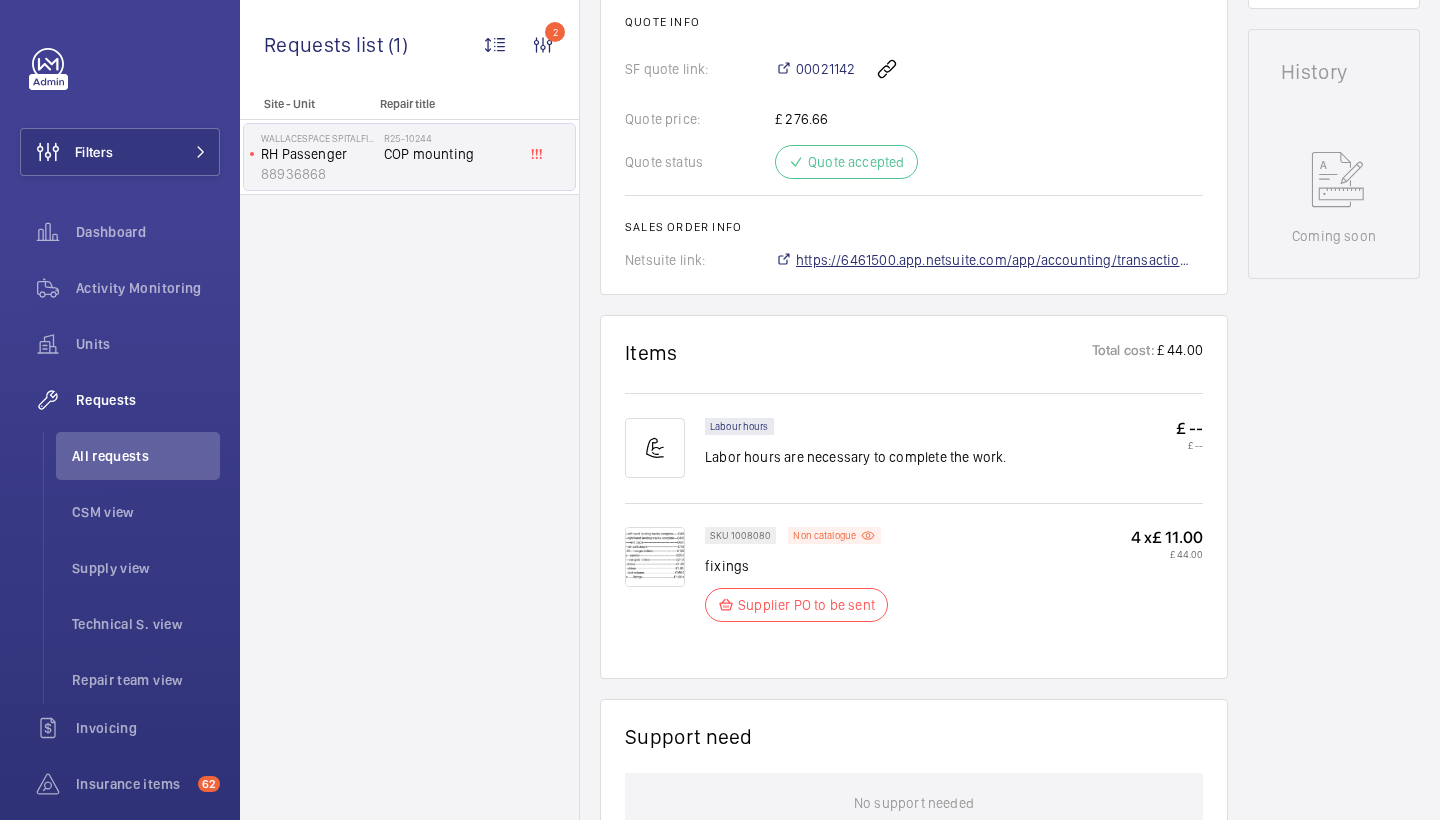 click on "https://6461500.app.netsuite.com/app/accounting/transactions/salesord.nl?id=2878141" 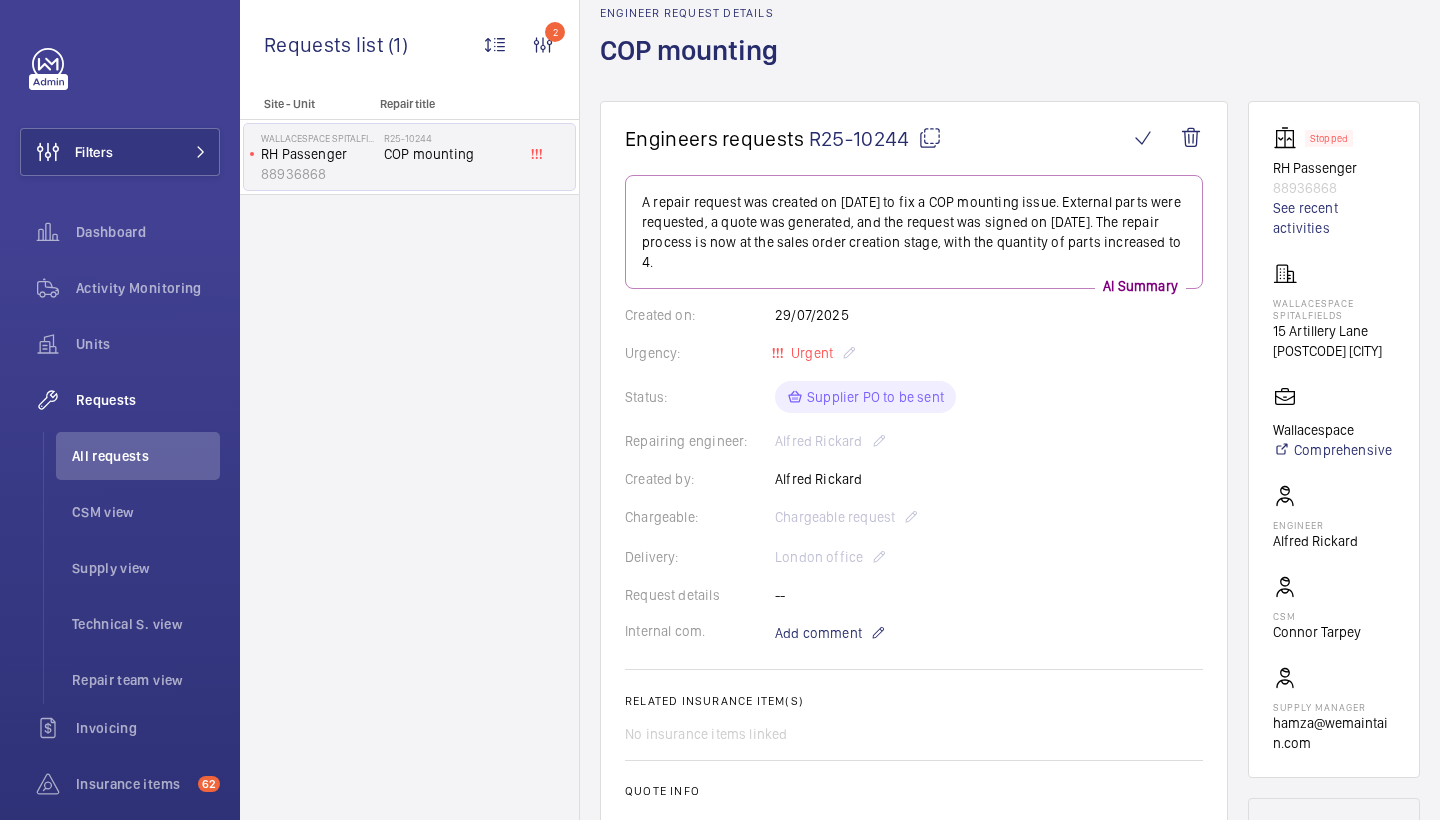 scroll, scrollTop: 64, scrollLeft: 0, axis: vertical 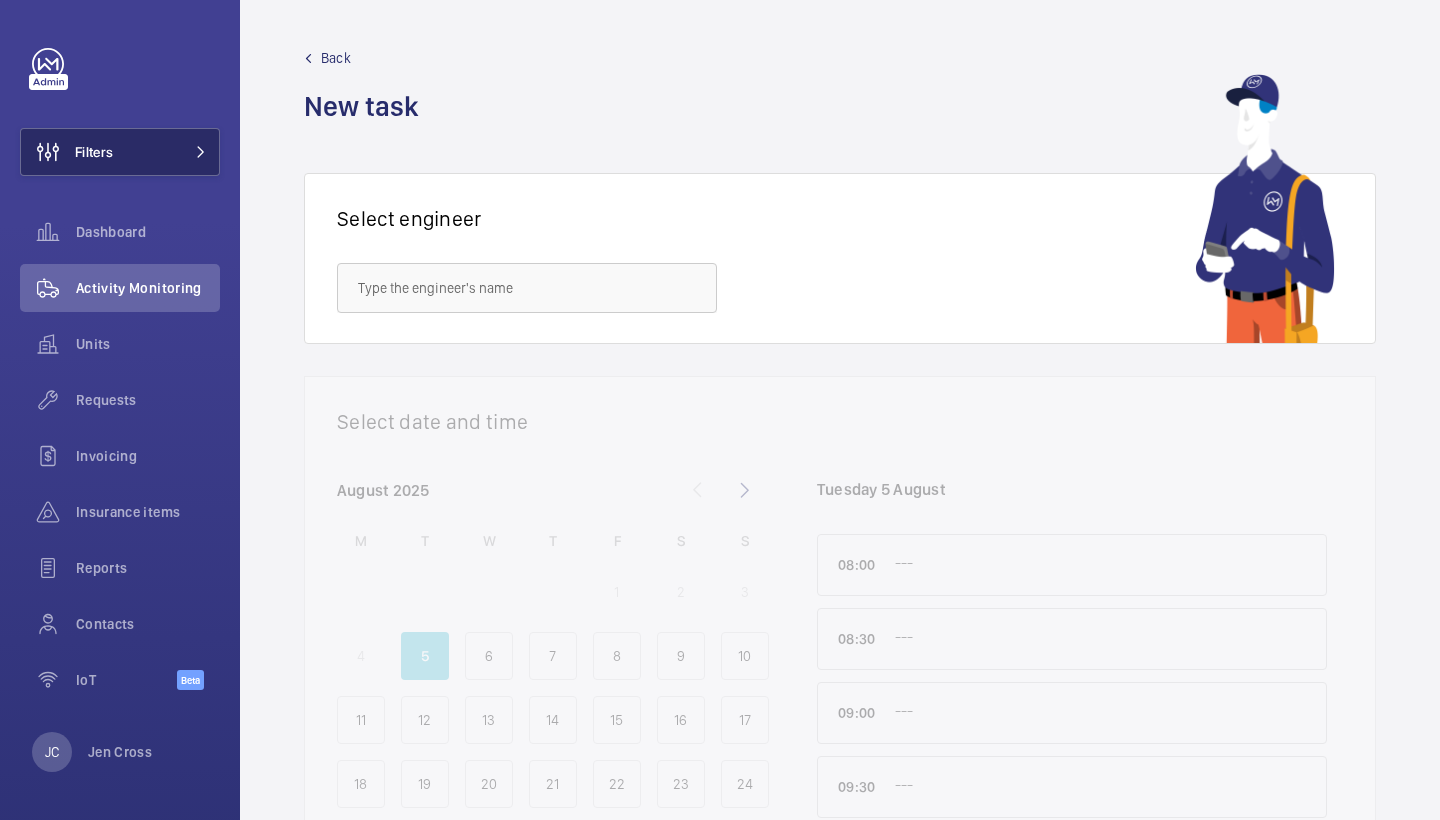 click on "Filters" 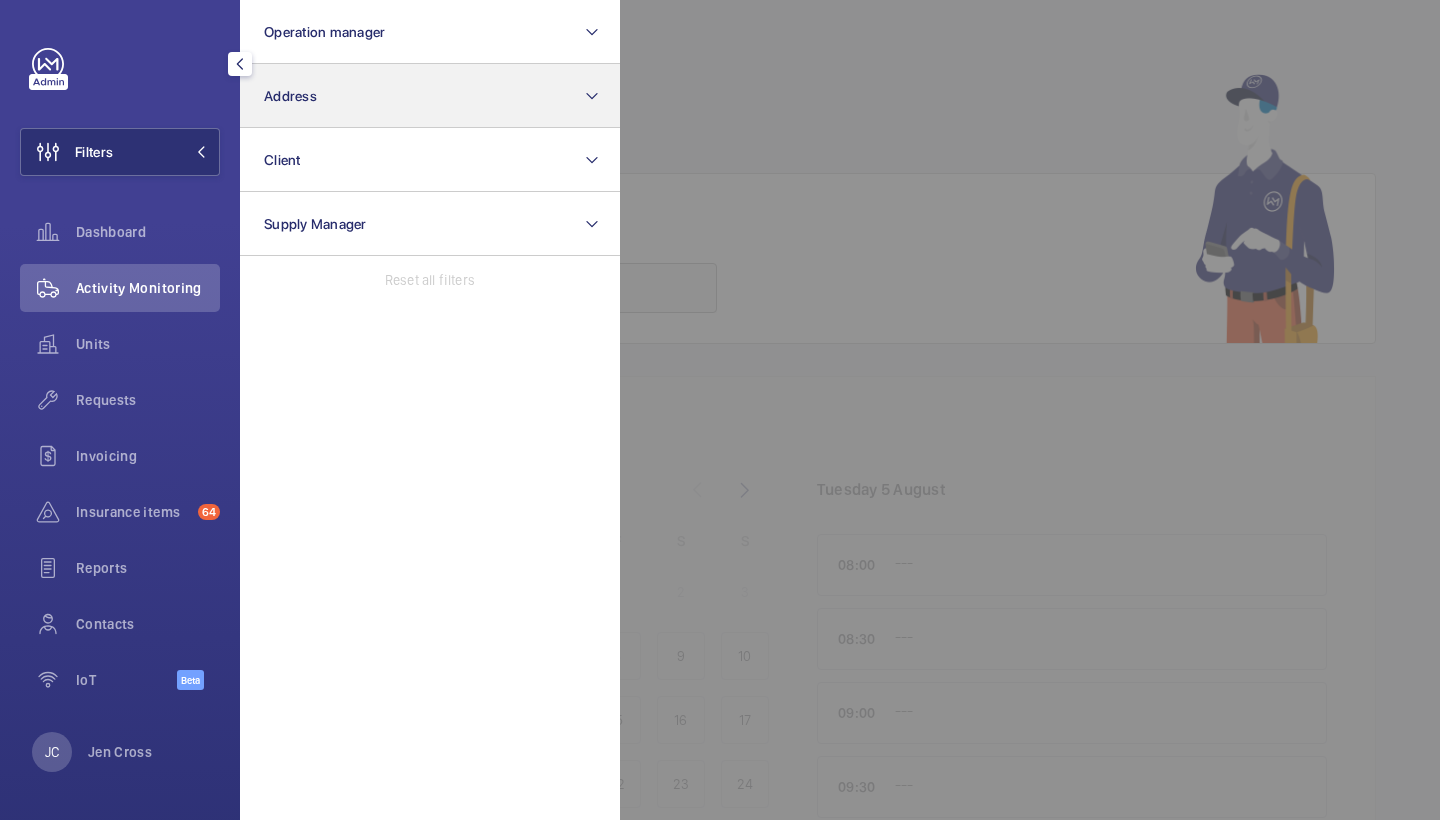 click on "Address" 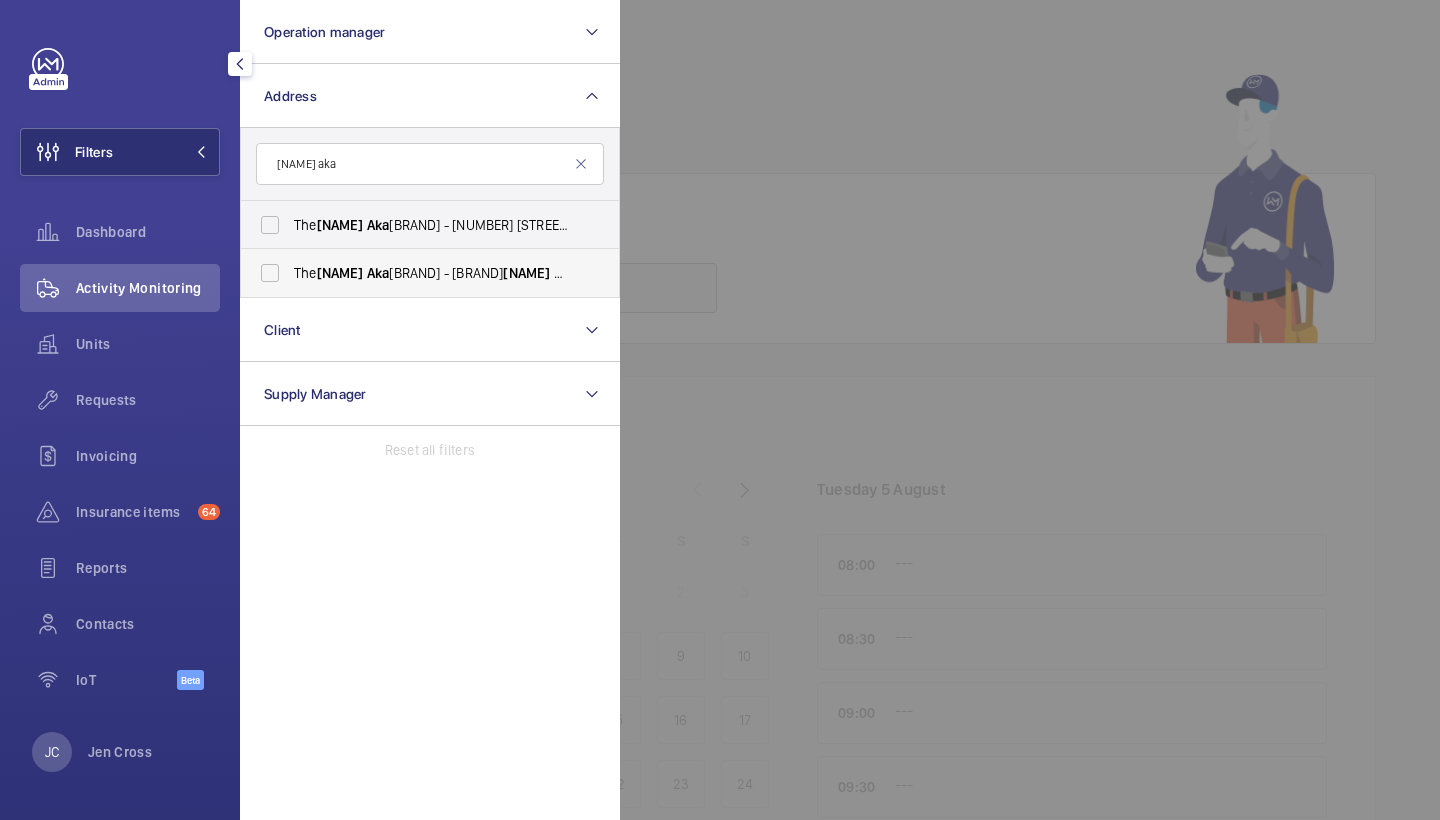 type on "[NAME] aka" 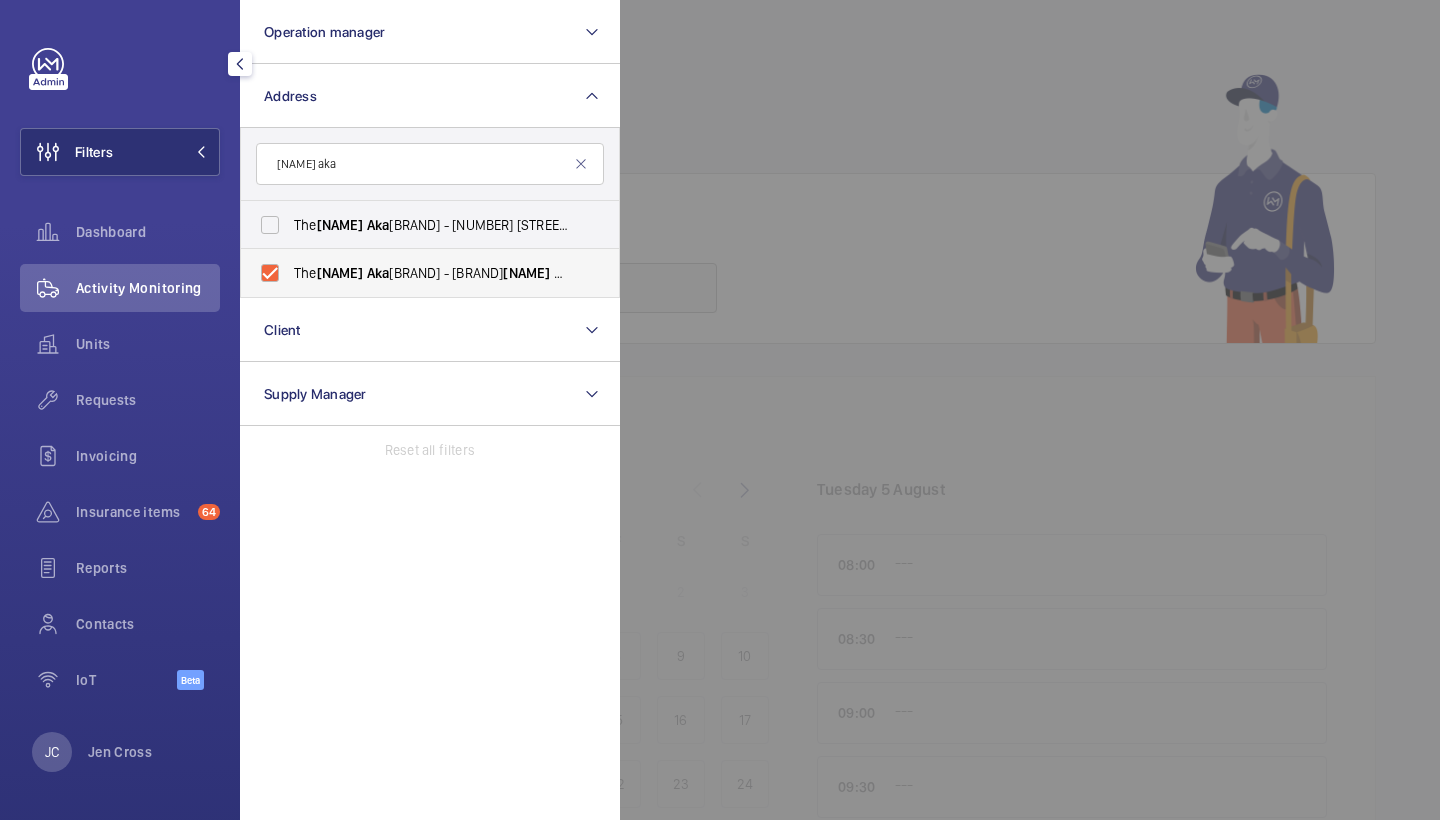 checkbox on "true" 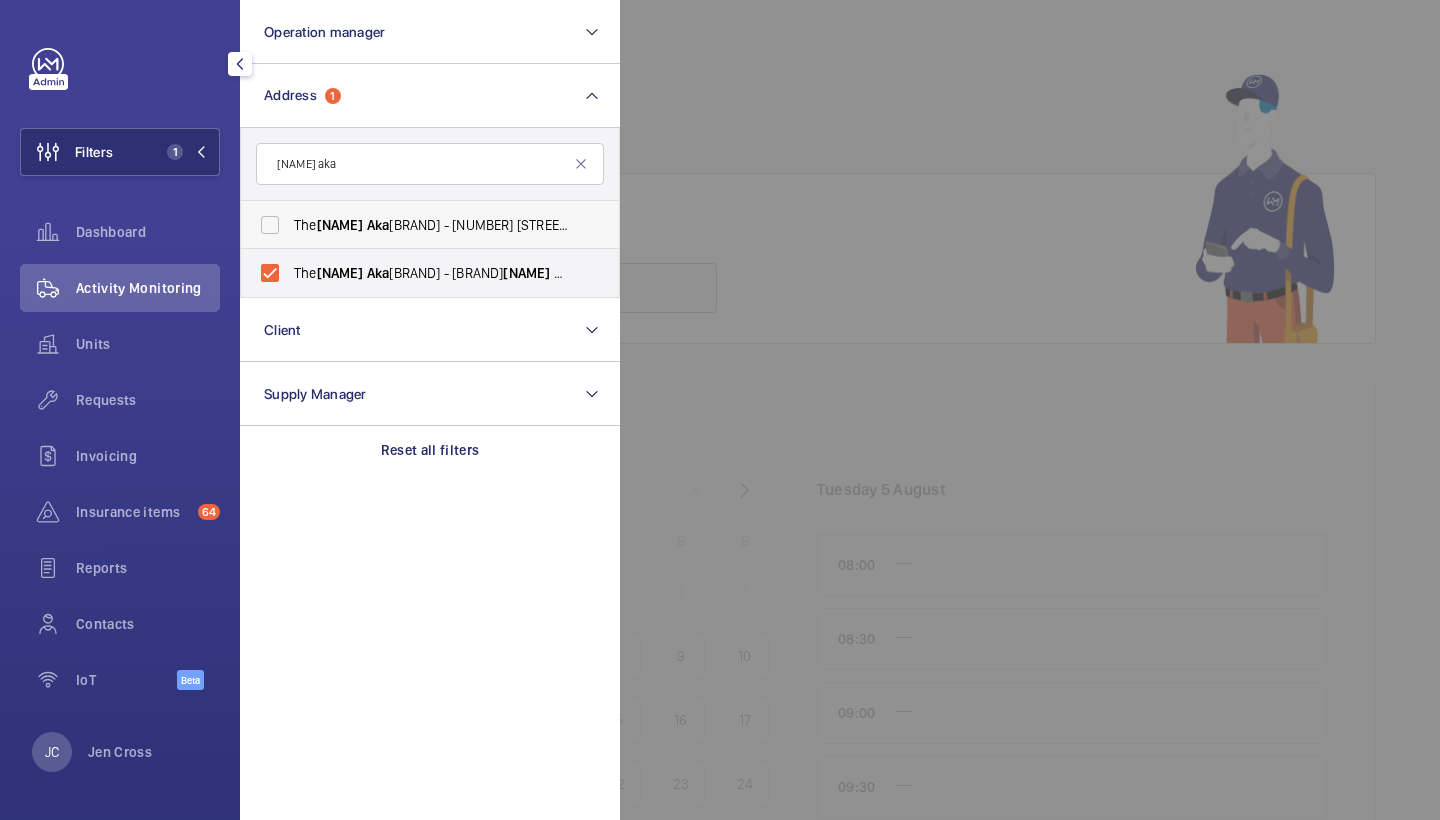 click on "[BRAND] - [NUMBER] [STREET], [AREA], [POSTCODE]" at bounding box center [415, 225] 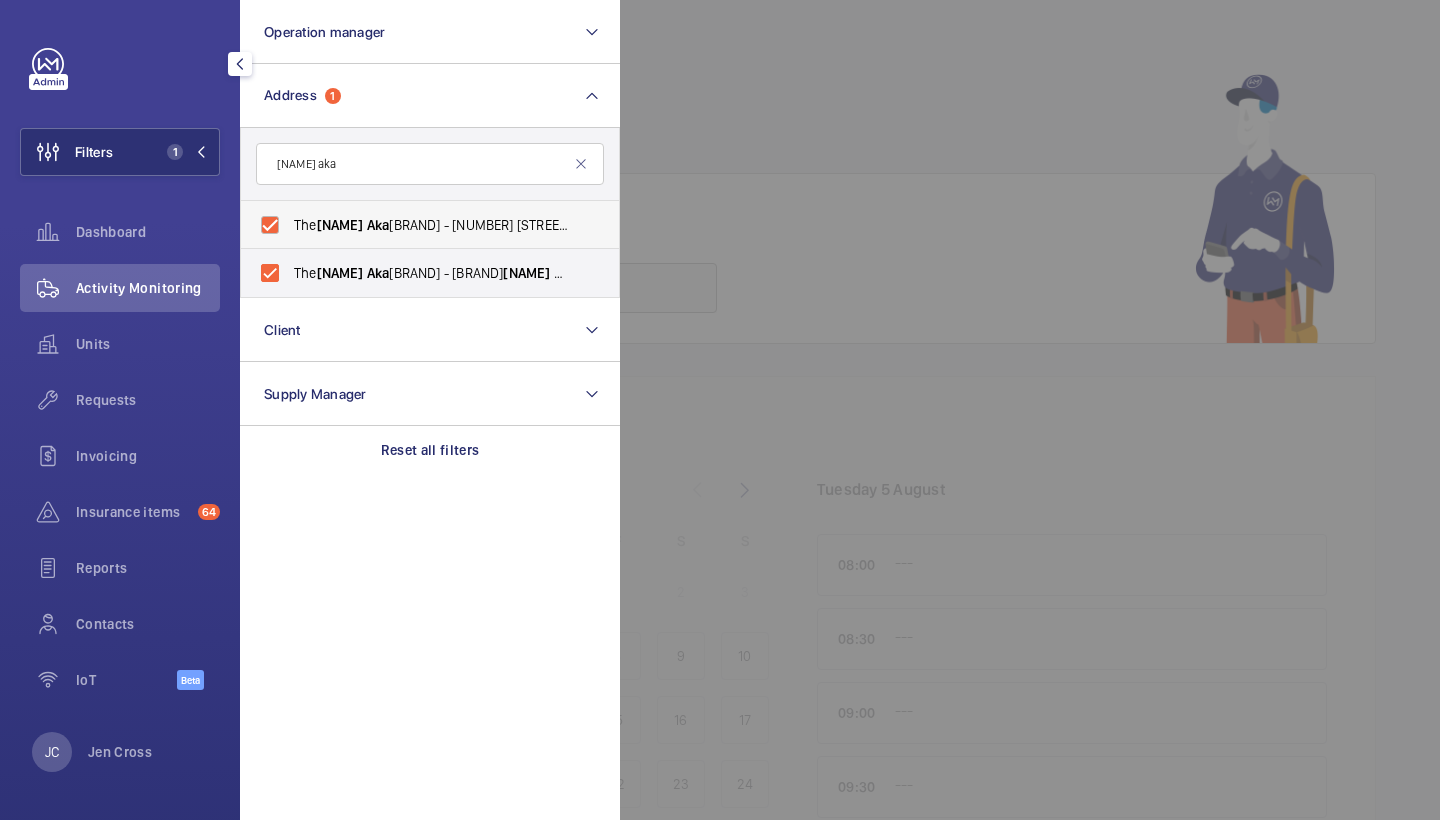 checkbox on "true" 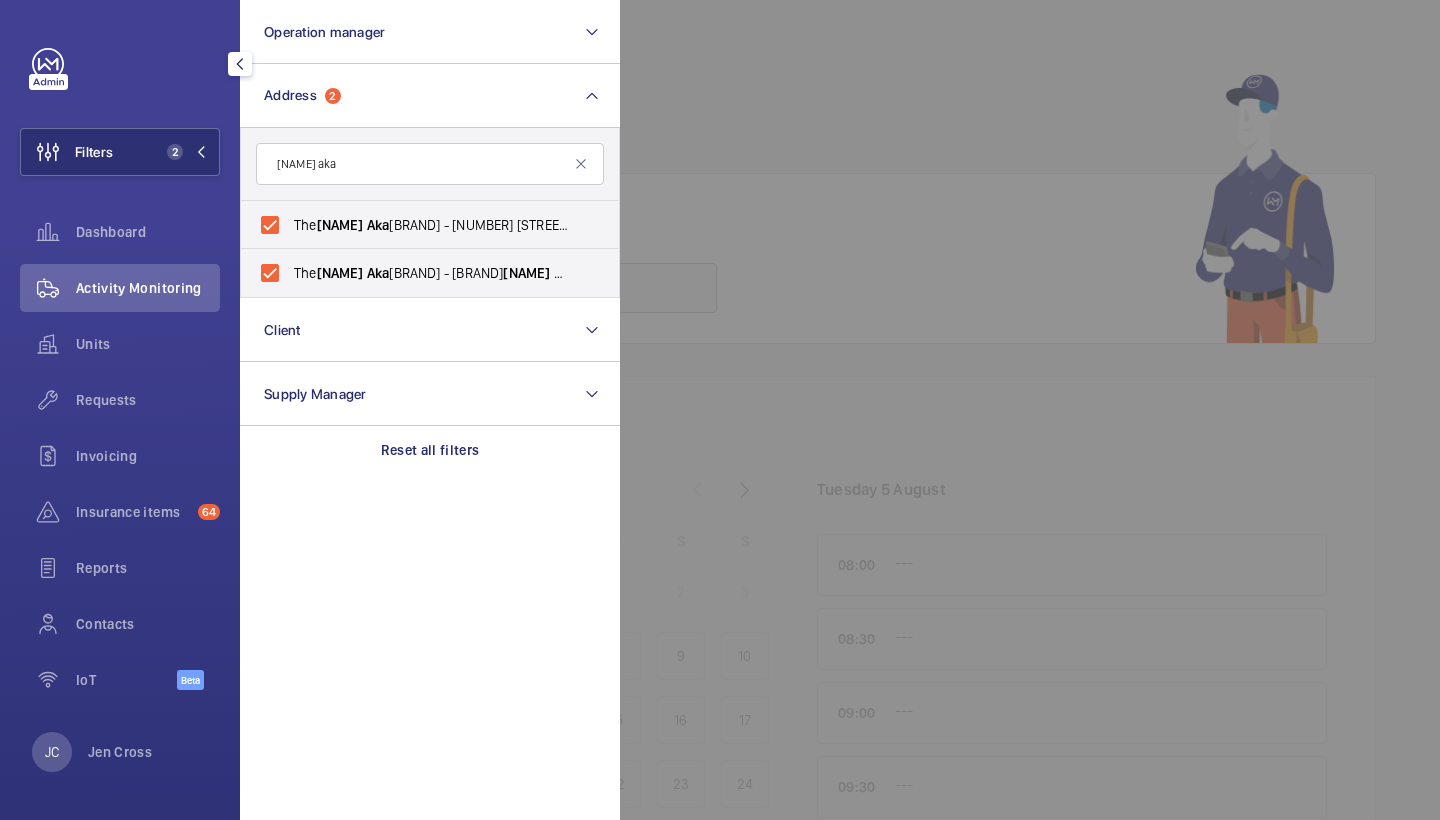 click on "Activity Monitoring" 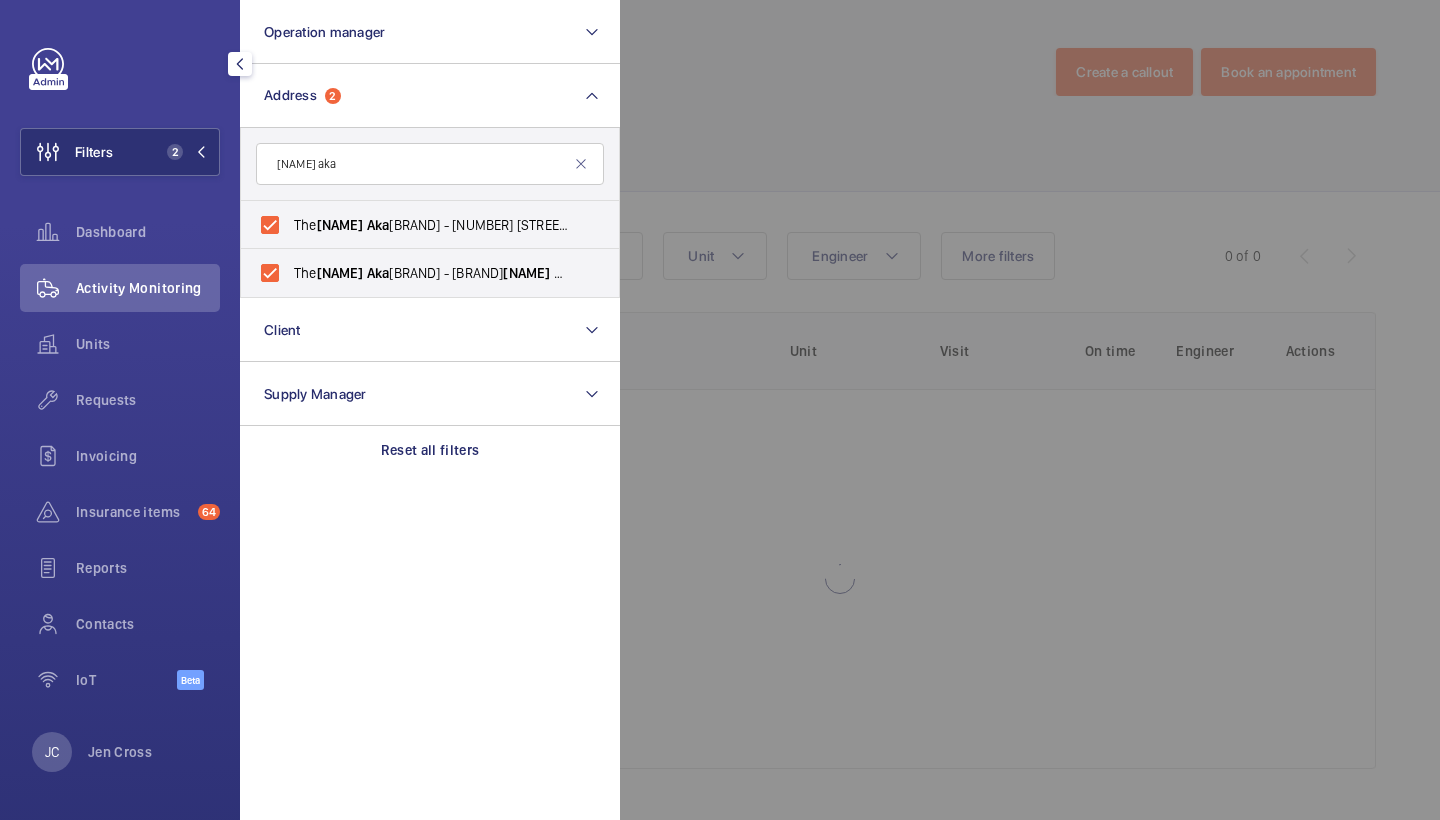 click 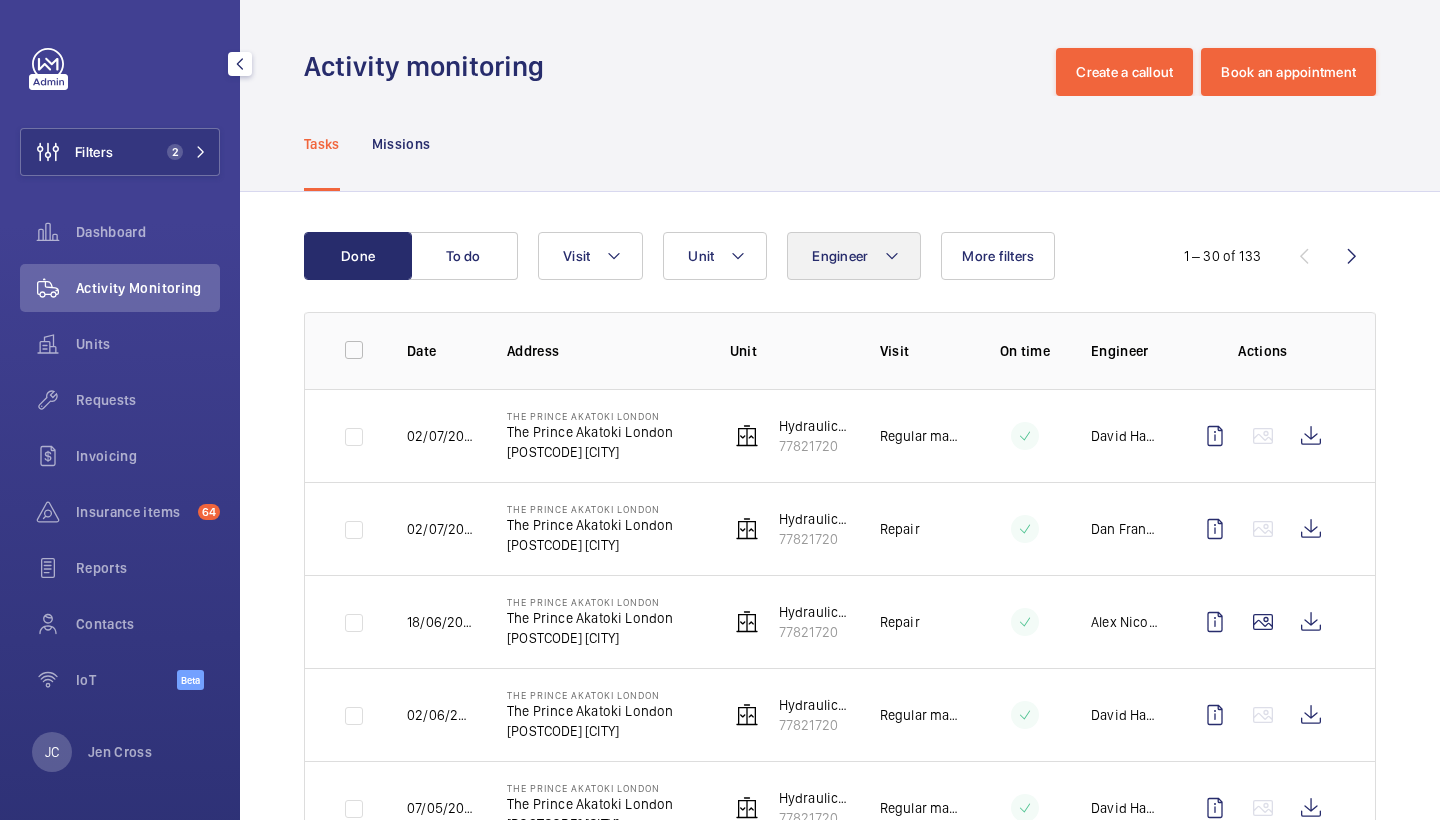 click on "Engineer" 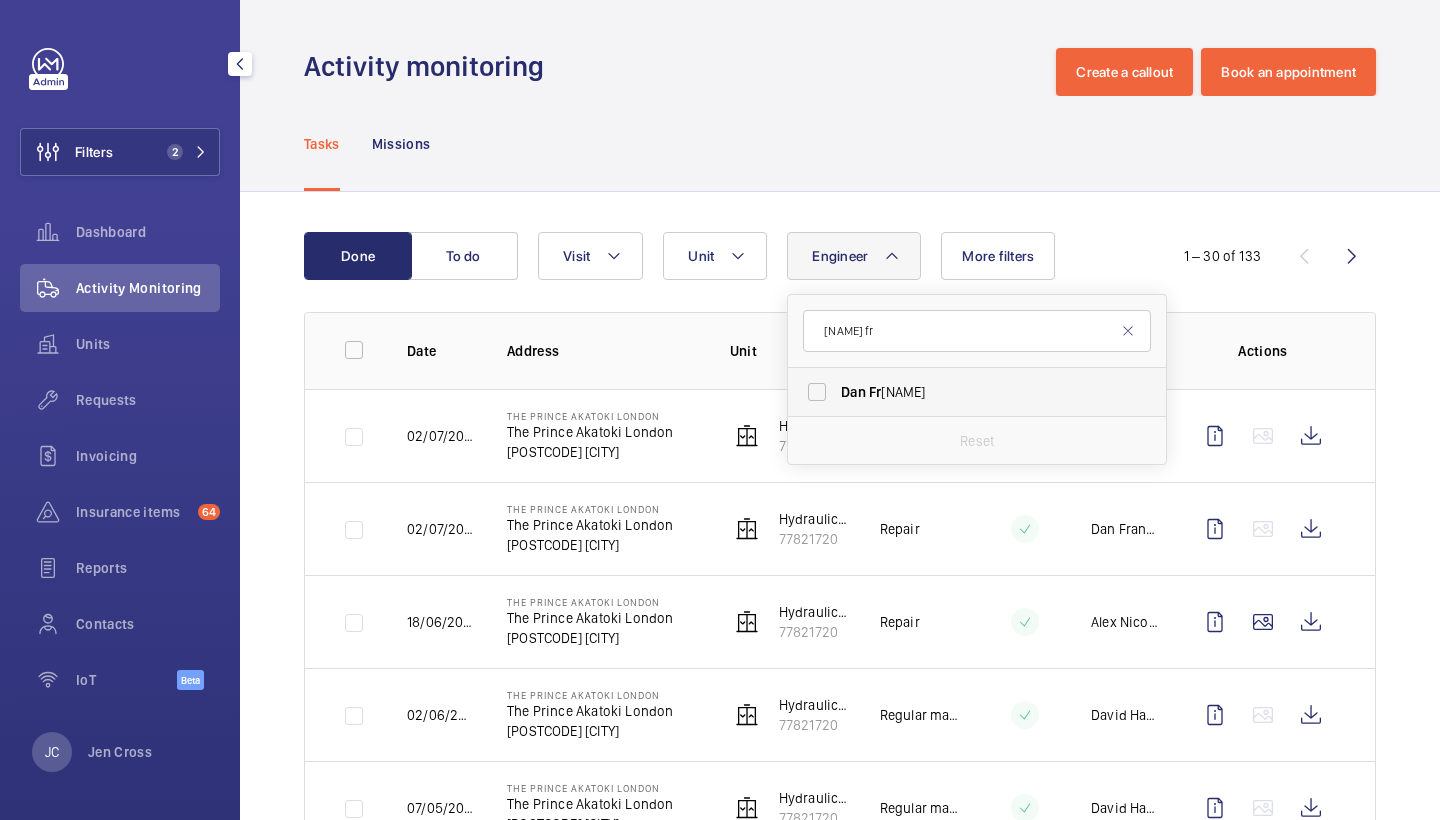type on "[NAME] fr" 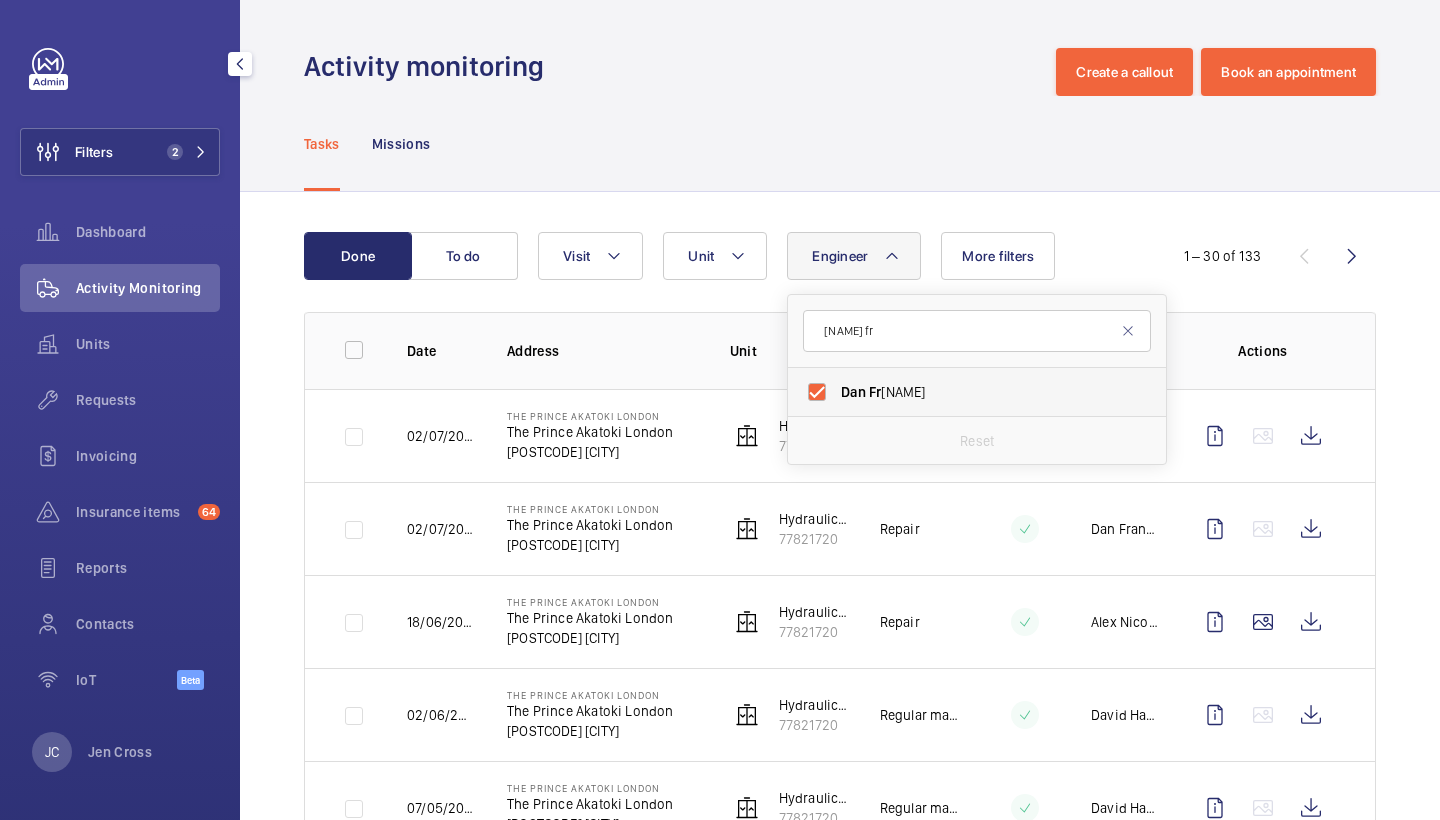 checkbox on "true" 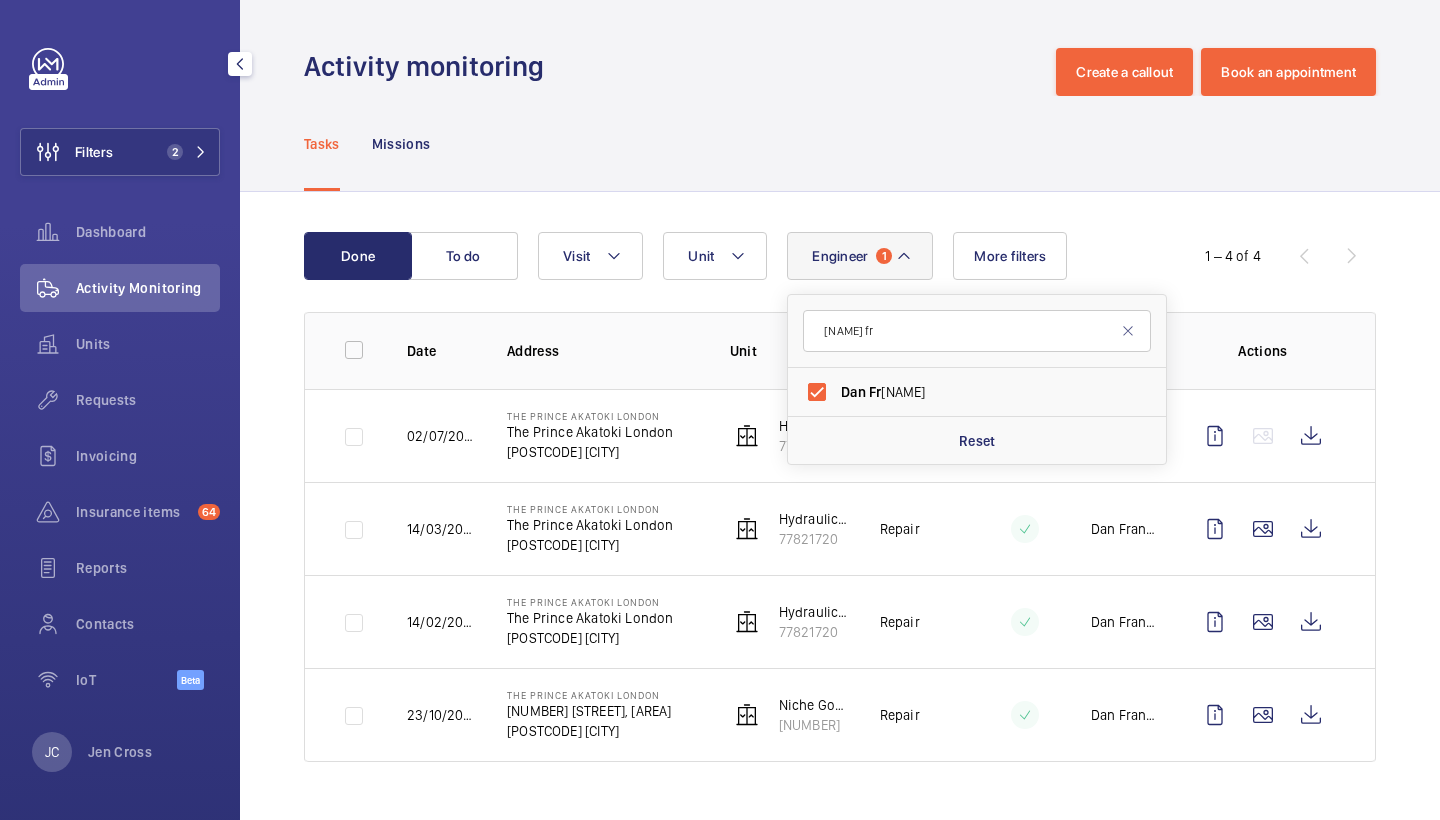 click on "Tasks Missions" 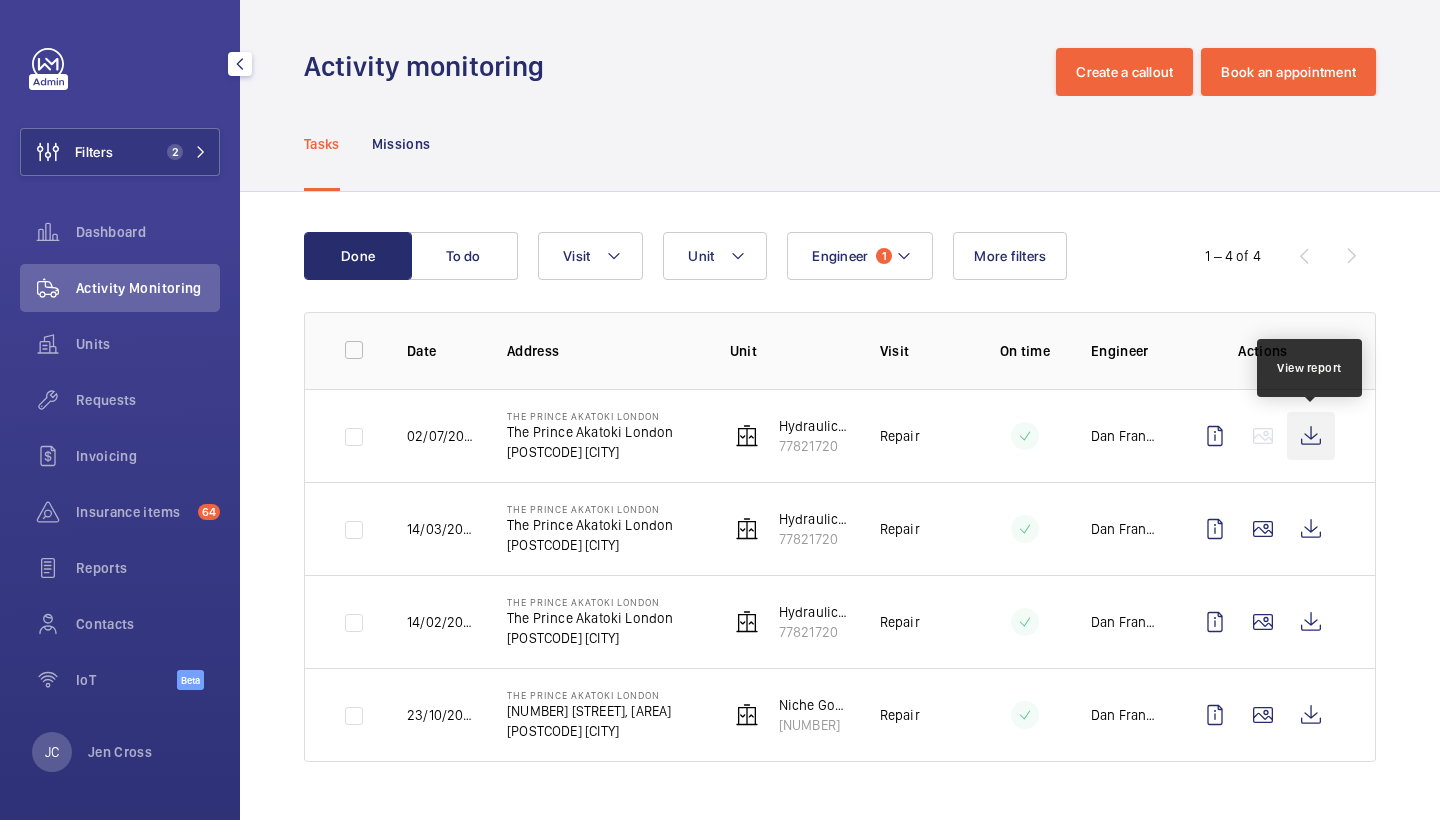 click 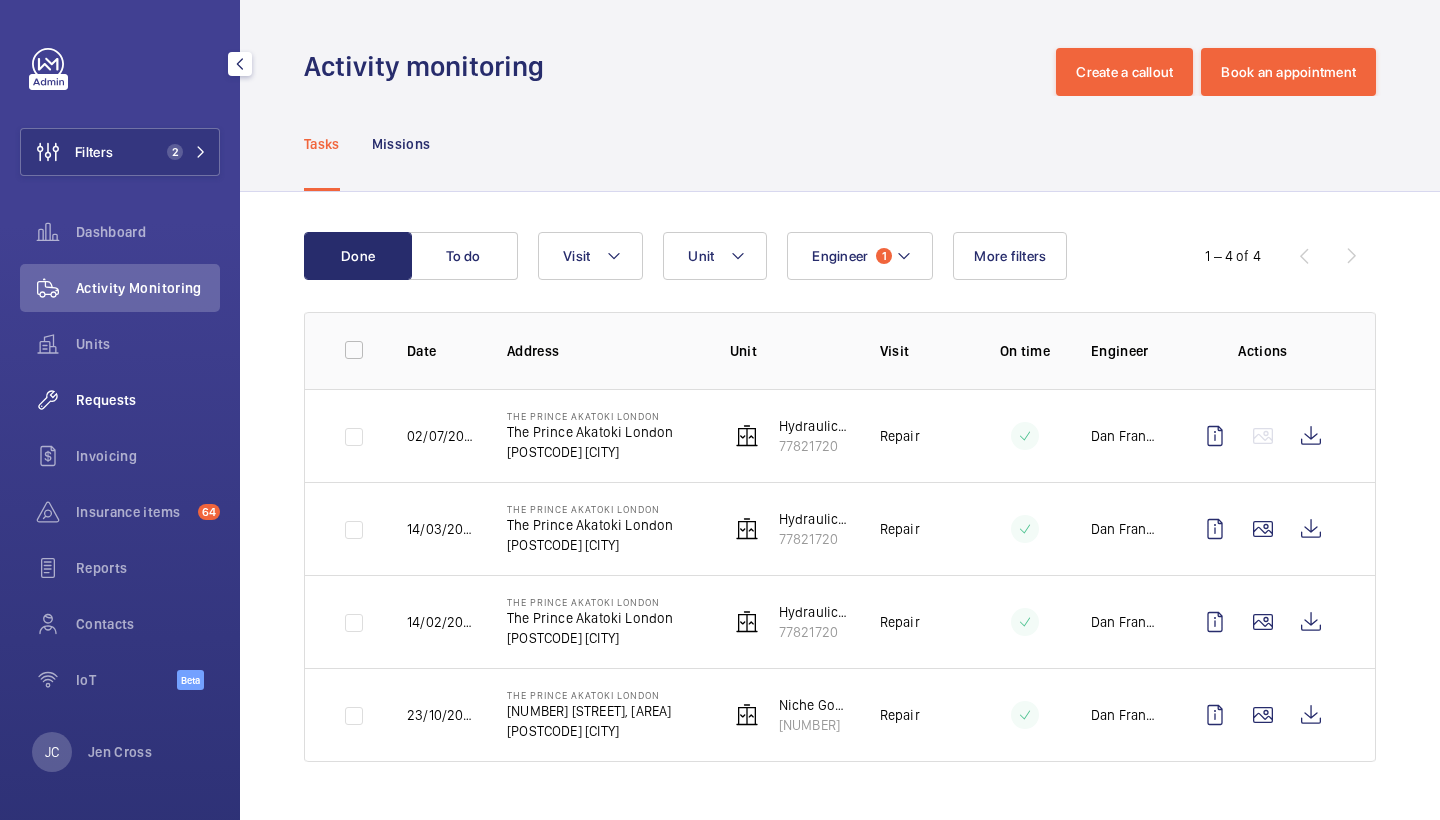 click on "Requests" 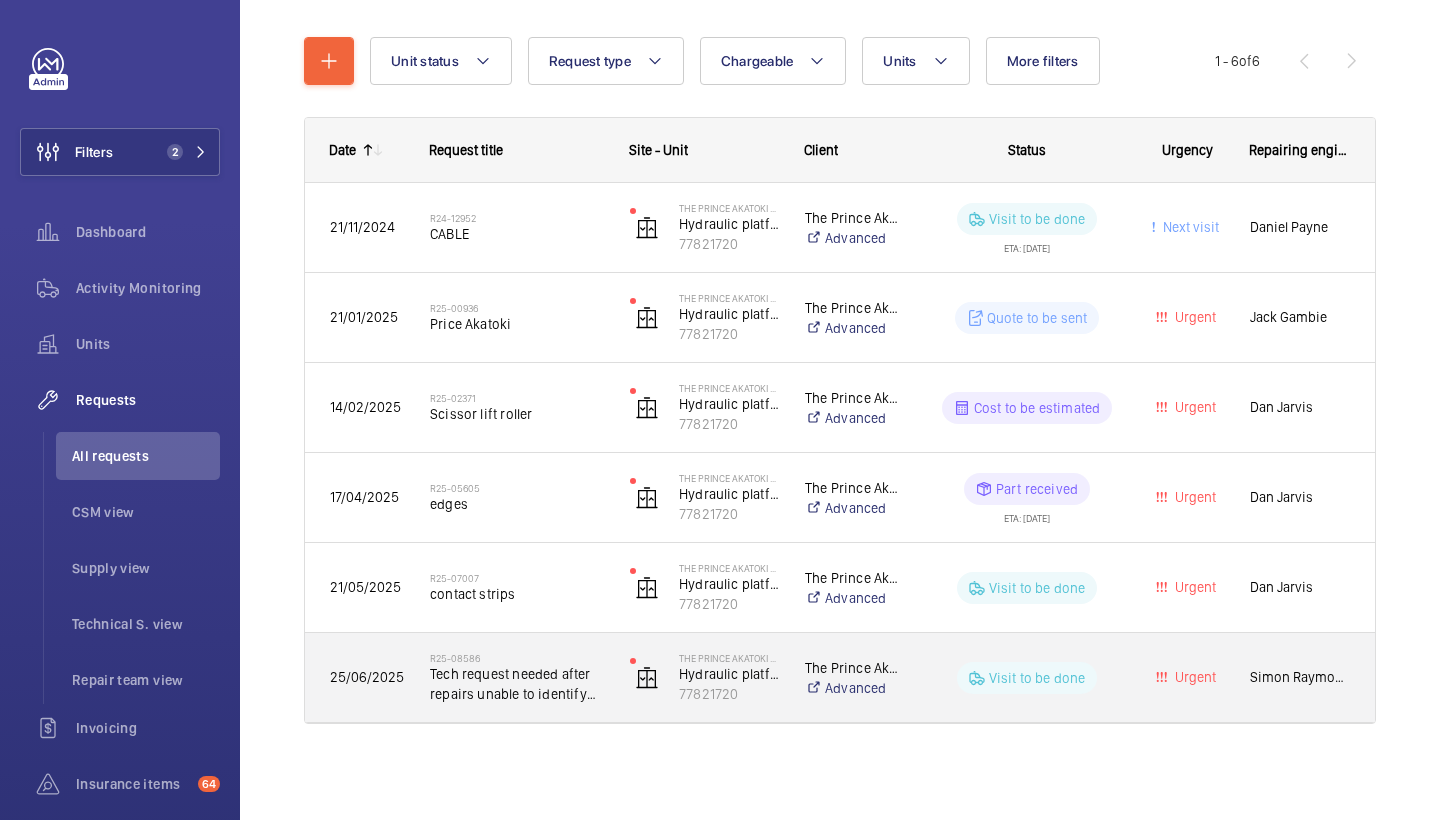 scroll, scrollTop: 210, scrollLeft: 0, axis: vertical 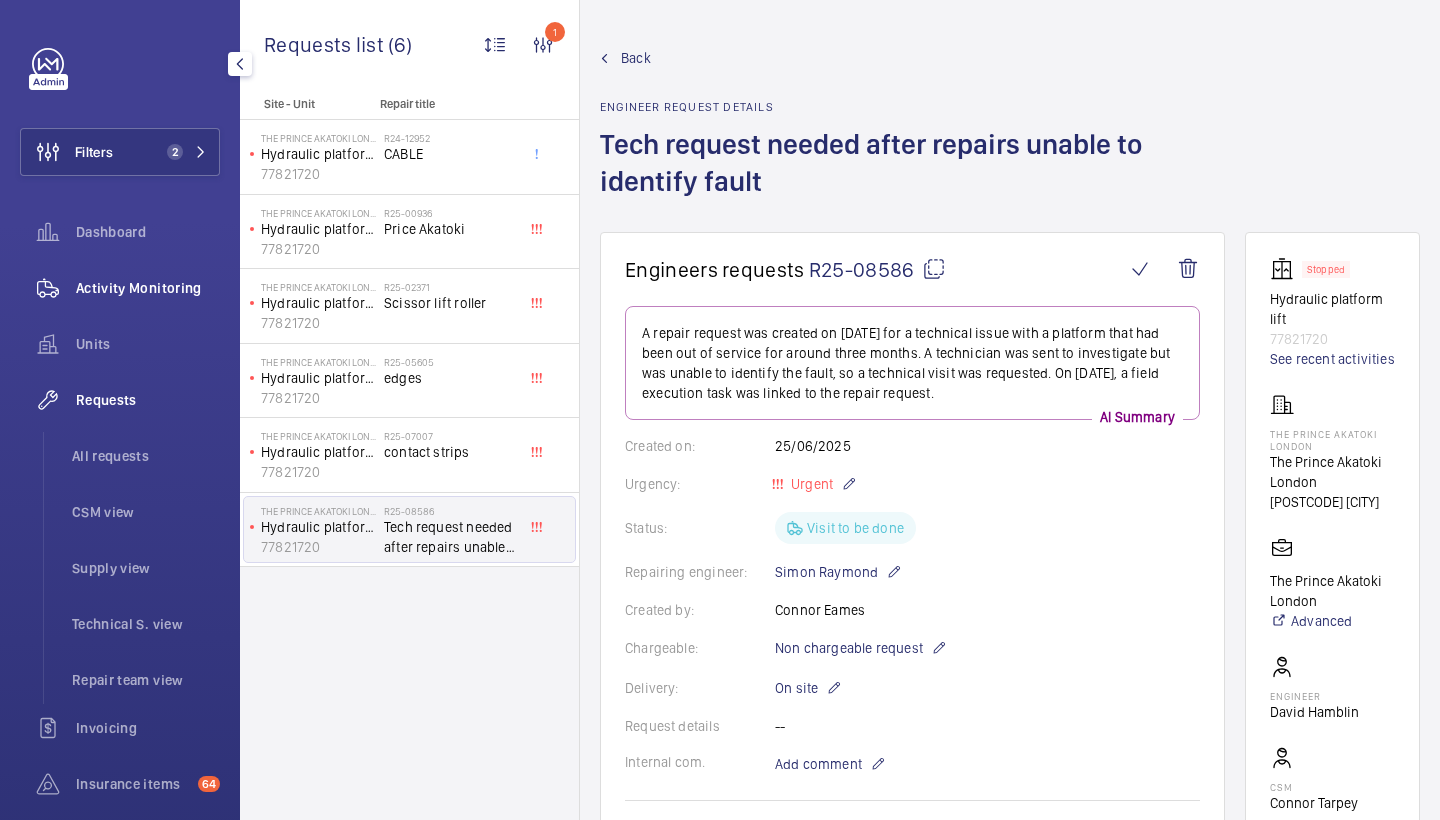 click on "Activity Monitoring" 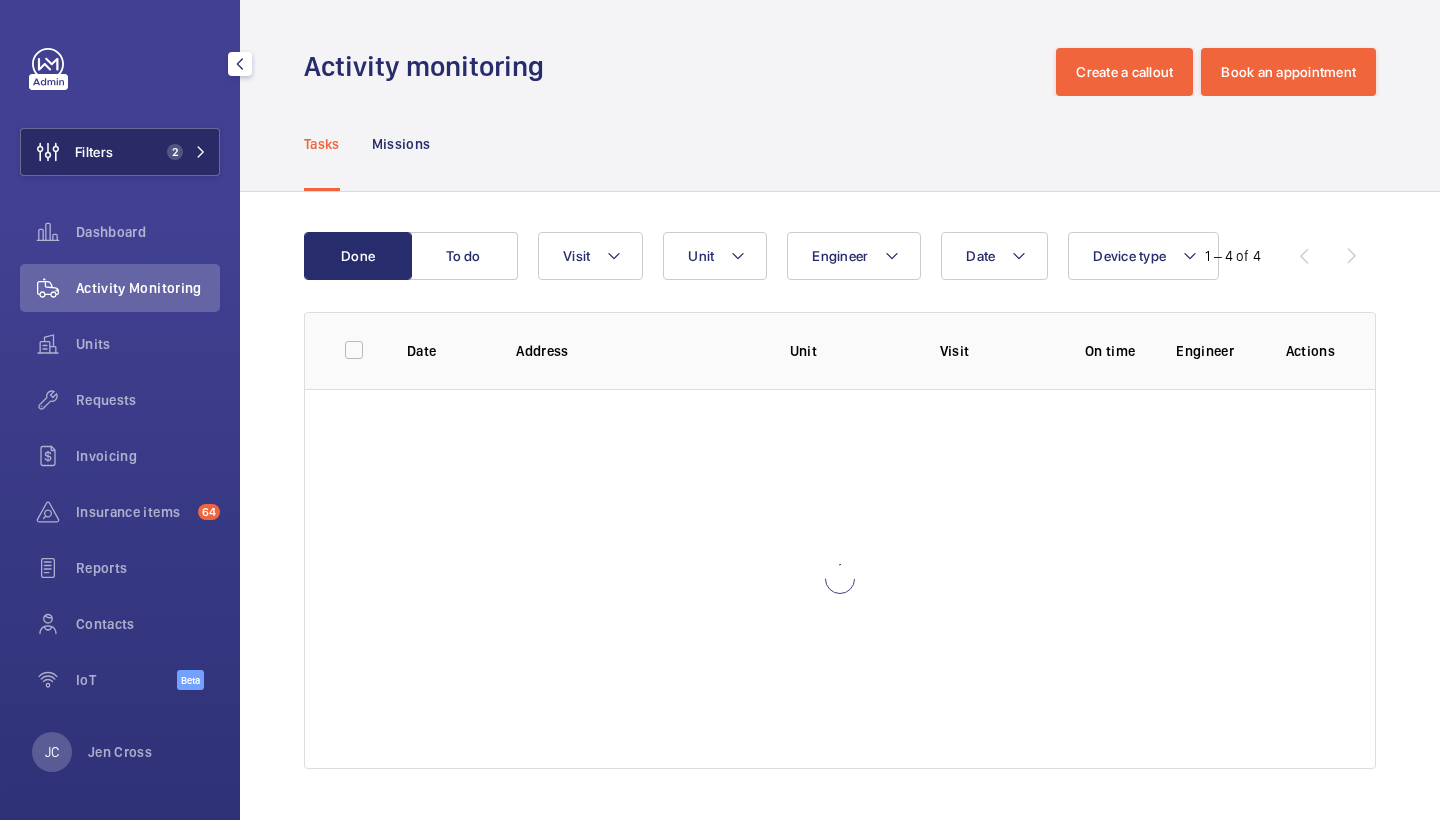 click on "Filters 2" 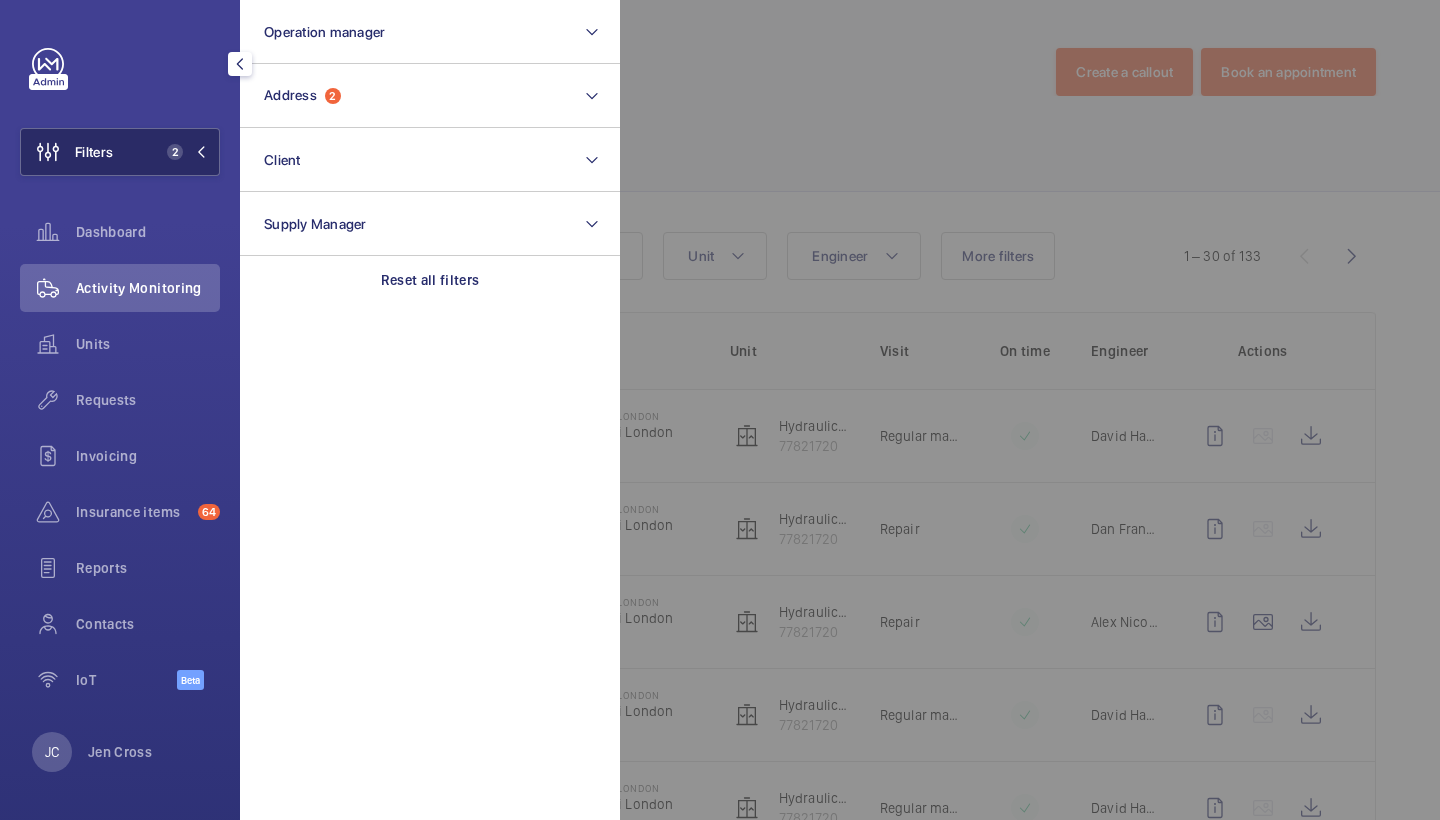 click on "2" 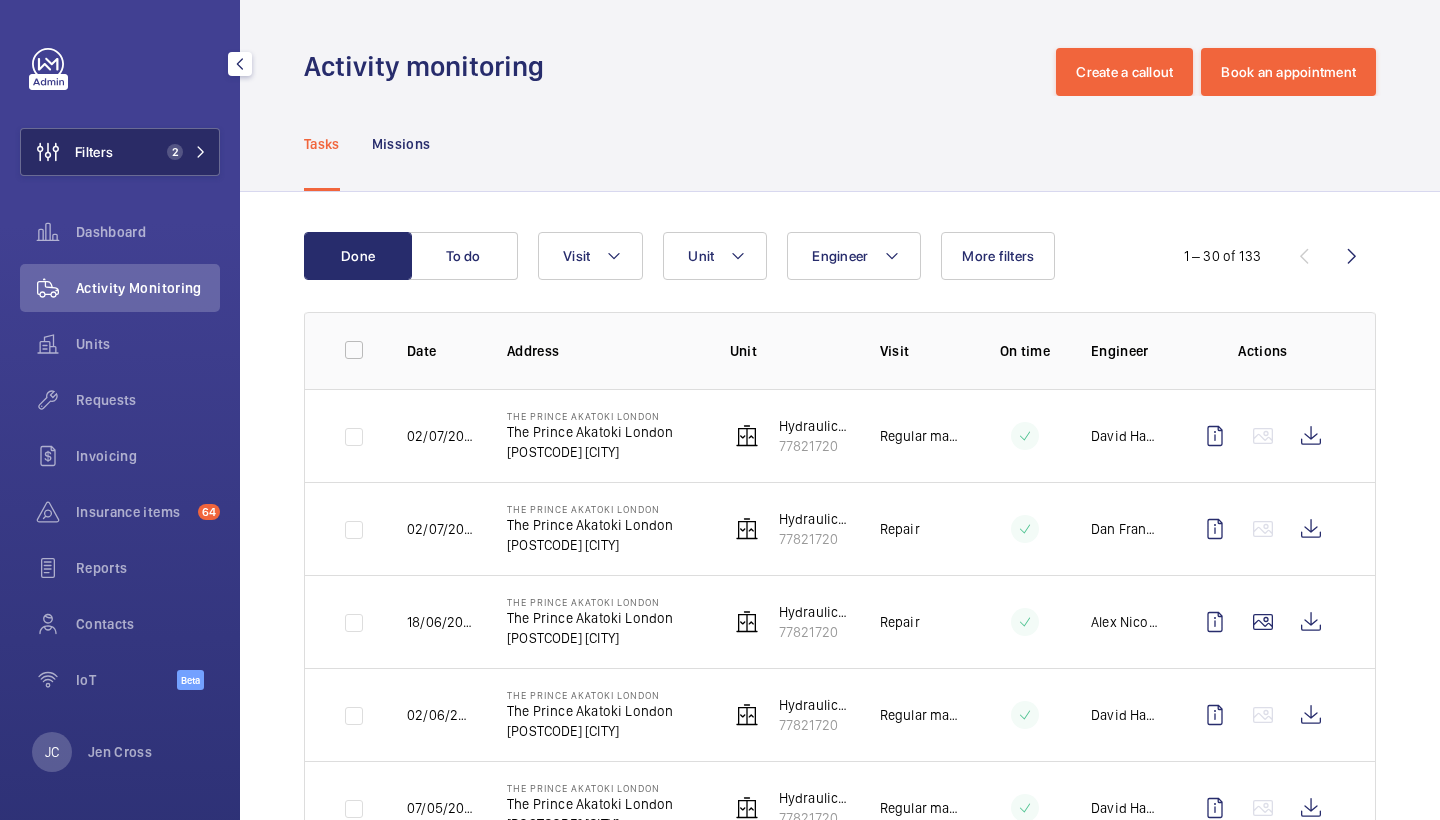 click on "Filters 2" 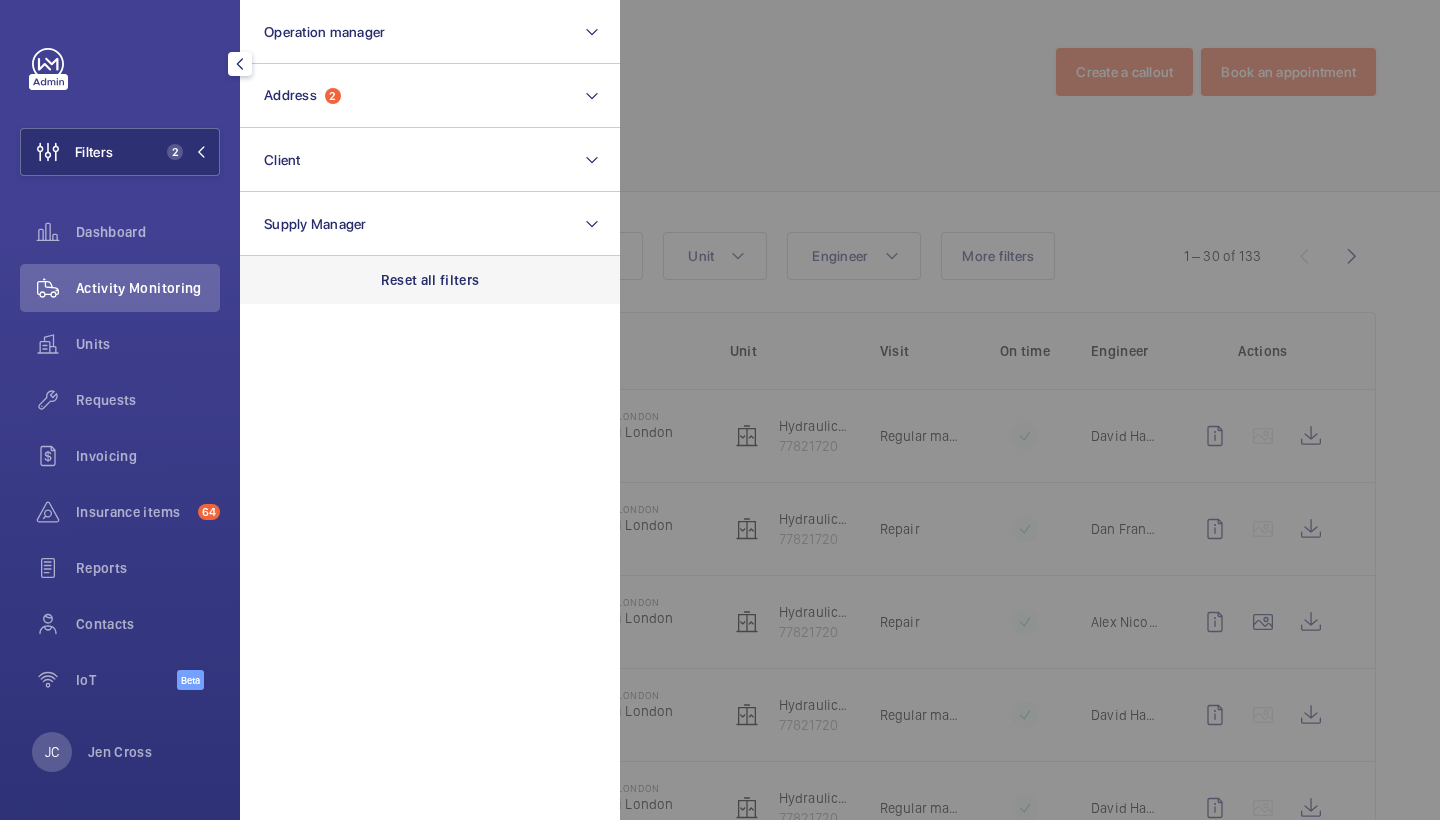 click on "Reset all filters" 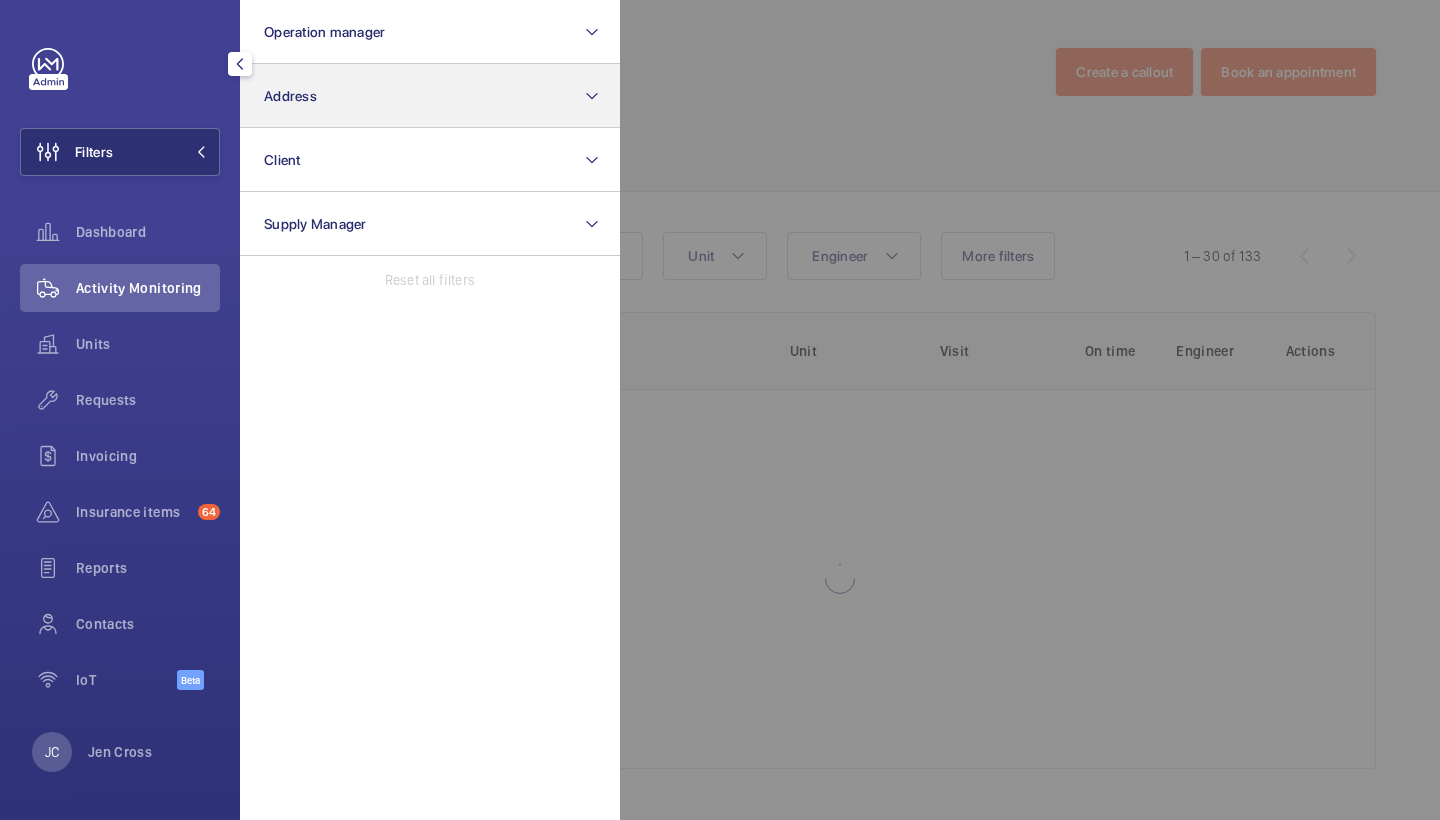 click on "Address" 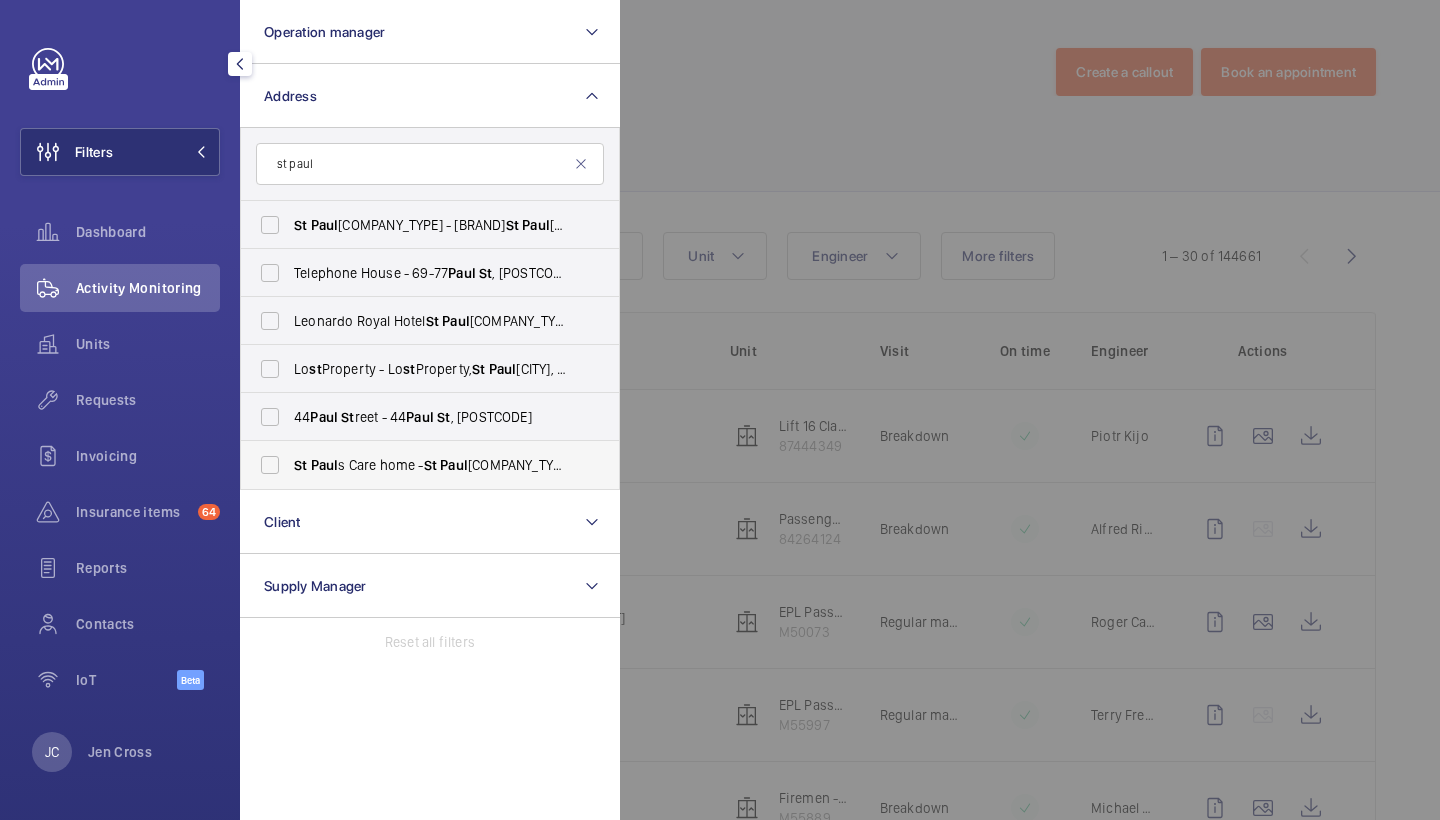 type on "st paul" 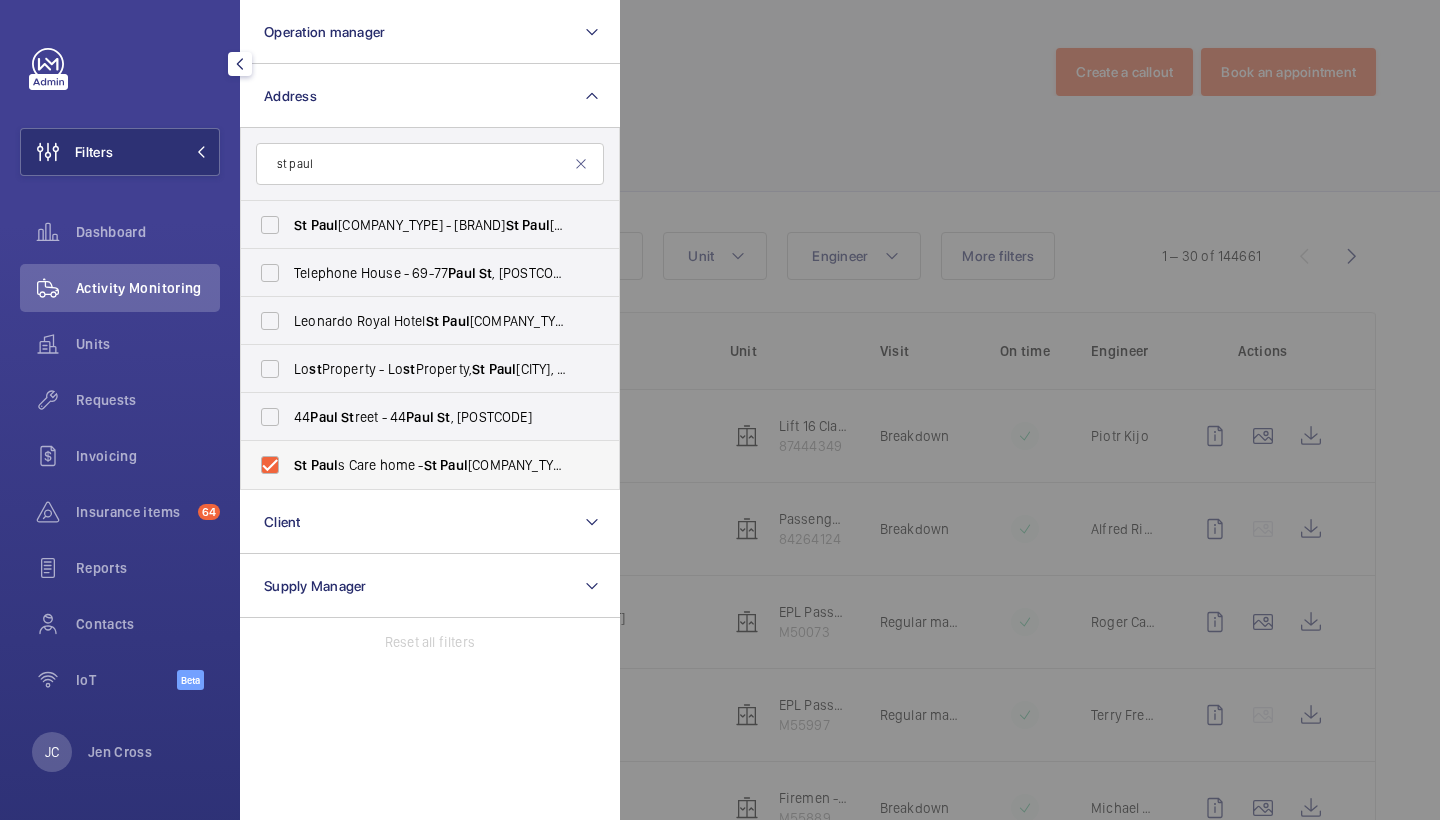 checkbox on "true" 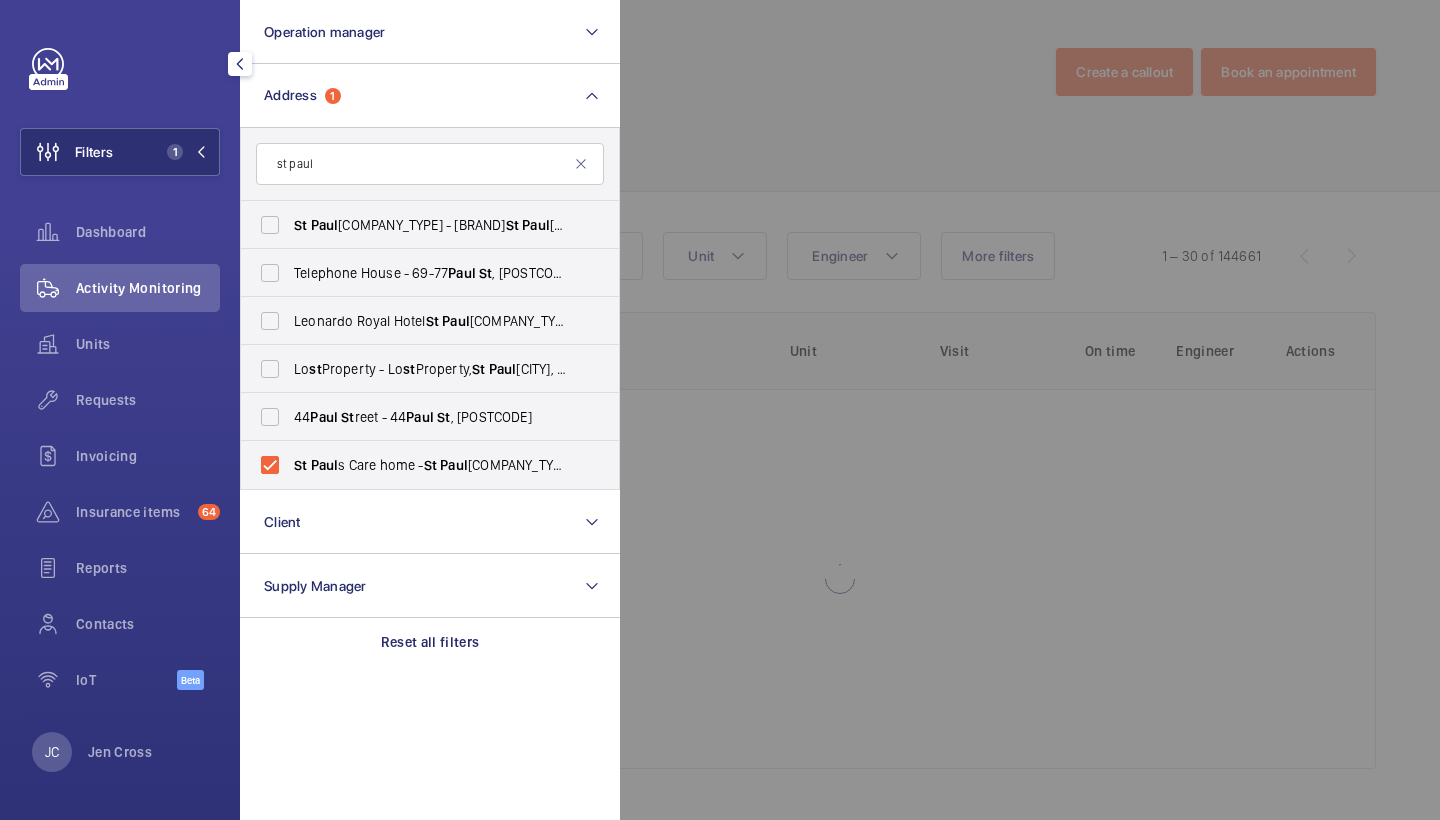 click 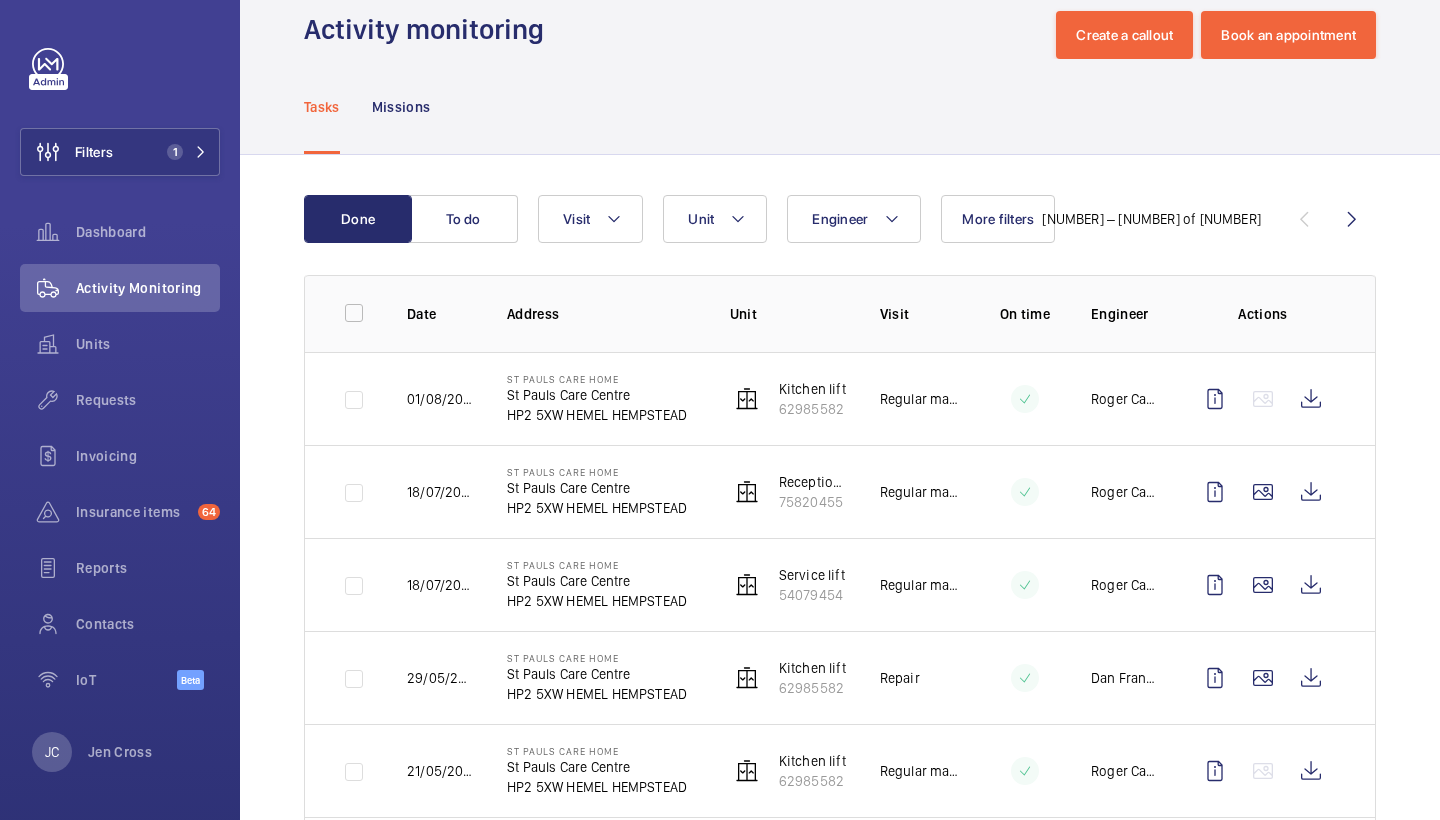 scroll, scrollTop: 77, scrollLeft: 0, axis: vertical 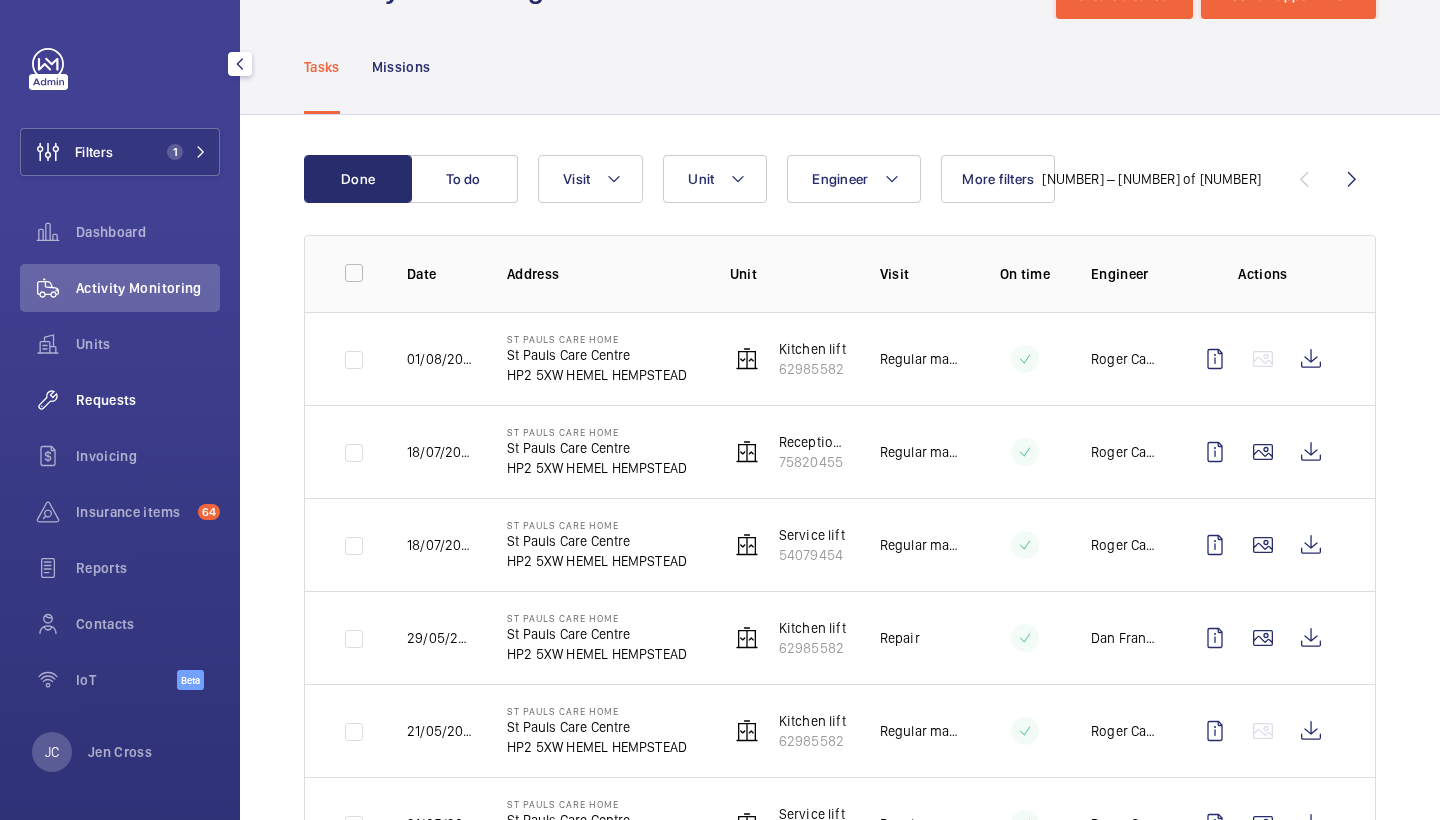 click on "Requests" 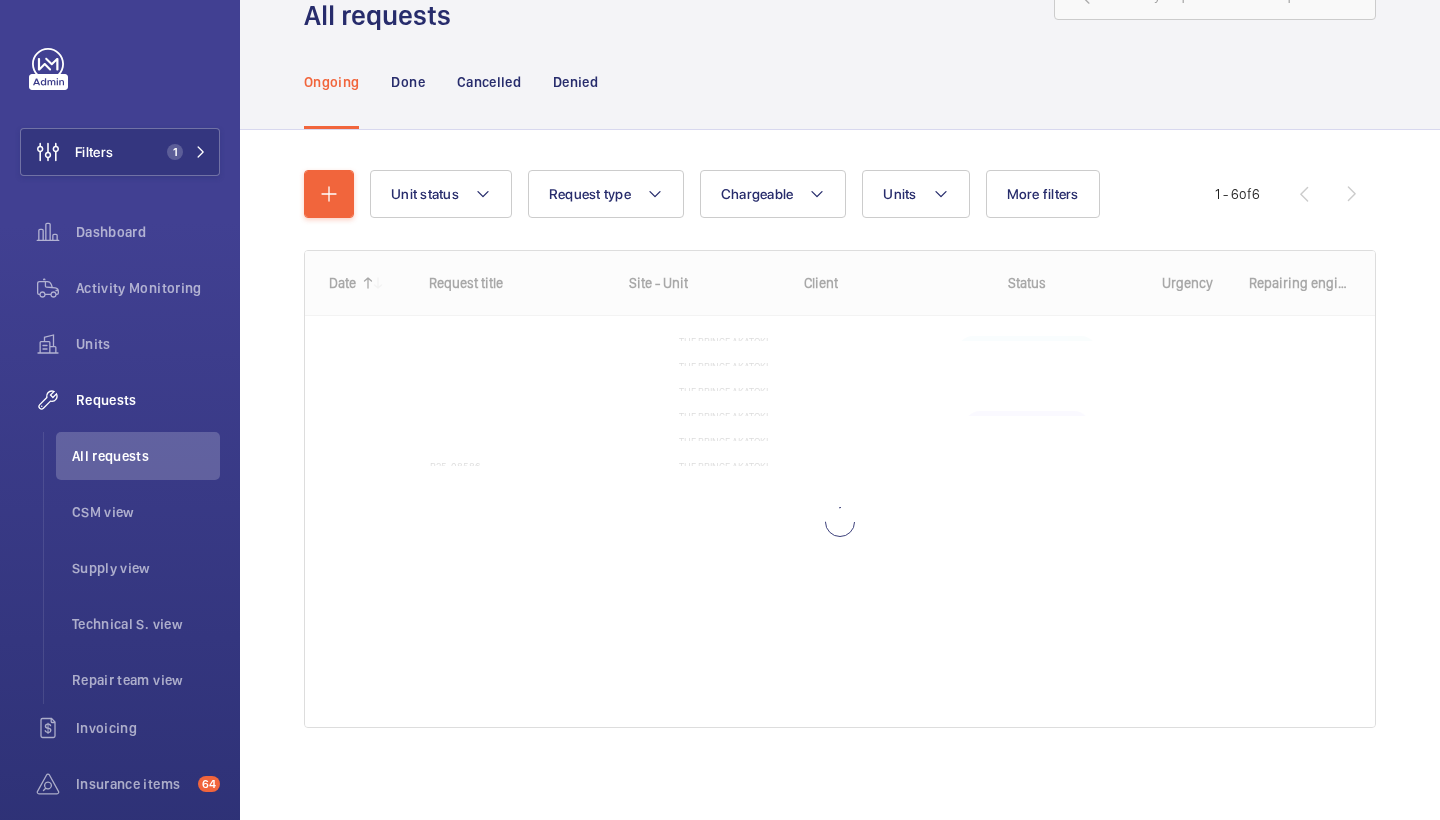 scroll, scrollTop: 0, scrollLeft: 0, axis: both 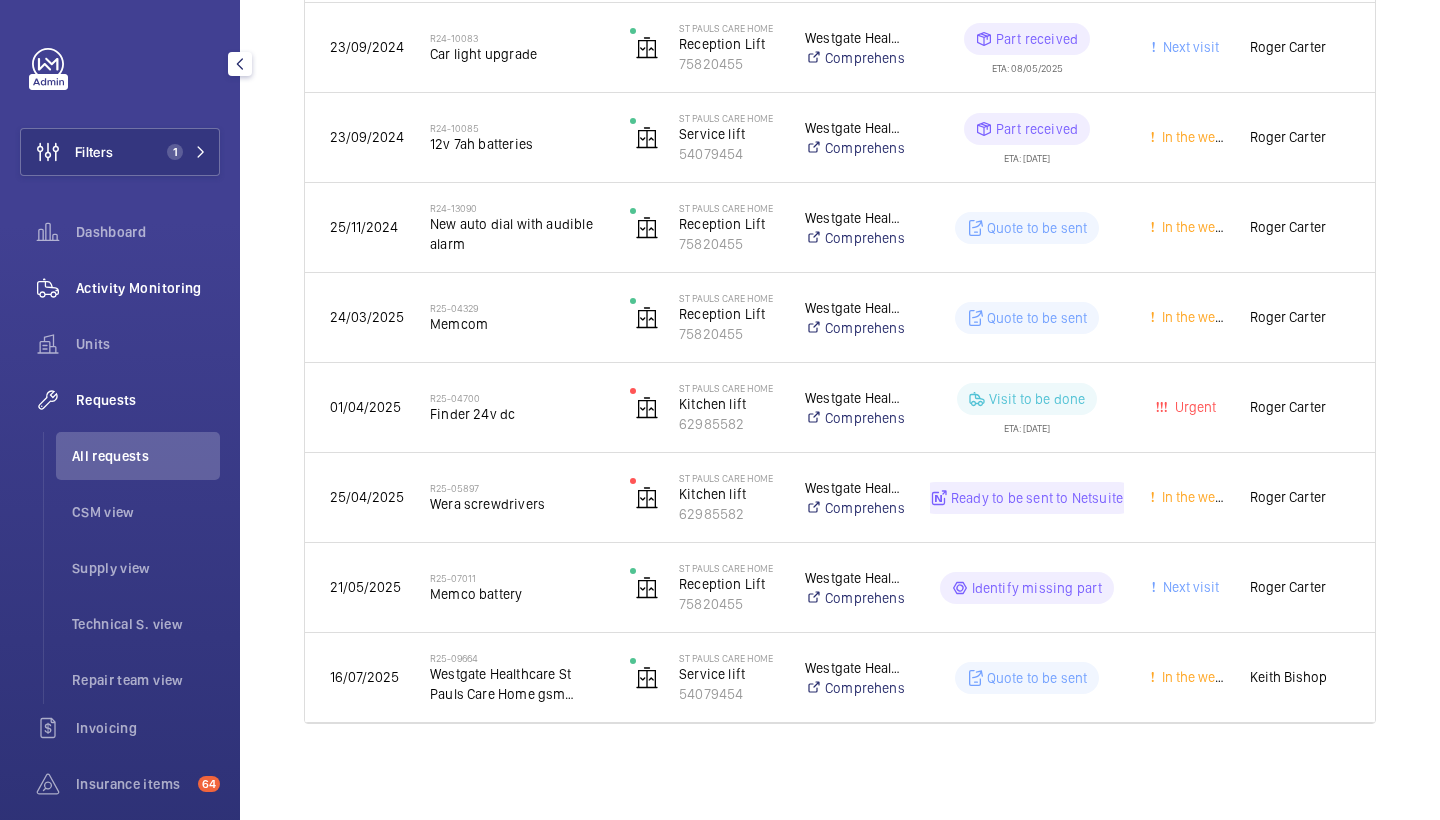 click on "Activity Monitoring" 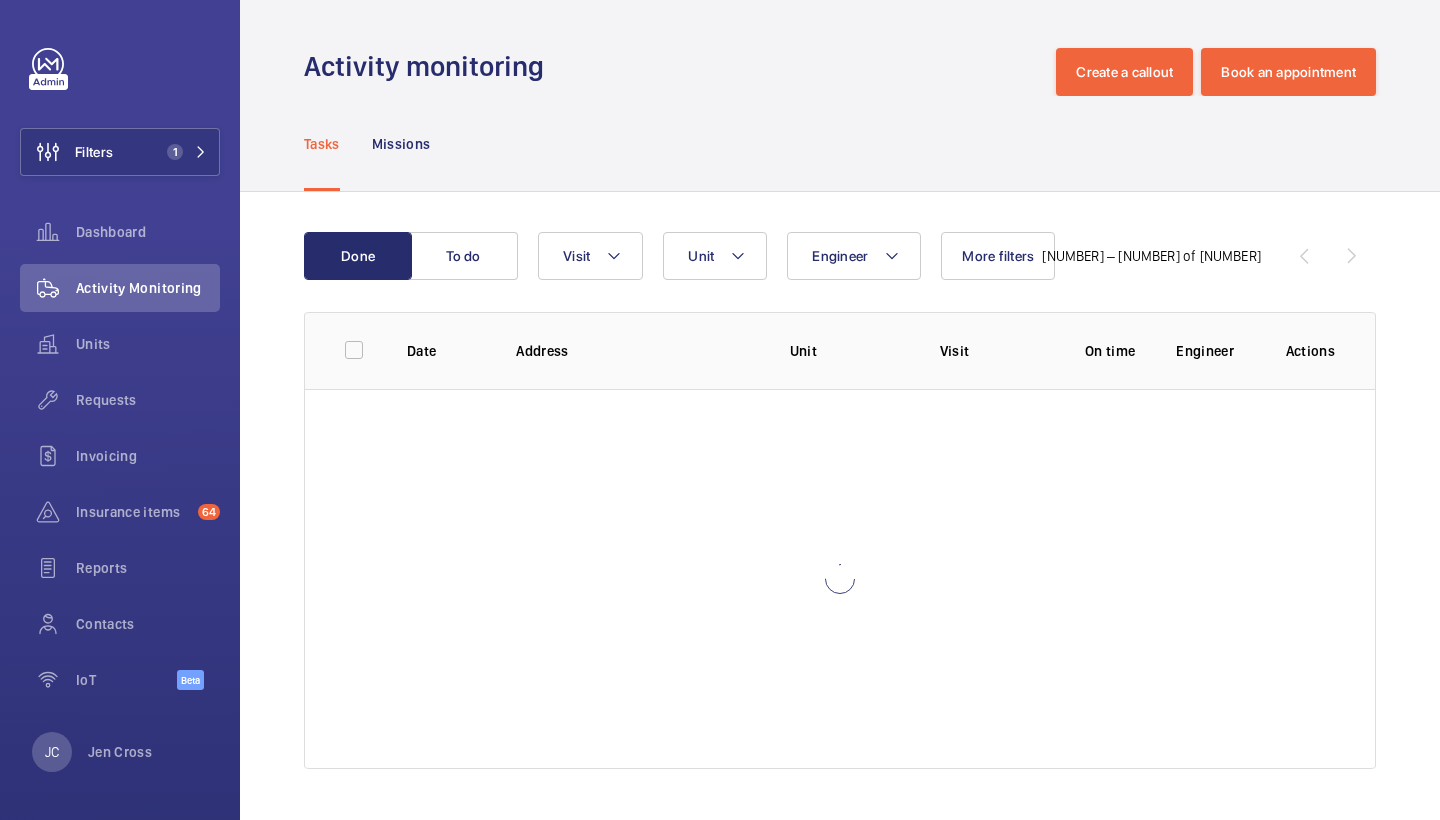 scroll, scrollTop: 0, scrollLeft: 0, axis: both 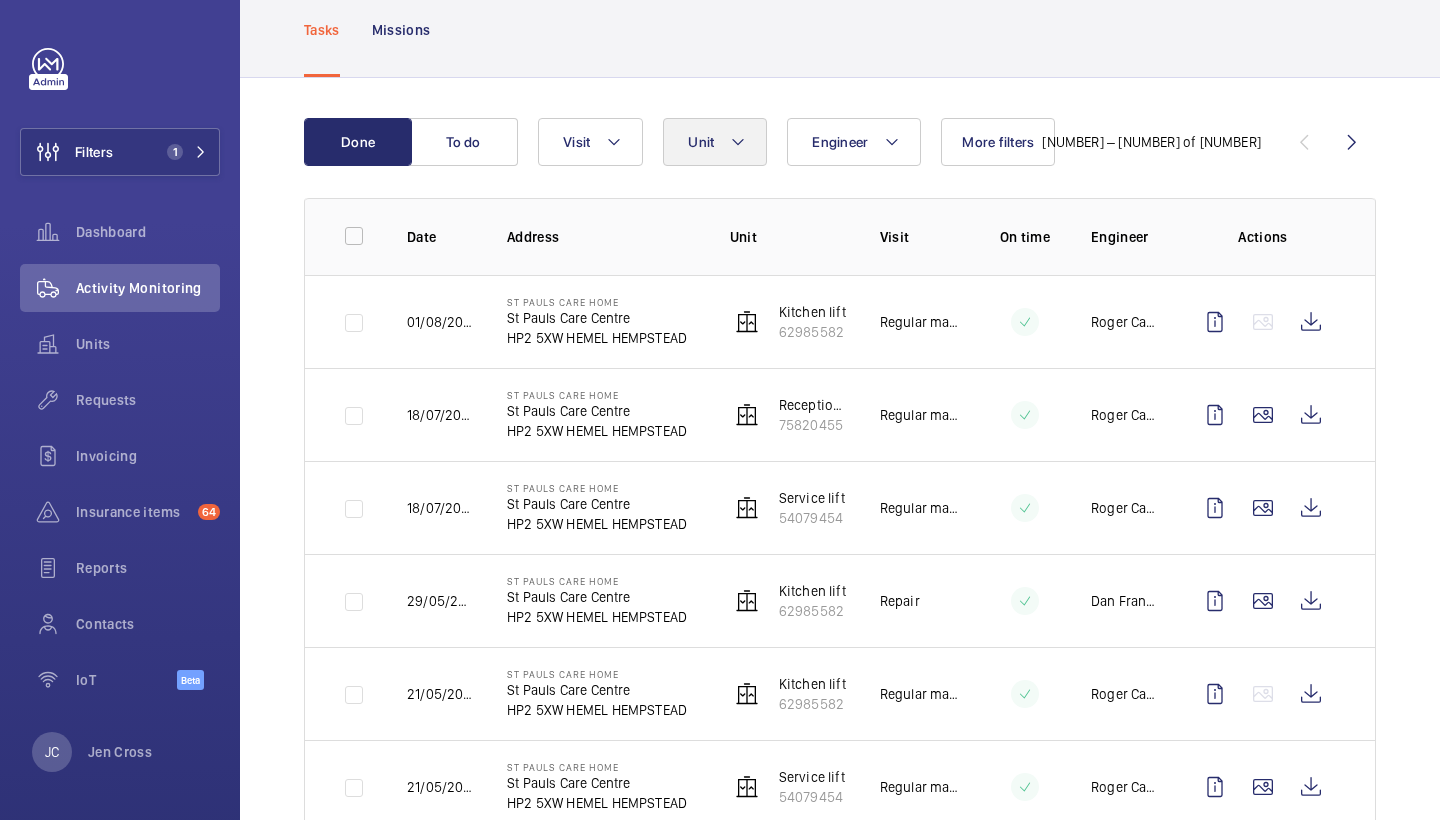 click 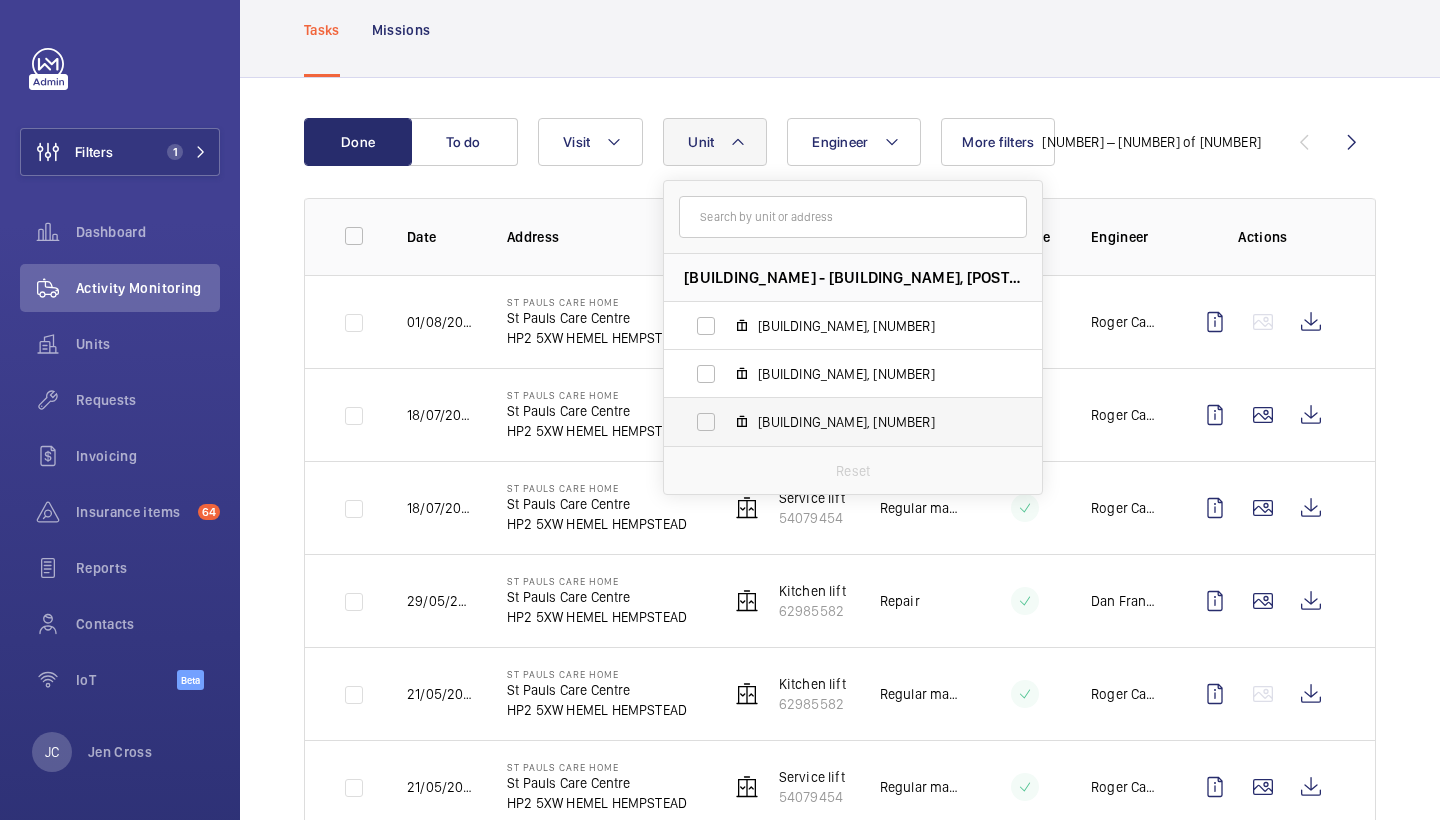 click on "[BUILDING_NAME], [NUMBER]" at bounding box center [874, 422] 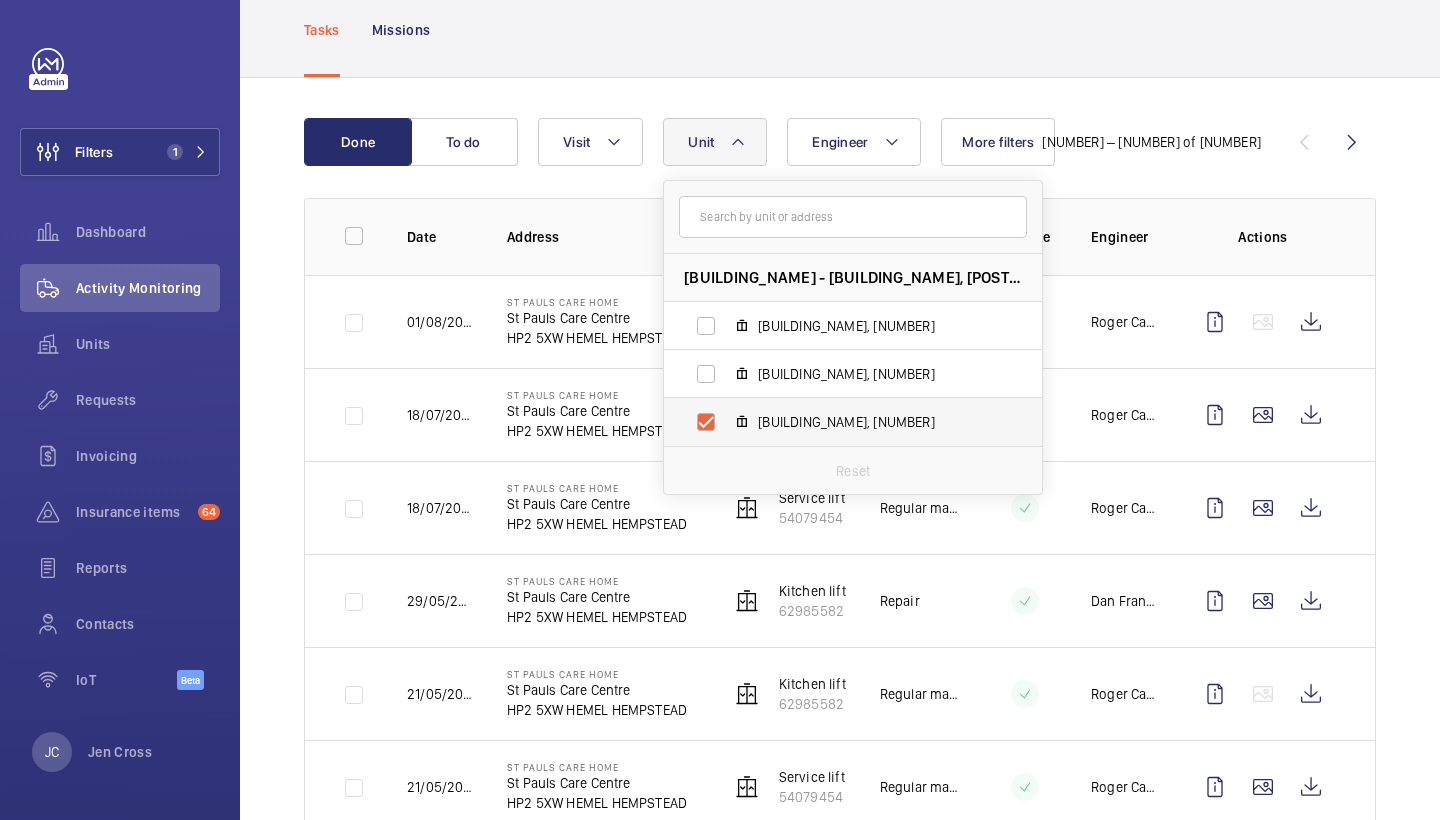 checkbox on "true" 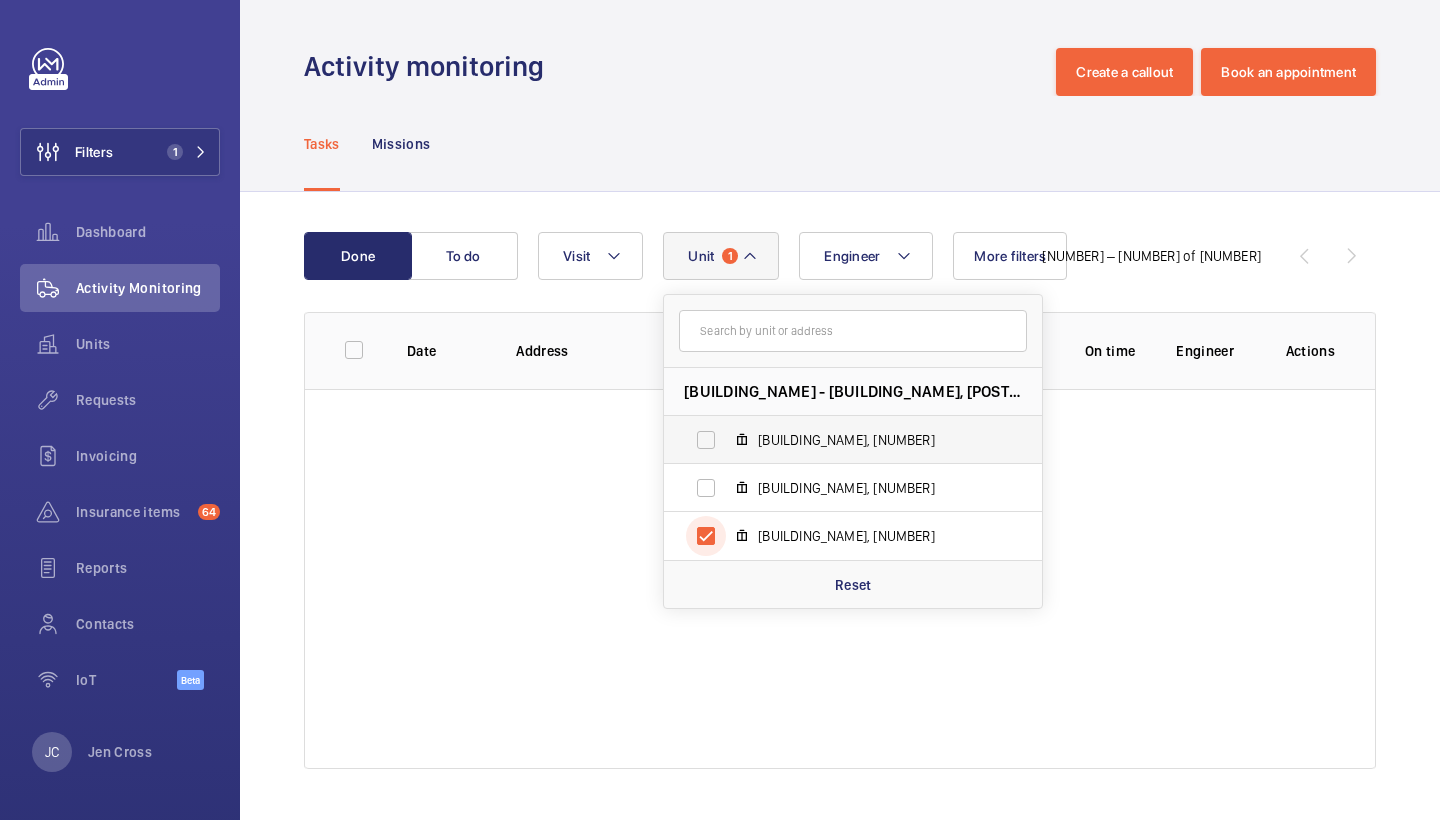 scroll, scrollTop: 0, scrollLeft: 0, axis: both 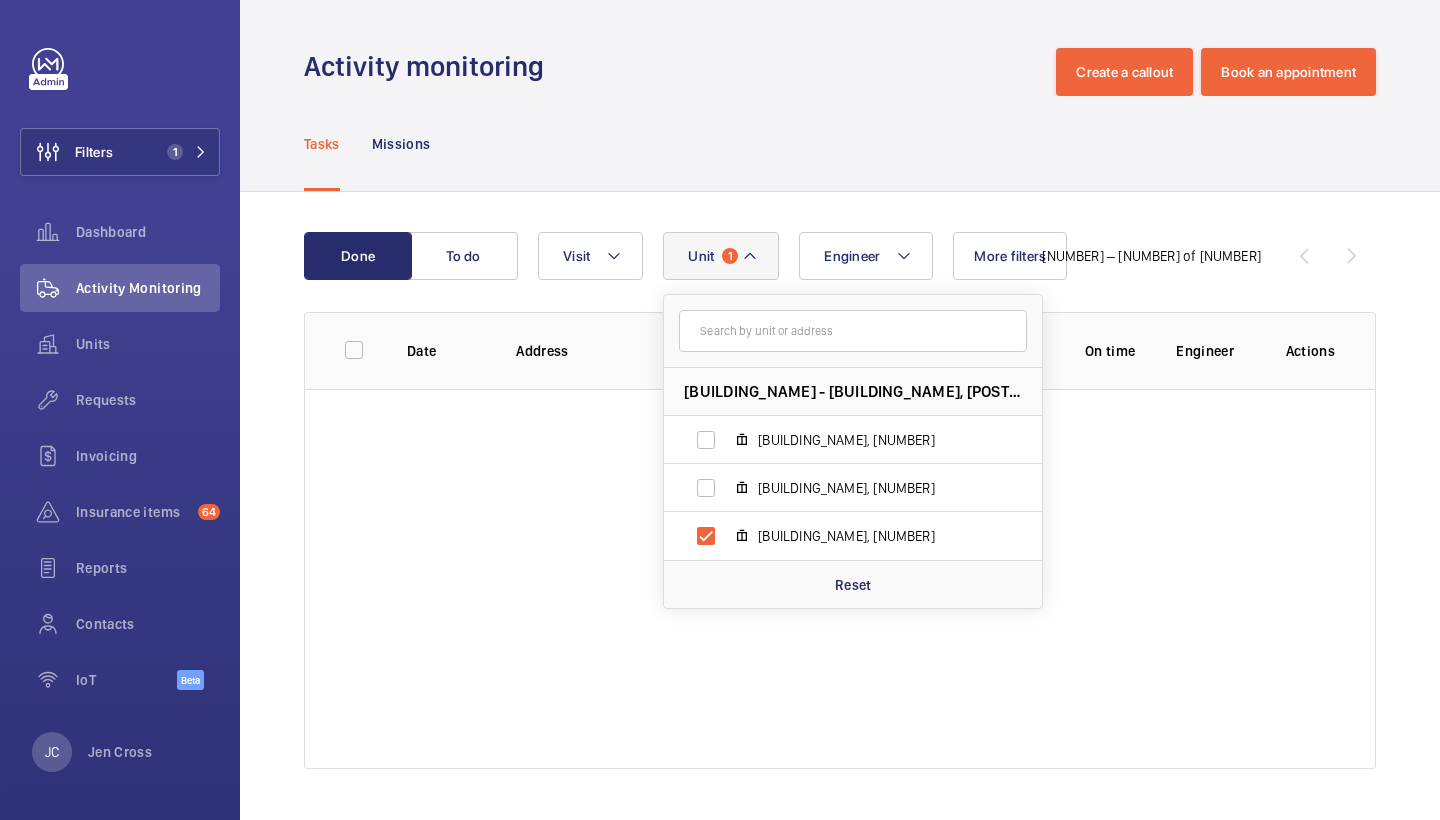 click on "Tasks Missions" 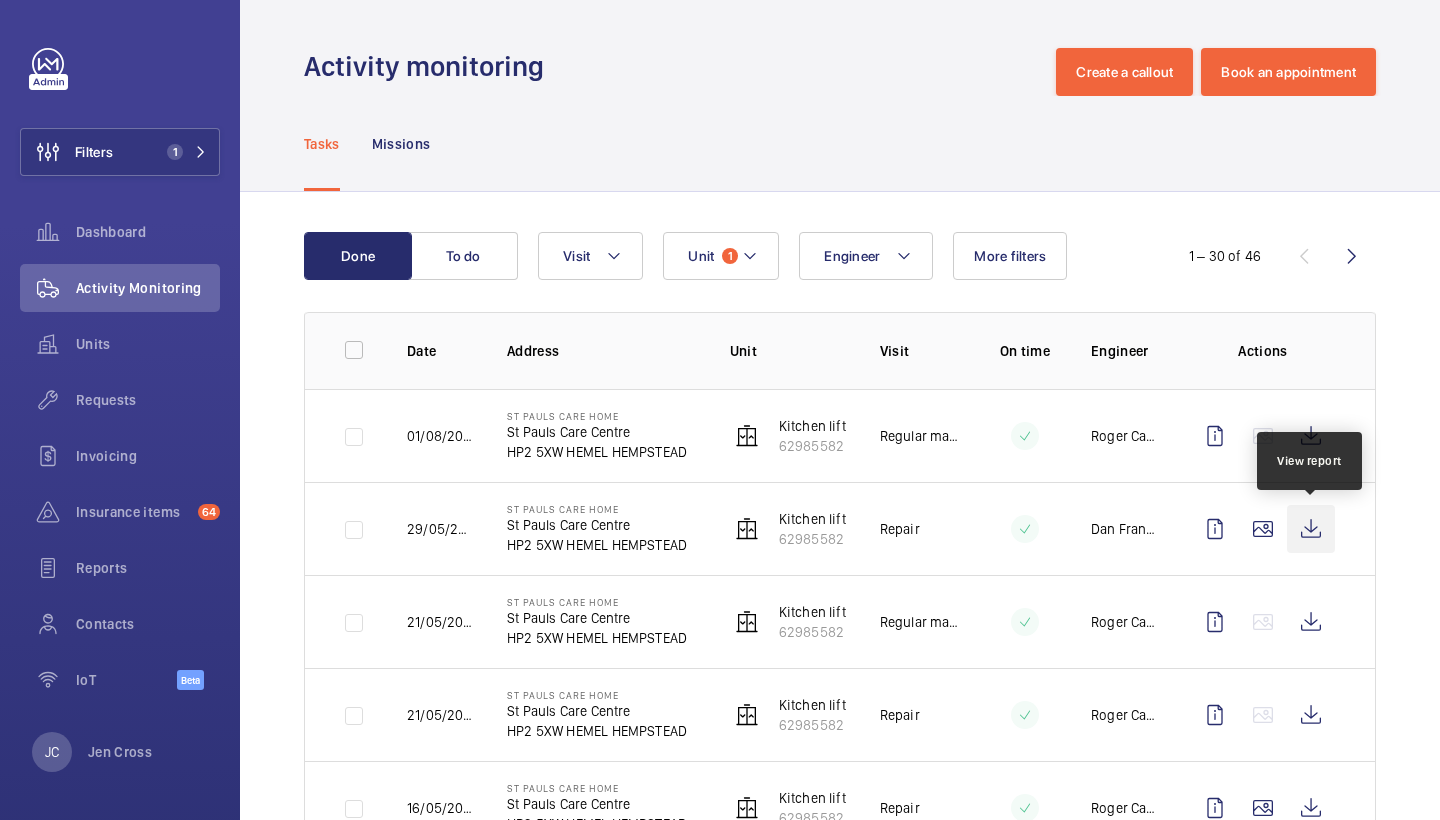 click 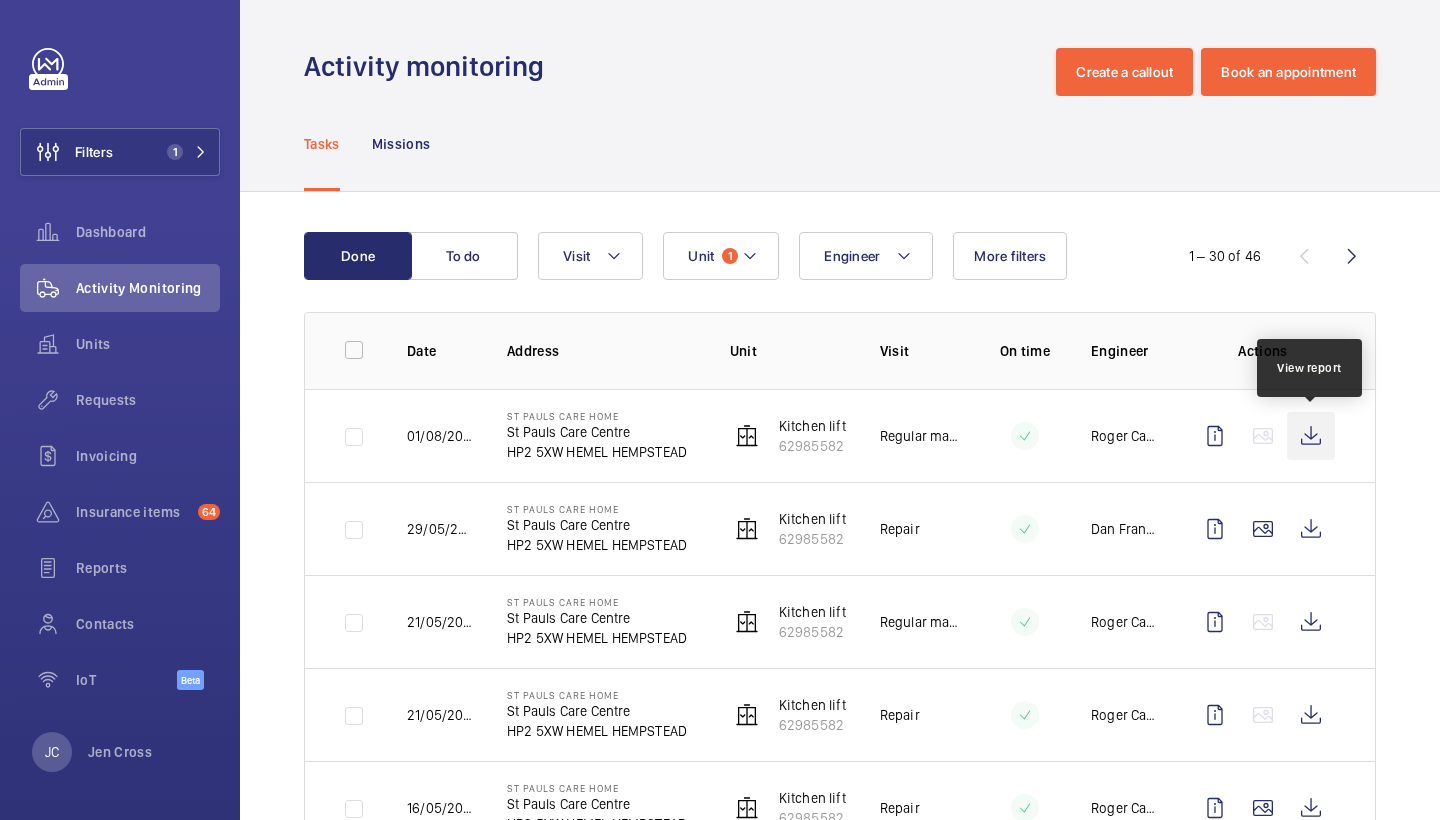 click 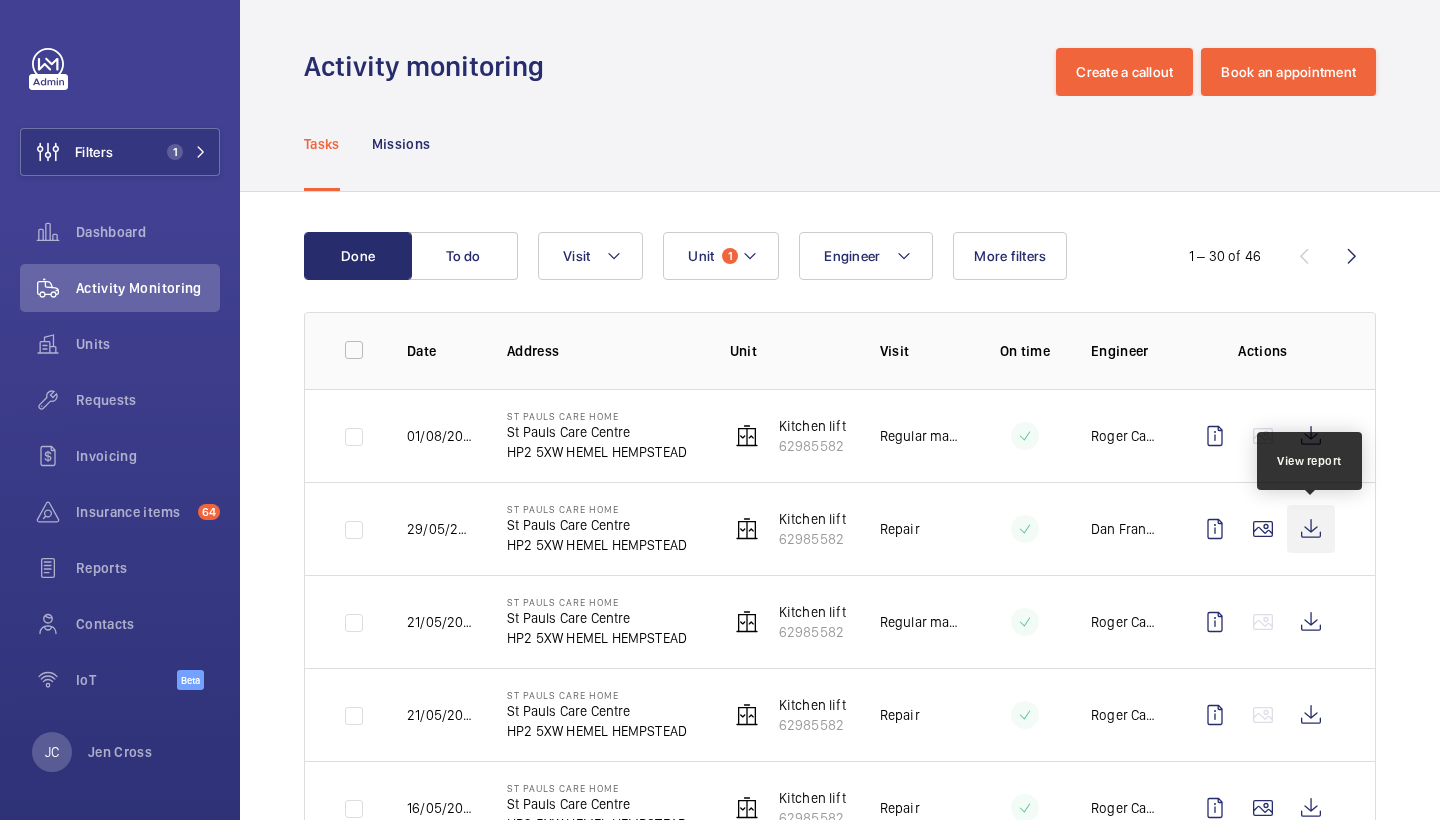 click 